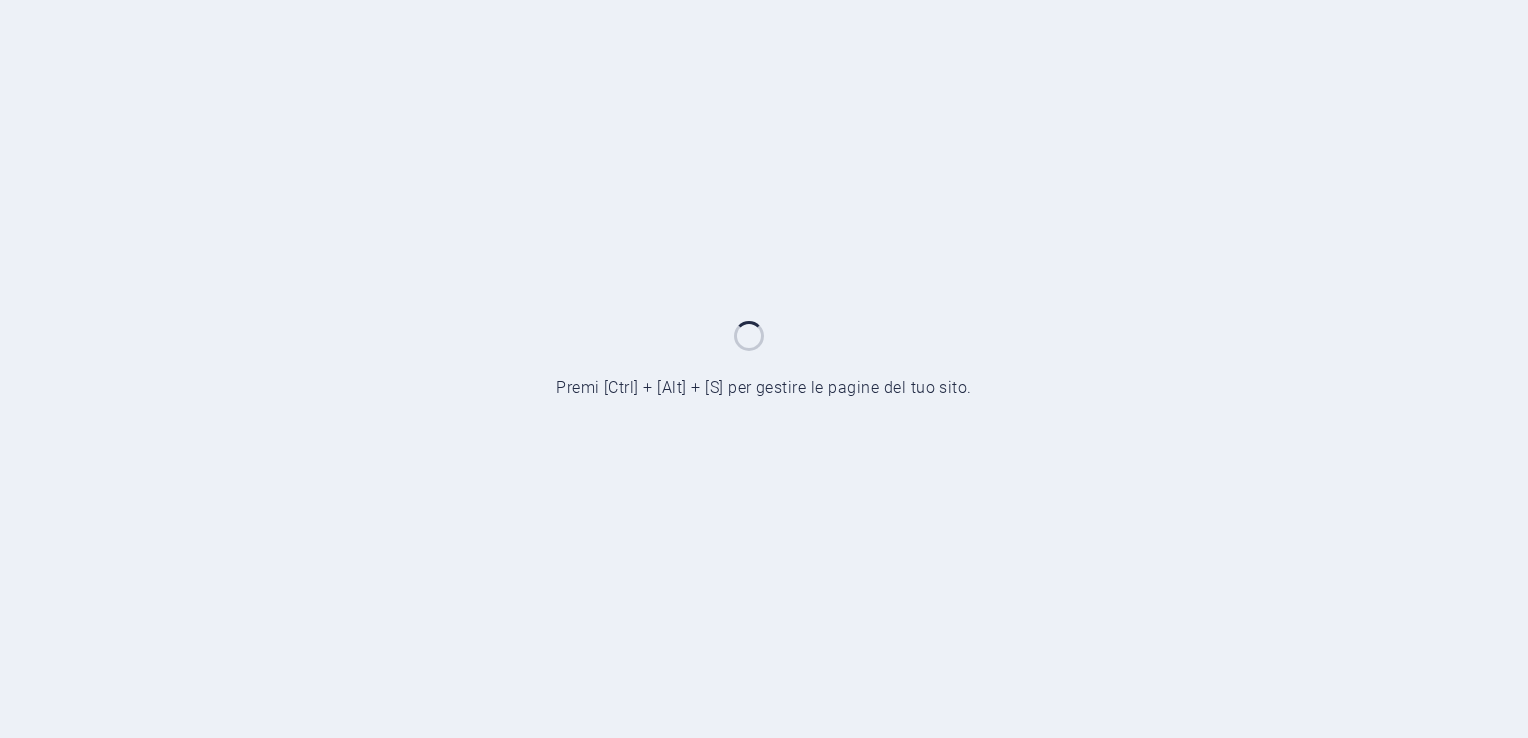 scroll, scrollTop: 0, scrollLeft: 0, axis: both 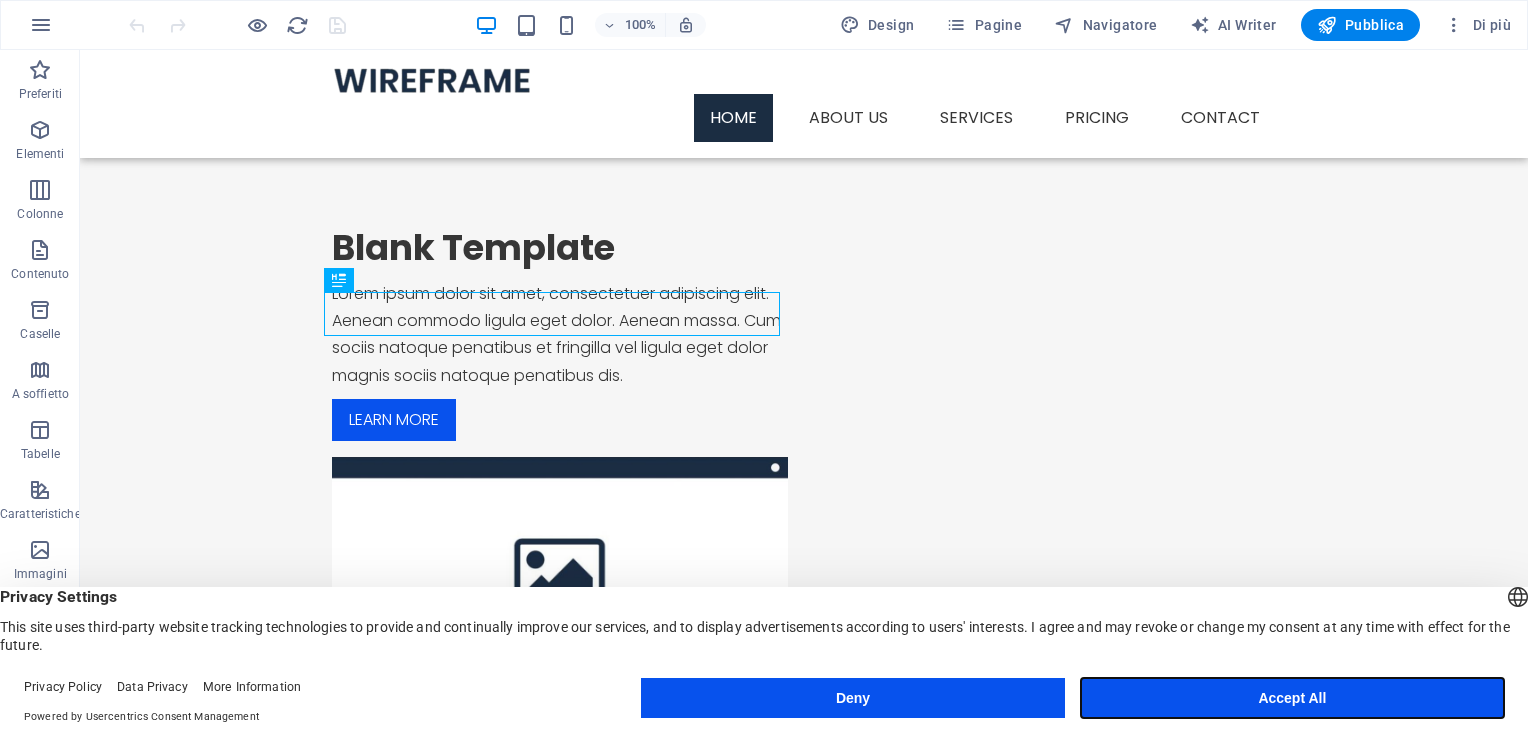click on "Accept All" at bounding box center [1292, 698] 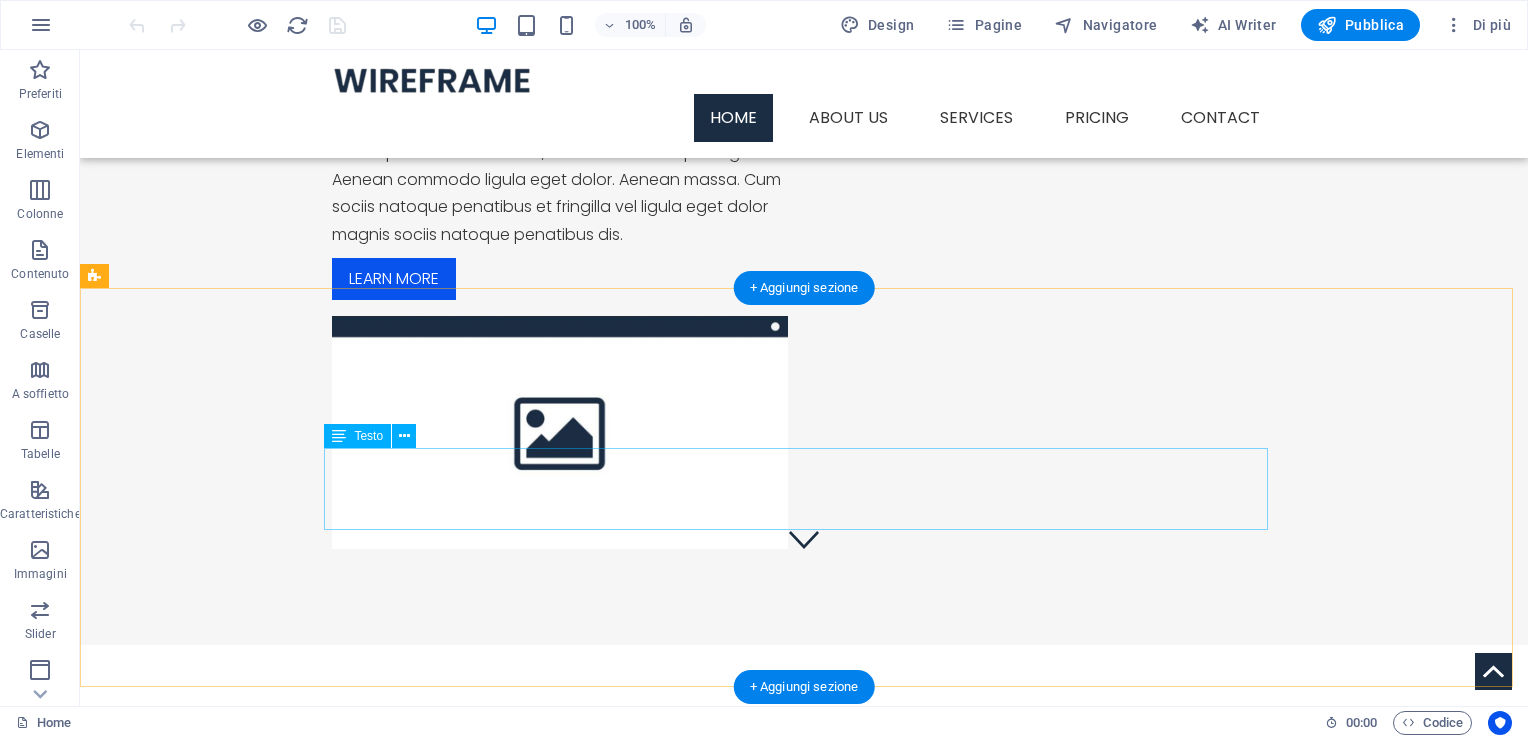 scroll, scrollTop: 0, scrollLeft: 0, axis: both 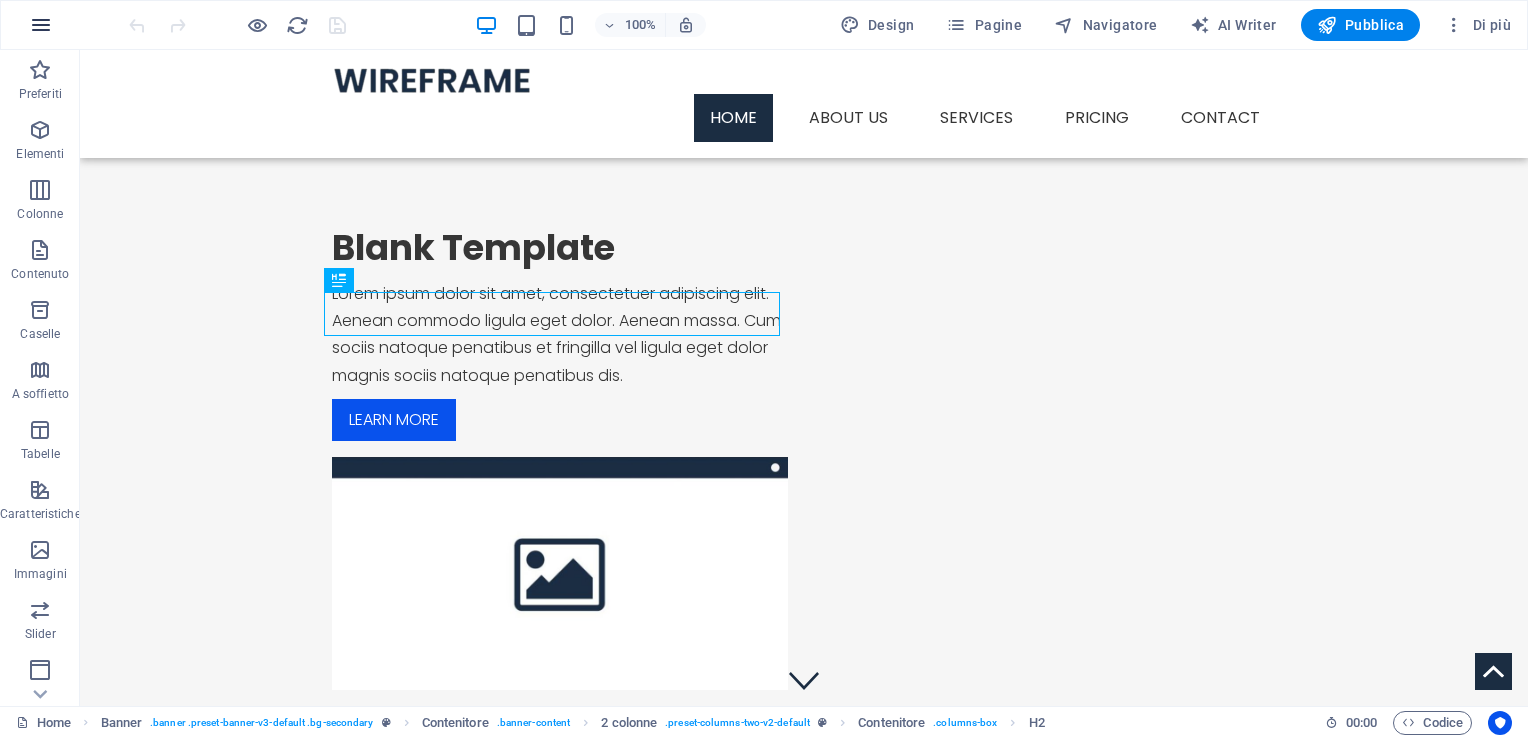 click at bounding box center [41, 25] 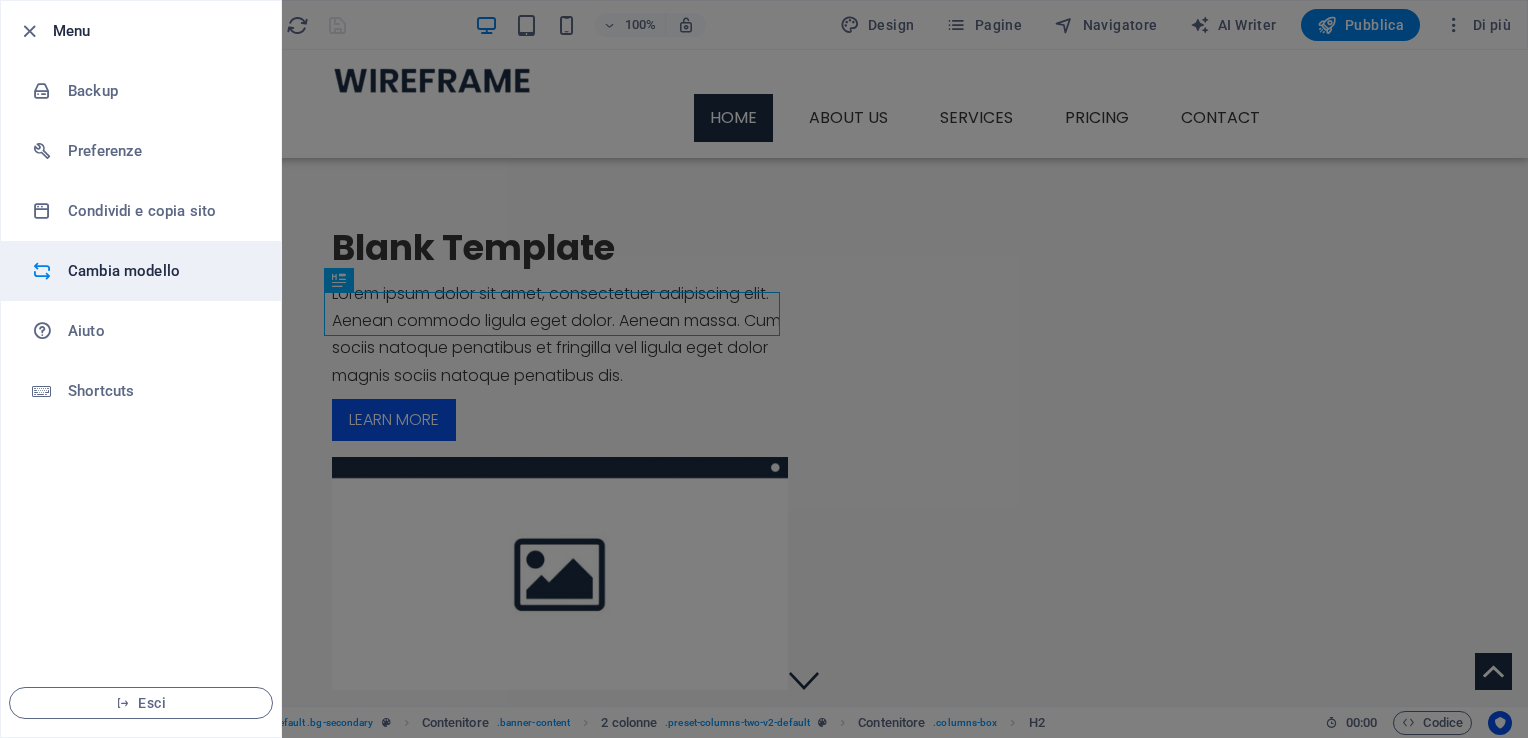 click on "Cambia modello" at bounding box center (160, 271) 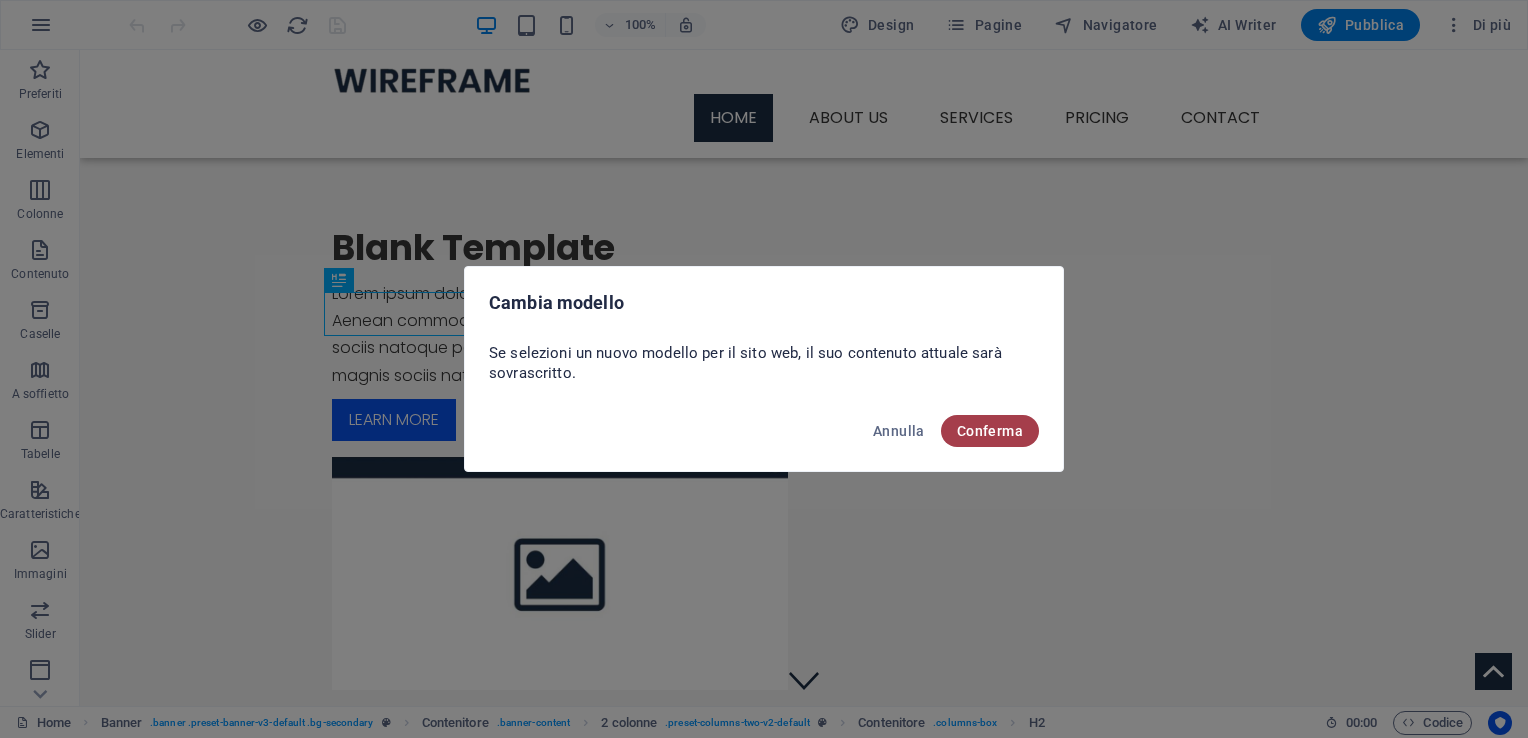 click on "Conferma" at bounding box center [990, 431] 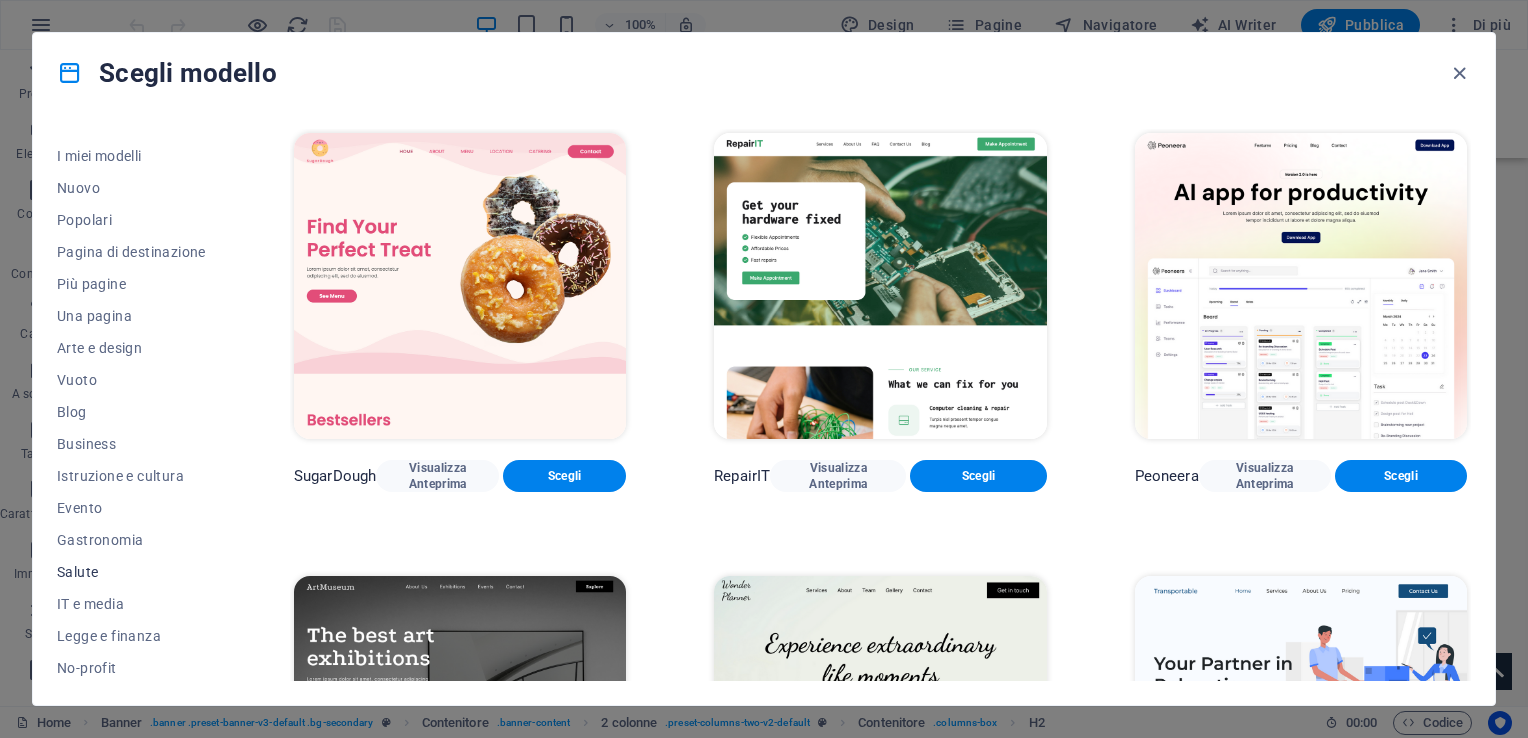 scroll, scrollTop: 0, scrollLeft: 0, axis: both 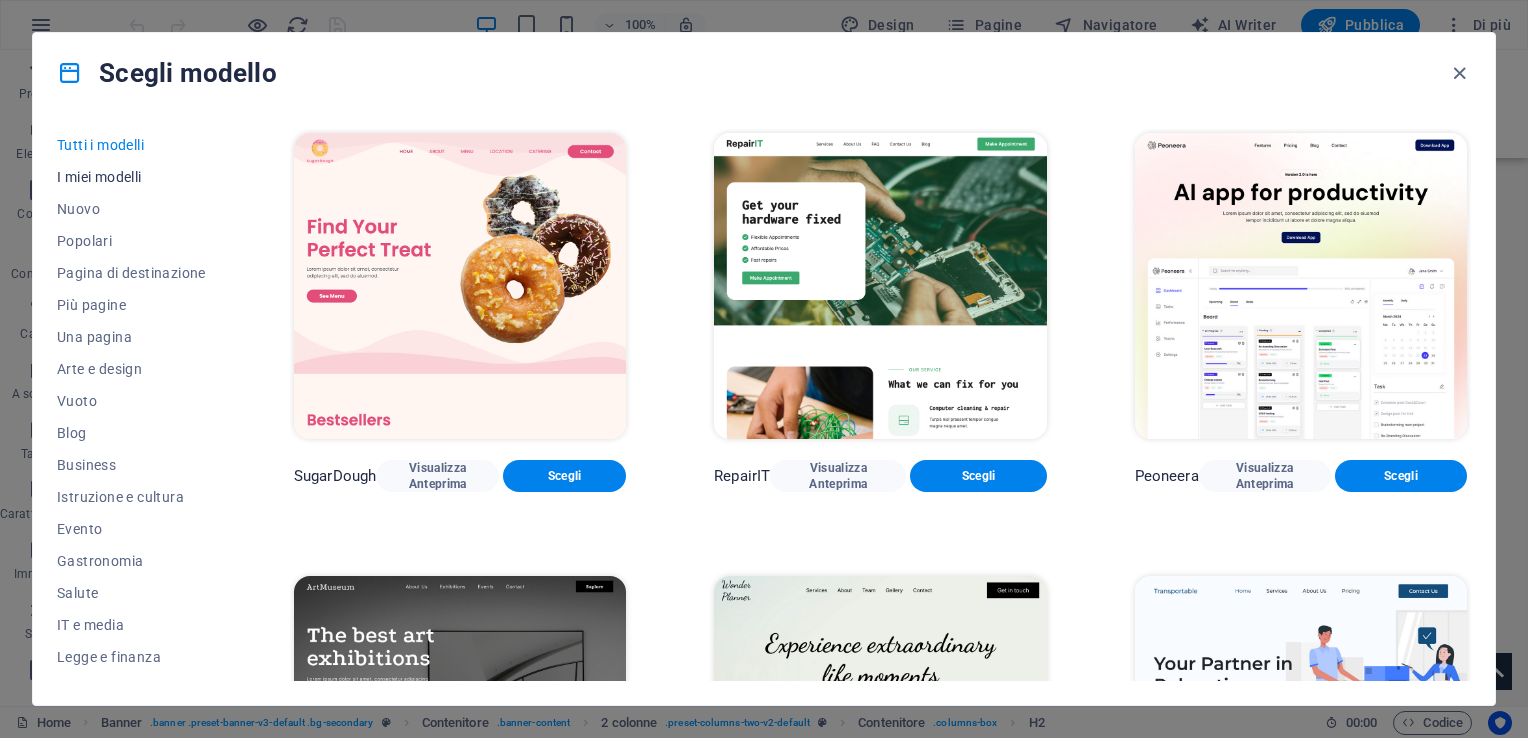 click on "I miei modelli" at bounding box center [131, 177] 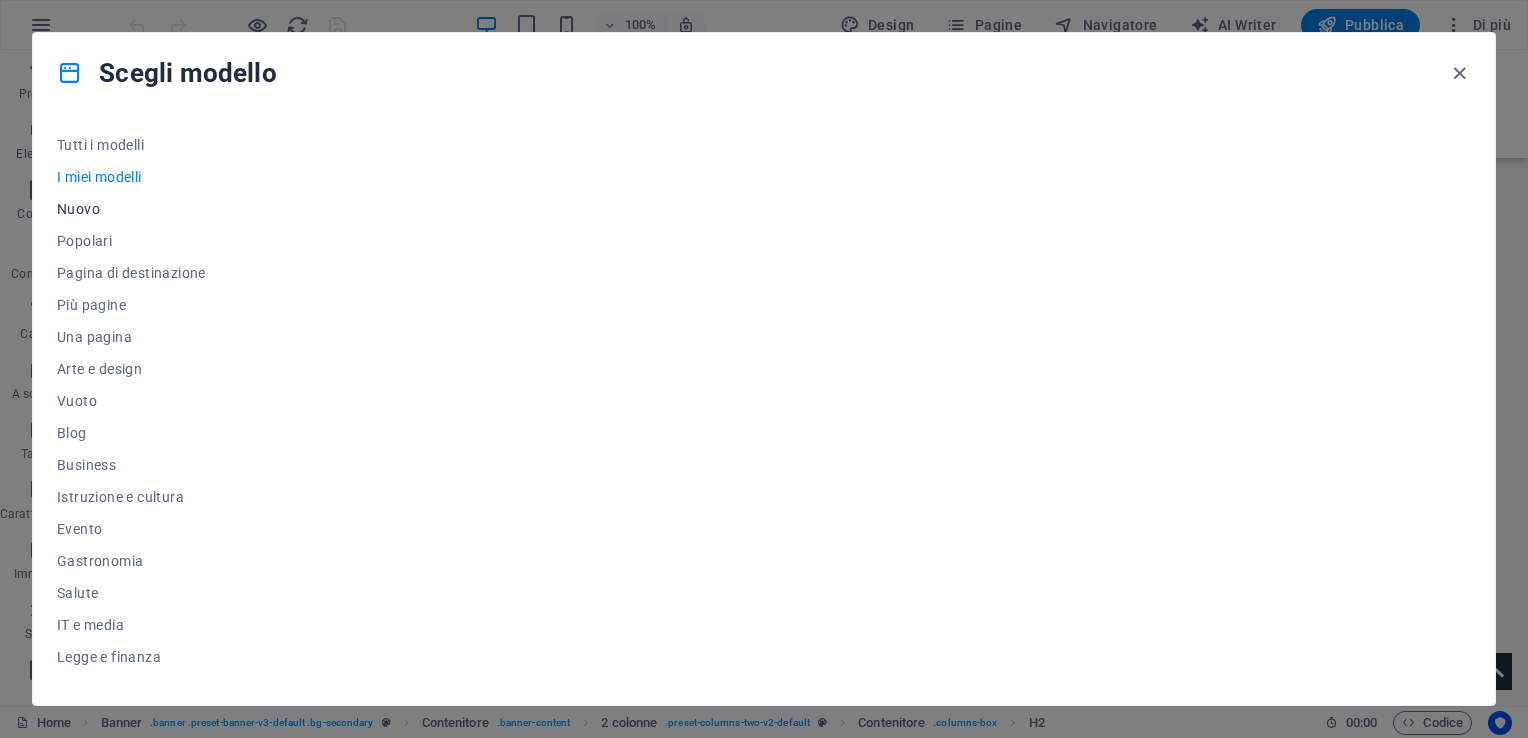 click on "Nuovo" at bounding box center (131, 209) 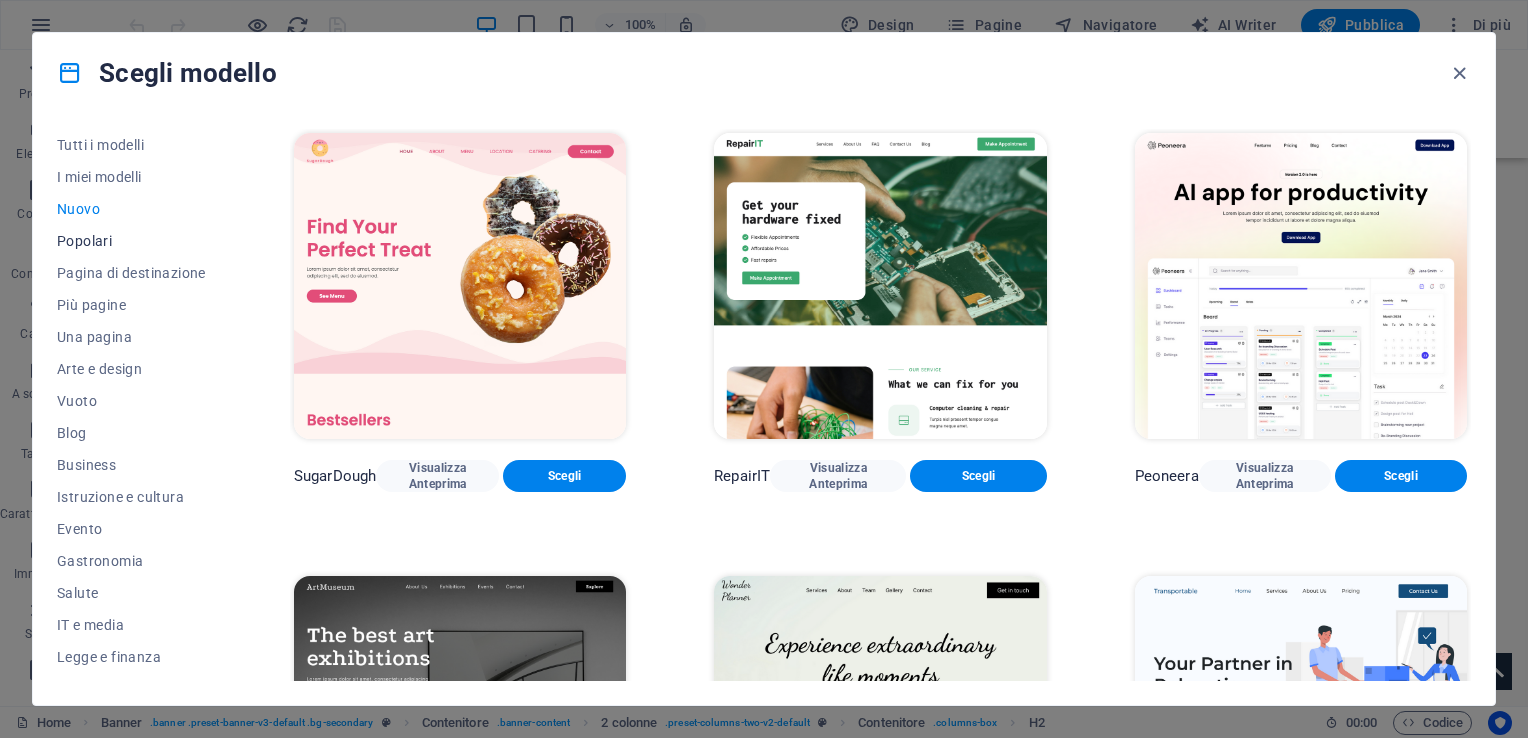 click on "Popolari" at bounding box center [131, 241] 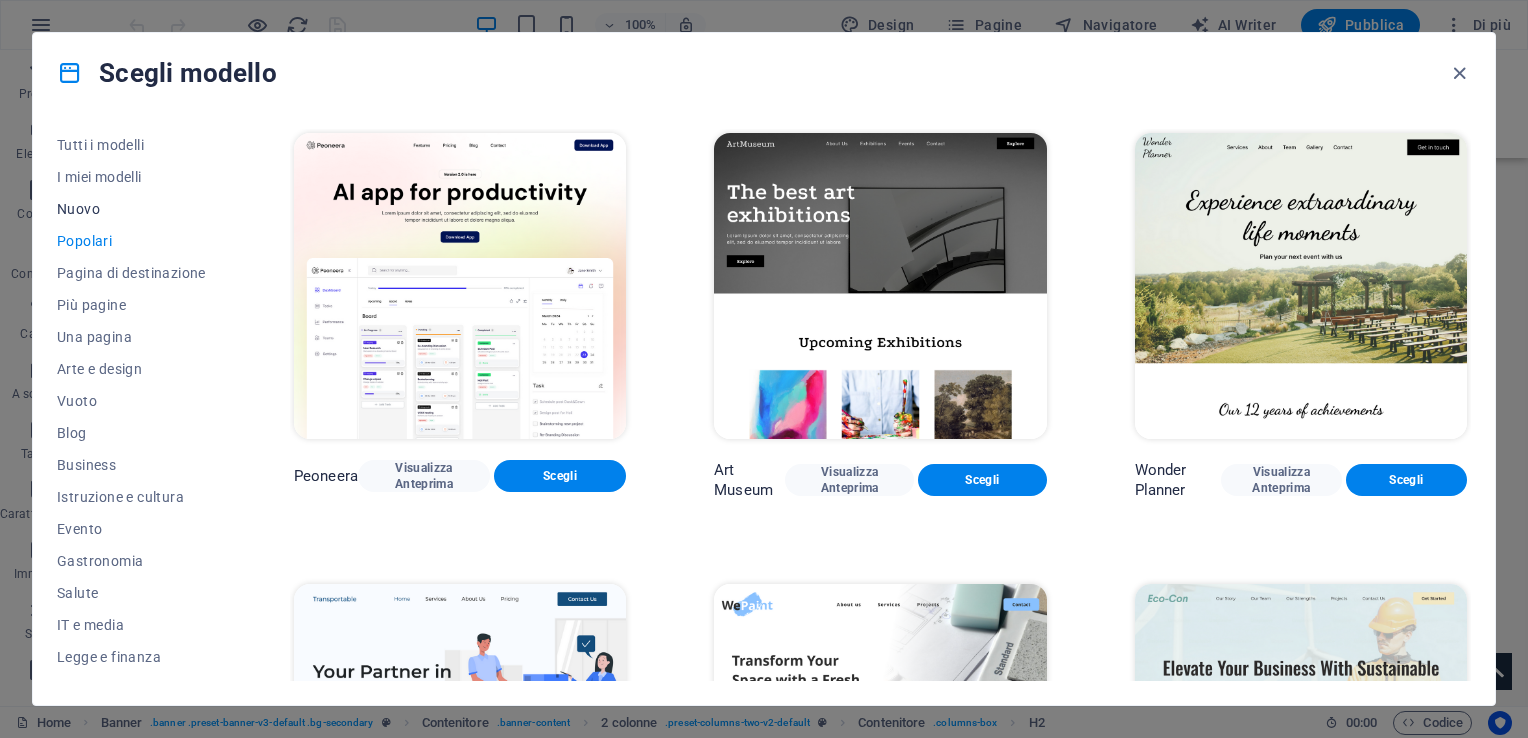 click on "Nuovo" at bounding box center [131, 209] 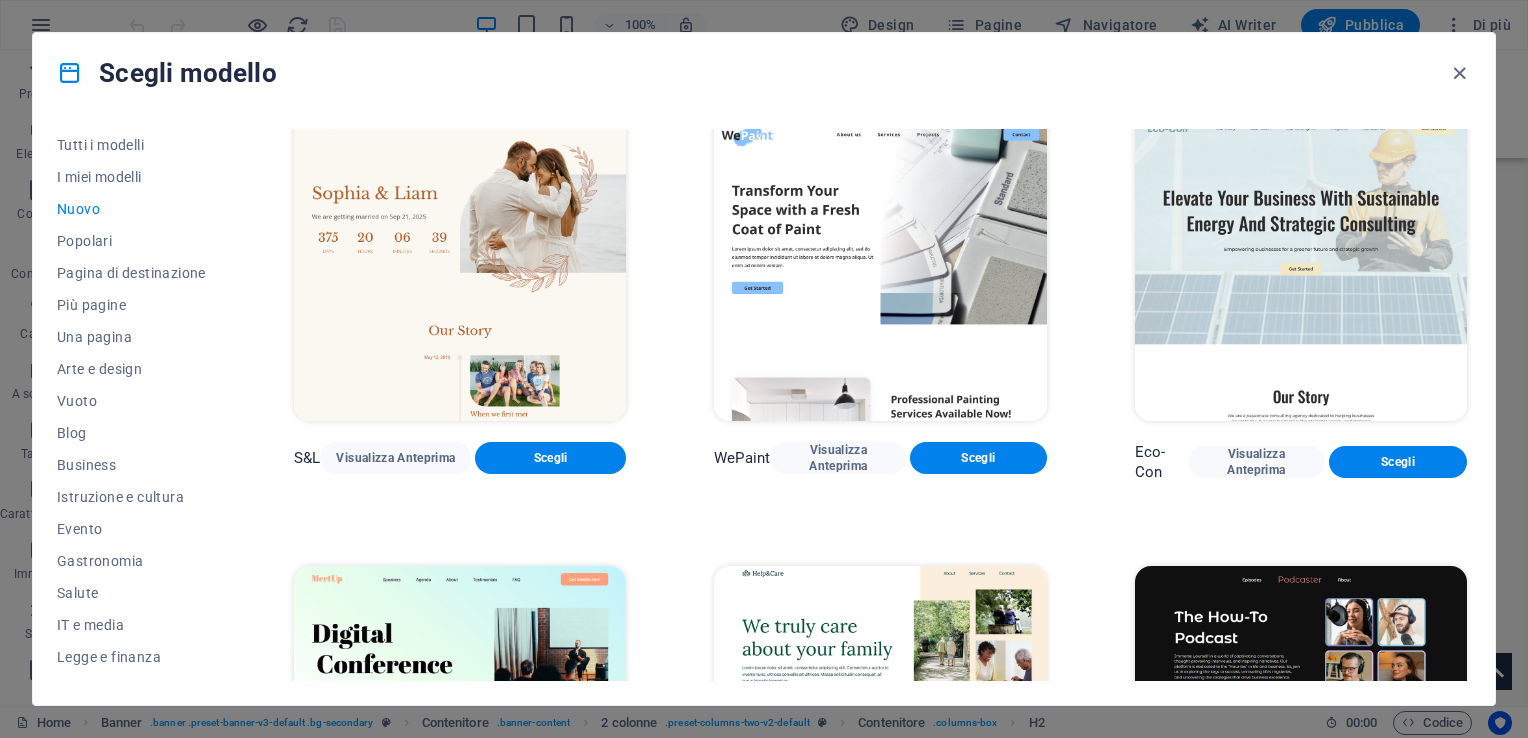 scroll, scrollTop: 1000, scrollLeft: 0, axis: vertical 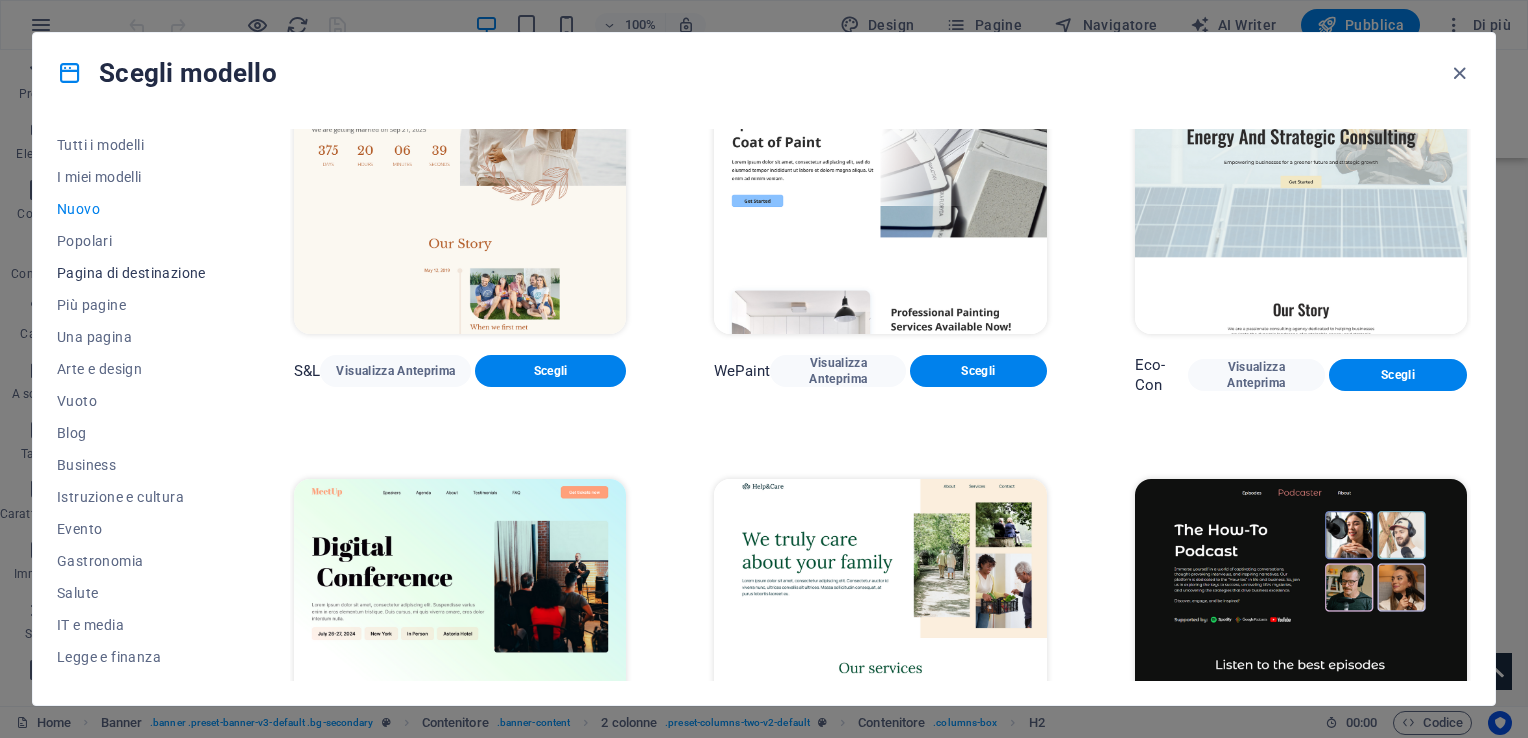 click on "Pagina di destinazione" at bounding box center (131, 273) 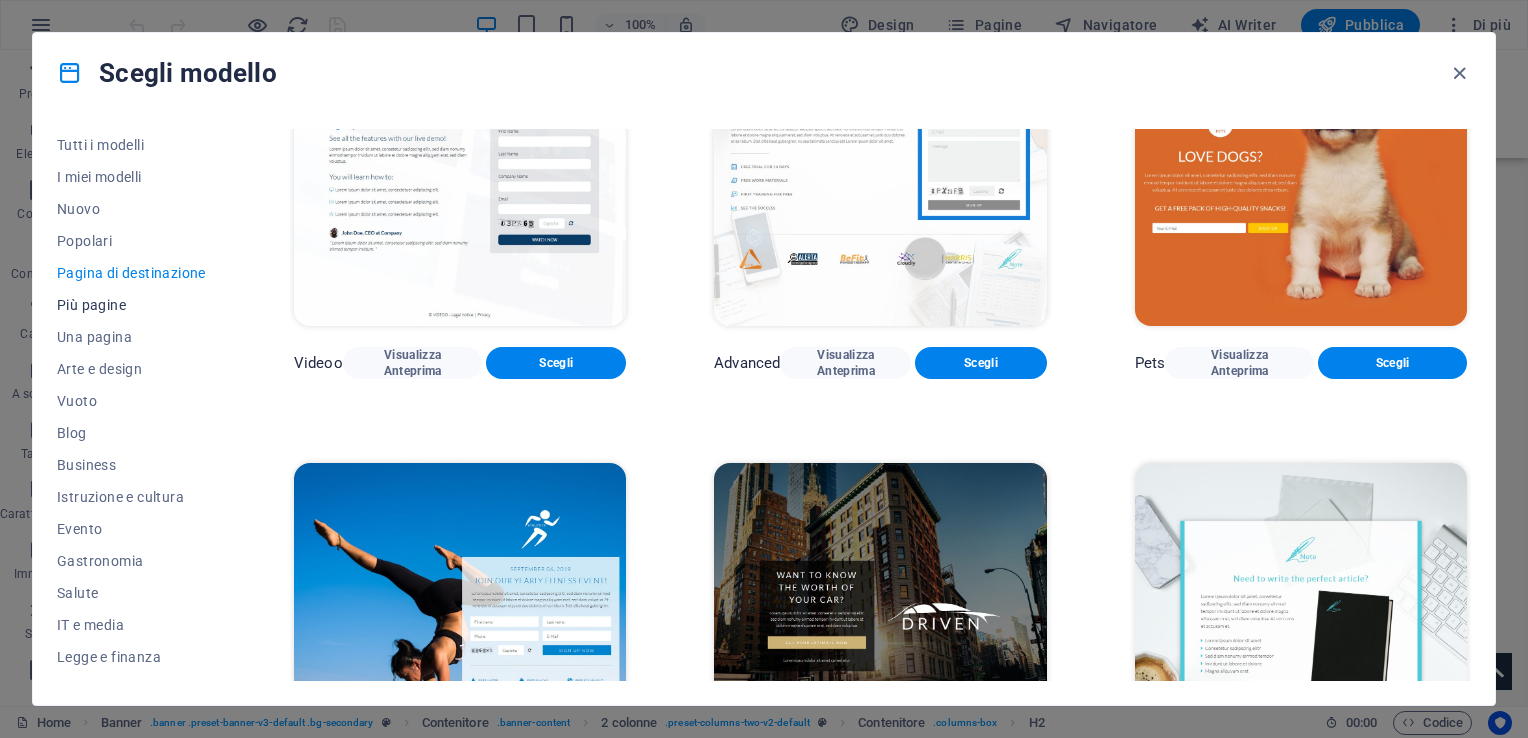 click on "Più pagine" at bounding box center [131, 305] 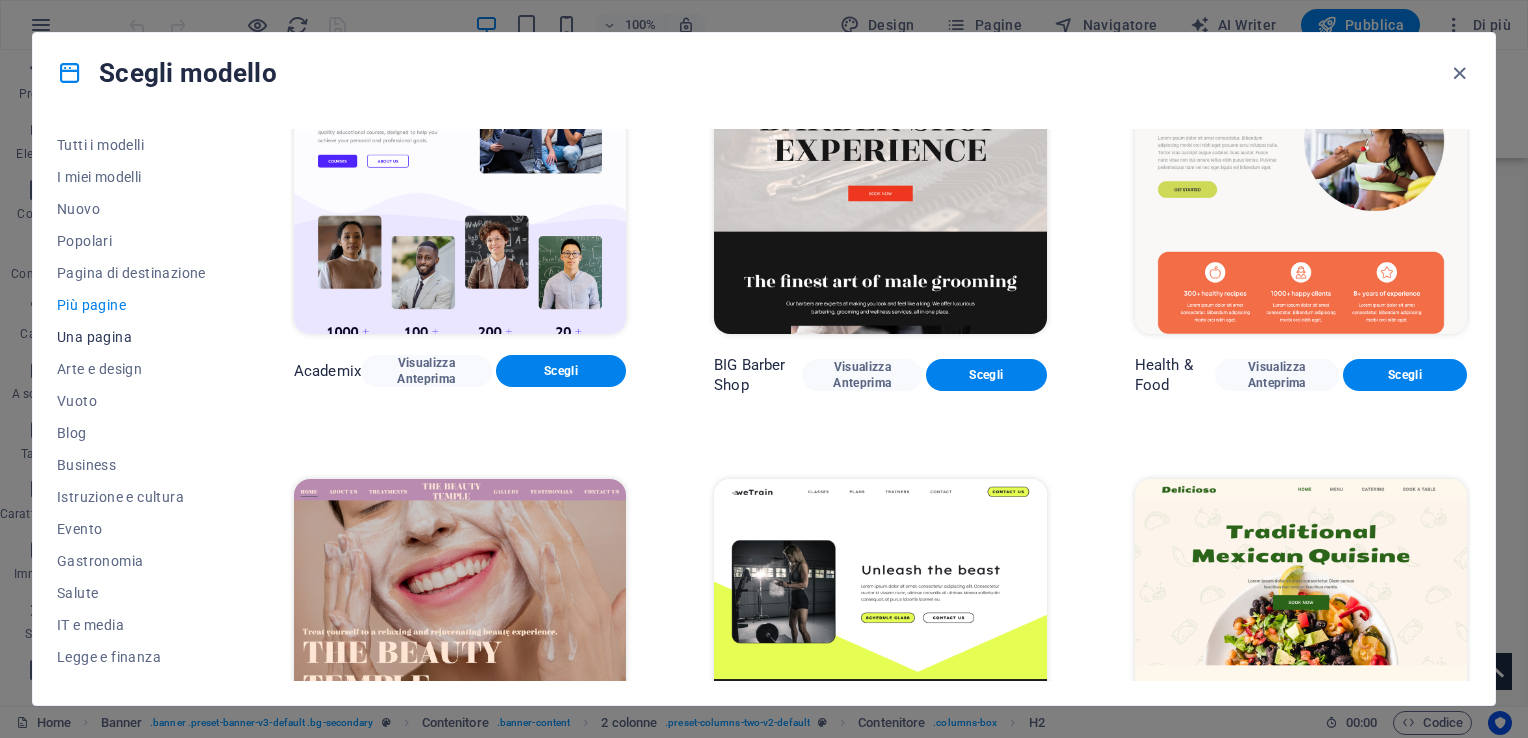 click on "Una pagina" at bounding box center (131, 337) 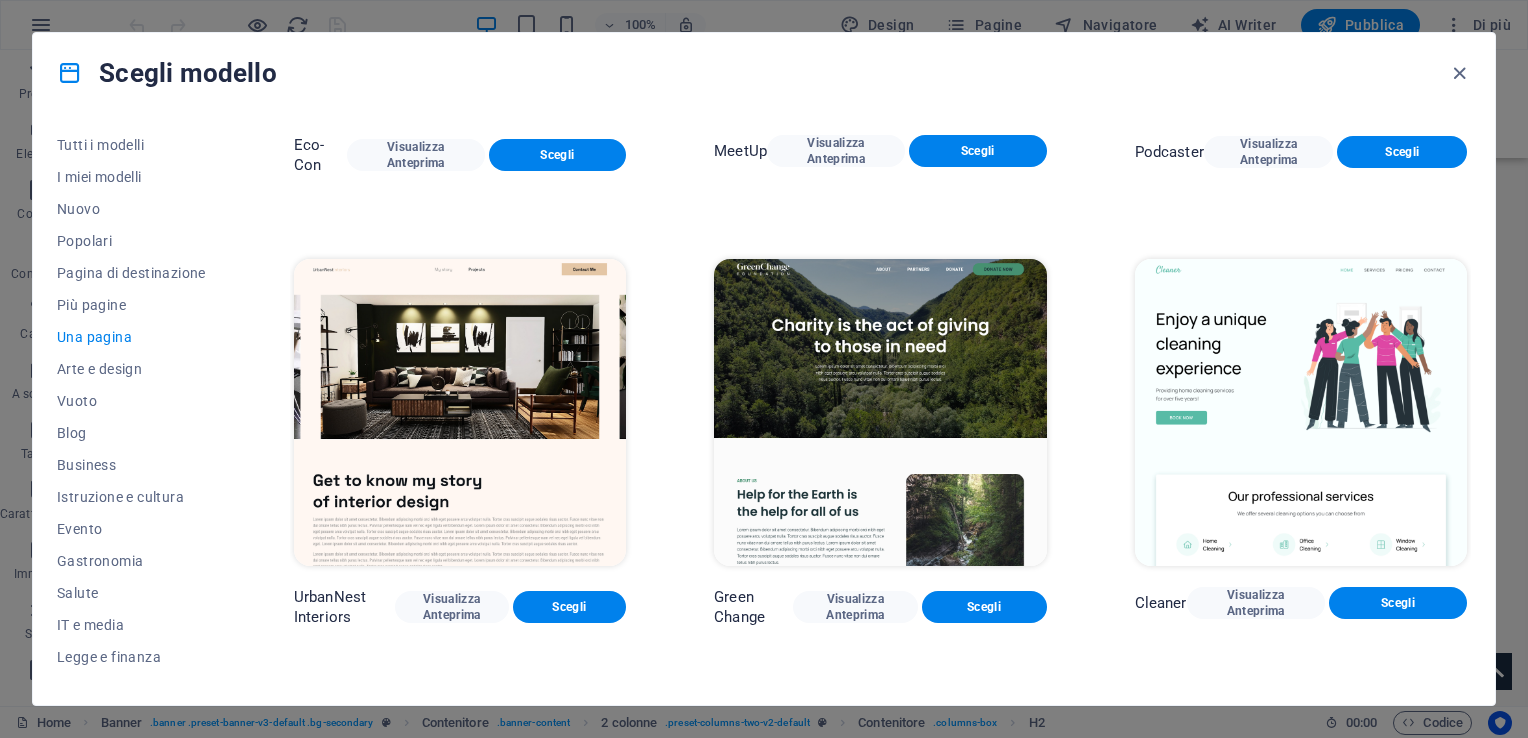 scroll, scrollTop: 800, scrollLeft: 0, axis: vertical 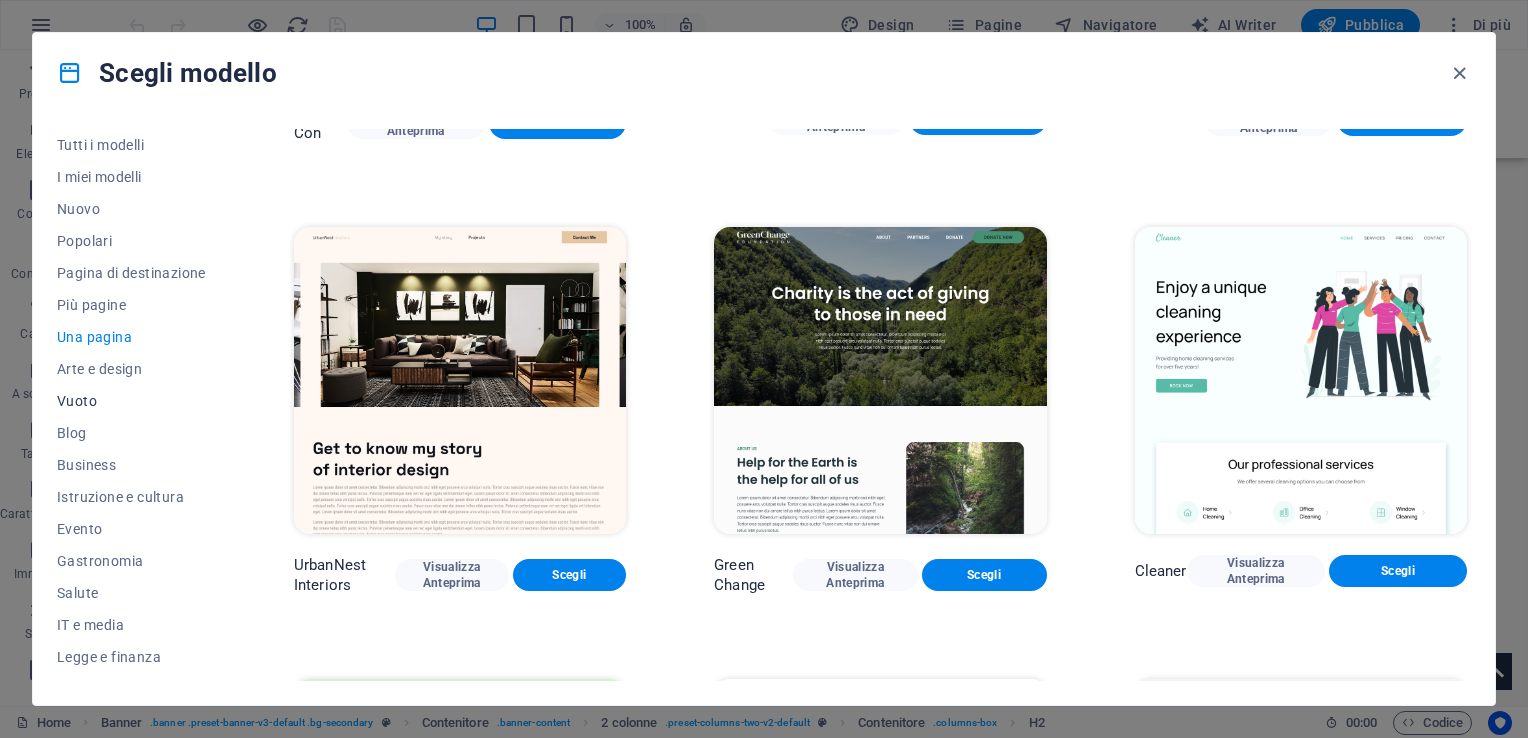 click on "Vuoto" at bounding box center [131, 401] 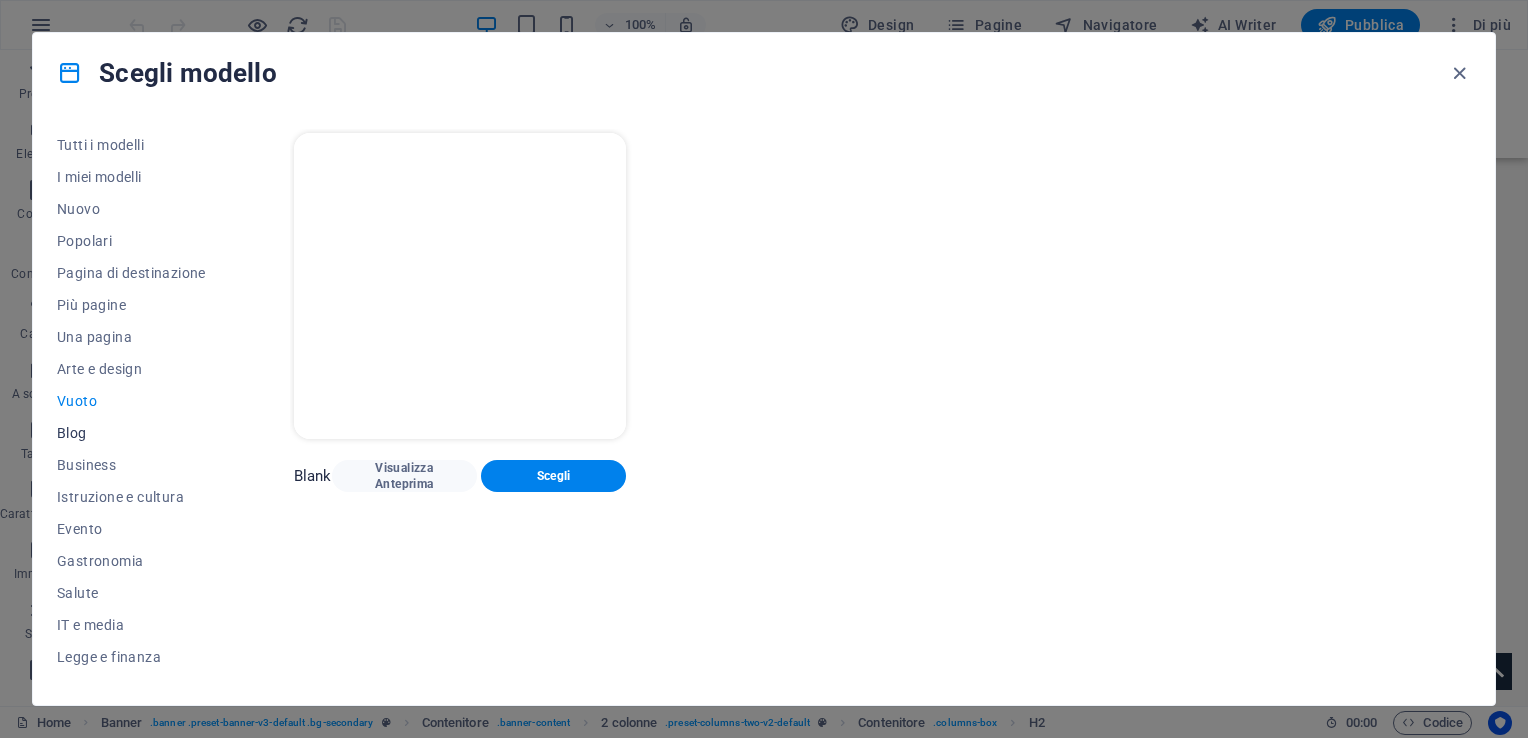 scroll, scrollTop: 0, scrollLeft: 0, axis: both 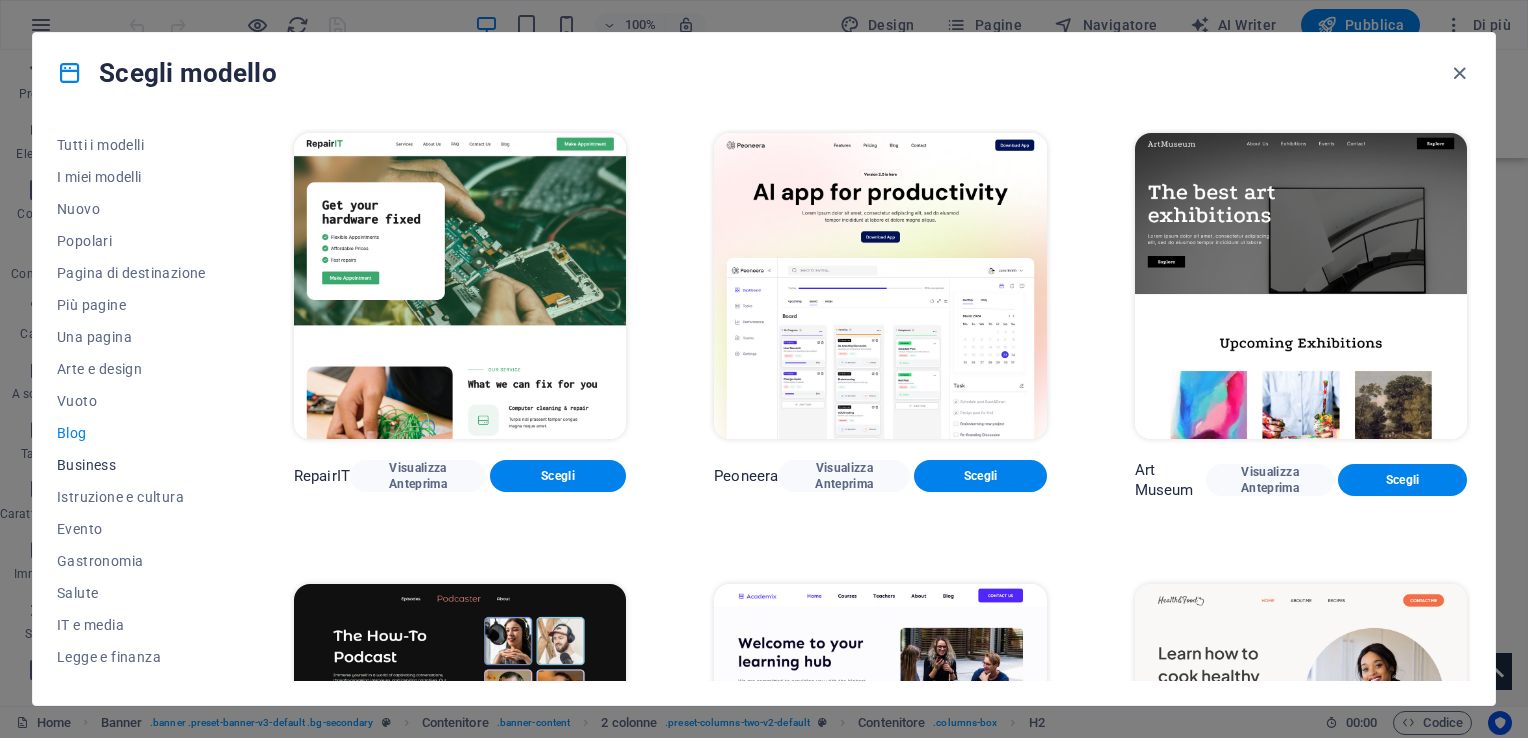 click on "Business" at bounding box center (131, 465) 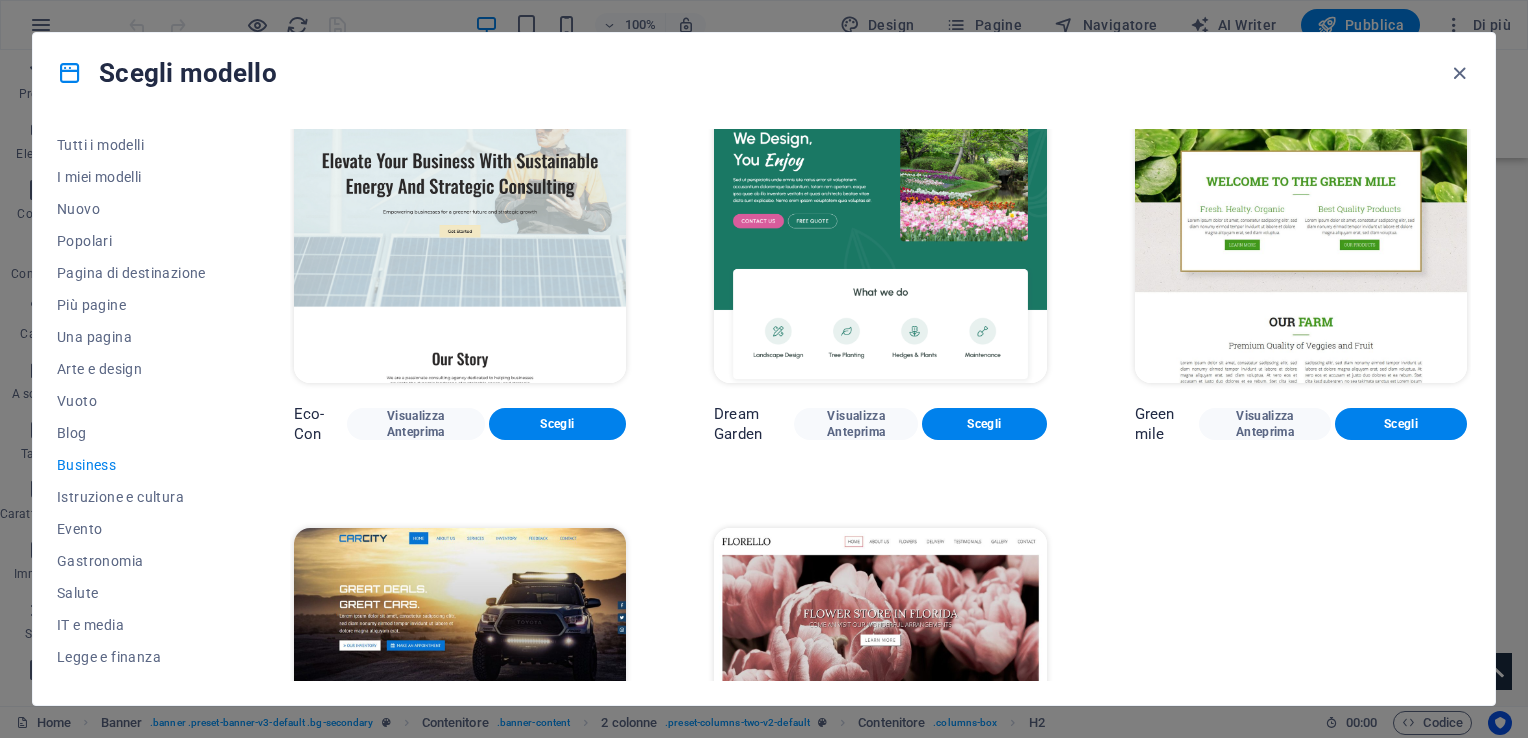 scroll, scrollTop: 0, scrollLeft: 0, axis: both 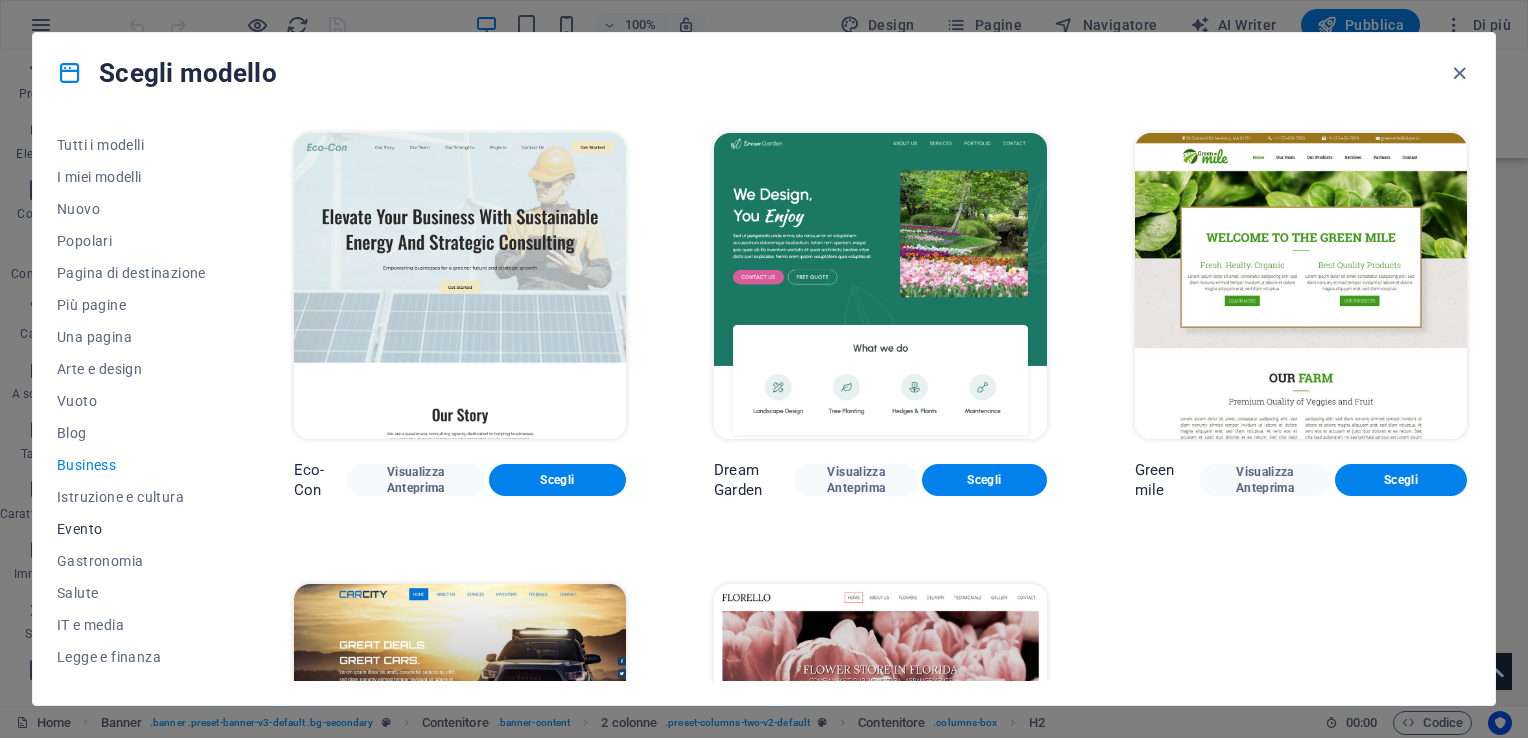 click on "Evento" at bounding box center [131, 529] 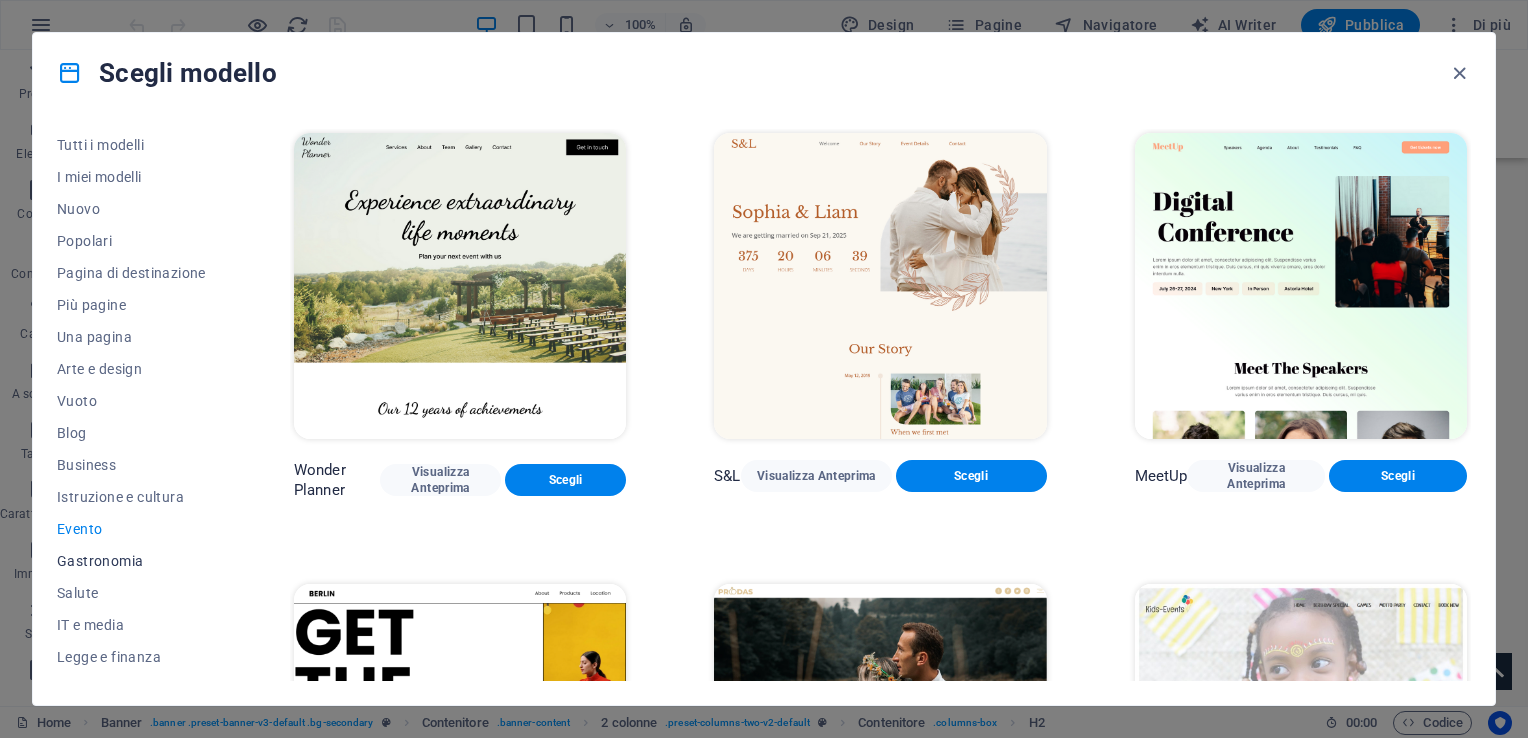 click on "Gastronomia" at bounding box center (131, 561) 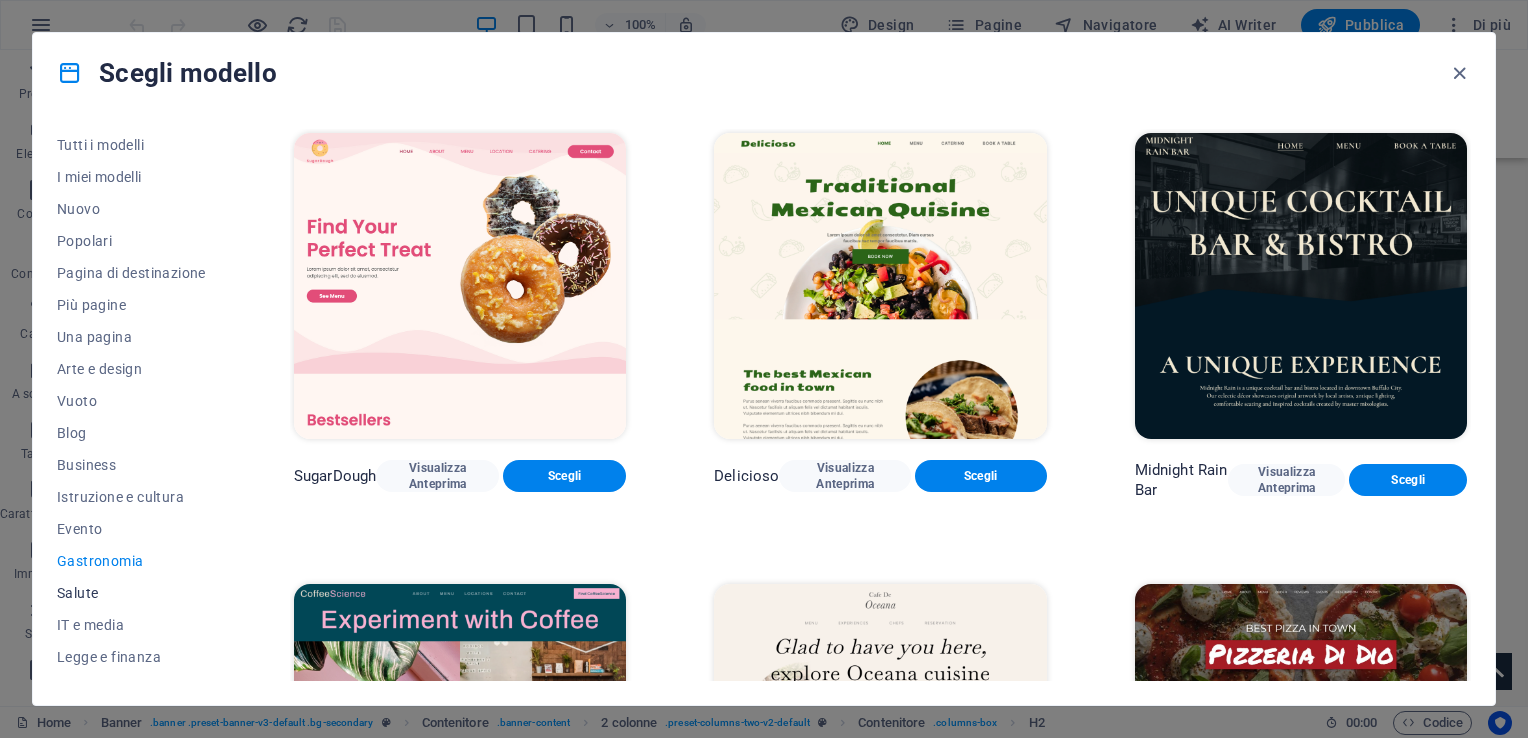 click on "Salute" at bounding box center [131, 593] 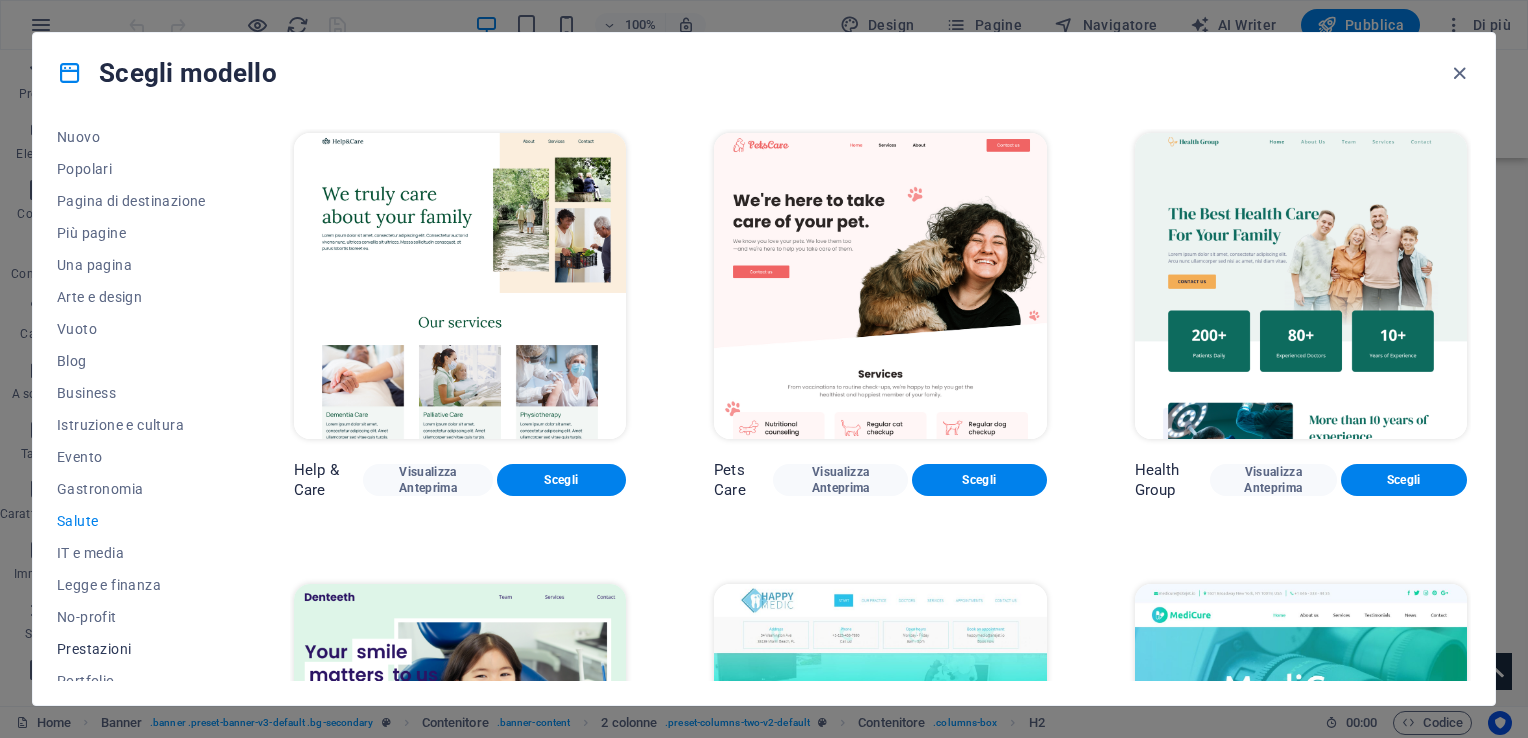 scroll, scrollTop: 100, scrollLeft: 0, axis: vertical 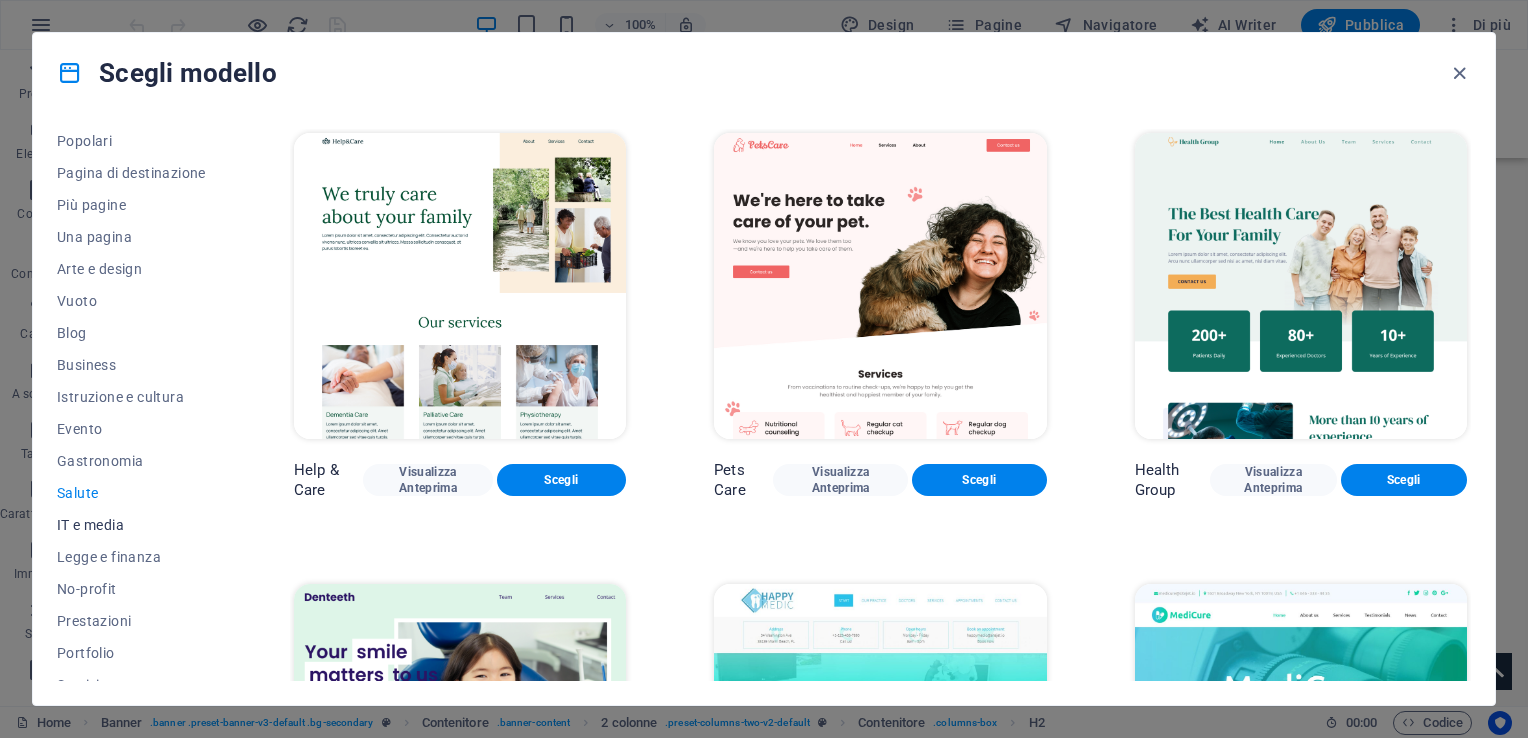 click on "IT e media" at bounding box center (131, 525) 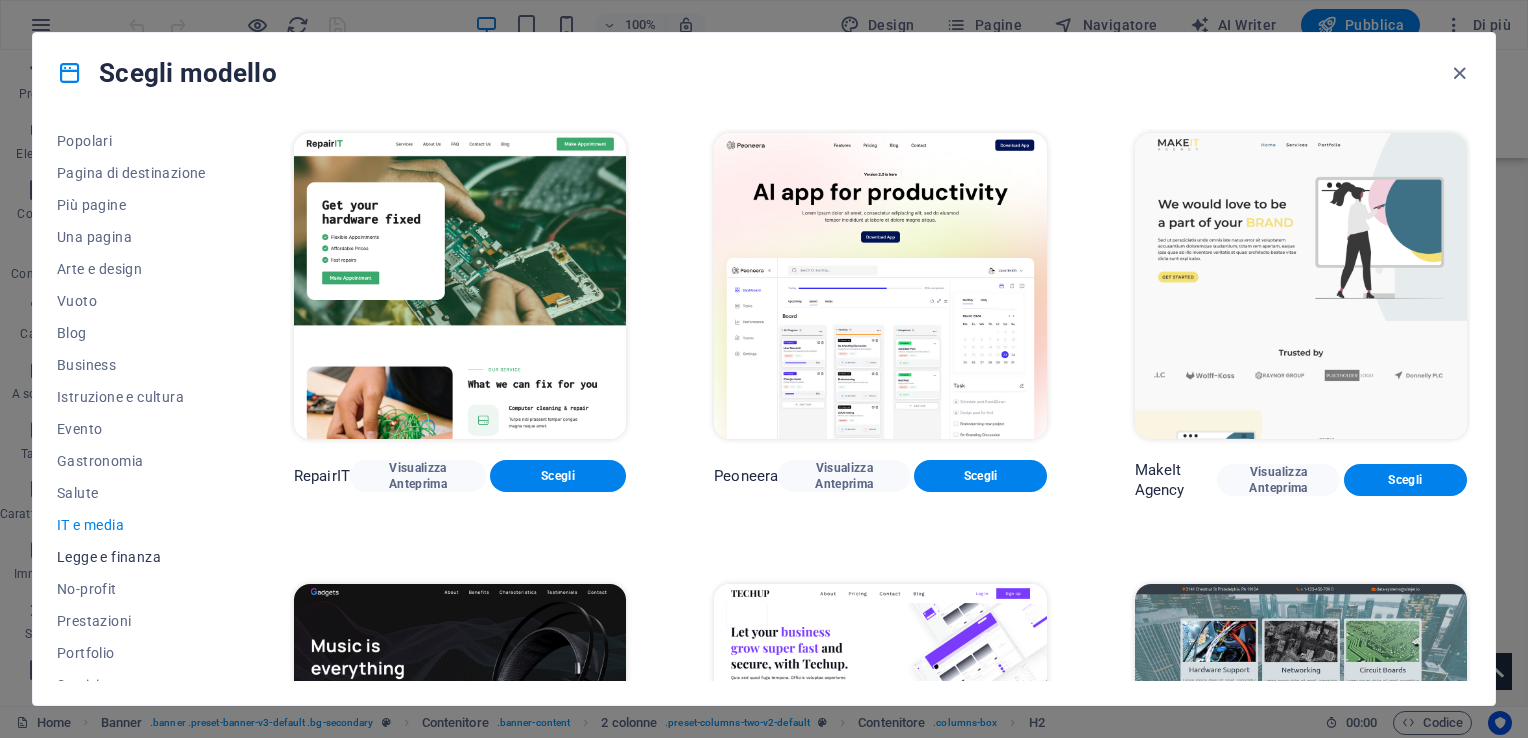 click on "Legge e finanza" at bounding box center [131, 557] 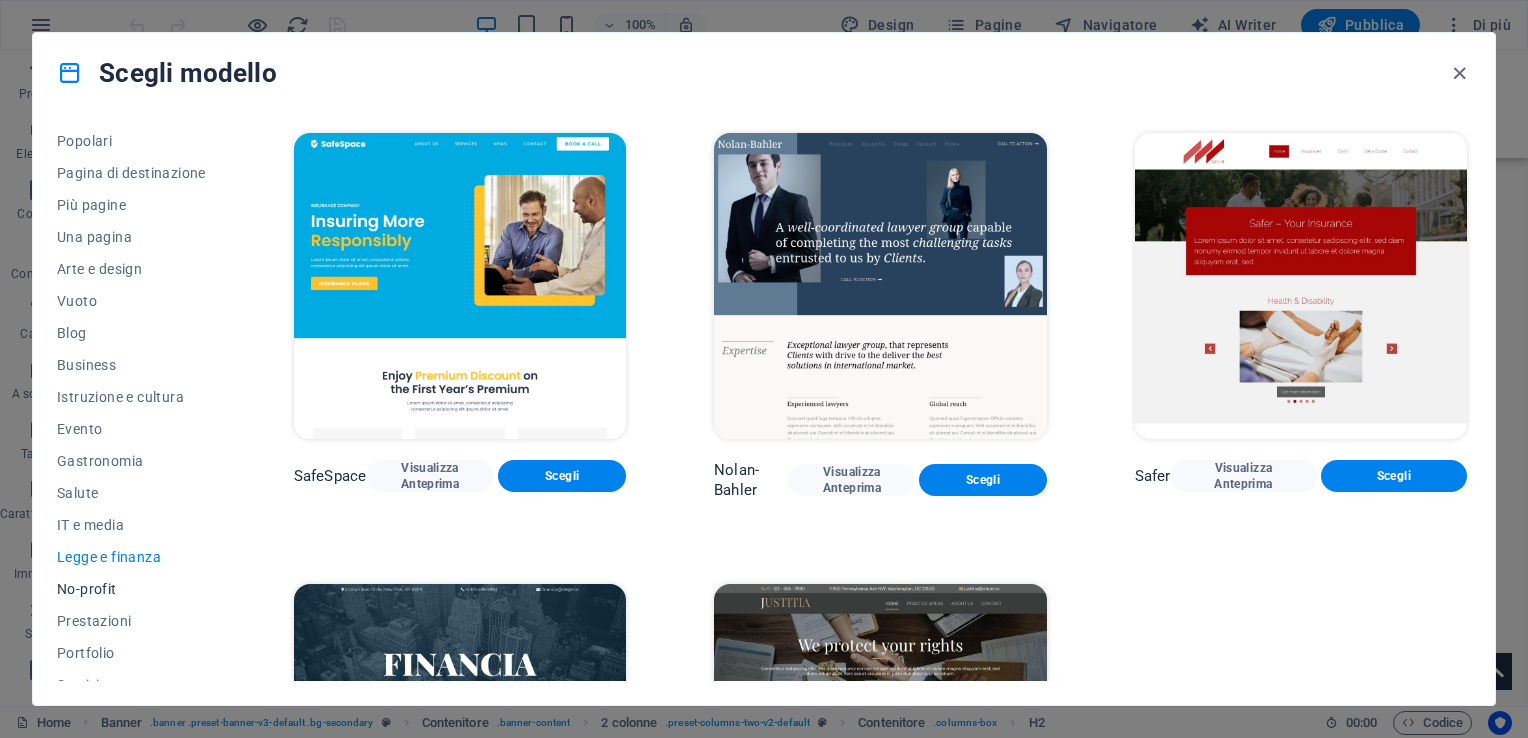 click on "No-profit" at bounding box center [131, 589] 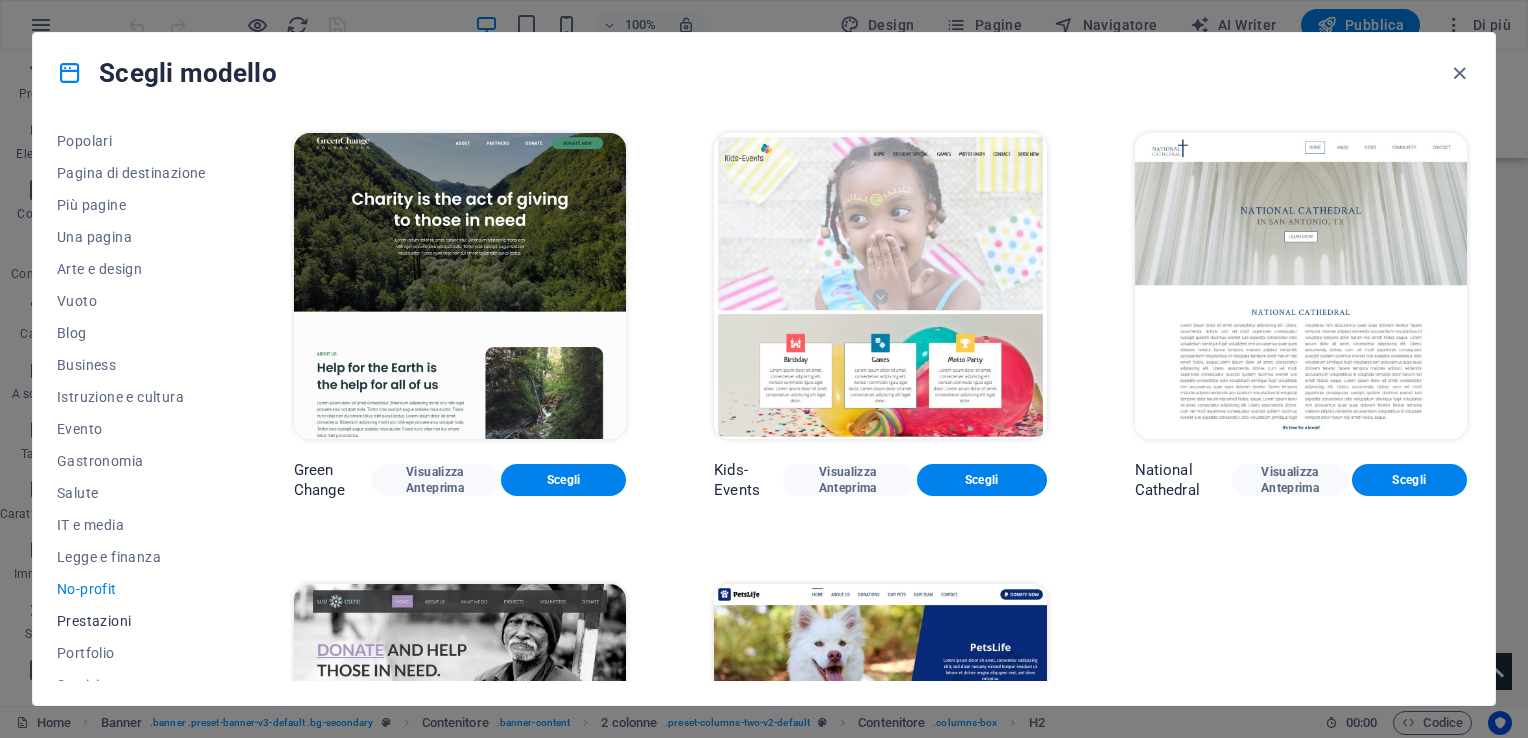 click on "Prestazioni" at bounding box center [131, 621] 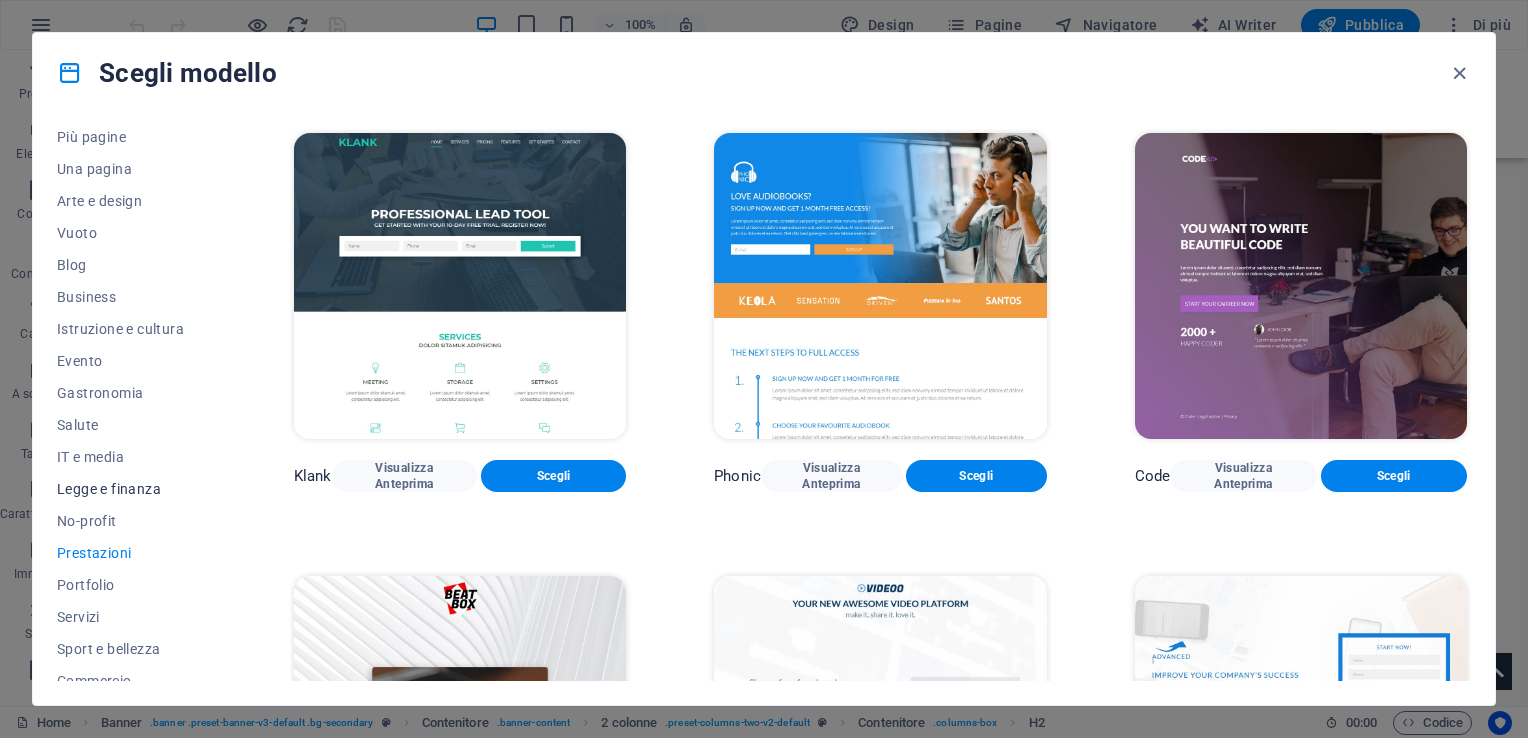 scroll, scrollTop: 200, scrollLeft: 0, axis: vertical 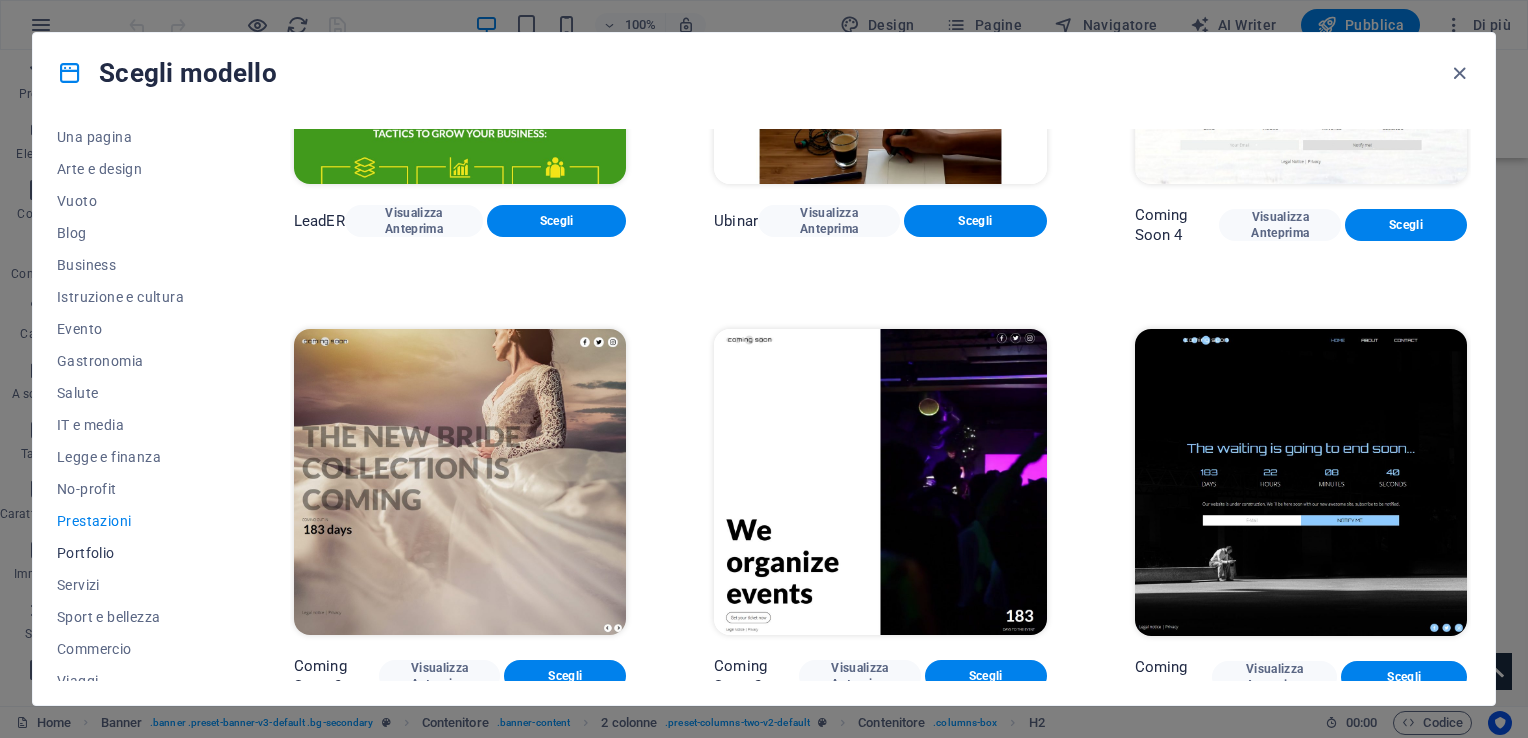 click on "Portfolio" at bounding box center [131, 553] 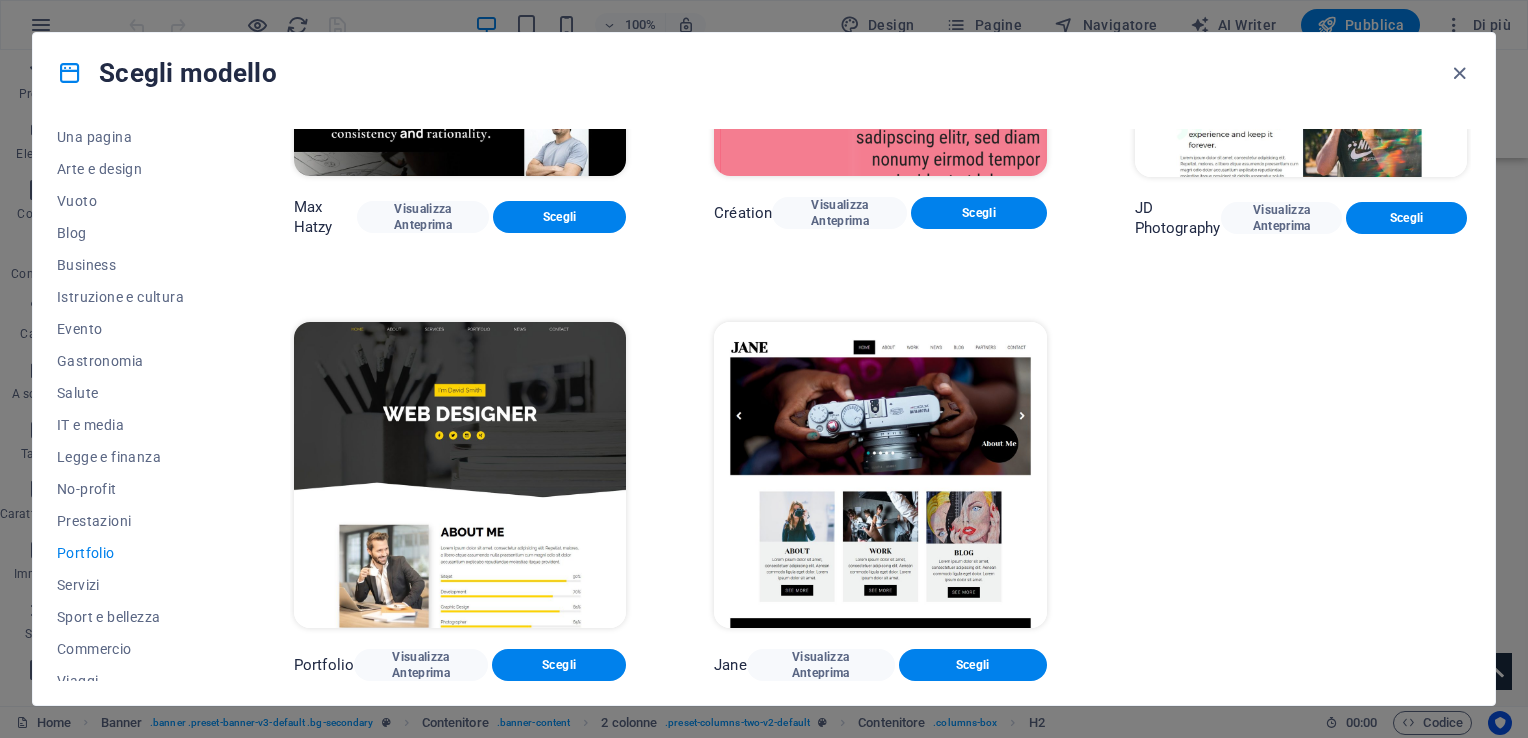 scroll, scrollTop: 0, scrollLeft: 0, axis: both 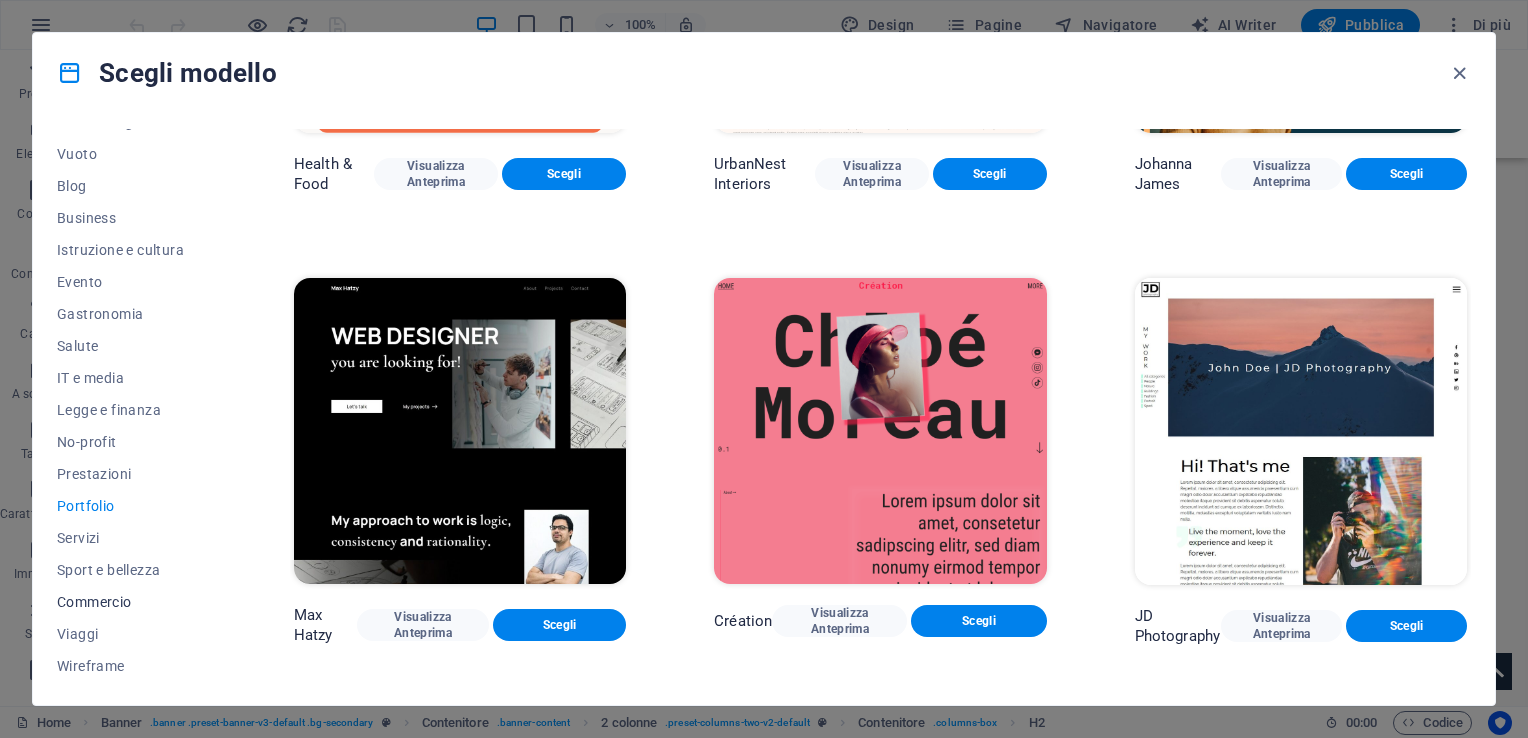 click on "Commercio" at bounding box center (131, 602) 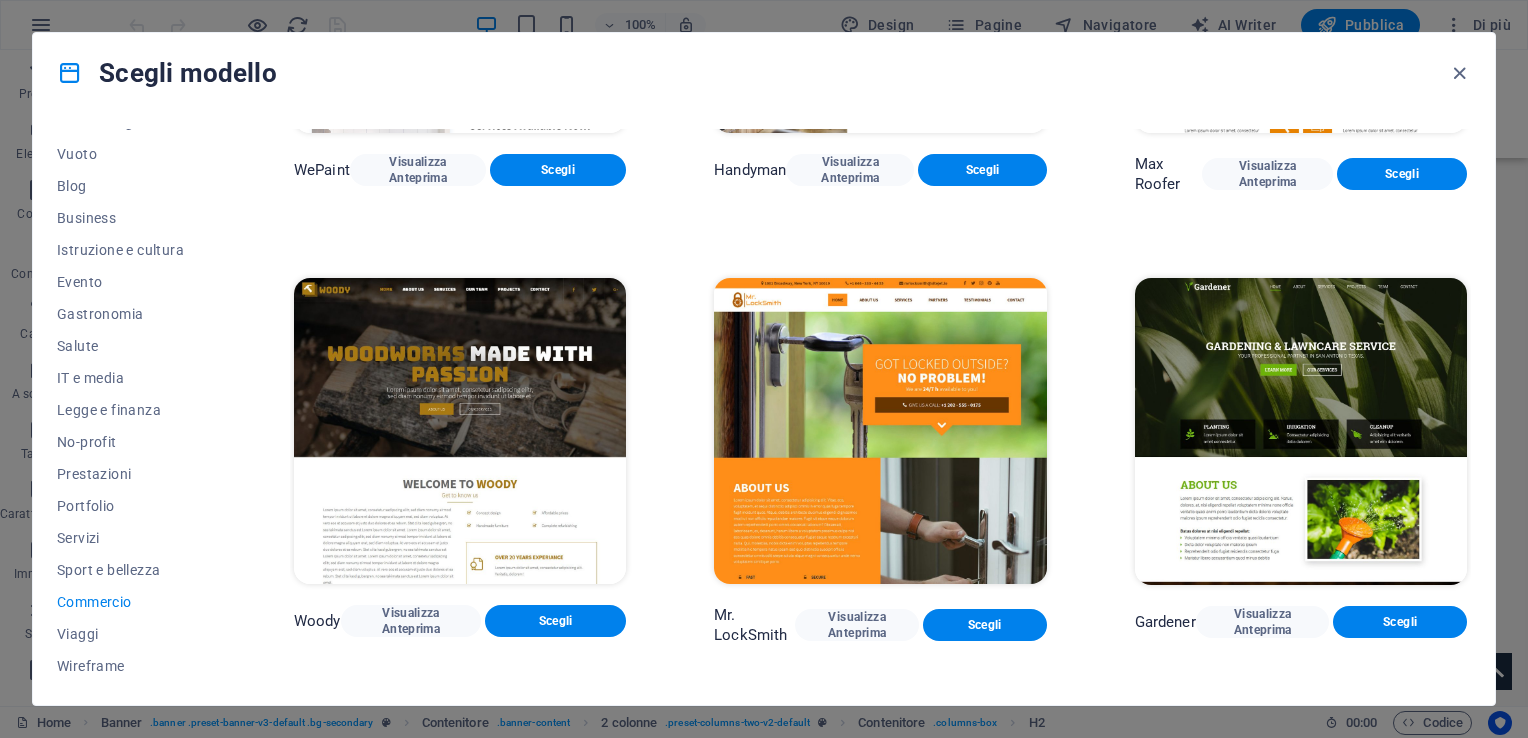 scroll, scrollTop: 506, scrollLeft: 0, axis: vertical 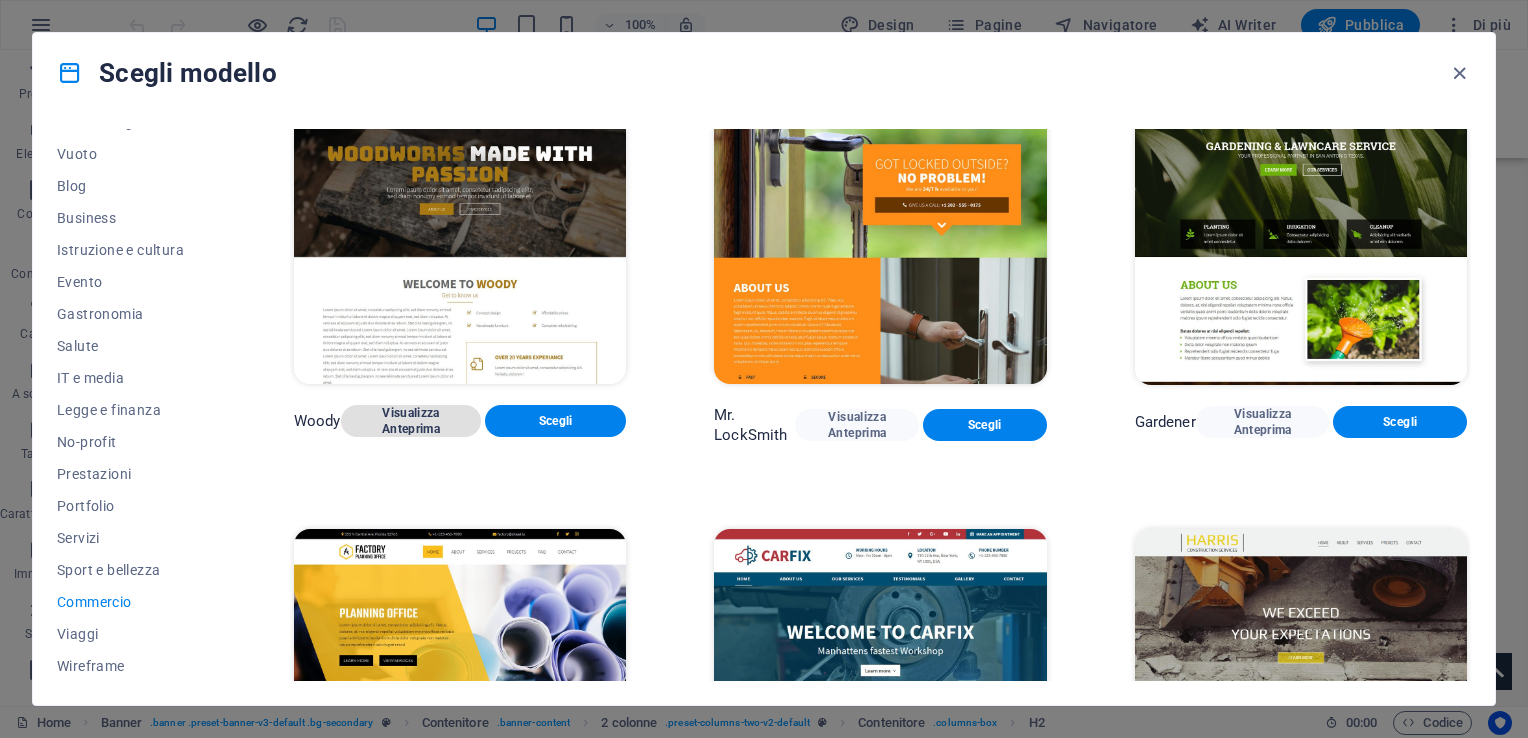 click on "Visualizza Anteprima" at bounding box center [411, 421] 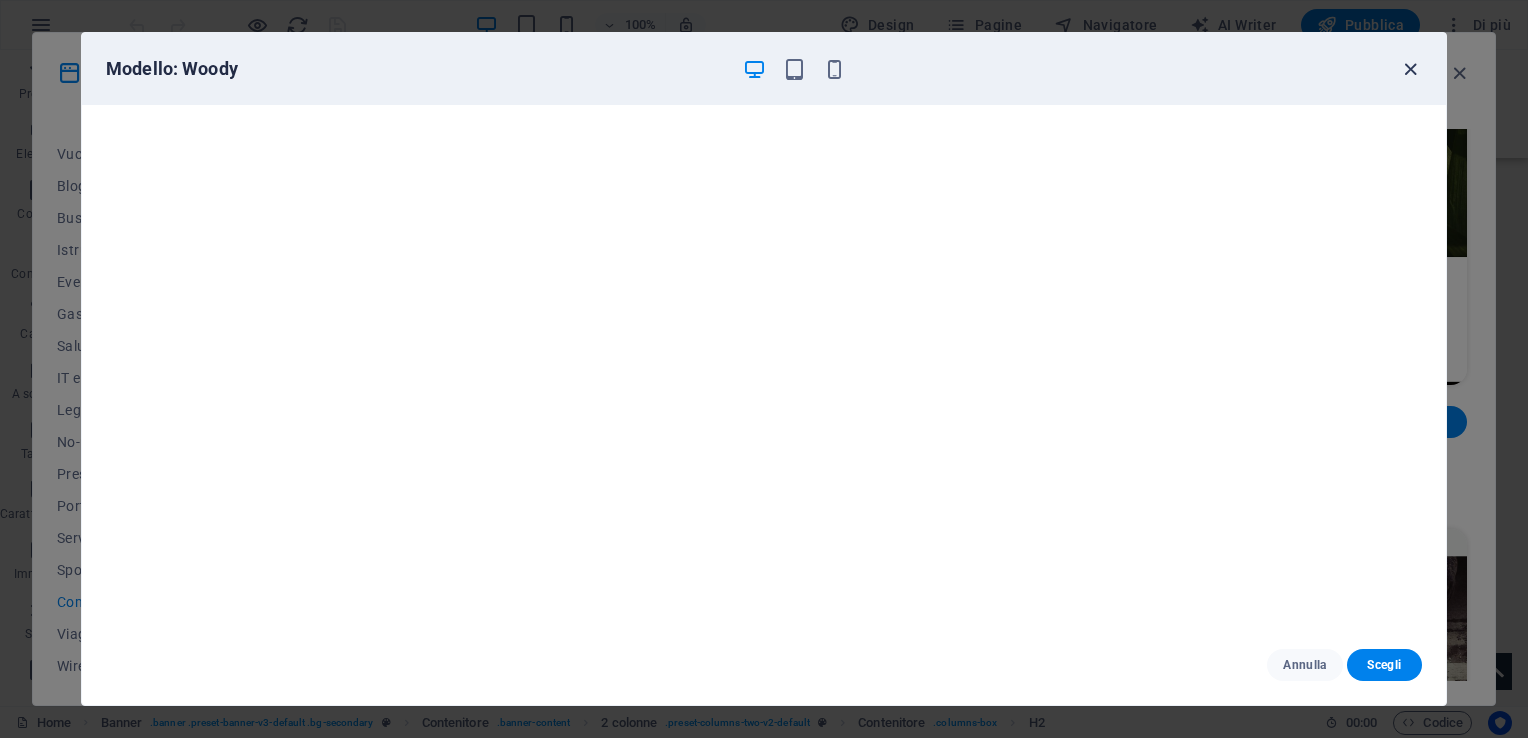click at bounding box center [1410, 69] 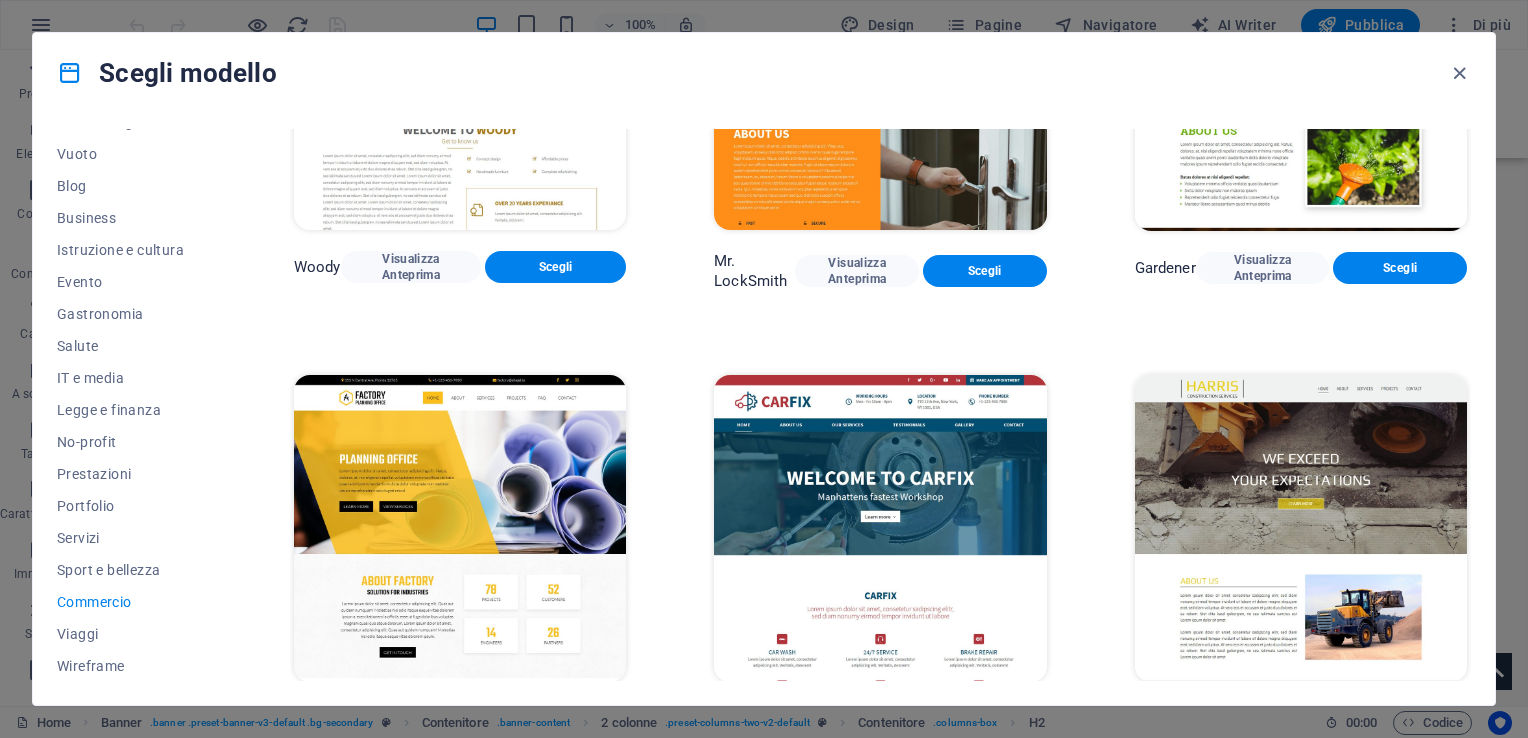 scroll, scrollTop: 706, scrollLeft: 0, axis: vertical 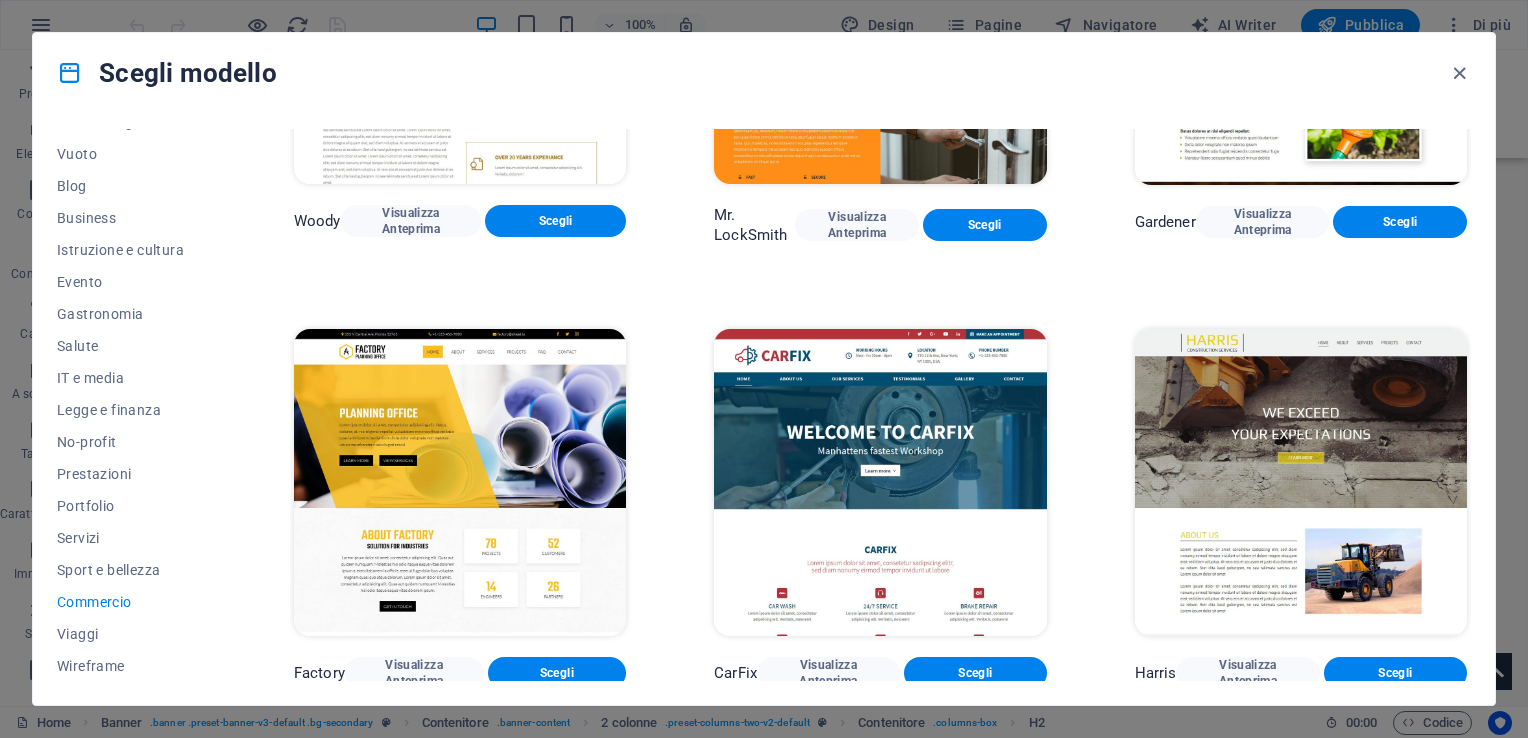 click at bounding box center [1301, 482] 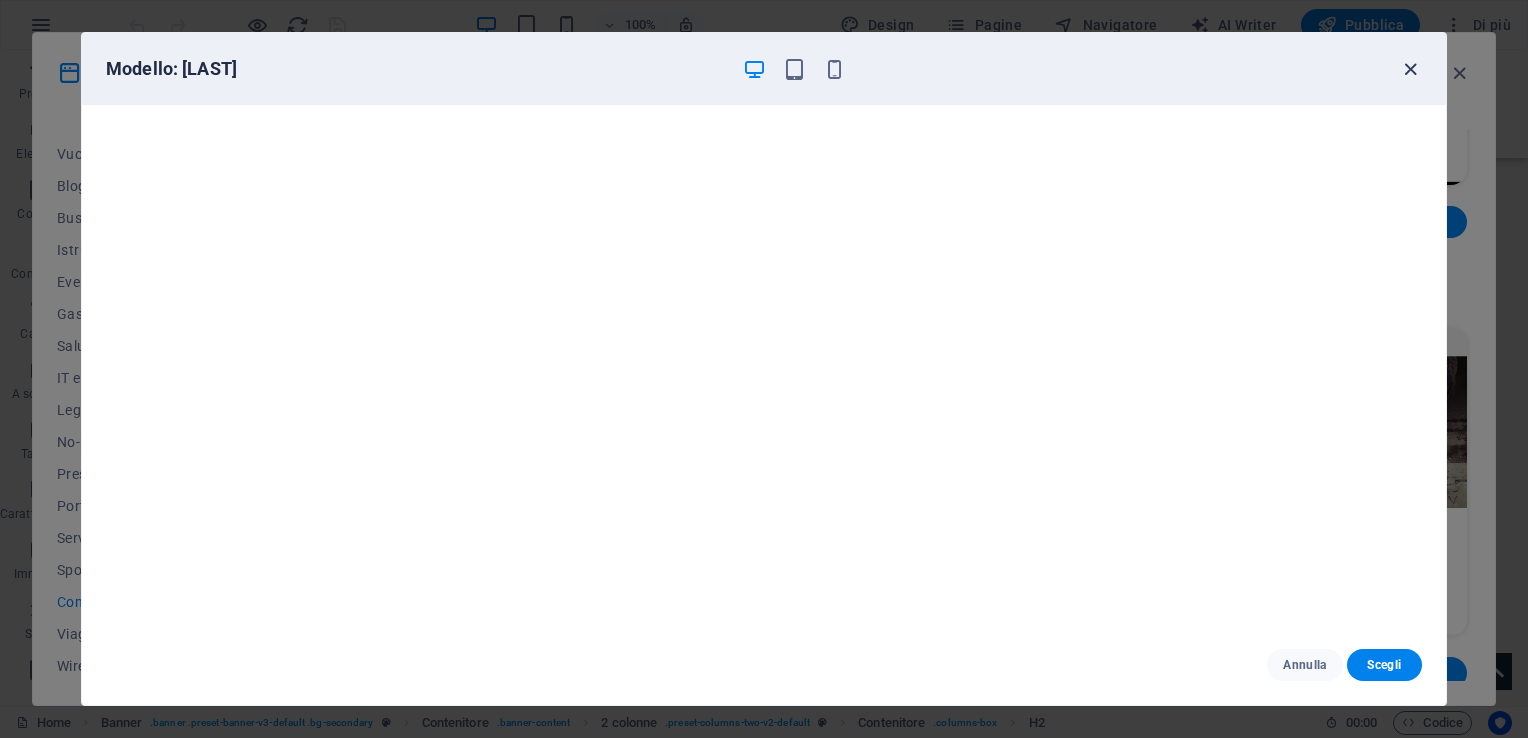 click at bounding box center [1410, 69] 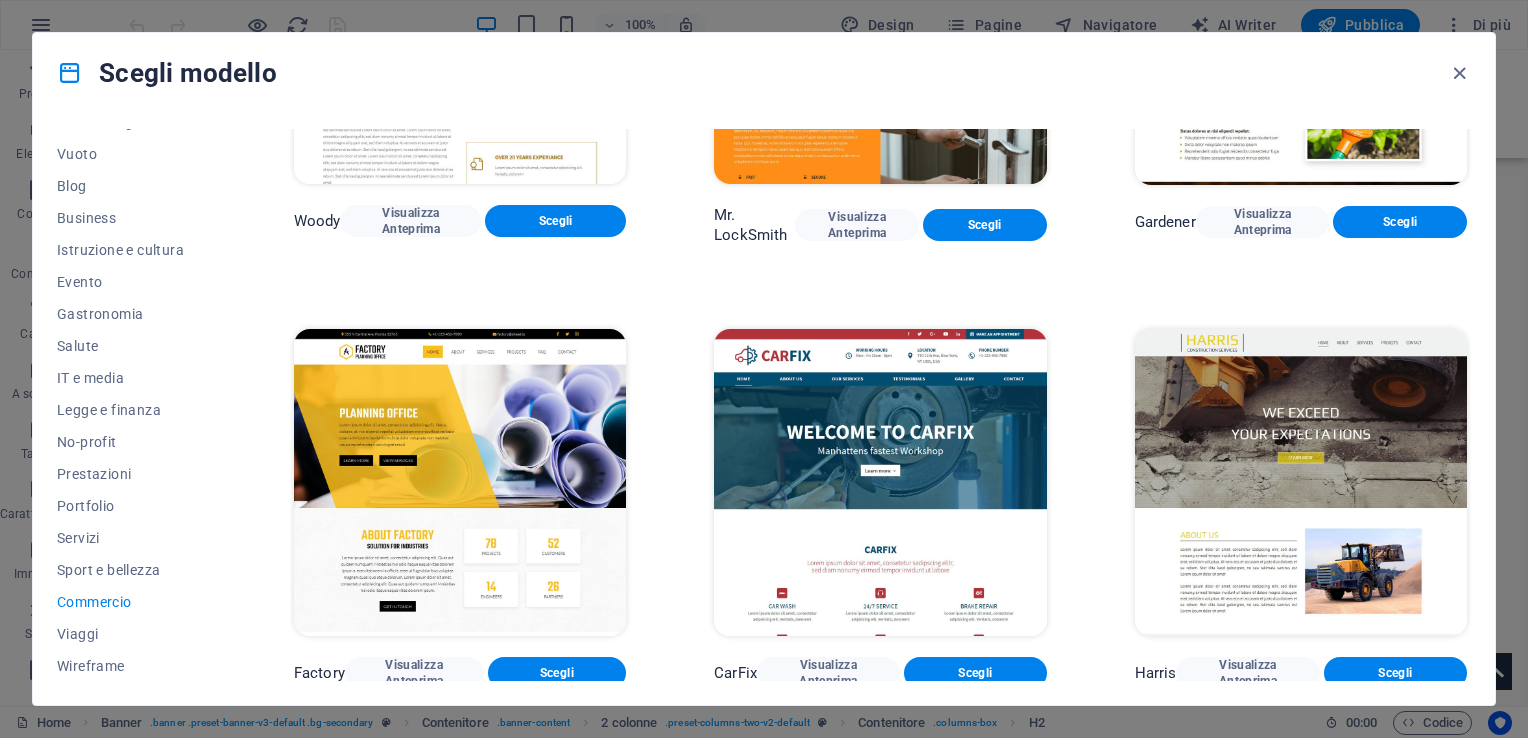 click at bounding box center [880, 482] 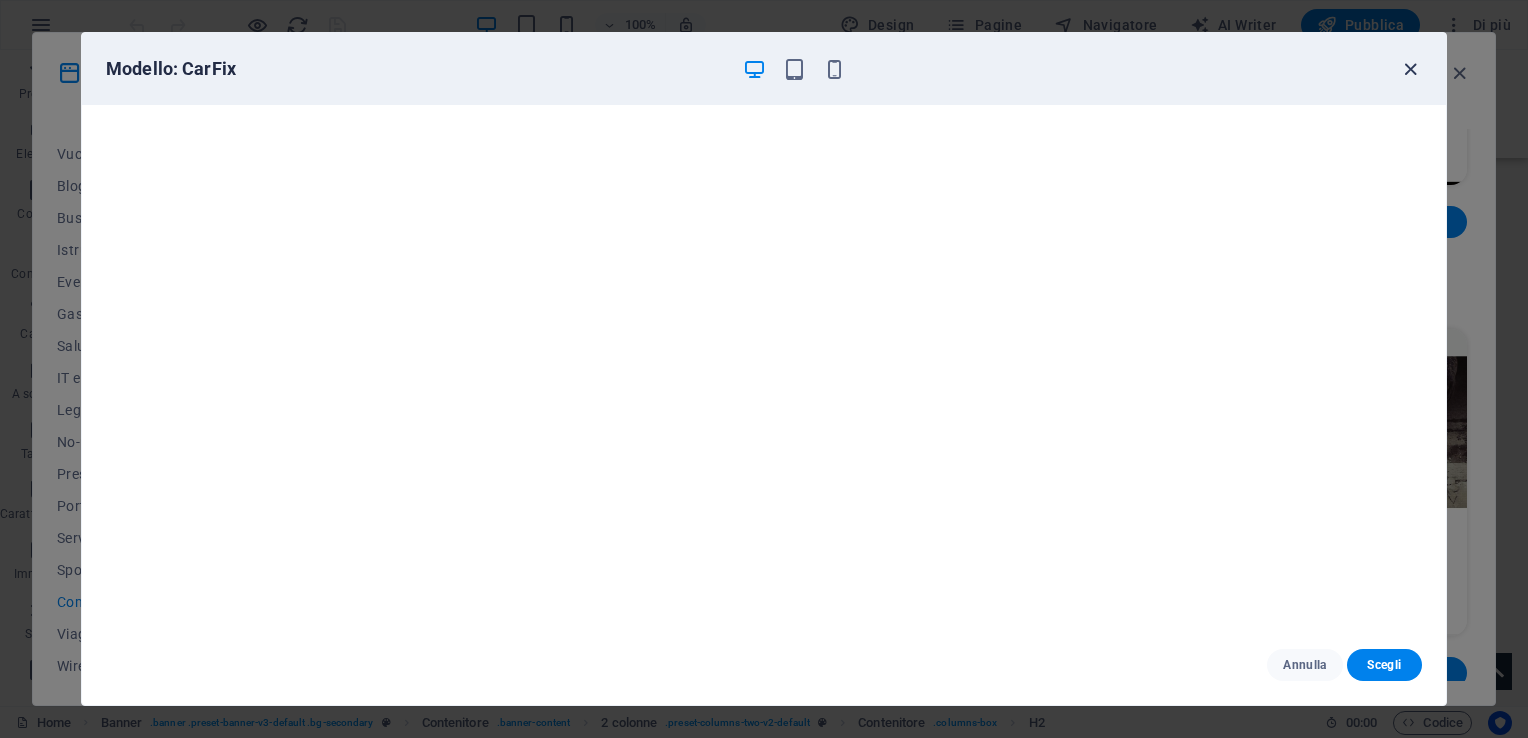 click at bounding box center (1410, 69) 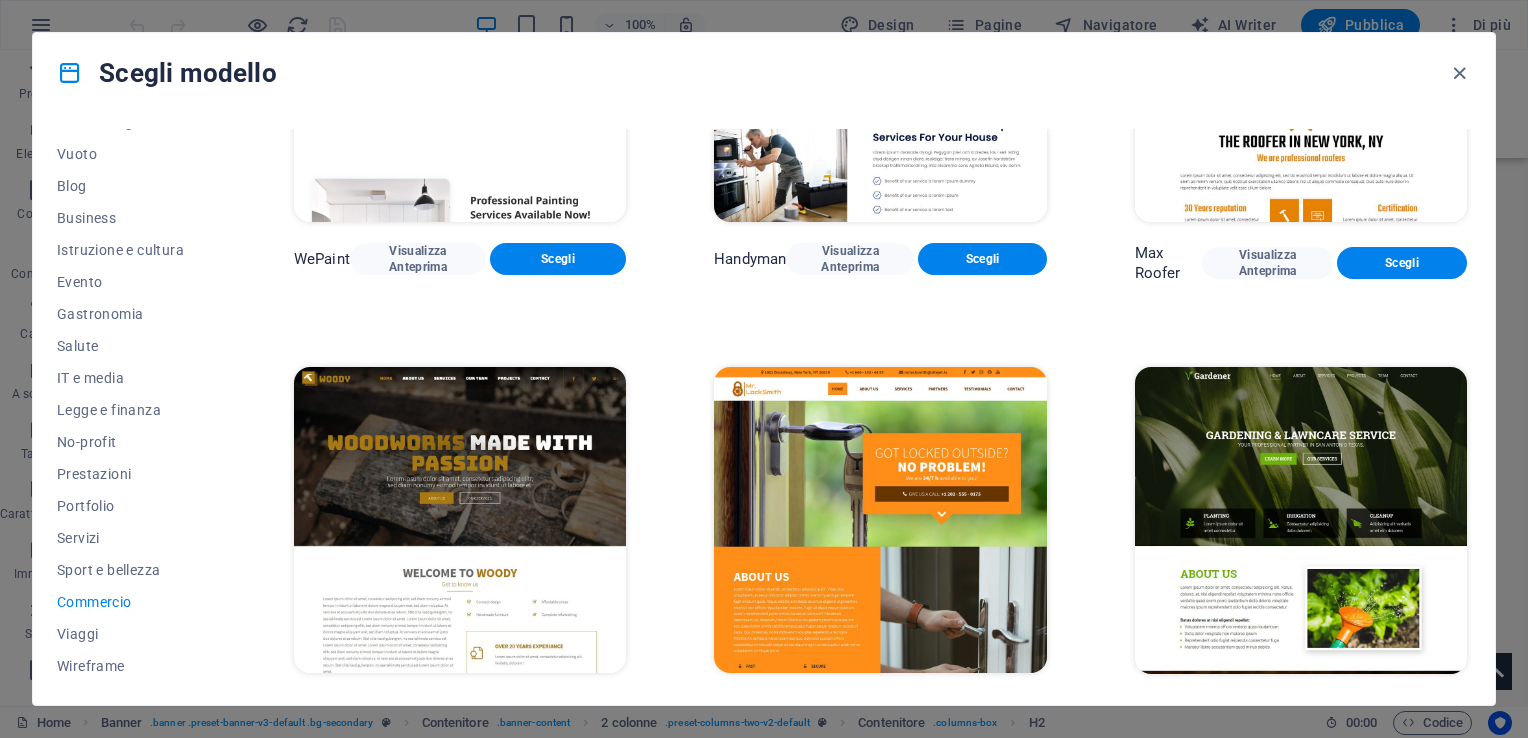 scroll, scrollTop: 6, scrollLeft: 0, axis: vertical 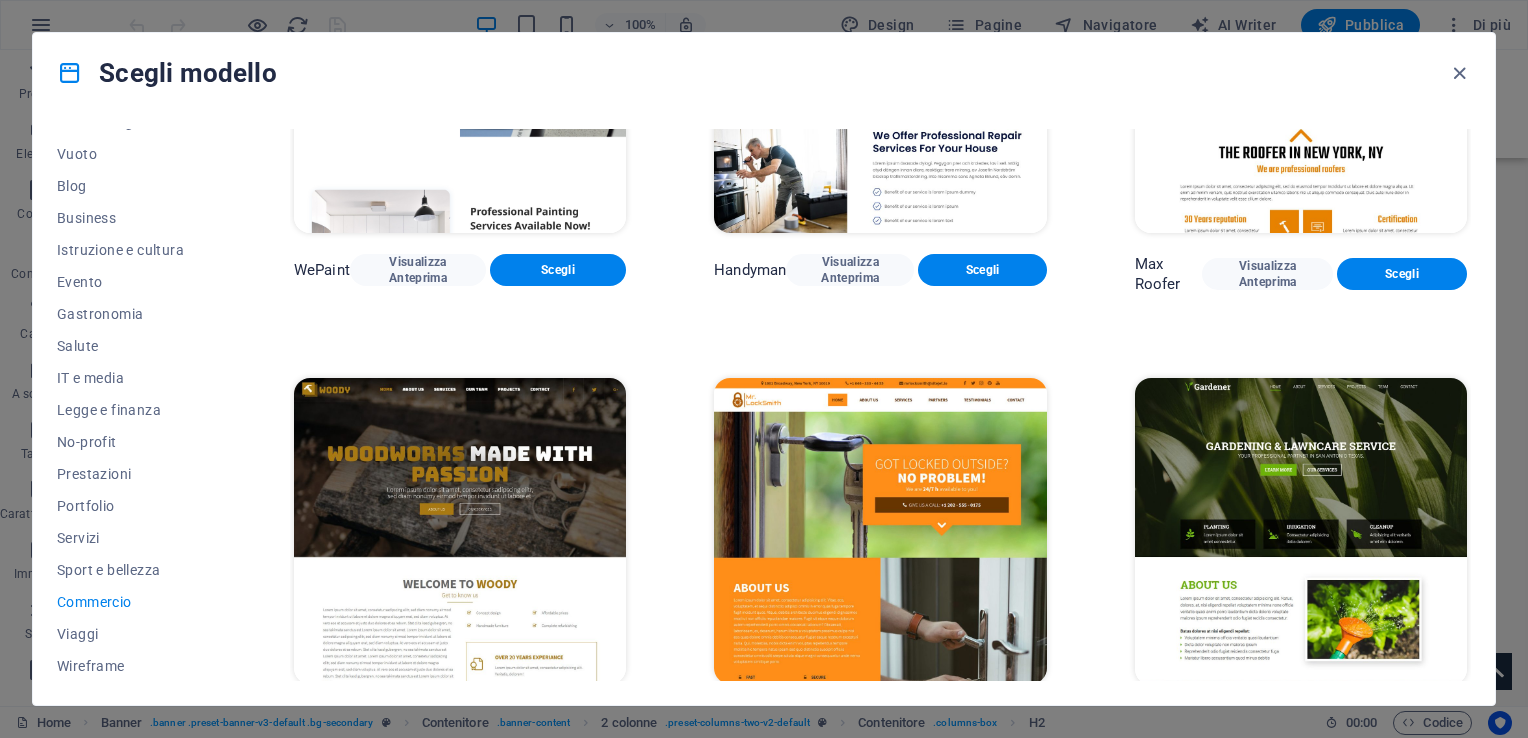 click at bounding box center (460, 531) 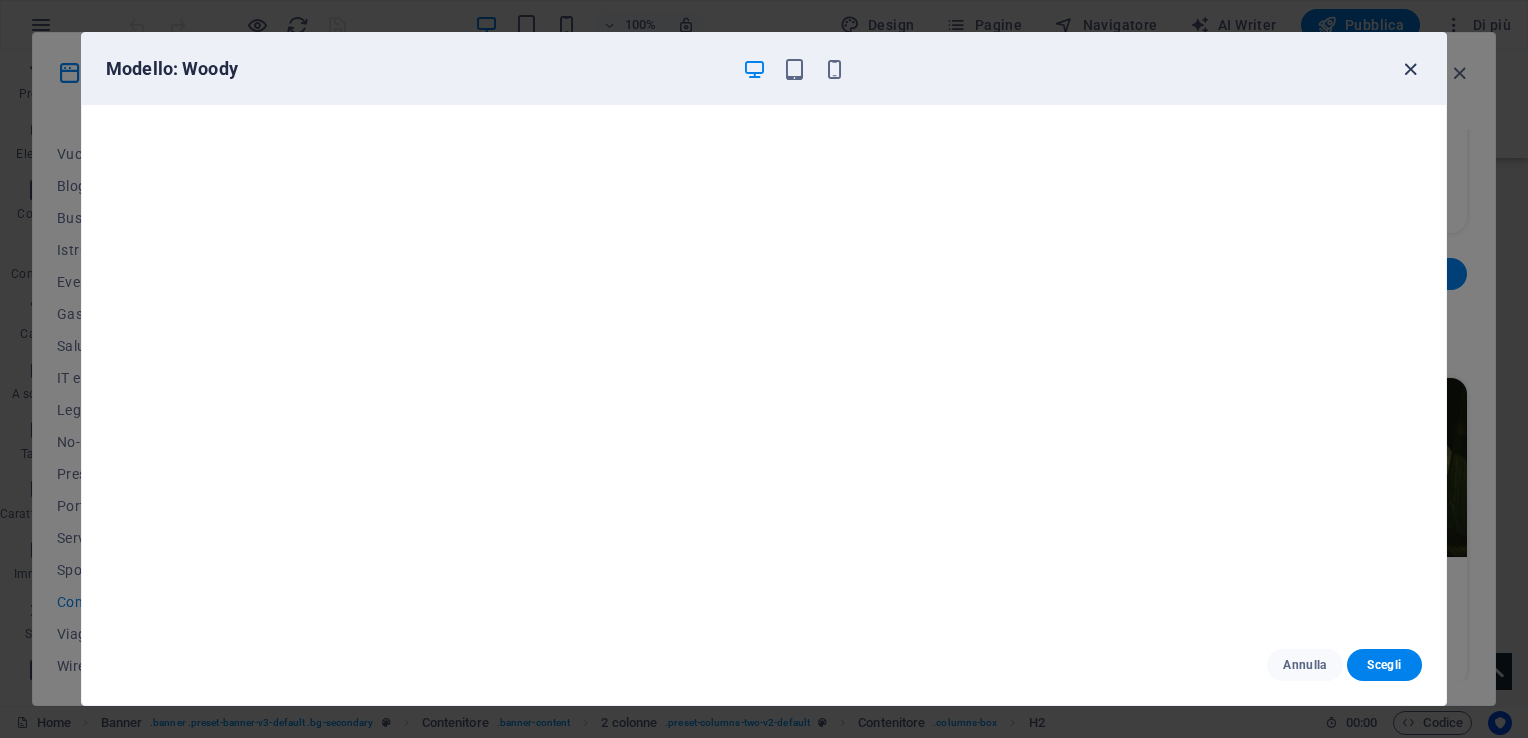 click at bounding box center (1410, 69) 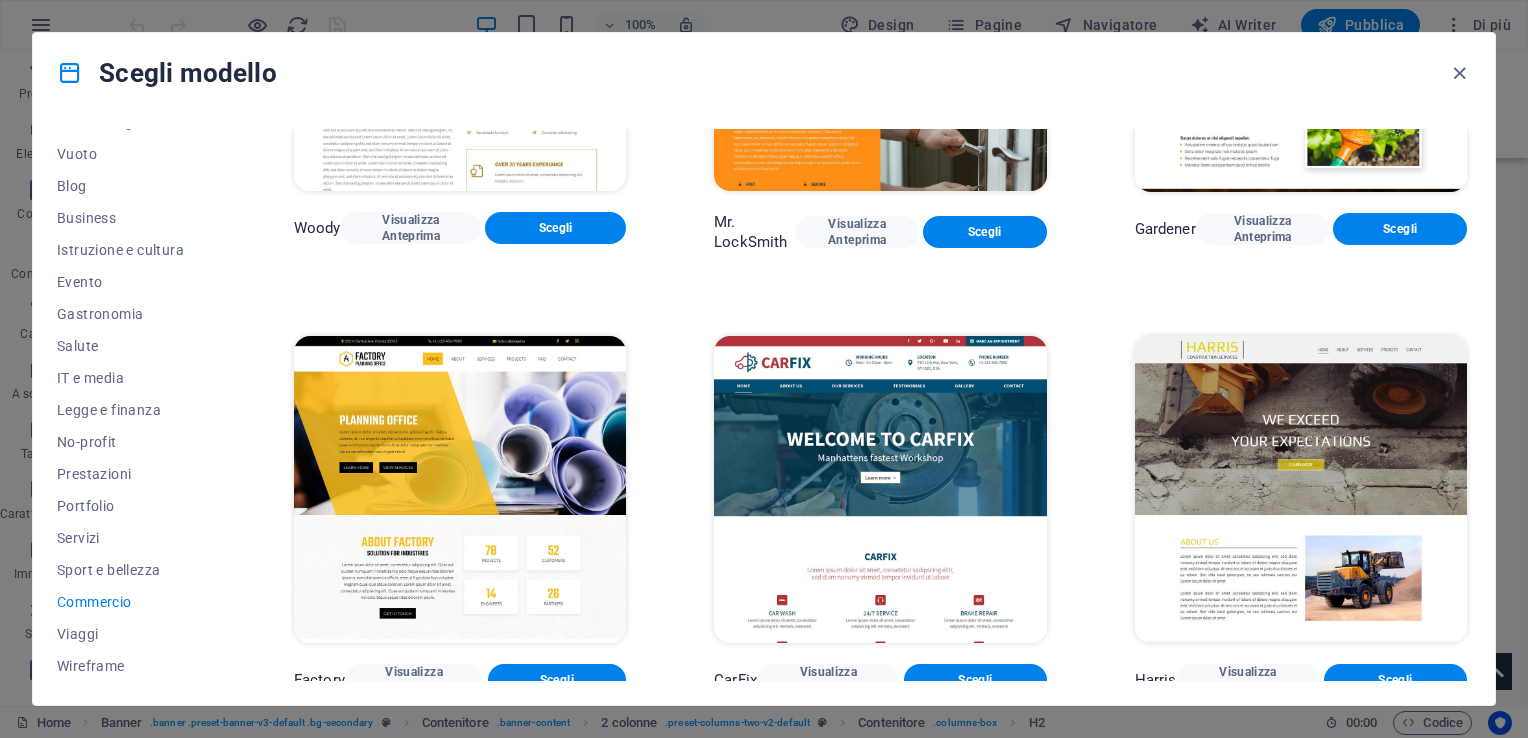 scroll, scrollTop: 706, scrollLeft: 0, axis: vertical 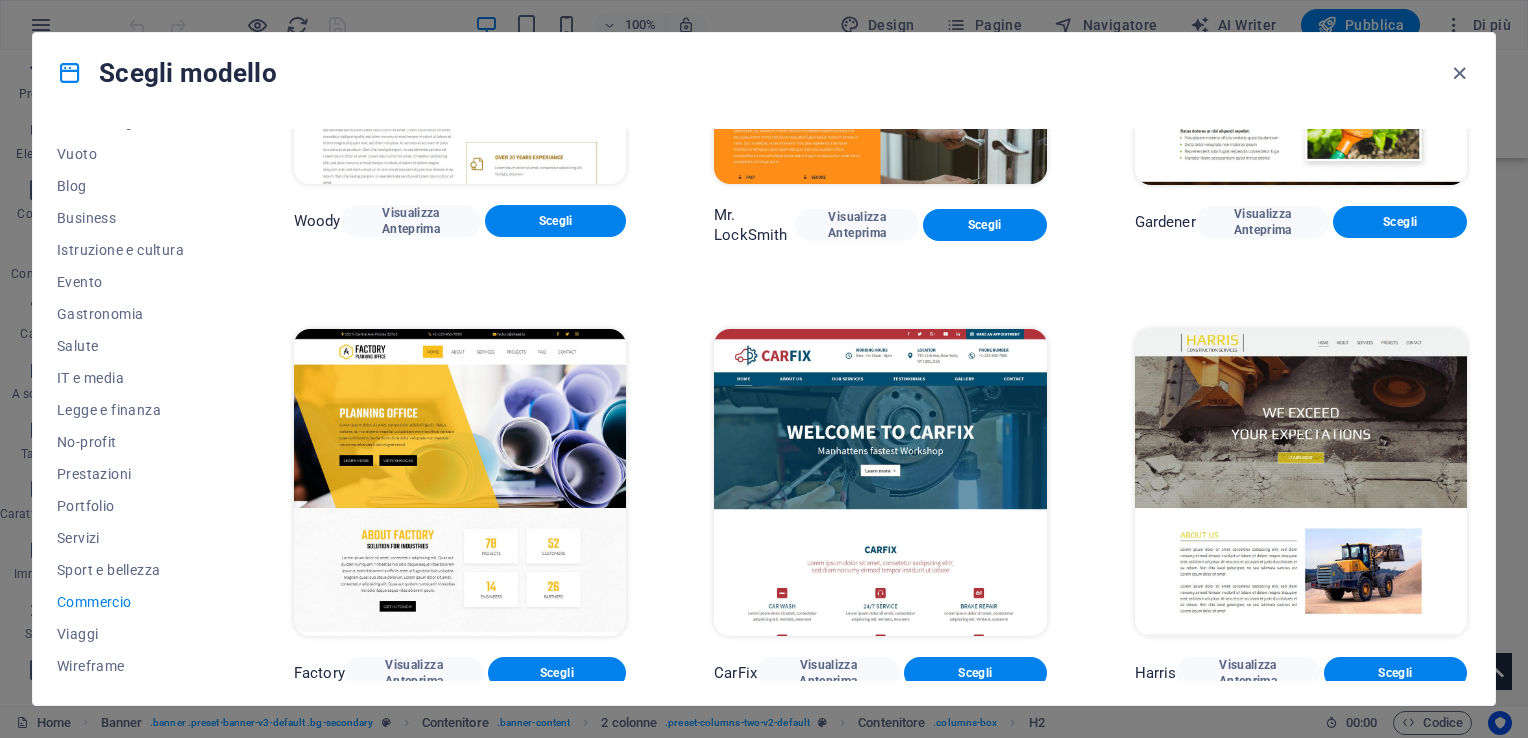 click at bounding box center [1301, 482] 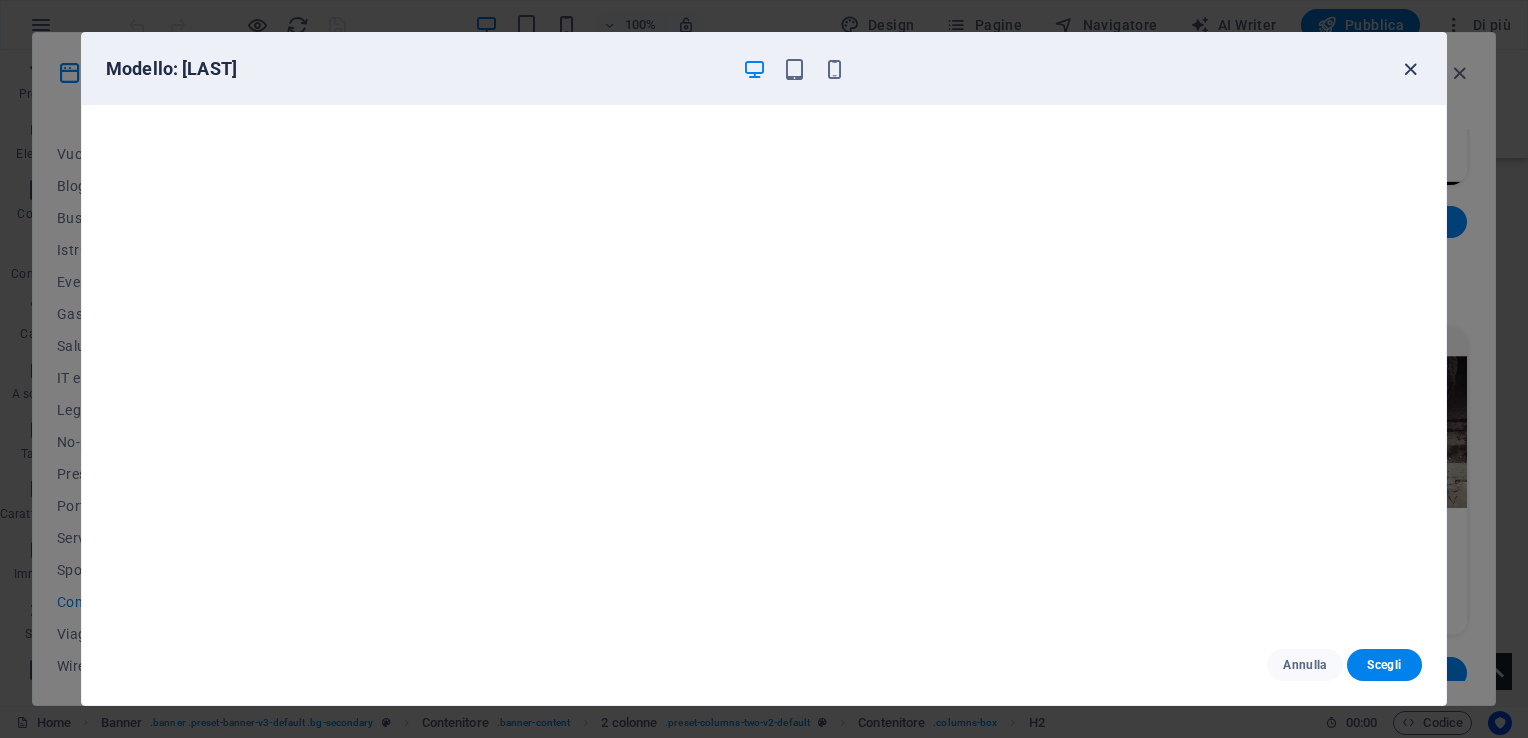 click at bounding box center (1410, 69) 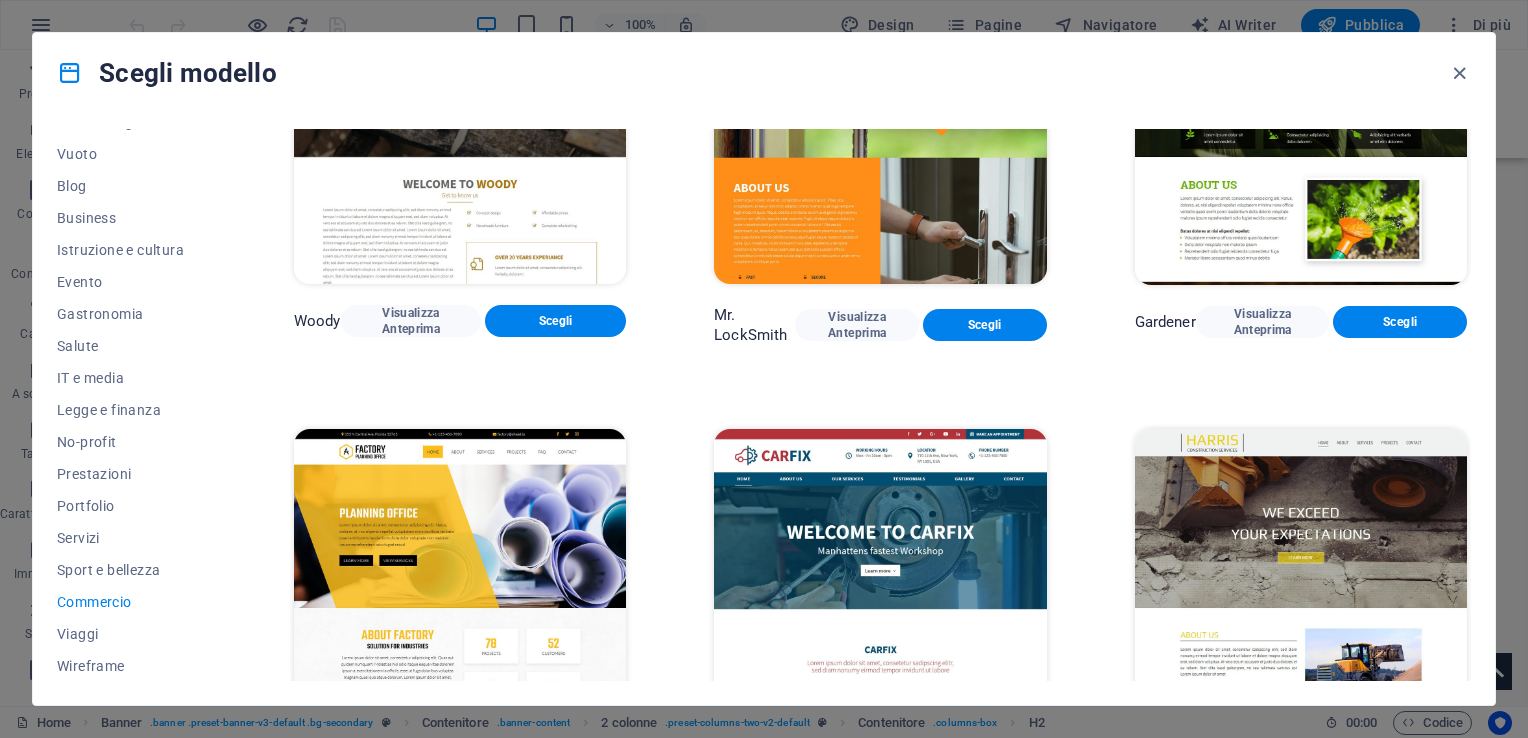 scroll, scrollTop: 406, scrollLeft: 0, axis: vertical 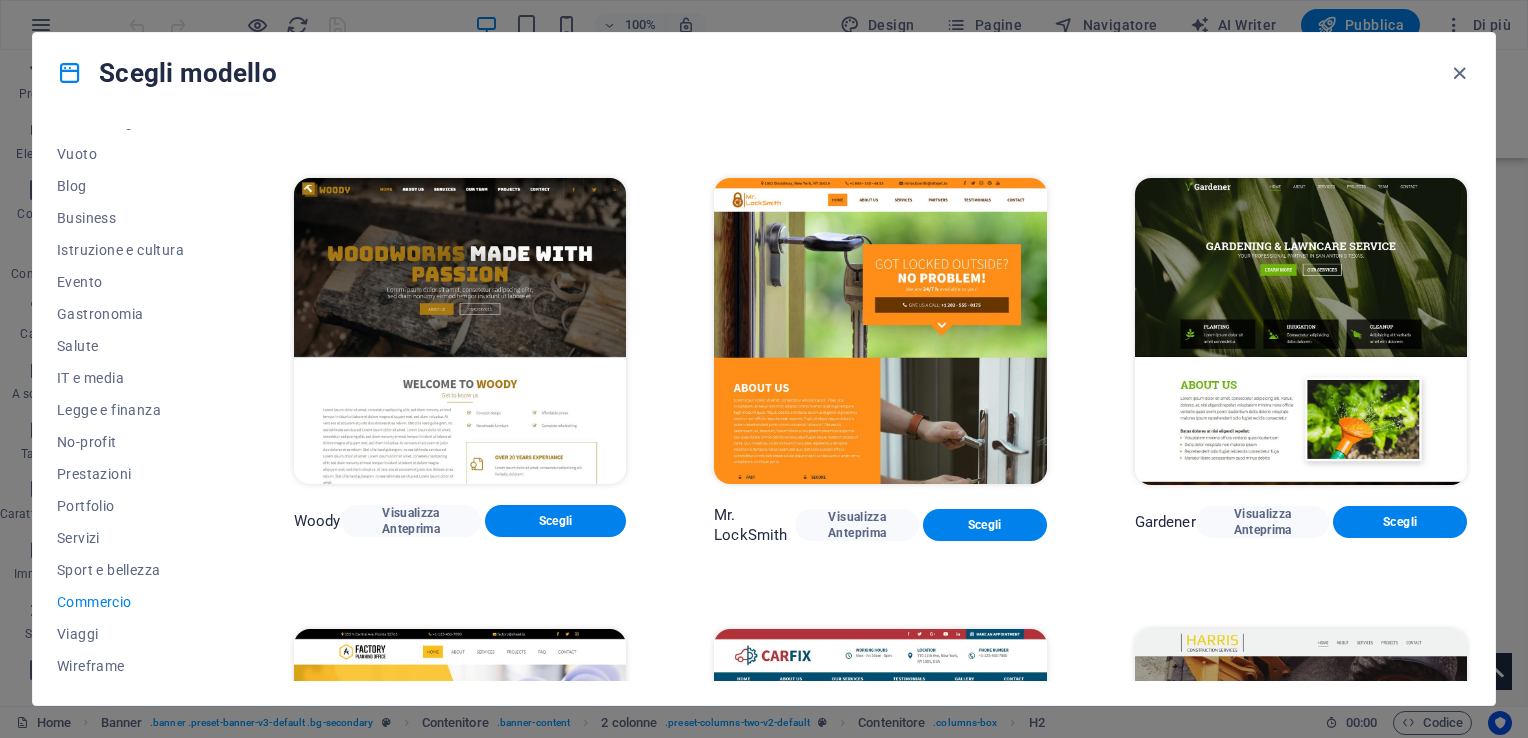 click at bounding box center (1301, 331) 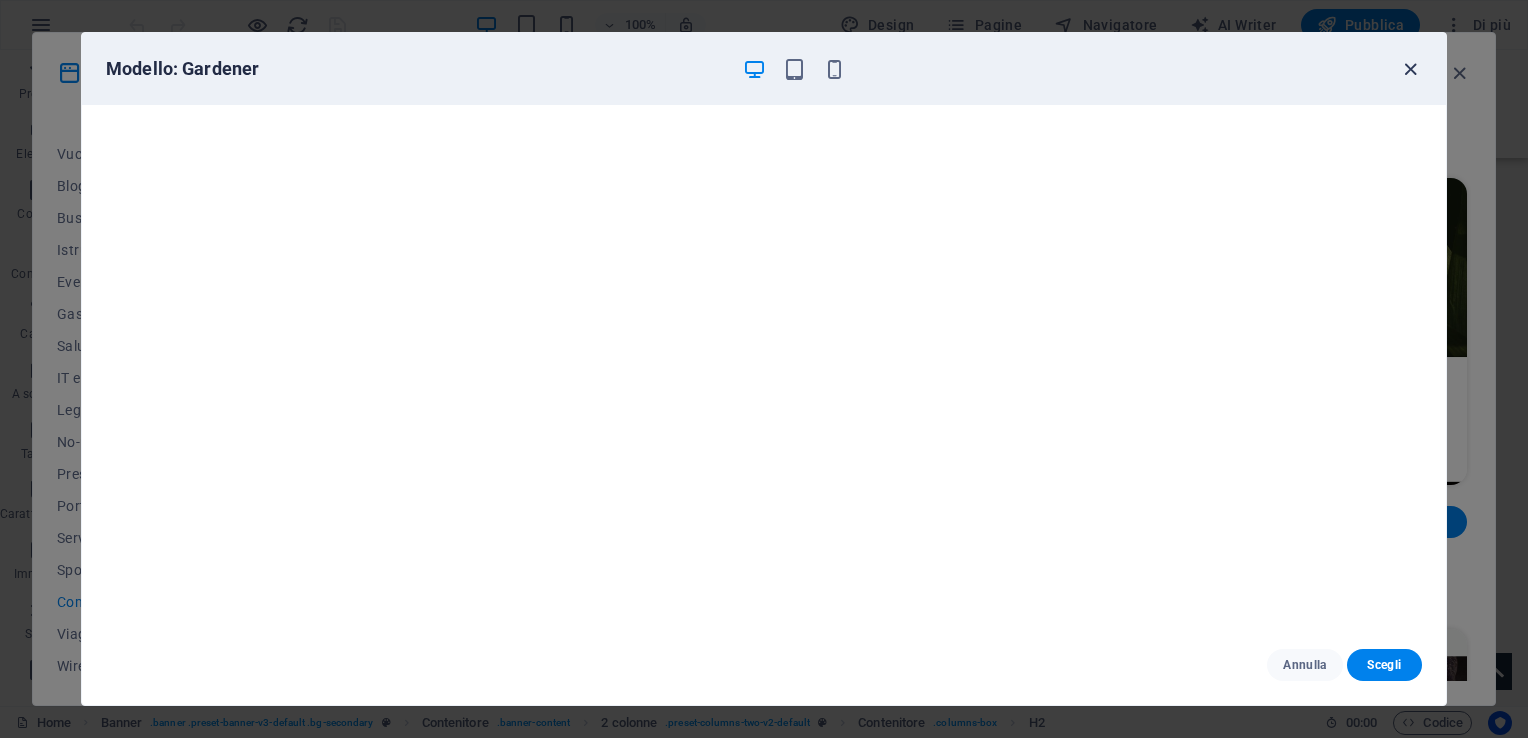 click at bounding box center (1410, 69) 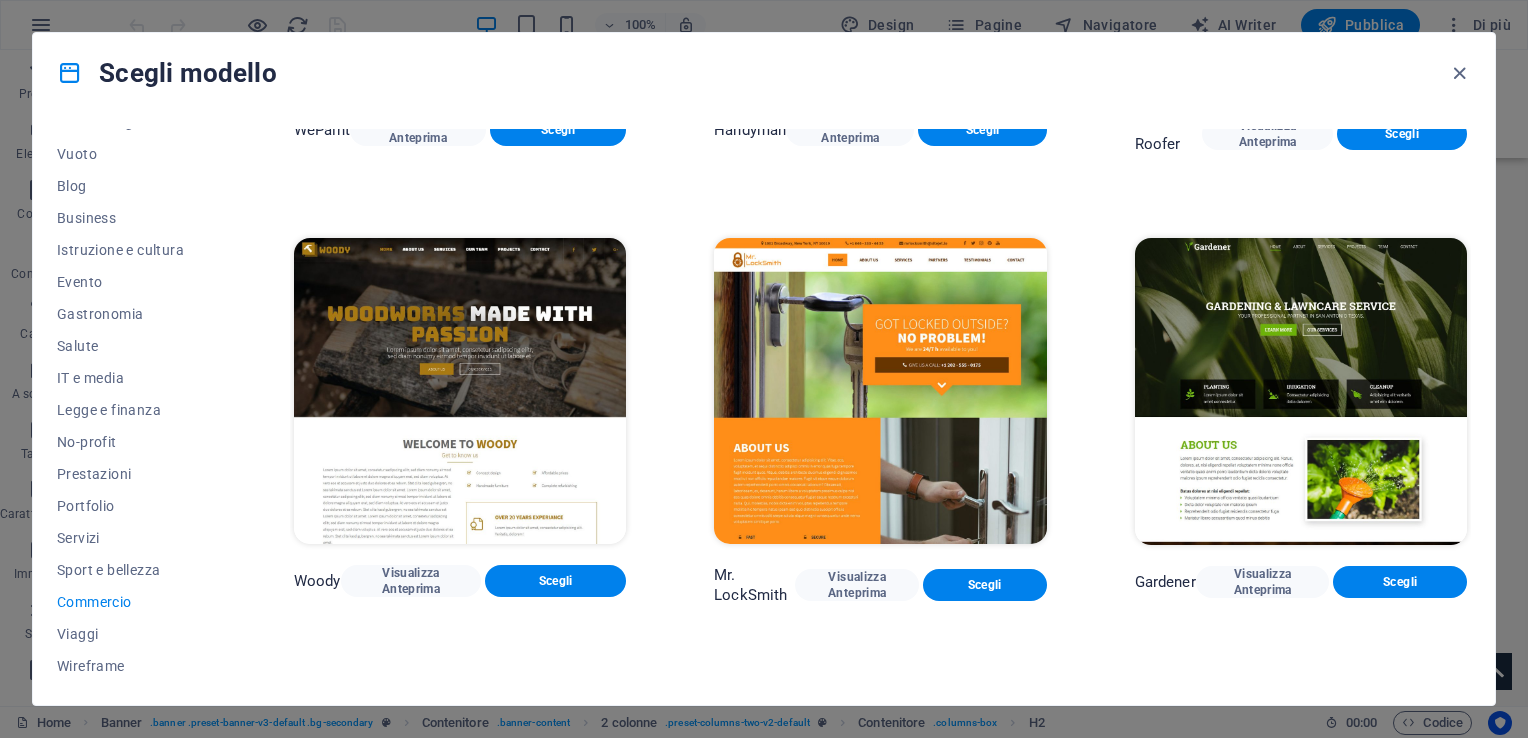 scroll, scrollTop: 106, scrollLeft: 0, axis: vertical 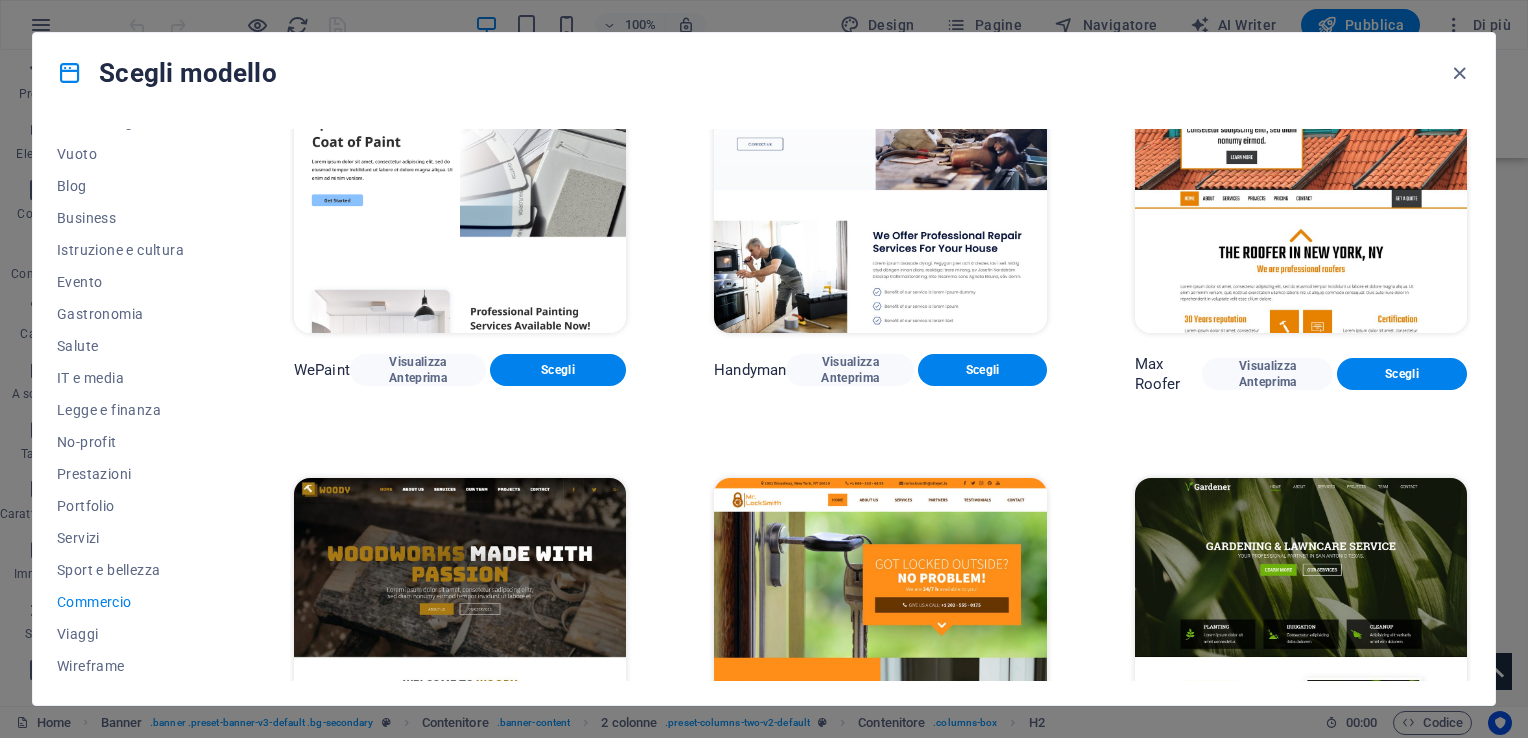 click at bounding box center [460, 631] 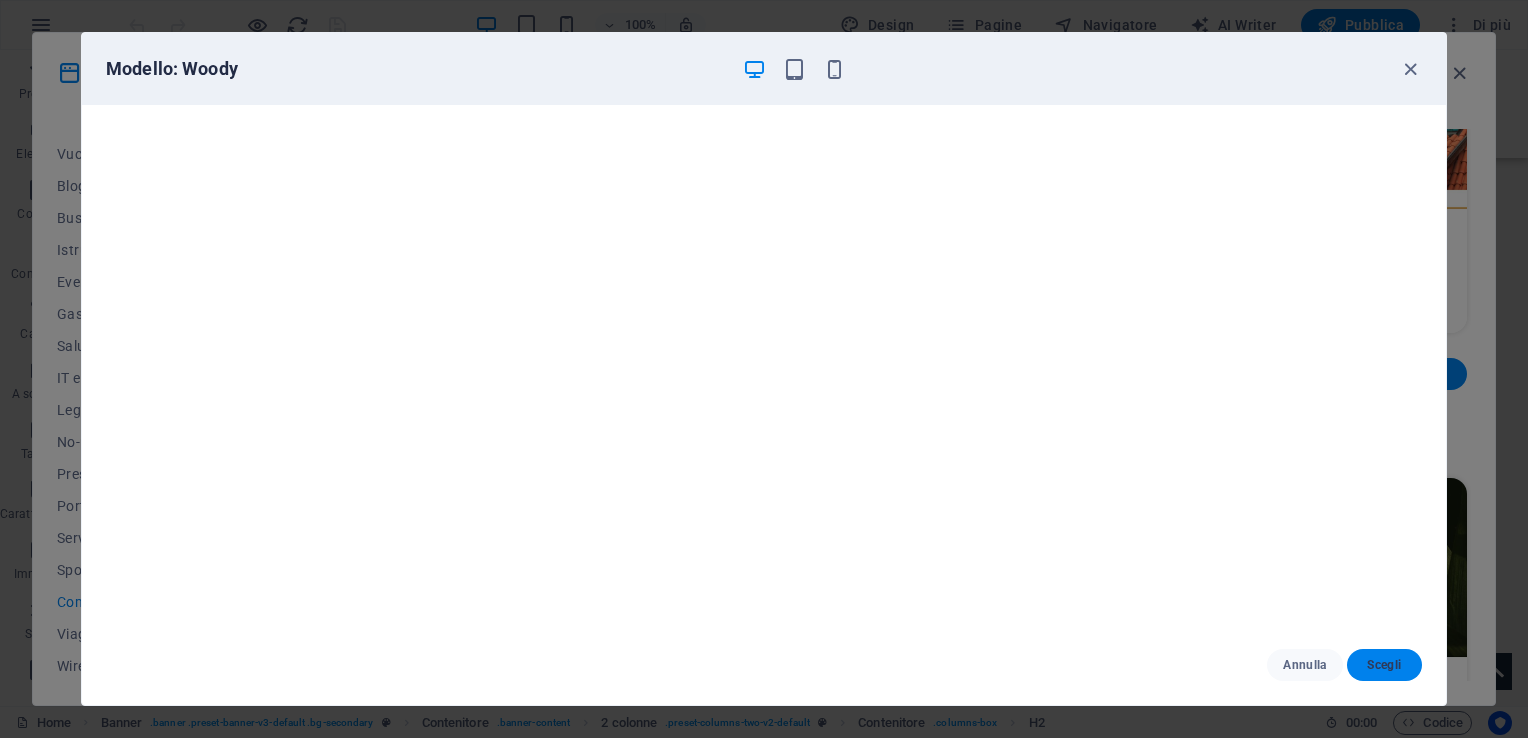 click on "Scegli" at bounding box center [1384, 665] 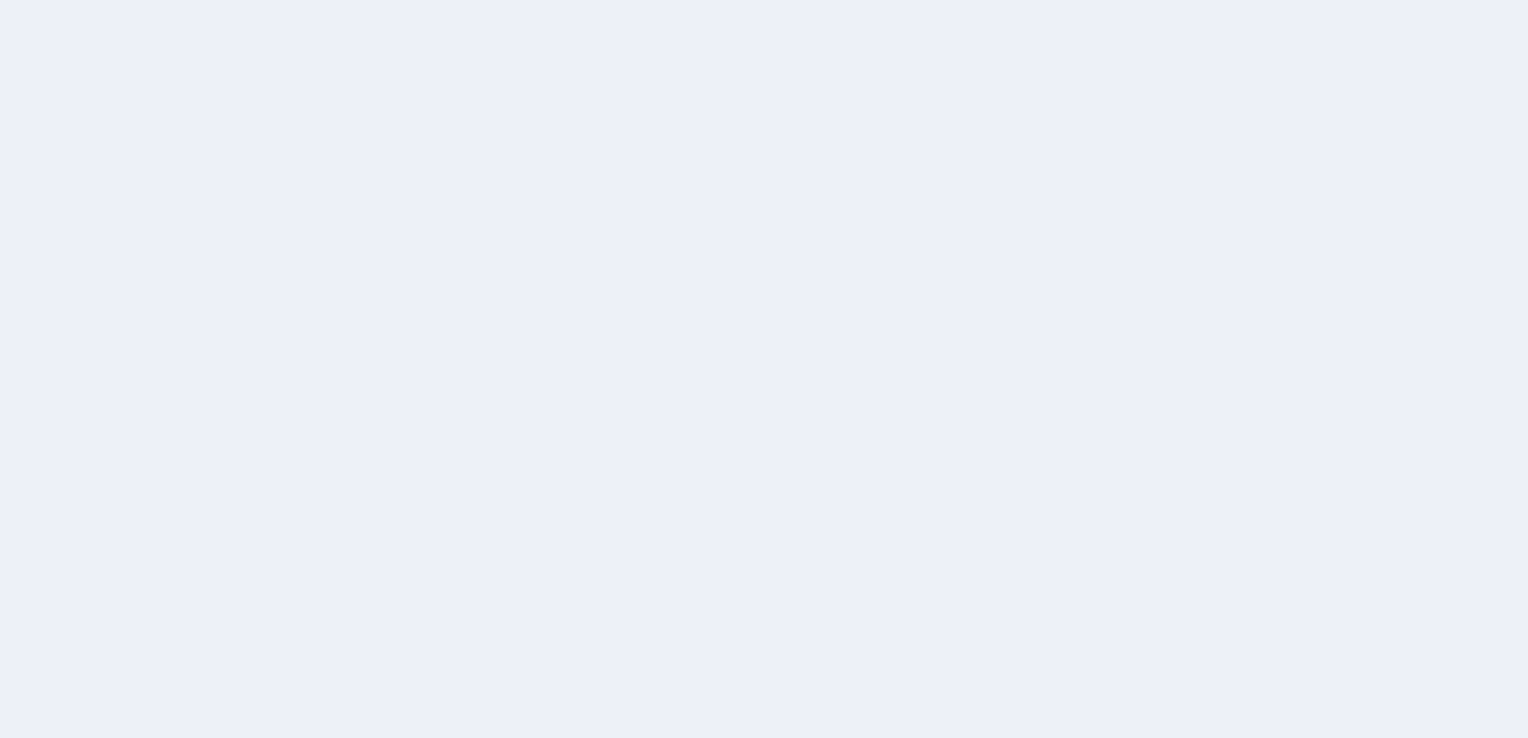 scroll, scrollTop: 0, scrollLeft: 0, axis: both 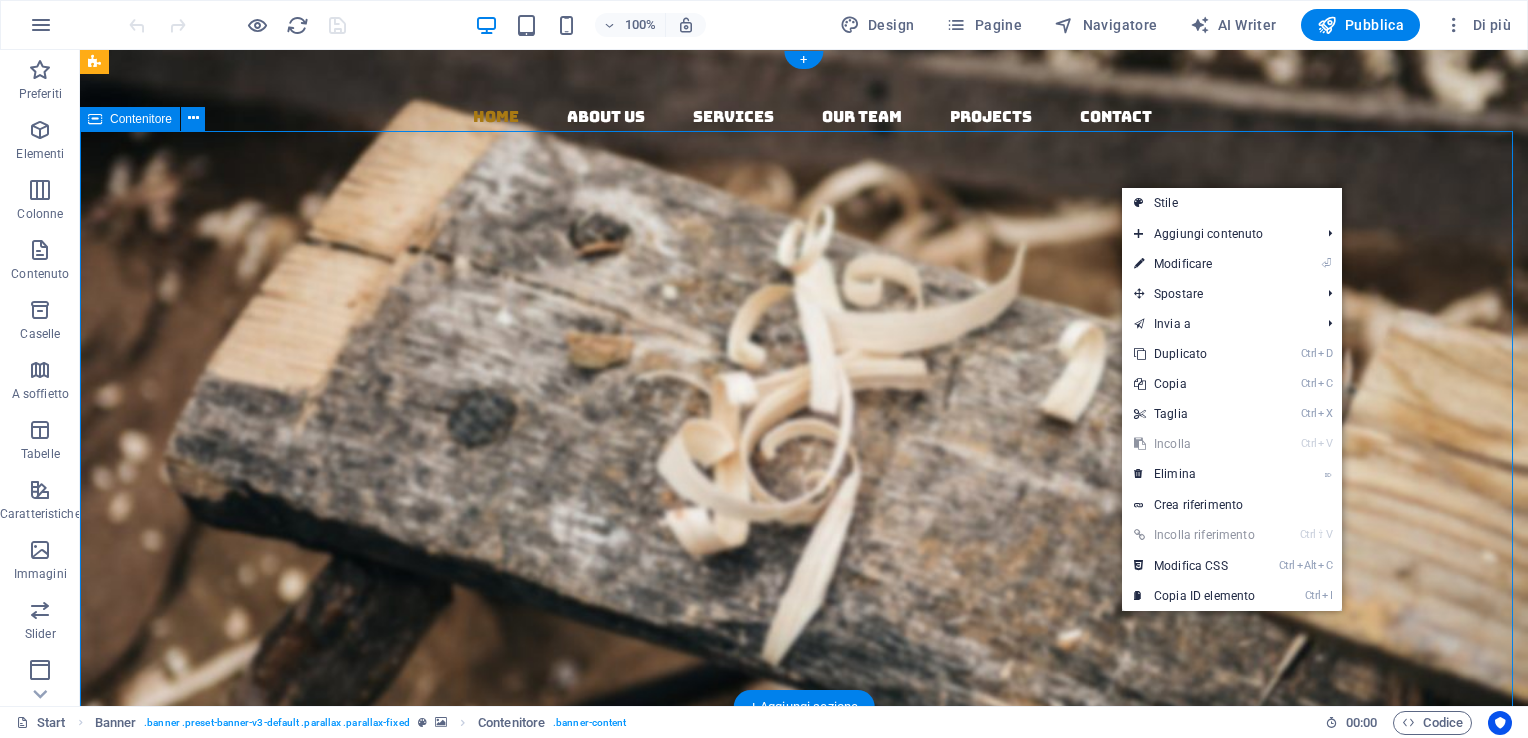 click on "Woodworks ­ made with   Passion Lorem ipsum dolor sit amet, consectetuer adipiscing elit. Aenean commodo ligula eget dolor. Aenean massa. Cum sociis natoque penatibus et magnis dis parturient montes, nascetur ridiculus mus. About us Our Services" at bounding box center (804, 652) 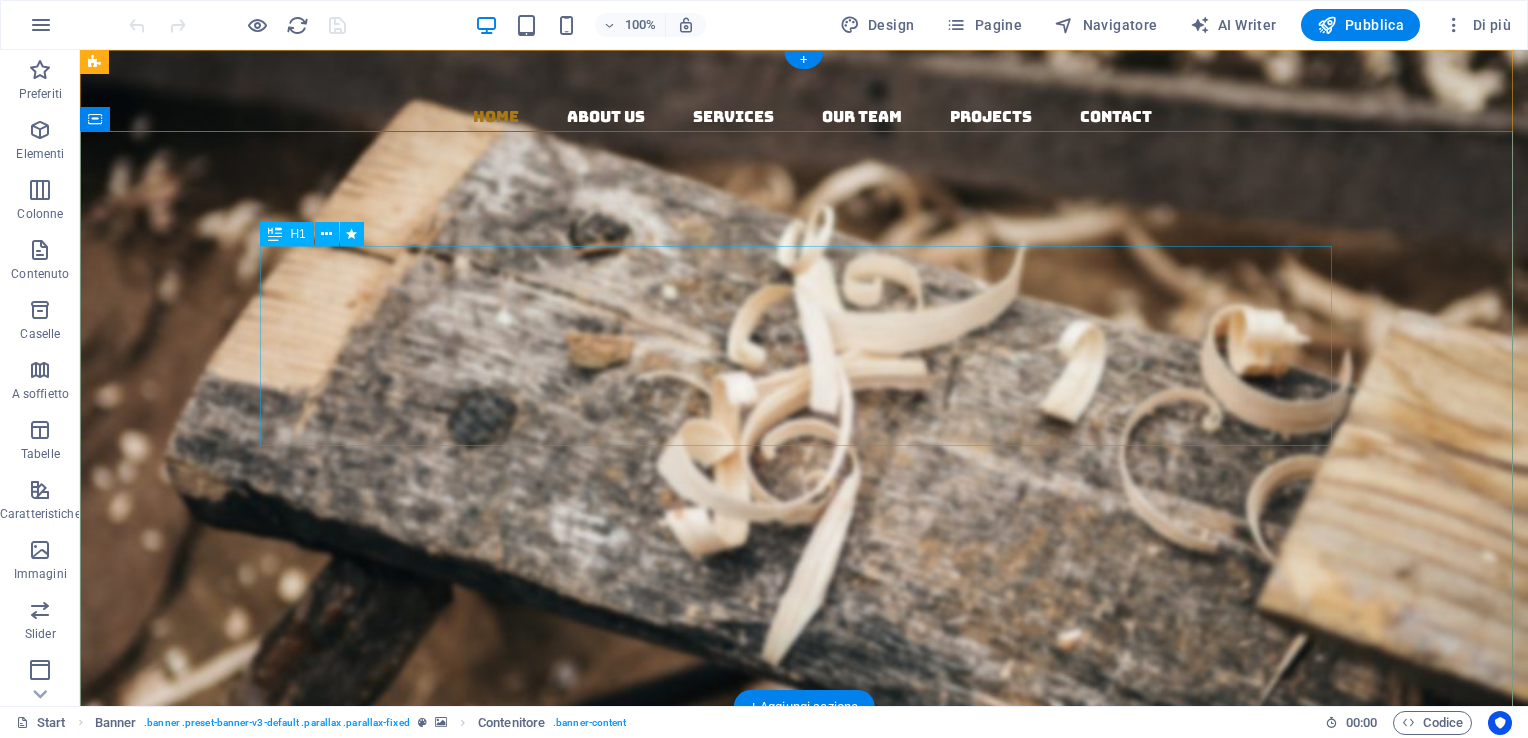 click on "Woodworks ­ made with   Passion" at bounding box center [804, 551] 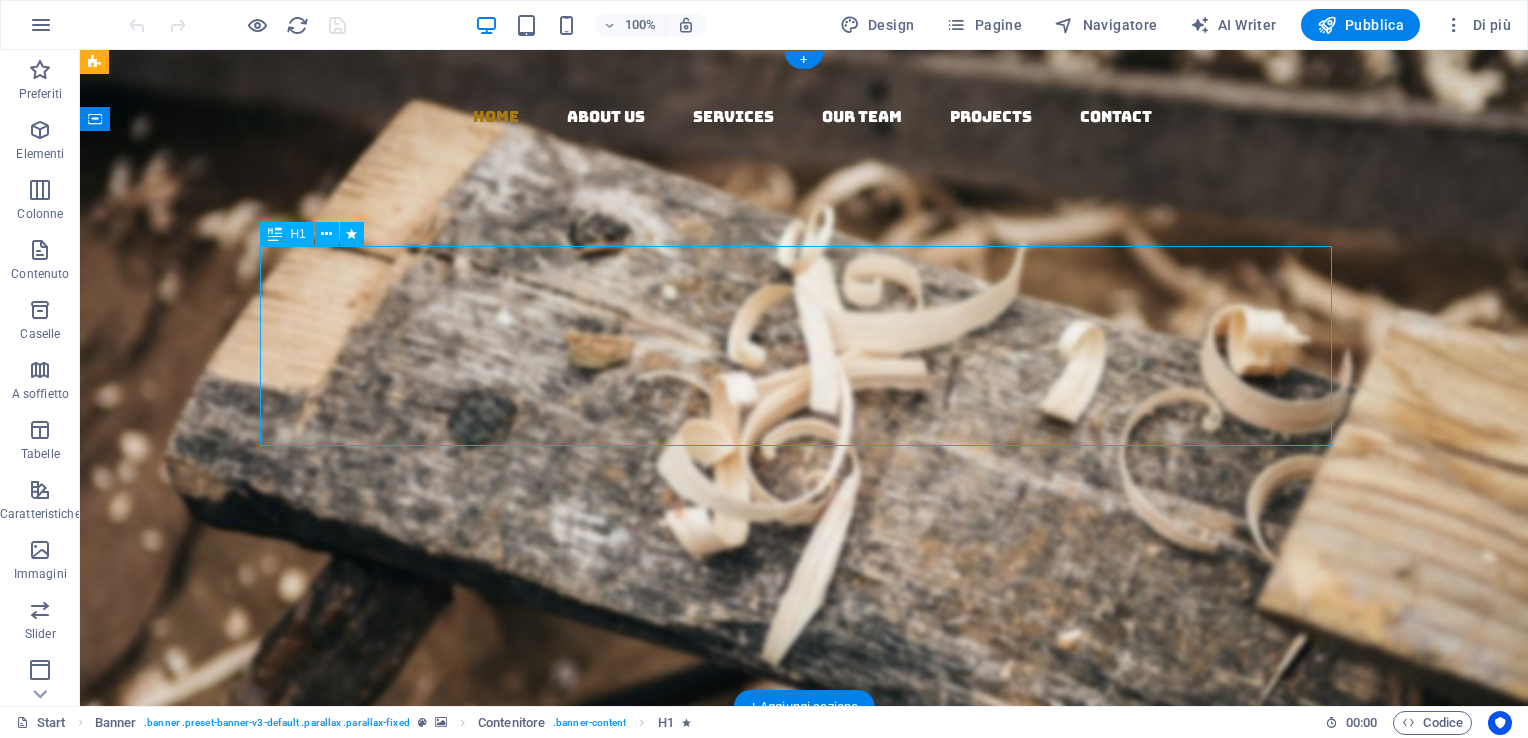 click on "Woodworks ­ made with   Passion" at bounding box center [804, 551] 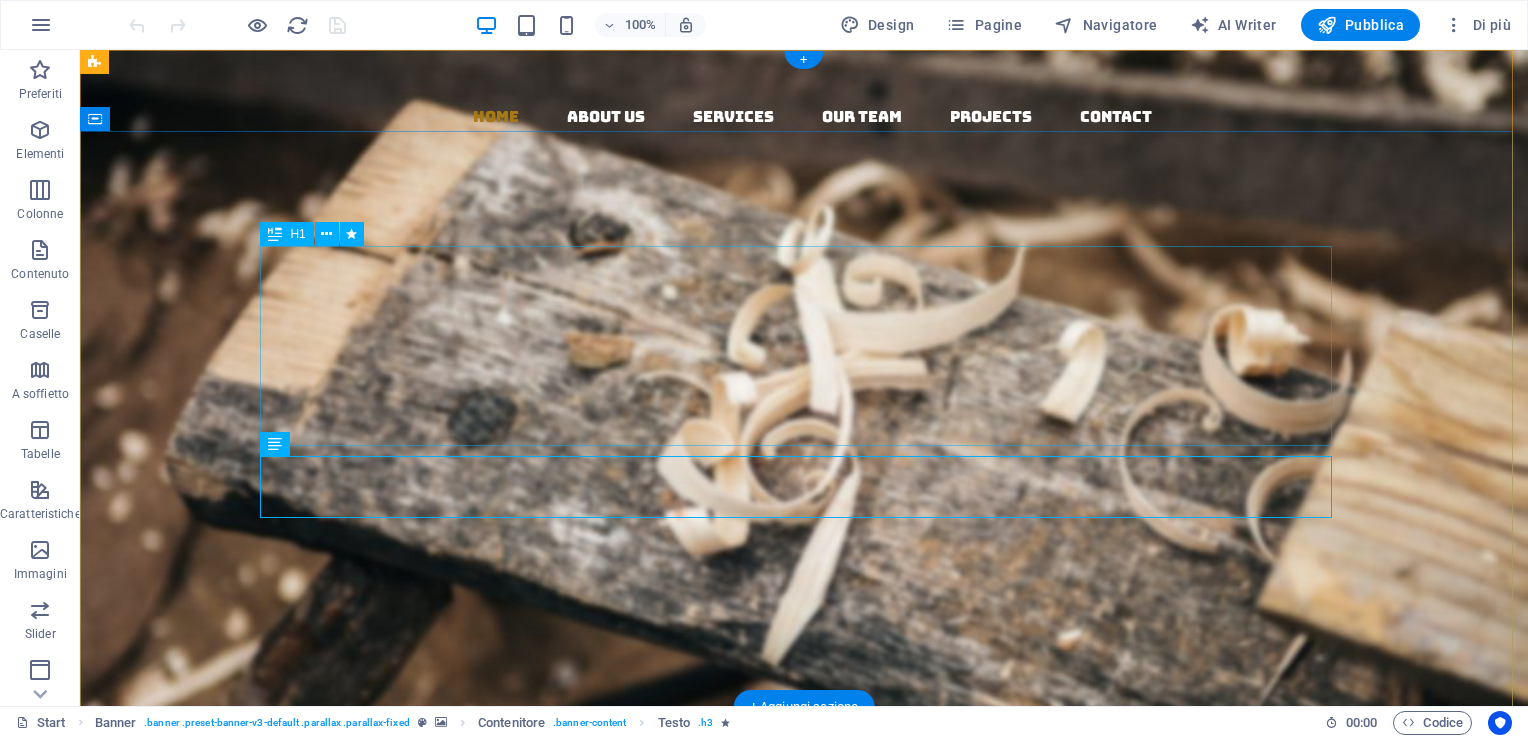 click on "Woodworks ­ made with   Passion" at bounding box center (804, 551) 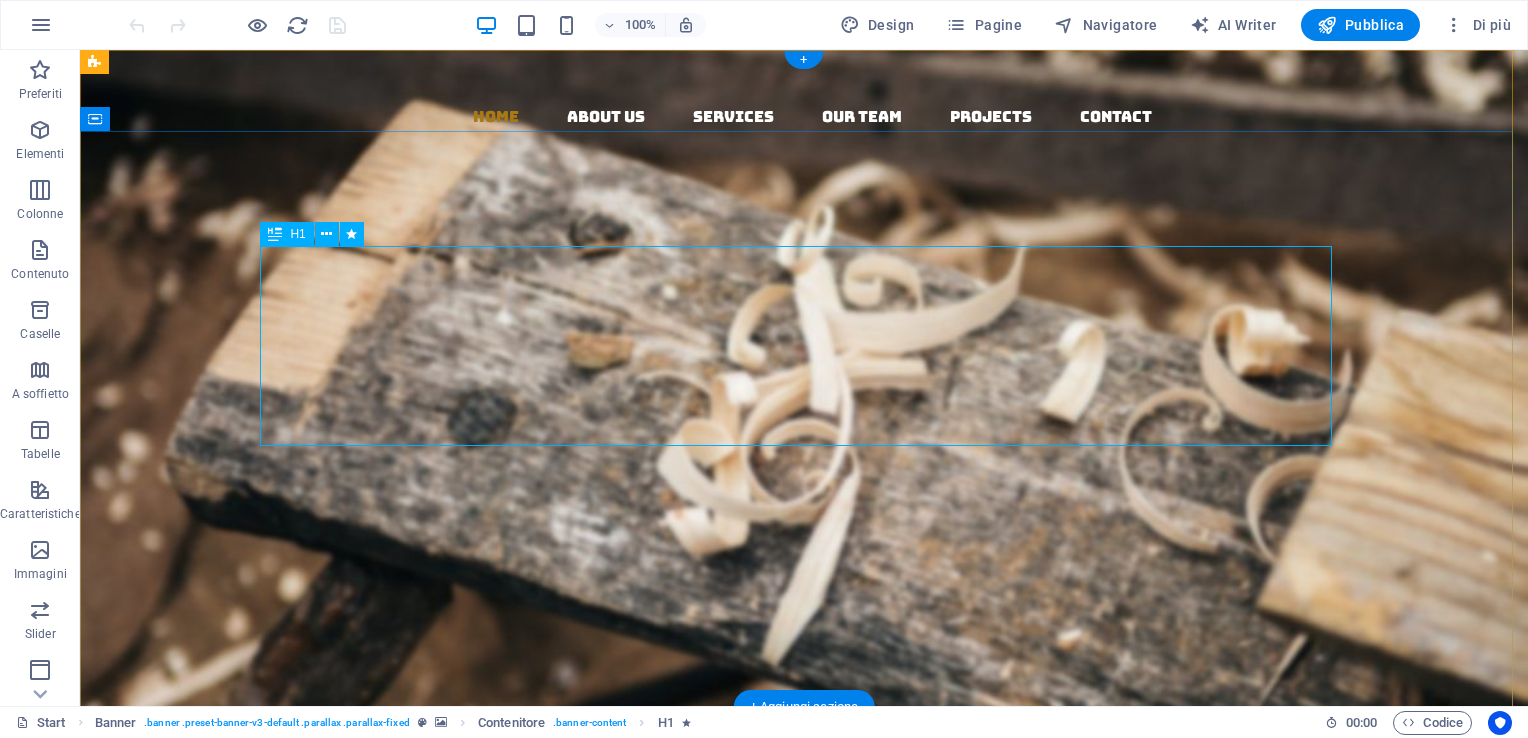 click on "Woodworks ­ made with   Passion" at bounding box center [804, 551] 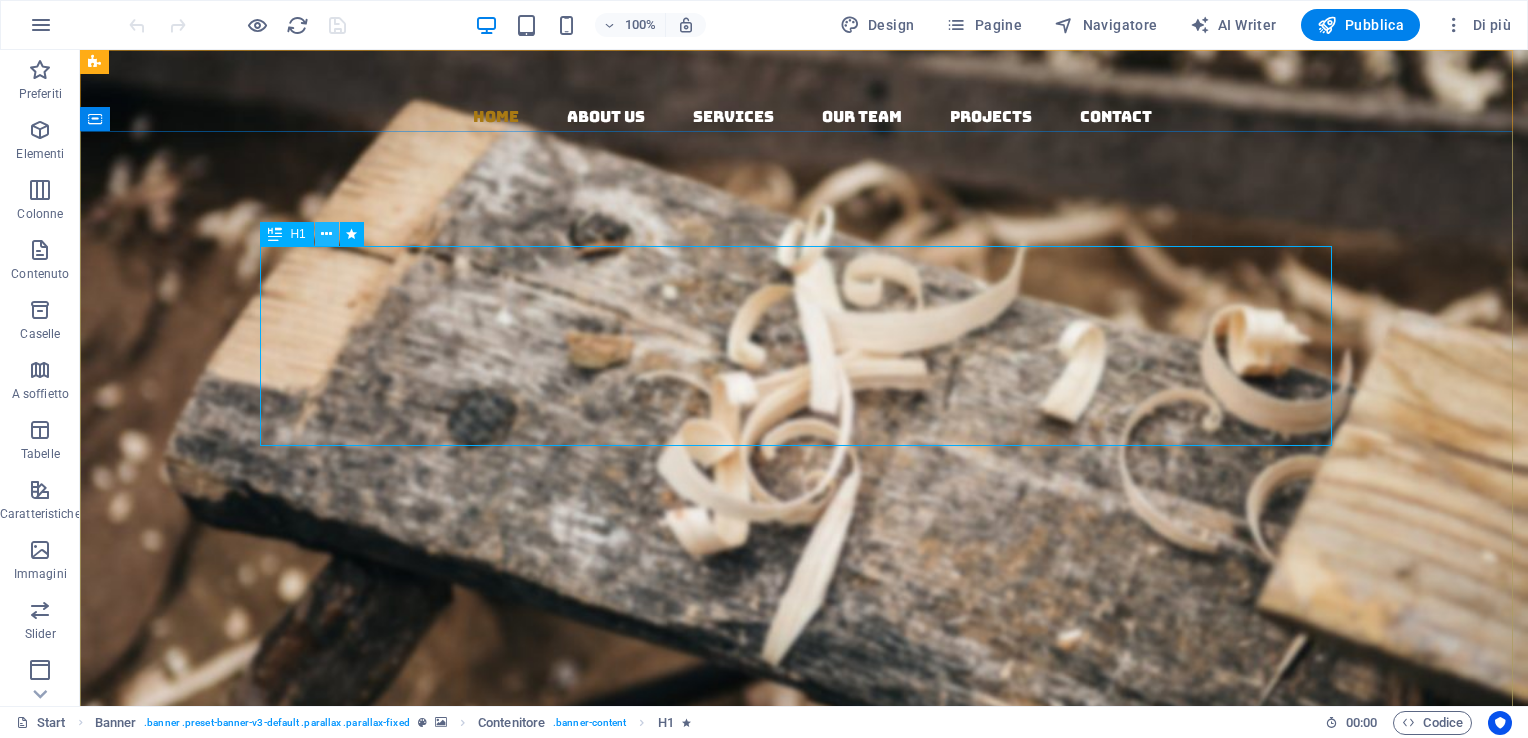 click at bounding box center (326, 234) 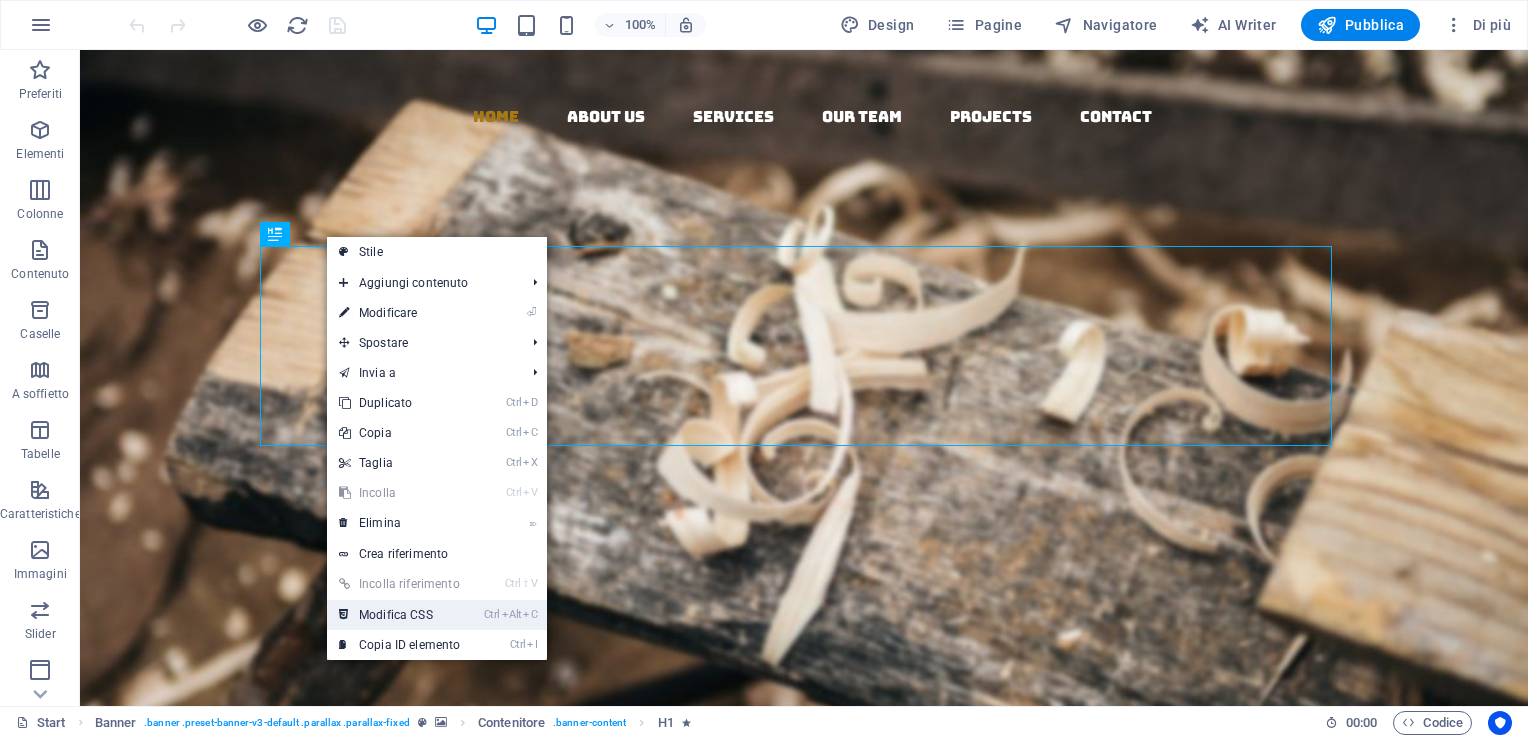 click on "Ctrl Alt C  Modifica CSS" at bounding box center [399, 615] 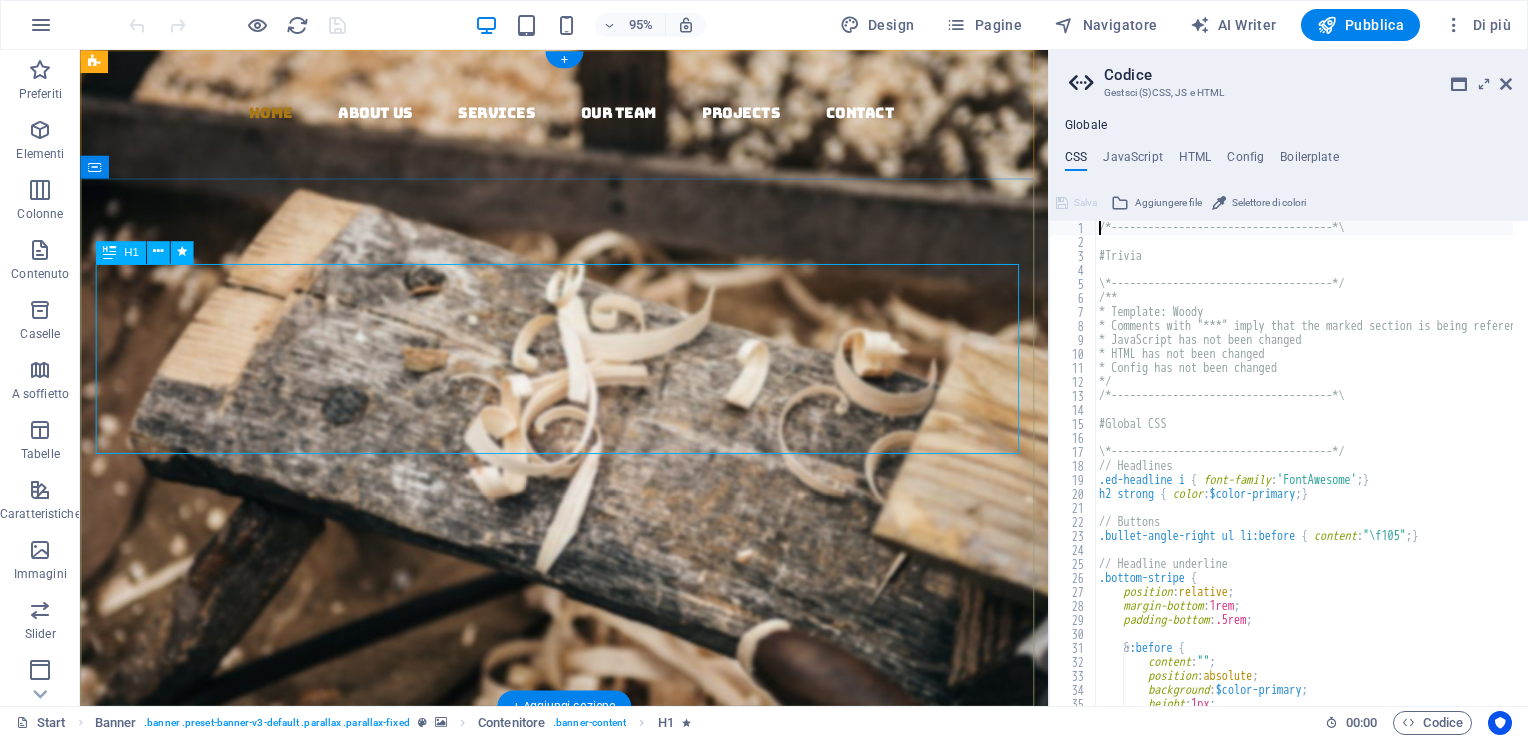 click on "Woodworks ­ made with   Passion" at bounding box center [589, 551] 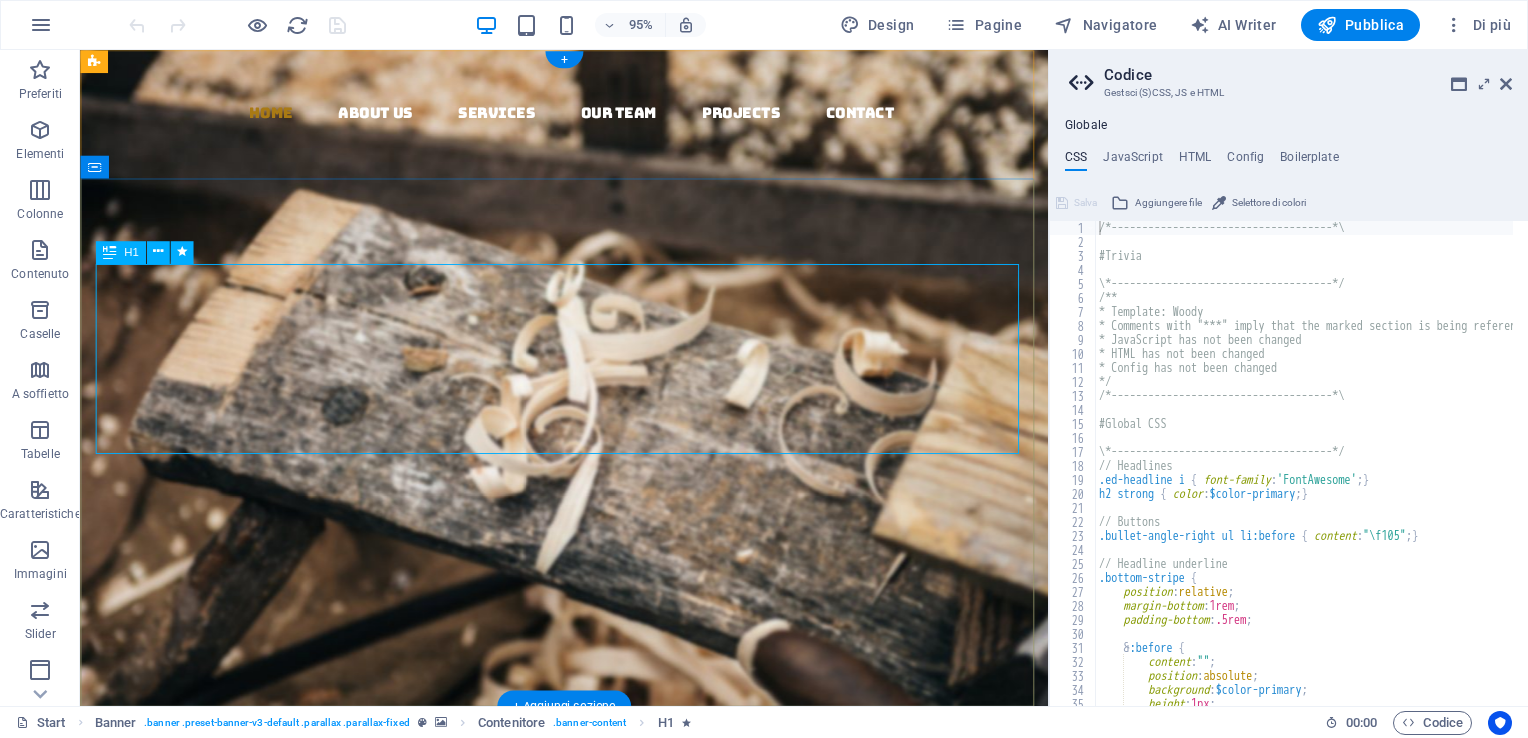 click on "Woodworks ­ made with   Passion" at bounding box center [589, 551] 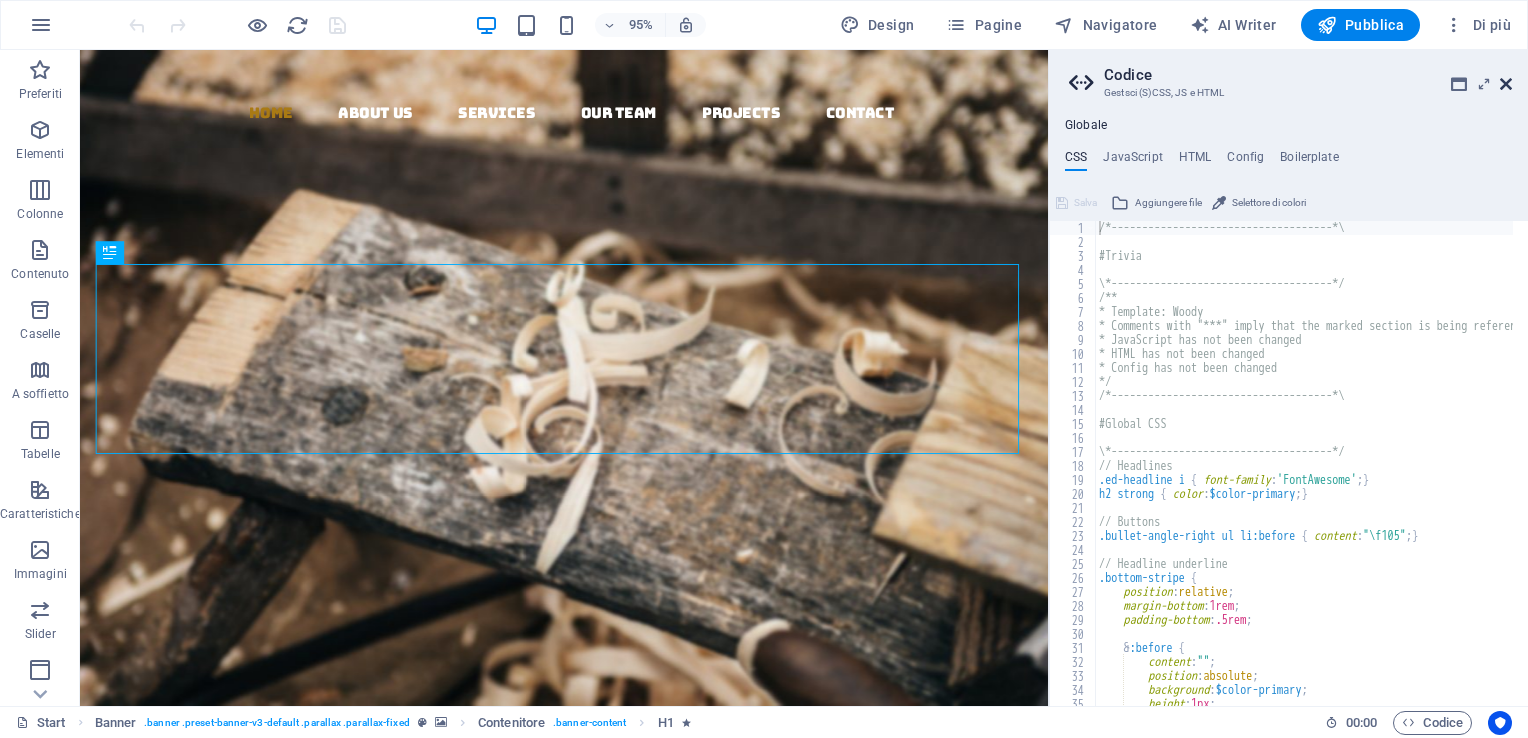 drag, startPoint x: 1508, startPoint y: 82, endPoint x: 1428, endPoint y: 30, distance: 95.41489 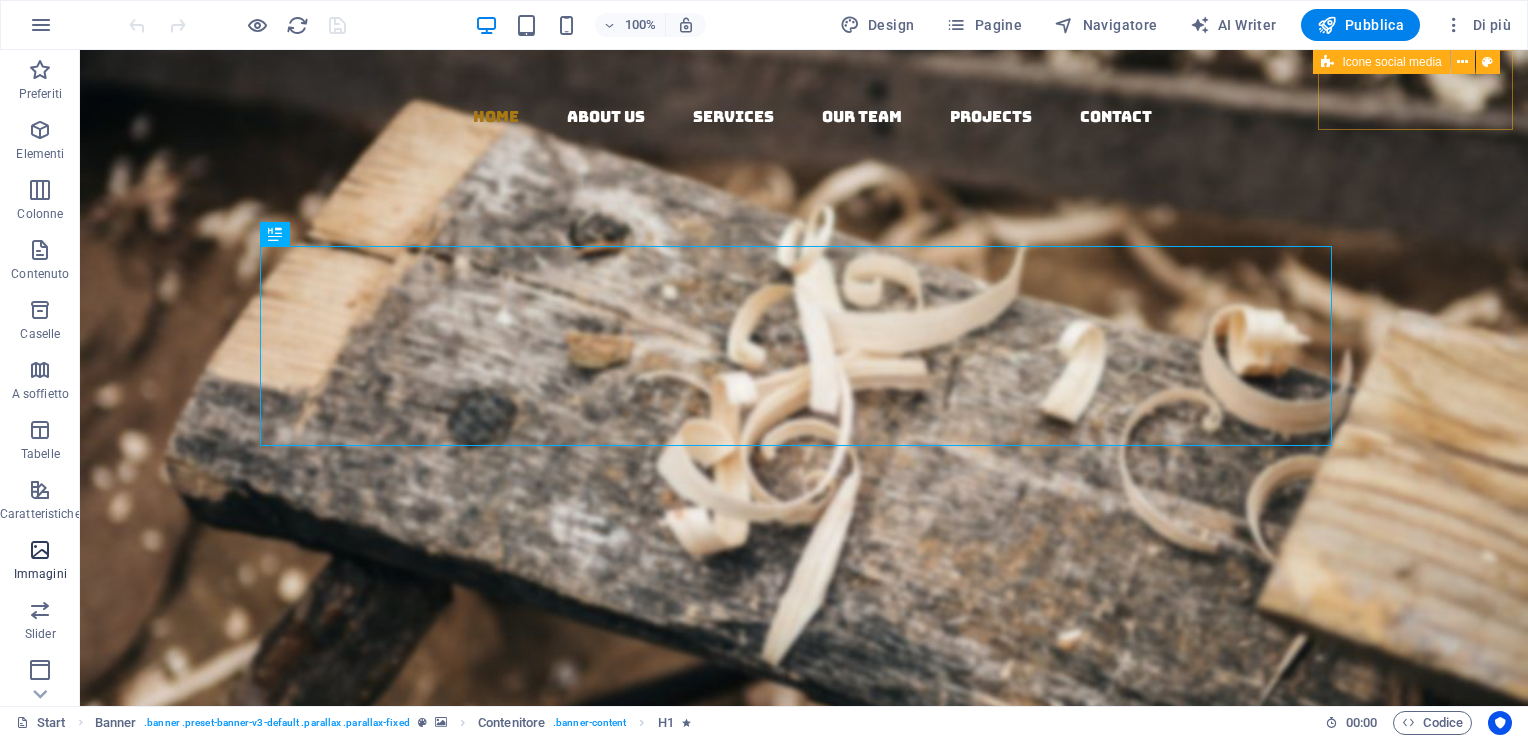 click at bounding box center (40, 550) 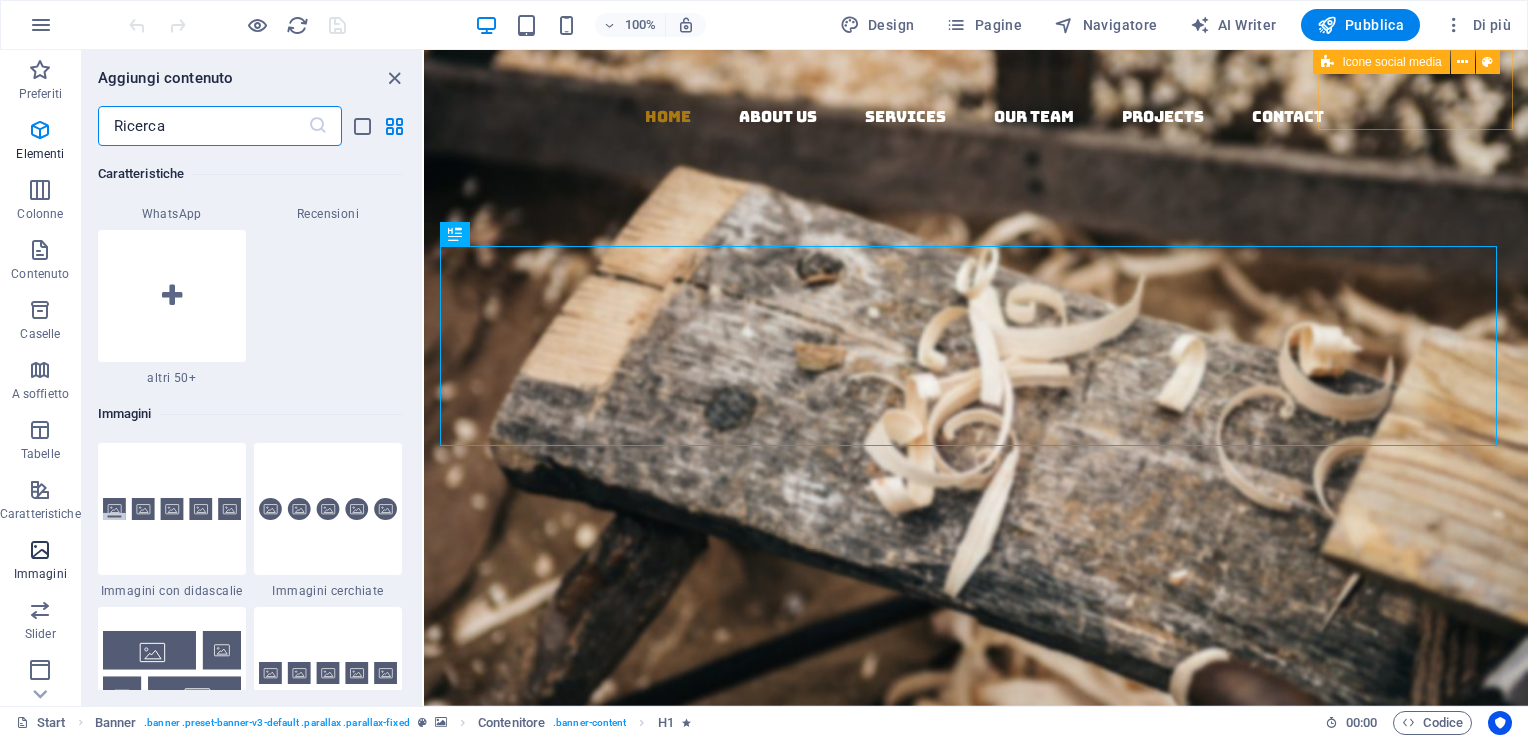 scroll, scrollTop: 10140, scrollLeft: 0, axis: vertical 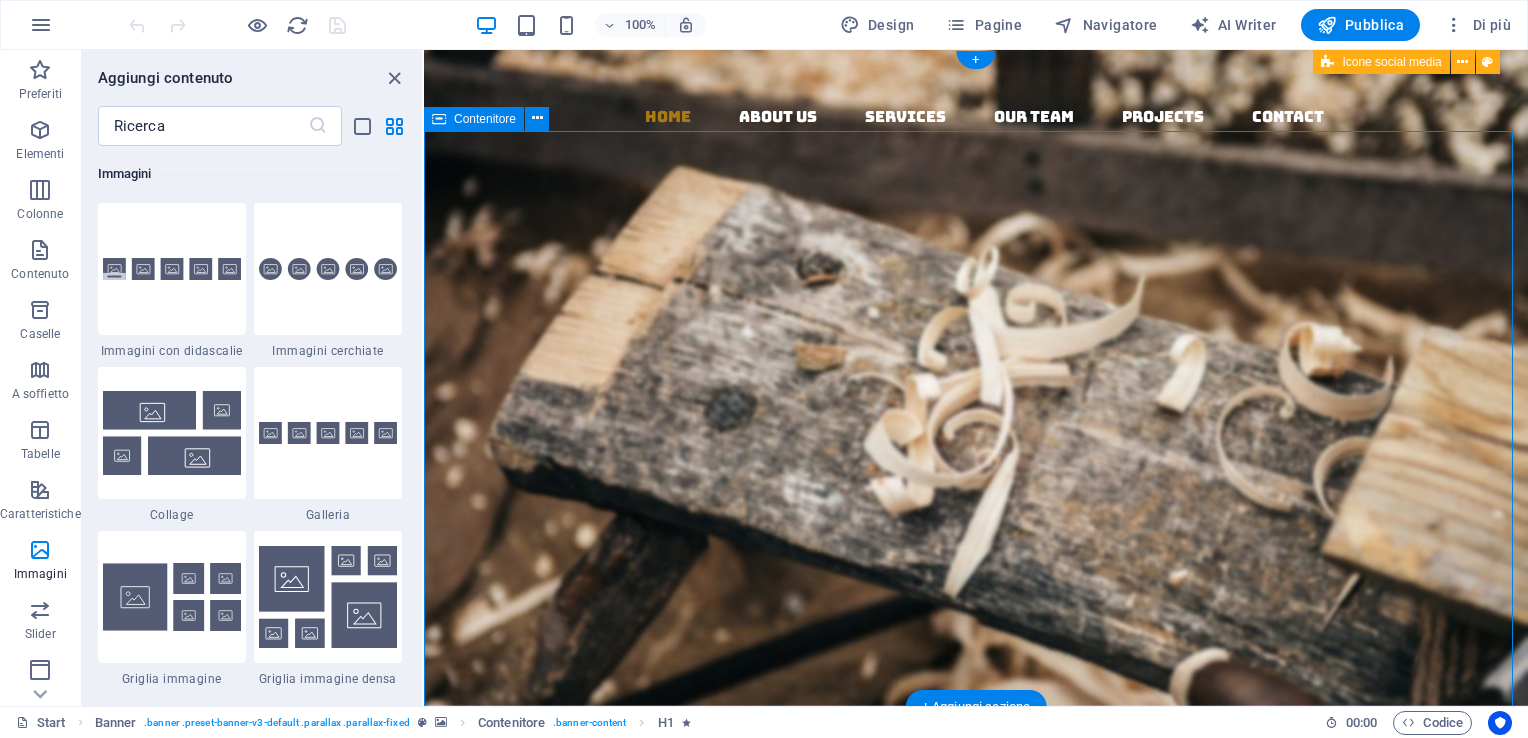 click on "Woodworks ­ made with   Passion Lorem ipsum dolor sit amet, consectetuer adipiscing elit. Aenean commodo ligula eget dolor. Aenean massa. Cum sociis natoque penatibus et magnis dis parturient montes, nascetur ridiculus mus. About us Our Services" at bounding box center [976, 652] 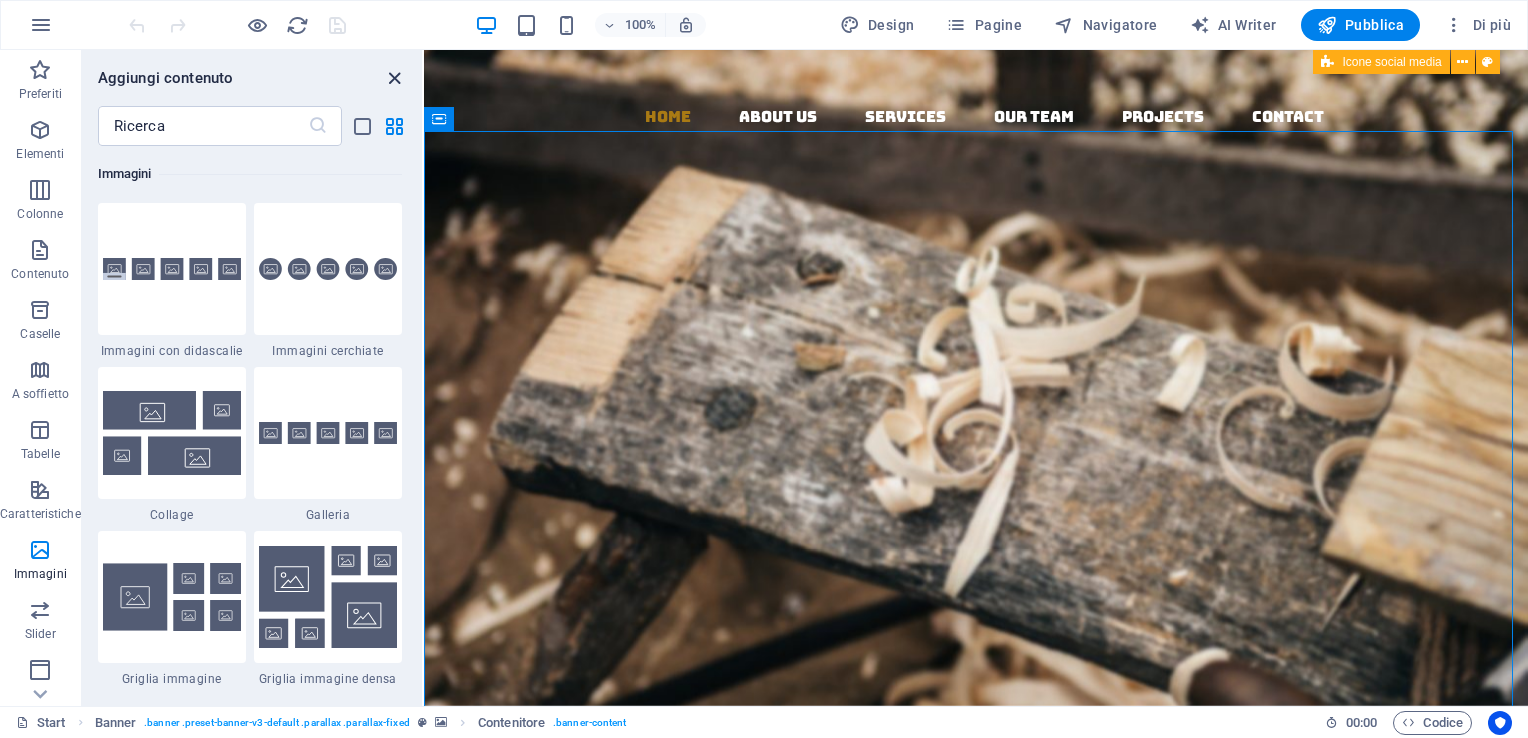 click at bounding box center [394, 78] 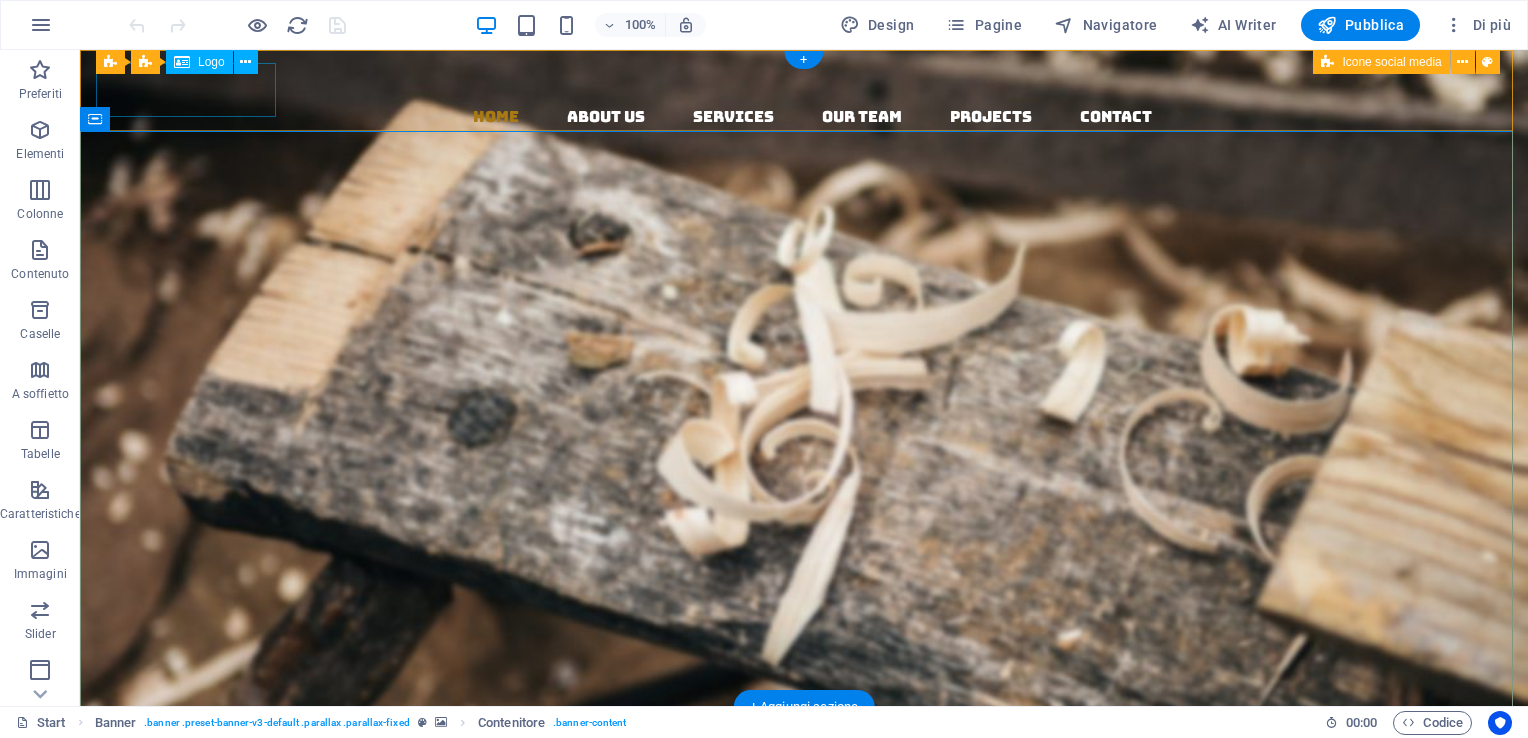 click at bounding box center [812, 77] 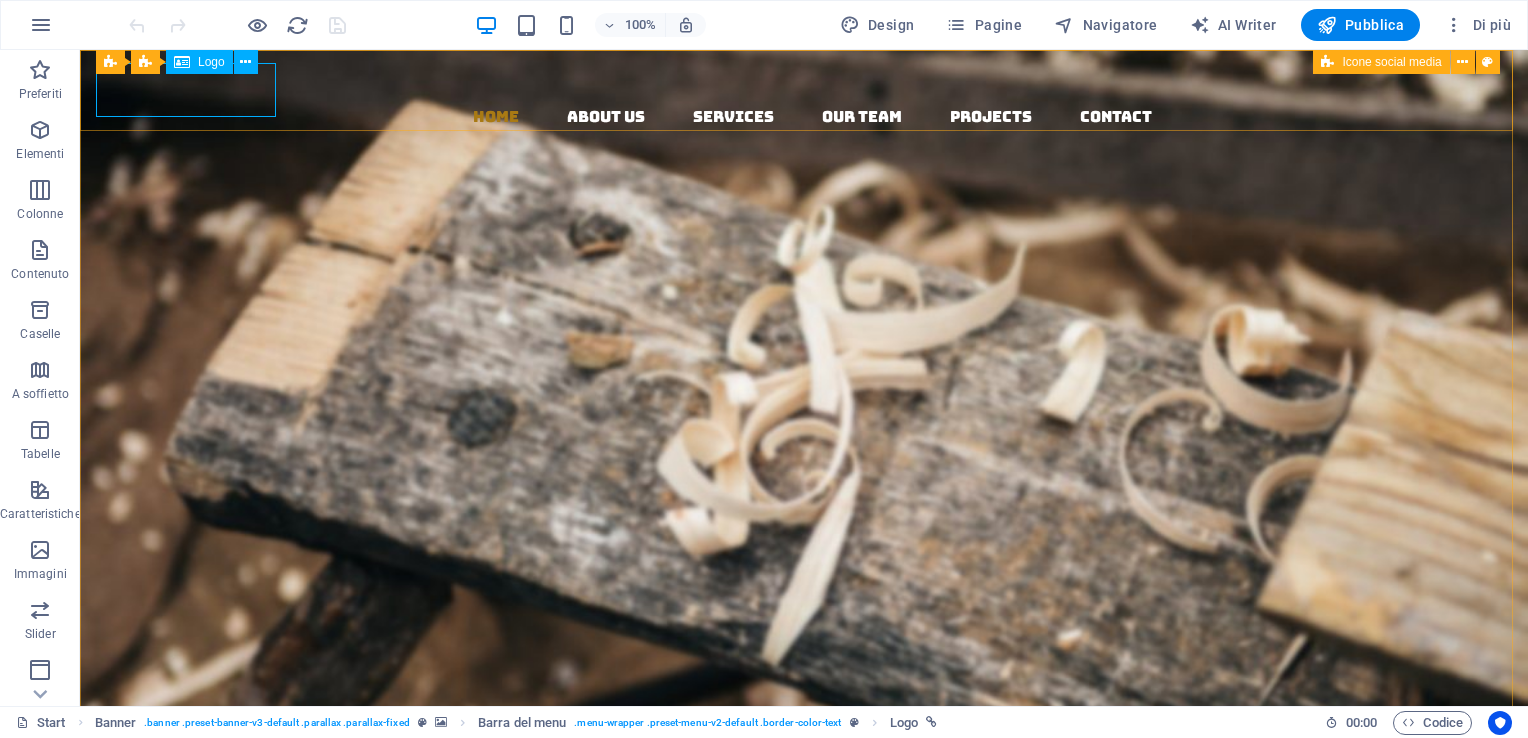 click on "Logo" at bounding box center [211, 62] 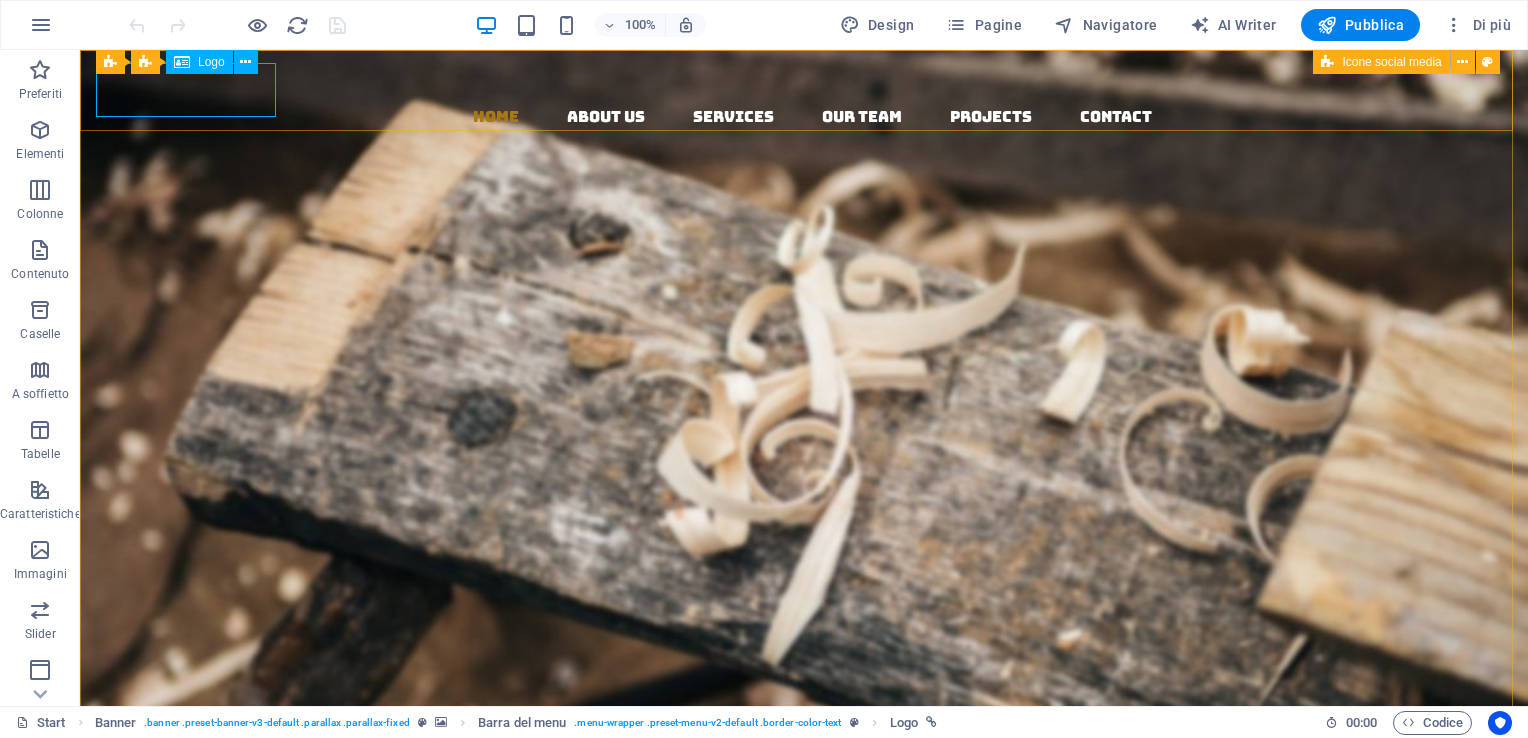 click on "Logo" at bounding box center (211, 62) 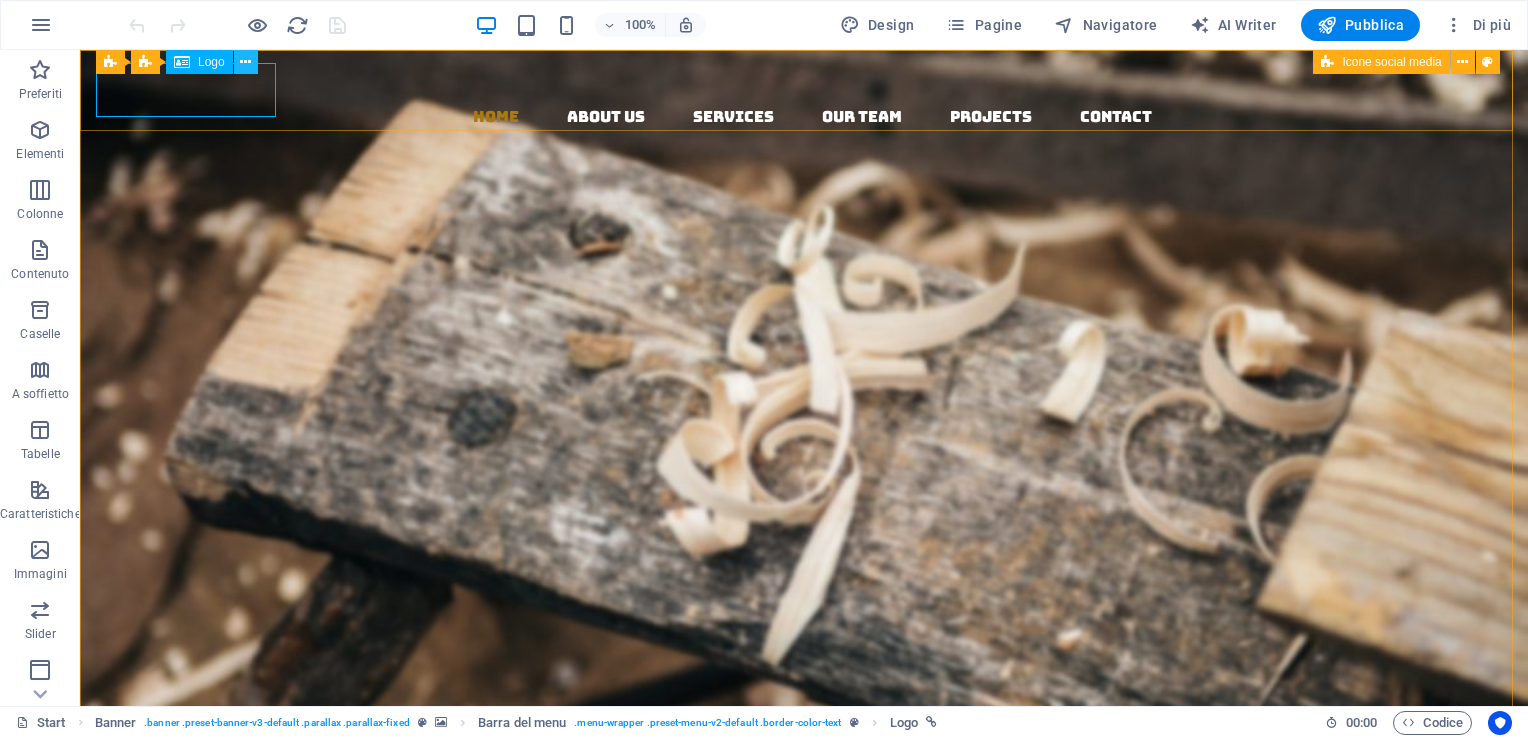 click at bounding box center (245, 62) 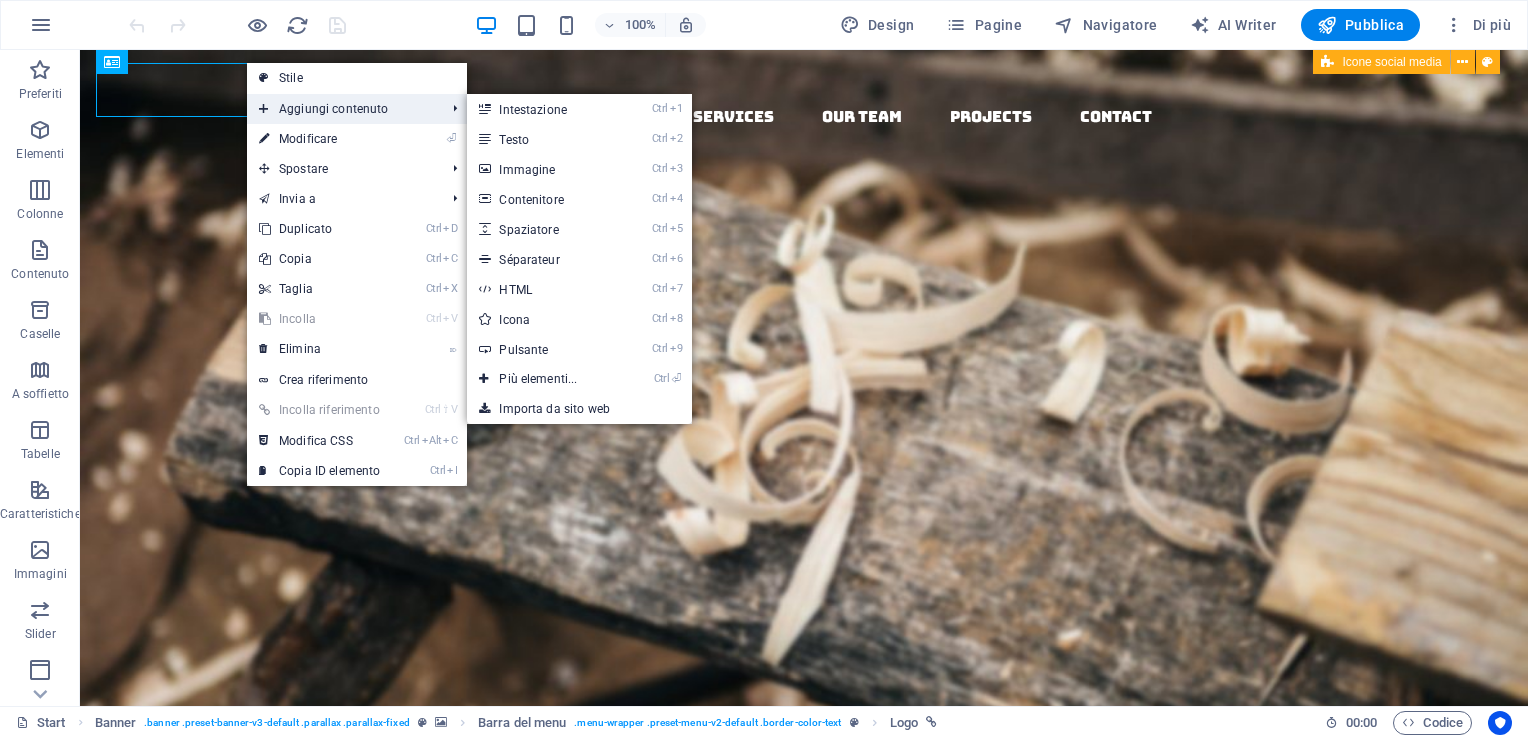 click on "Aggiungi contenuto" at bounding box center (342, 109) 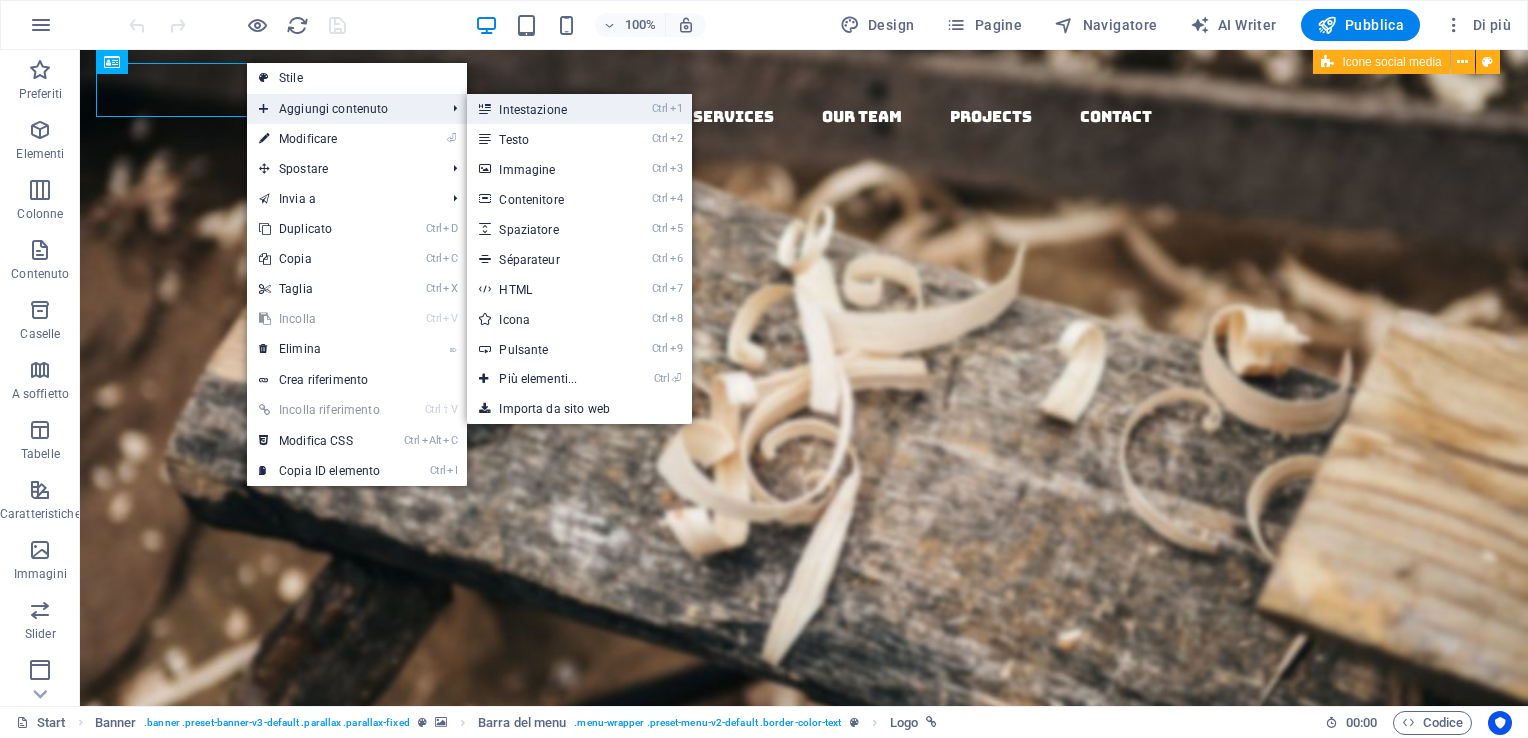 click on "Ctrl 1  Intestazione" at bounding box center (542, 109) 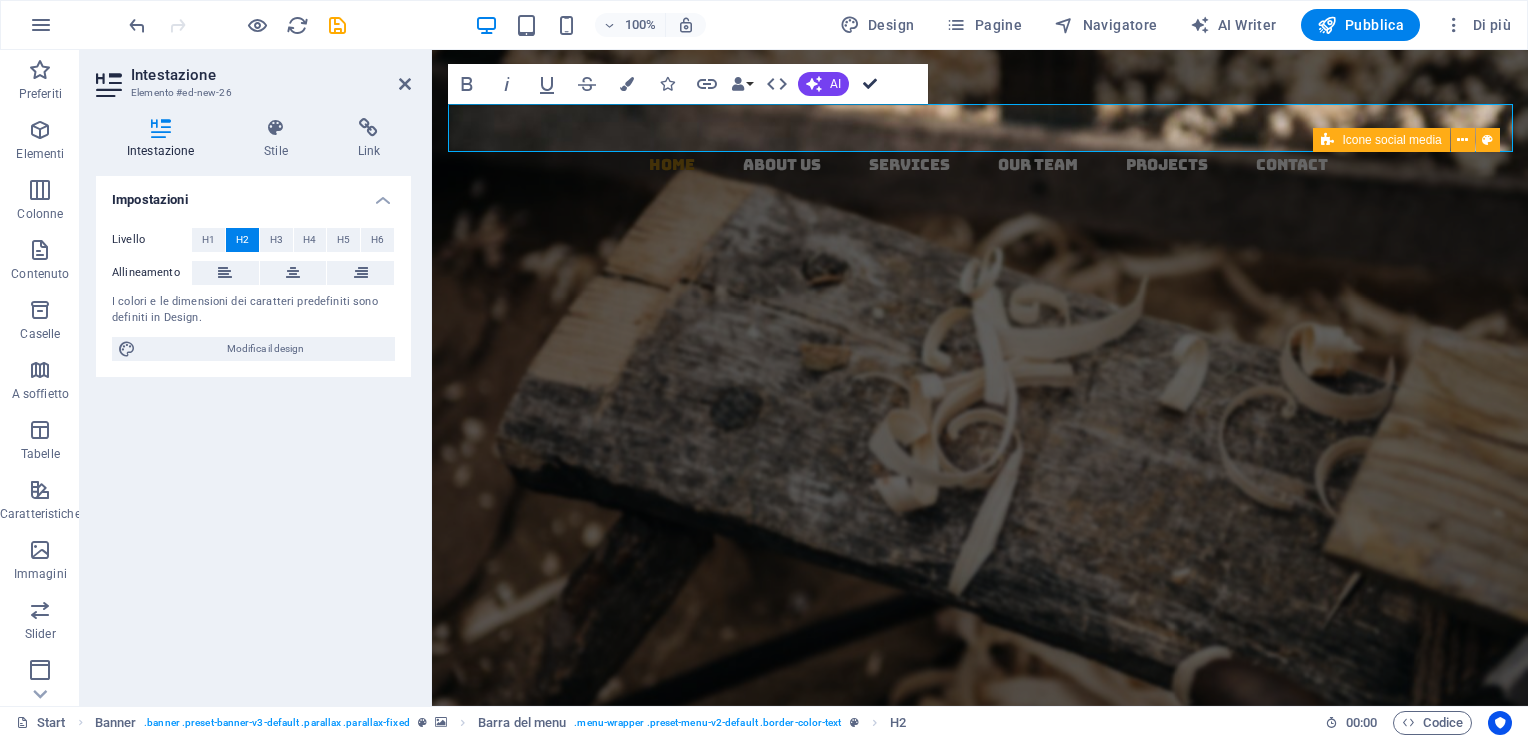 drag, startPoint x: 875, startPoint y: 86, endPoint x: 795, endPoint y: 37, distance: 93.813644 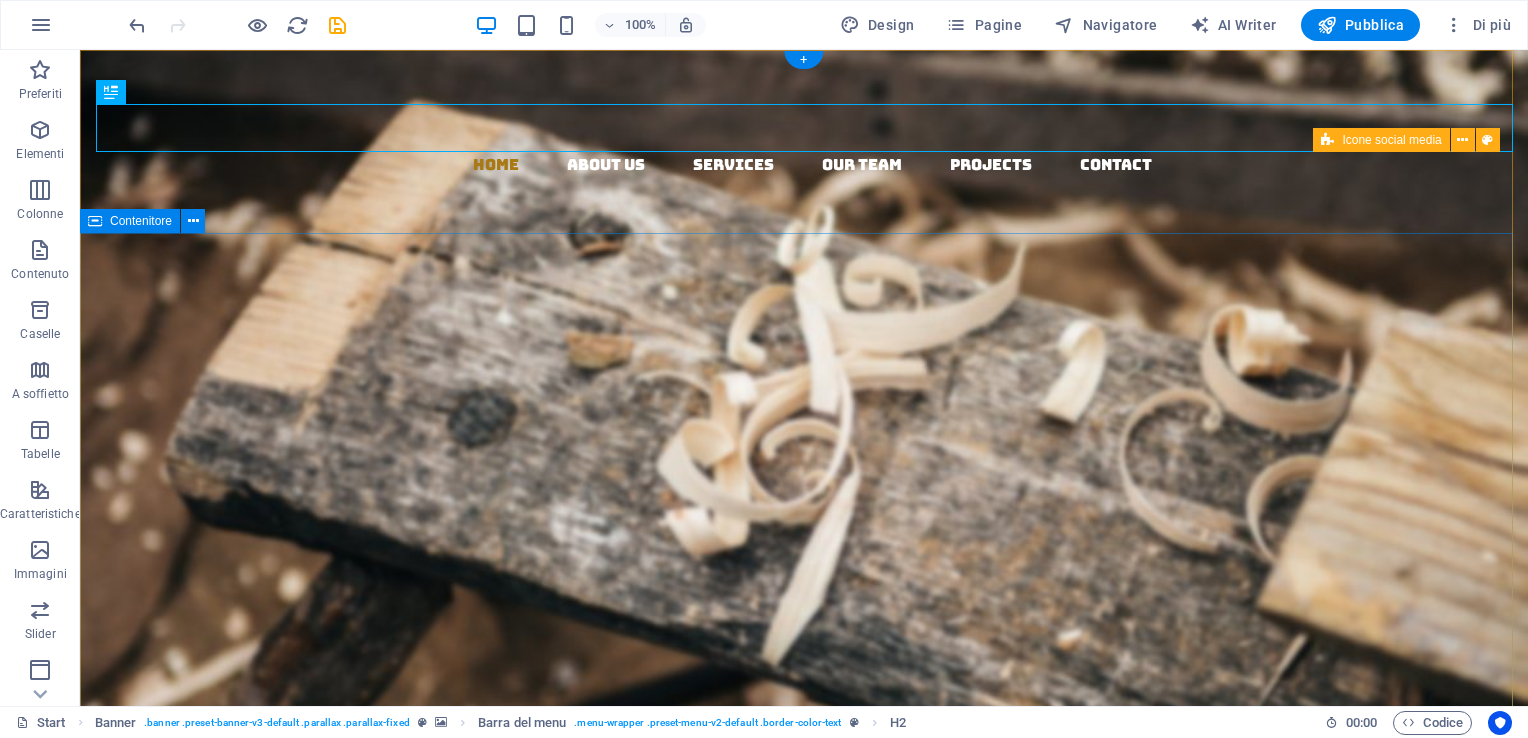 click on "Woodworks ­ made with   Passion Lorem ipsum dolor sit amet, consectetuer adipiscing elit. Aenean commodo ligula eget dolor. Aenean massa. Cum sociis natoque penatibus et magnis dis parturient montes, nascetur ridiculus mus. About us Our Services" at bounding box center [804, 700] 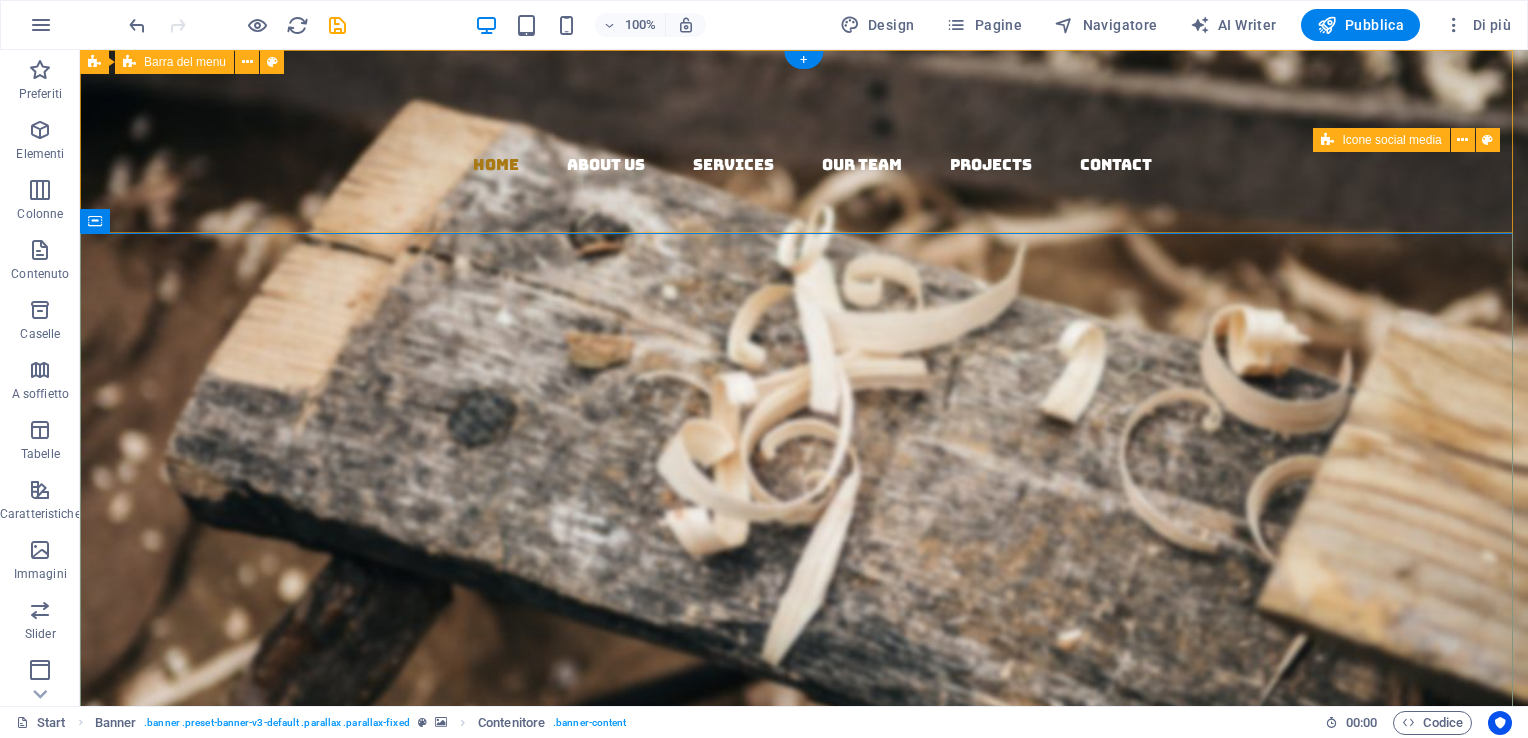click on "Nuova intestazione Home About us Services Our Team Projects Contact" at bounding box center (804, 234) 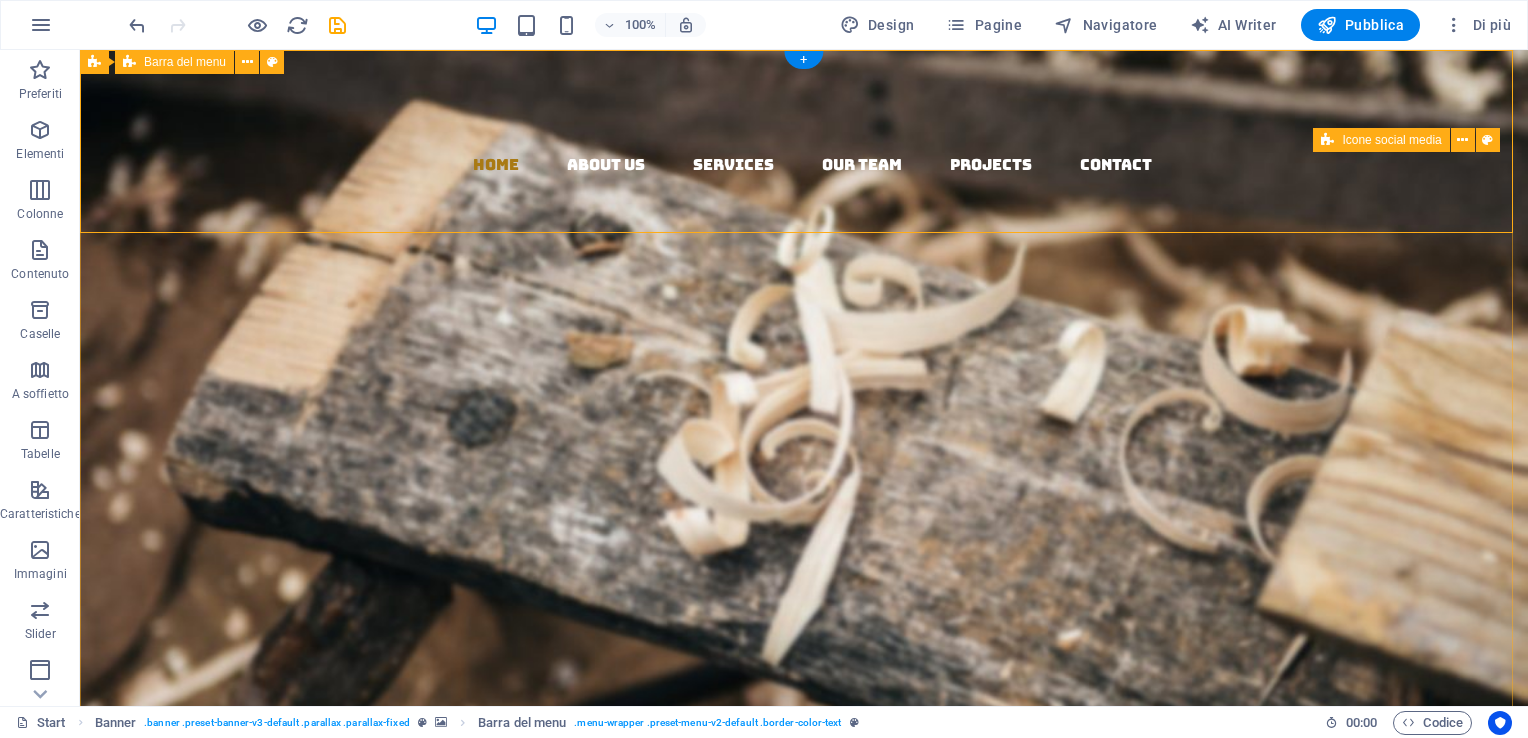 click on "Nuova intestazione Home About us Services Our Team Projects Contact" at bounding box center (804, 234) 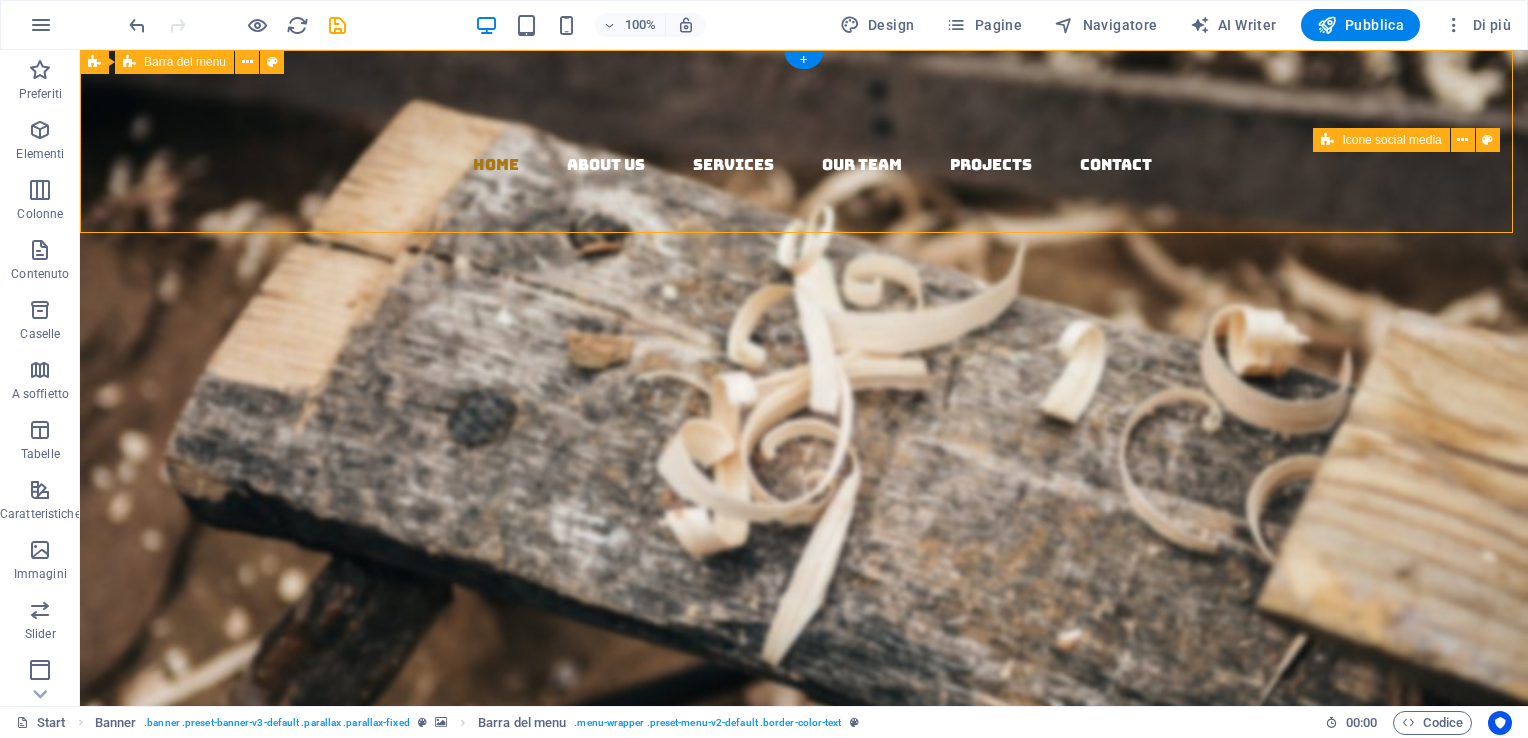 click on "Nuova intestazione Home About us Services Our Team Projects Contact" at bounding box center (804, 234) 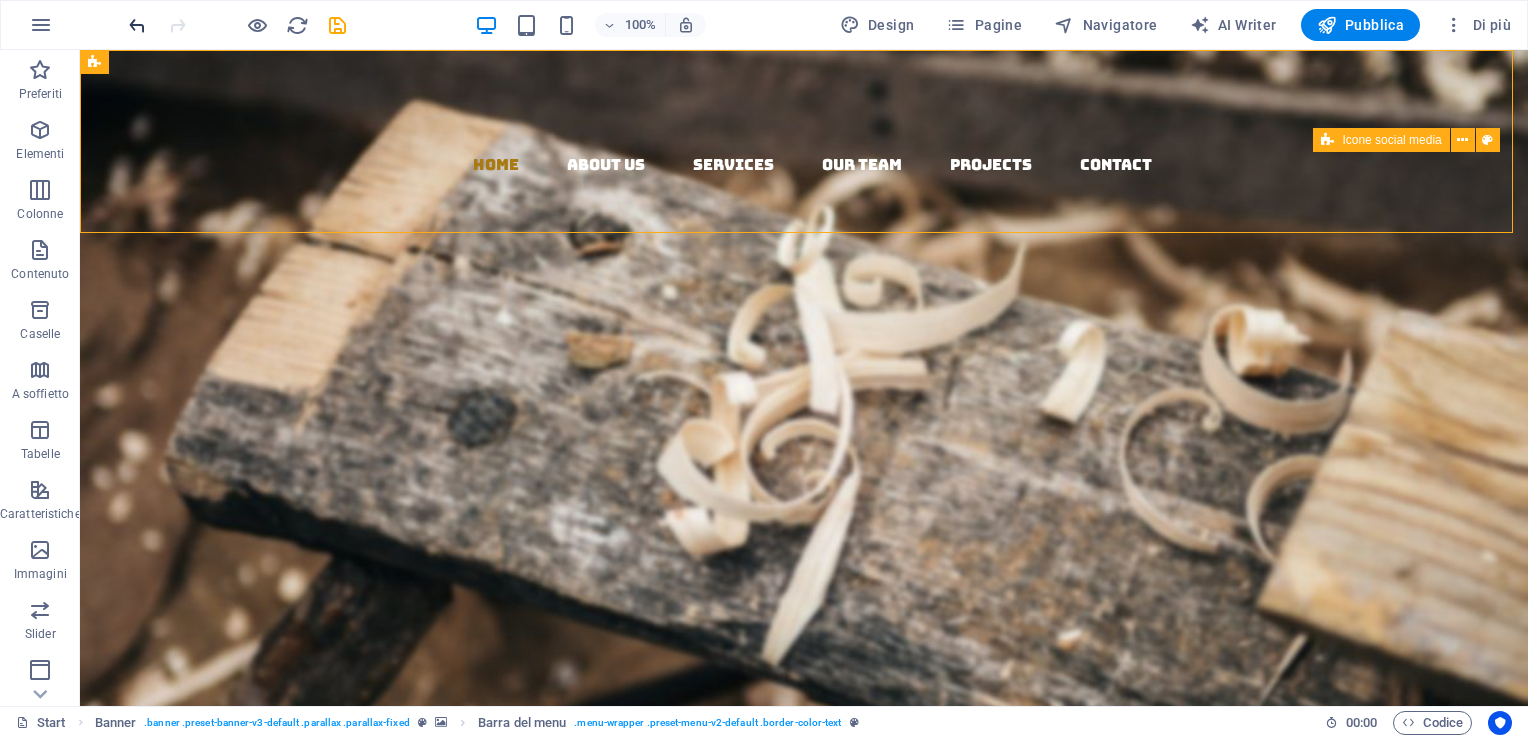 click at bounding box center [137, 25] 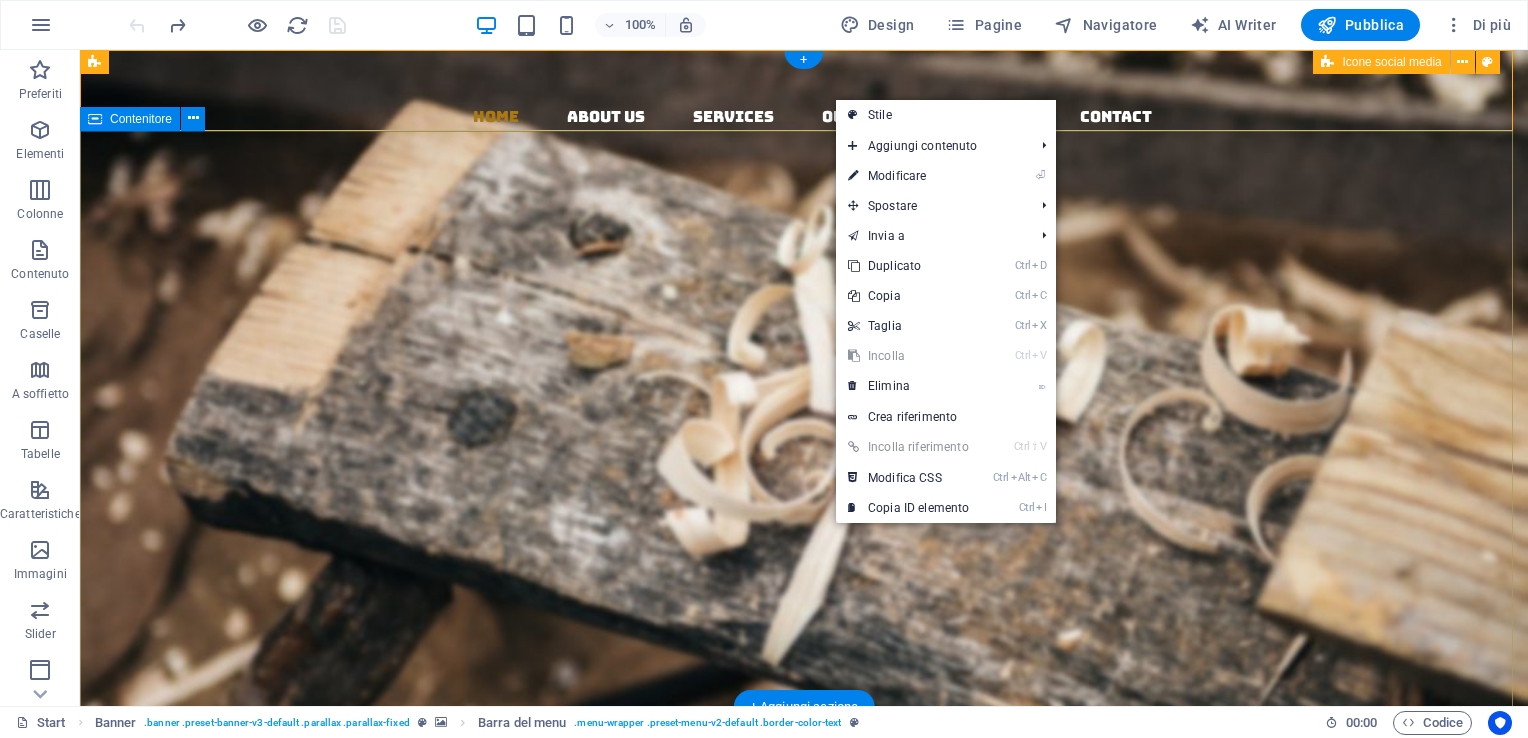 click on "Woodworks ­ made with   Passion Lorem ipsum dolor sit amet, consectetuer adipiscing elit. Aenean commodo ligula eget dolor. Aenean massa. Cum sociis natoque penatibus et magnis dis parturient montes, nascetur ridiculus mus. About us Our Services" at bounding box center (804, 652) 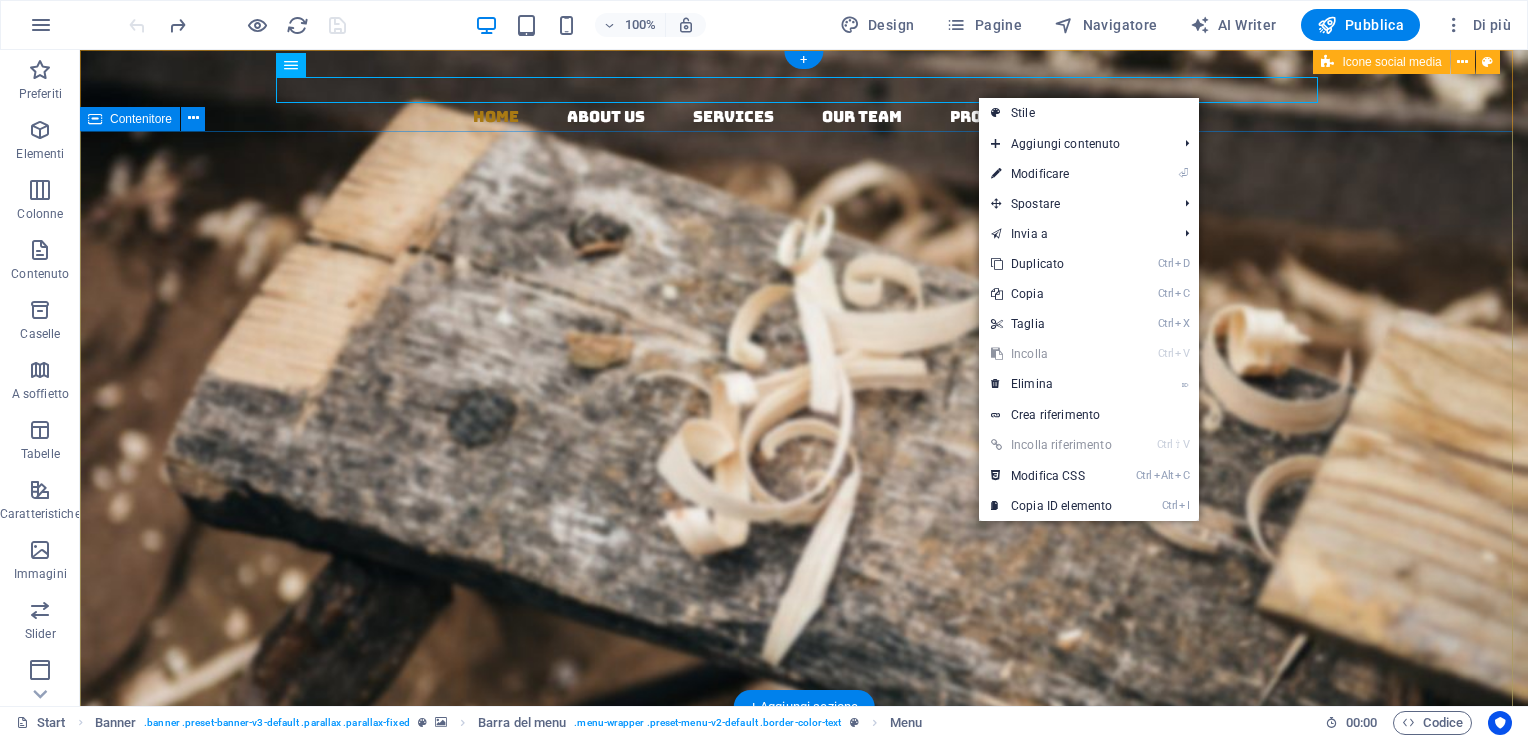 click on "Woodworks ­ made with   Passion Lorem ipsum dolor sit amet, consectetuer adipiscing elit. Aenean commodo ligula eget dolor. Aenean massa. Cum sociis natoque penatibus et magnis dis parturient montes, nascetur ridiculus mus. About us Our Services" at bounding box center (804, 652) 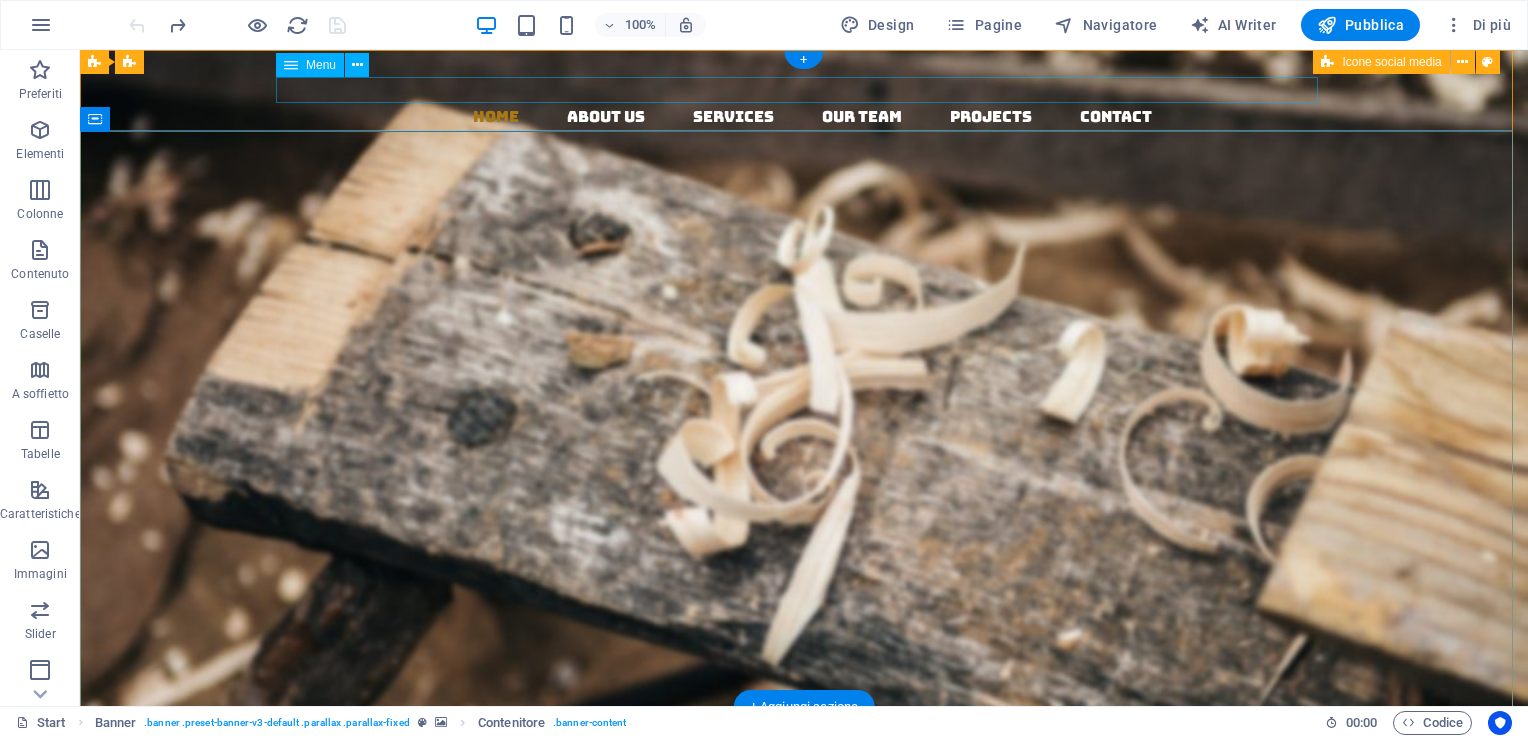click on "Home About us Services Our Team Projects Contact" at bounding box center (812, 117) 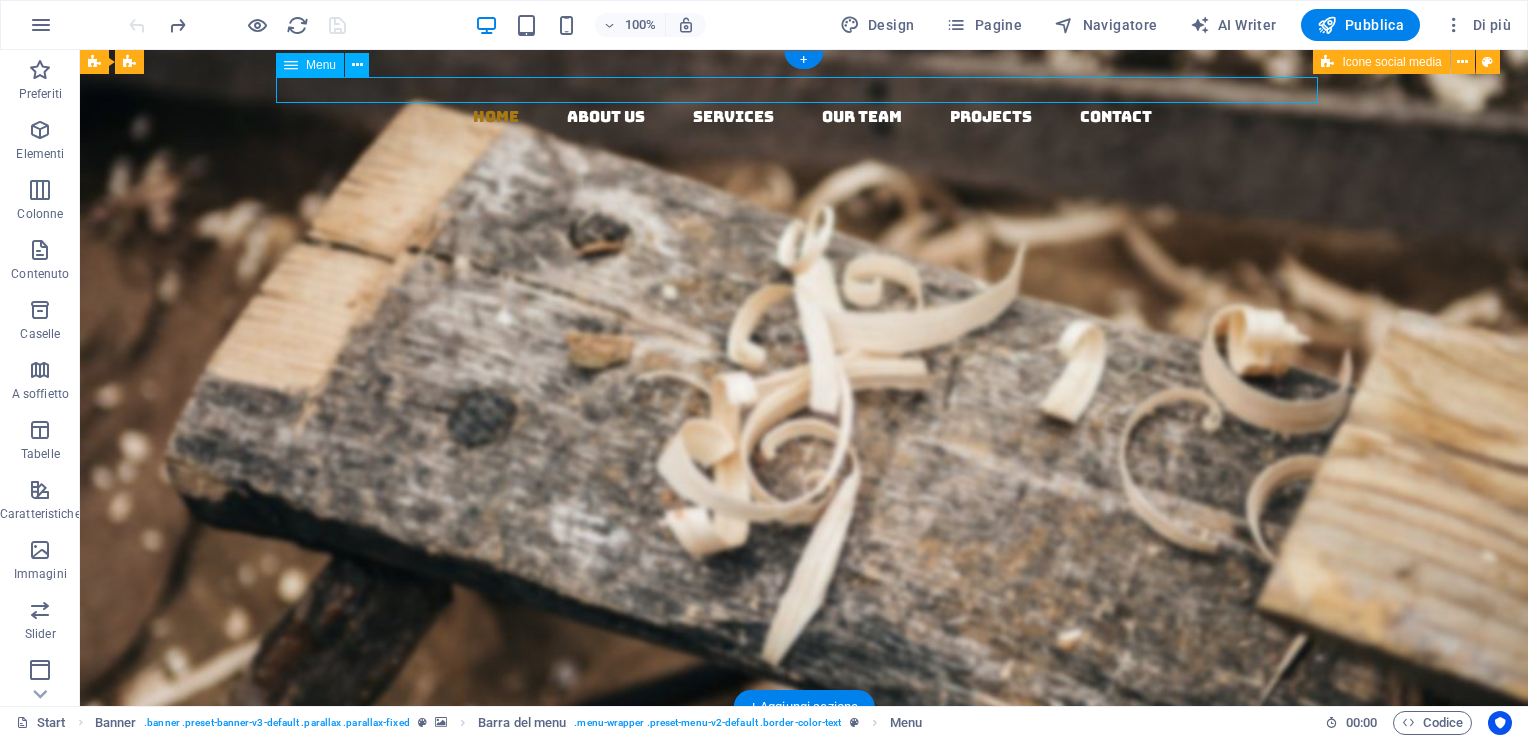 click on "Home About us Services Our Team Projects Contact" at bounding box center [812, 117] 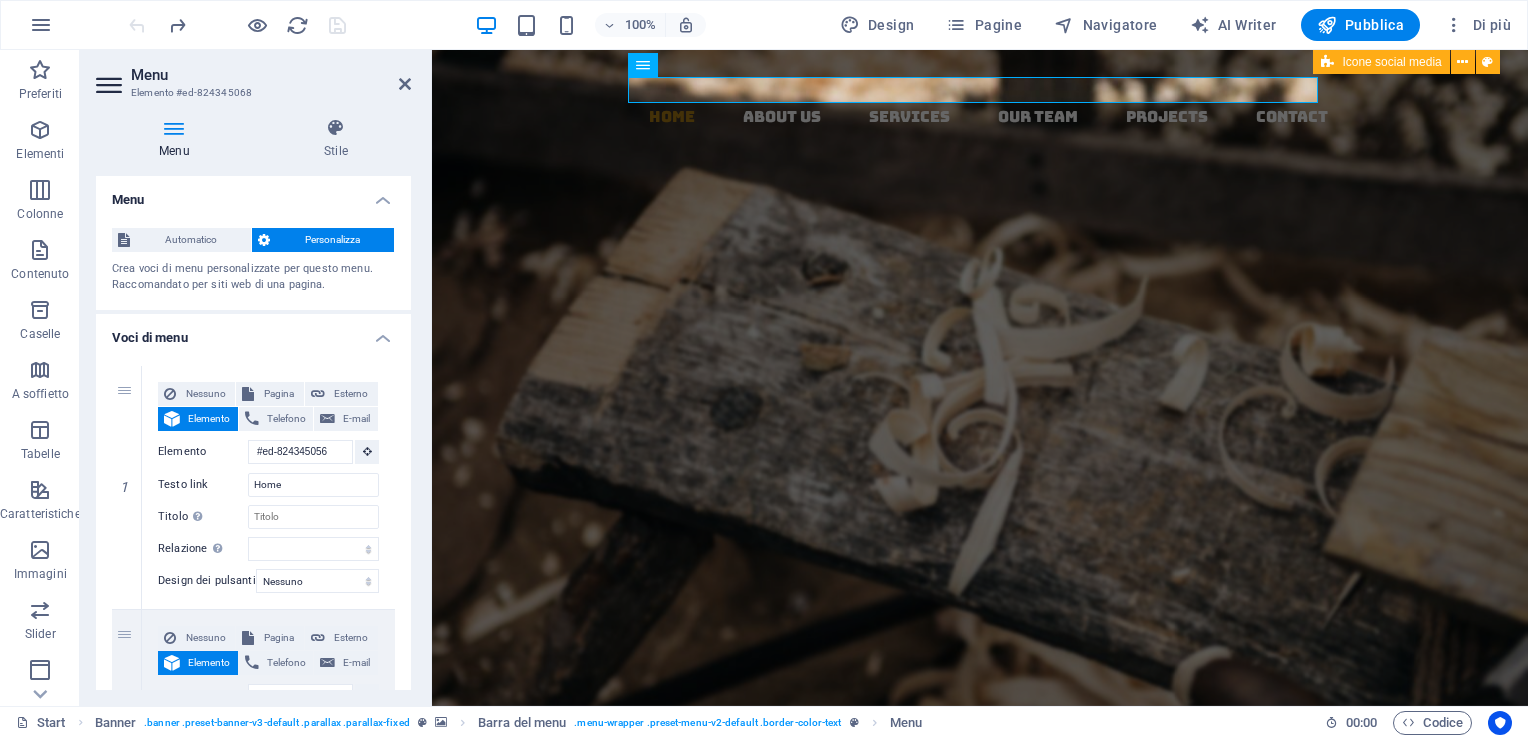 click on "Personalizza" at bounding box center (332, 240) 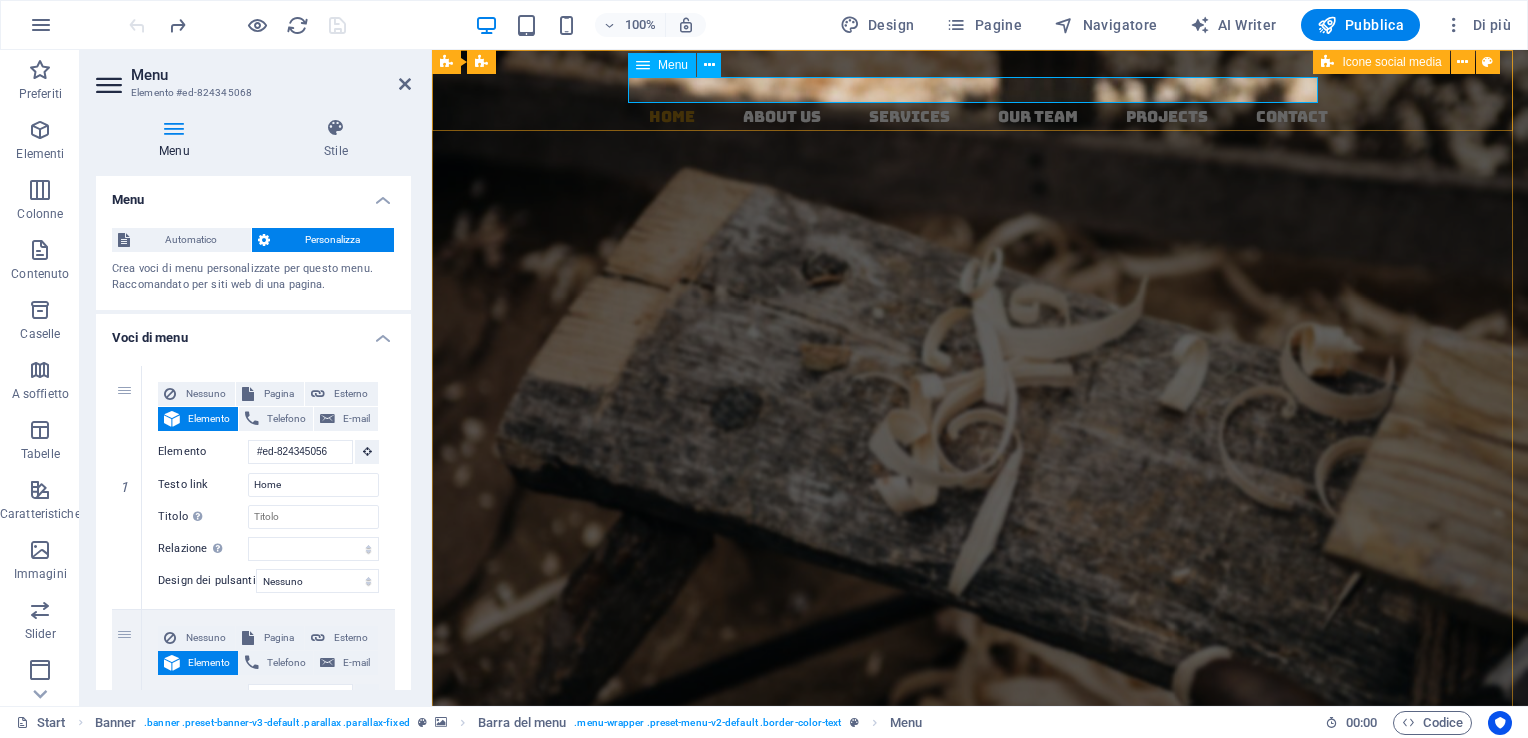 click on "Home About us Services Our Team Projects Contact" at bounding box center (988, 117) 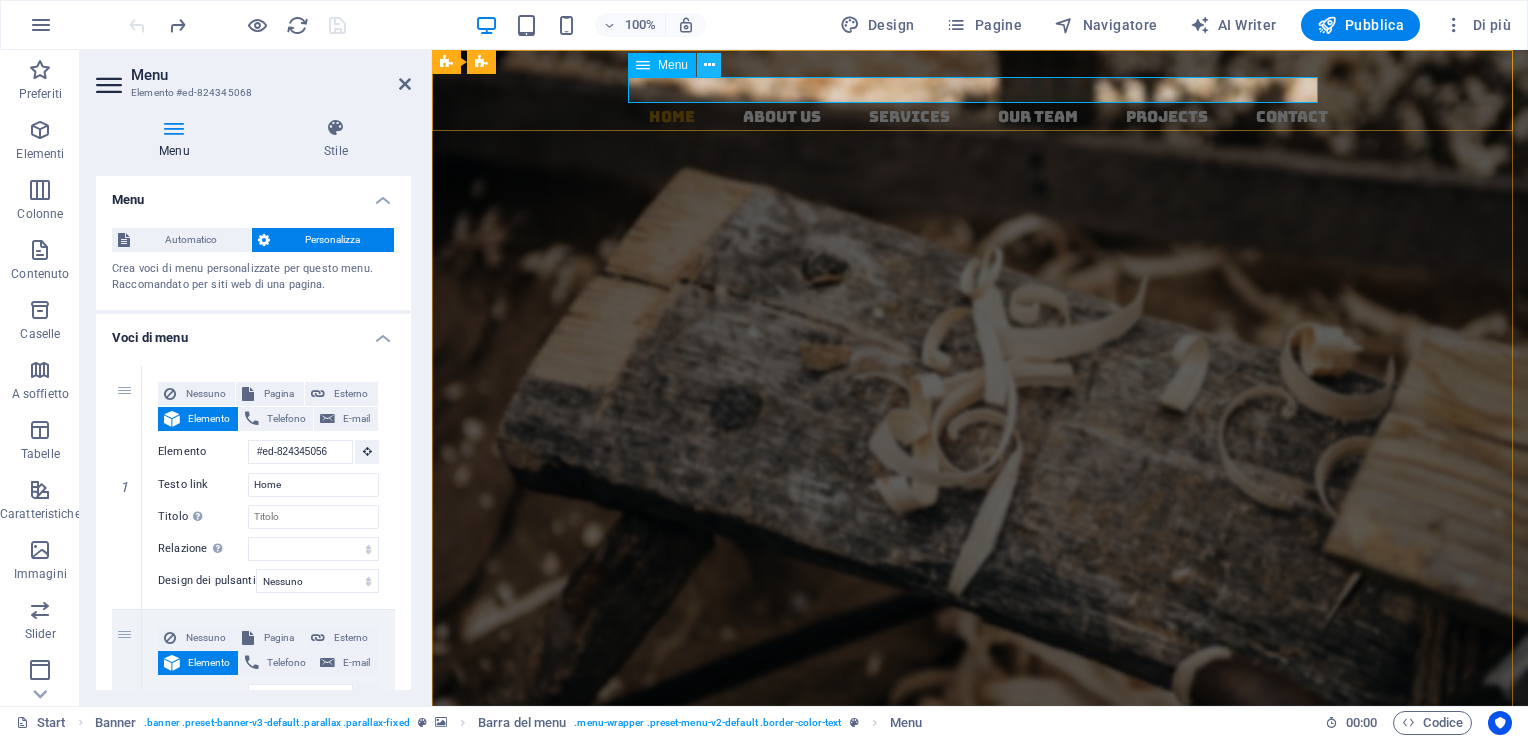 click at bounding box center [709, 65] 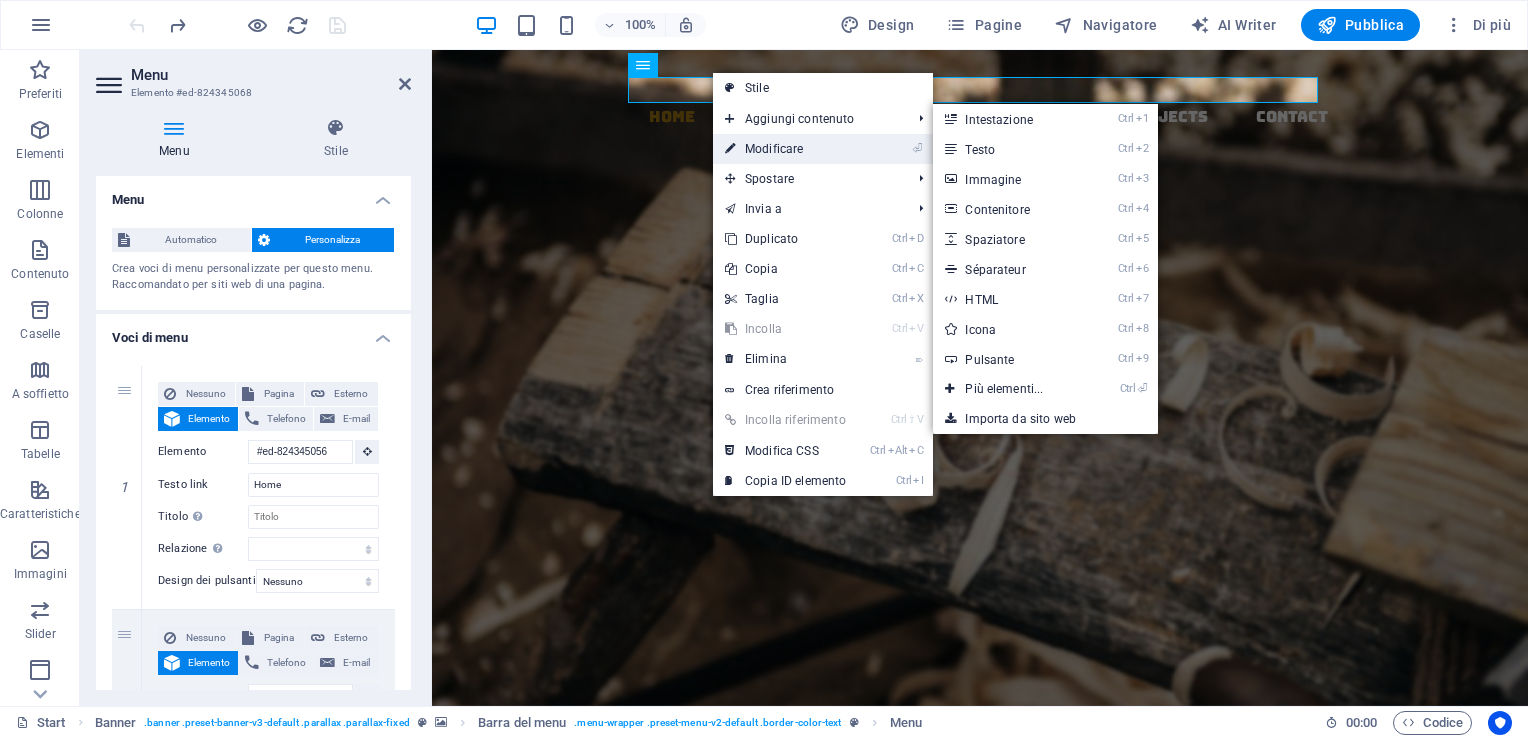 click on "⏎  Modificare" at bounding box center [785, 149] 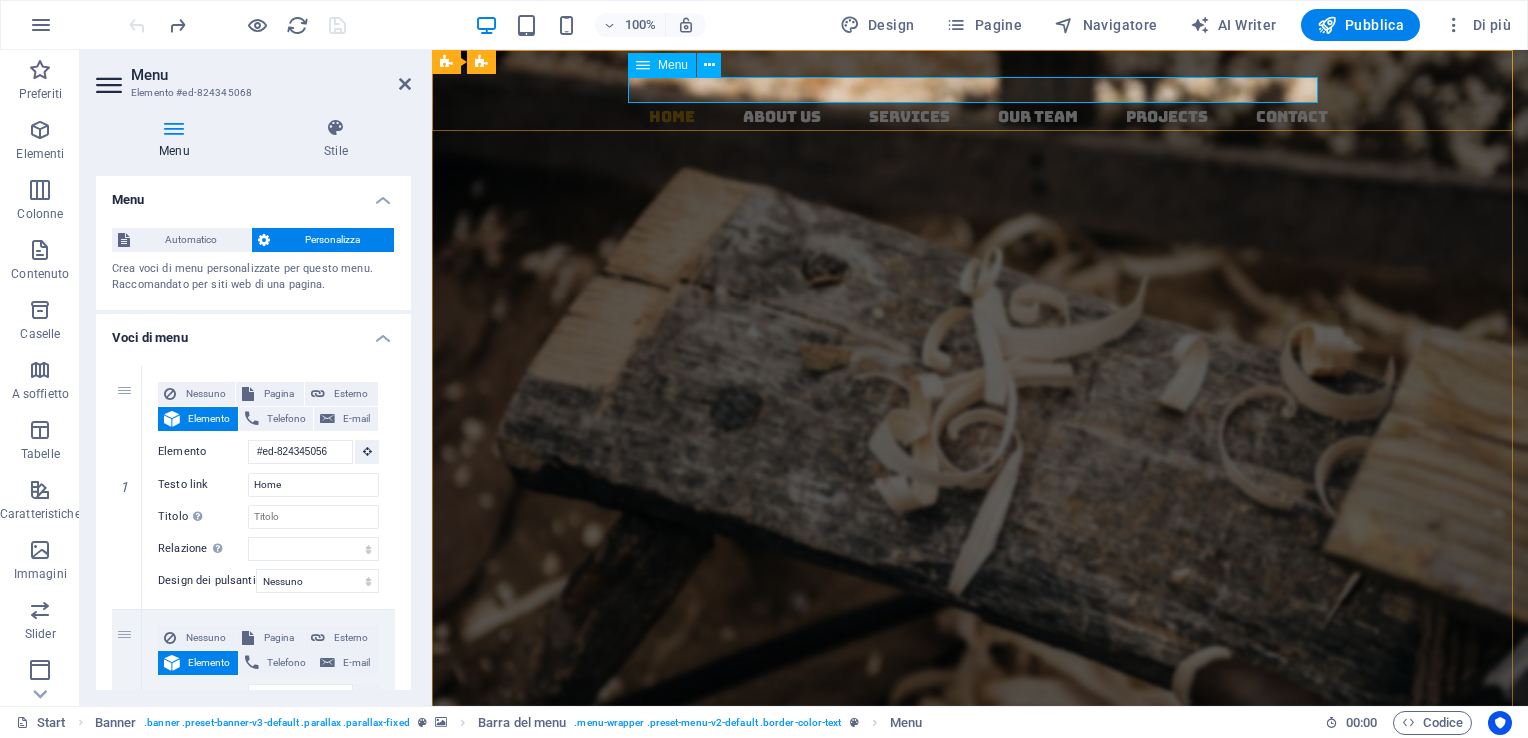 click on "Home About us Services Our Team Projects Contact" at bounding box center (988, 117) 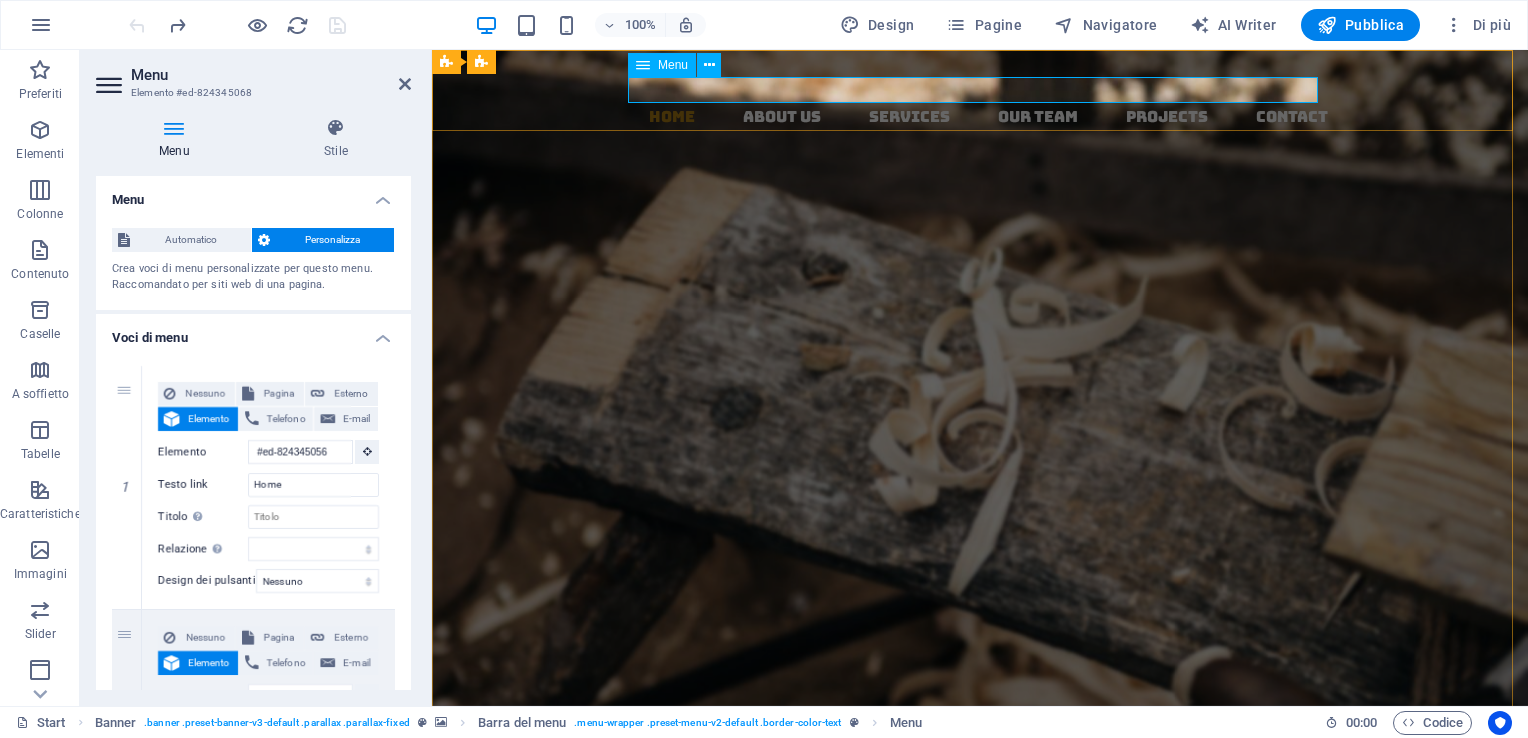 click on "Home About us Services Our Team Projects Contact" at bounding box center (988, 117) 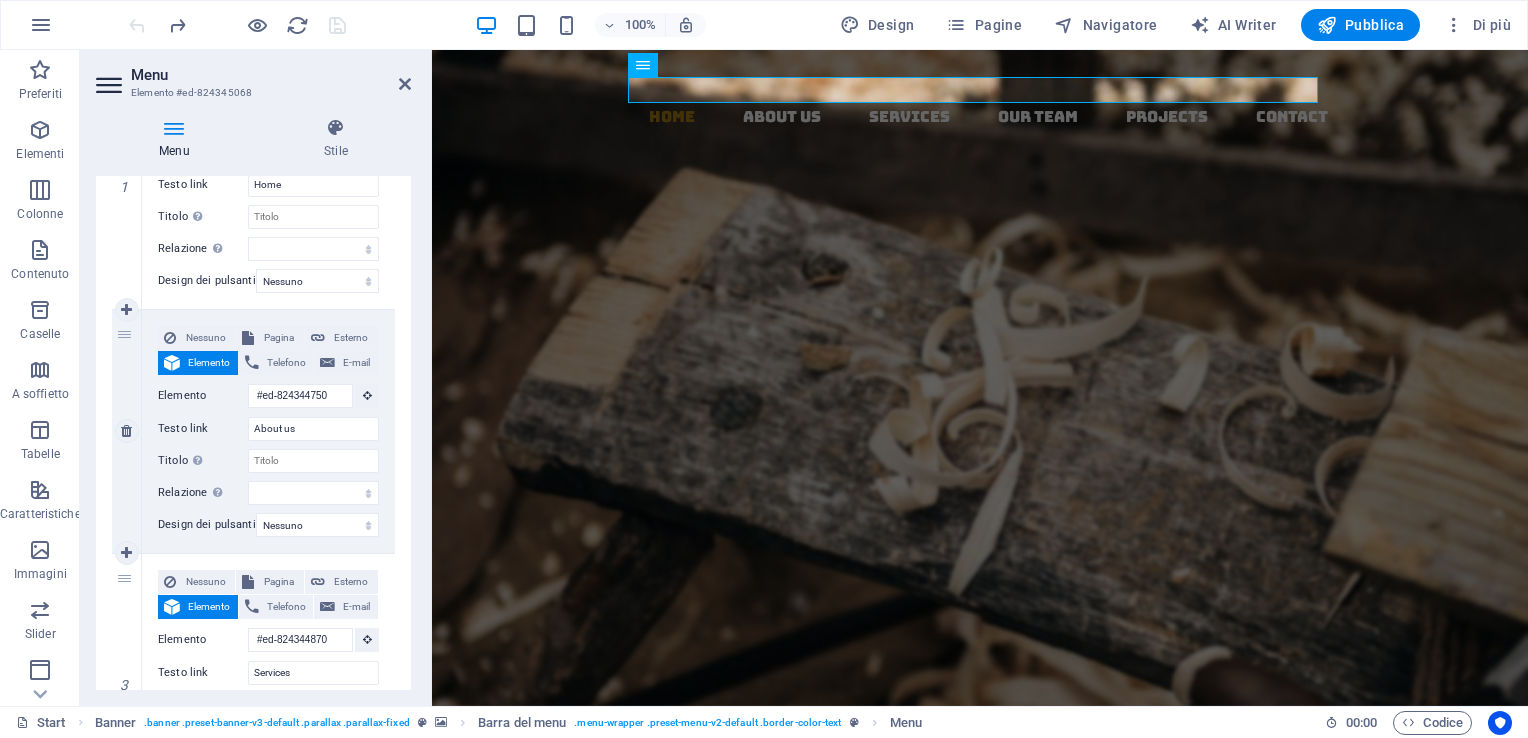 scroll, scrollTop: 400, scrollLeft: 0, axis: vertical 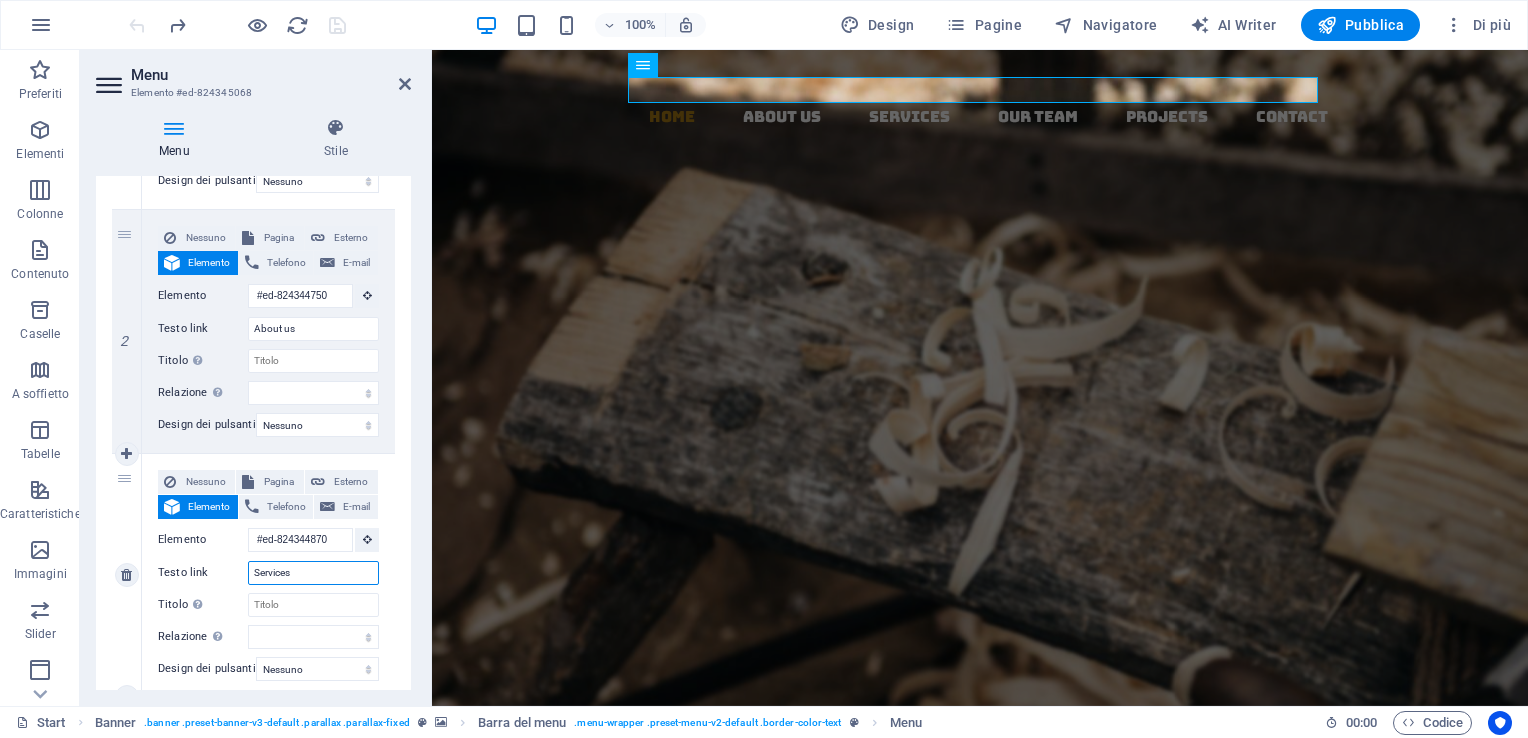 drag, startPoint x: 290, startPoint y: 567, endPoint x: 224, endPoint y: 562, distance: 66.189125 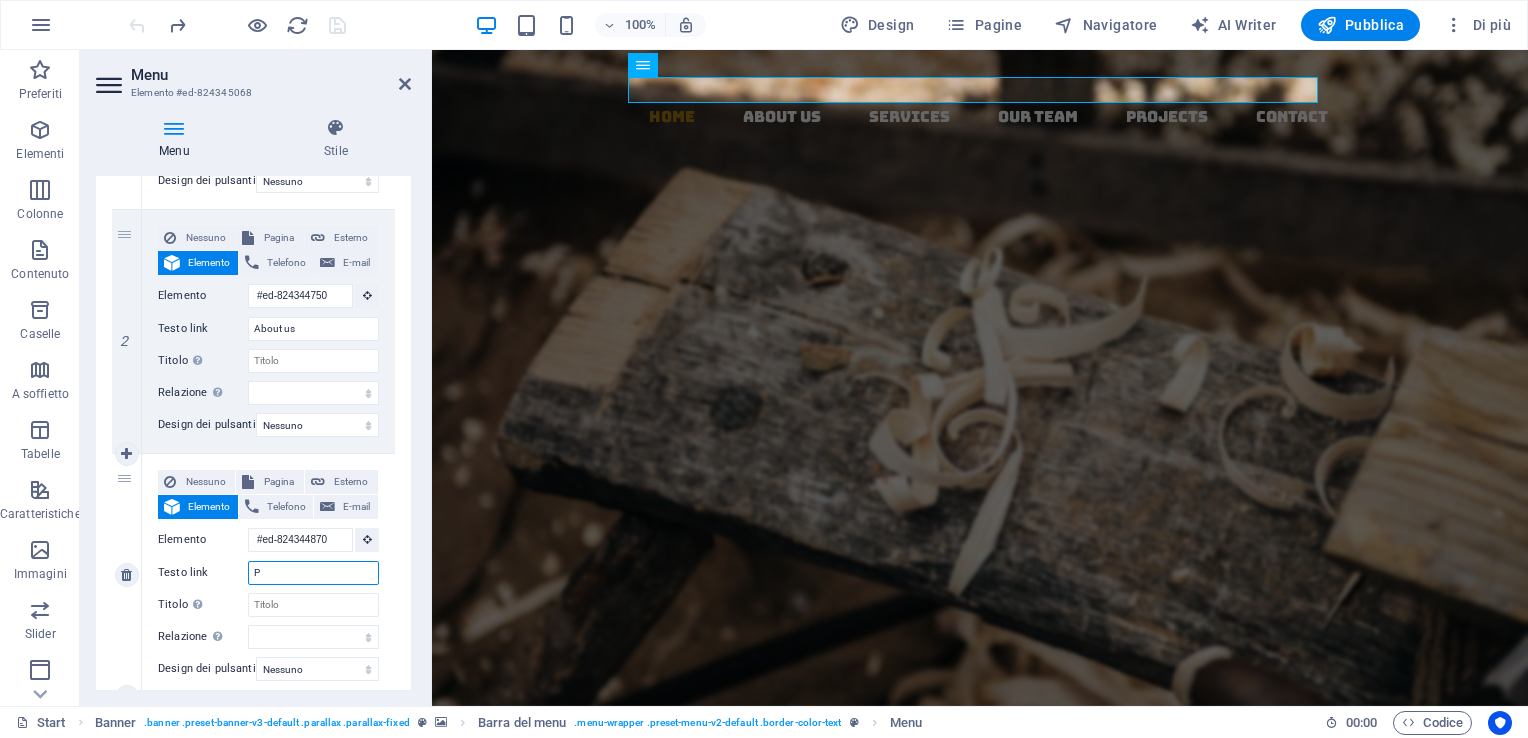 type on "Pr" 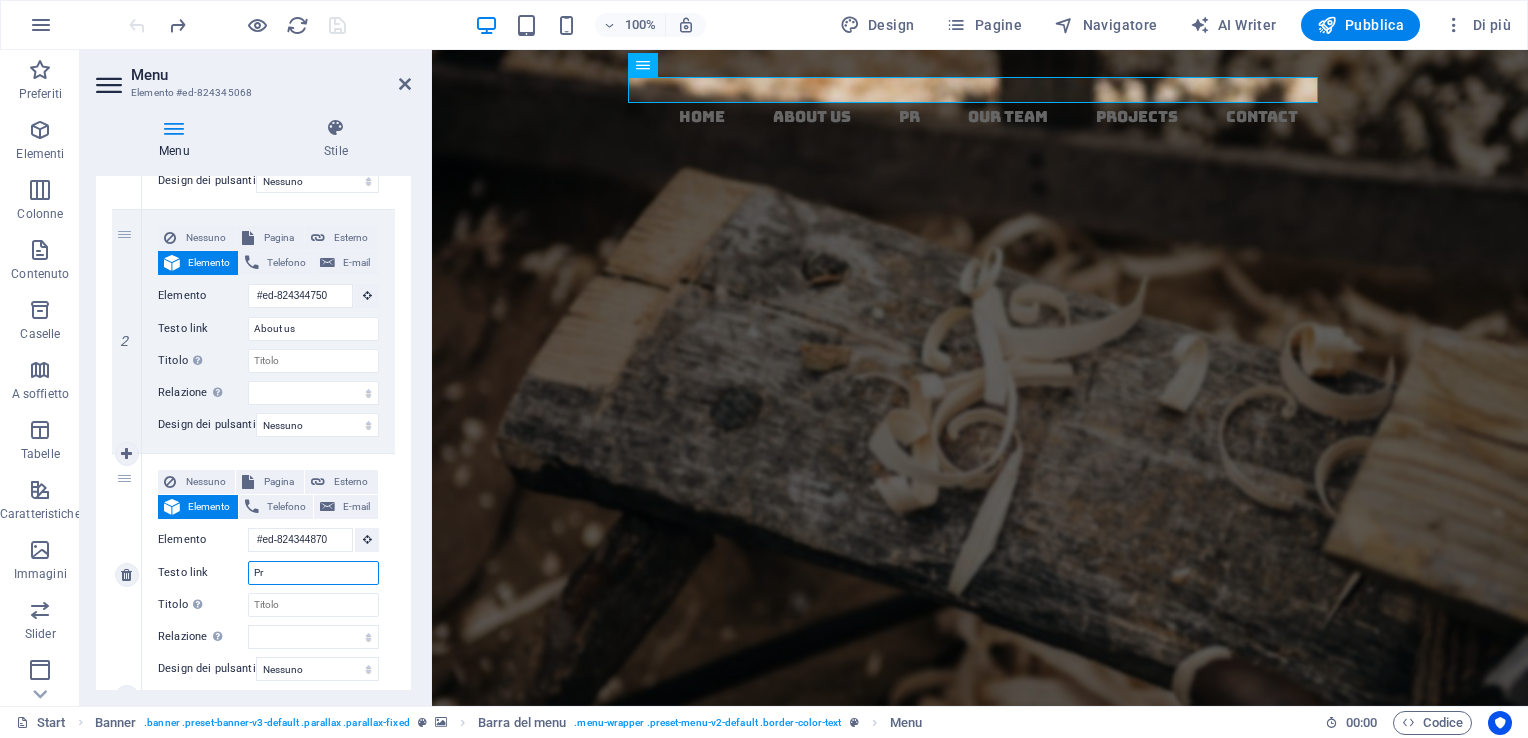 select 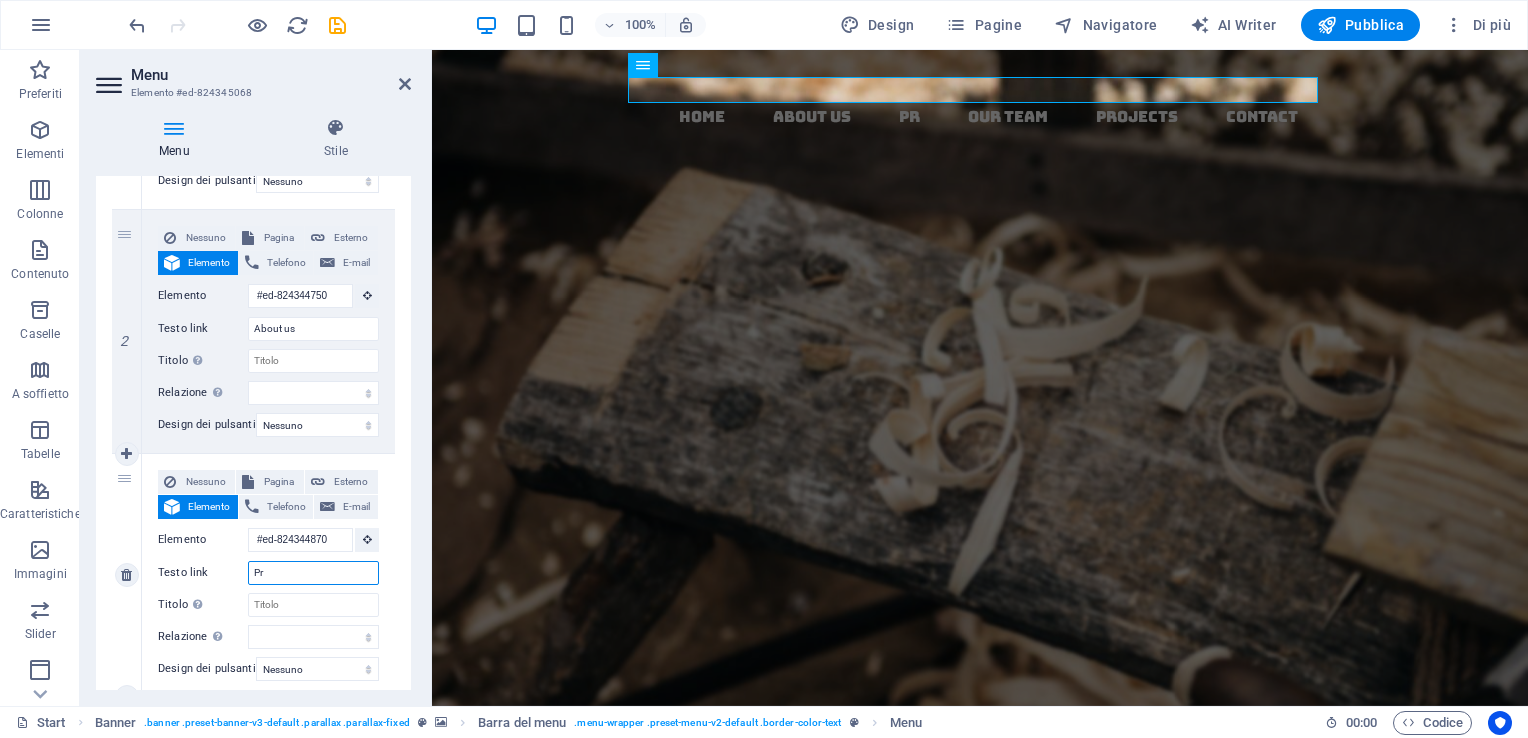 type on "P" 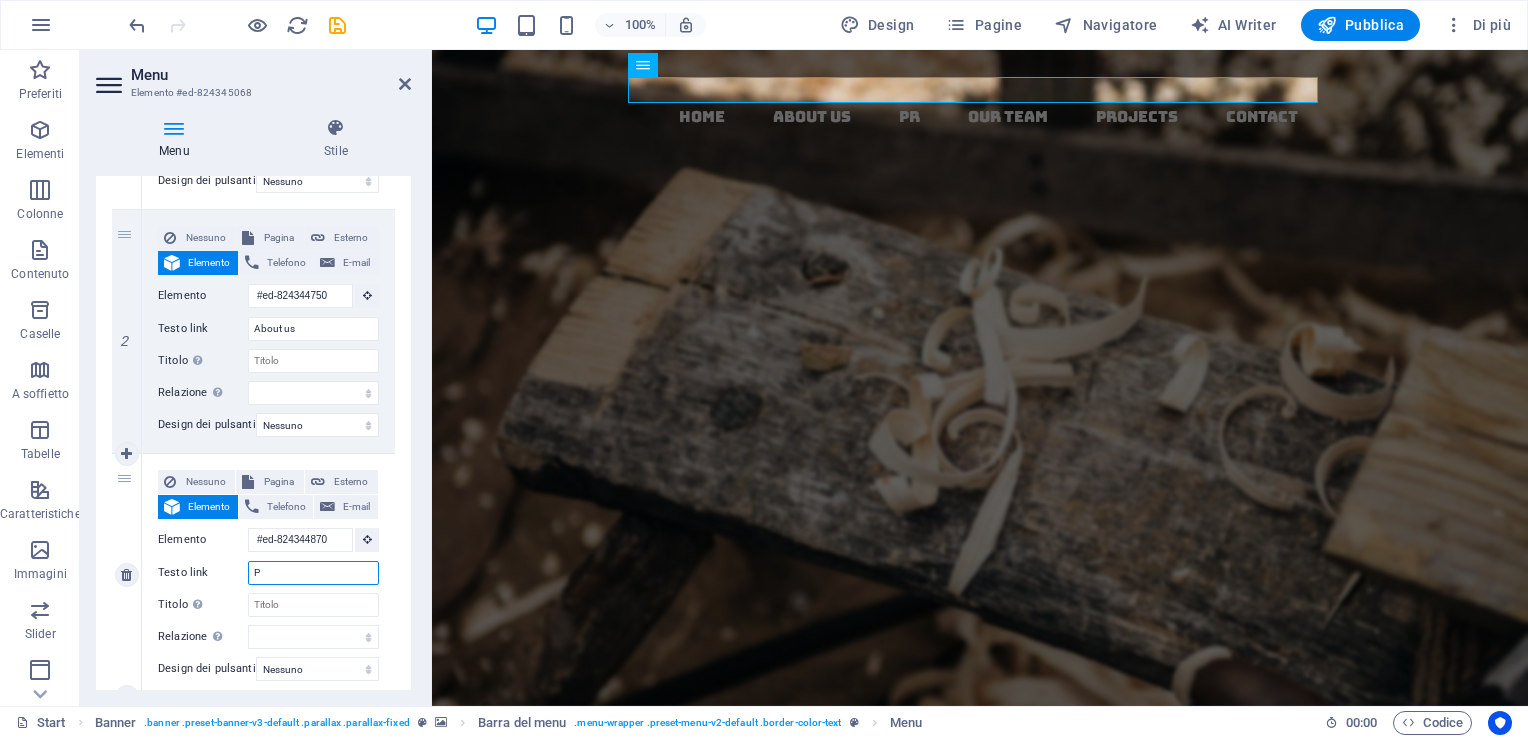 type 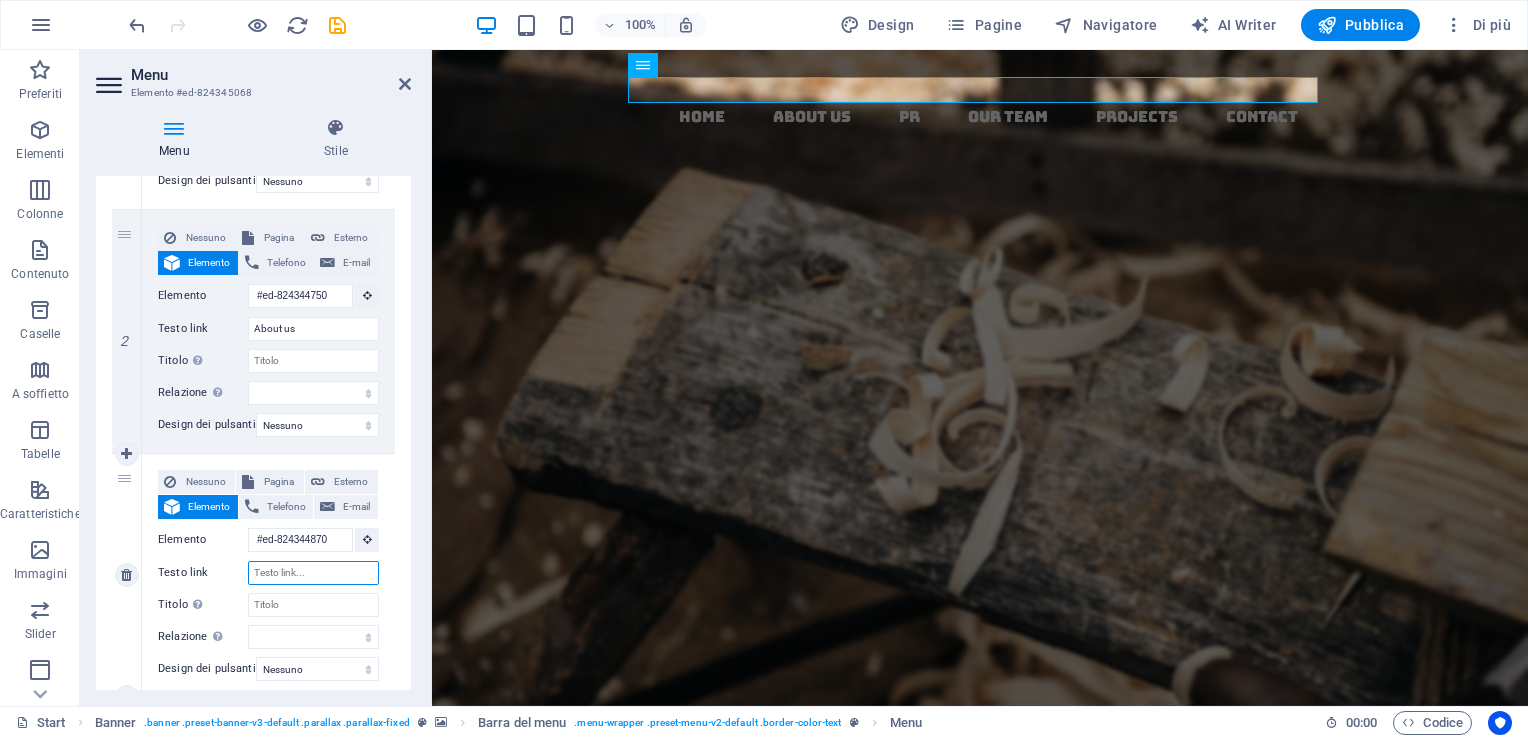 select 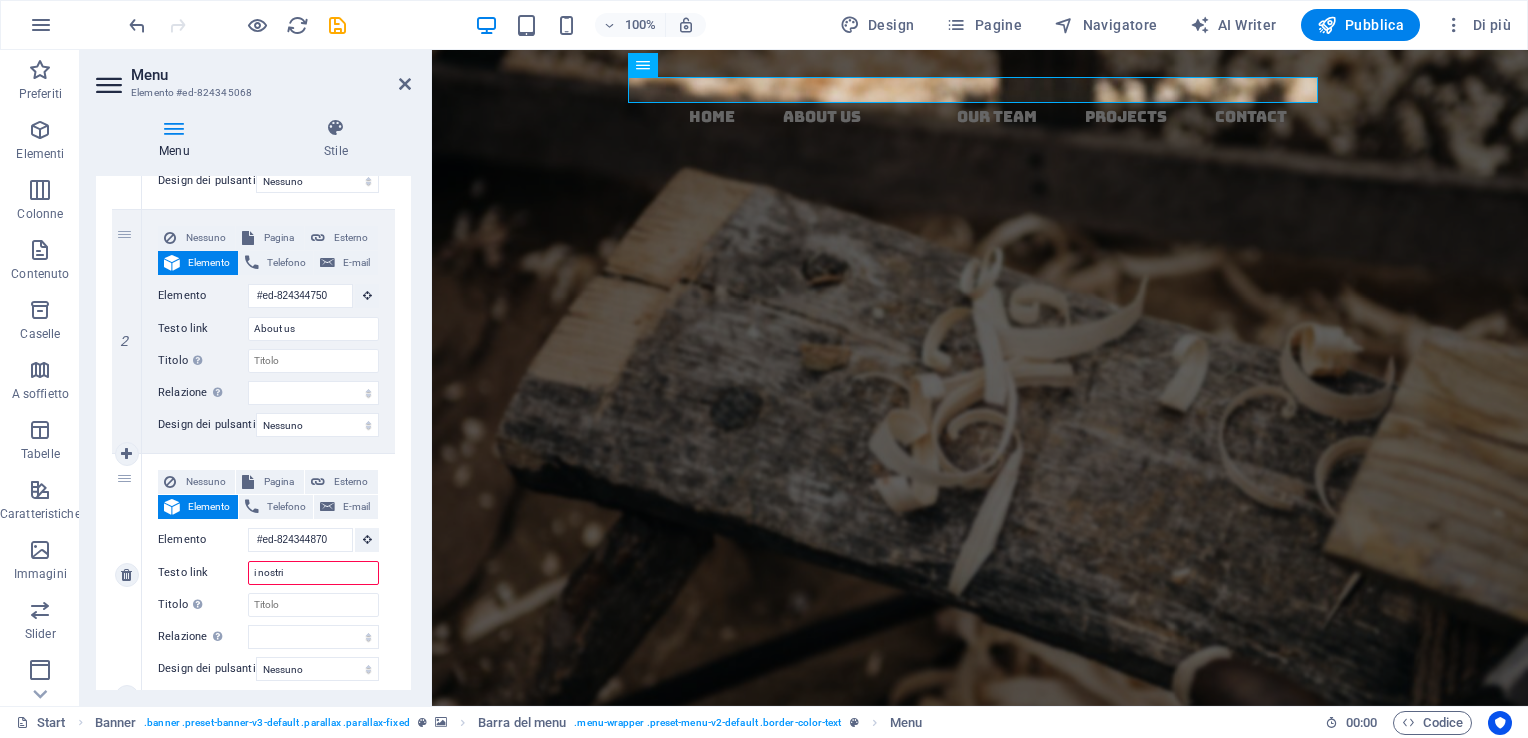 type on "i nostri f" 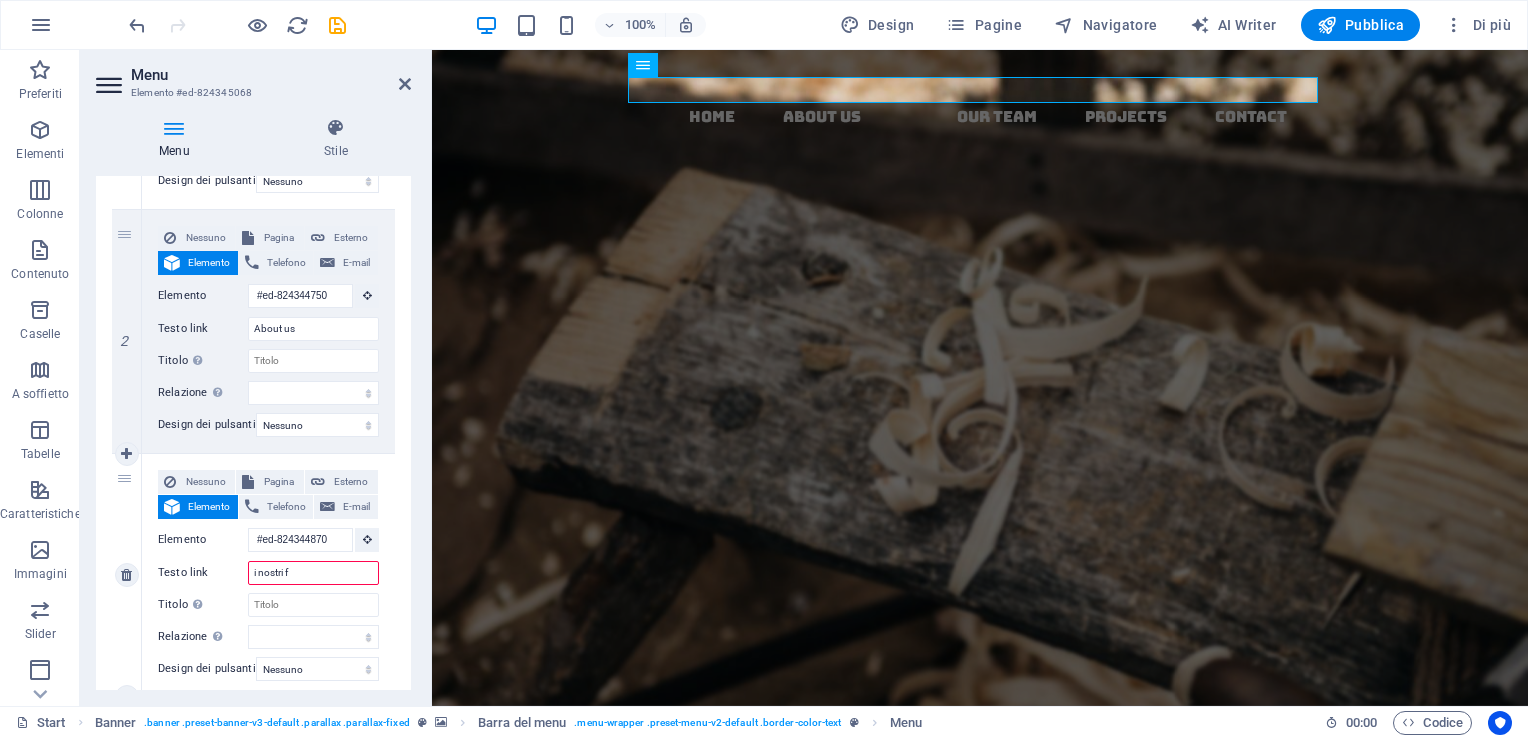 select 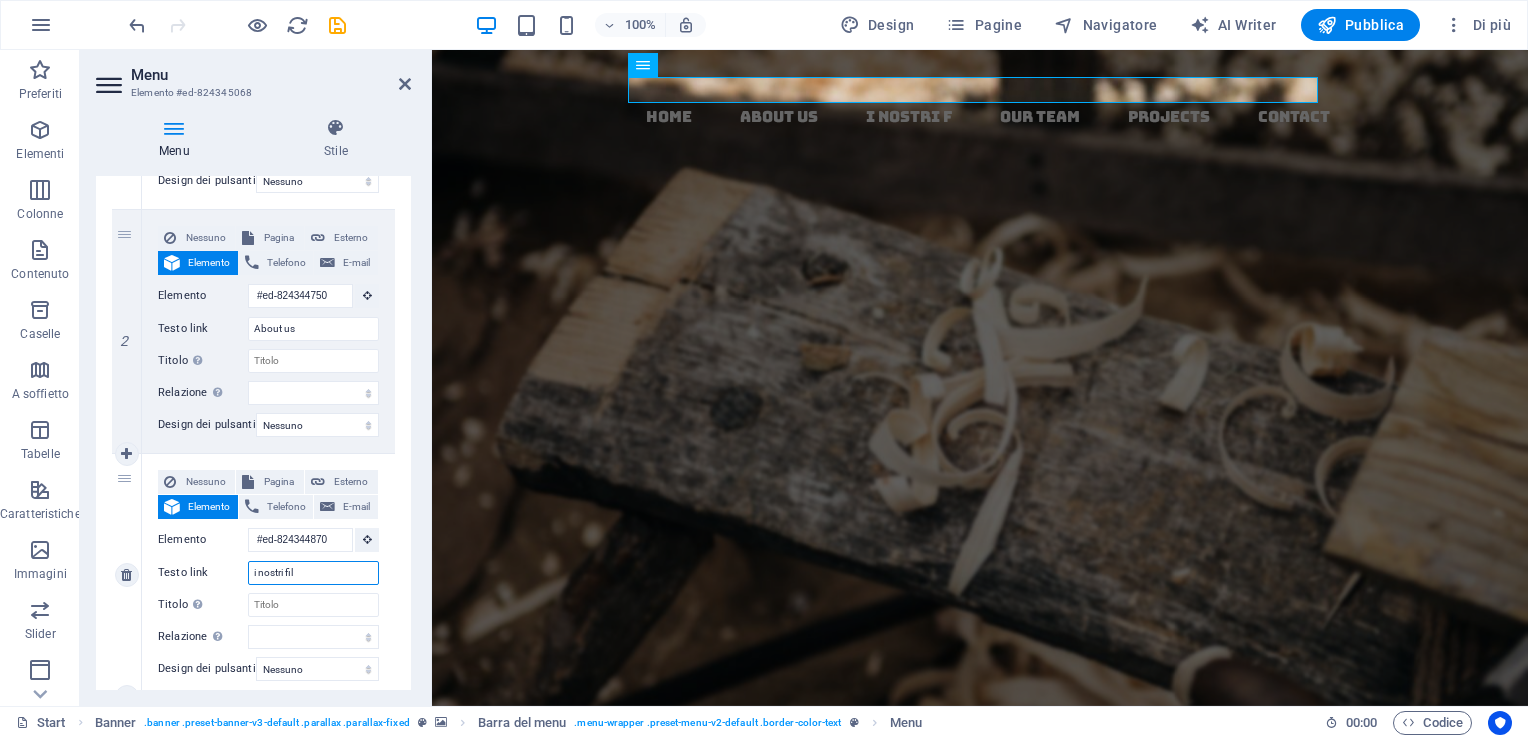 type on "i nostri fili" 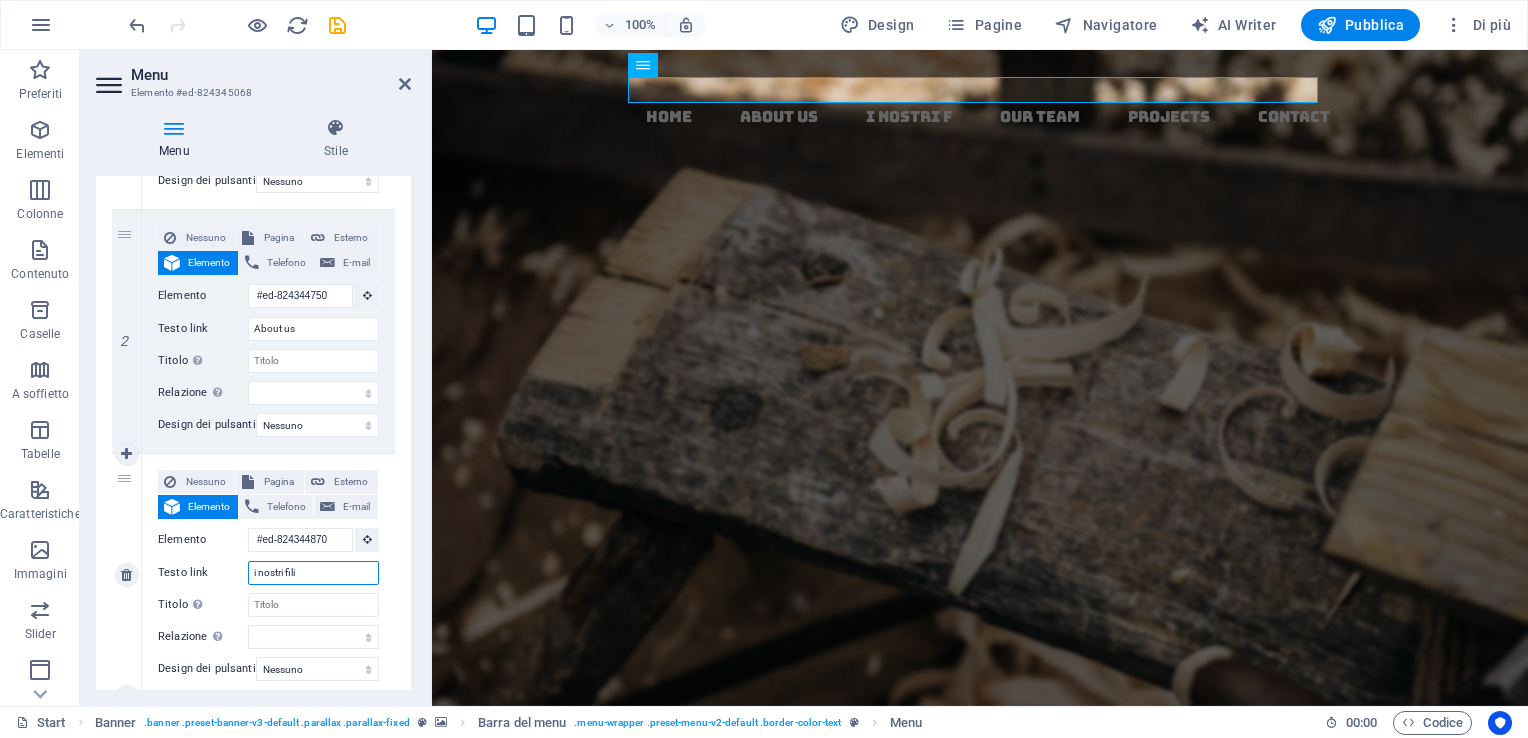 select 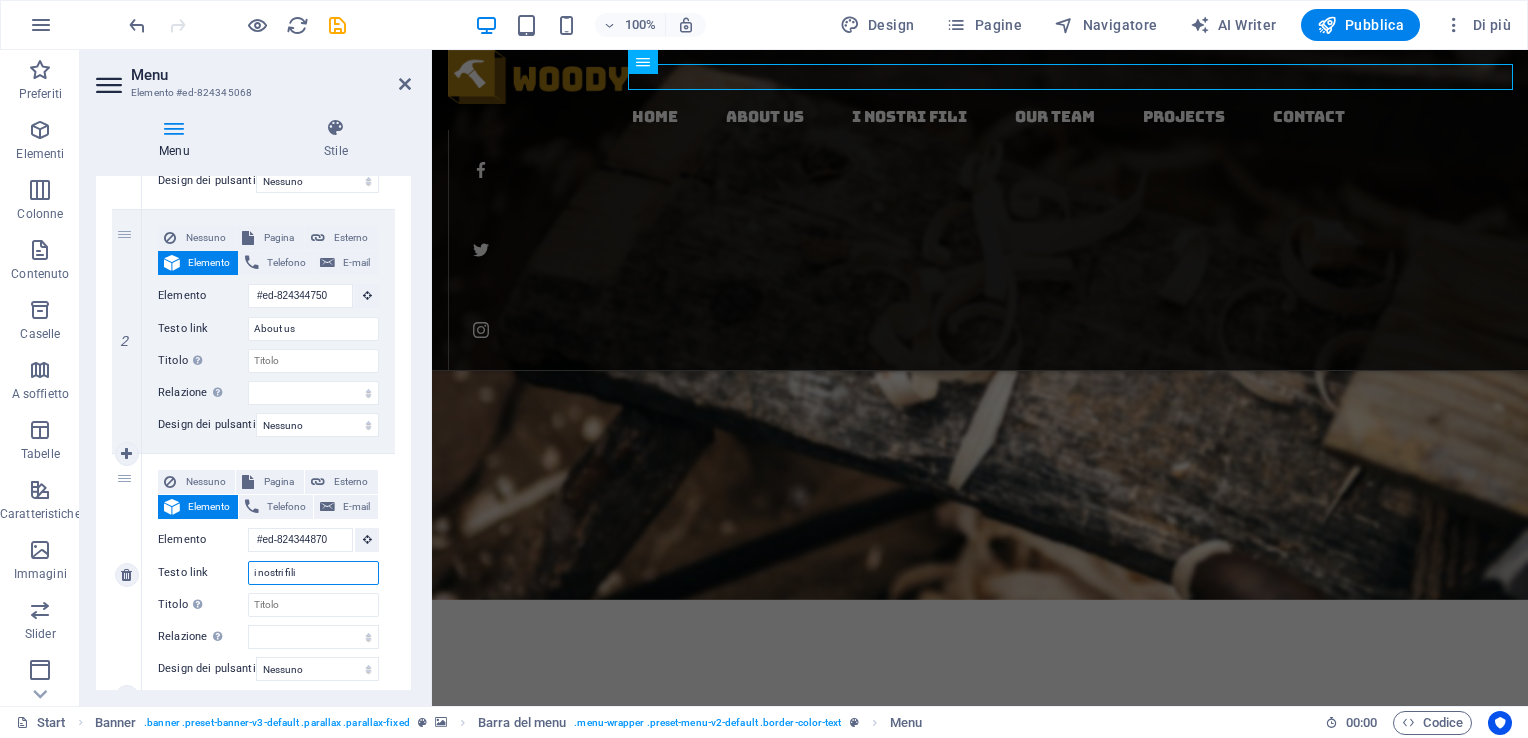 scroll, scrollTop: 0, scrollLeft: 0, axis: both 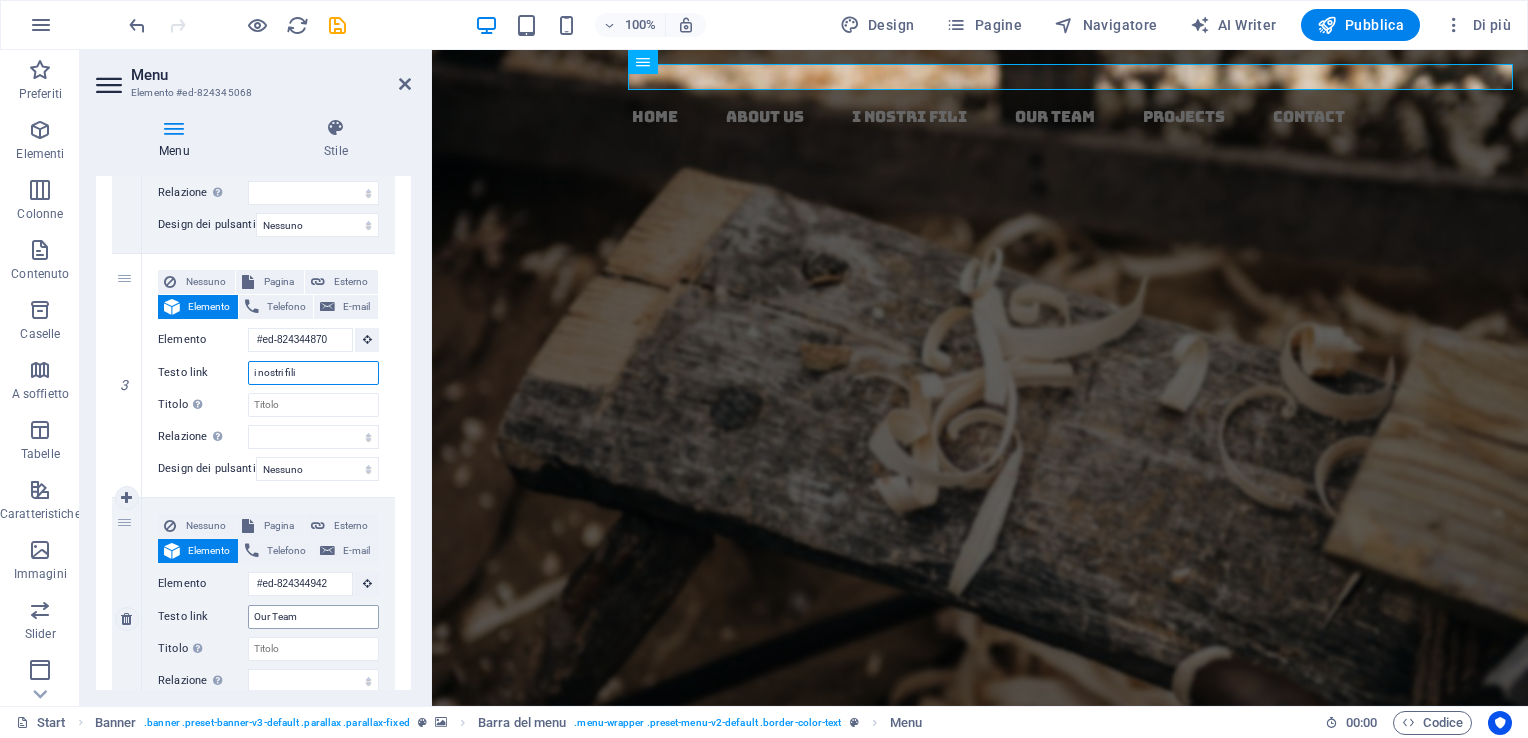 type on "i nostri fili" 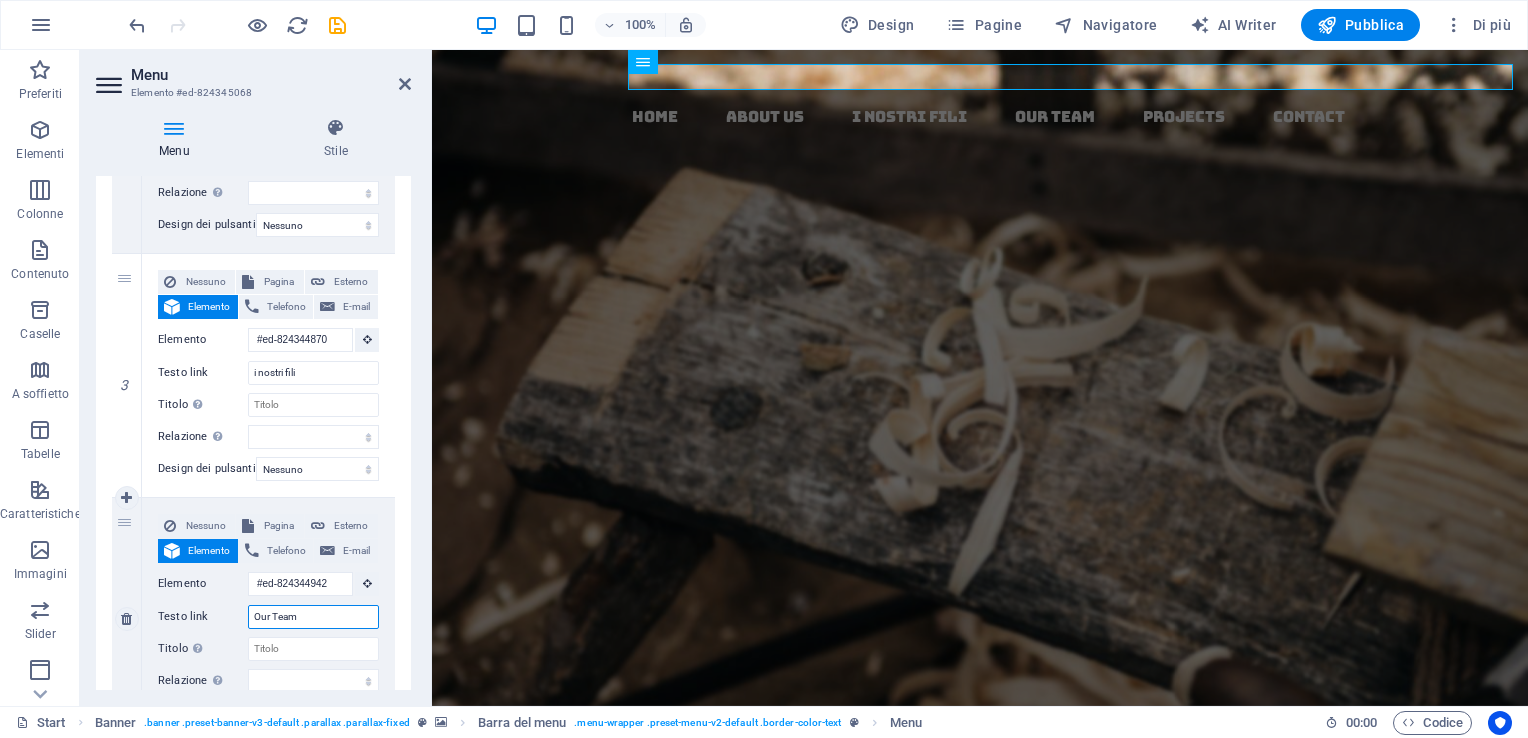 drag, startPoint x: 315, startPoint y: 612, endPoint x: 231, endPoint y: 612, distance: 84 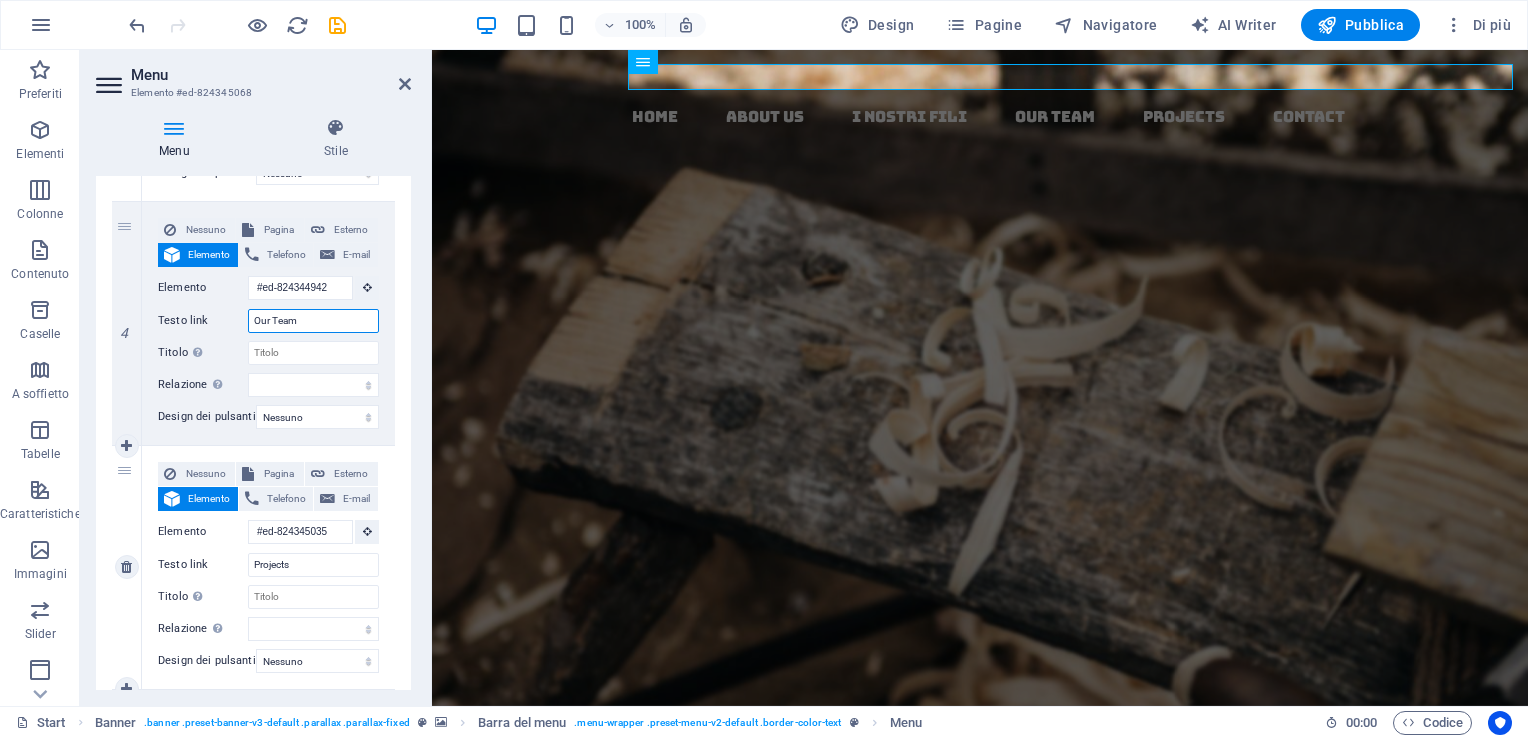 scroll, scrollTop: 900, scrollLeft: 0, axis: vertical 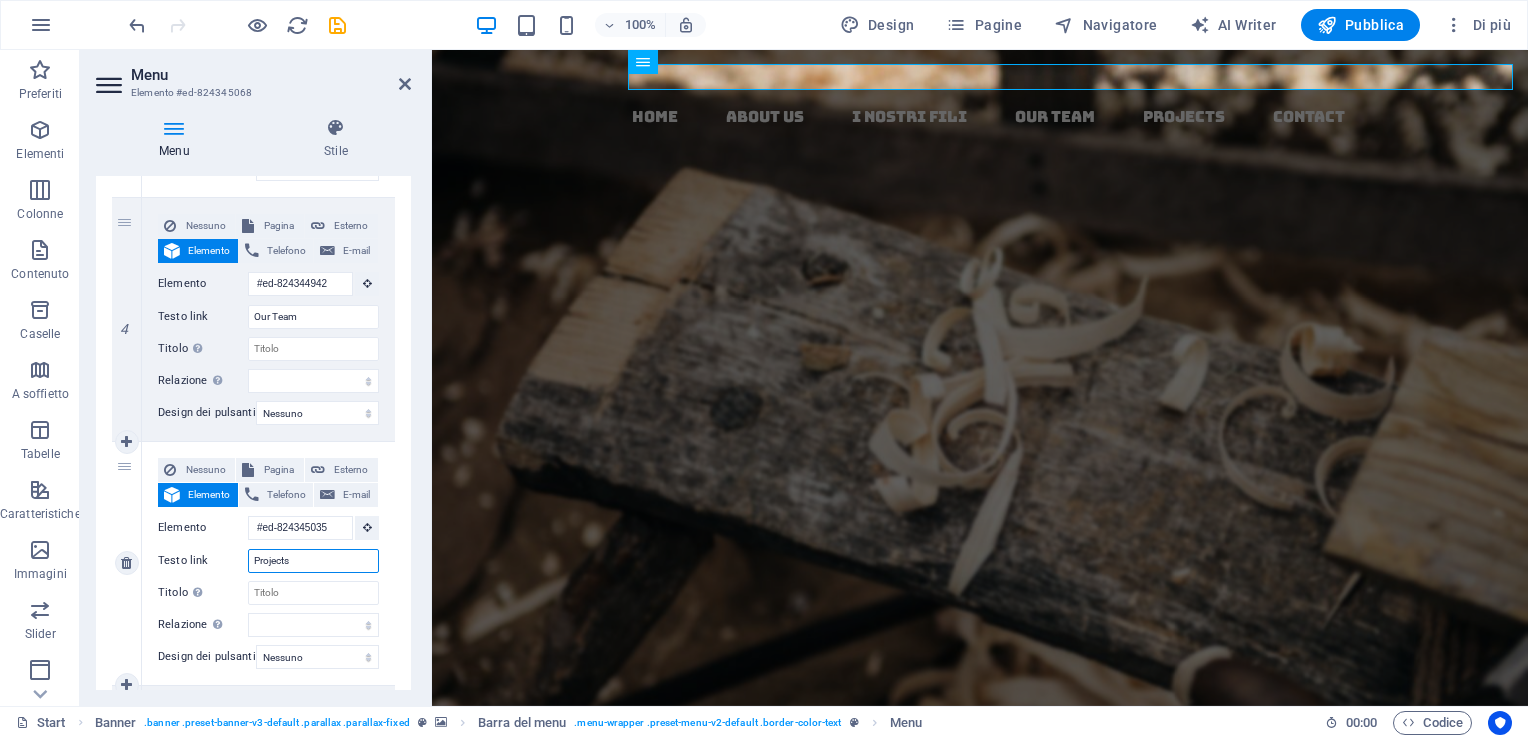 drag, startPoint x: 327, startPoint y: 566, endPoint x: 208, endPoint y: 556, distance: 119.419426 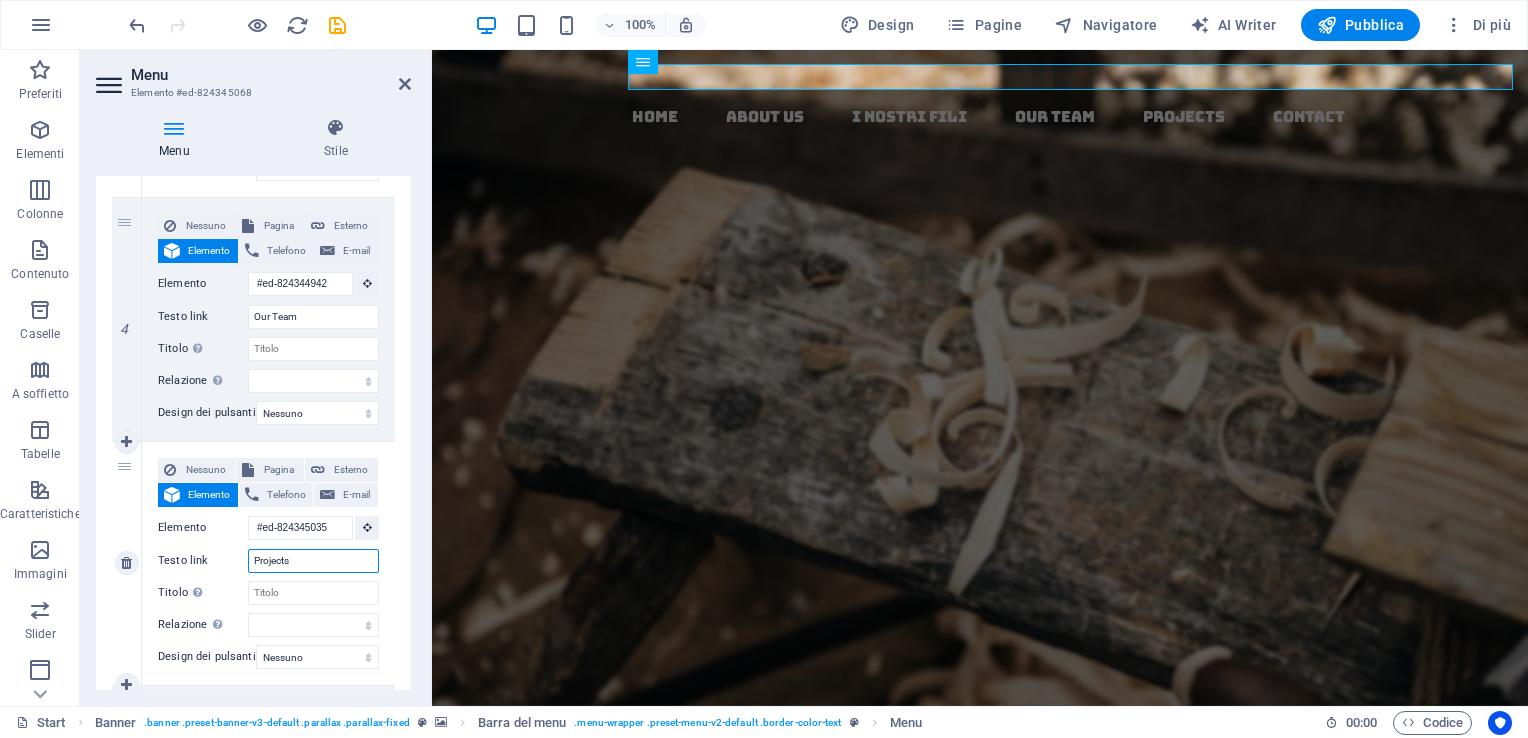 click on "Testo link Projects" at bounding box center [268, 561] 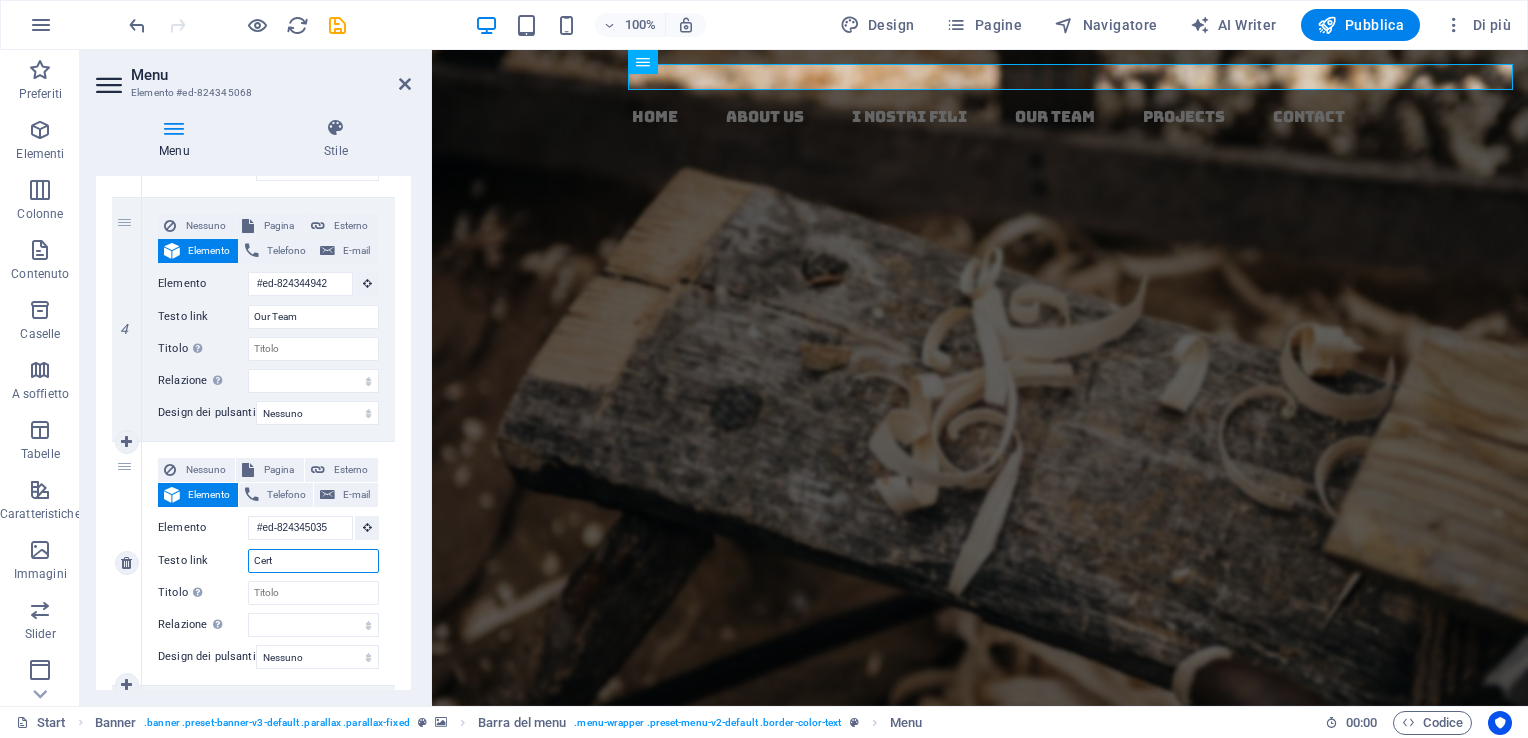 type on "Certi" 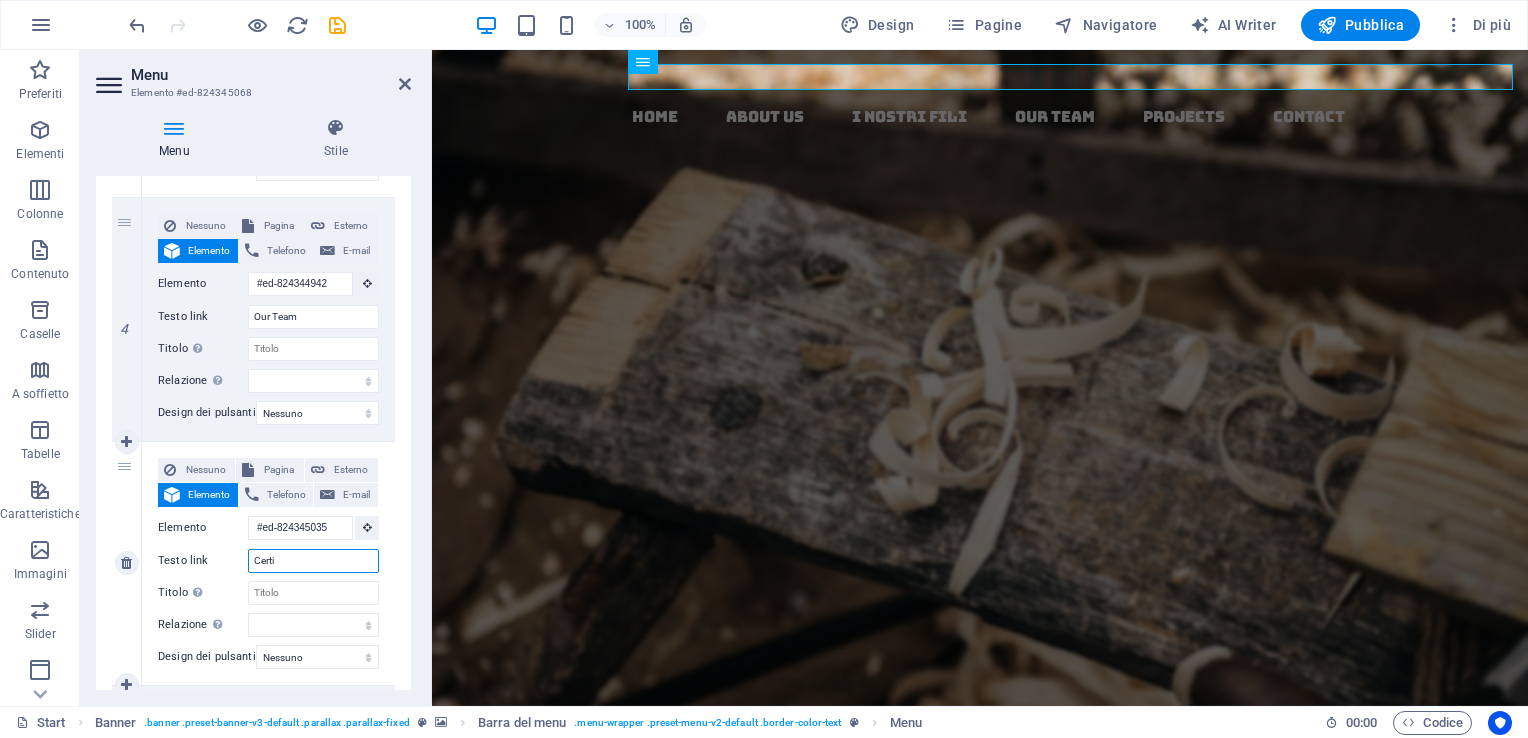 select 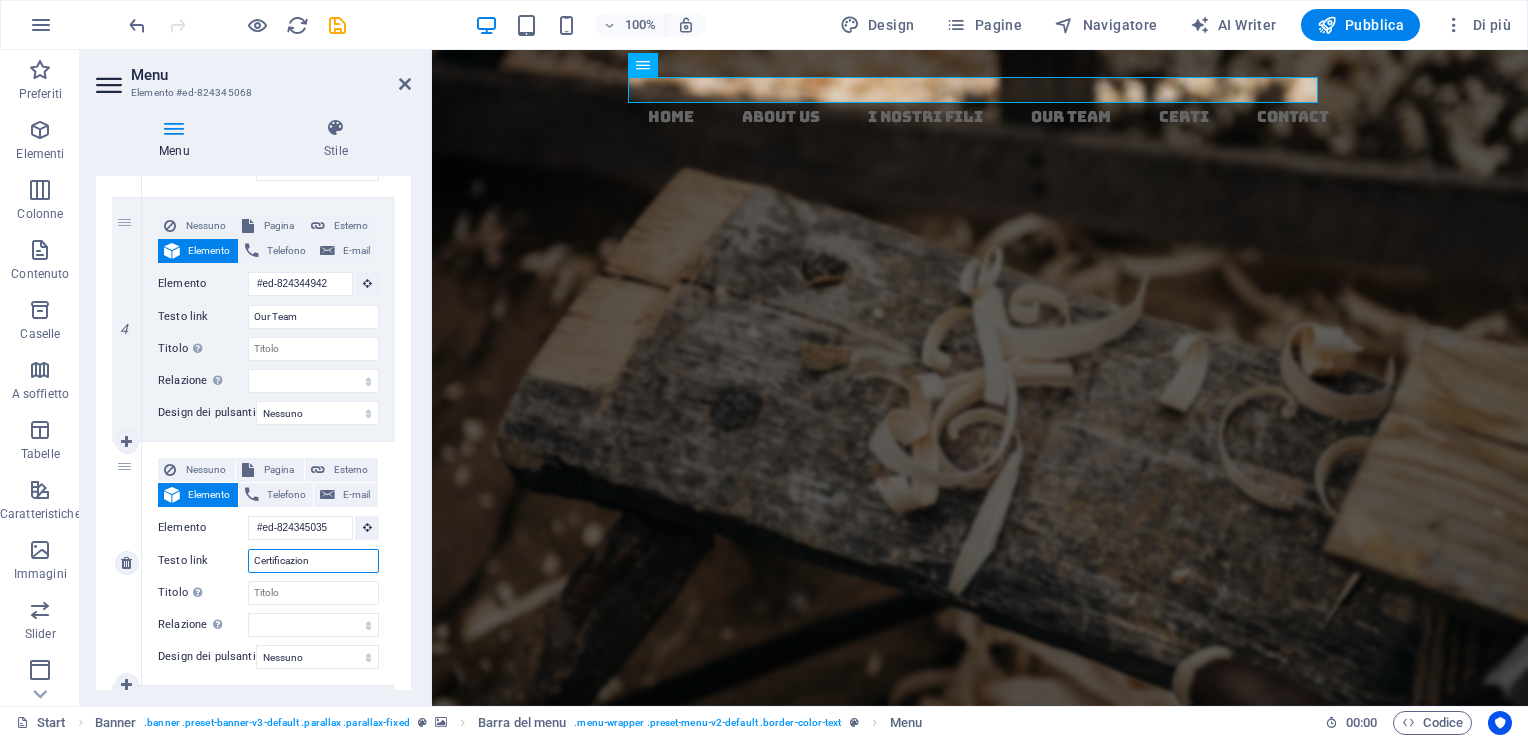 type on "Certificazioni" 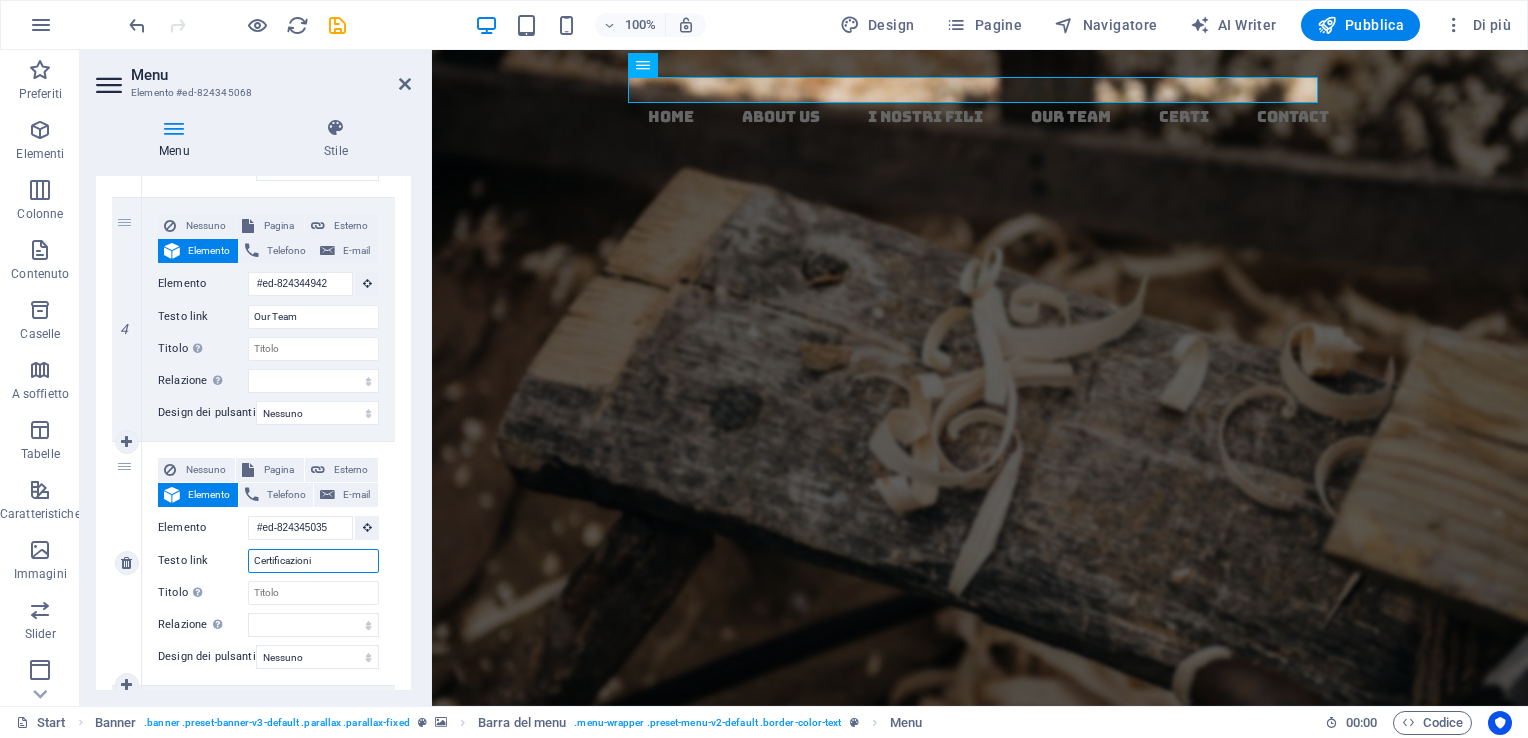 select 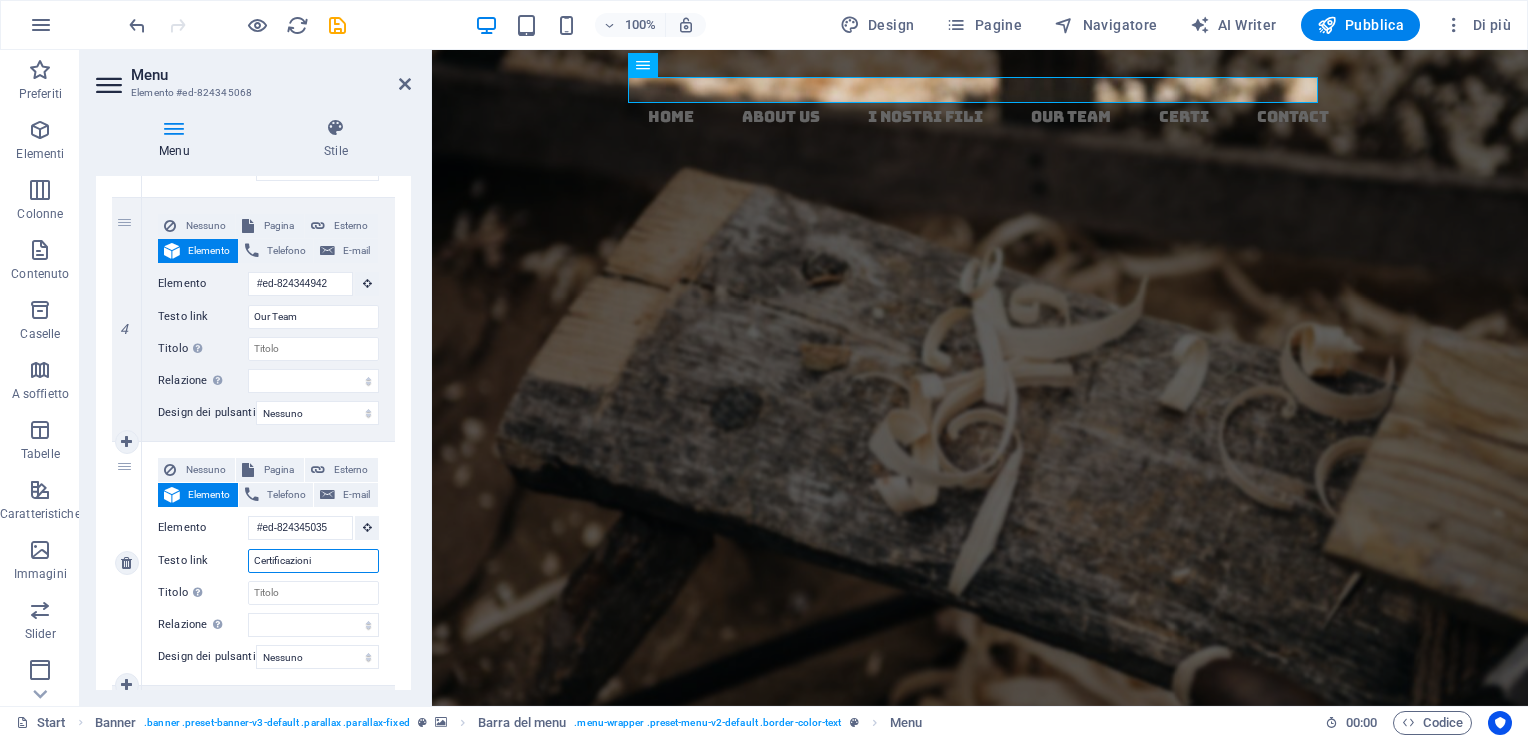 select 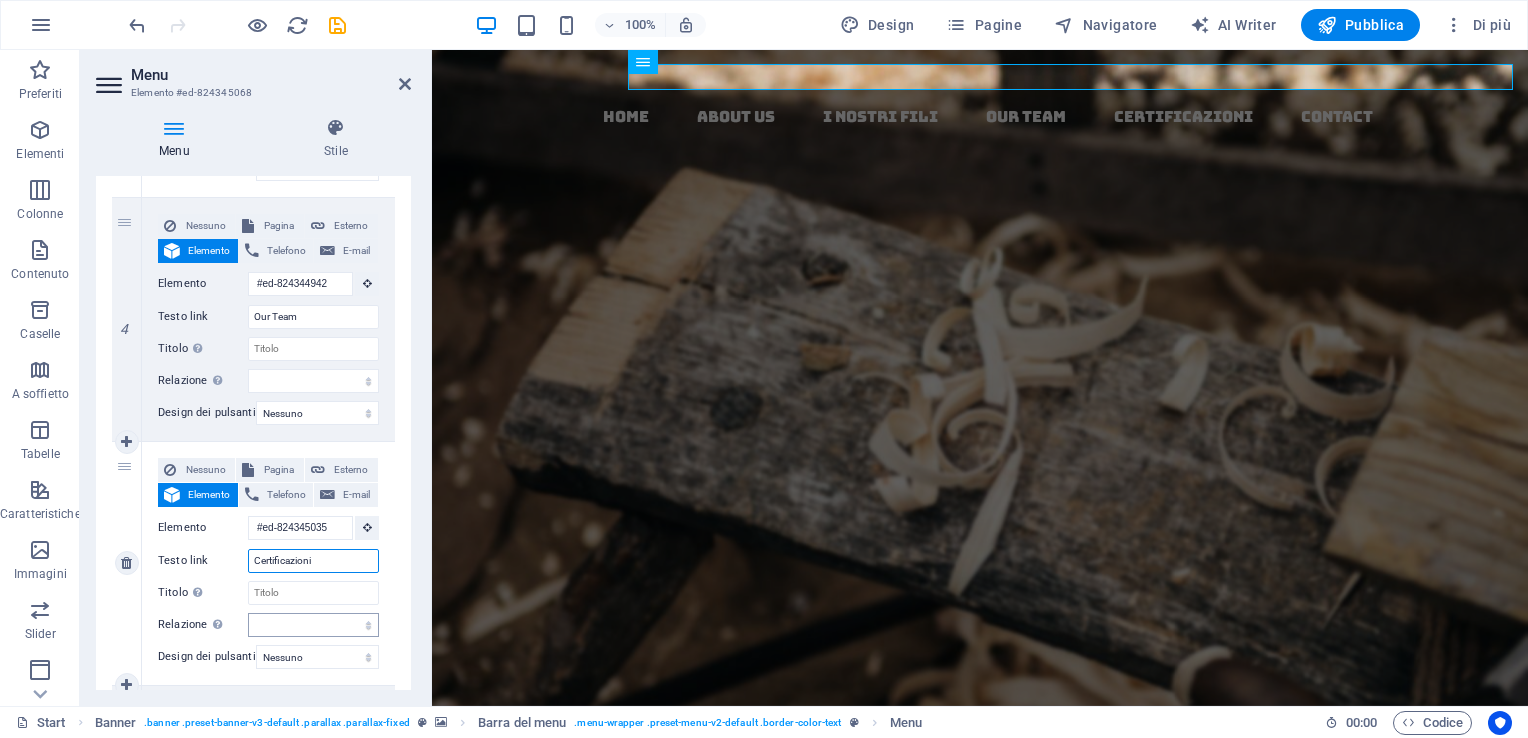 scroll, scrollTop: 1100, scrollLeft: 0, axis: vertical 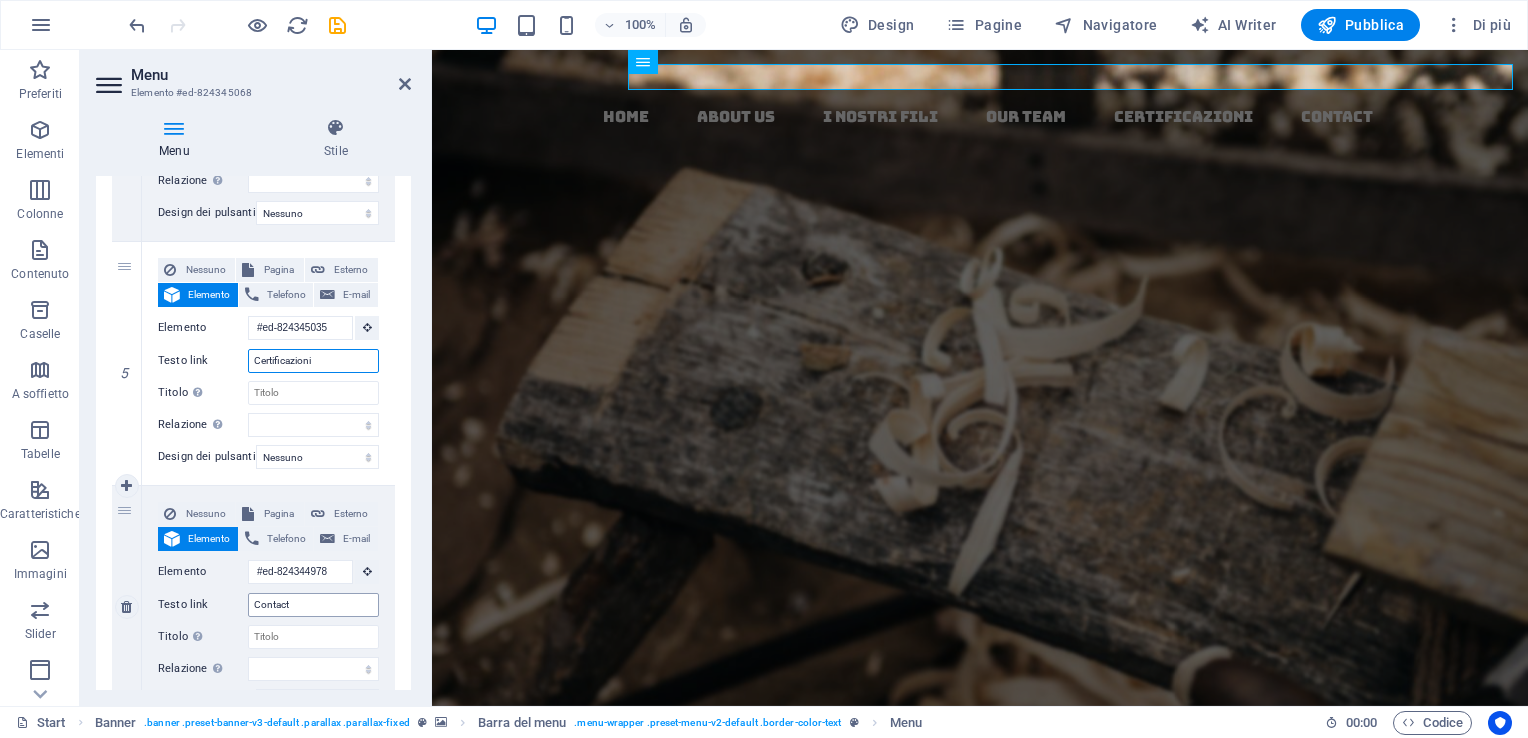 type on "Certificazioni" 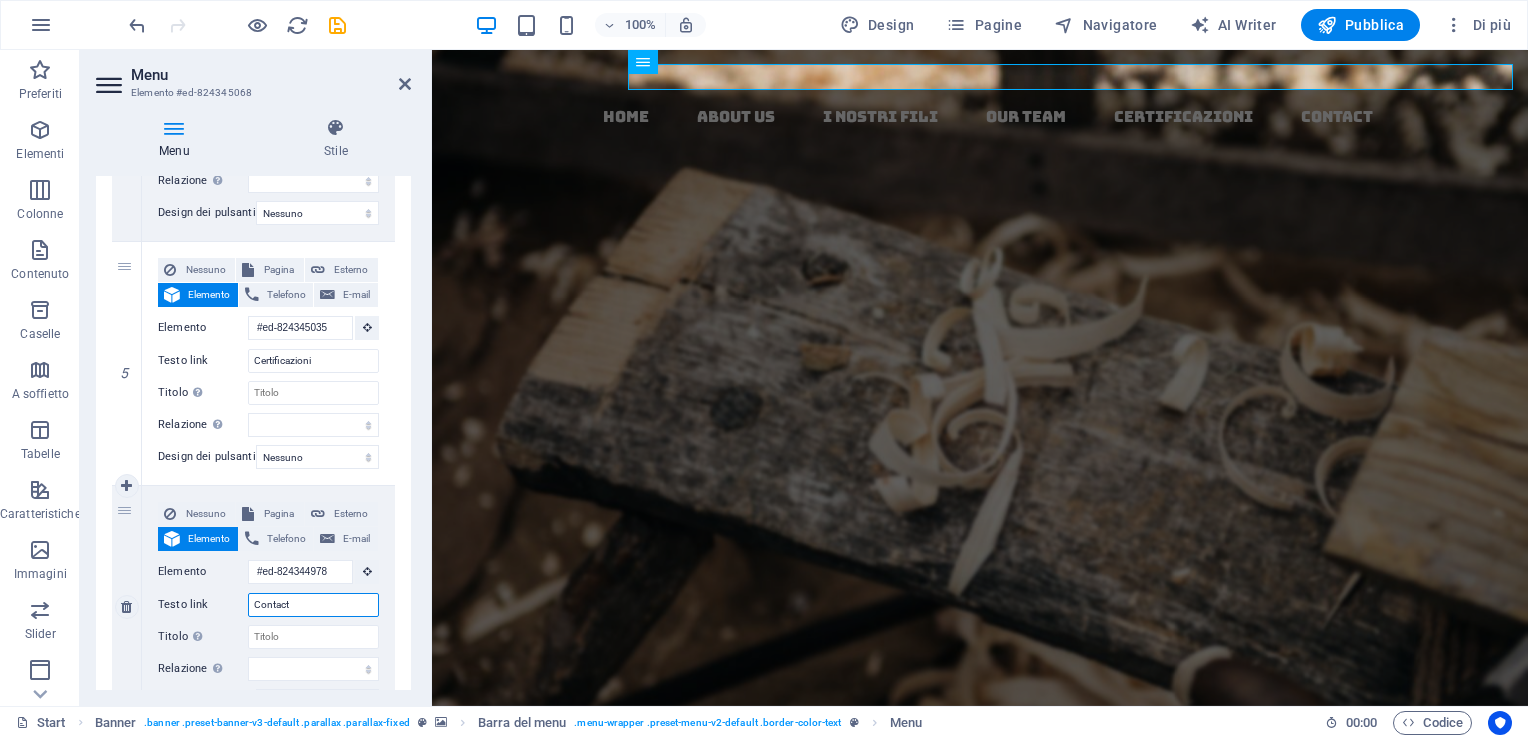 drag, startPoint x: 315, startPoint y: 606, endPoint x: 231, endPoint y: 616, distance: 84.59315 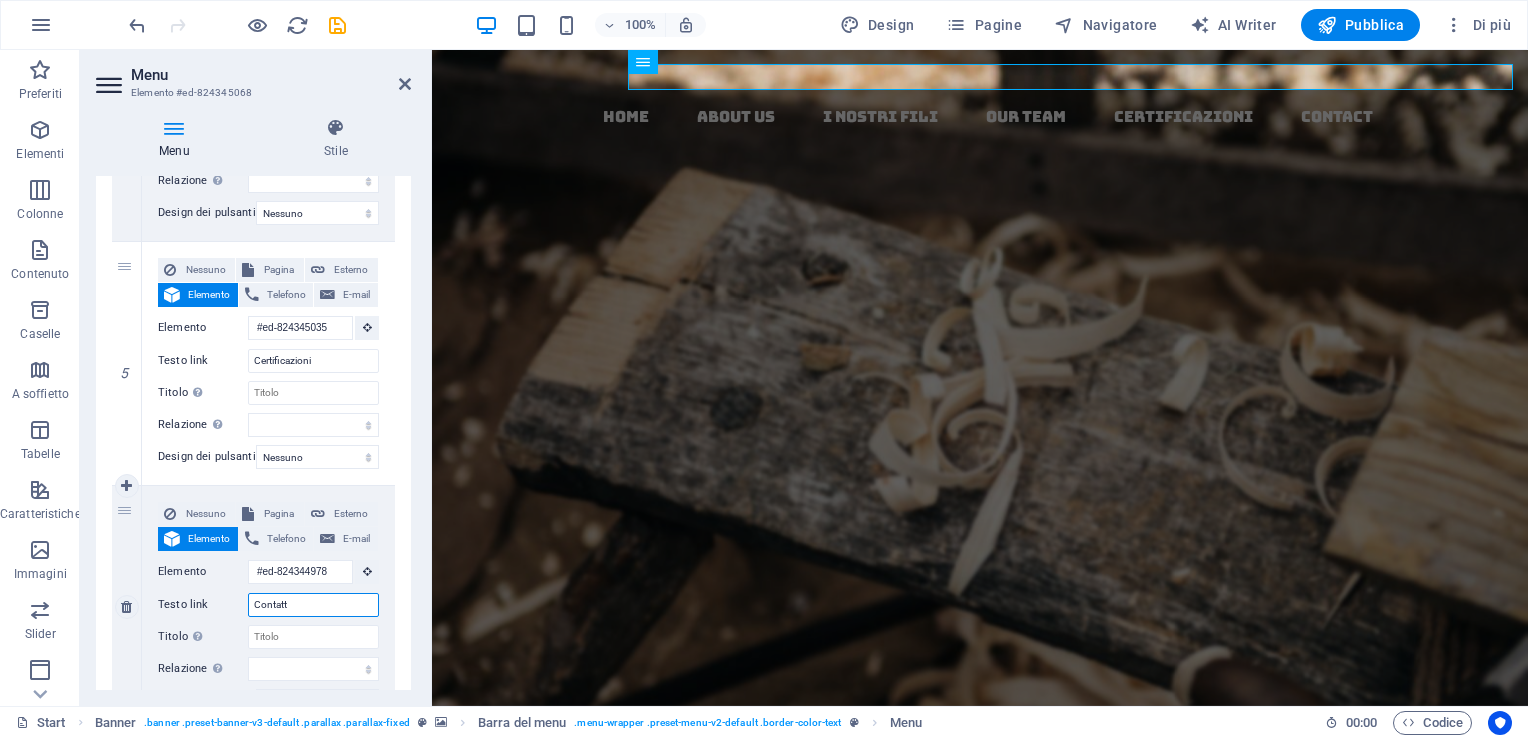 type on "Contatti" 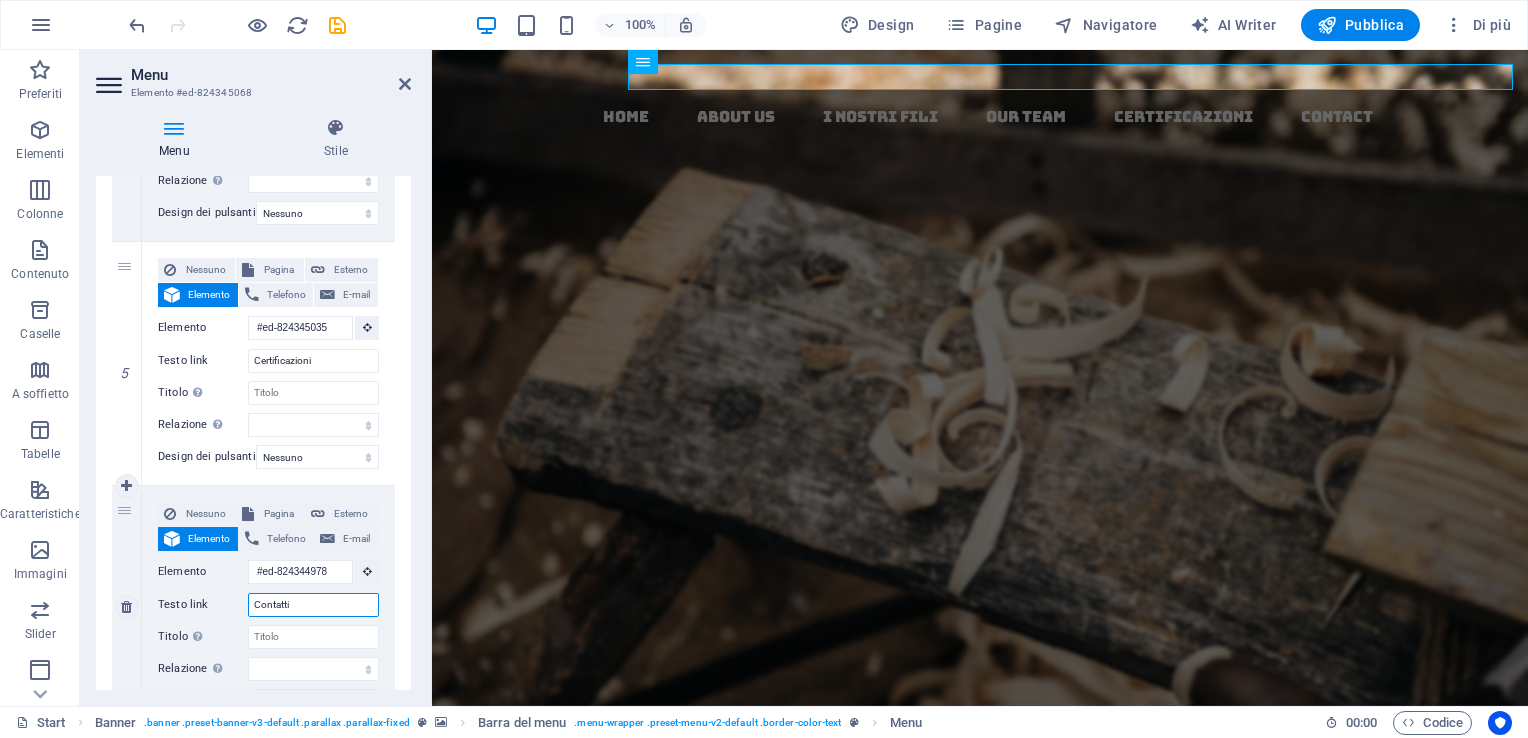 select 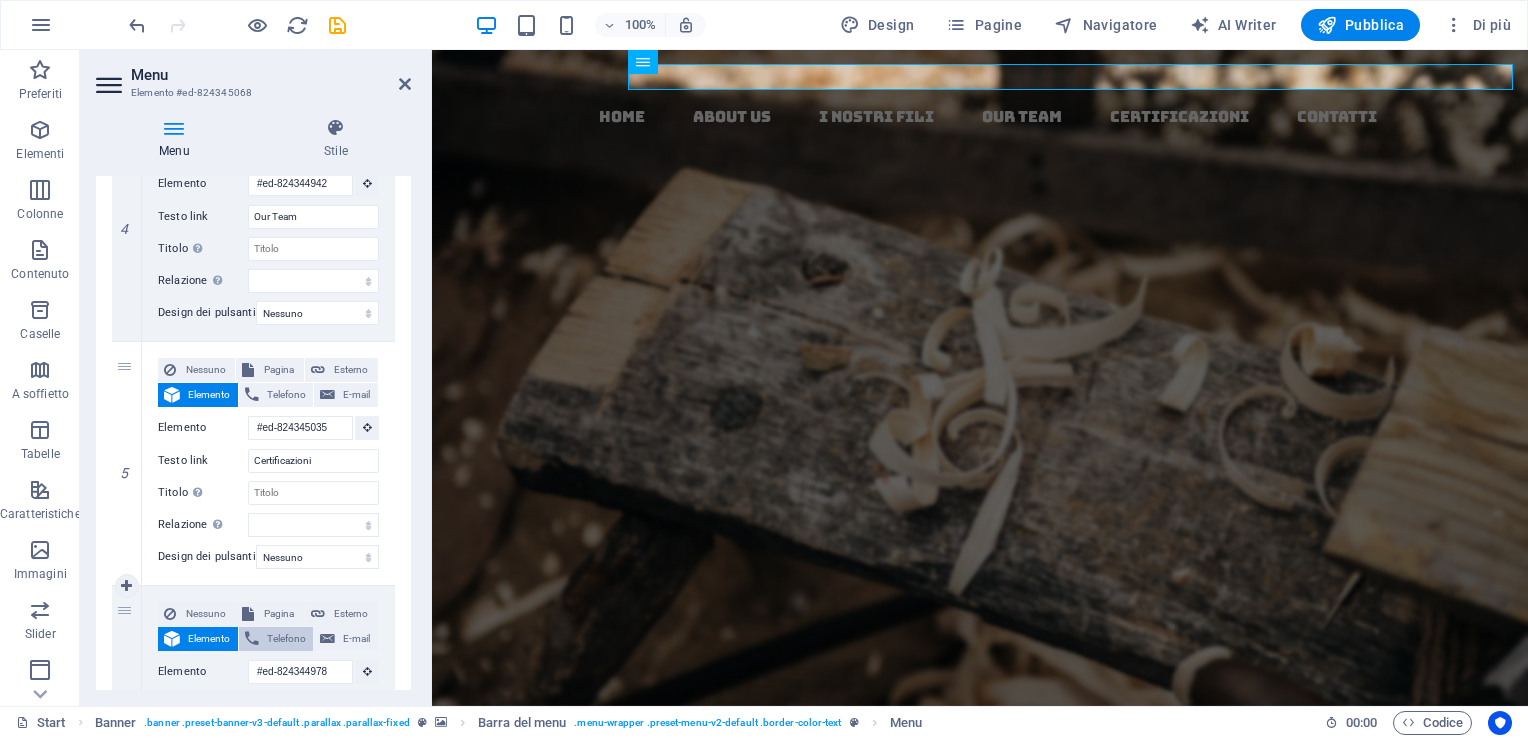 scroll, scrollTop: 900, scrollLeft: 0, axis: vertical 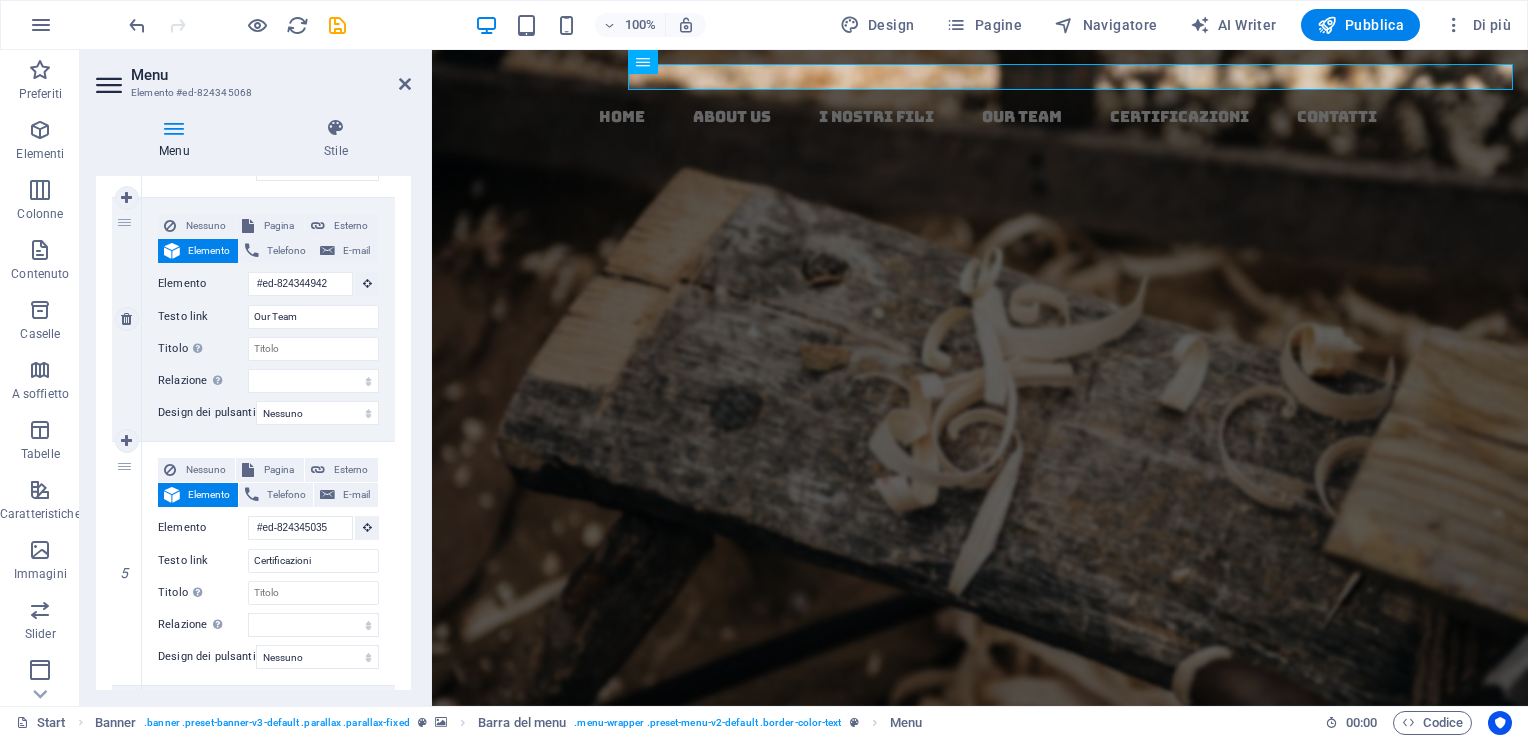 type on "Contatti" 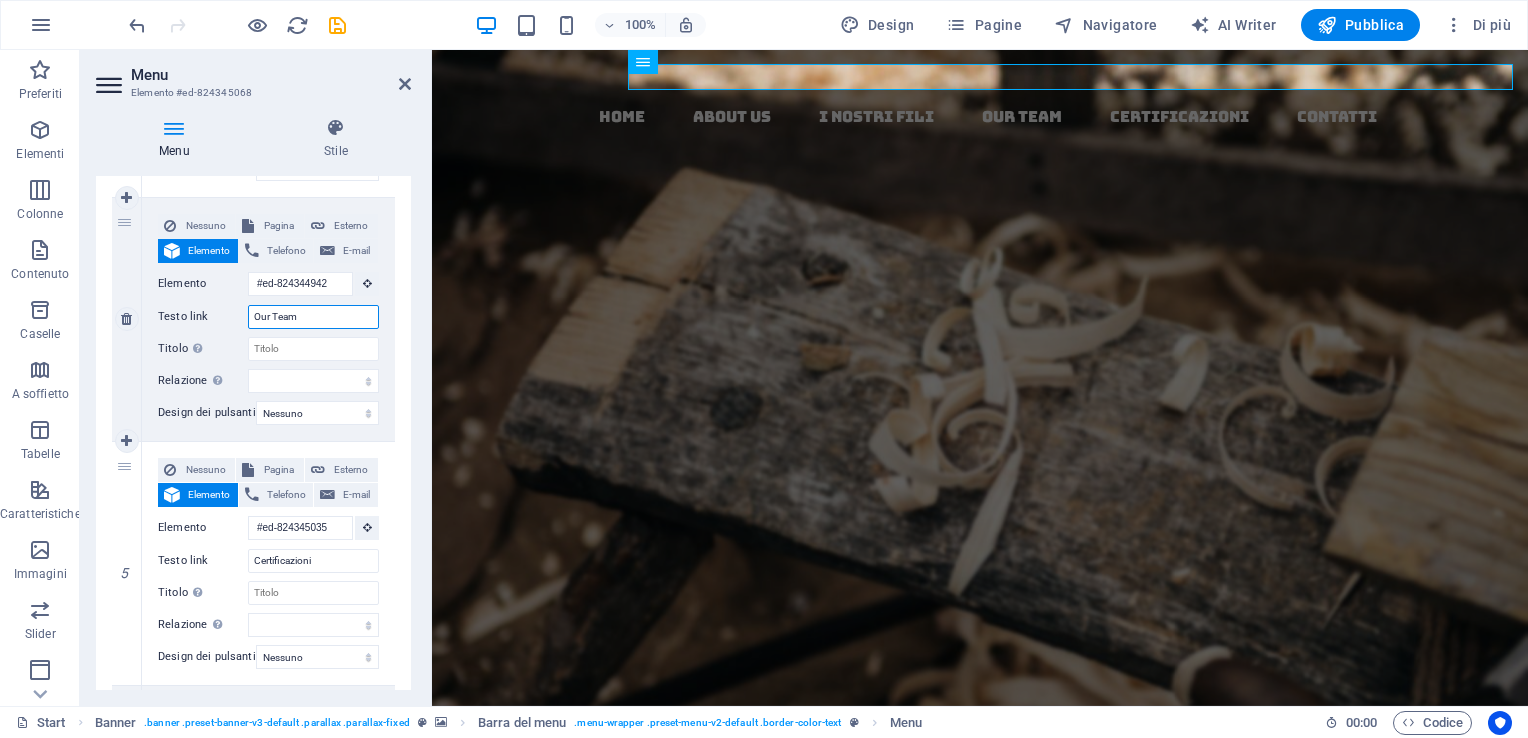 drag, startPoint x: 199, startPoint y: 324, endPoint x: 112, endPoint y: 320, distance: 87.0919 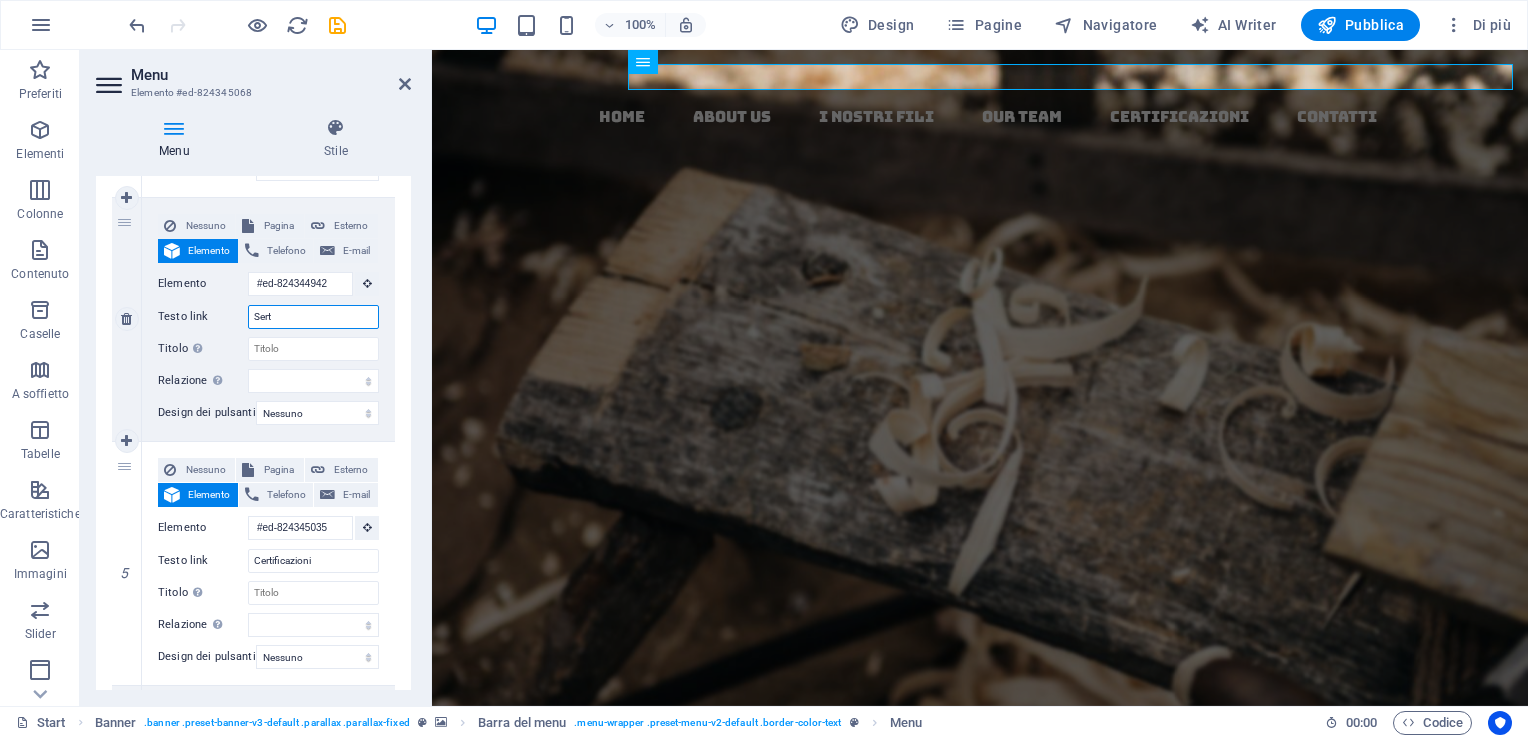 type on "Sertv" 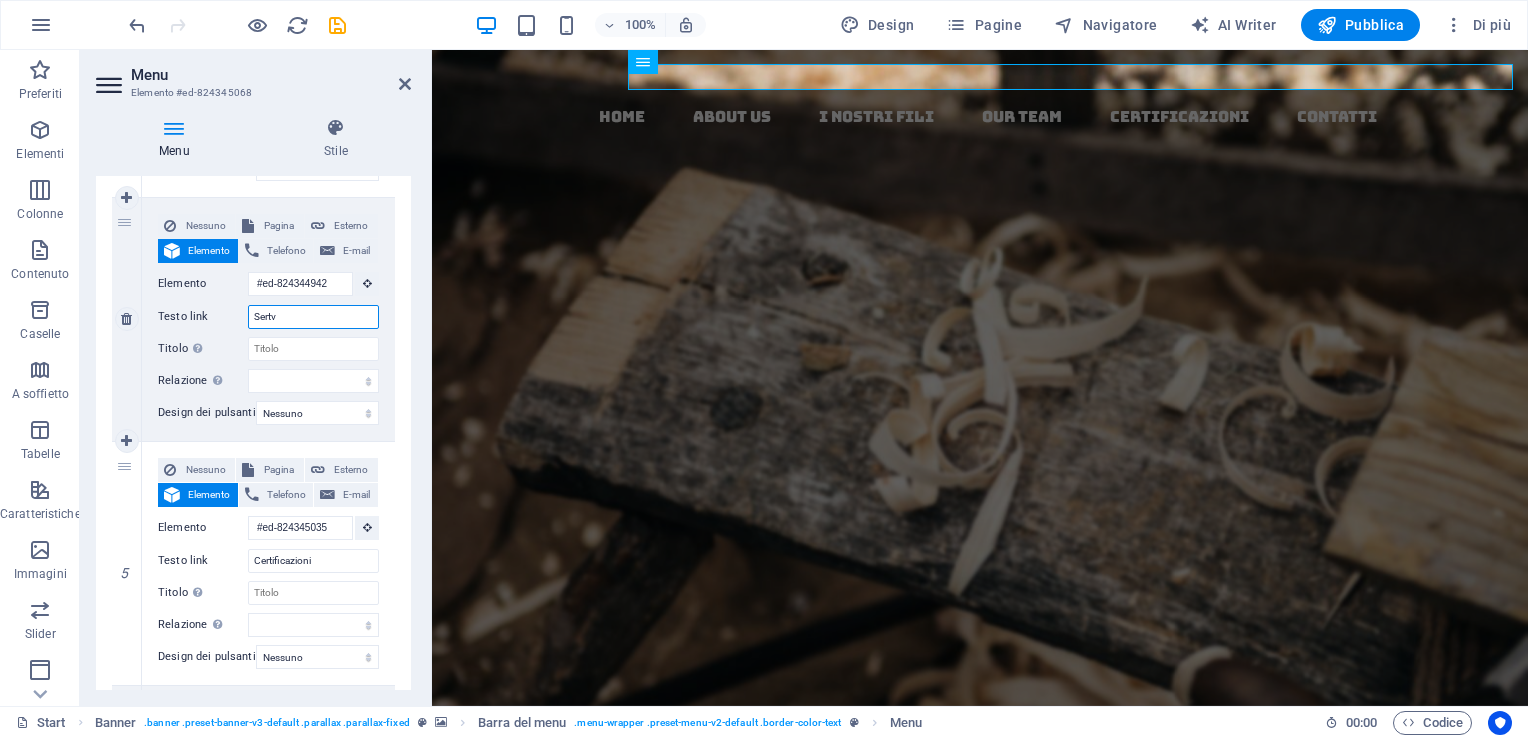 select 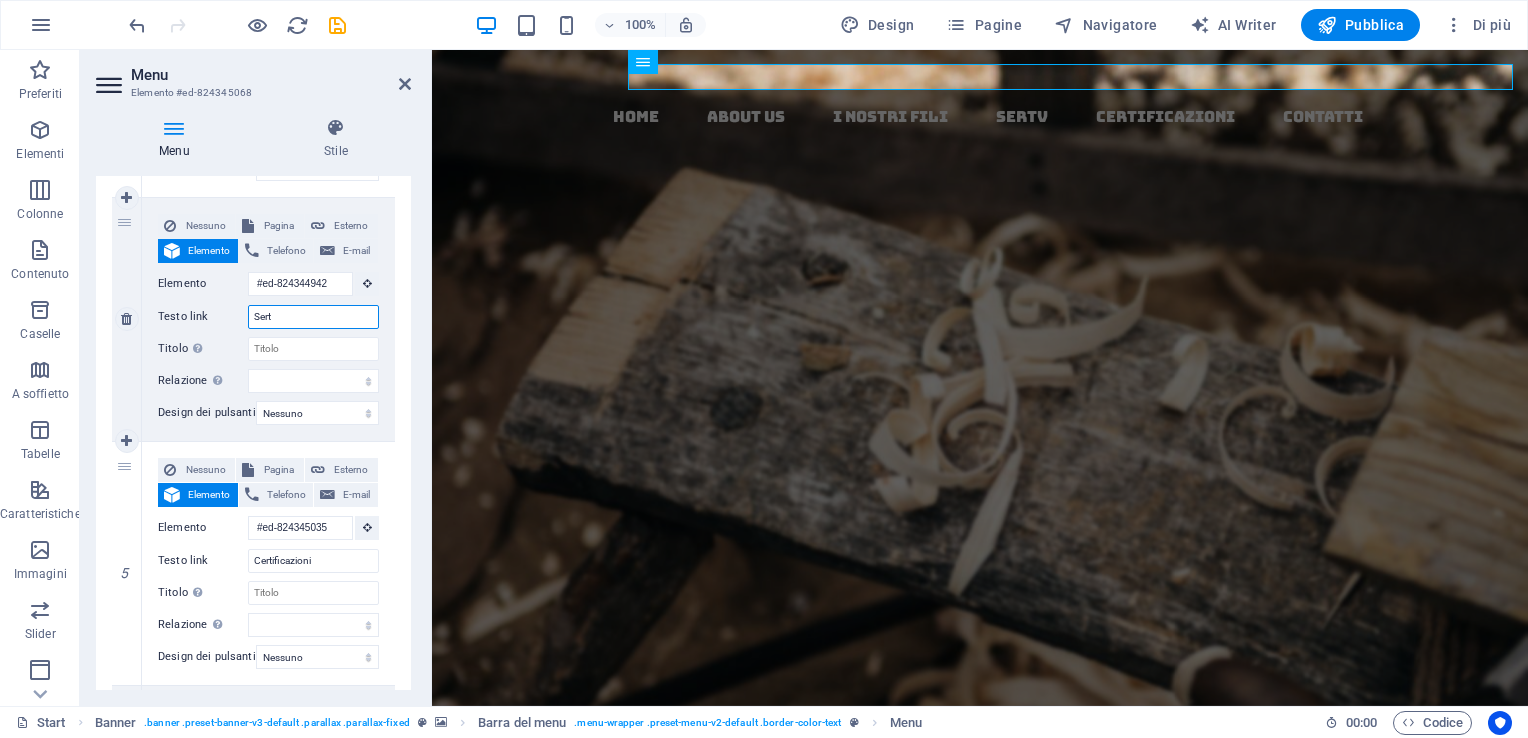 type on "Ser" 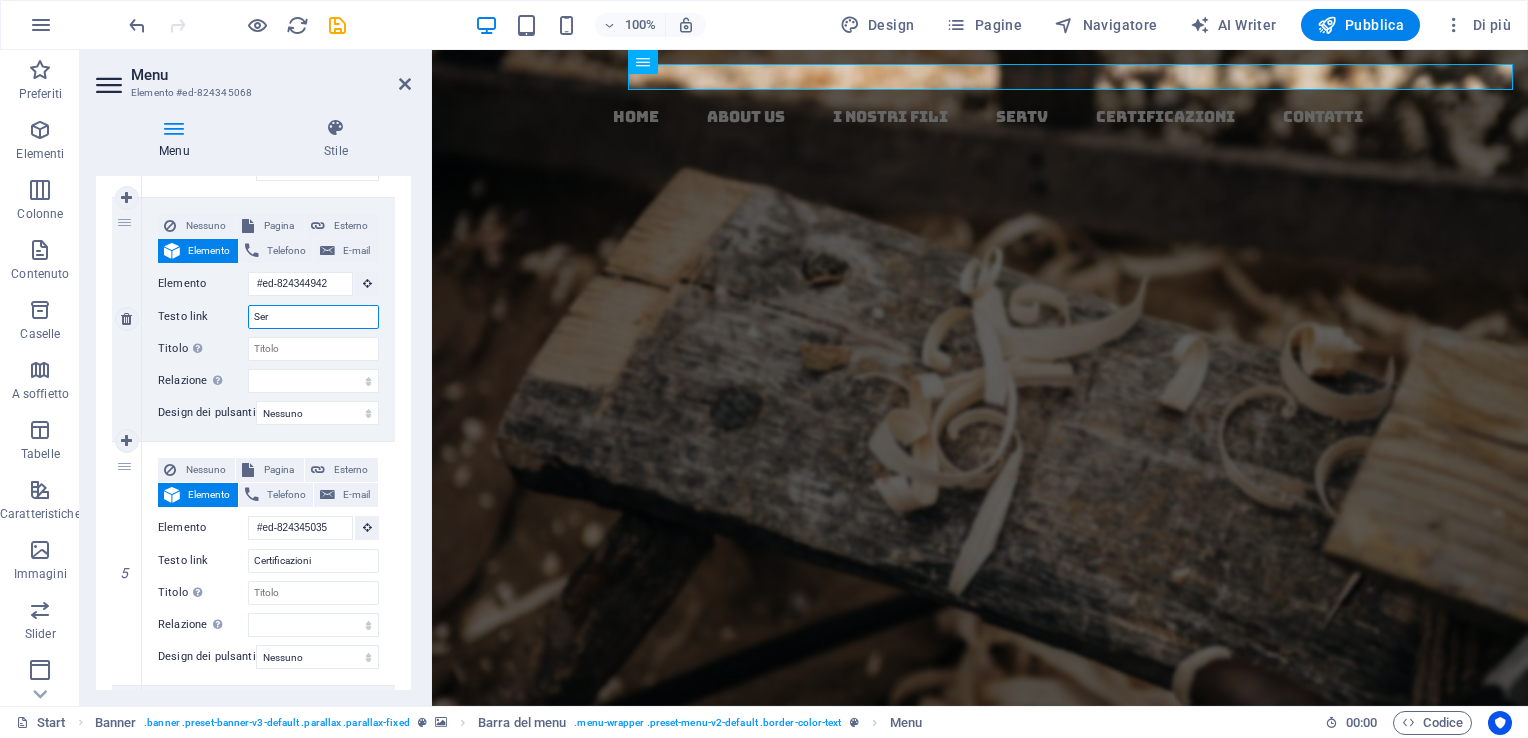 select 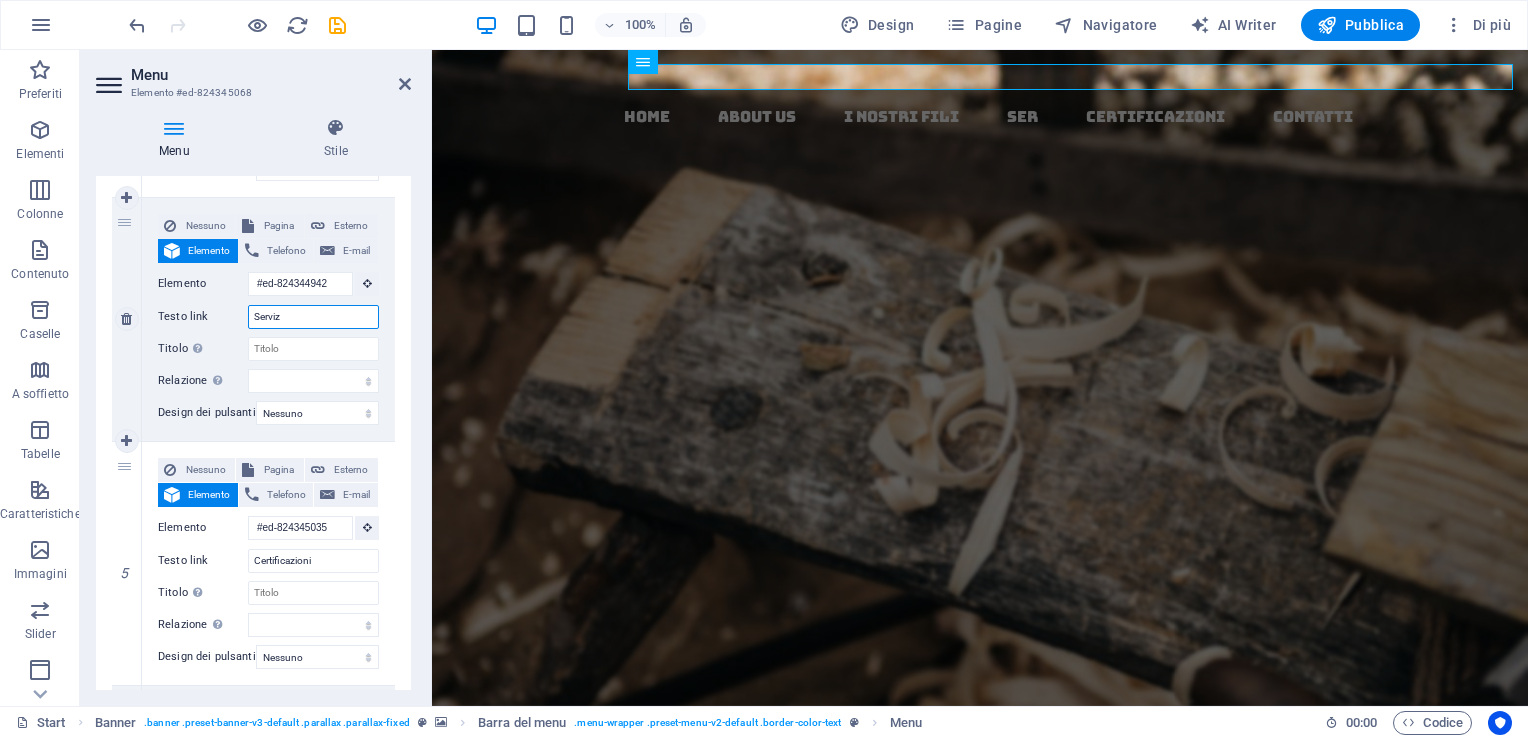 type on "Servizi" 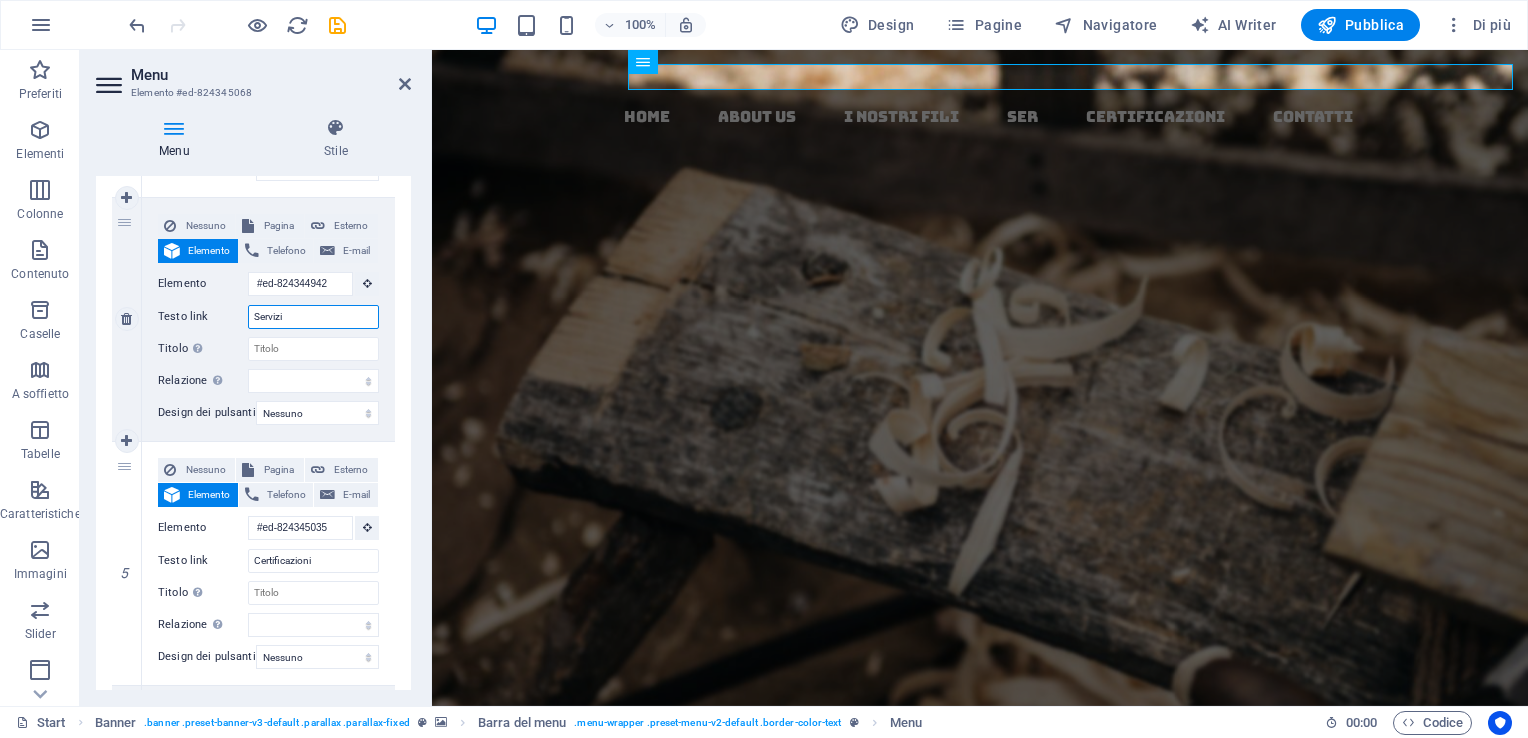 select 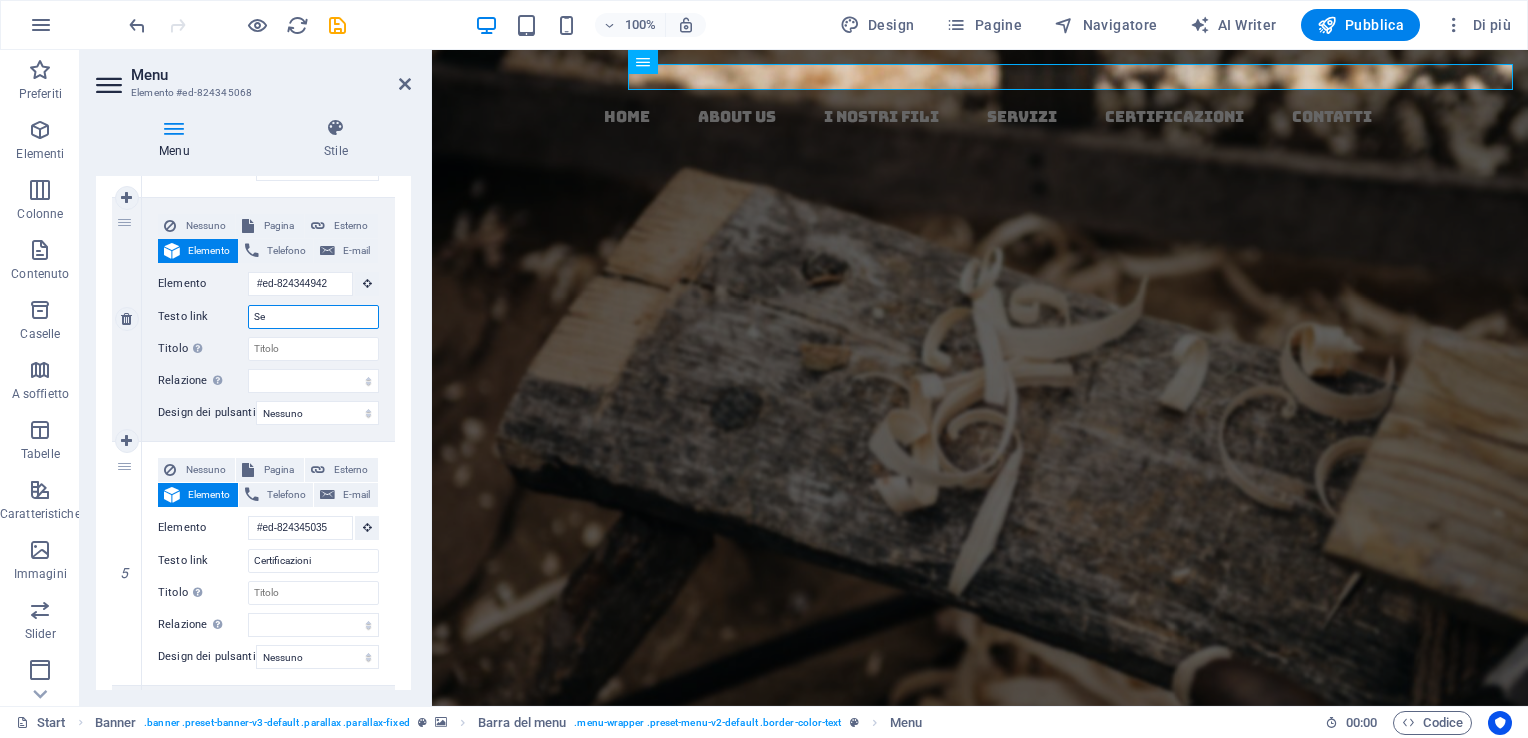 type on "S" 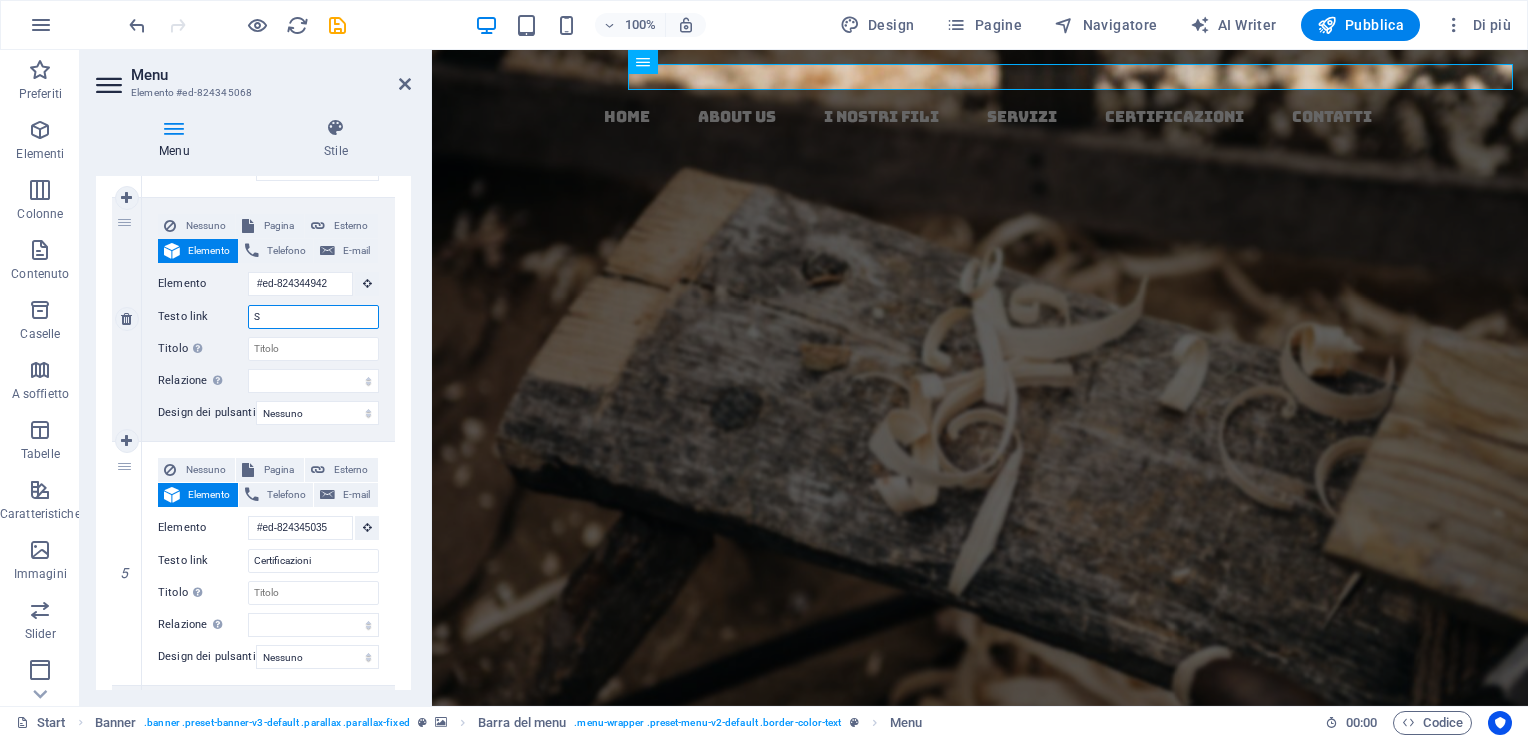 type 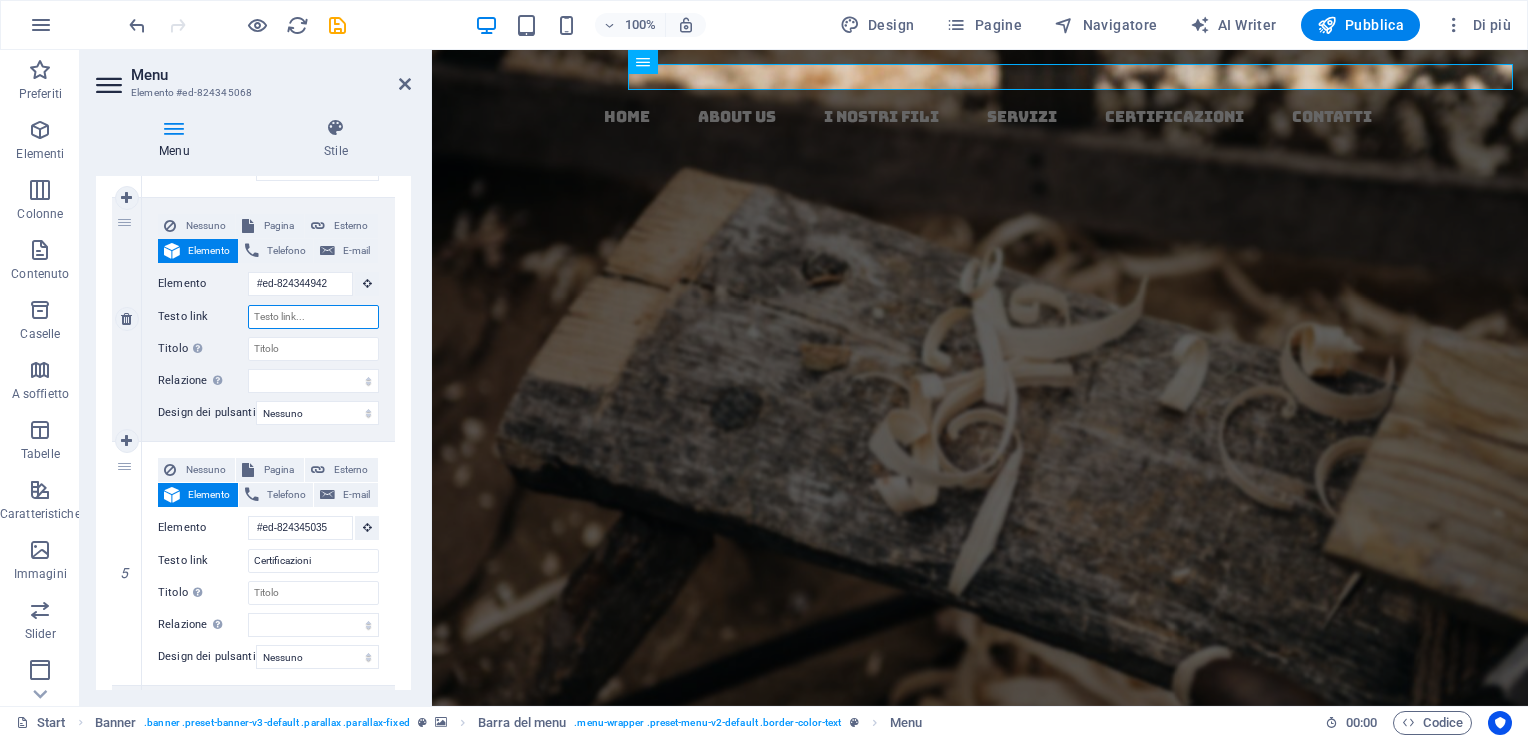 select 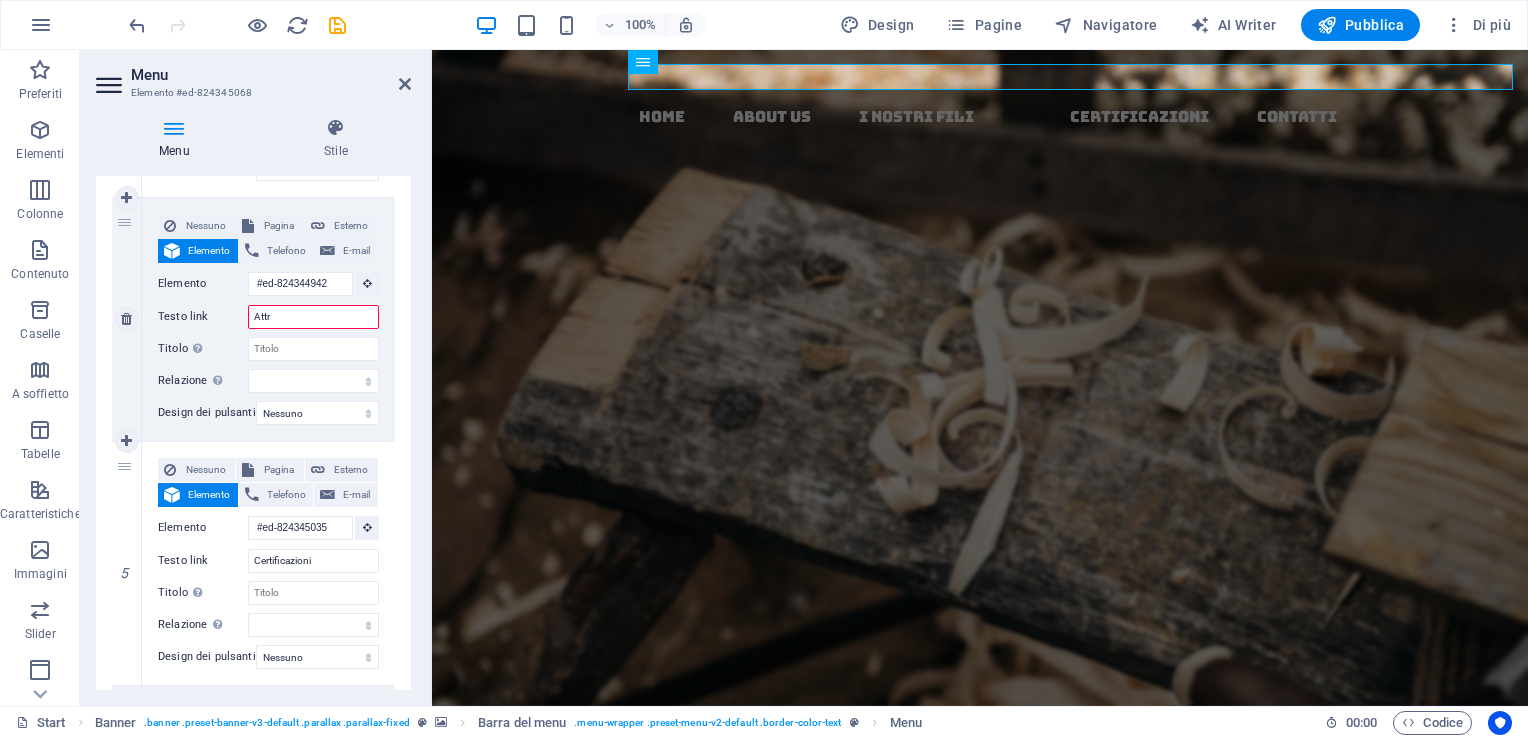 type on "Attre" 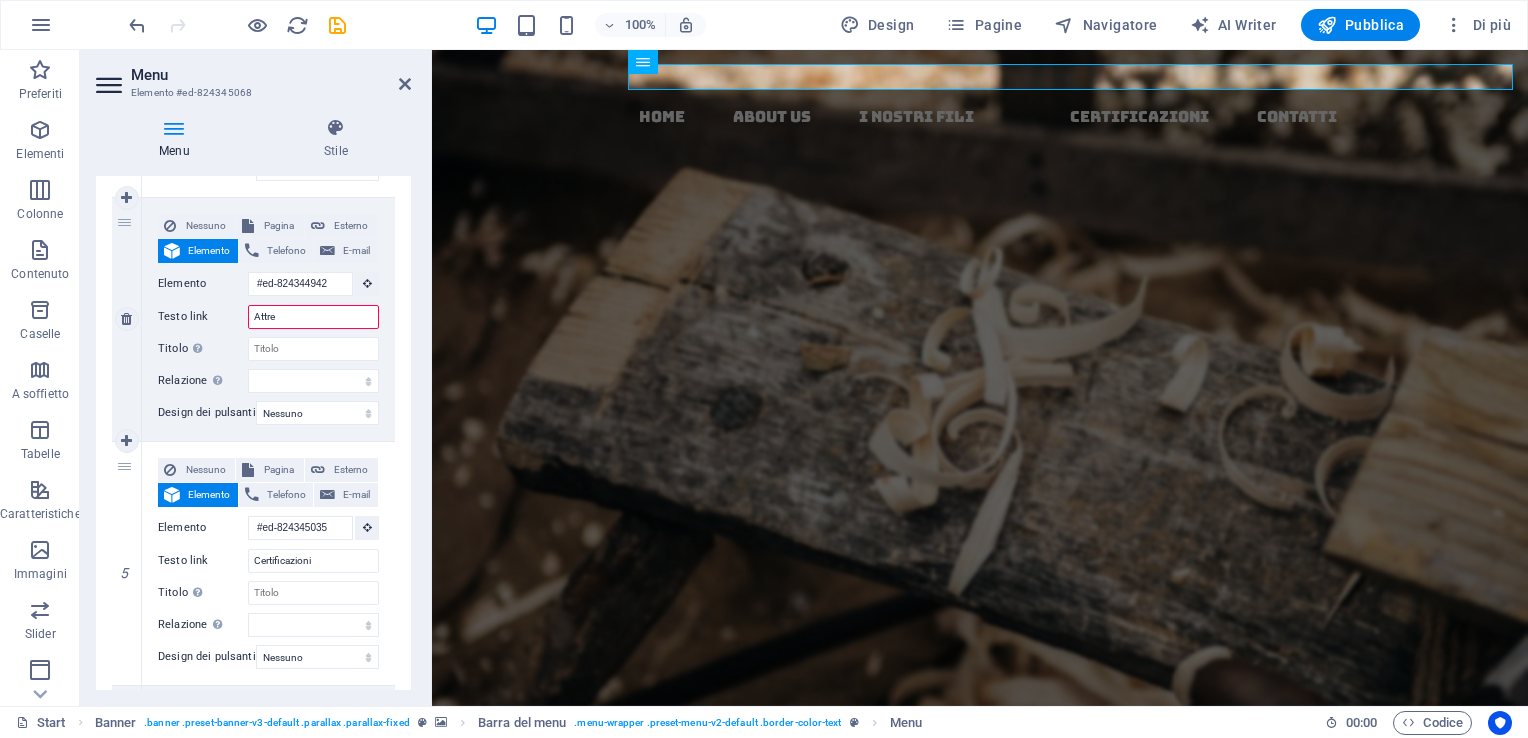 select 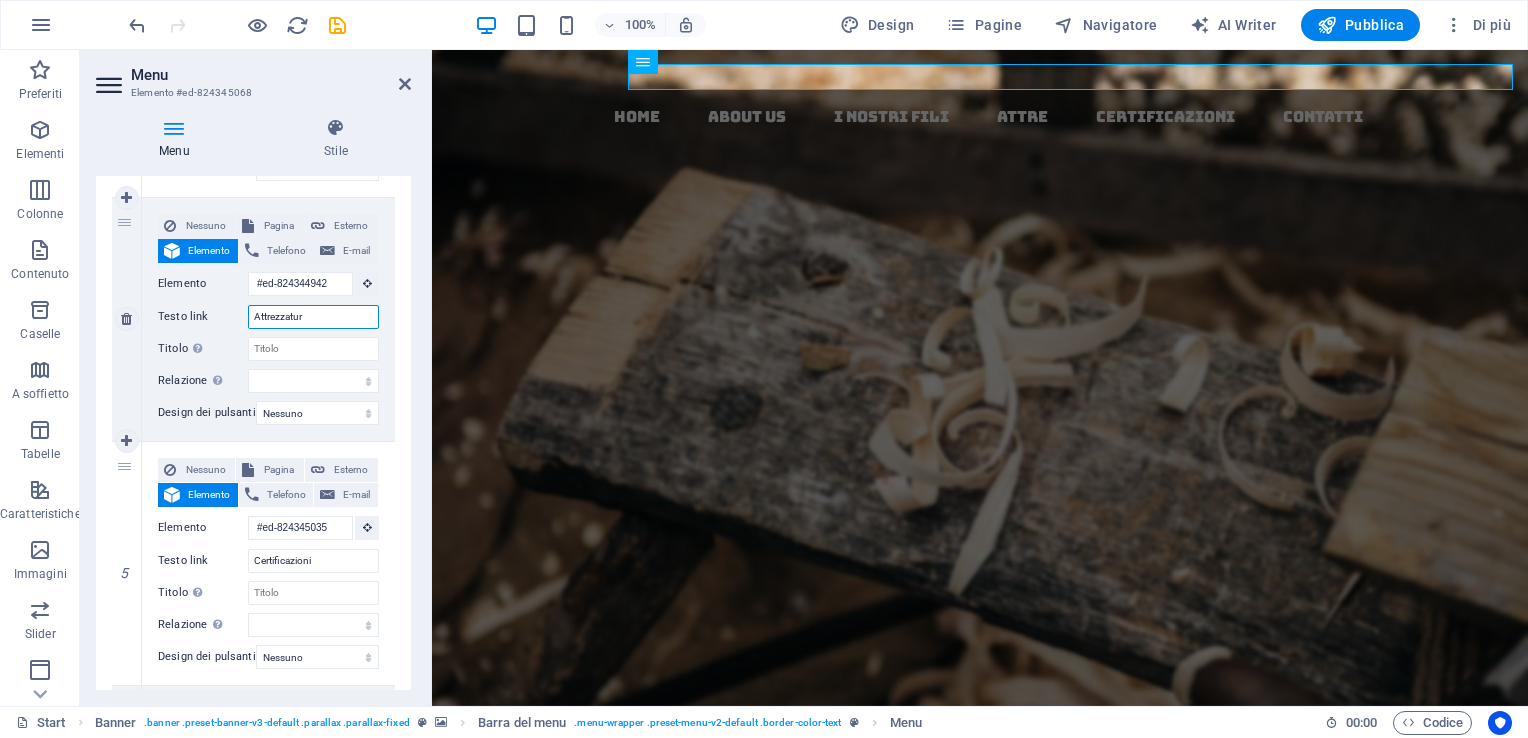 type on "Attrezzature" 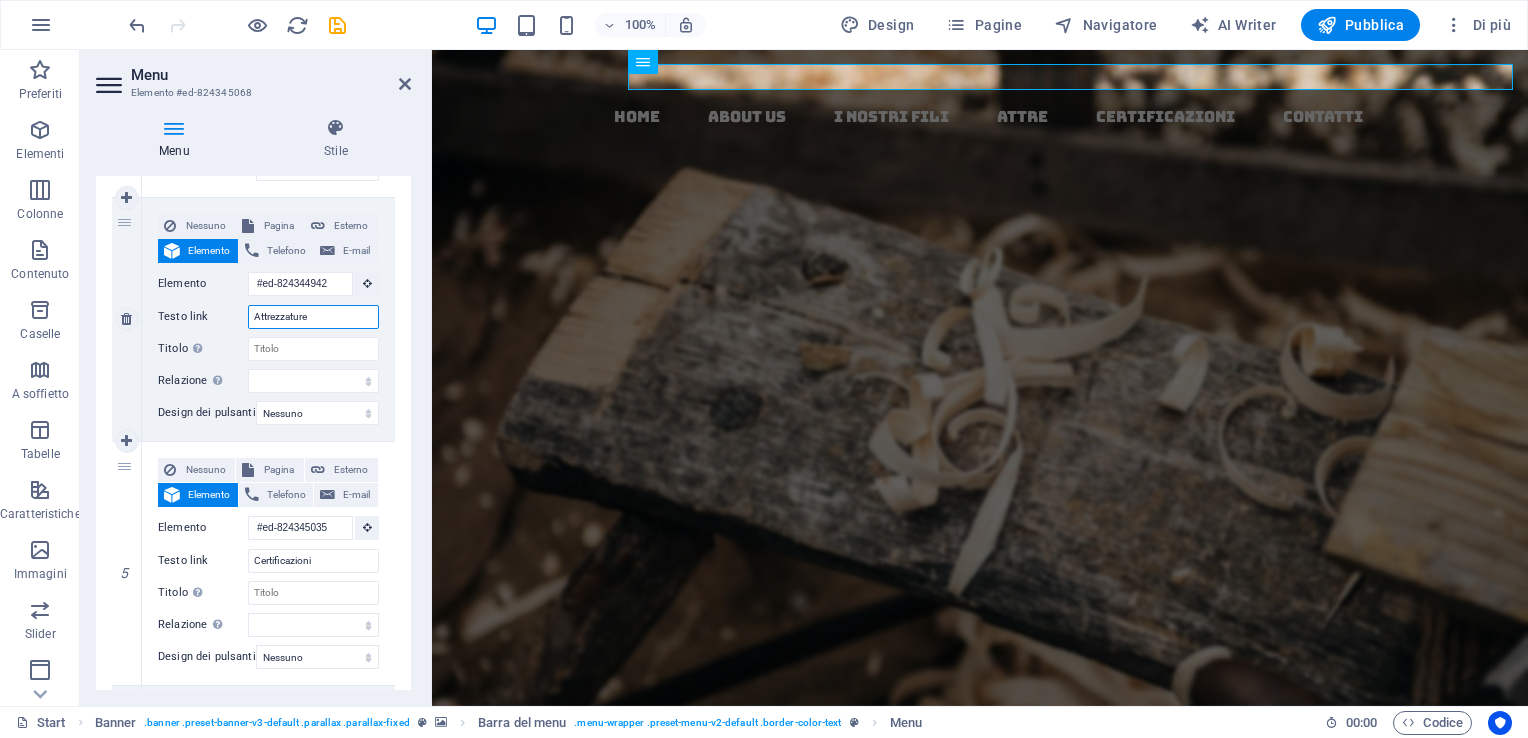 select 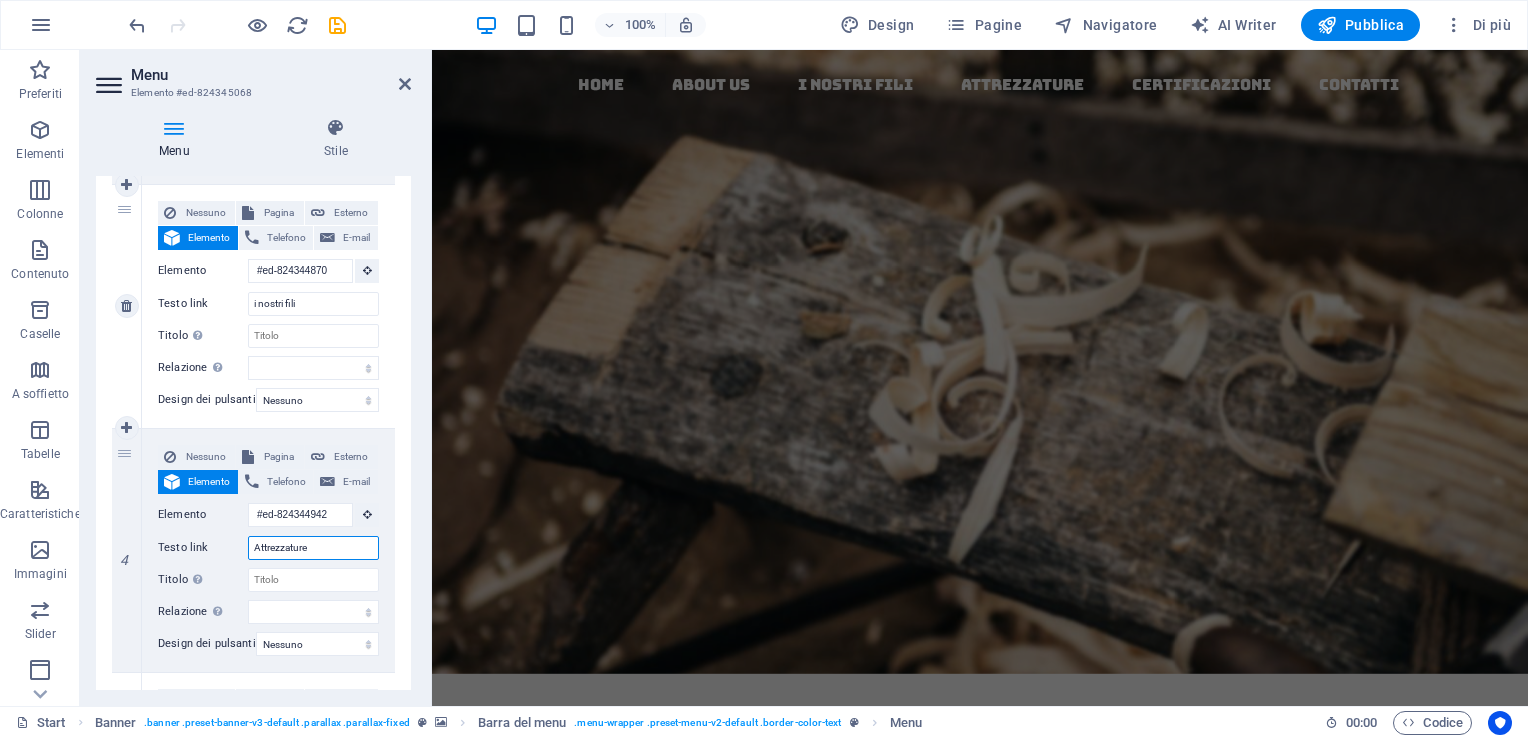scroll, scrollTop: 600, scrollLeft: 0, axis: vertical 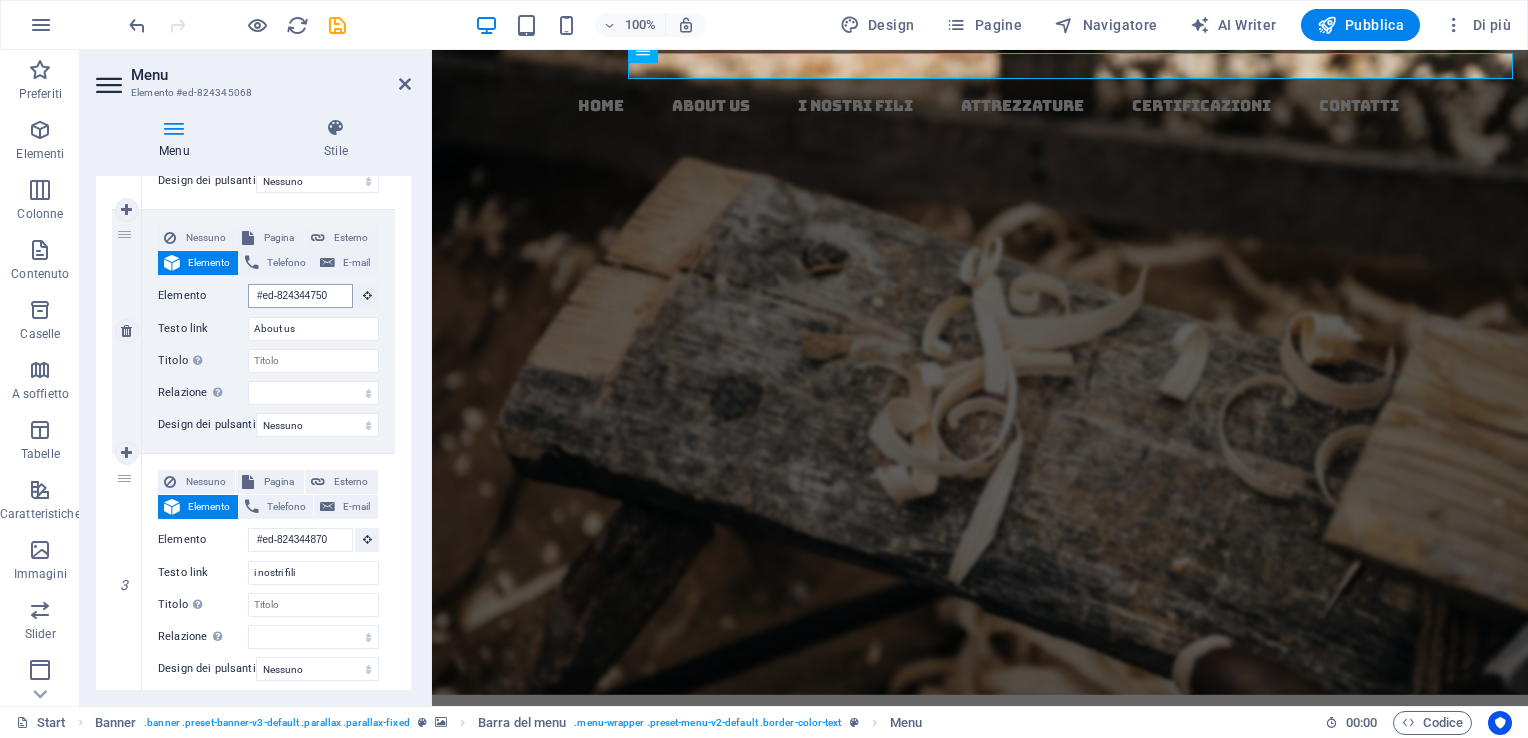 type on "Attrezzature" 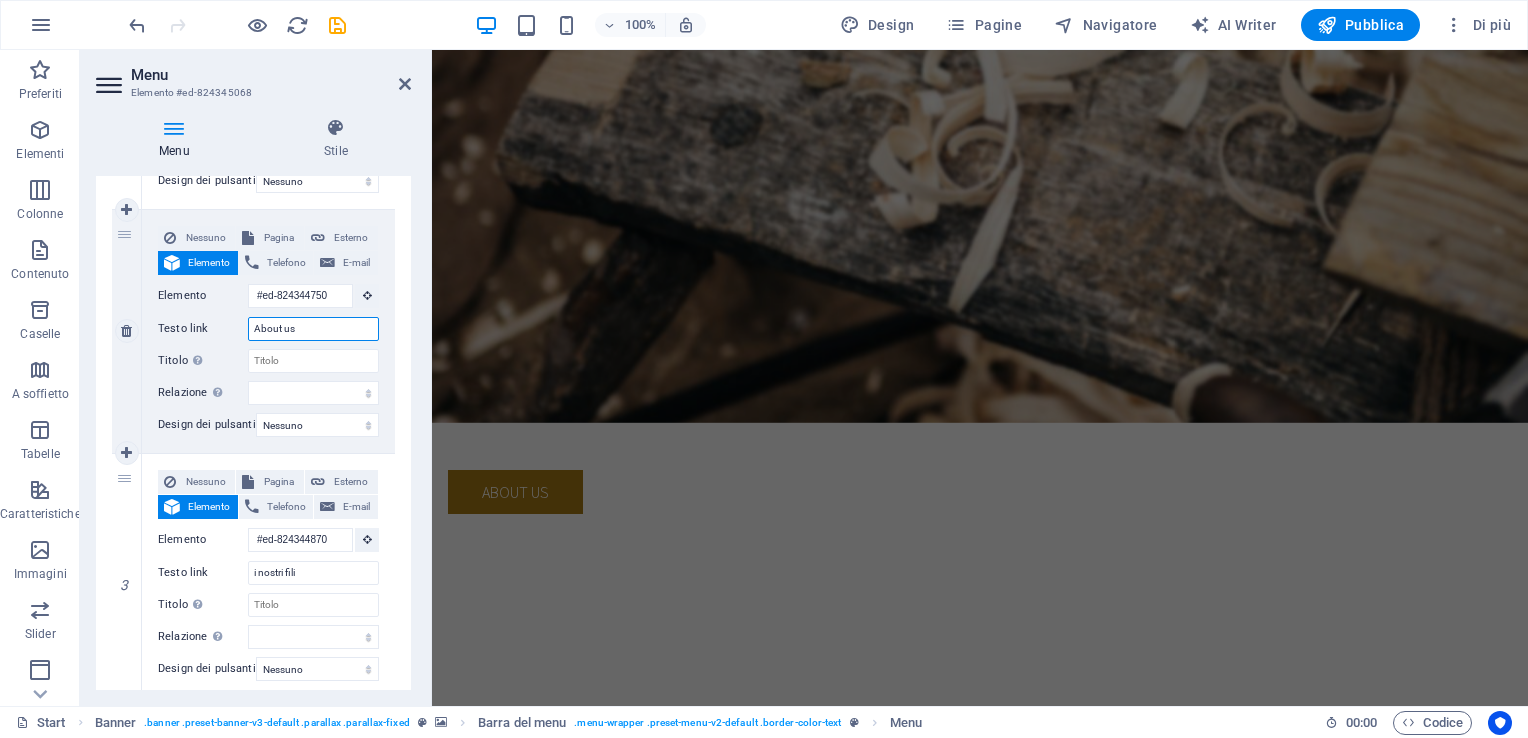 scroll, scrollTop: 11, scrollLeft: 0, axis: vertical 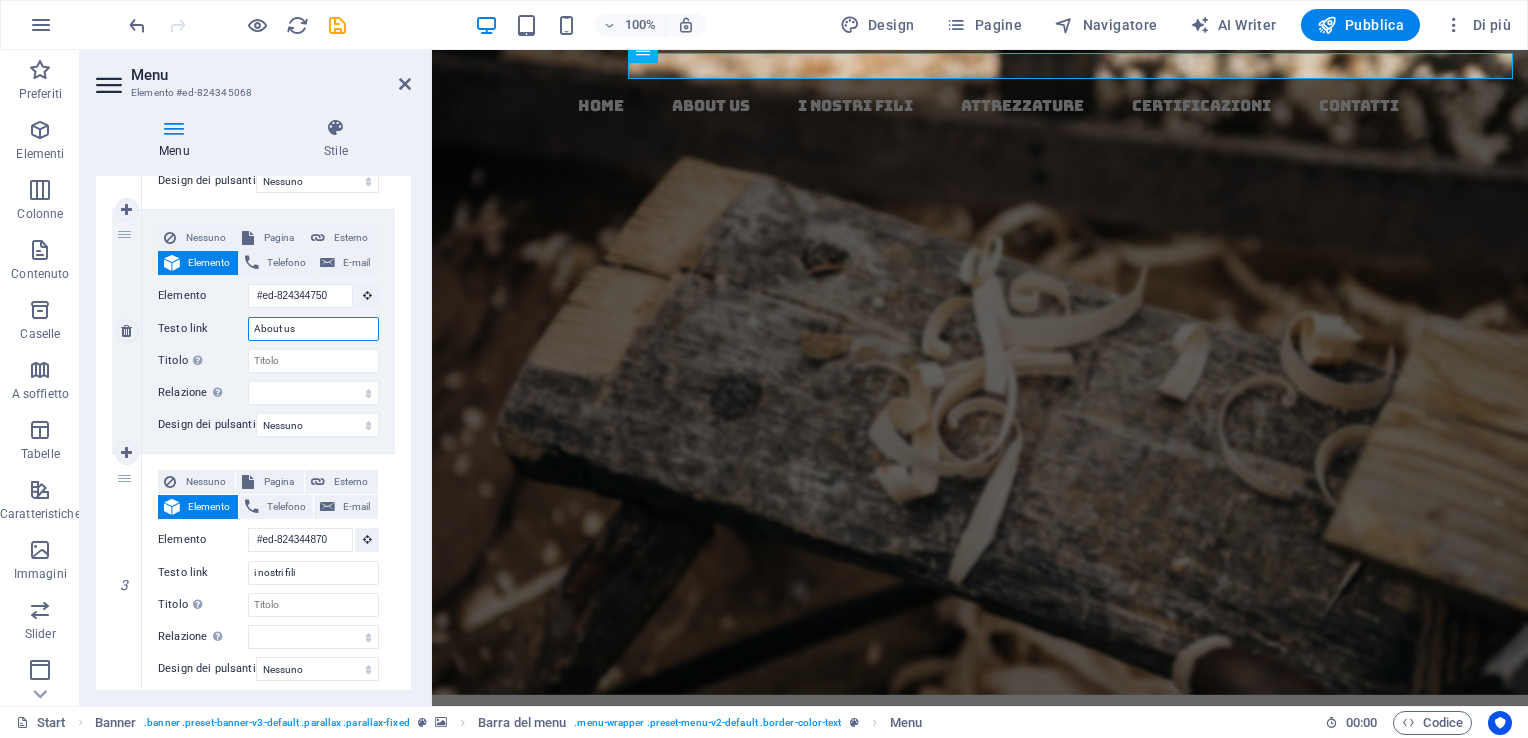 drag, startPoint x: 327, startPoint y: 304, endPoint x: 239, endPoint y: 317, distance: 88.95505 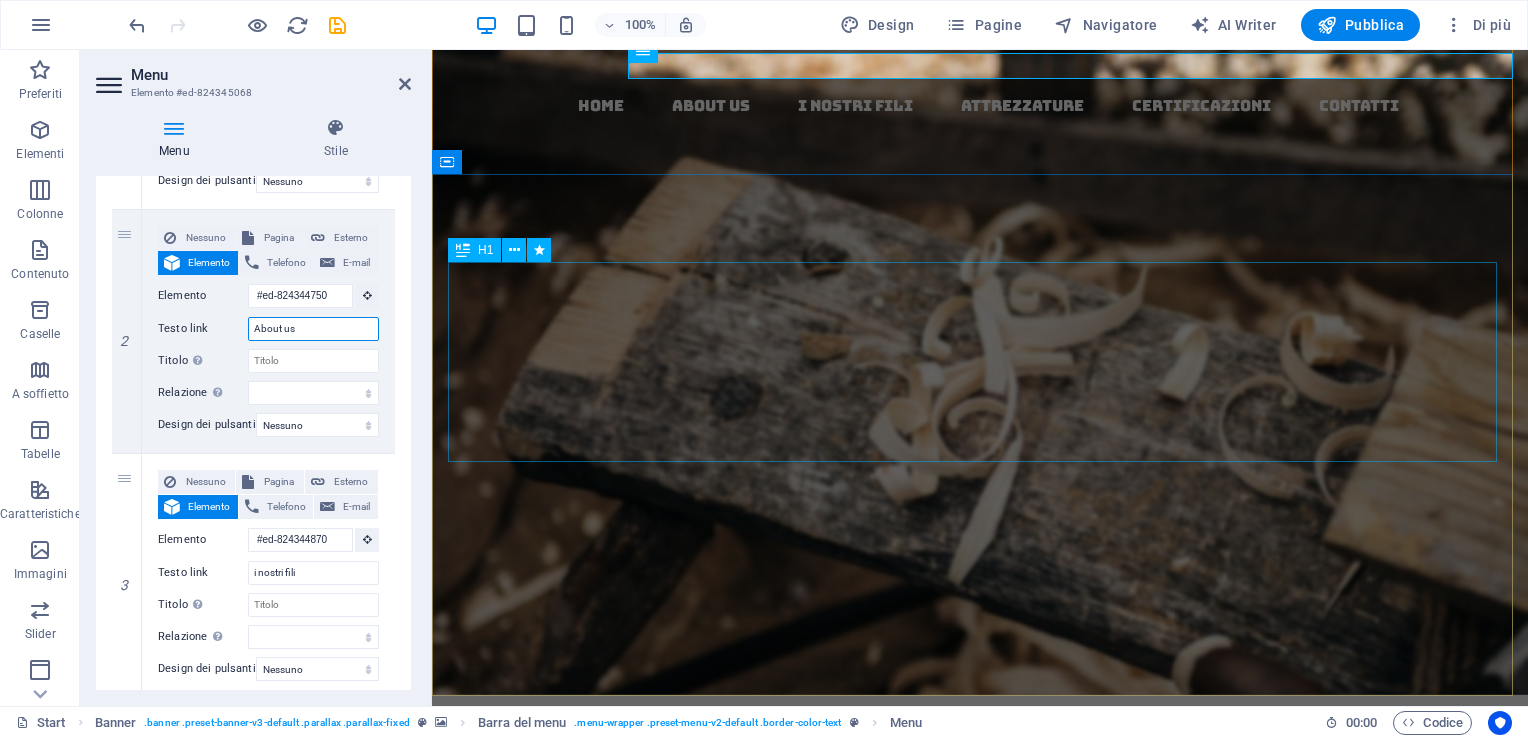 type on "l" 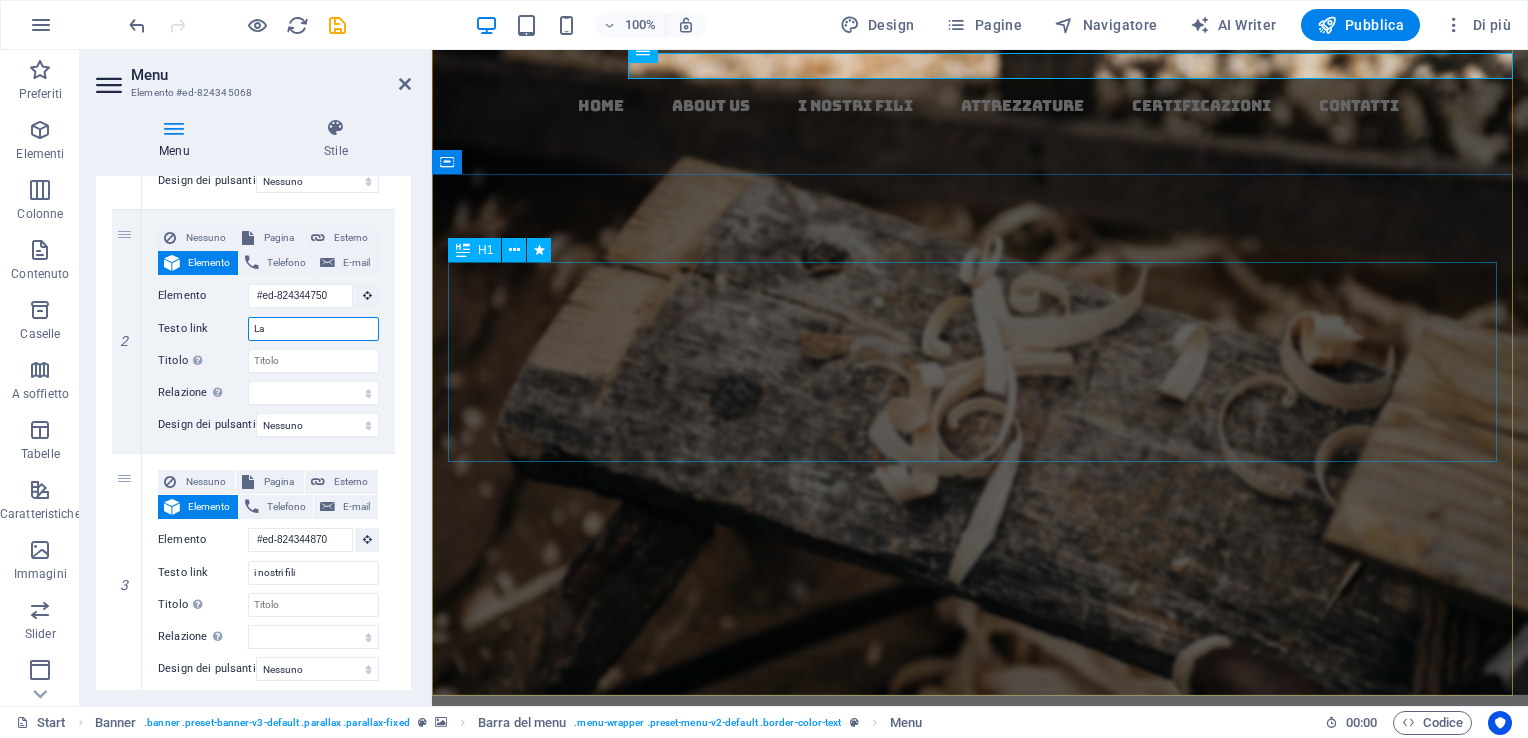 type on "La c" 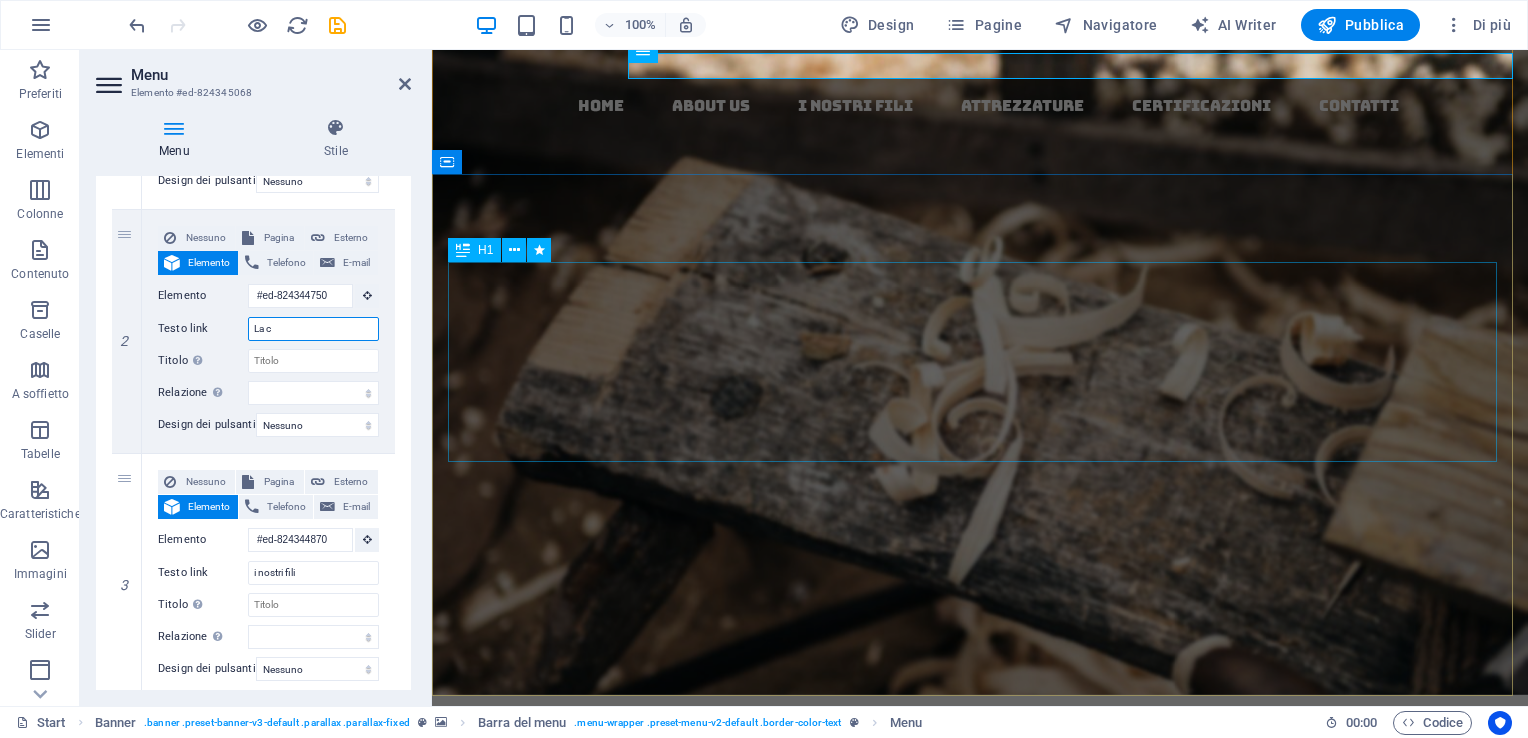 select 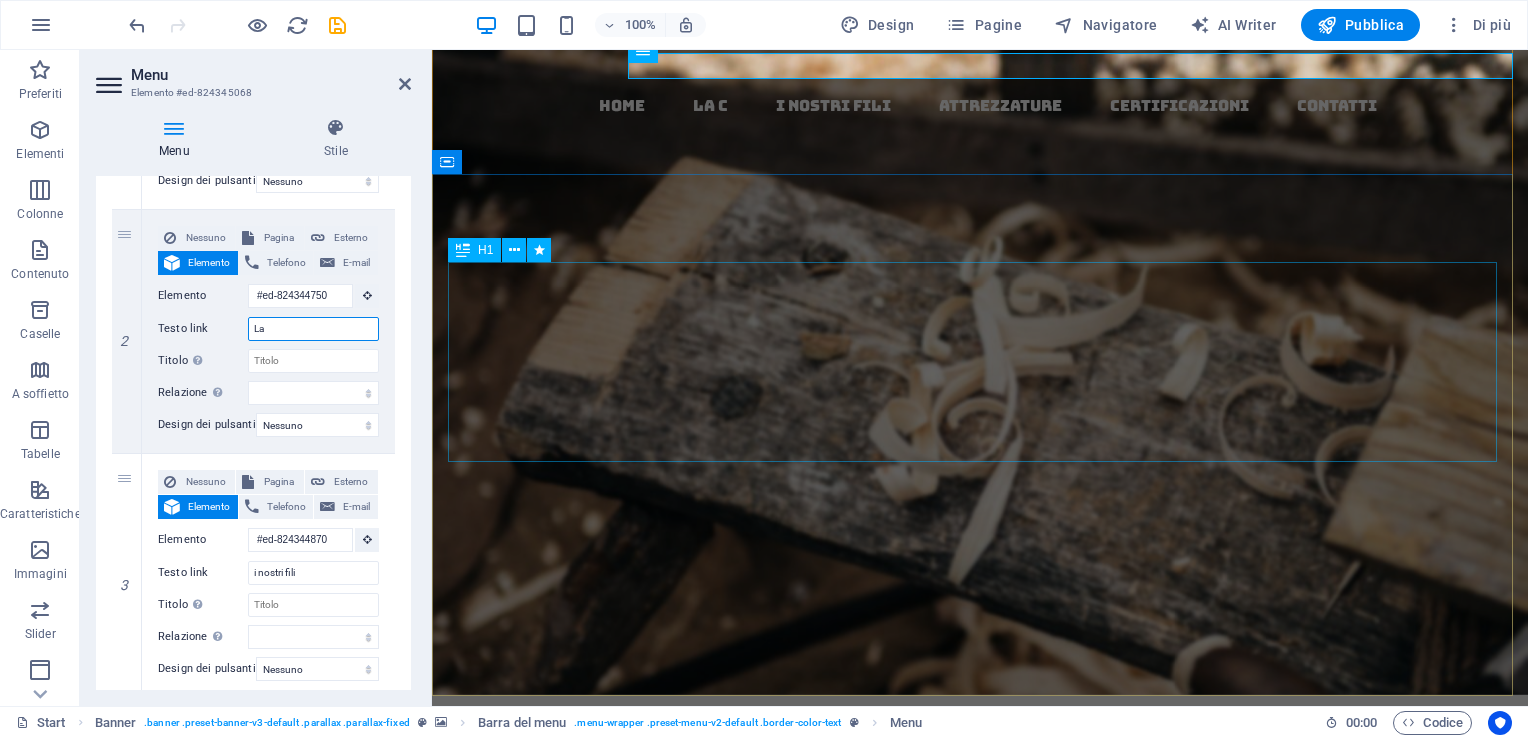type on "La" 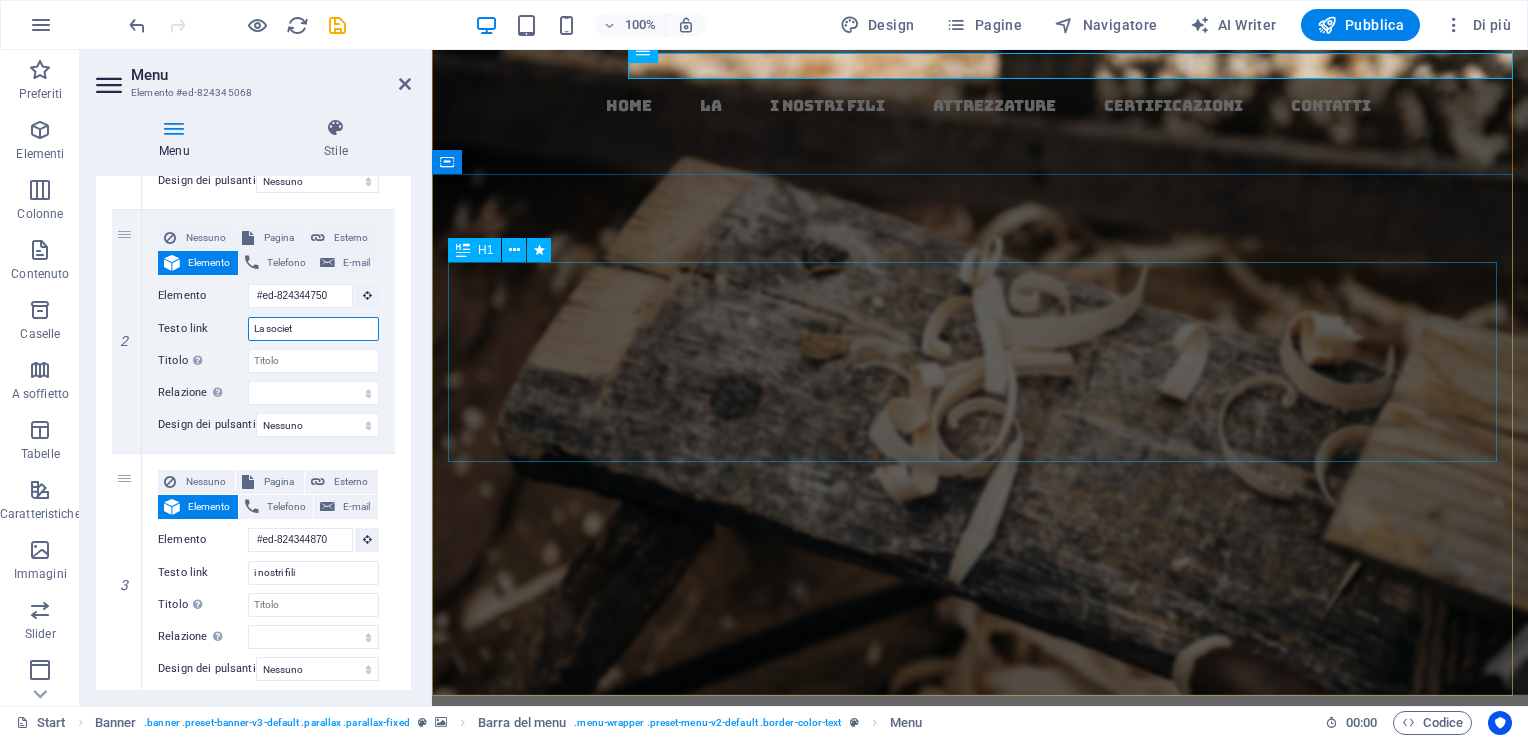 type on "La socie" 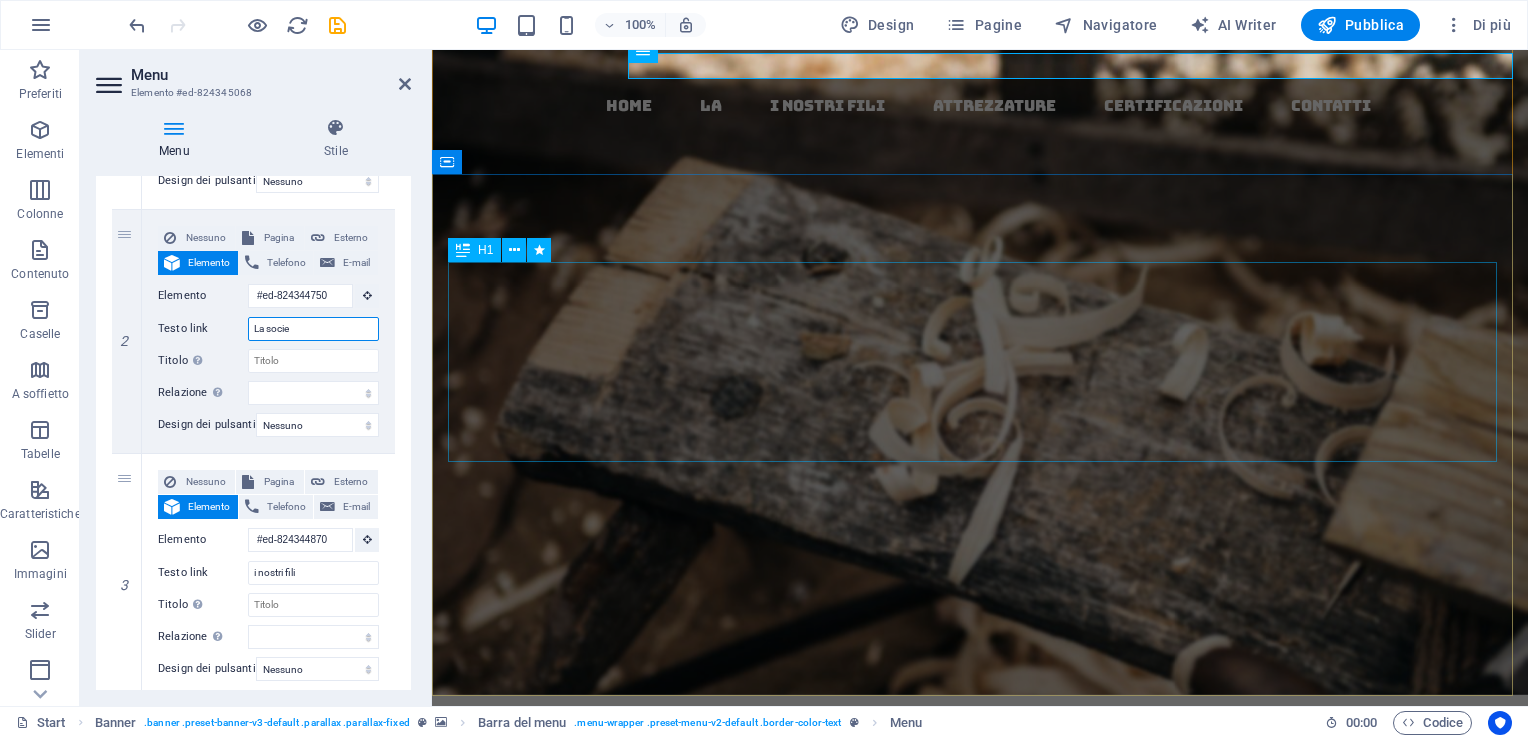 select 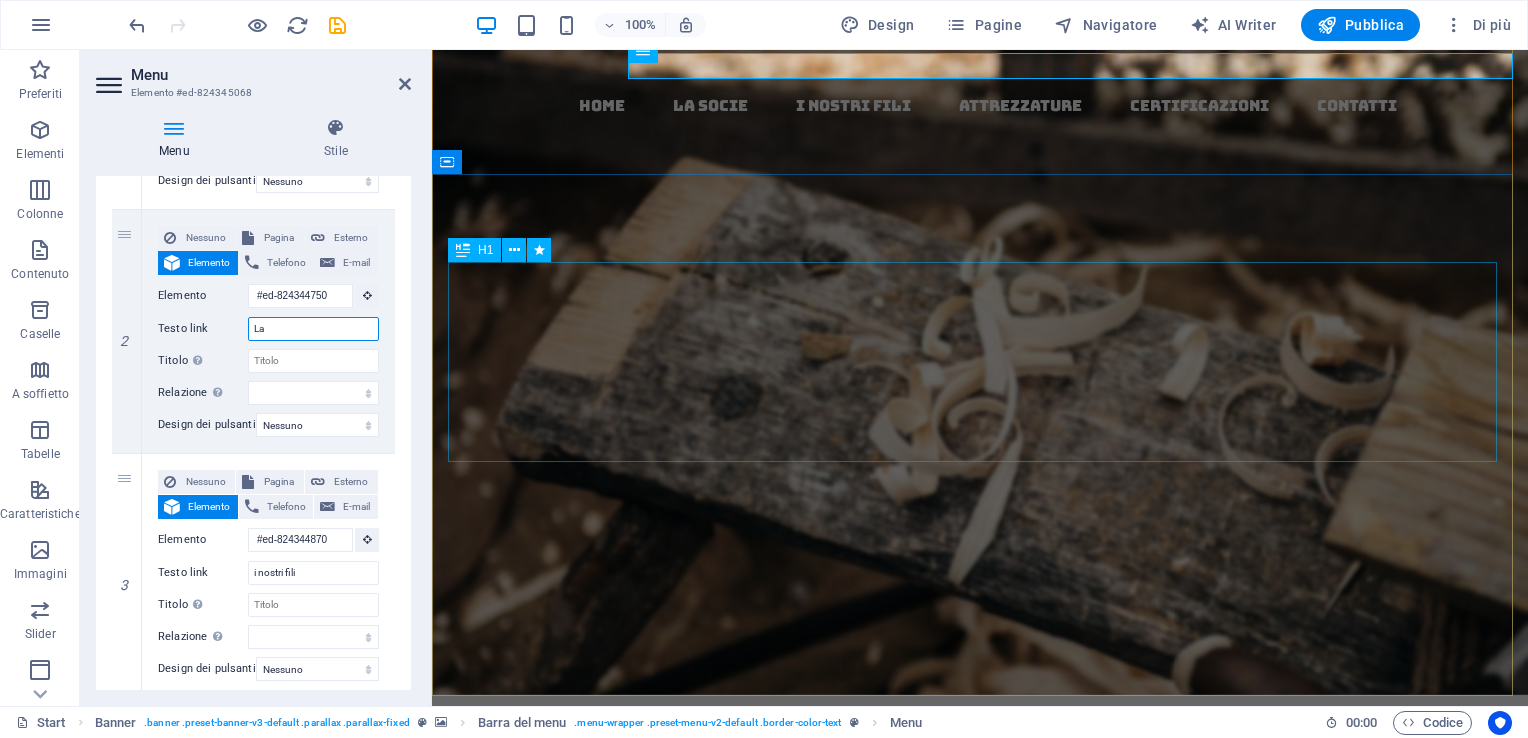 type on "L" 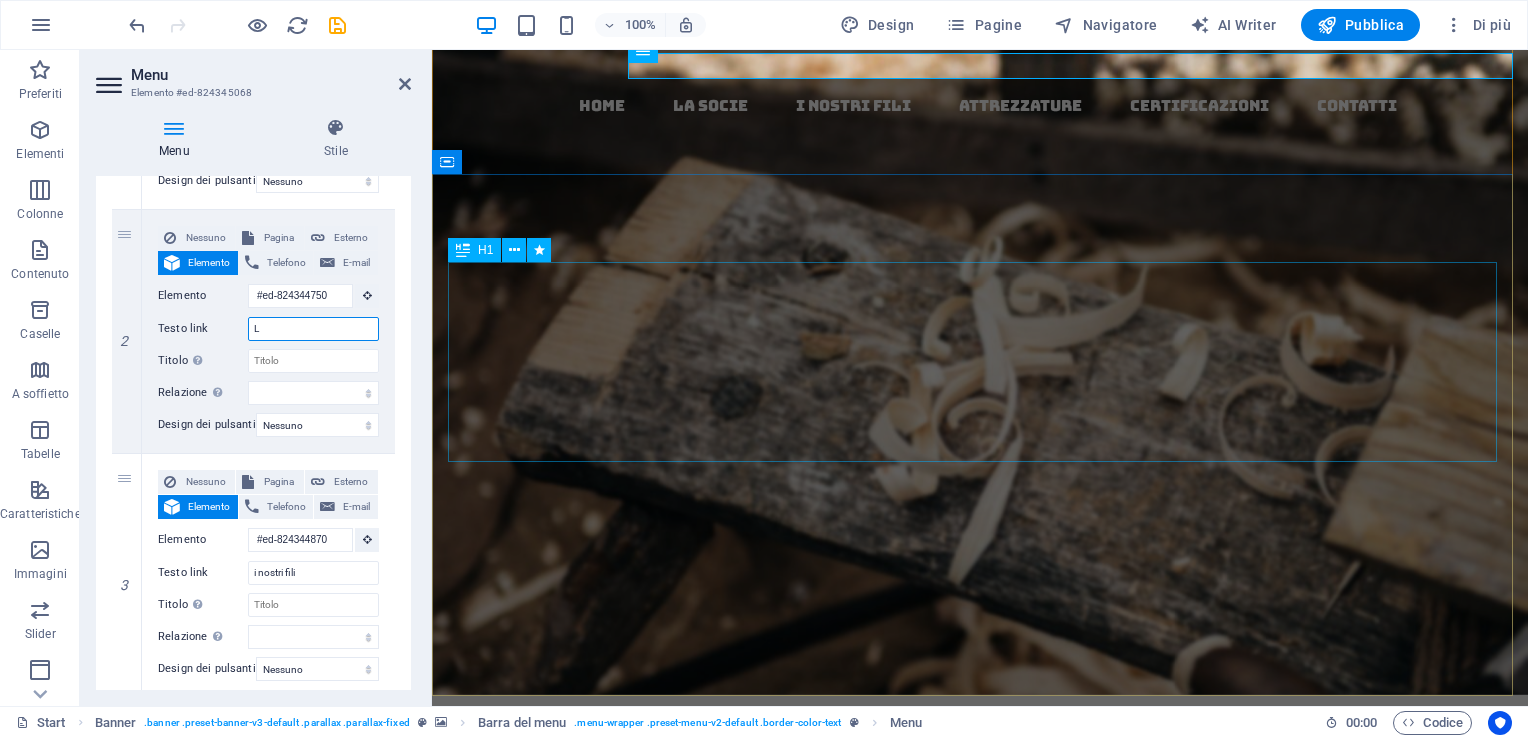 type 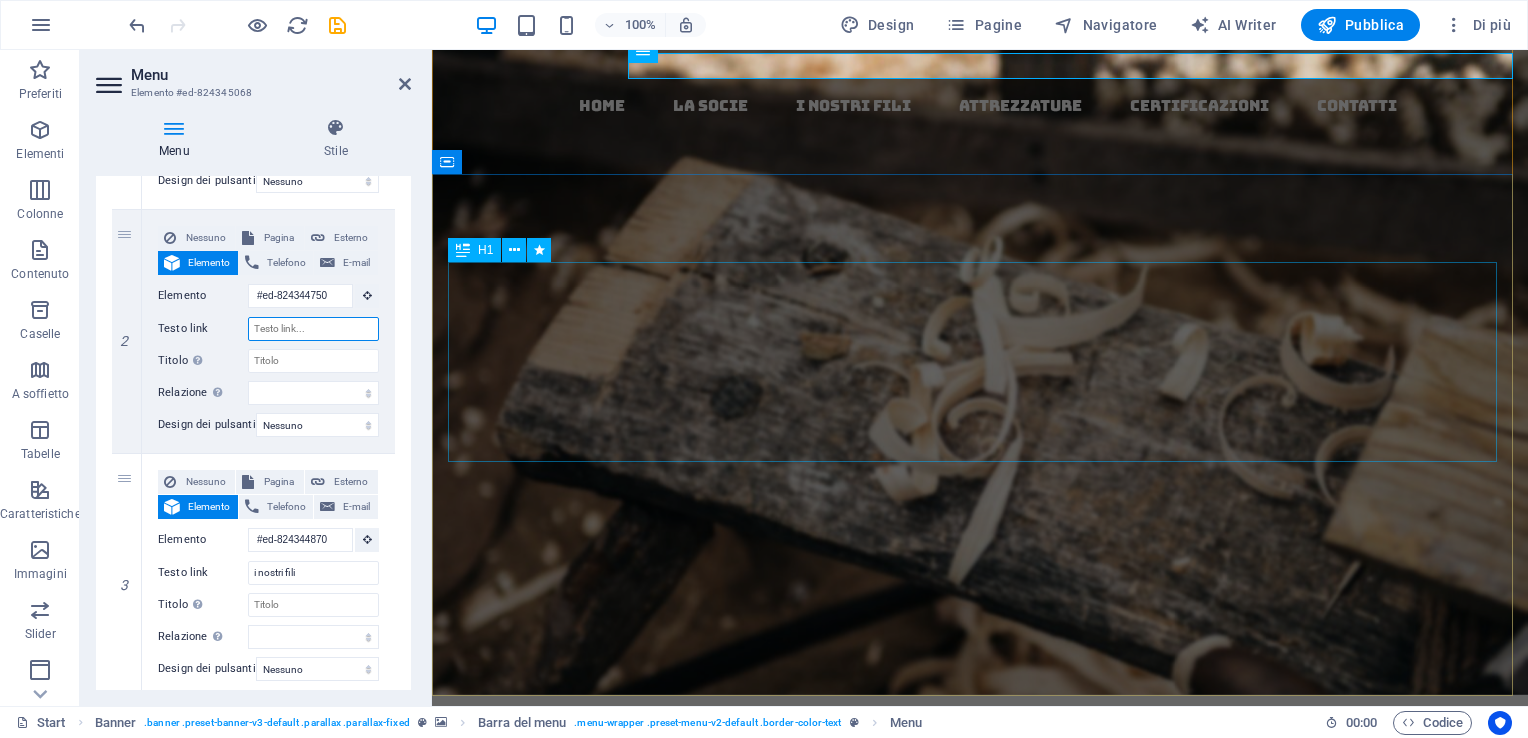 select 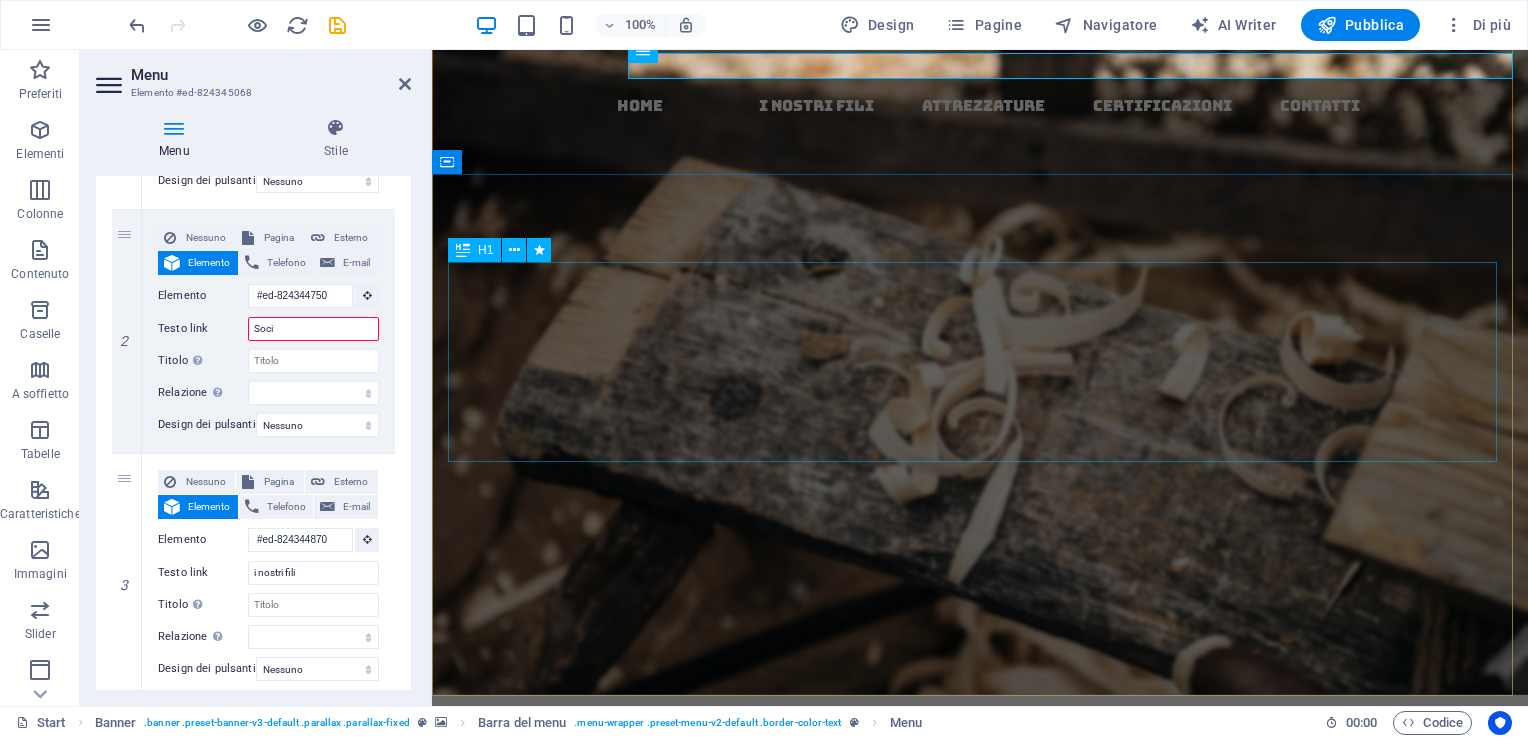 type on "Socie" 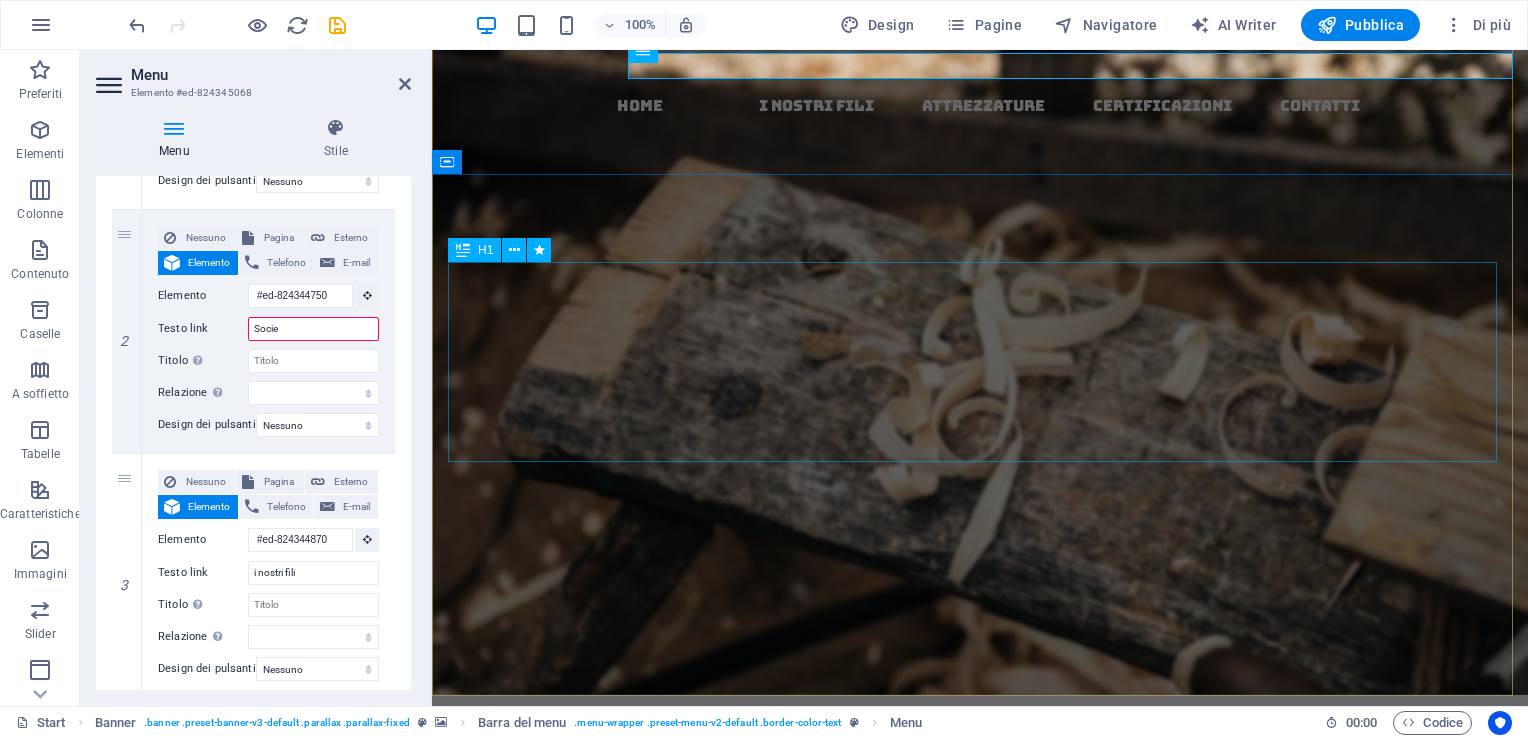 select 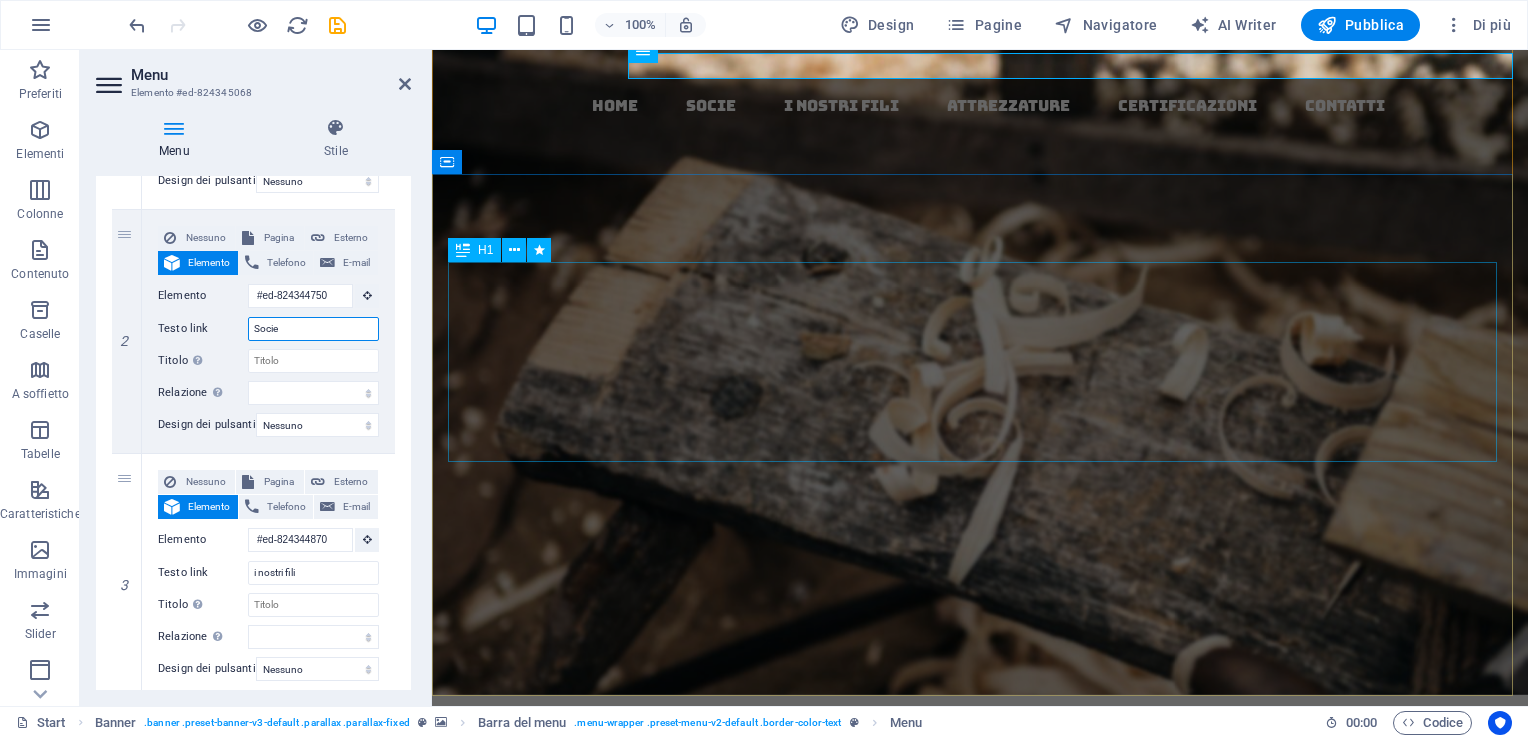 type on "Societ" 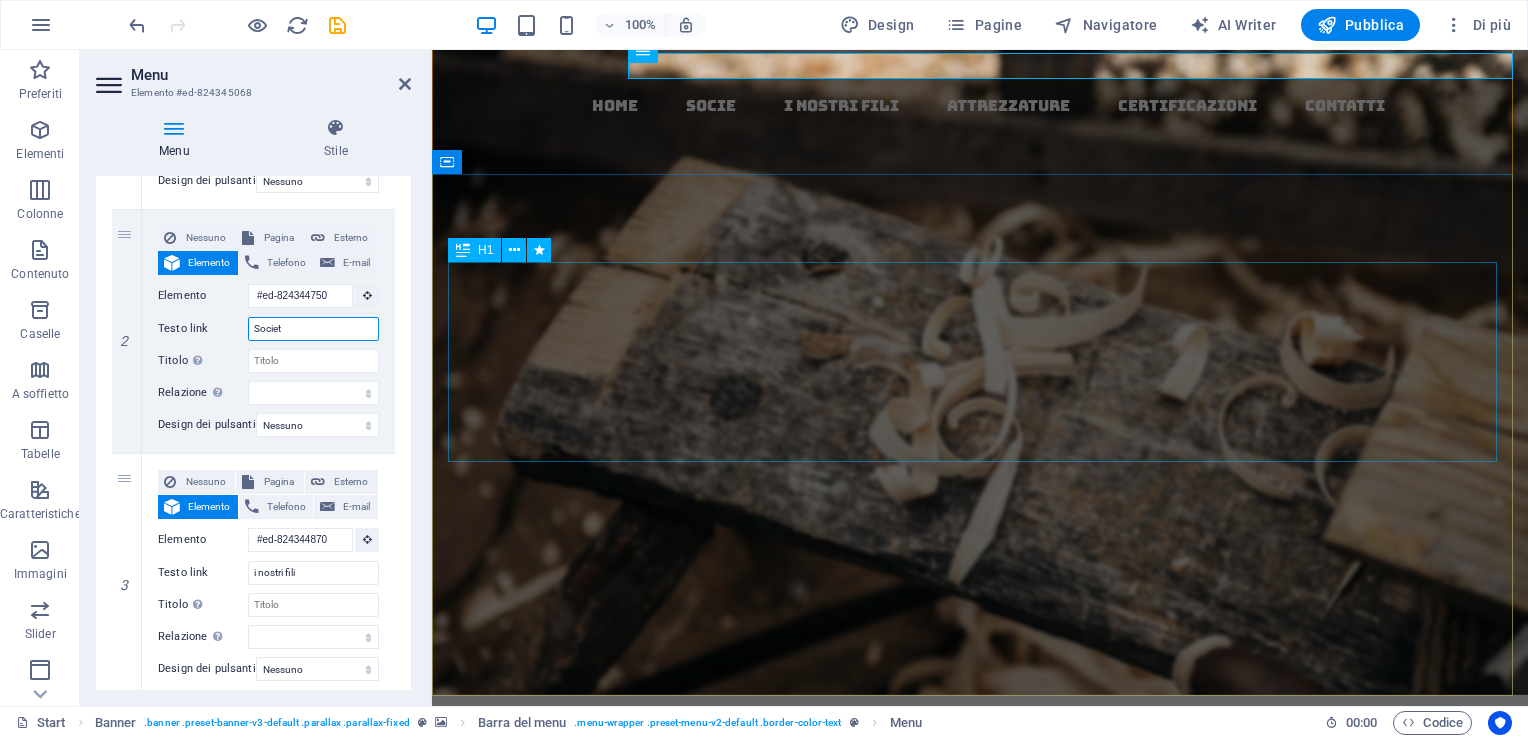 select 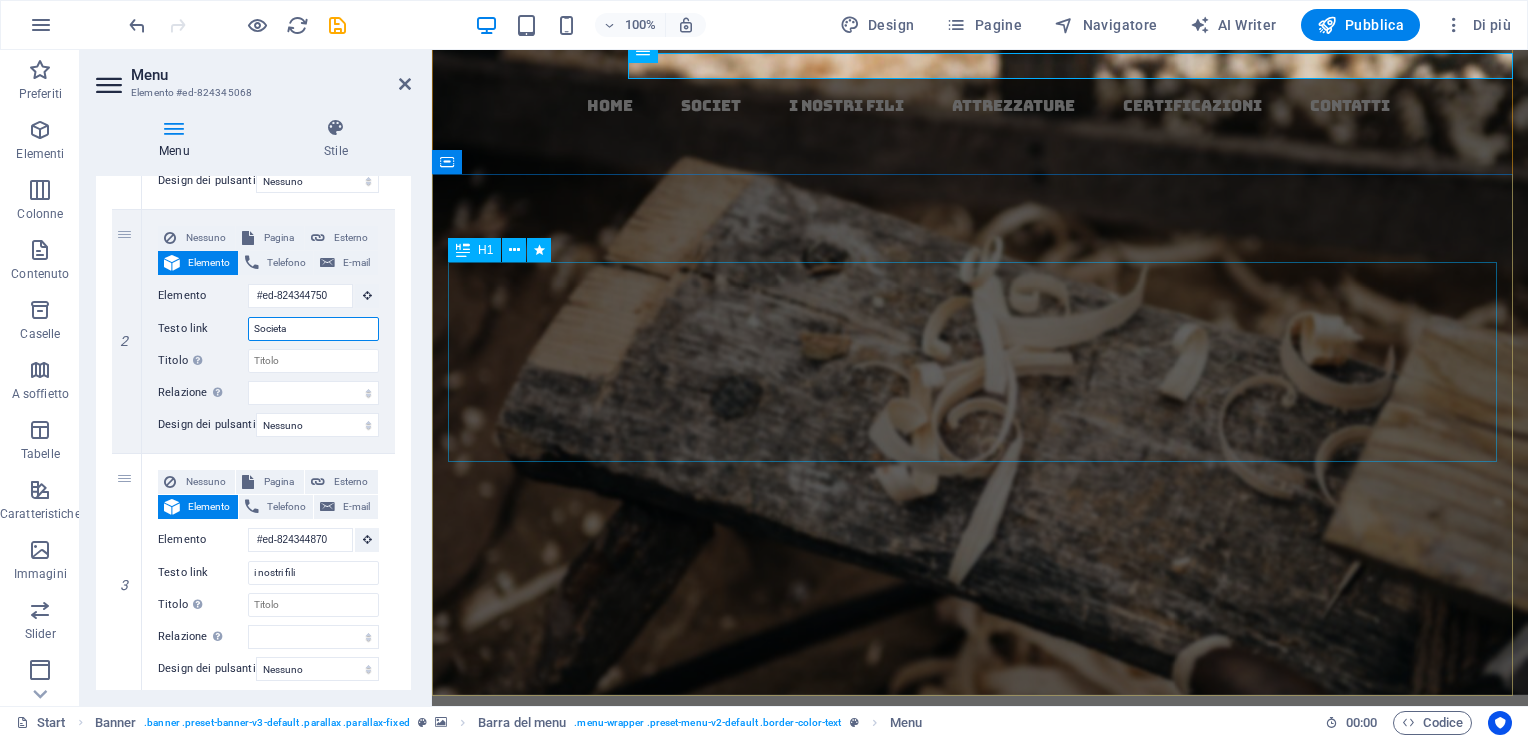 type on "Societa'" 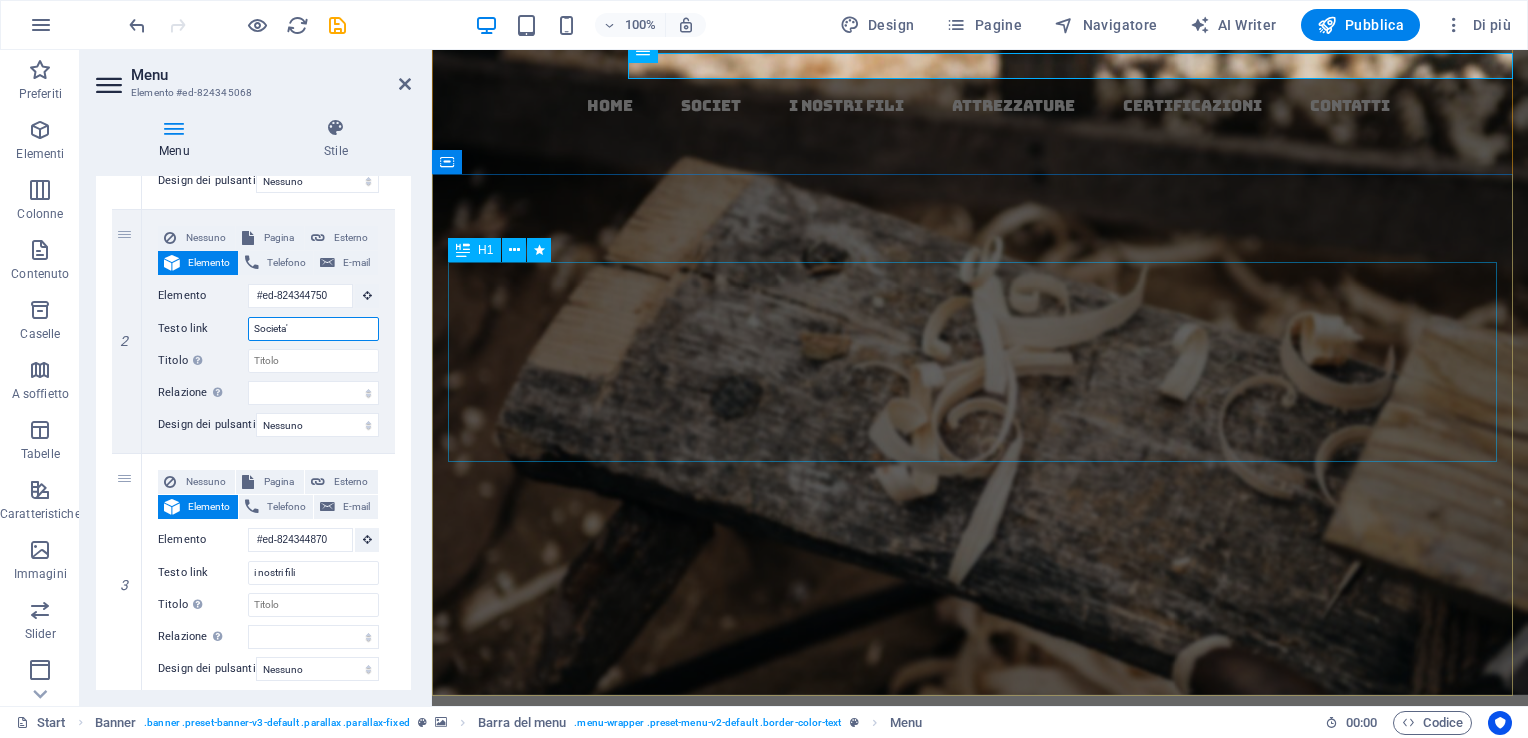 select 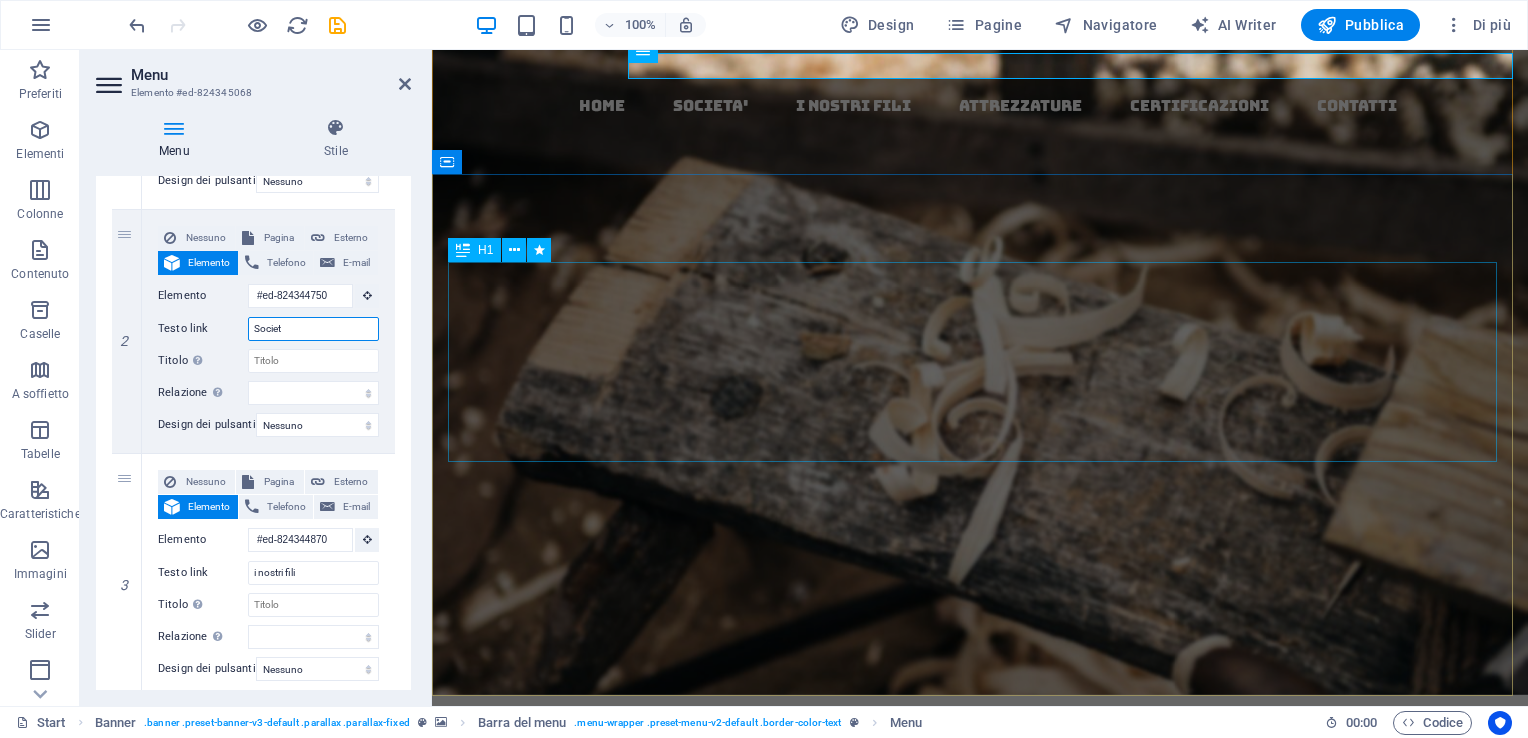 type on "Società" 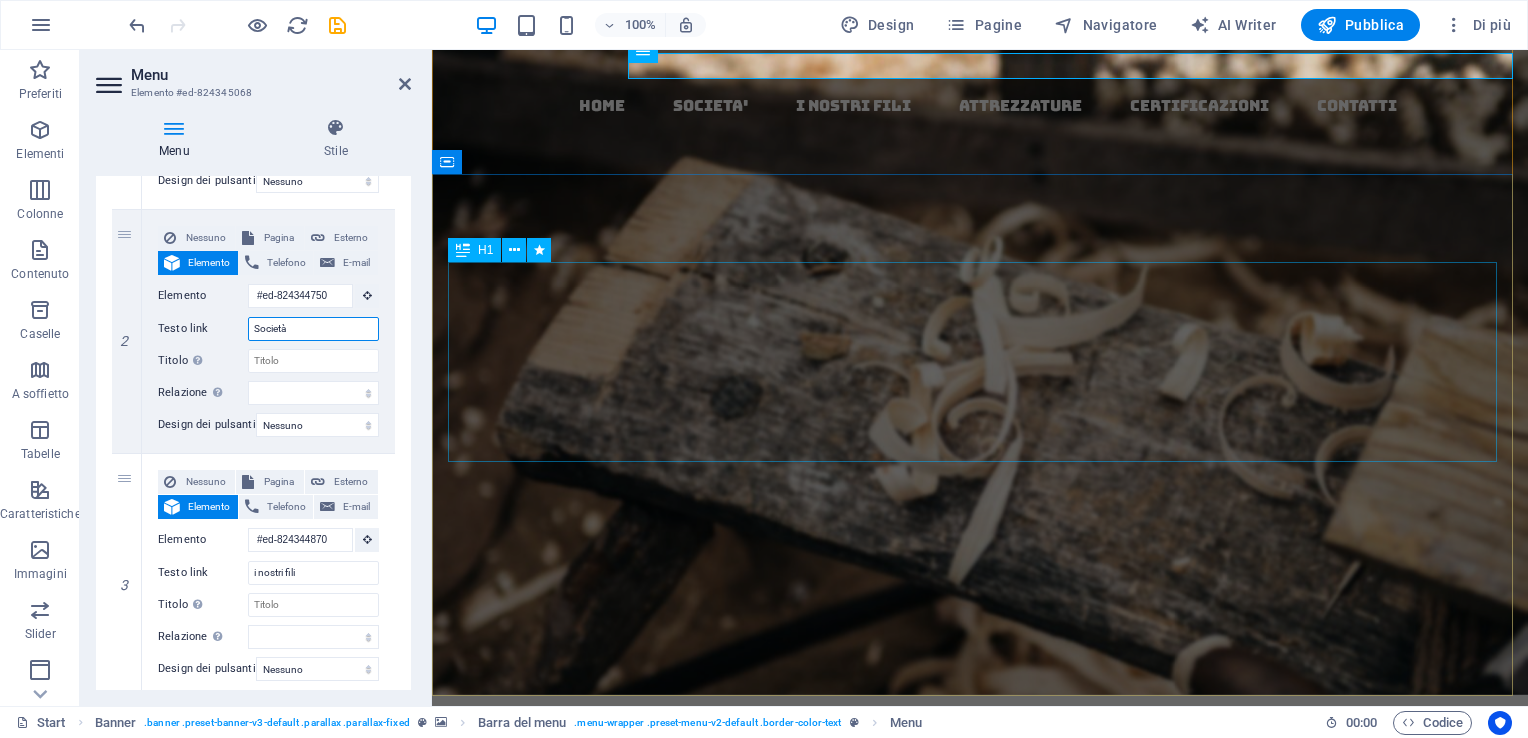 select 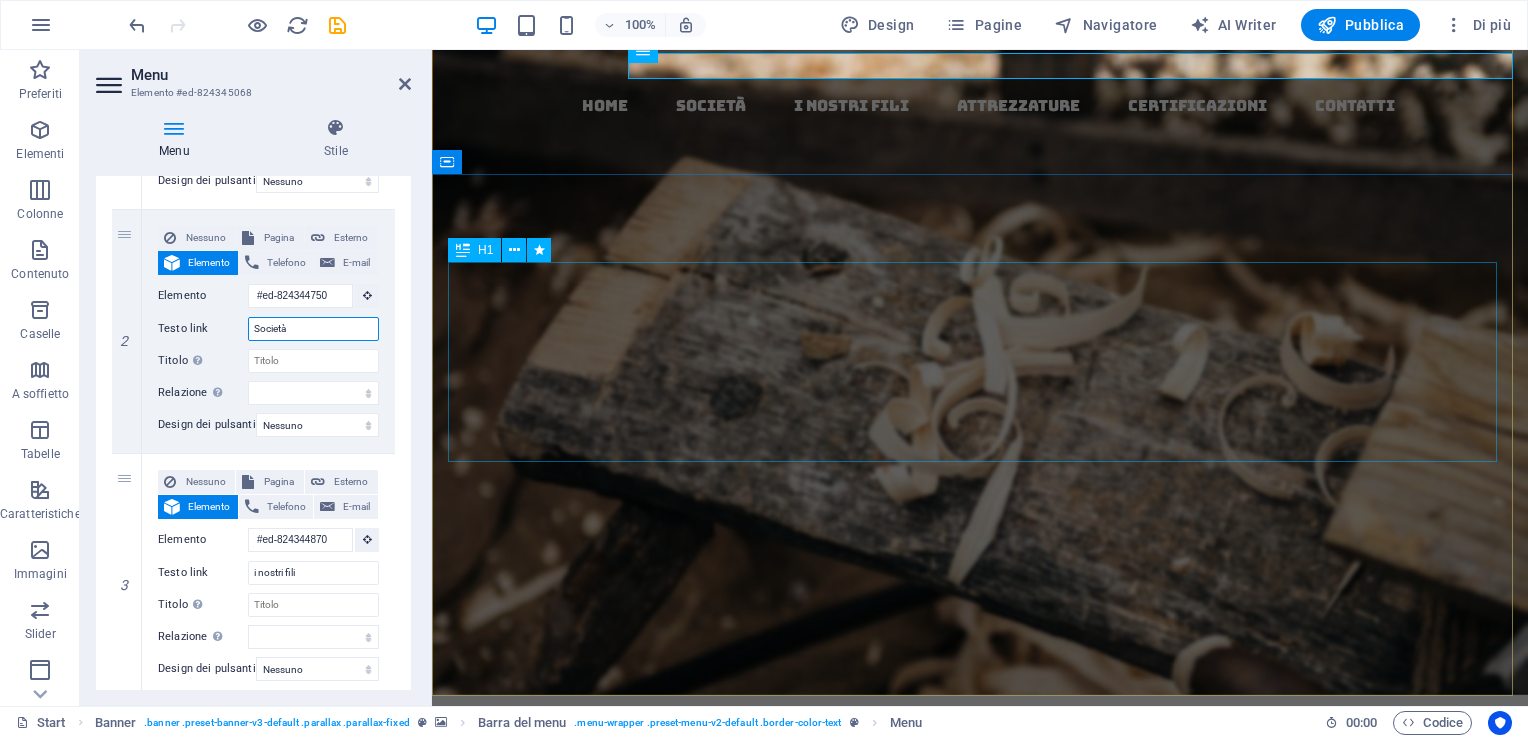type on "Società" 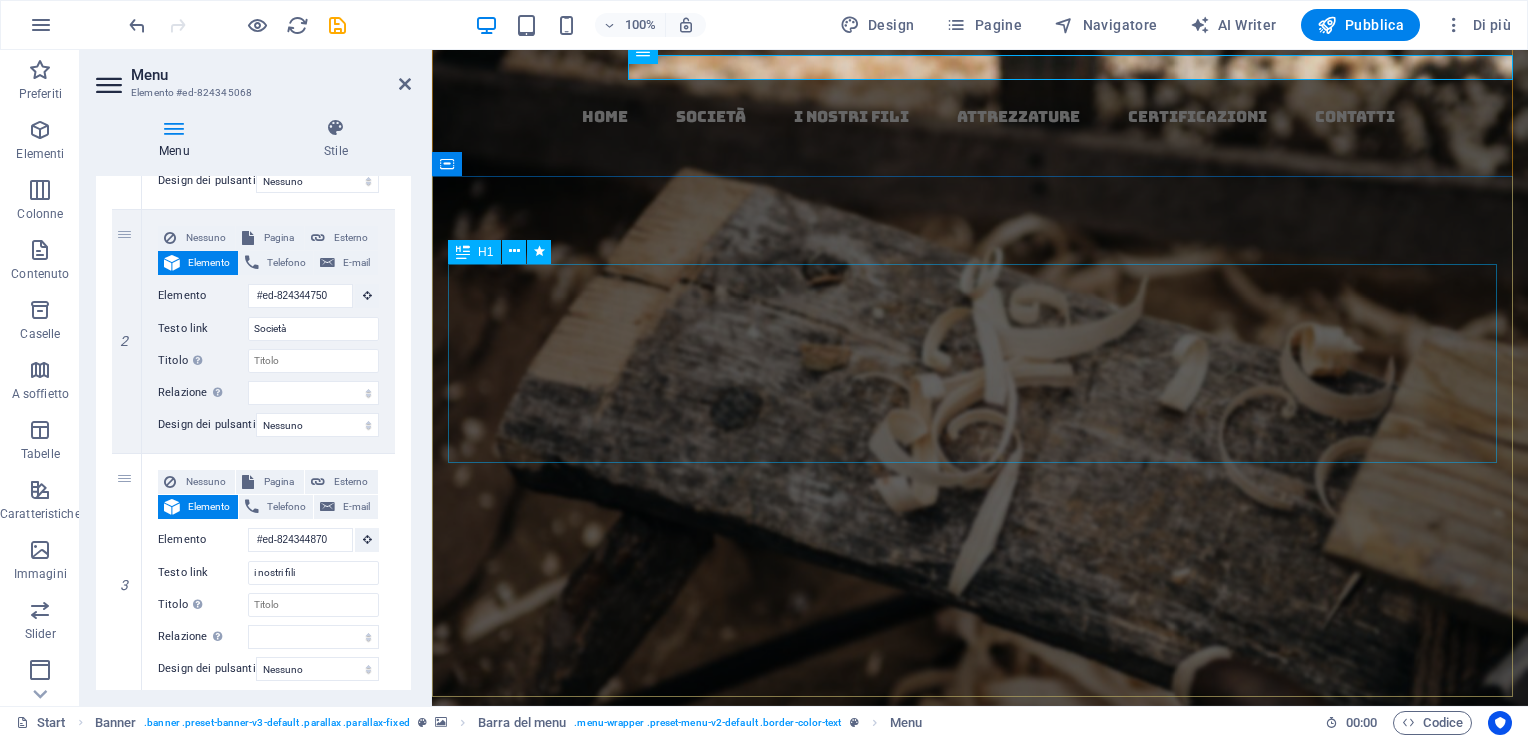 scroll, scrollTop: 0, scrollLeft: 0, axis: both 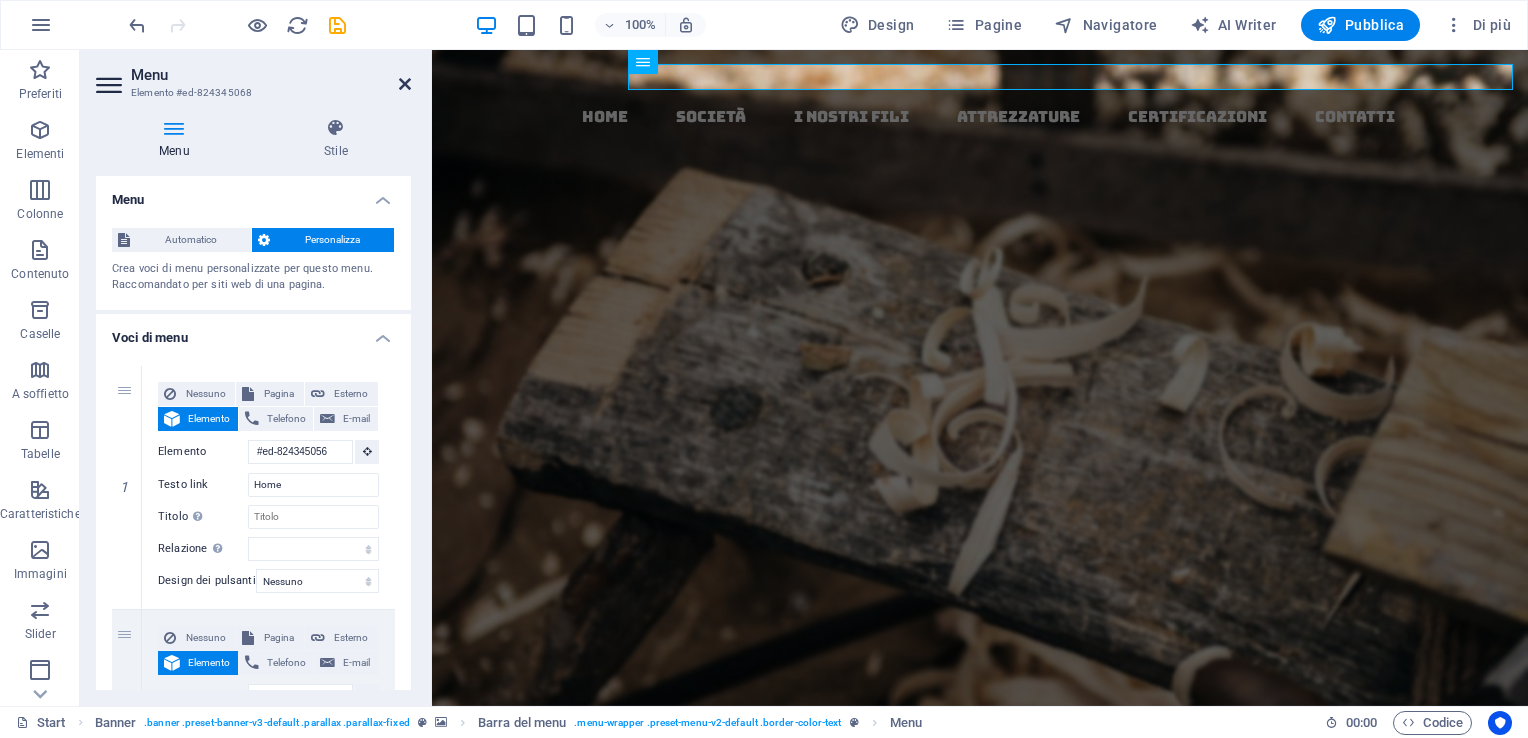 click at bounding box center (405, 84) 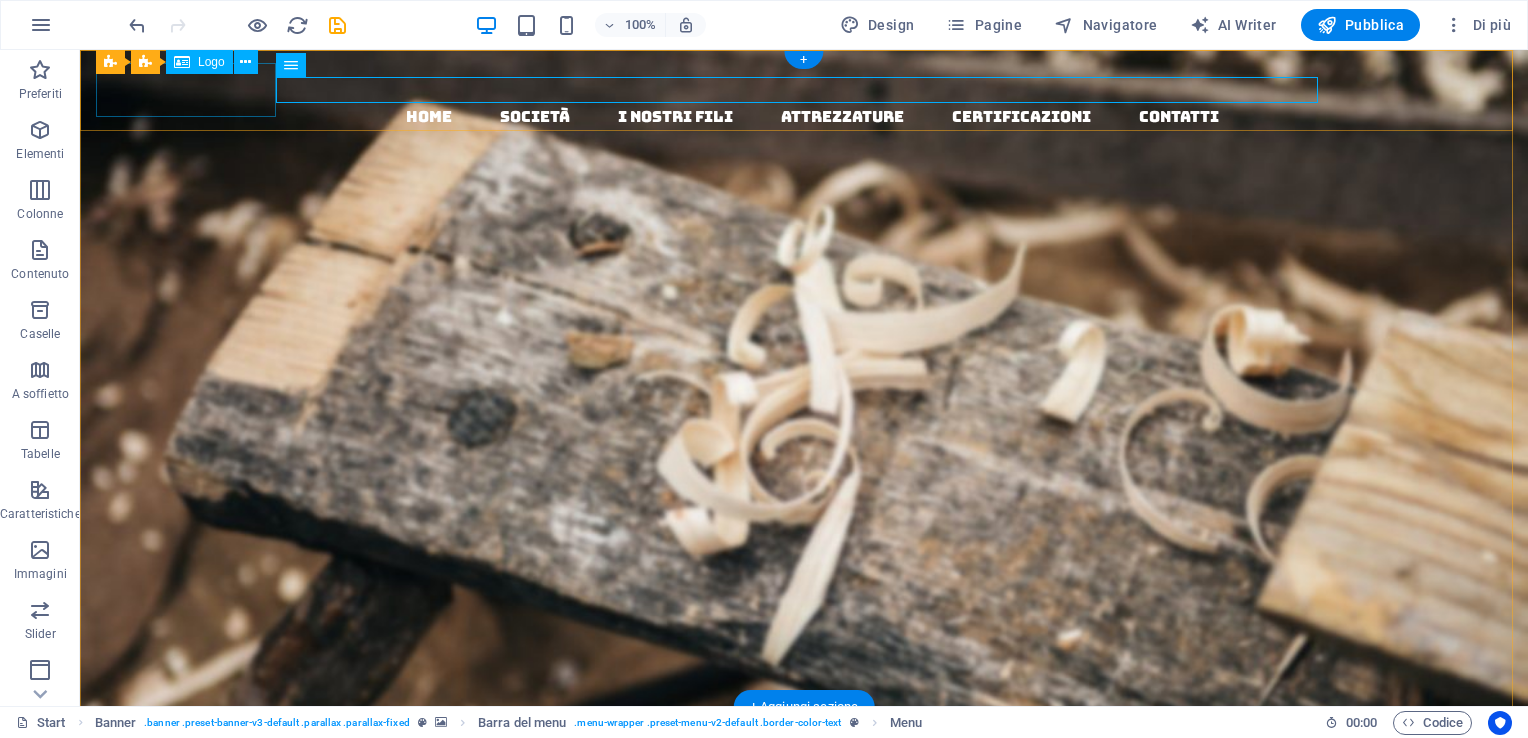 click at bounding box center (812, 77) 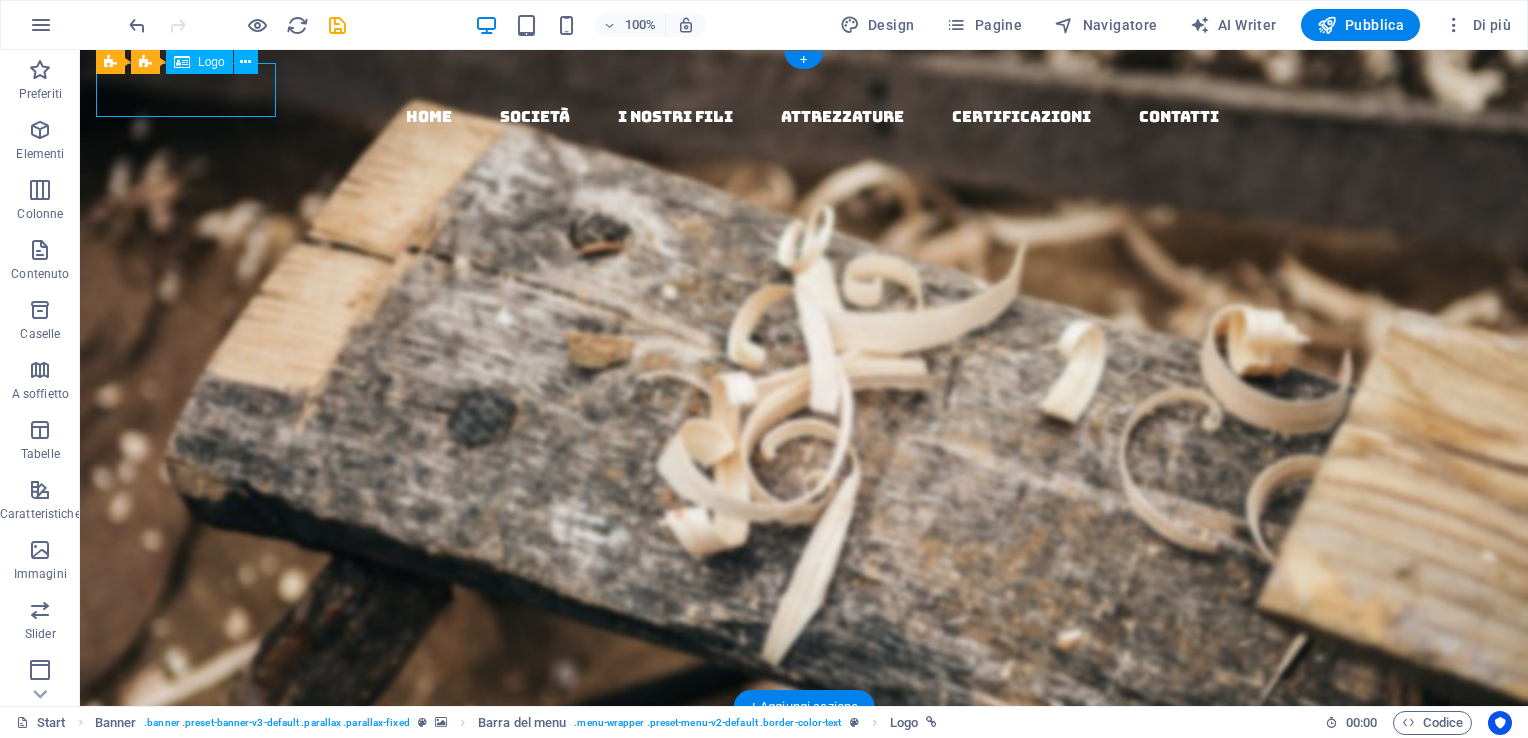 click at bounding box center [812, 77] 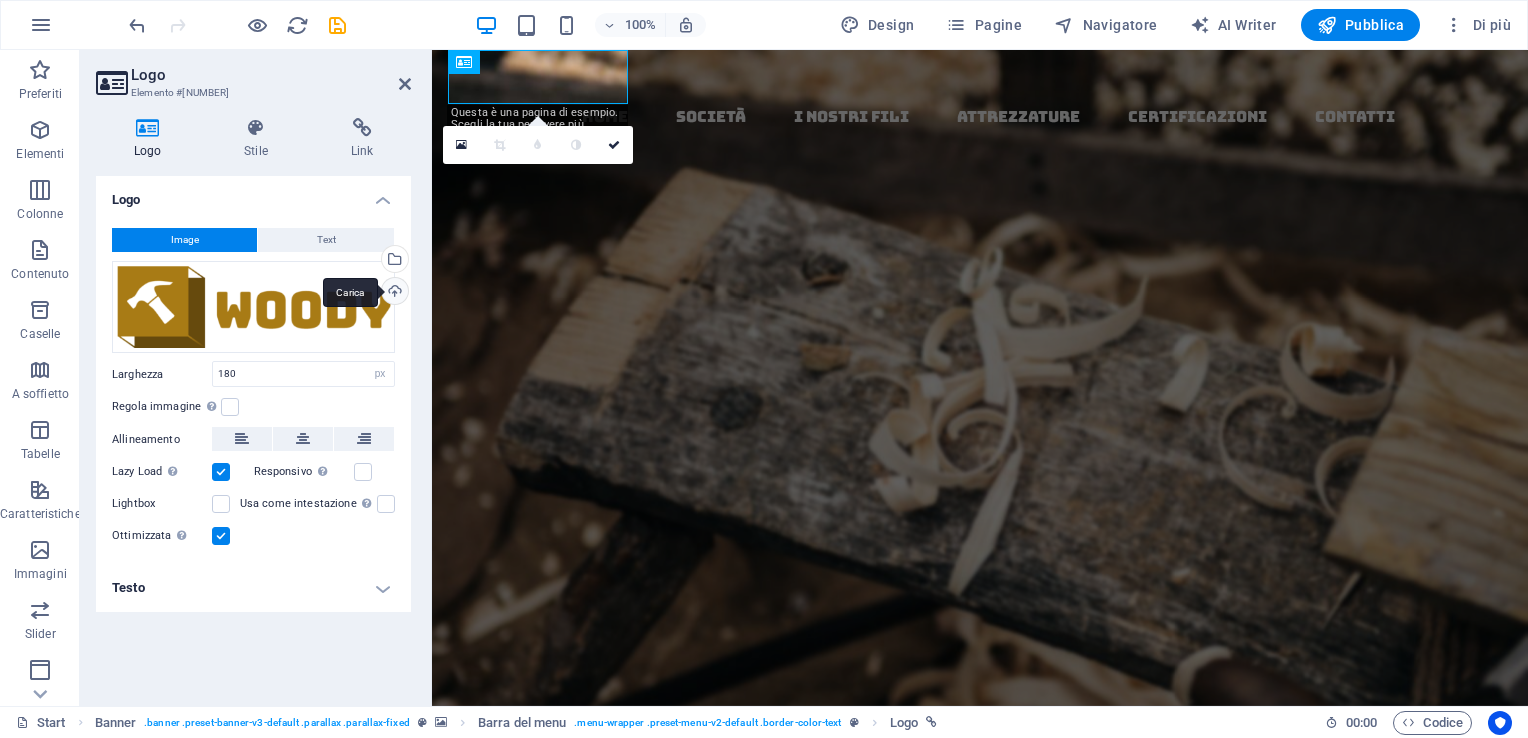 click on "Carica" at bounding box center (393, 293) 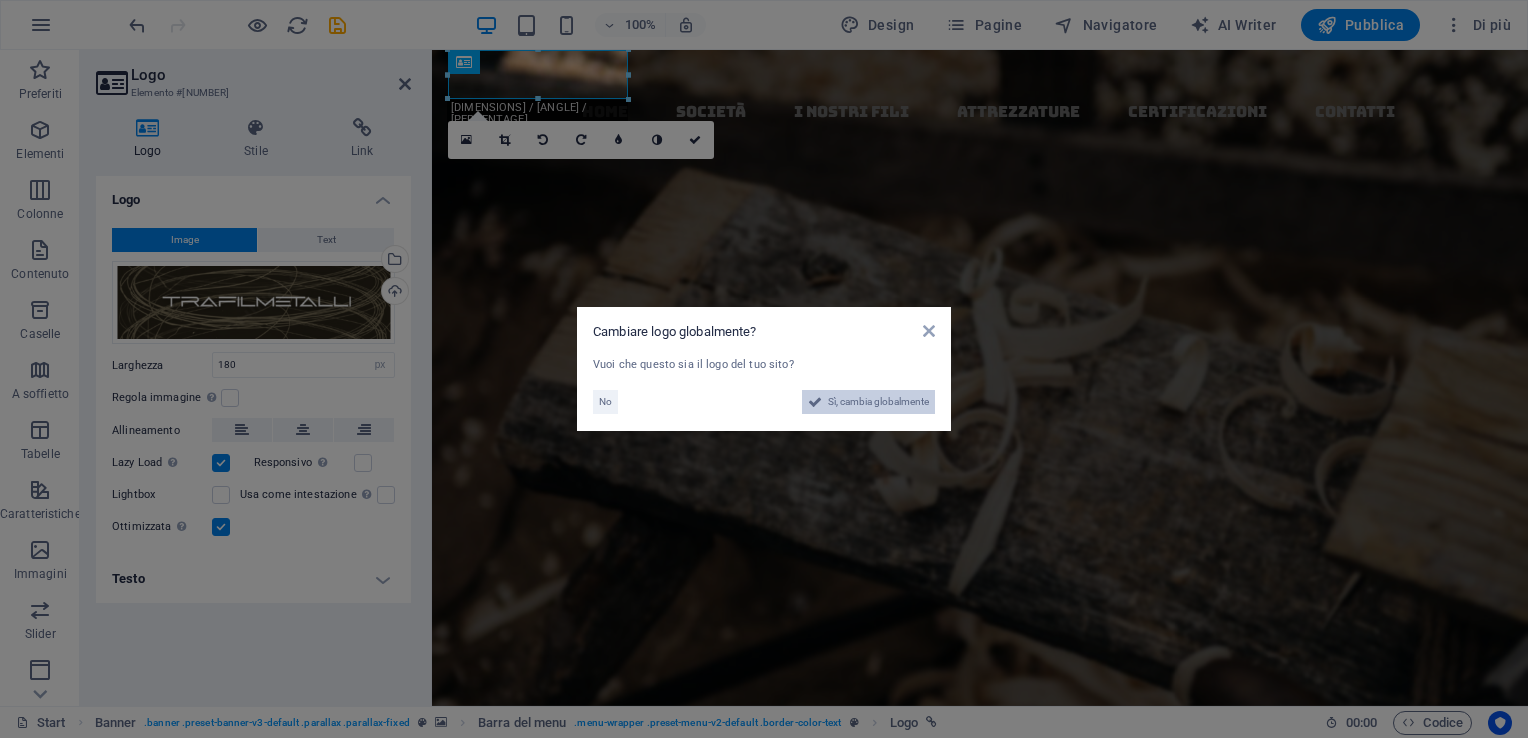 click on "Sì, cambia globalmente" at bounding box center [878, 402] 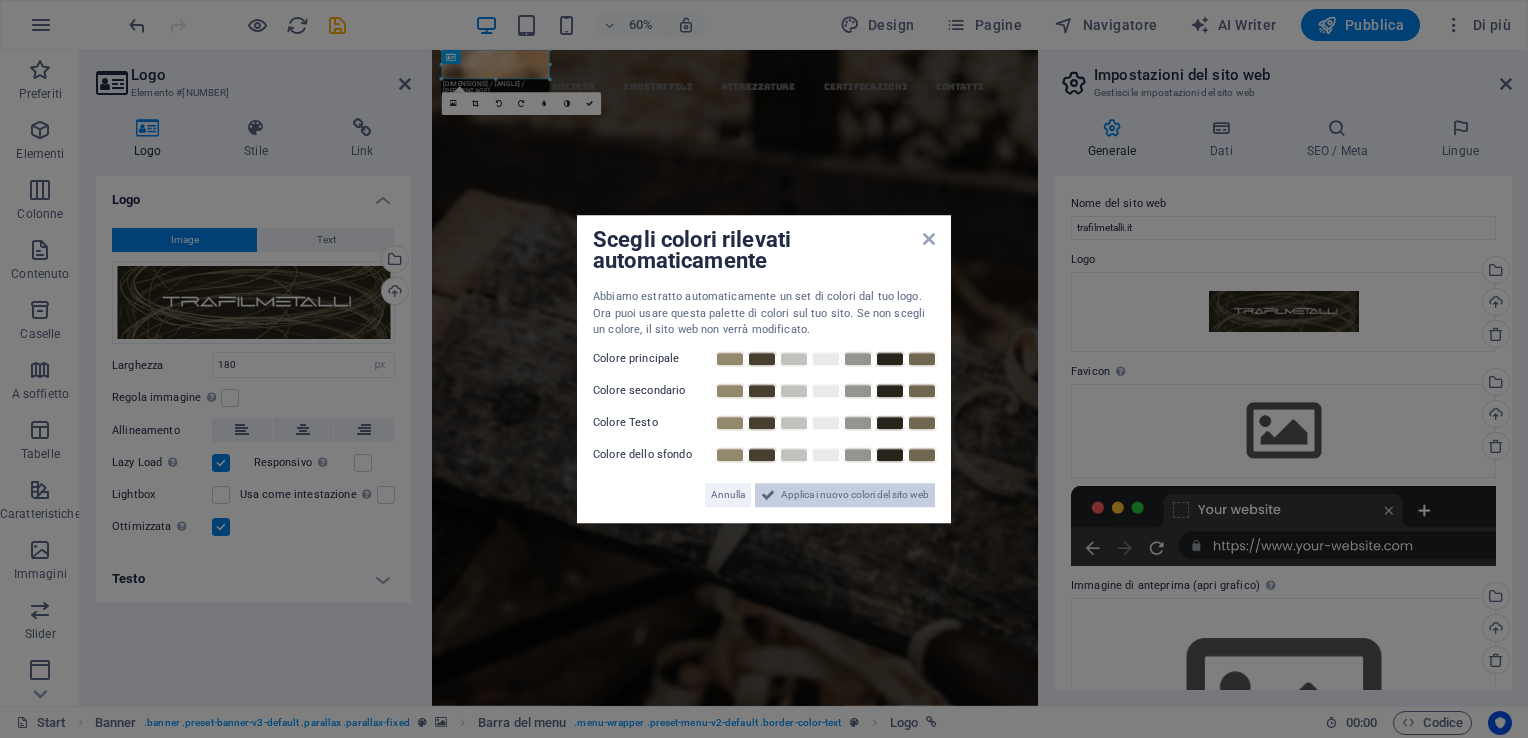 click on "Applica i nuovo colori del sito web" at bounding box center [855, 495] 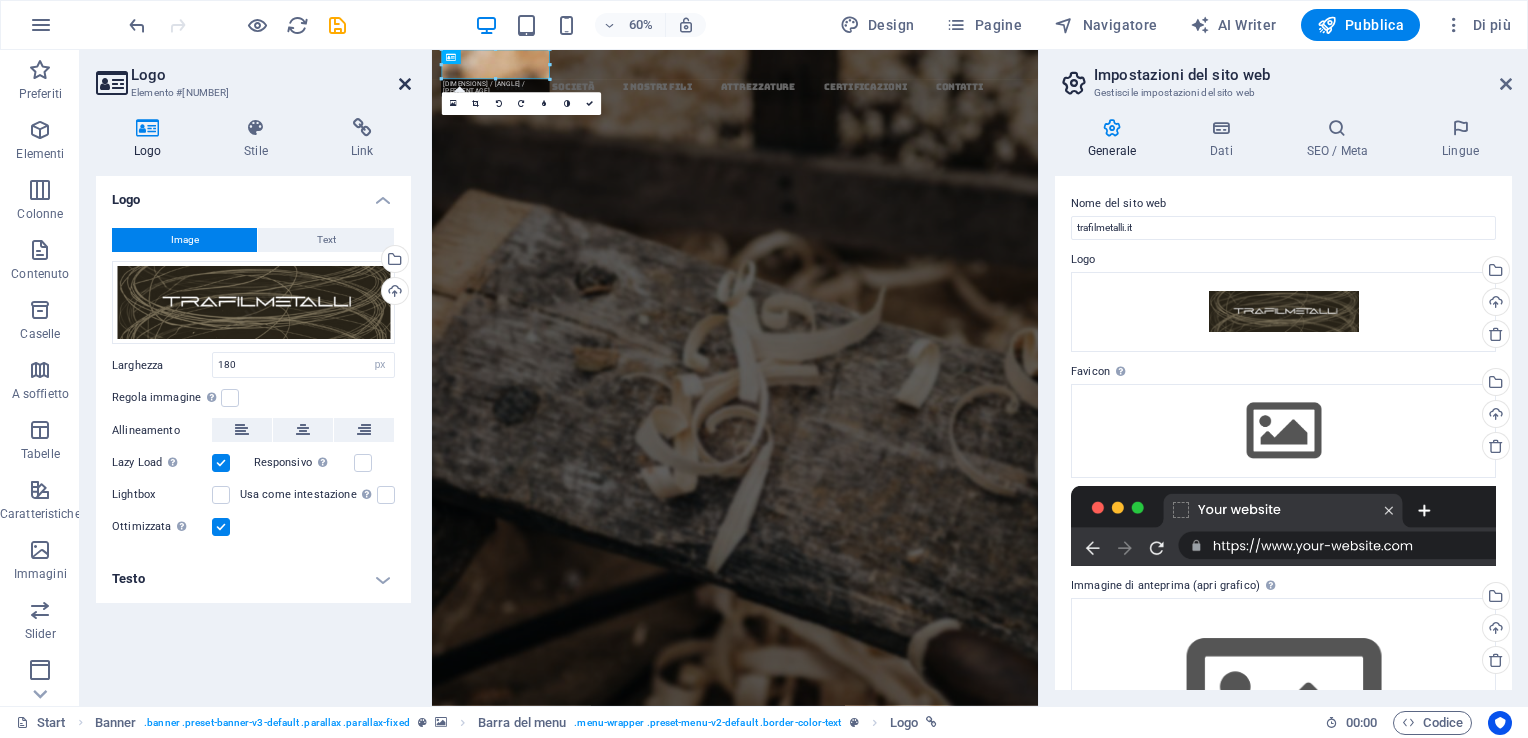 drag, startPoint x: 399, startPoint y: 85, endPoint x: 337, endPoint y: 37, distance: 78.40918 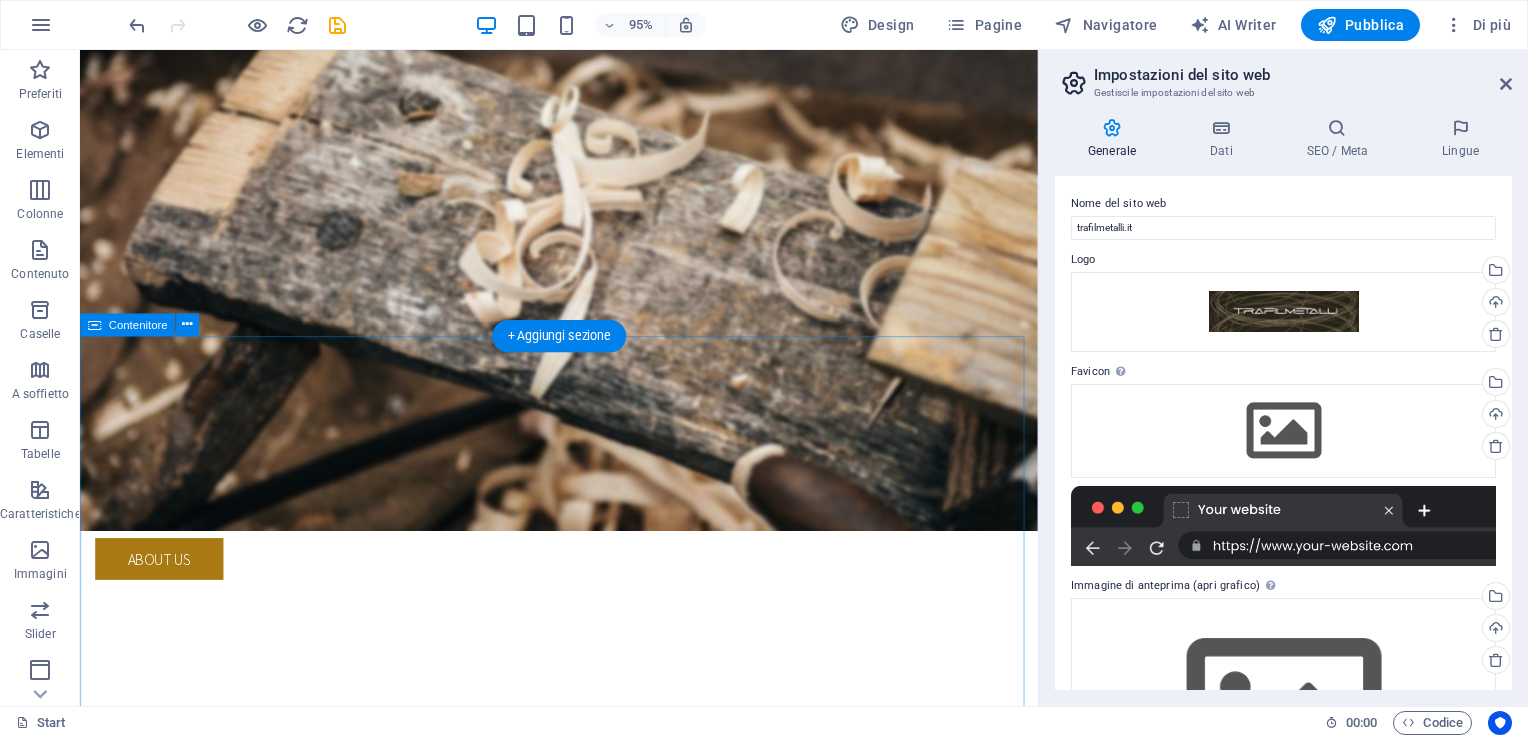 scroll, scrollTop: 400, scrollLeft: 0, axis: vertical 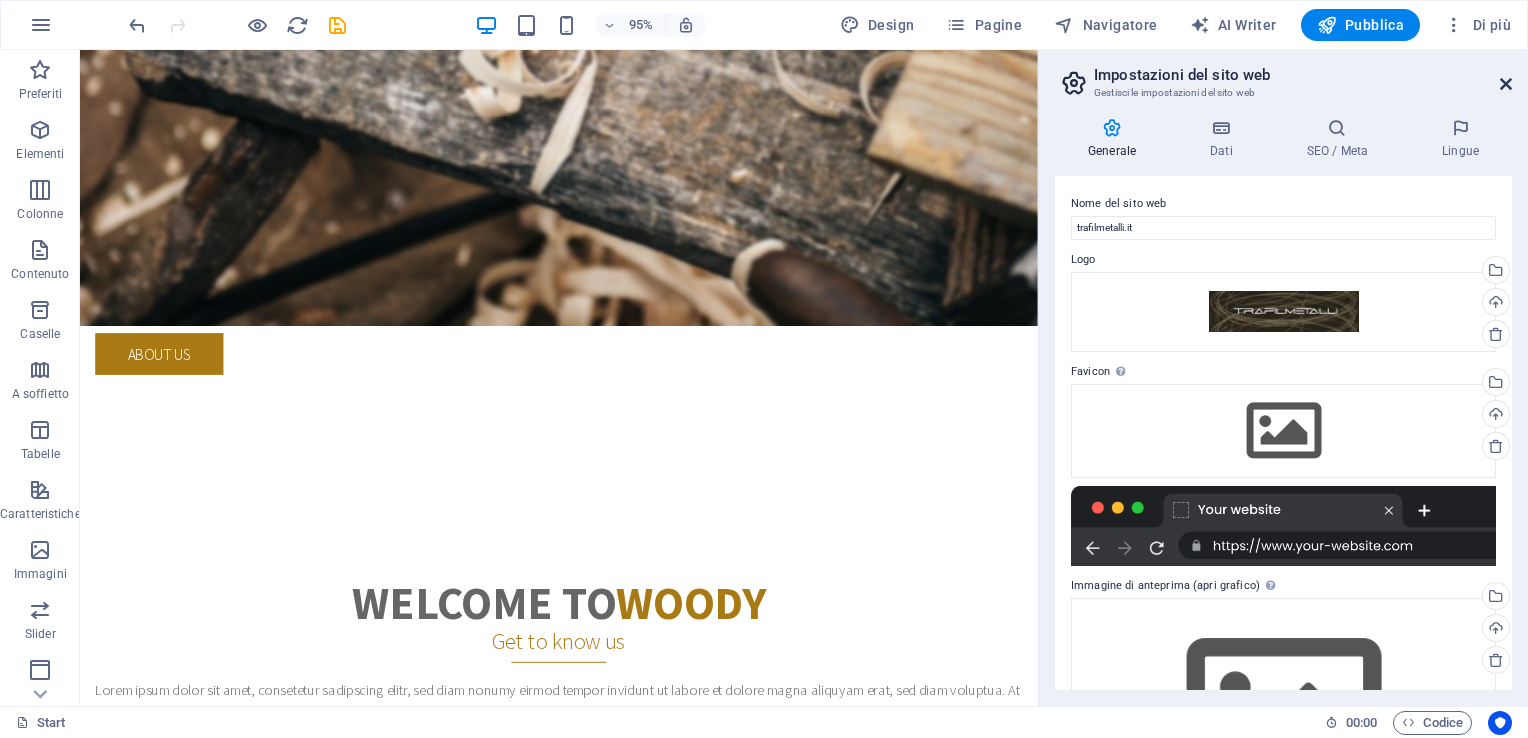 click at bounding box center [1506, 84] 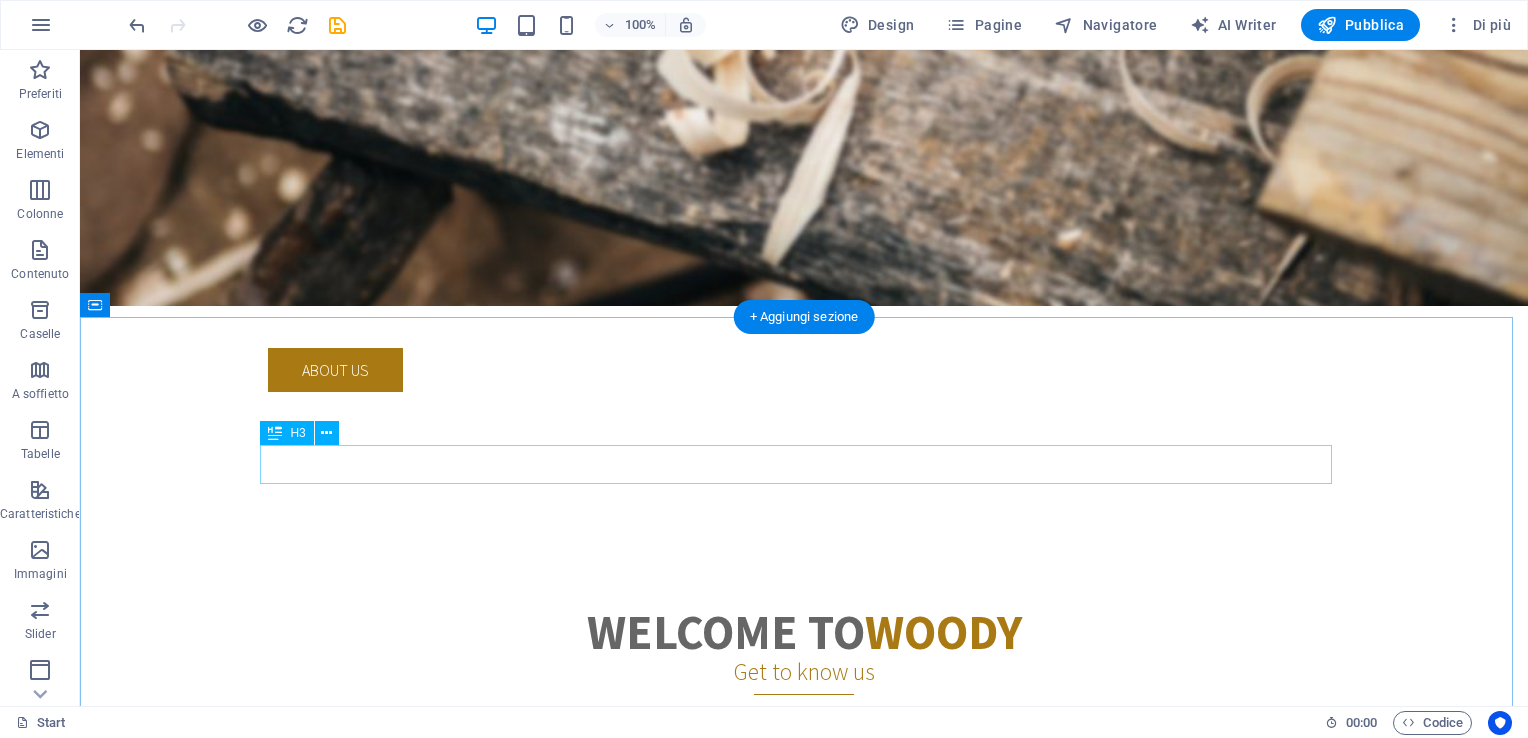 scroll, scrollTop: 0, scrollLeft: 0, axis: both 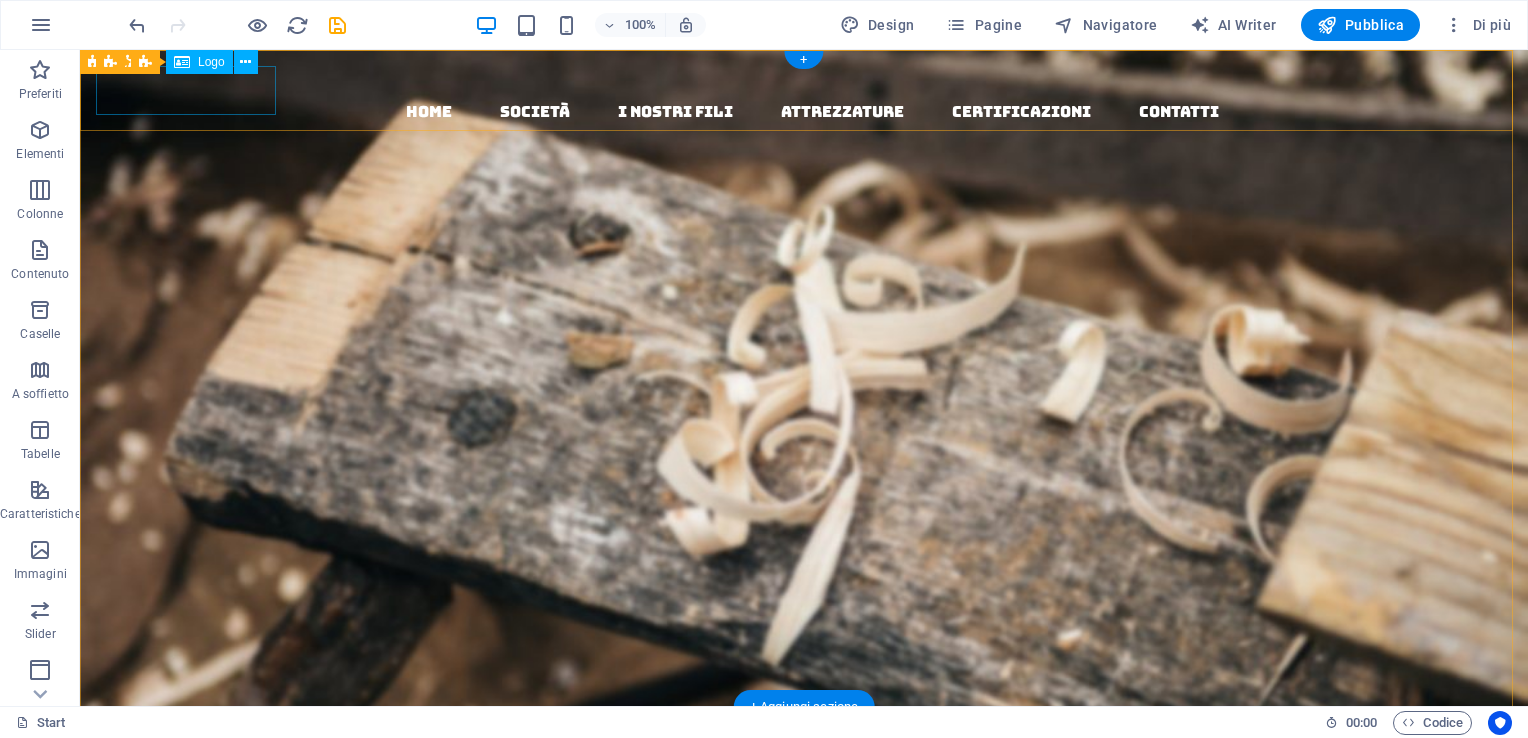 click at bounding box center (812, 74) 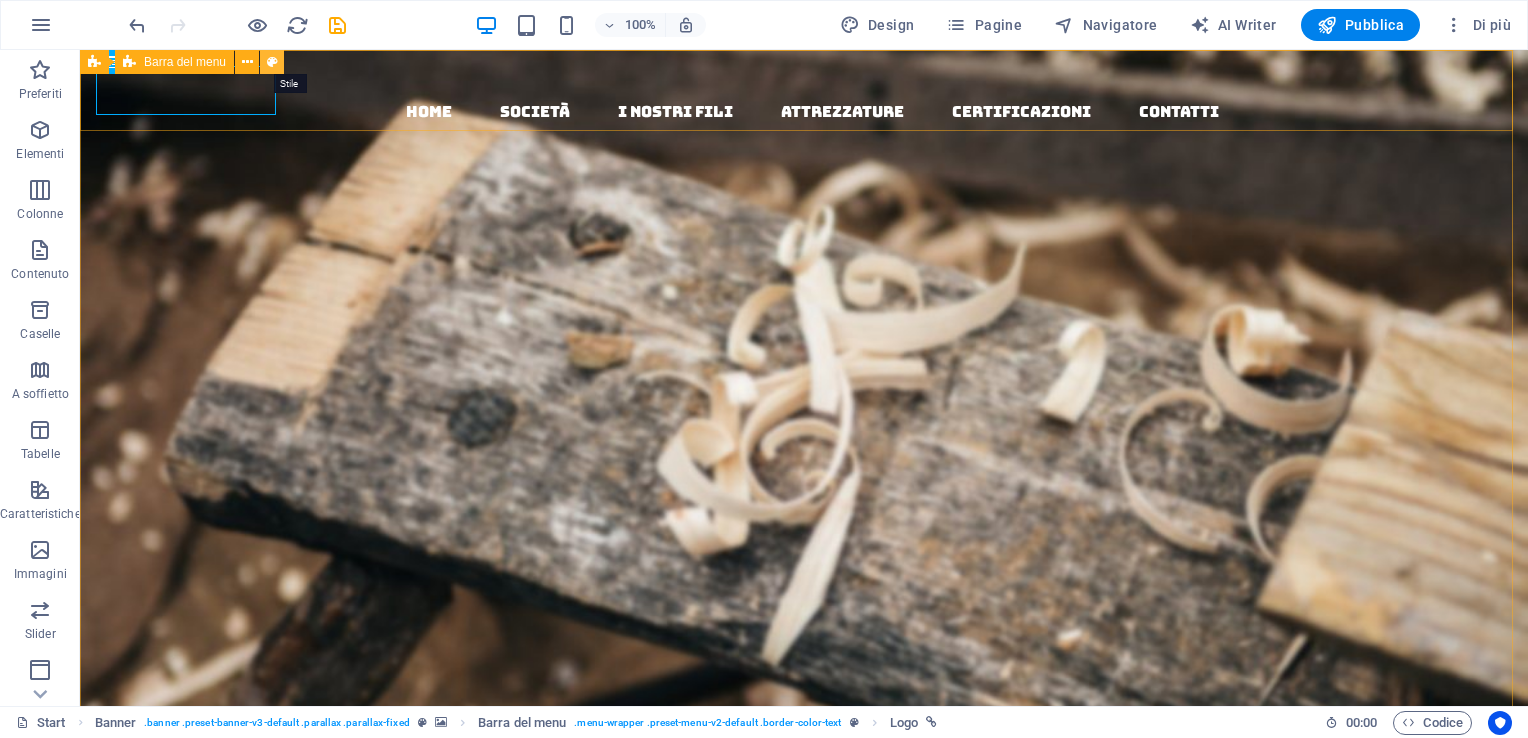 click at bounding box center (272, 62) 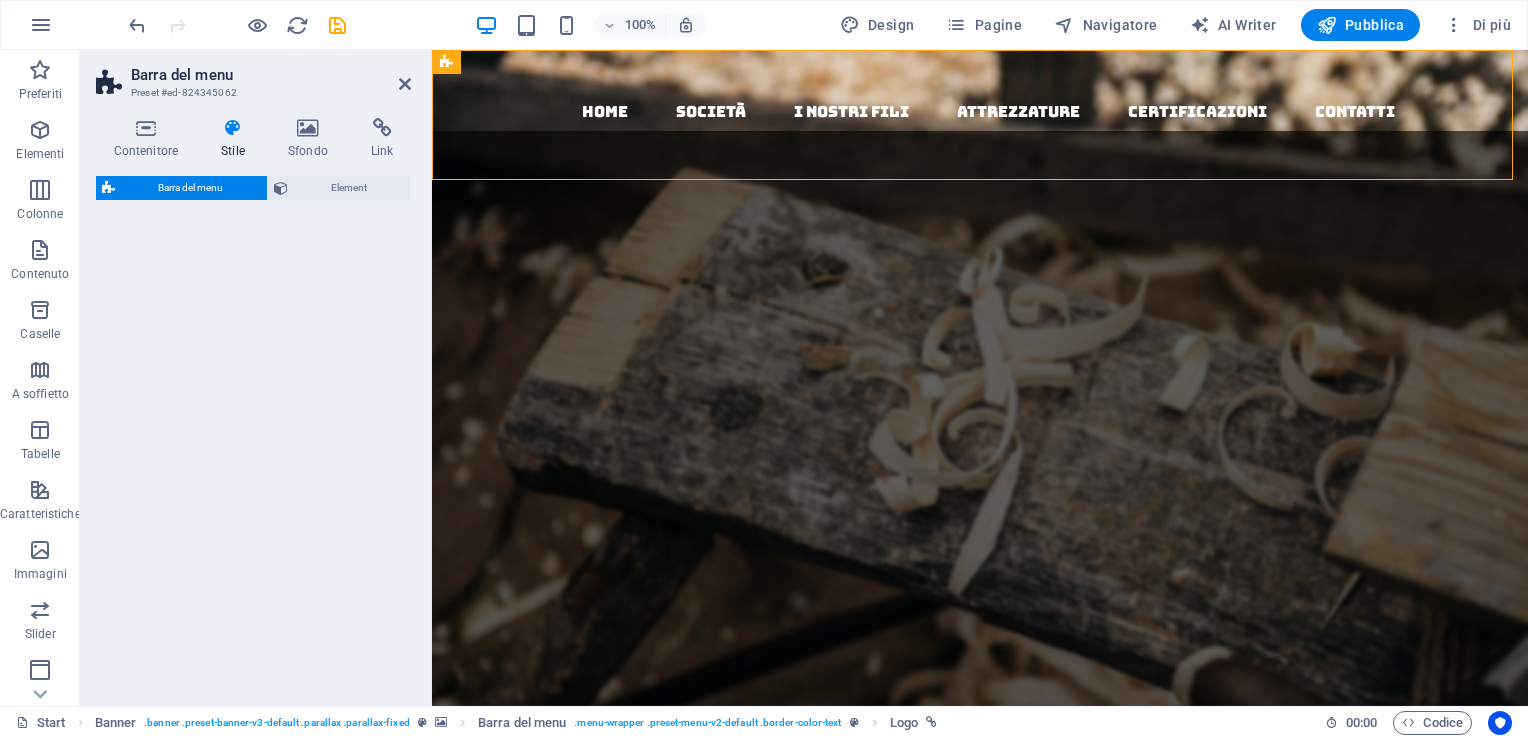 select on "rem" 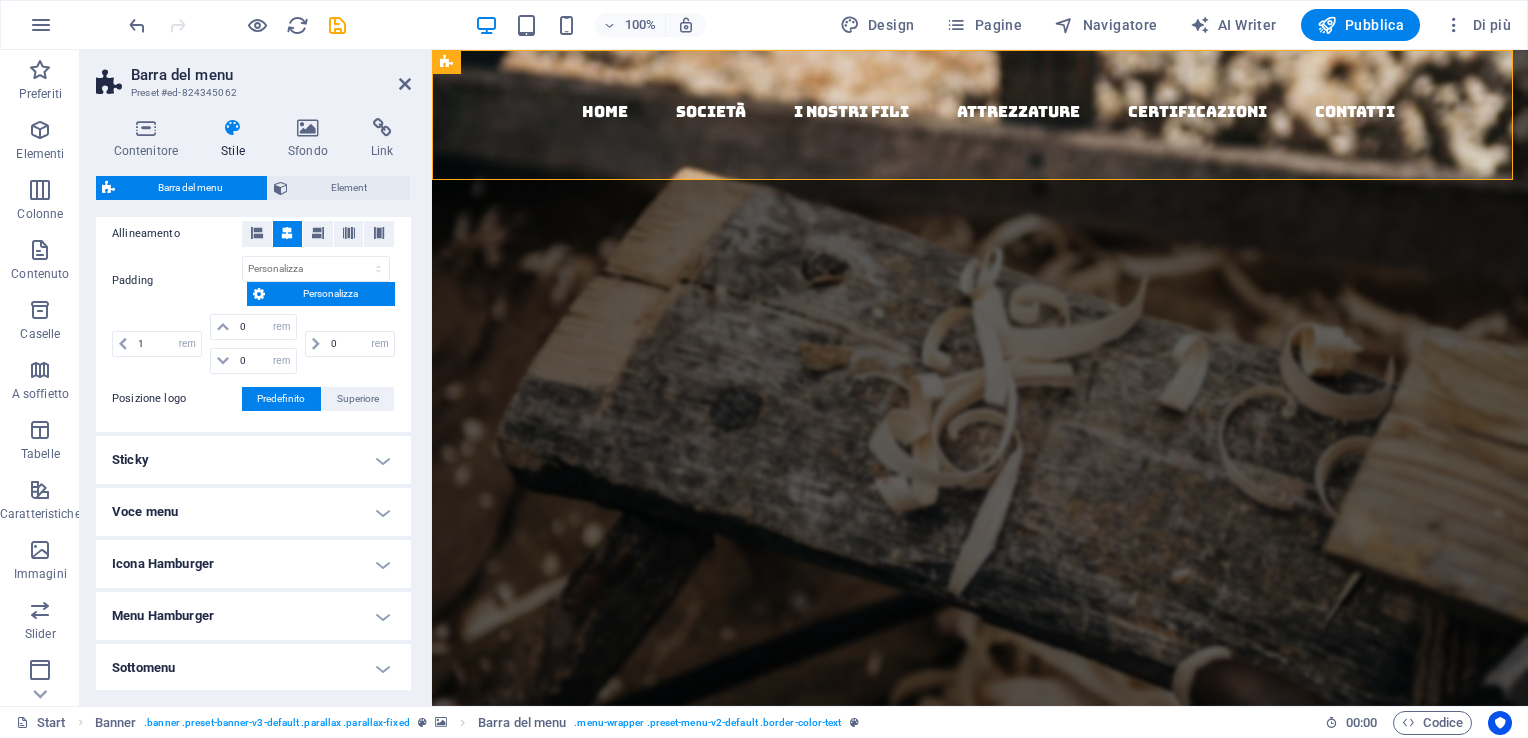 scroll, scrollTop: 504, scrollLeft: 0, axis: vertical 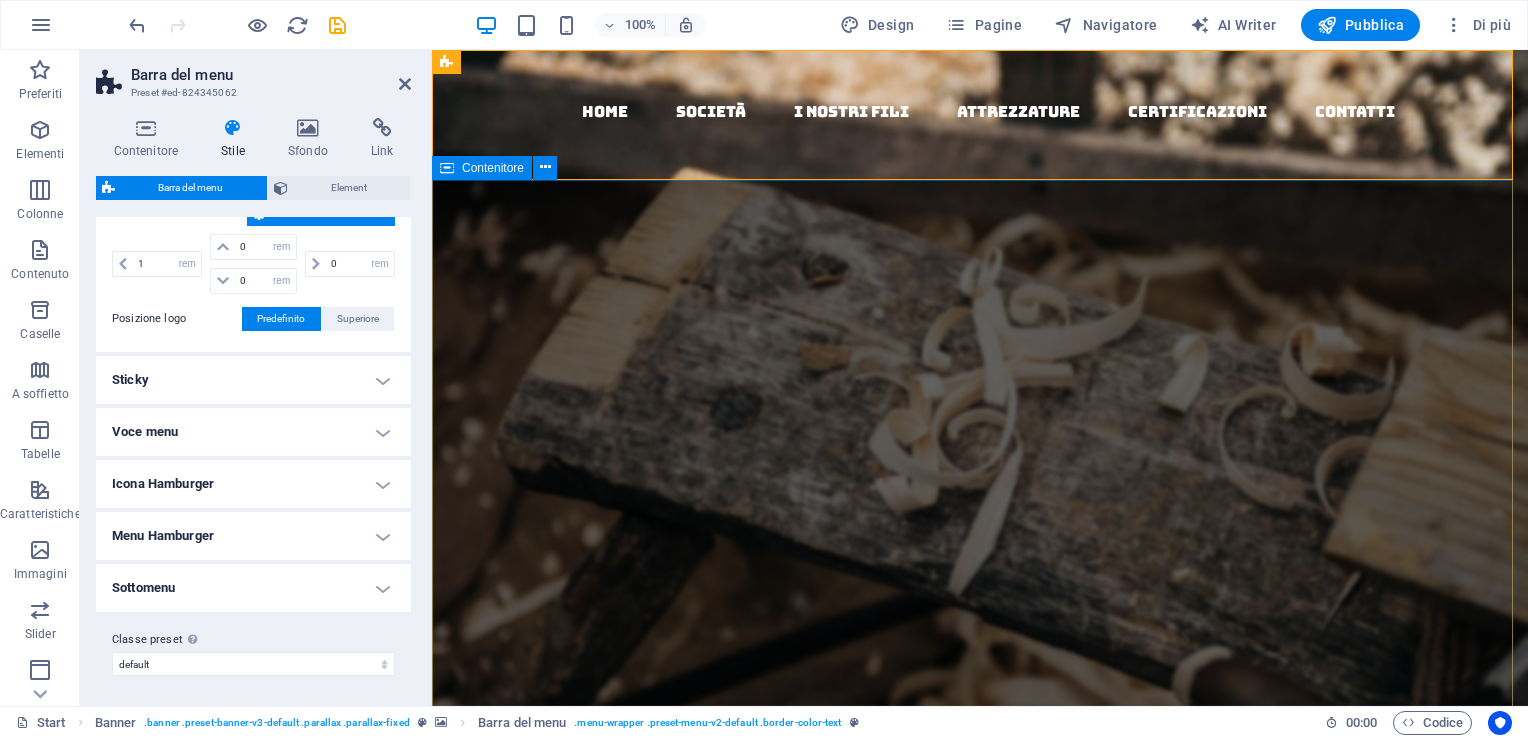 click on "Woodworks ­ made with   Passion Lorem ipsum dolor sit amet, consectetuer adipiscing elit. Aenean commodo ligula eget dolor. Aenean massa. Cum sociis natoque penatibus et magnis dis parturient montes, nascetur ridiculus mus. About us Our Services" at bounding box center [980, 647] 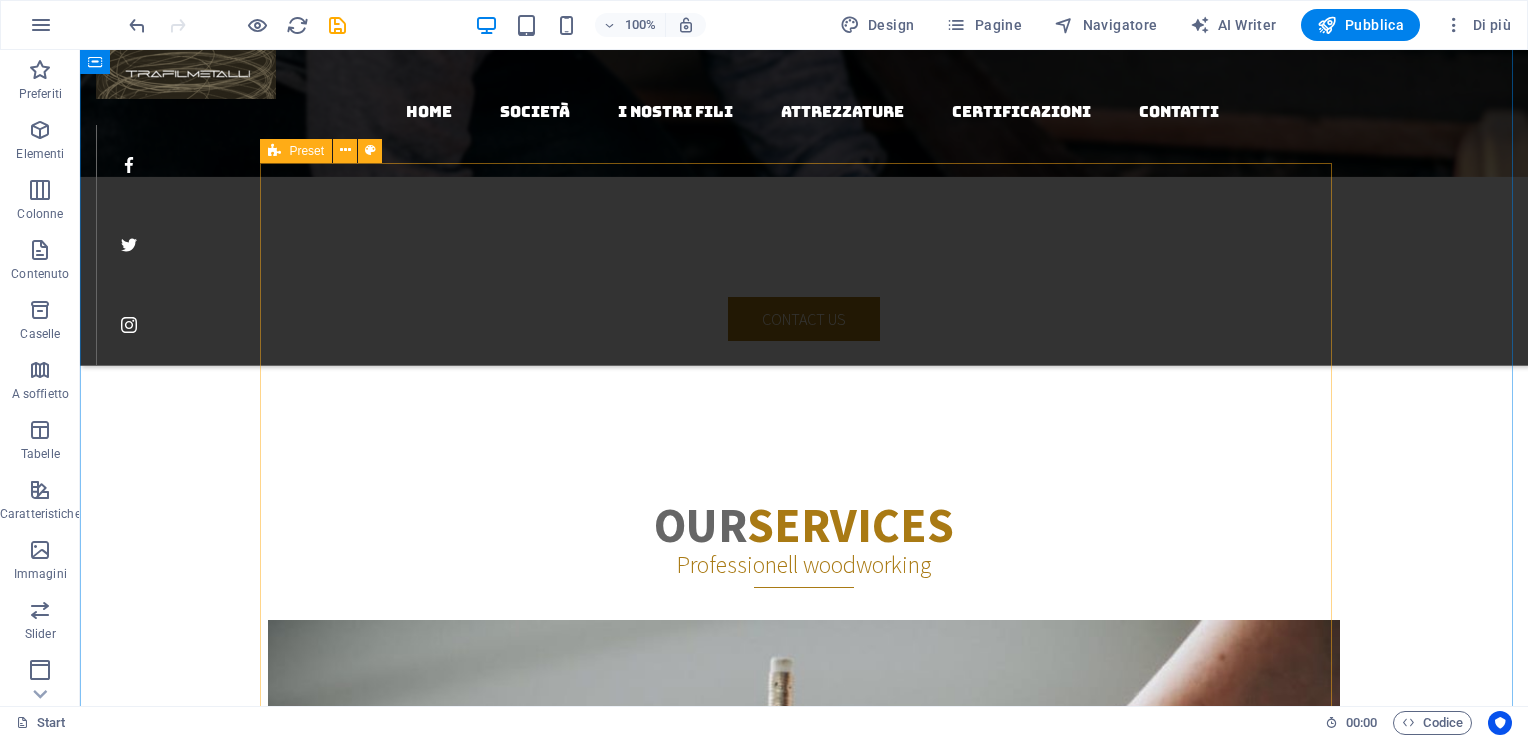 scroll, scrollTop: 2700, scrollLeft: 0, axis: vertical 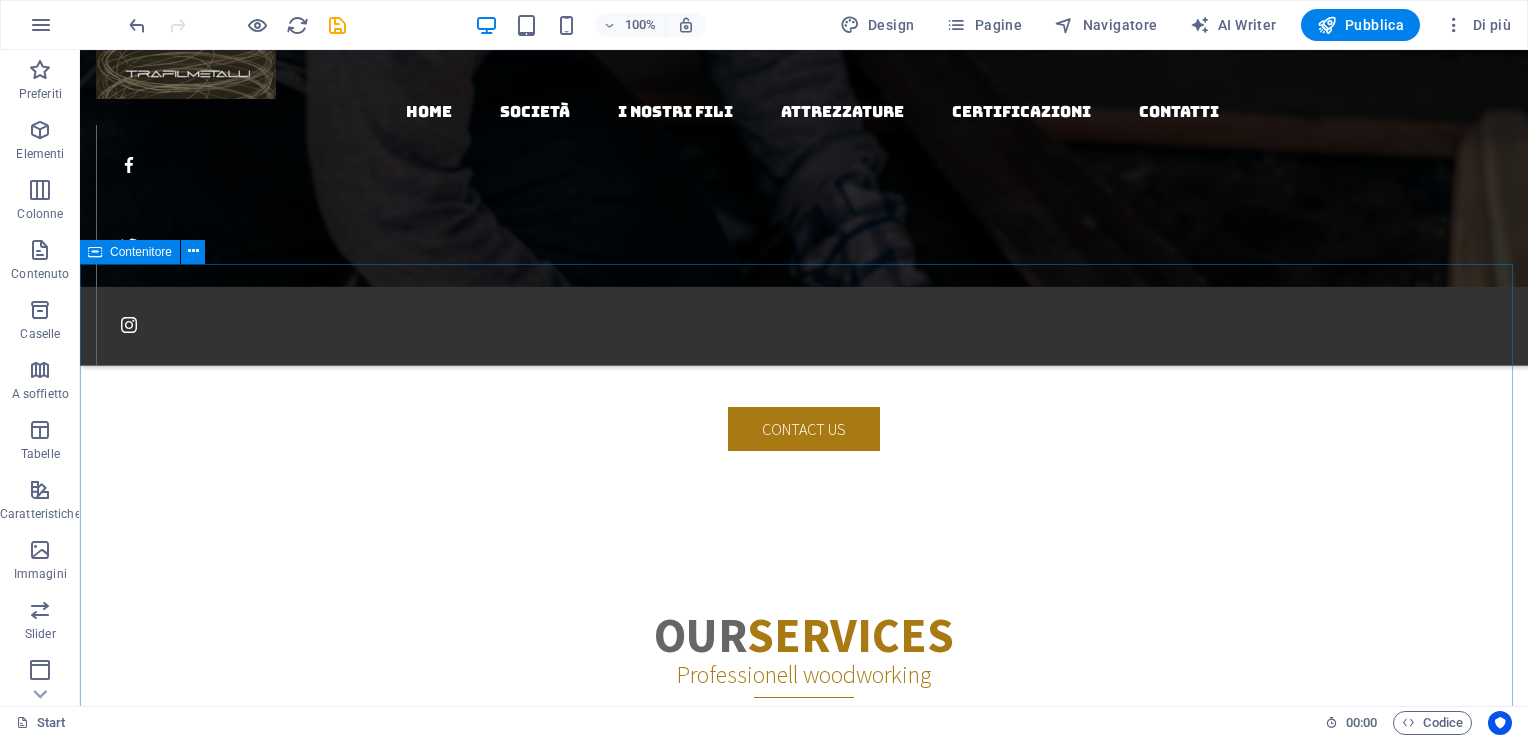 click on "Contenitore" at bounding box center (149, 252) 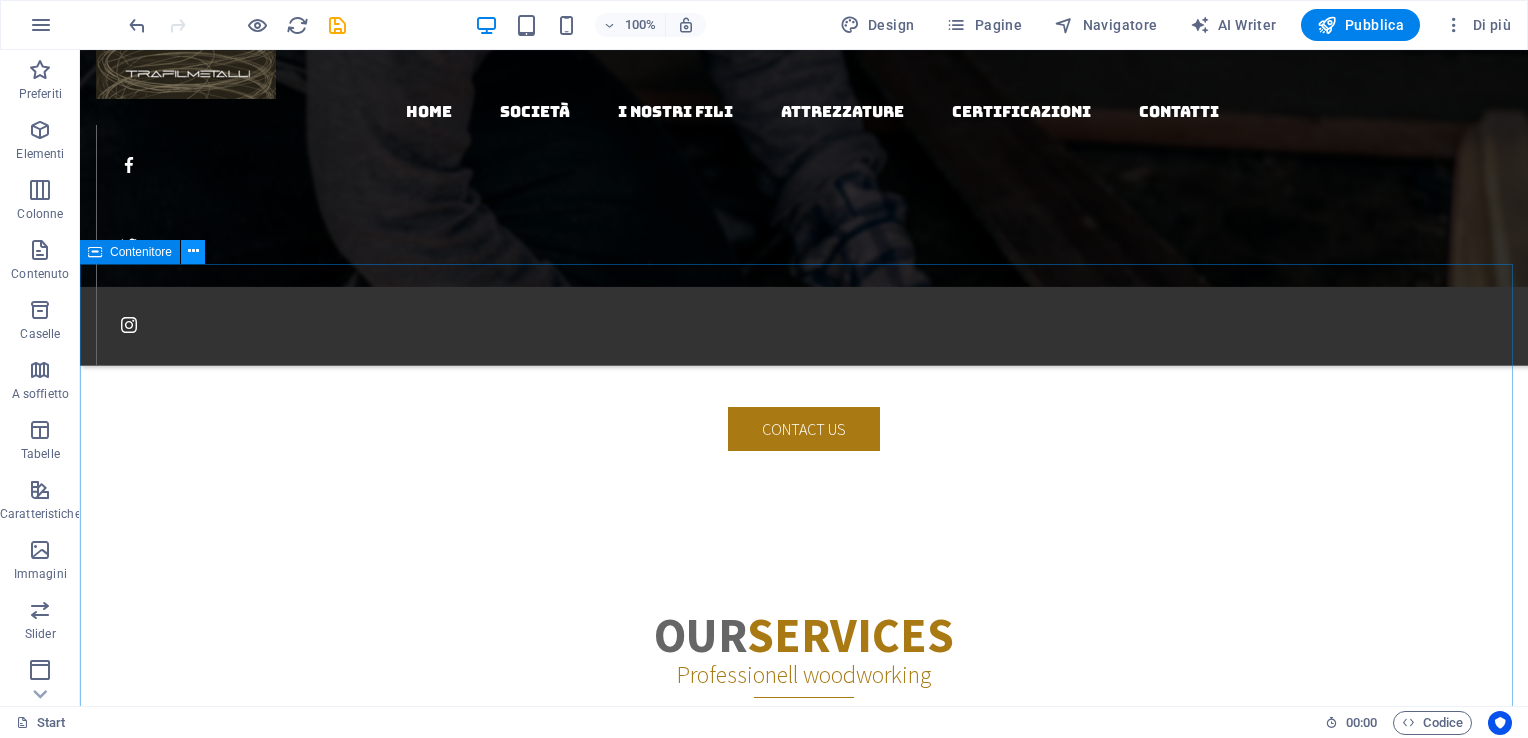 click at bounding box center (193, 252) 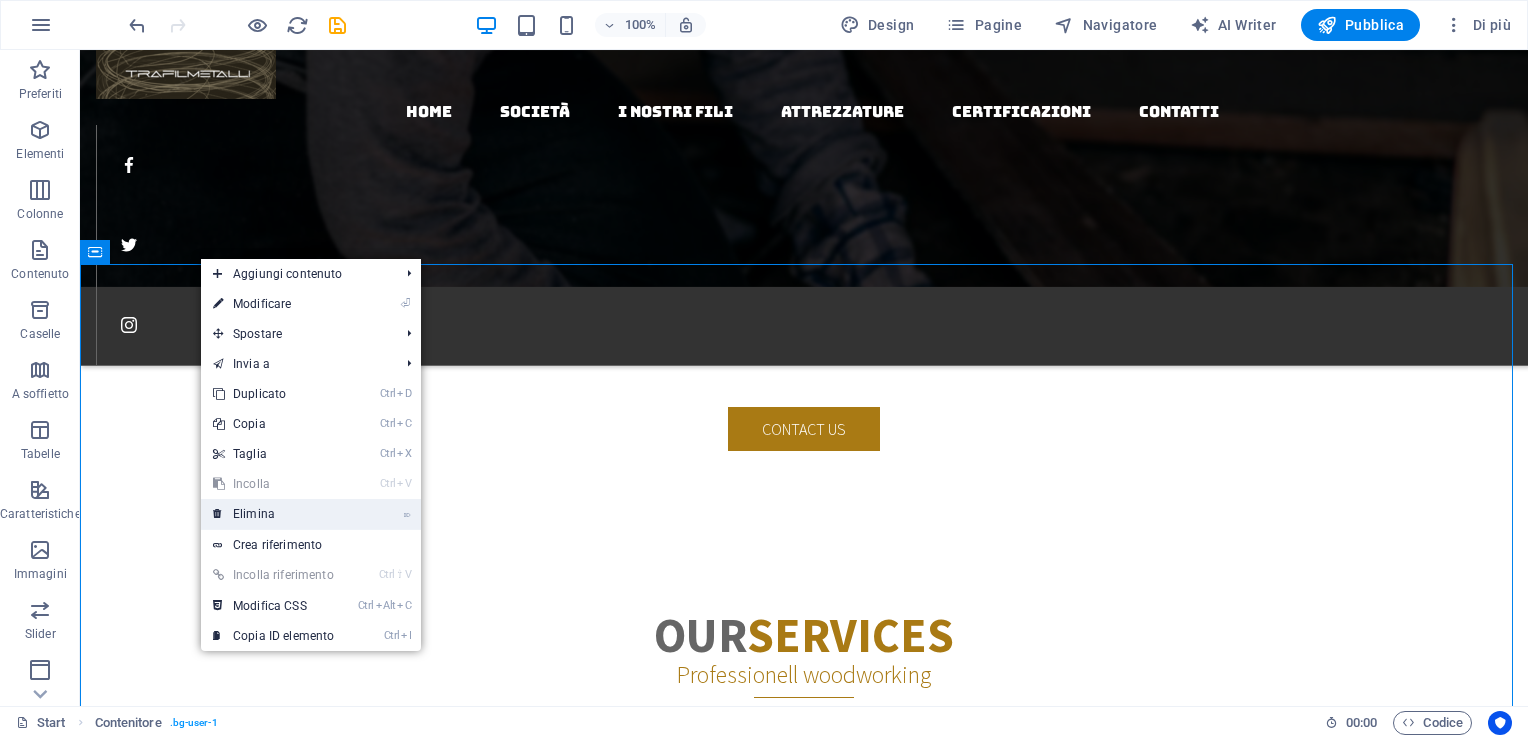 click on "⌦  Elimina" at bounding box center [273, 514] 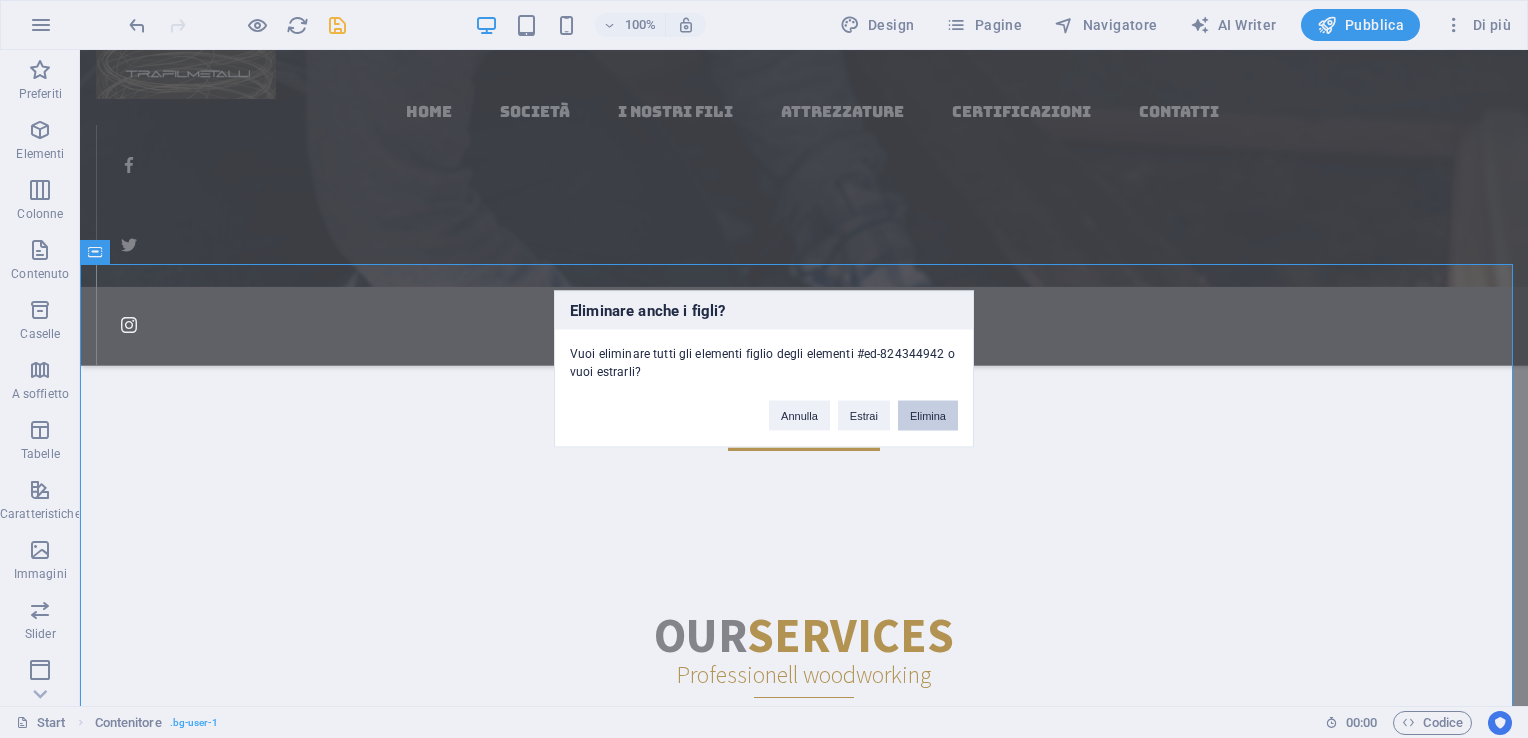 click on "Elimina" at bounding box center (928, 416) 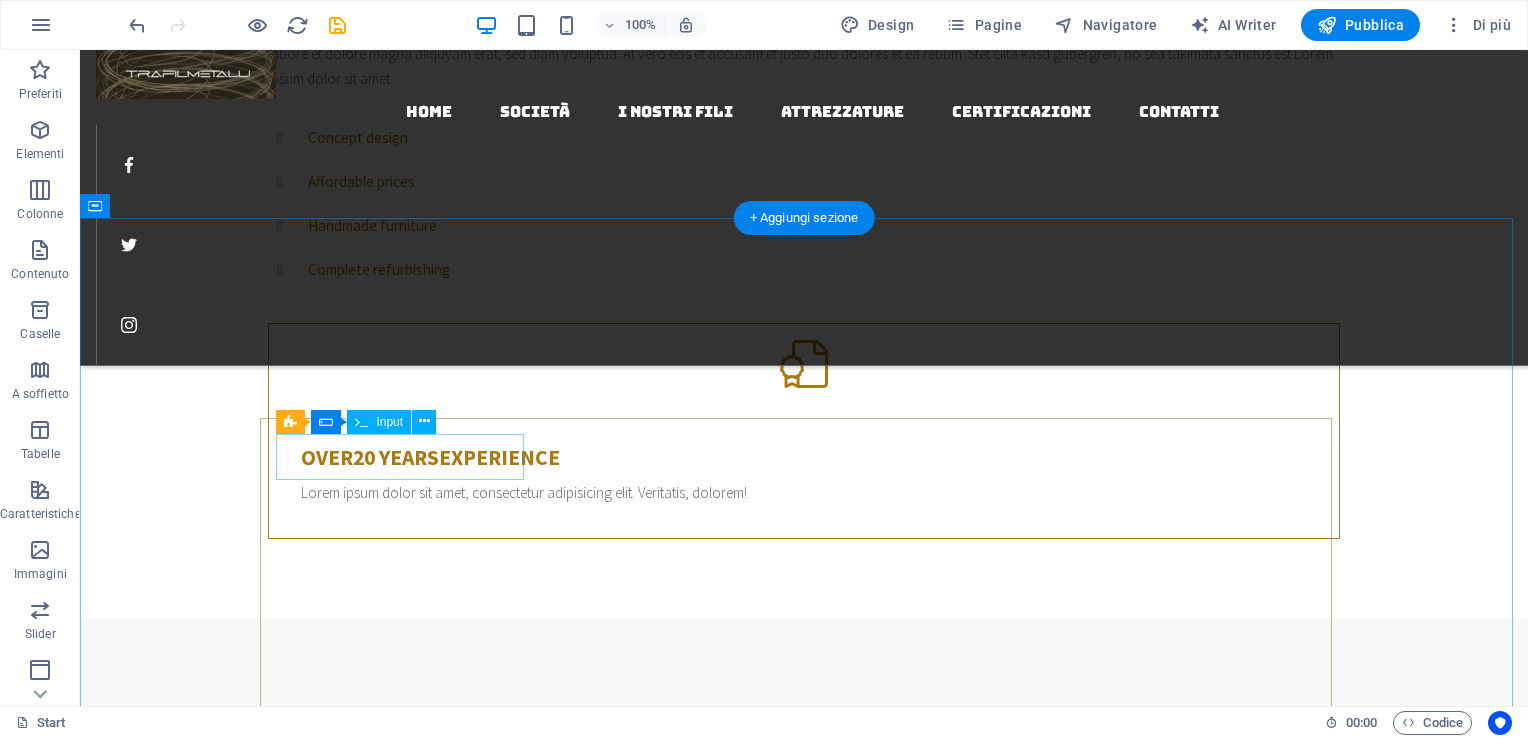 scroll, scrollTop: 876, scrollLeft: 0, axis: vertical 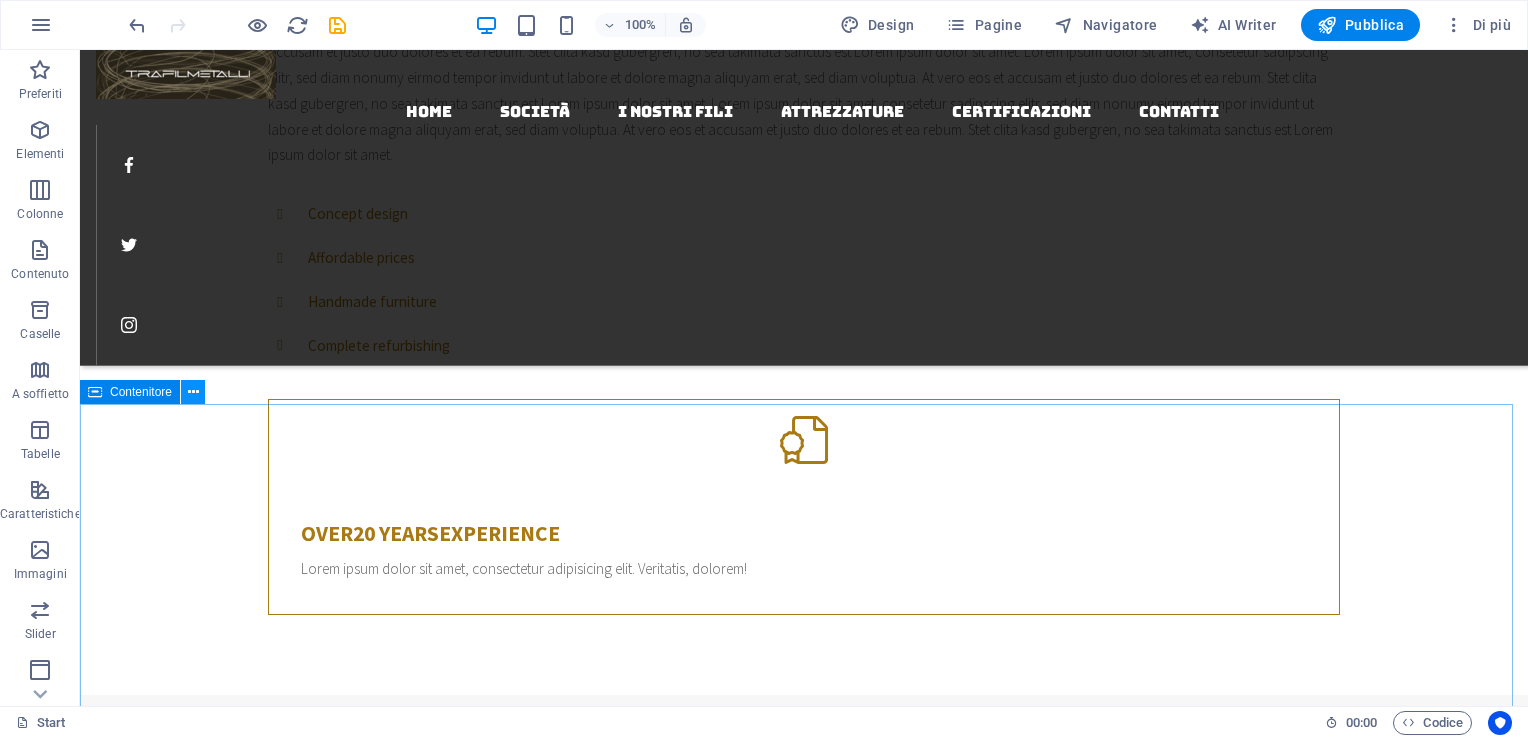 click at bounding box center (193, 392) 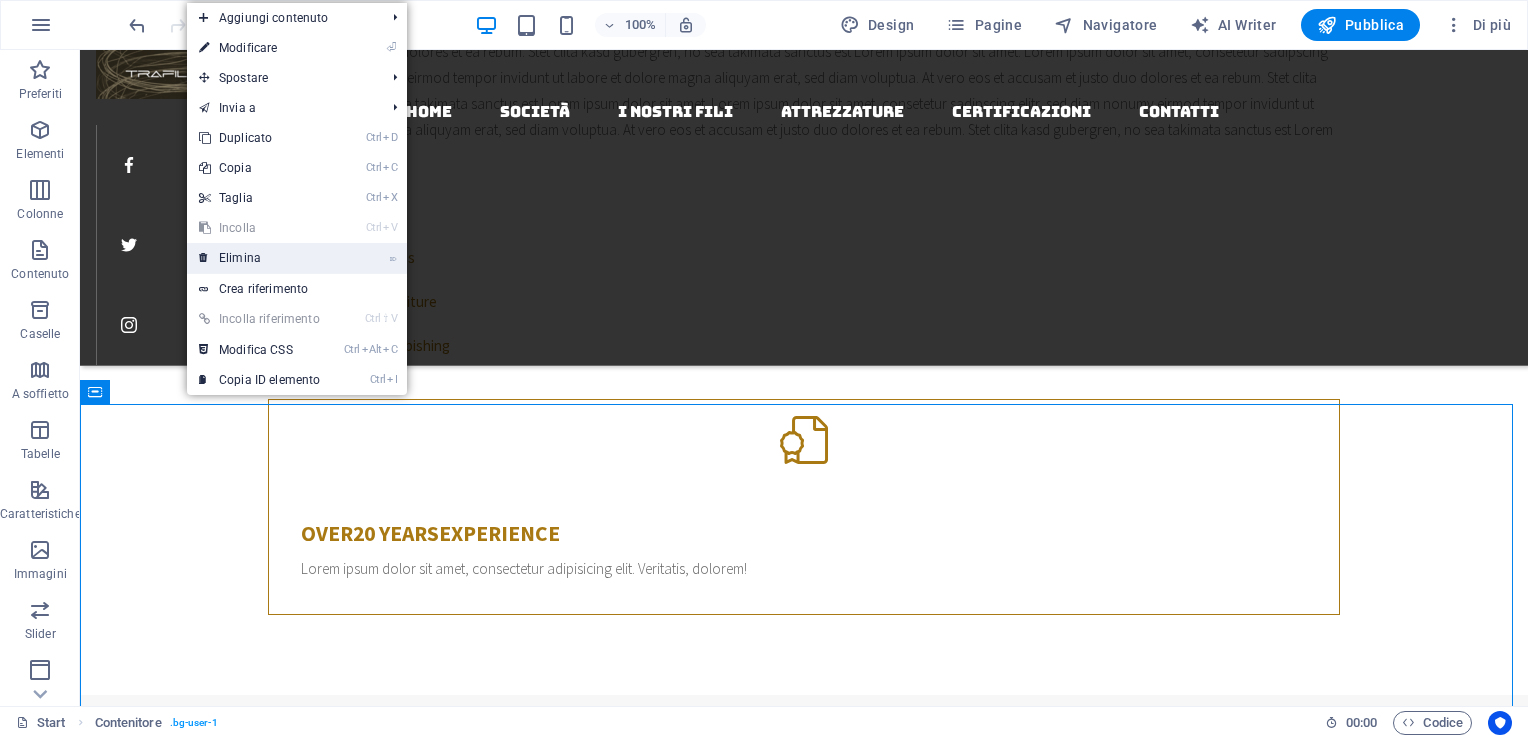 click on "⌦  Elimina" at bounding box center [259, 258] 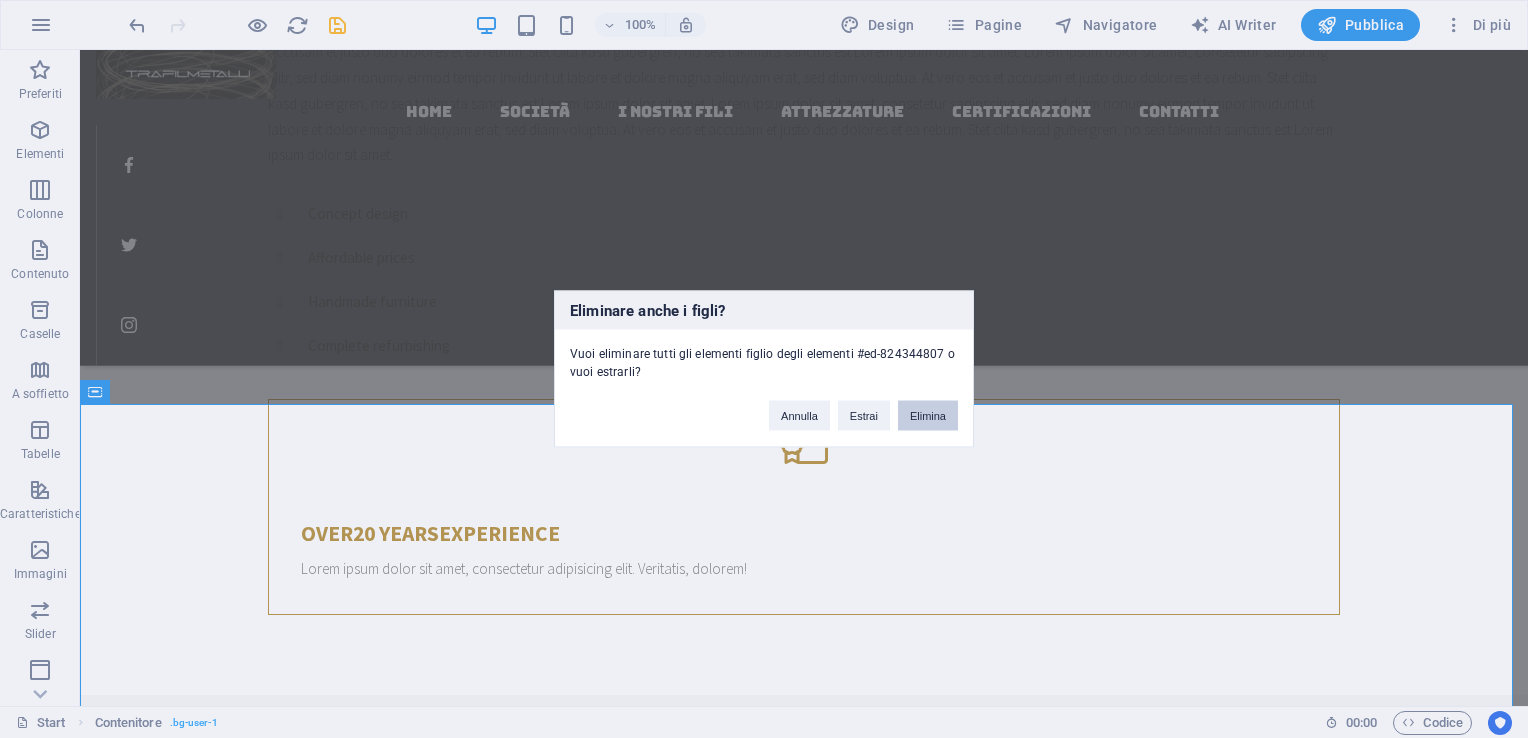 click on "Elimina" at bounding box center [928, 416] 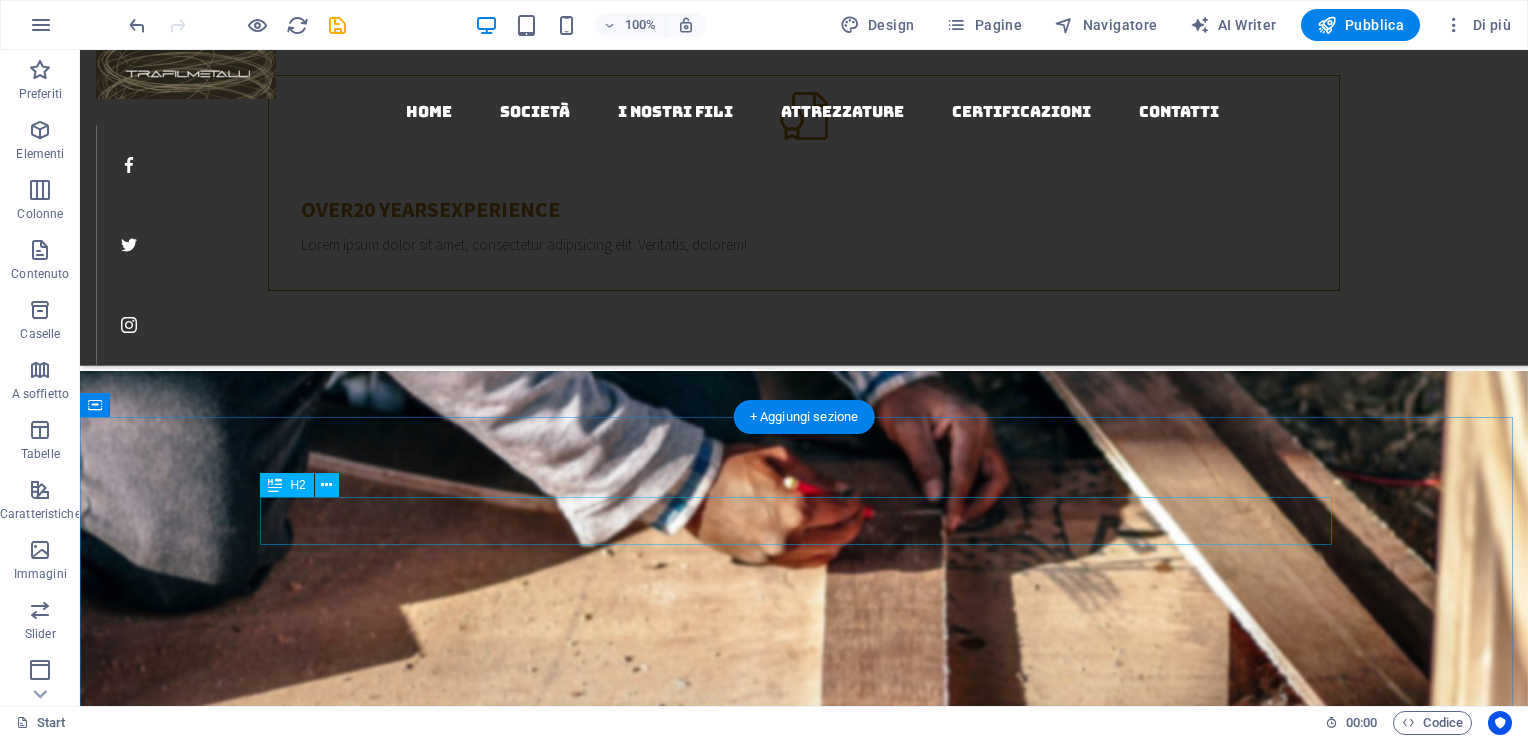 scroll, scrollTop: 1500, scrollLeft: 0, axis: vertical 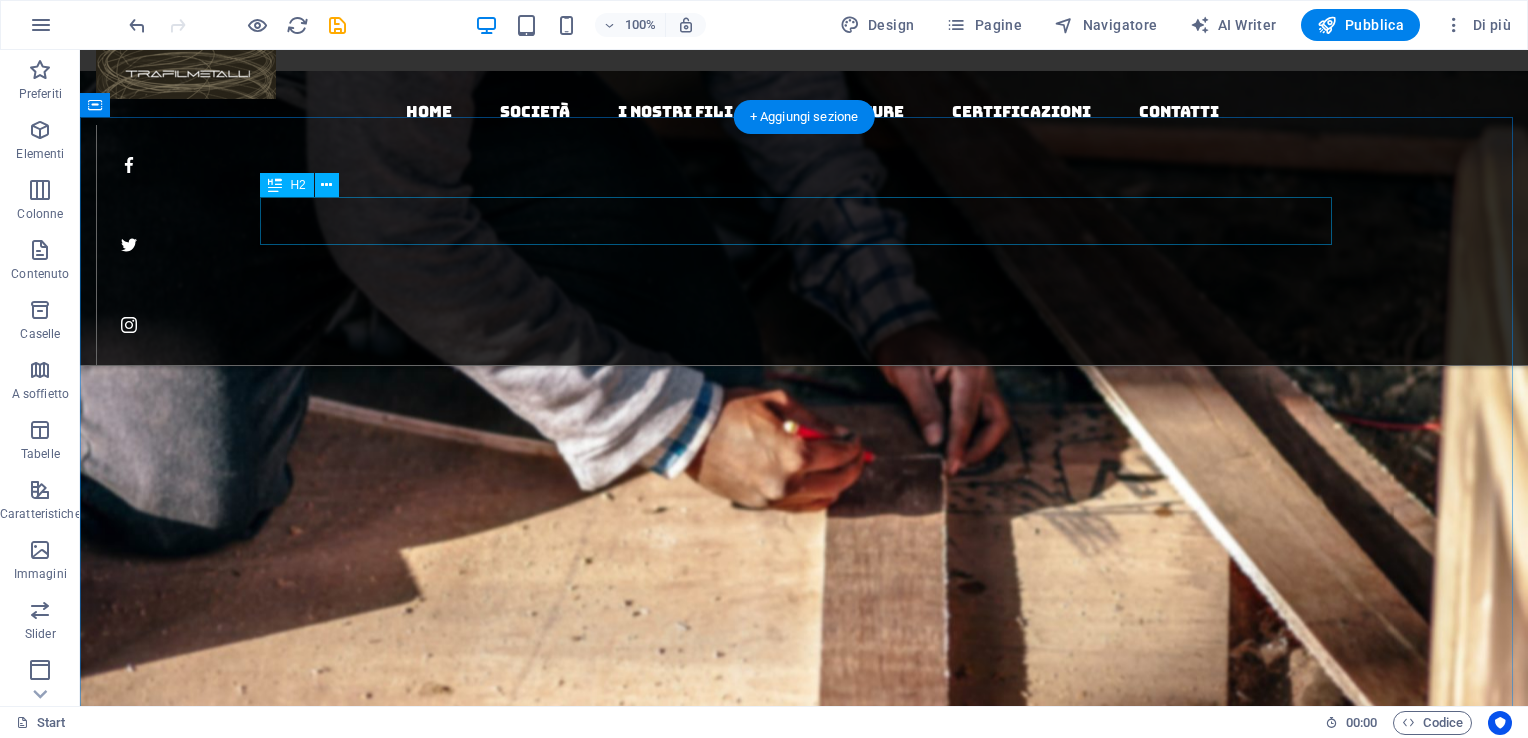 click on "Our  Services" at bounding box center (804, 1075) 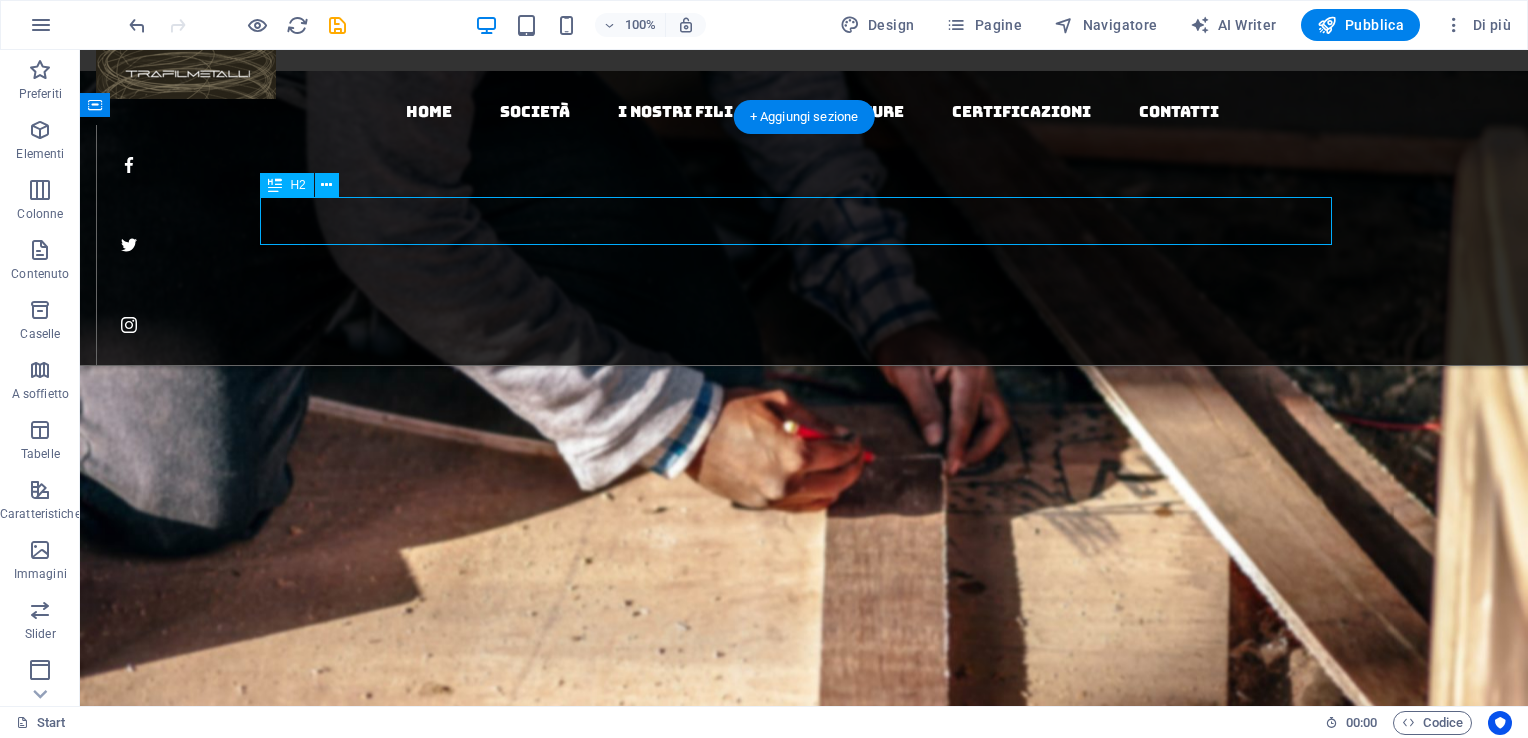 click on "Our  Services" at bounding box center (804, 1075) 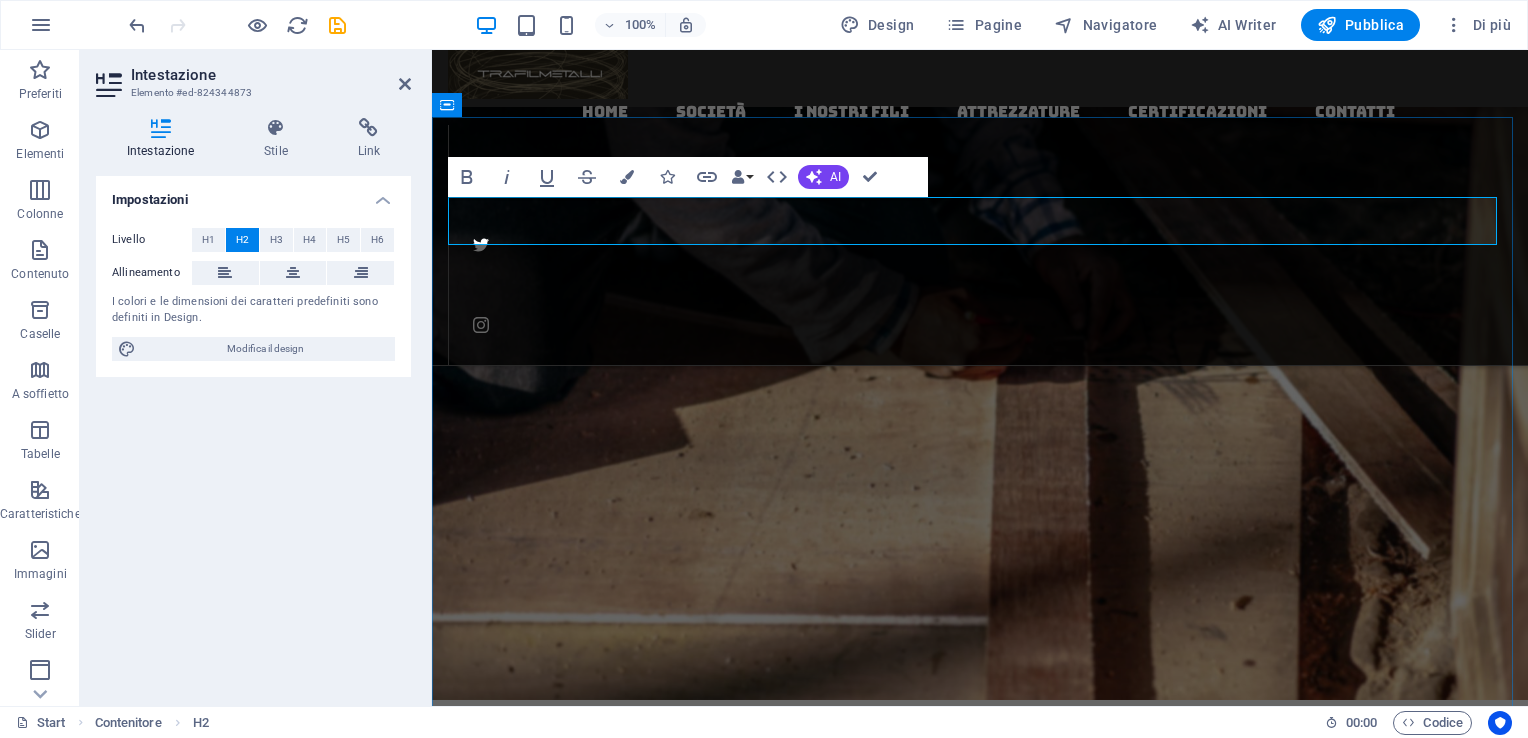 type 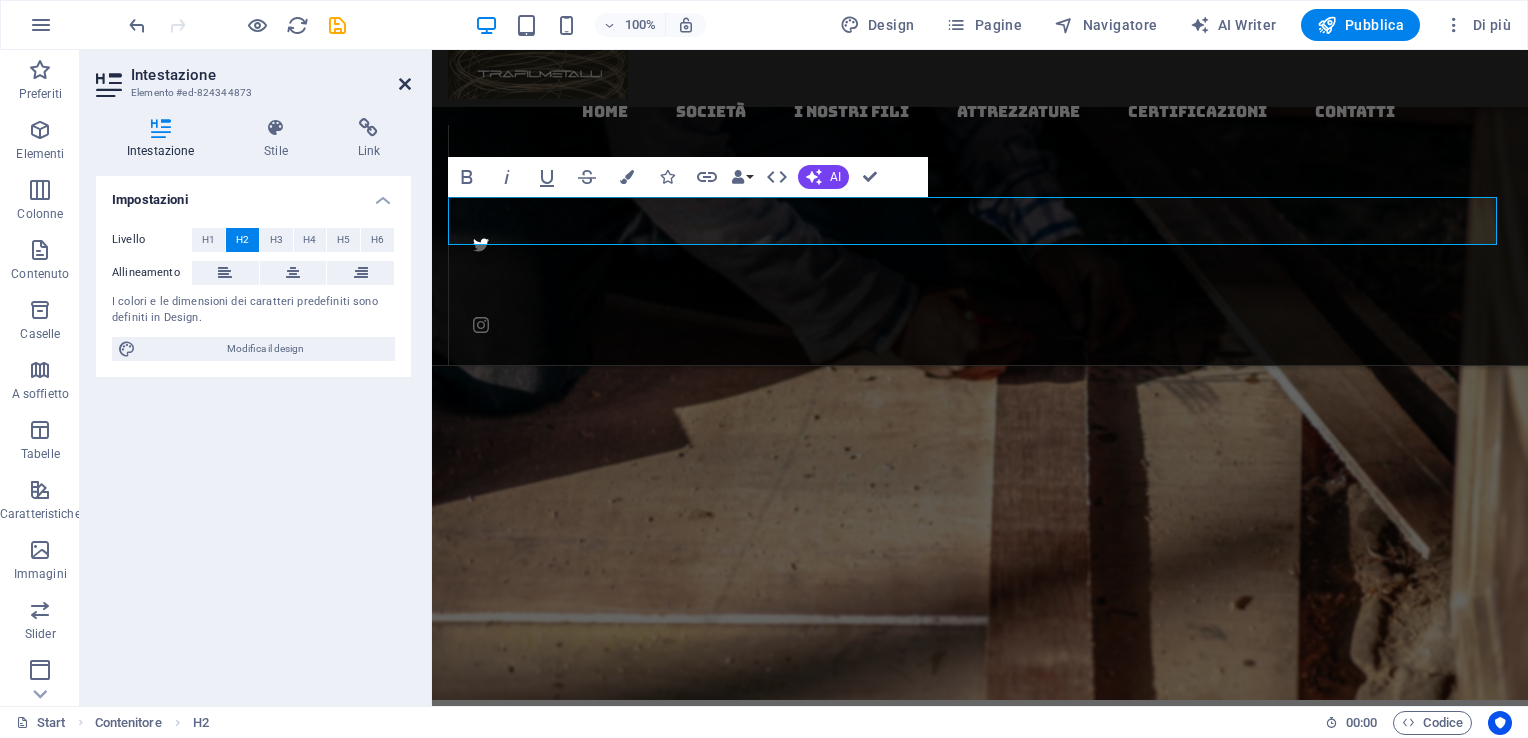 drag, startPoint x: 324, startPoint y: 31, endPoint x: 404, endPoint y: 81, distance: 94.33981 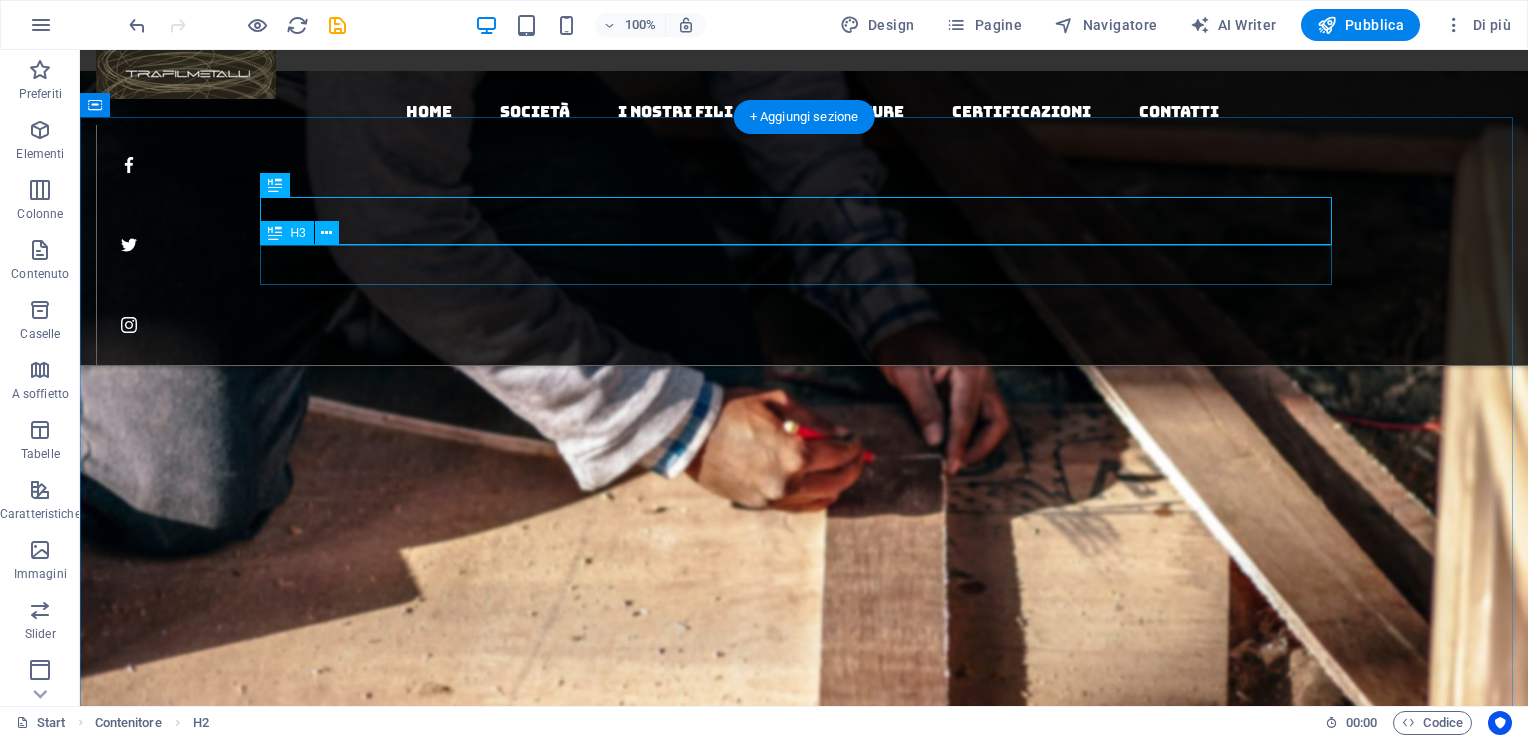 click on "Professionell woodworking" at bounding box center (804, 1118) 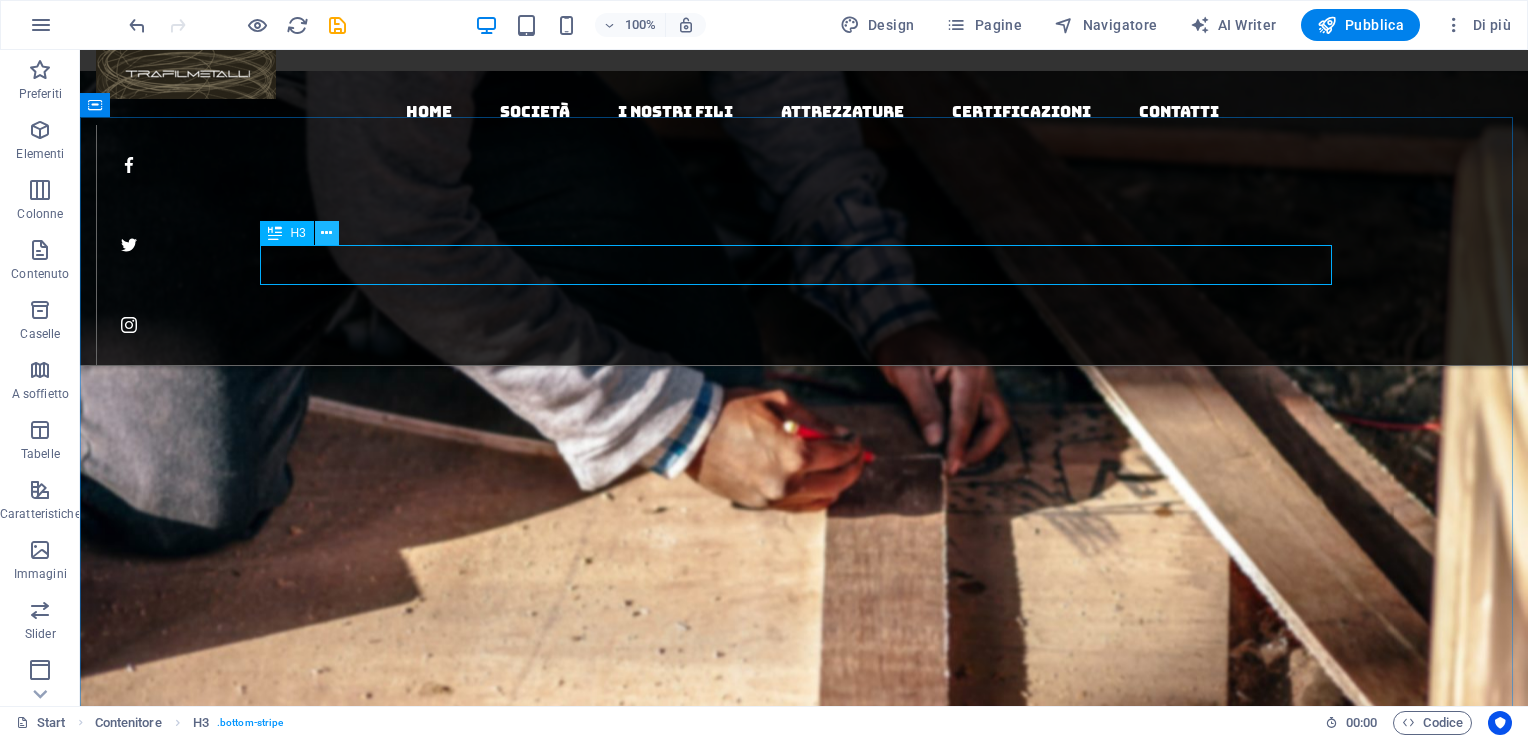 click at bounding box center [326, 233] 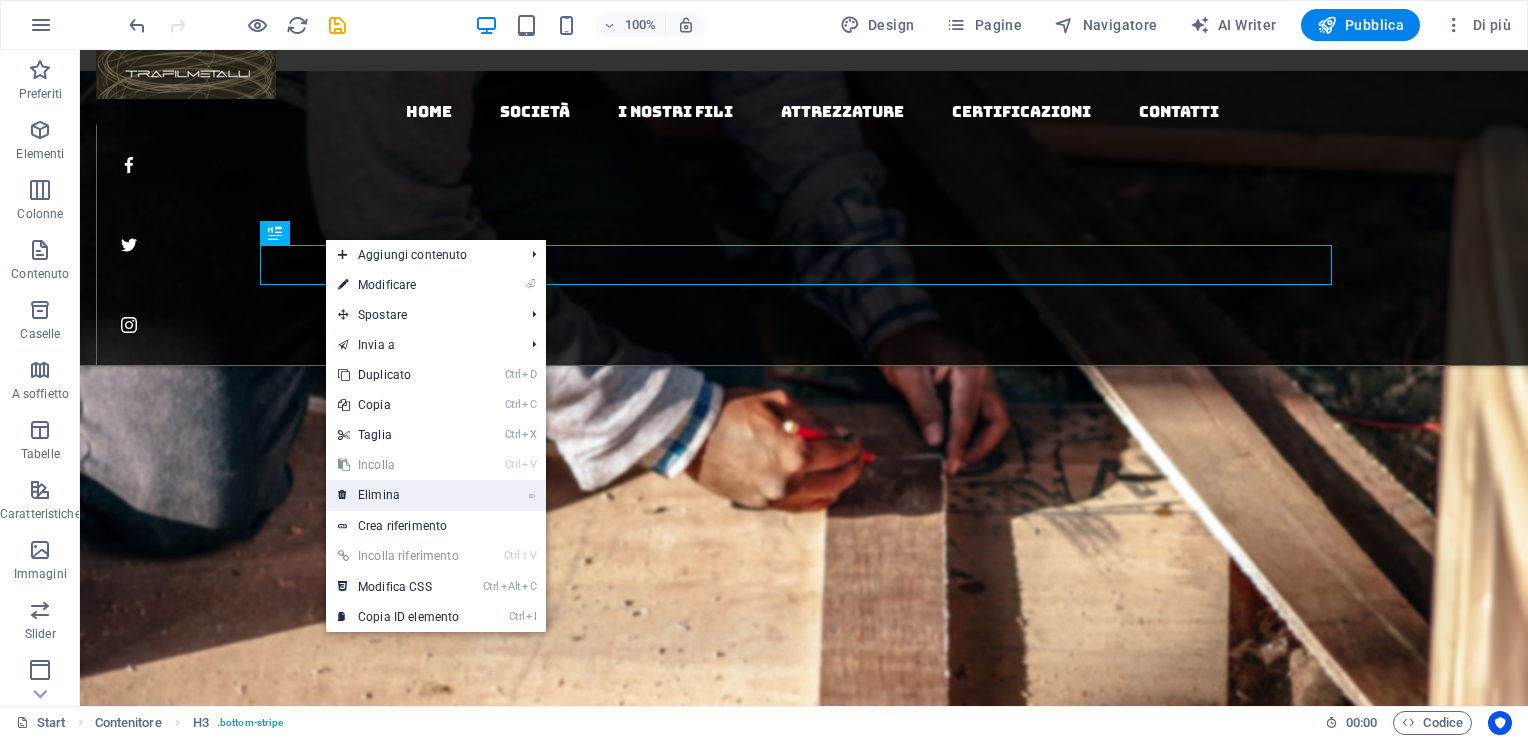 click on "⌦  Elimina" at bounding box center [398, 495] 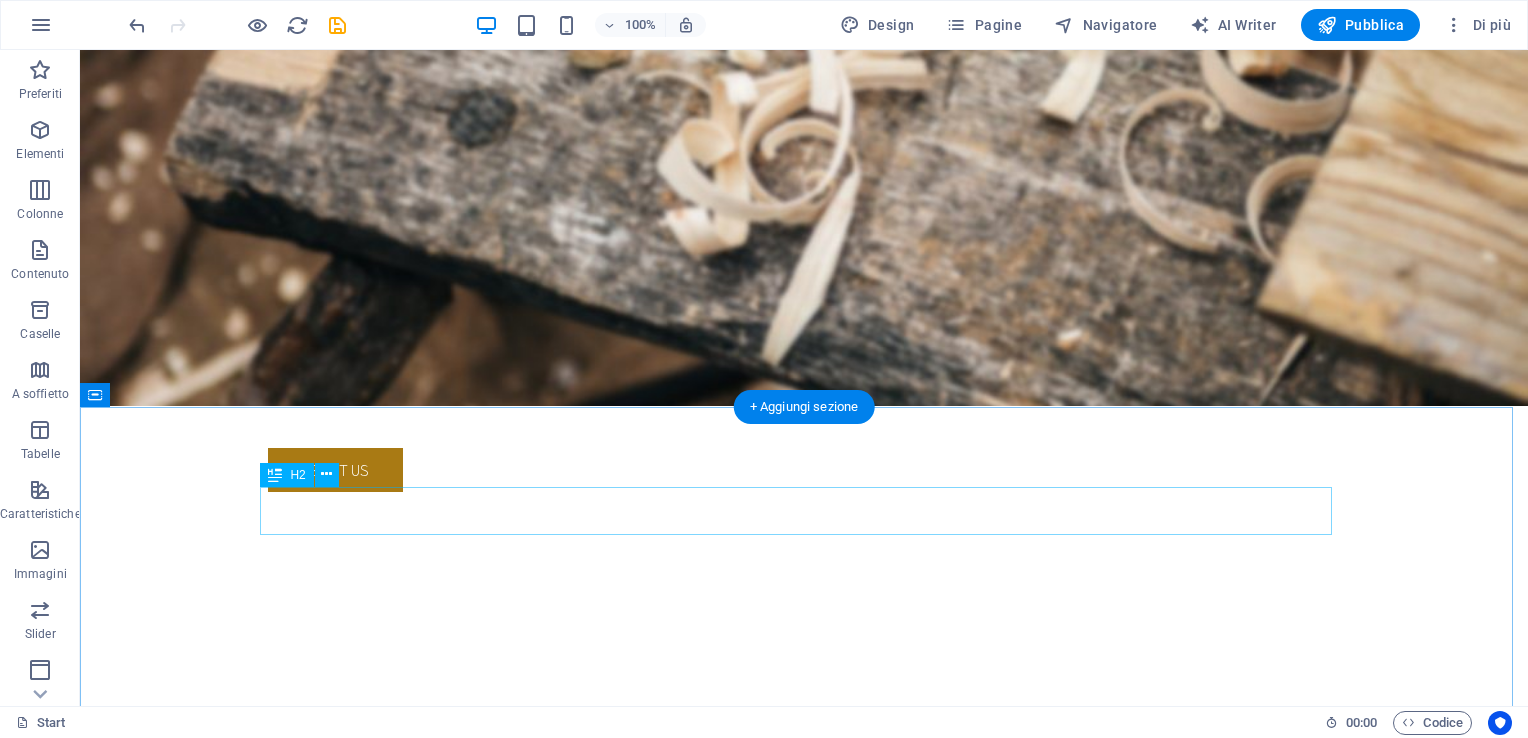 scroll, scrollTop: 600, scrollLeft: 0, axis: vertical 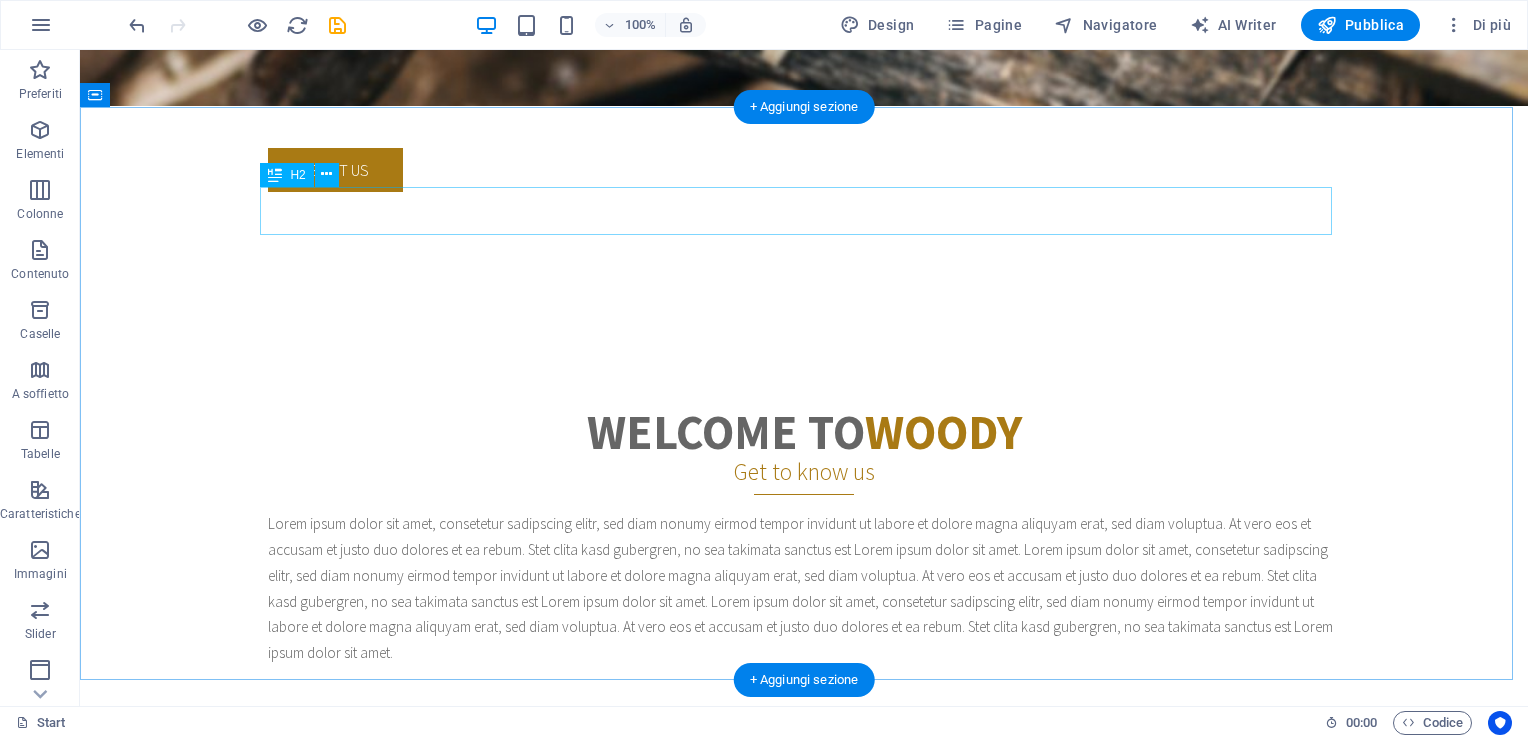 click on "Welcome to  Woody" at bounding box center [804, 432] 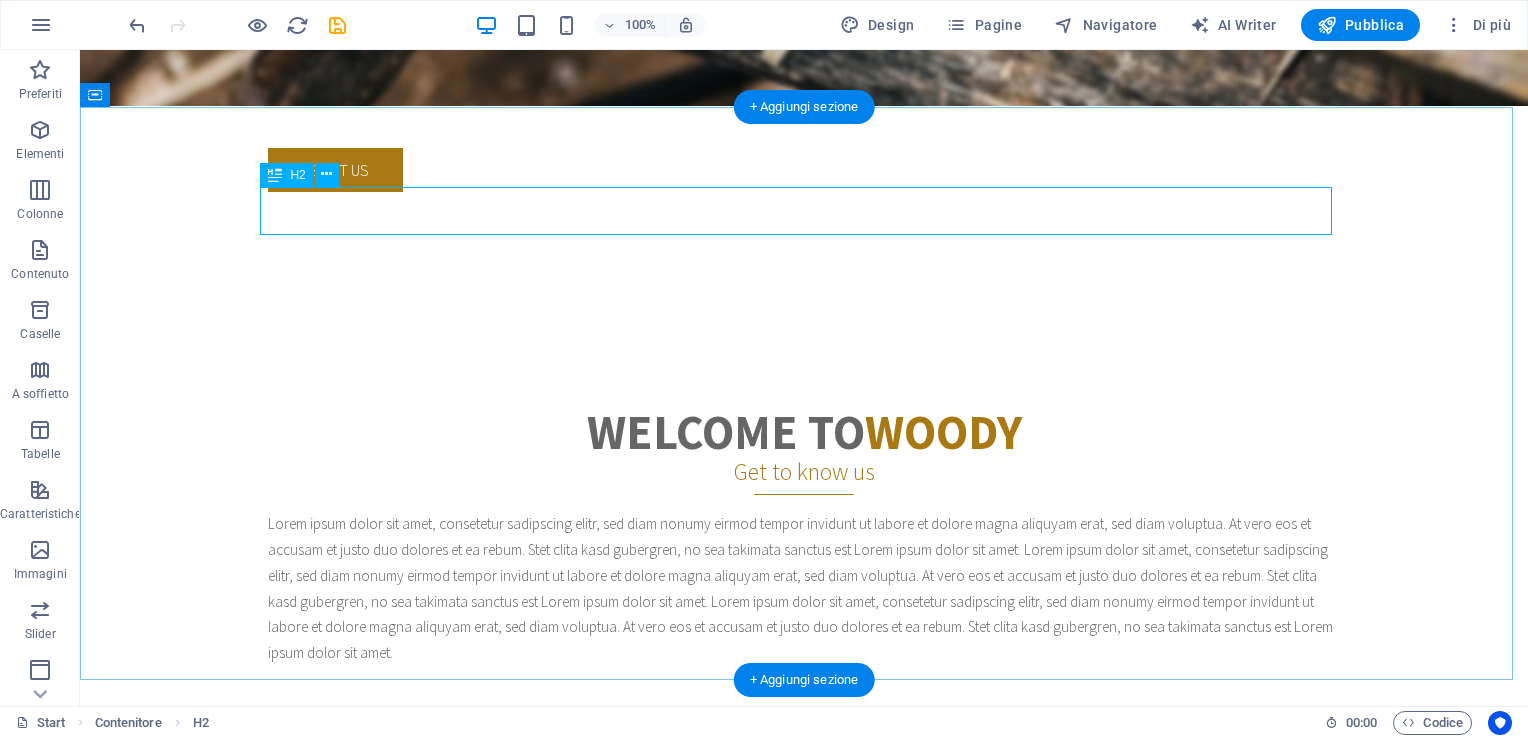 click on "Welcome to  Woody" at bounding box center [804, 432] 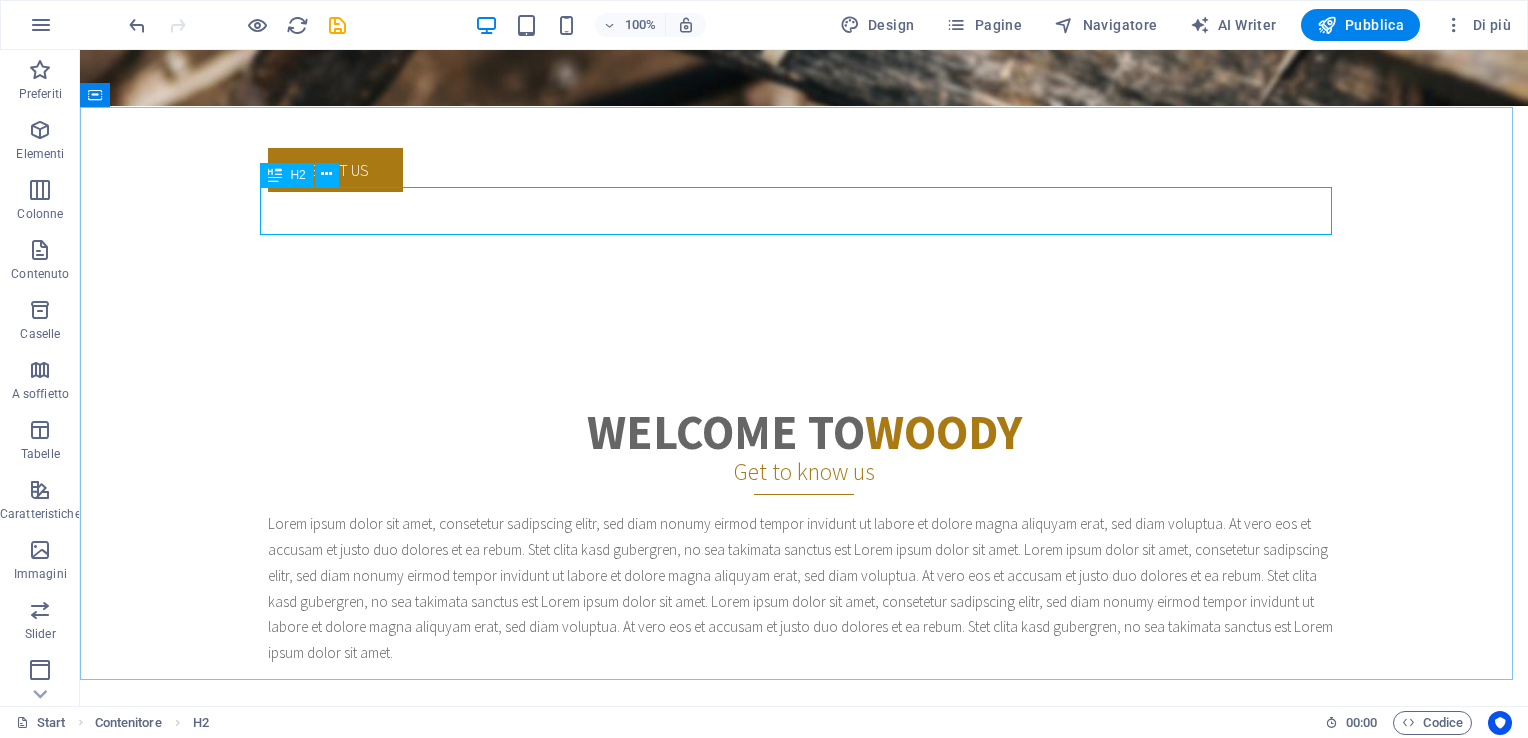 click on "H2" at bounding box center (305, 175) 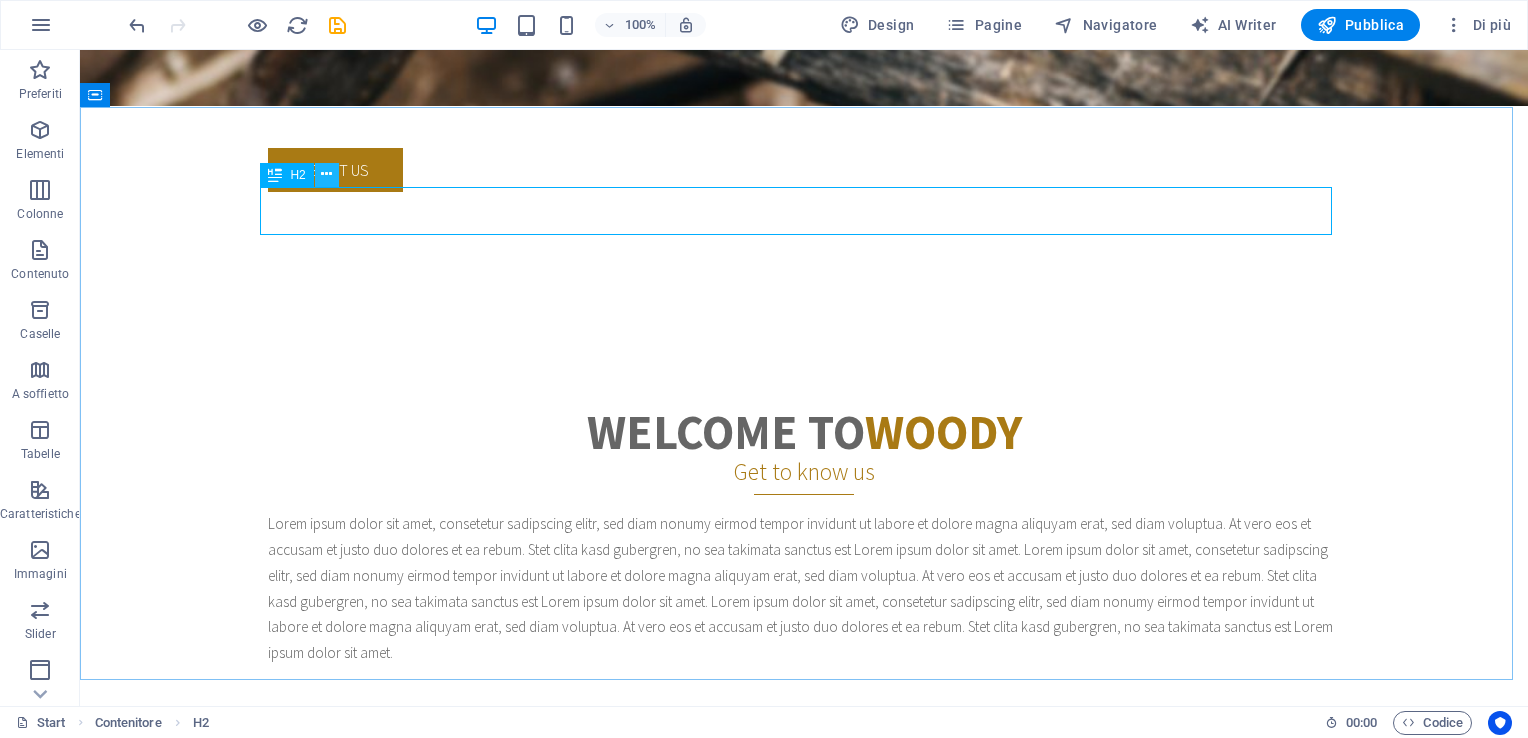 click at bounding box center [326, 174] 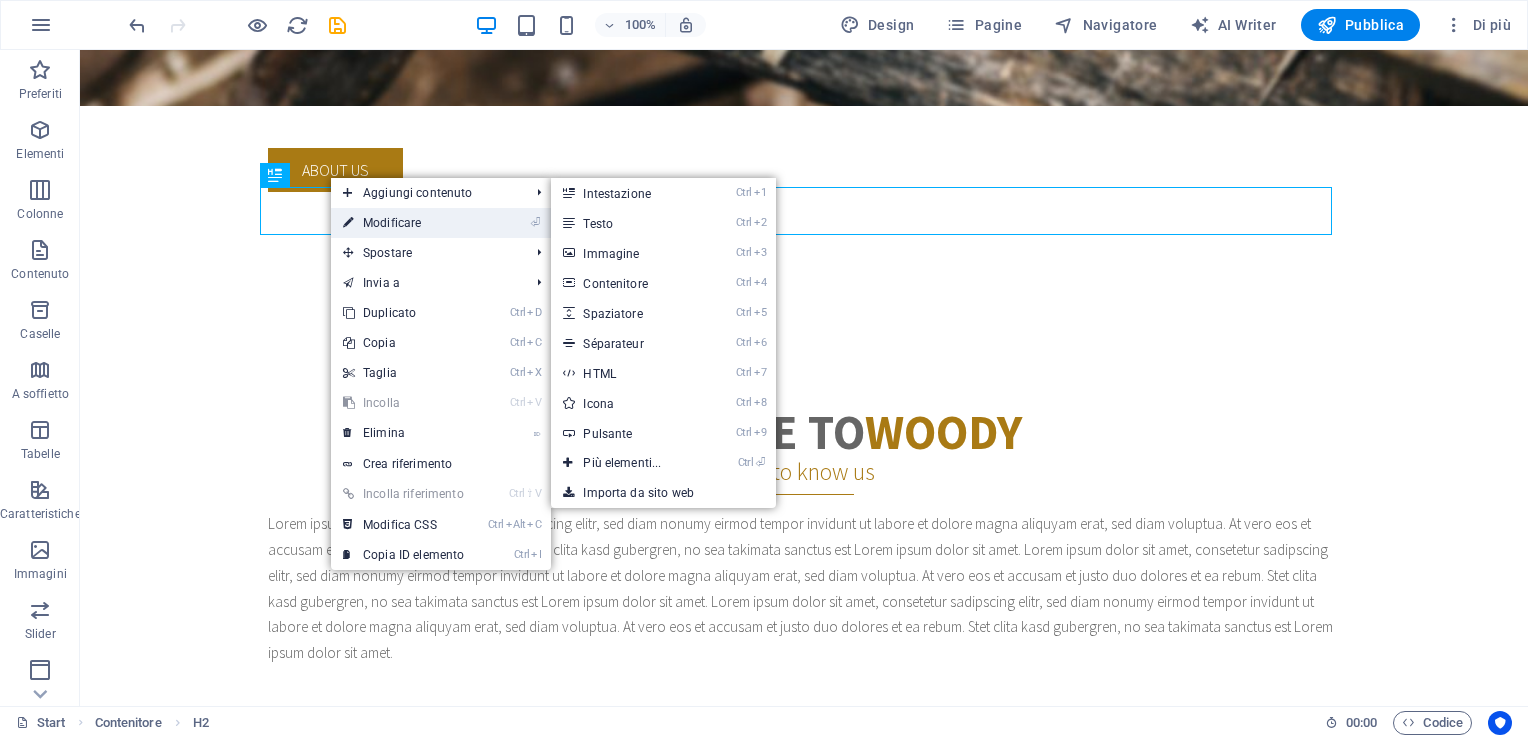 click on "⏎  Modificare" at bounding box center [403, 223] 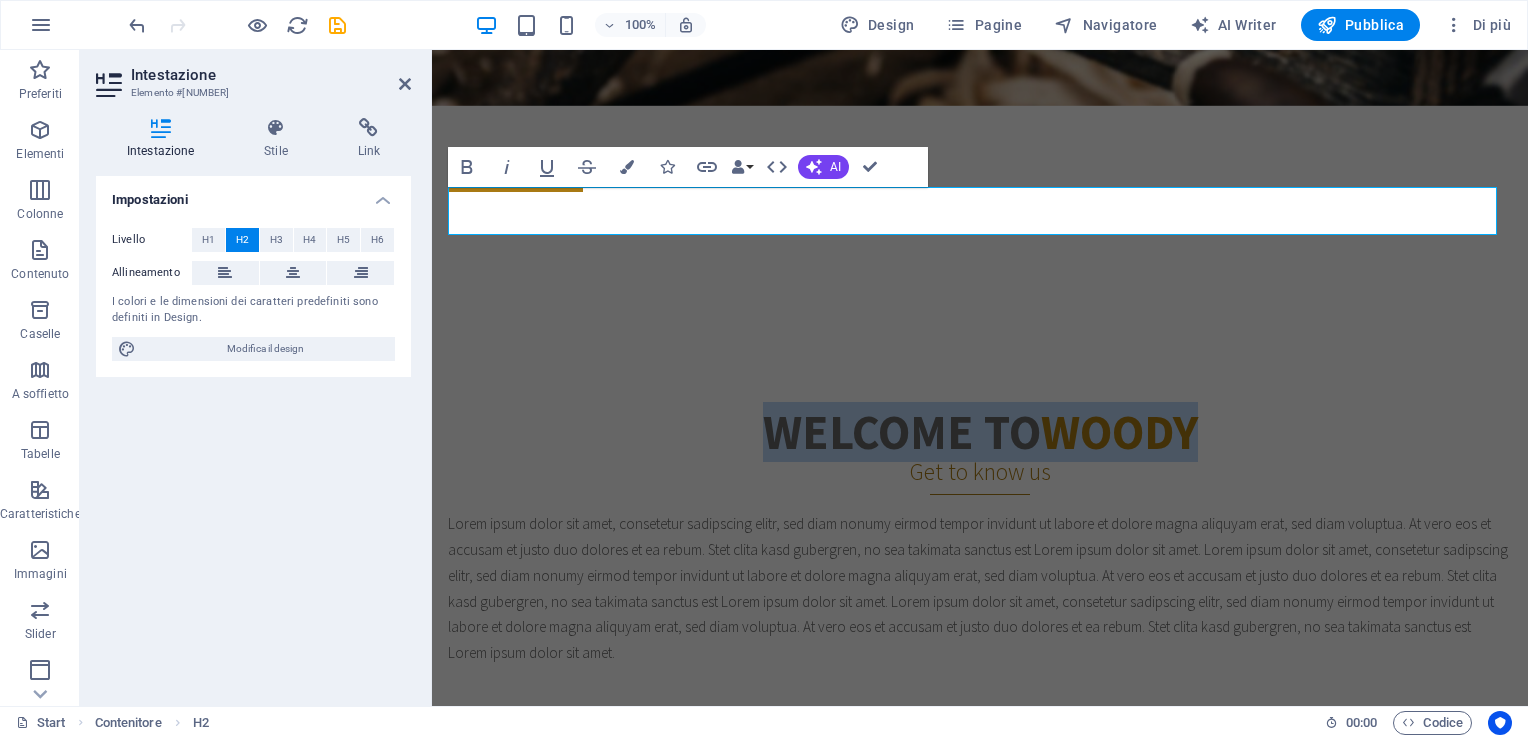 type 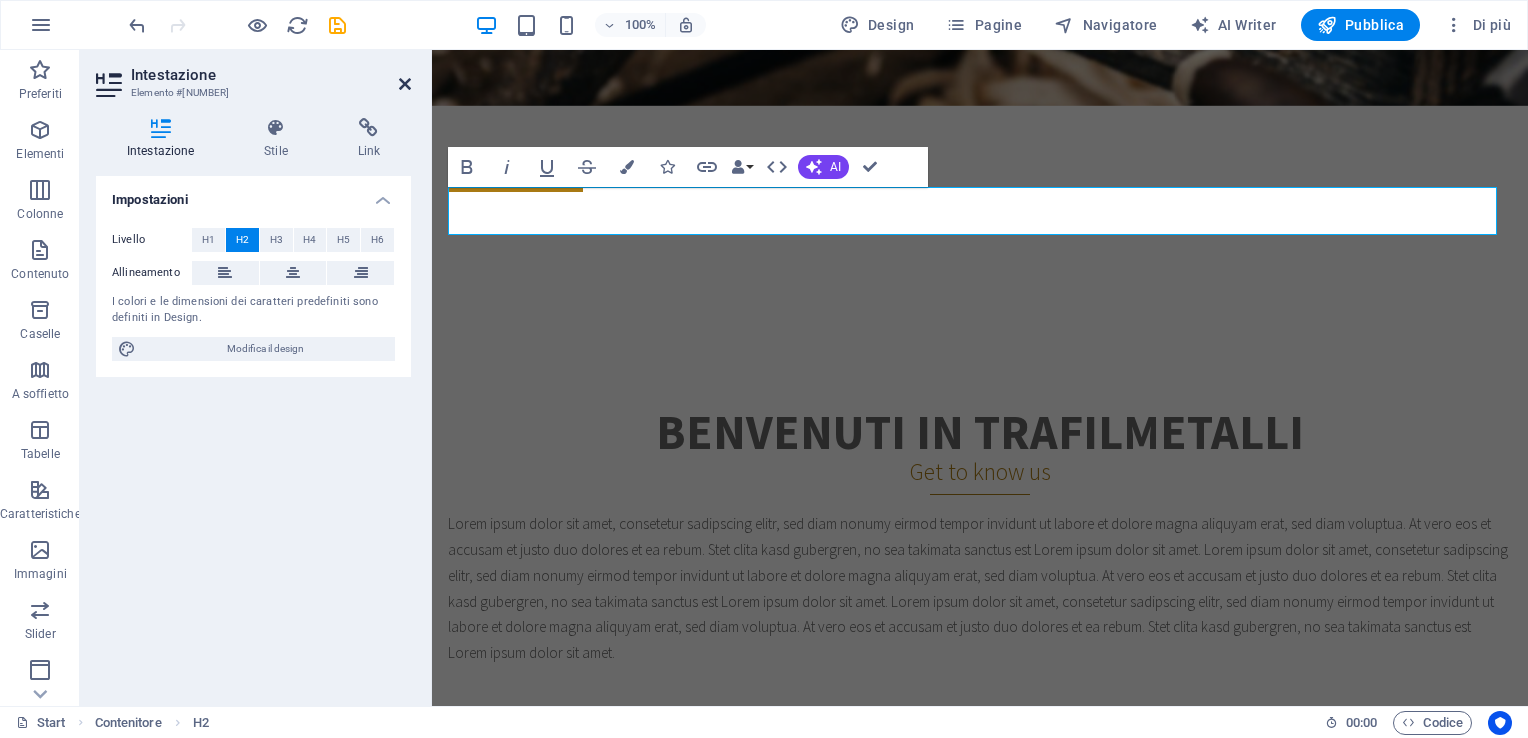 click at bounding box center (405, 84) 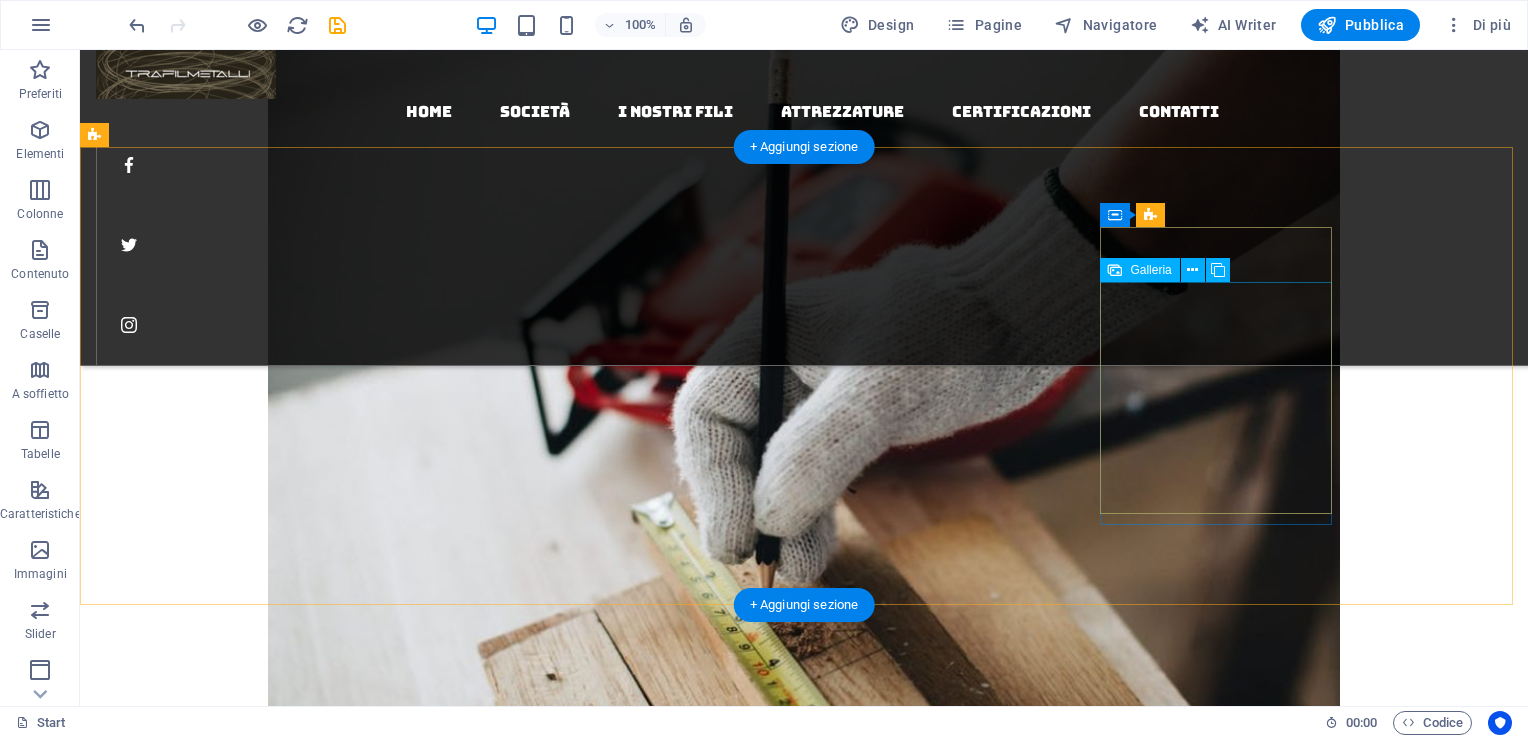 scroll, scrollTop: 2613, scrollLeft: 0, axis: vertical 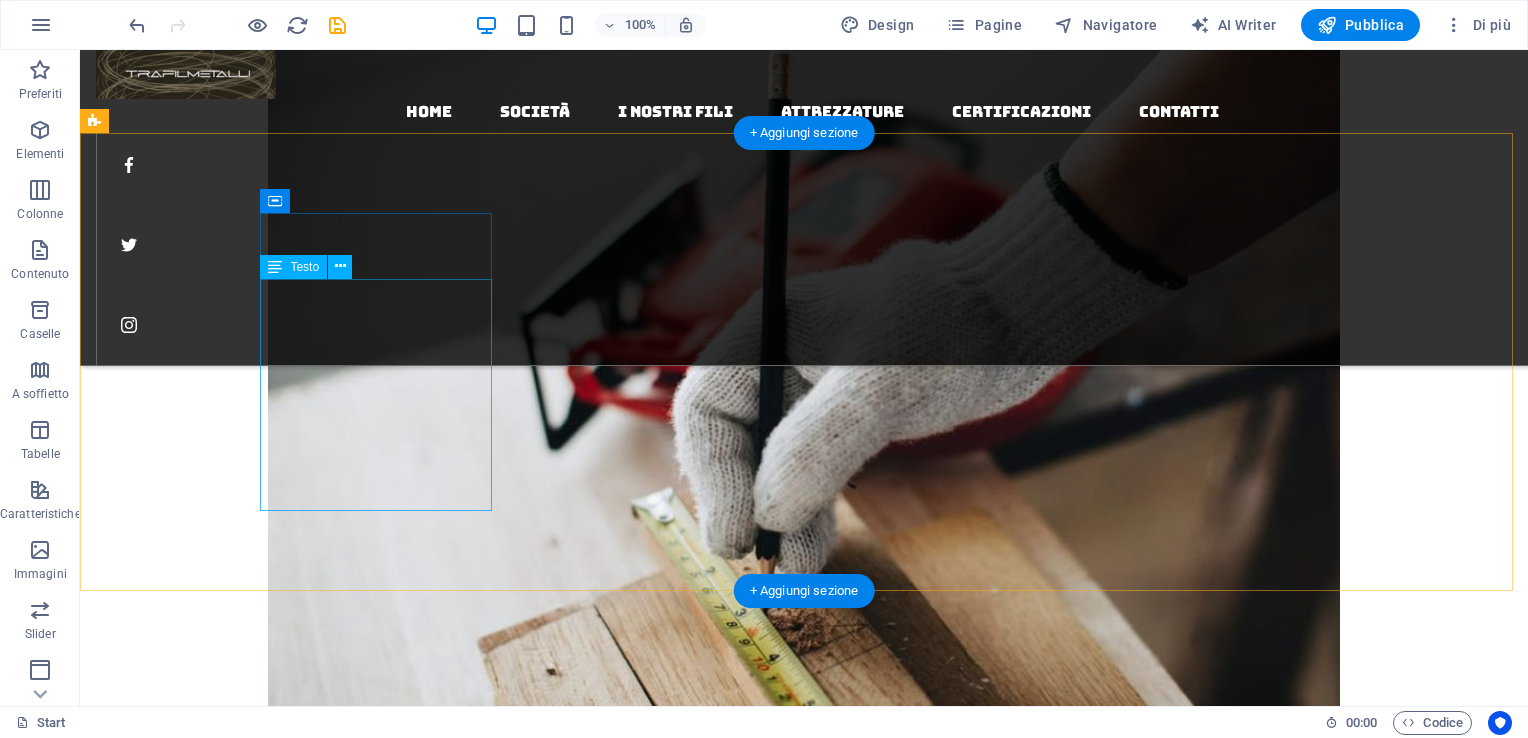 click on "Address Via Sant'Angelo 11 , Vertemate con Minoprio ([CO]) - ITALIA , 22070 Phone [PHONE] Email: info@trafilmetalli.it" at bounding box center [632, 4374] 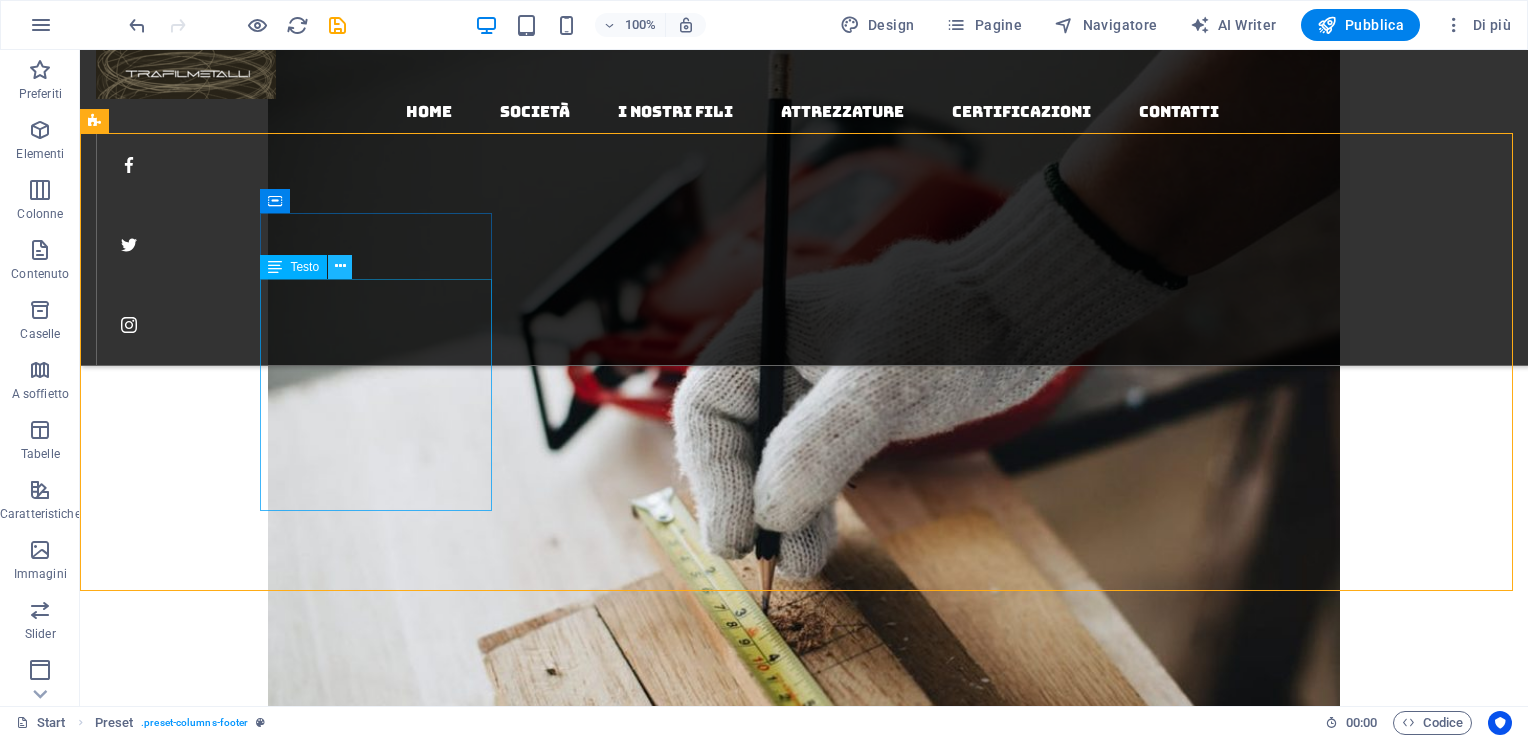 click at bounding box center (340, 266) 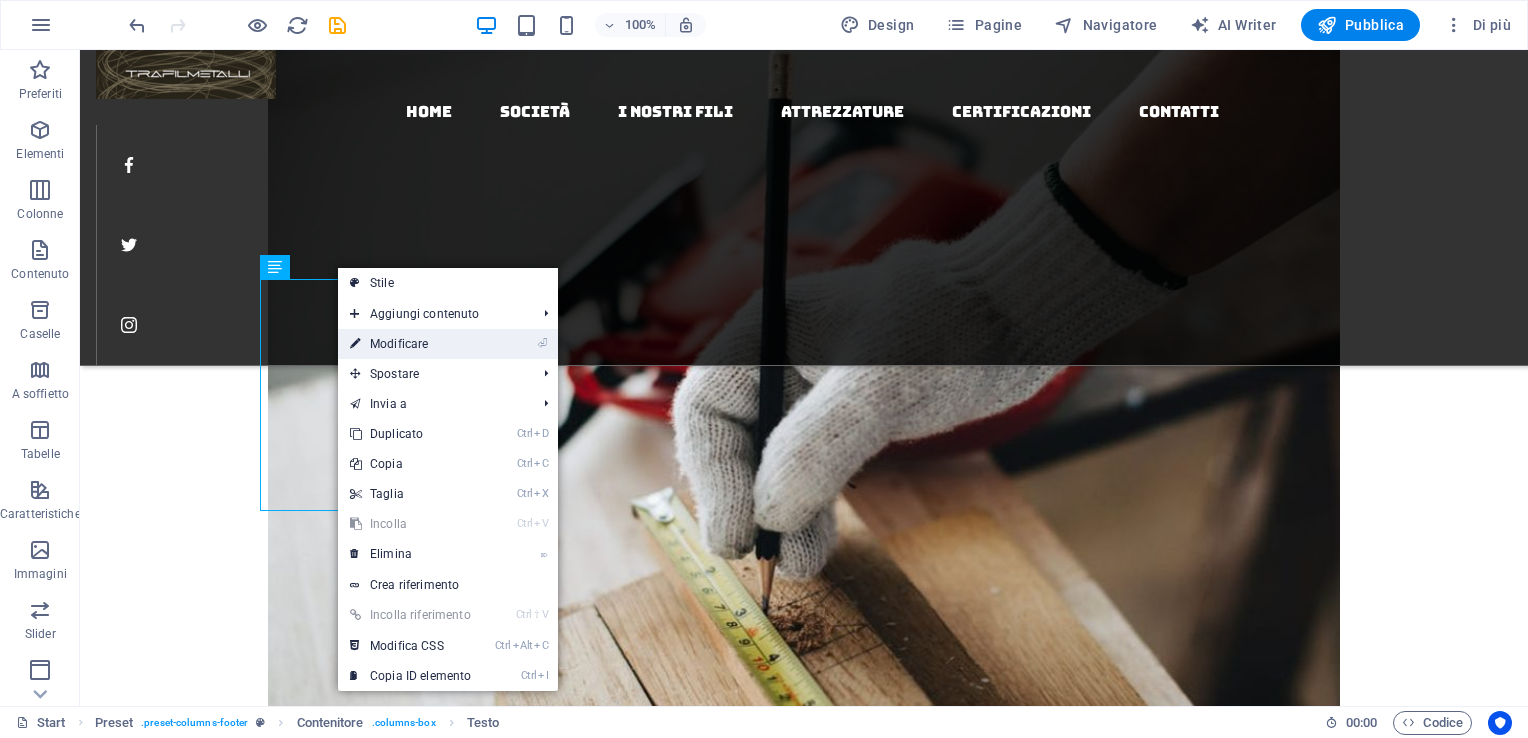 click on "⏎  Modificare" at bounding box center (410, 344) 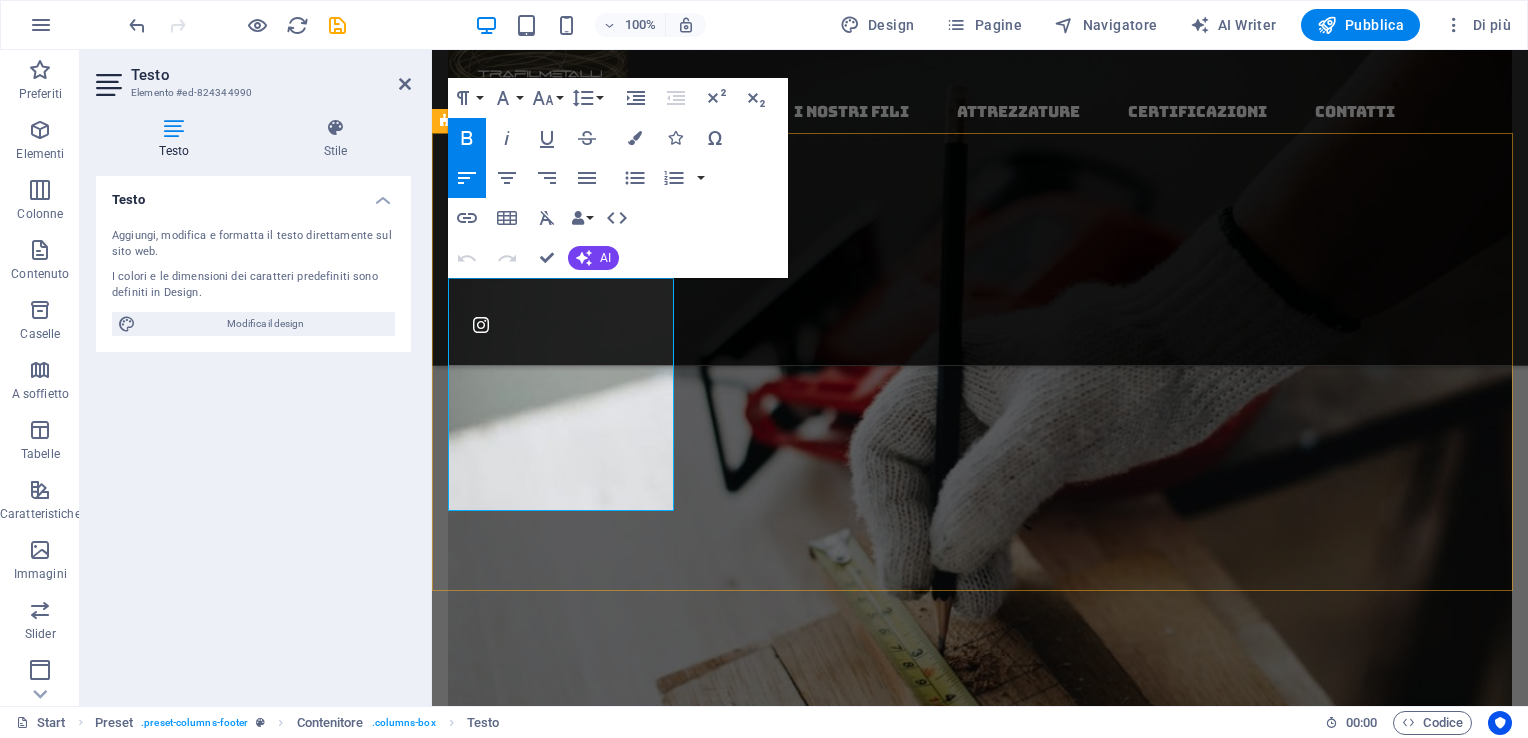 click on "[PHONE]" at bounding box center (474, 4406) 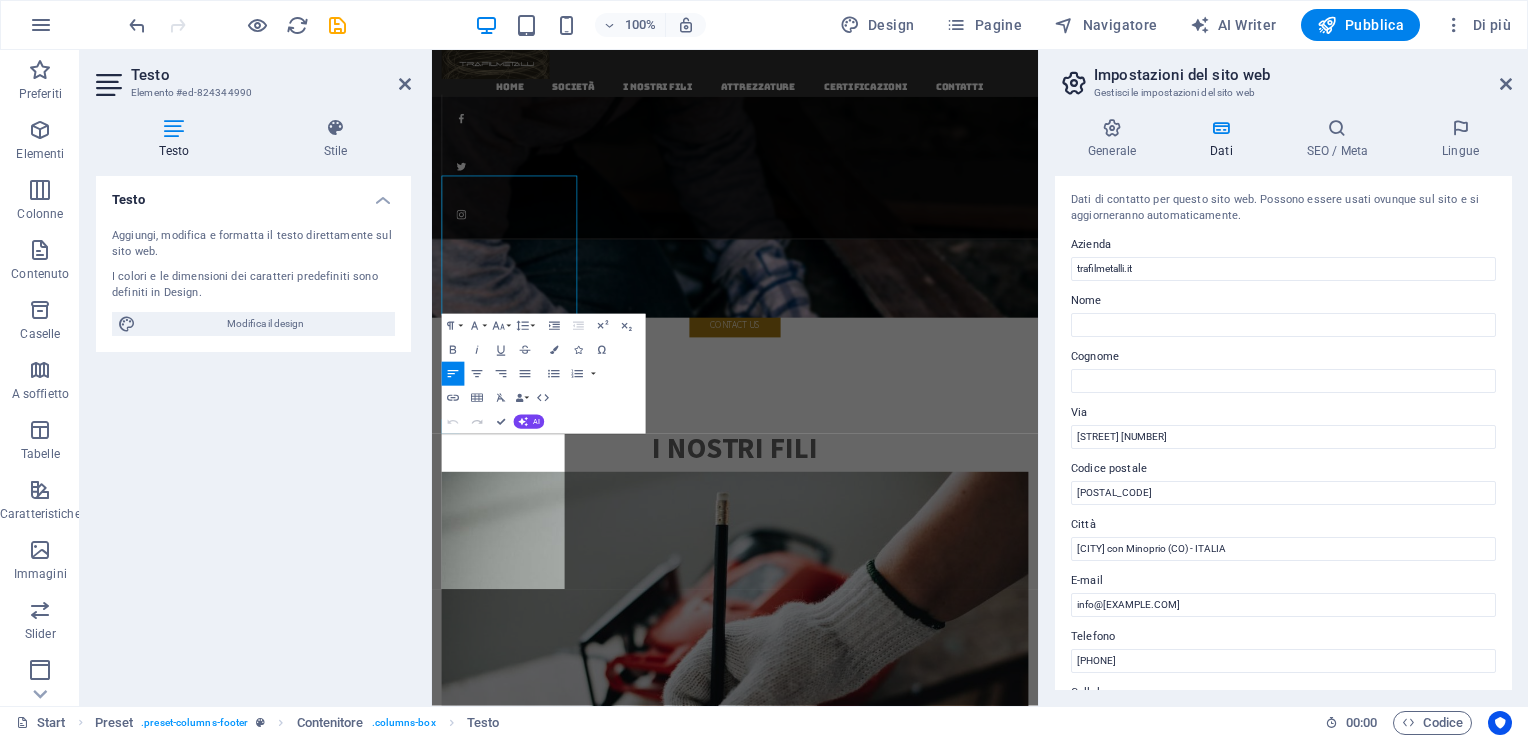 scroll, scrollTop: 2623, scrollLeft: 0, axis: vertical 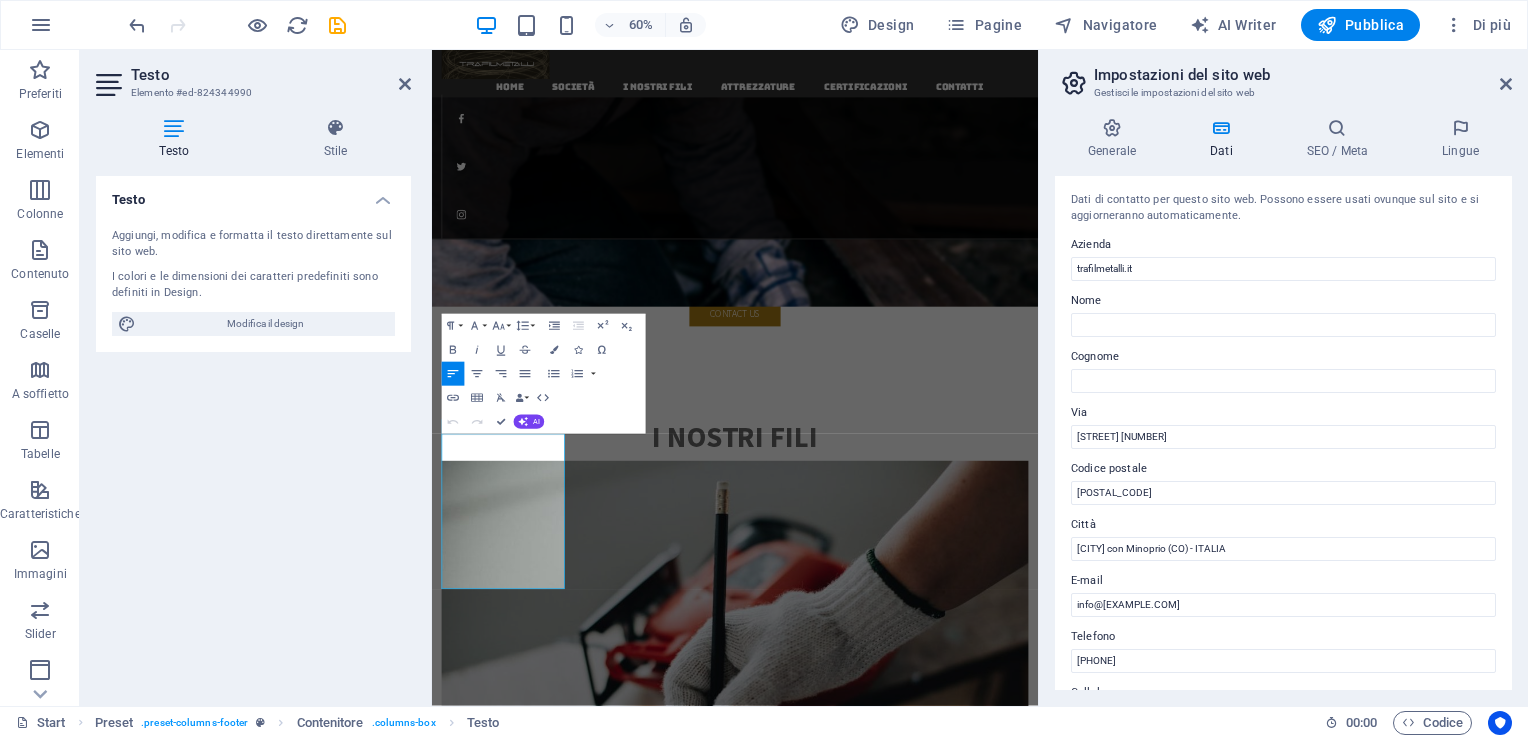 click on "Testo Aggiungi, modifica e formatta il testo direttamente sul sito web. I colori e le dimensioni dei caratteri predefiniti sono definiti in Design. Modifica il design Allineamento Allineato a sinistra Centrato Allineato a destra" at bounding box center (253, 433) 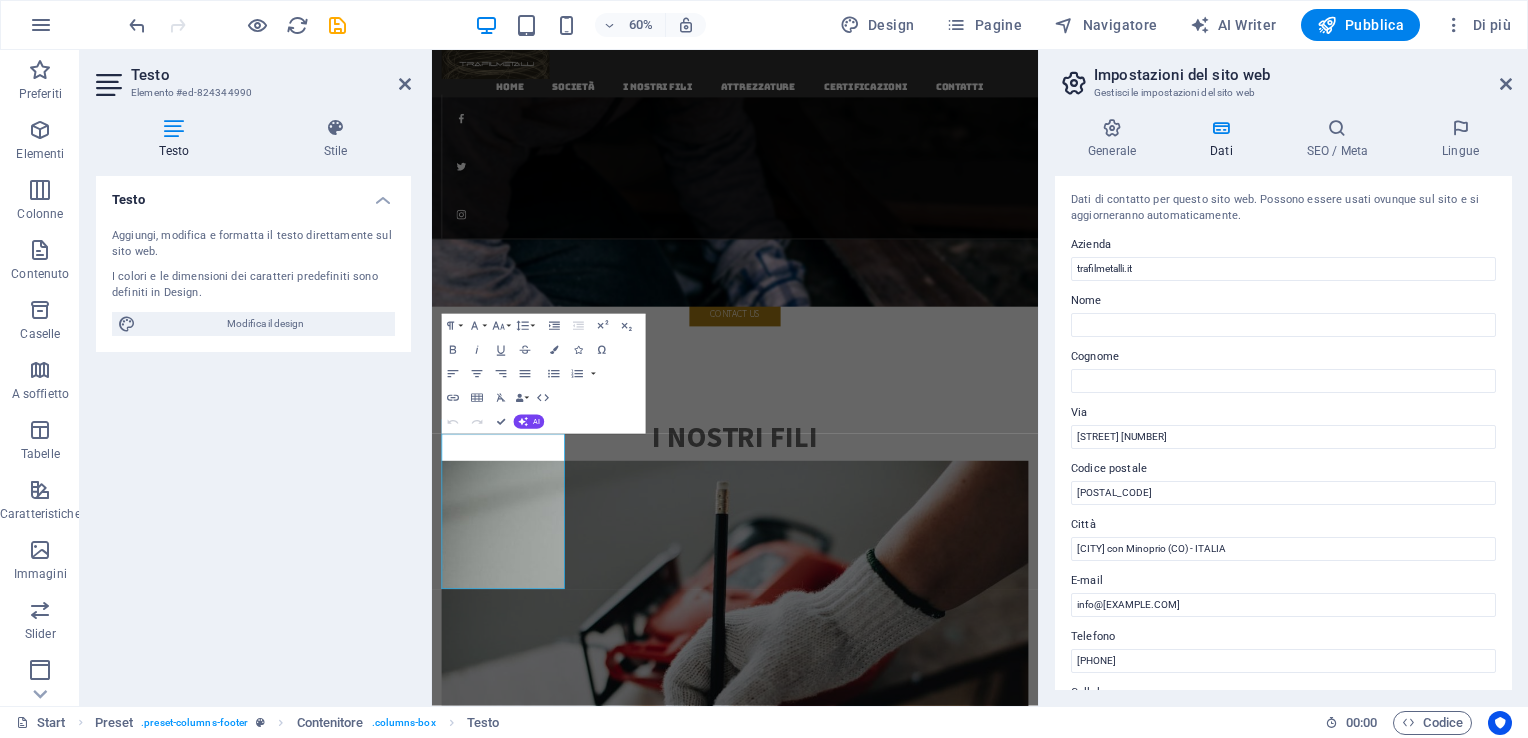 click on "Testo Aggiungi, modifica e formatta il testo direttamente sul sito web. I colori e le dimensioni dei caratteri predefiniti sono definiti in Design. Modifica il design Allineamento Allineato a sinistra Centrato Allineato a destra" at bounding box center (253, 433) 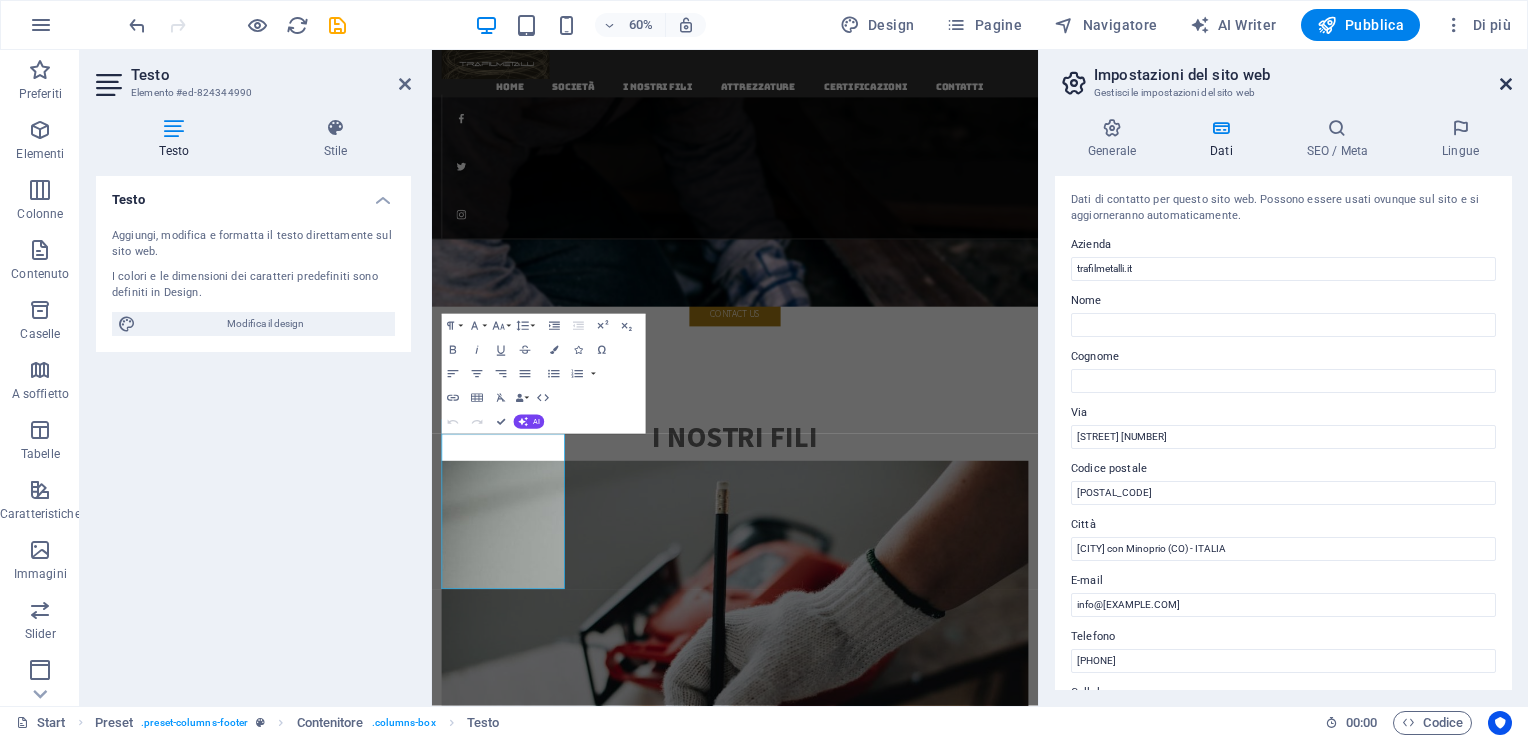 click at bounding box center [1506, 84] 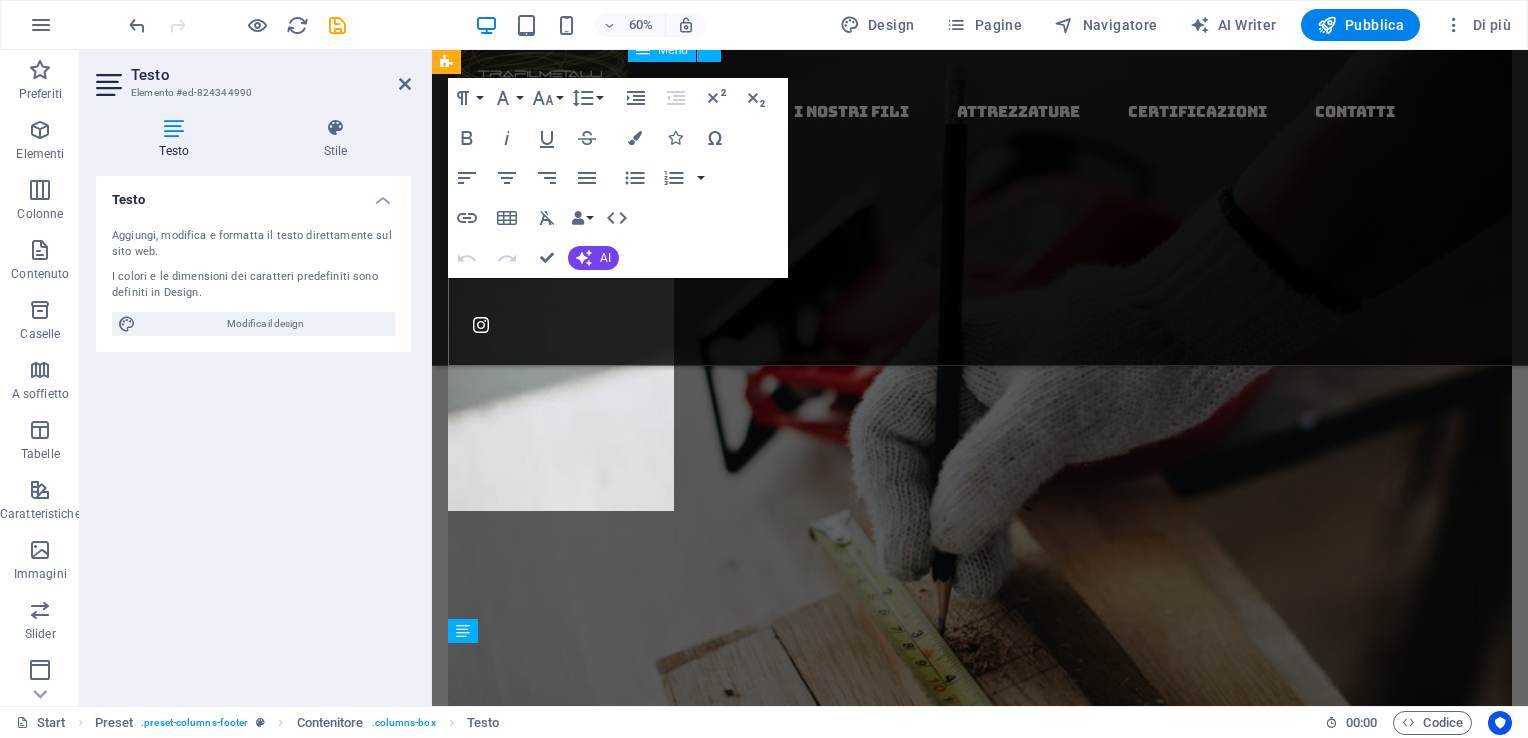 scroll, scrollTop: 2604, scrollLeft: 0, axis: vertical 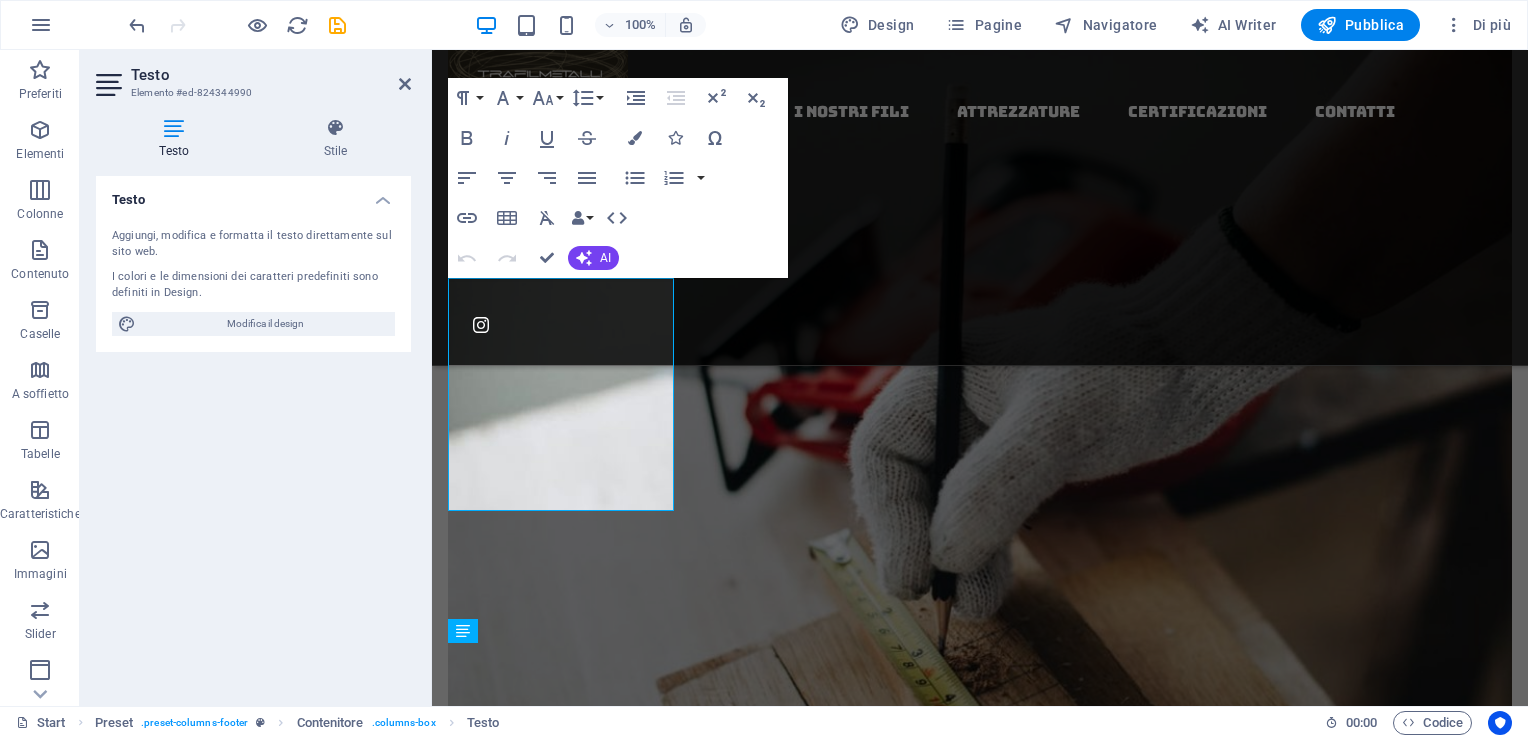 drag, startPoint x: 239, startPoint y: 458, endPoint x: 411, endPoint y: 102, distance: 395.37323 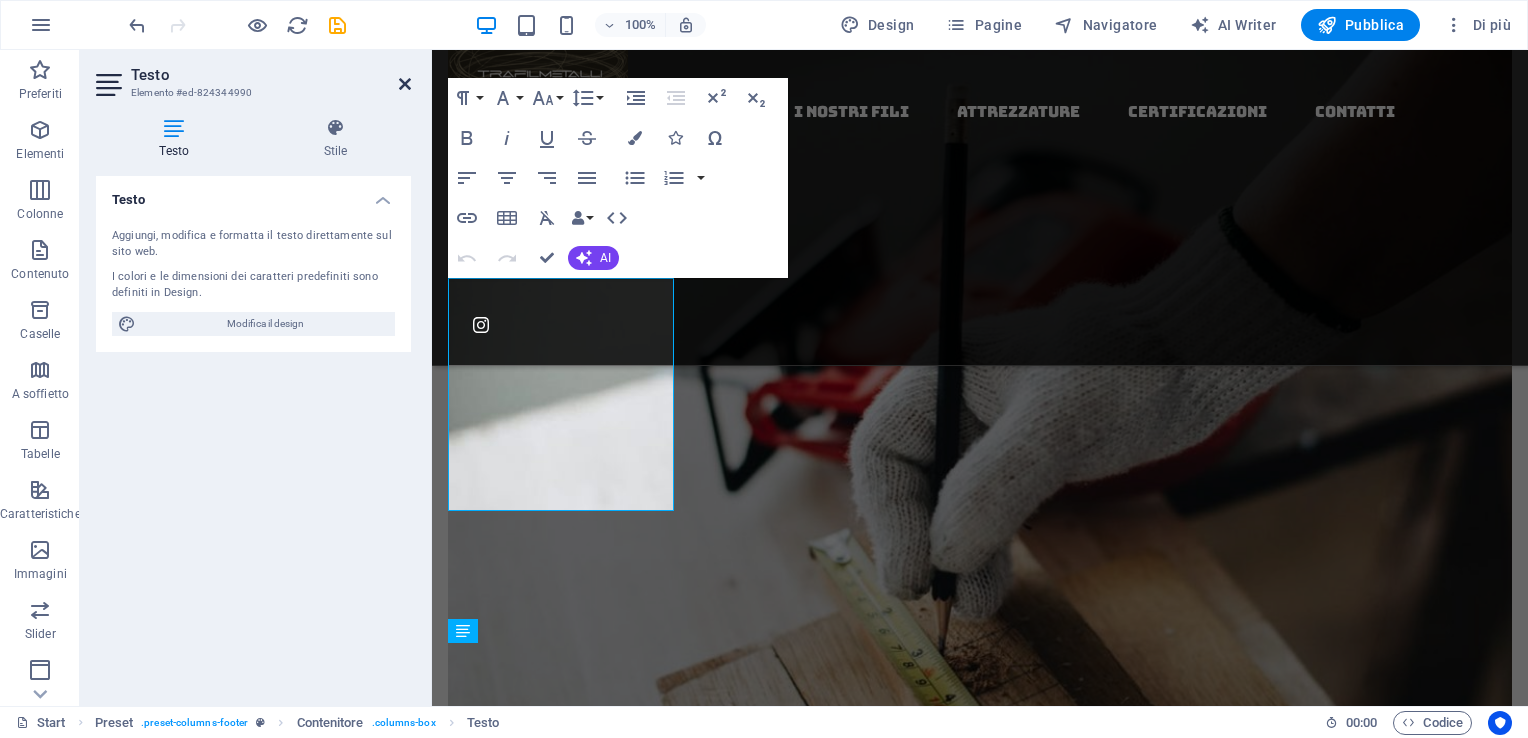 drag, startPoint x: 408, startPoint y: 87, endPoint x: 328, endPoint y: 37, distance: 94.33981 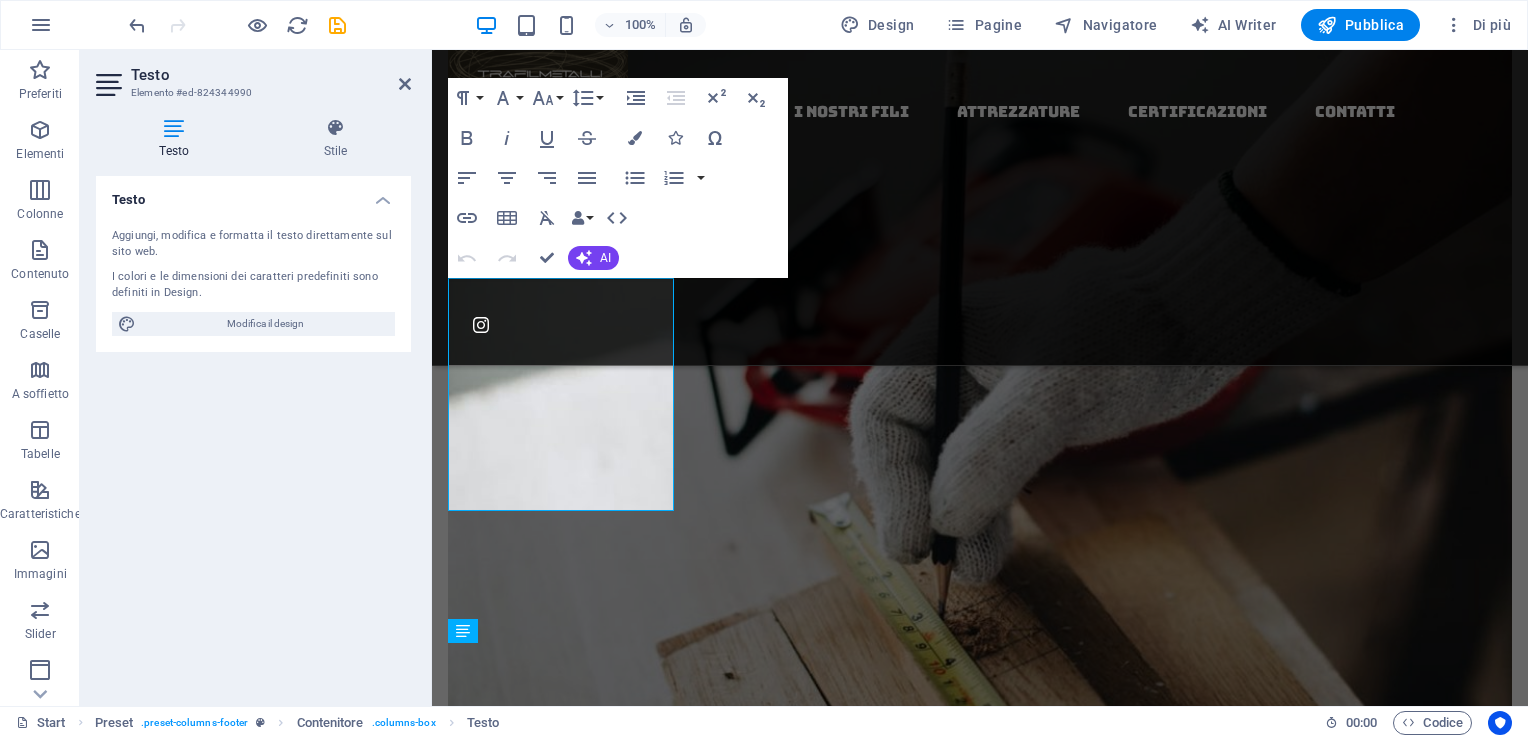 scroll, scrollTop: 2608, scrollLeft: 0, axis: vertical 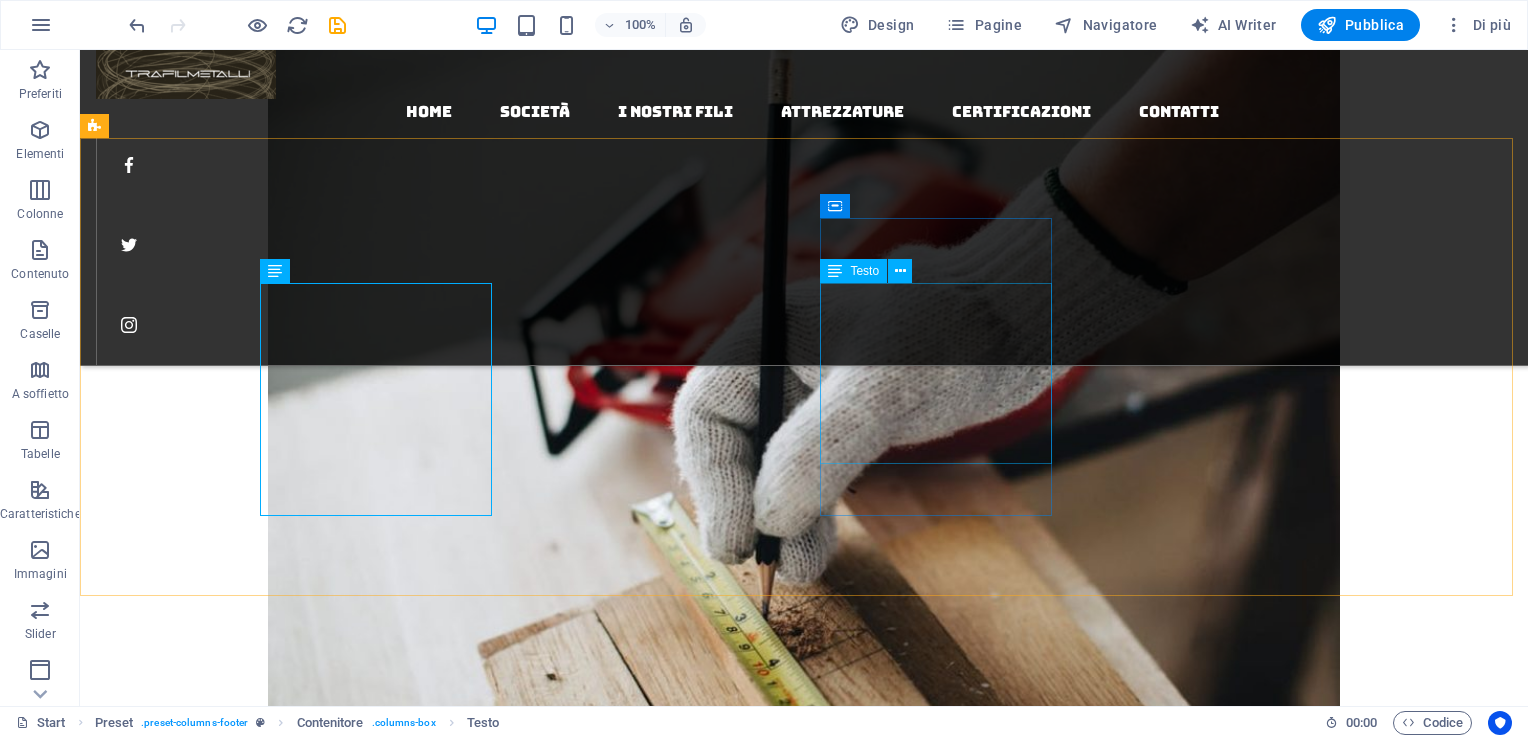 click on "Testo" at bounding box center [864, 271] 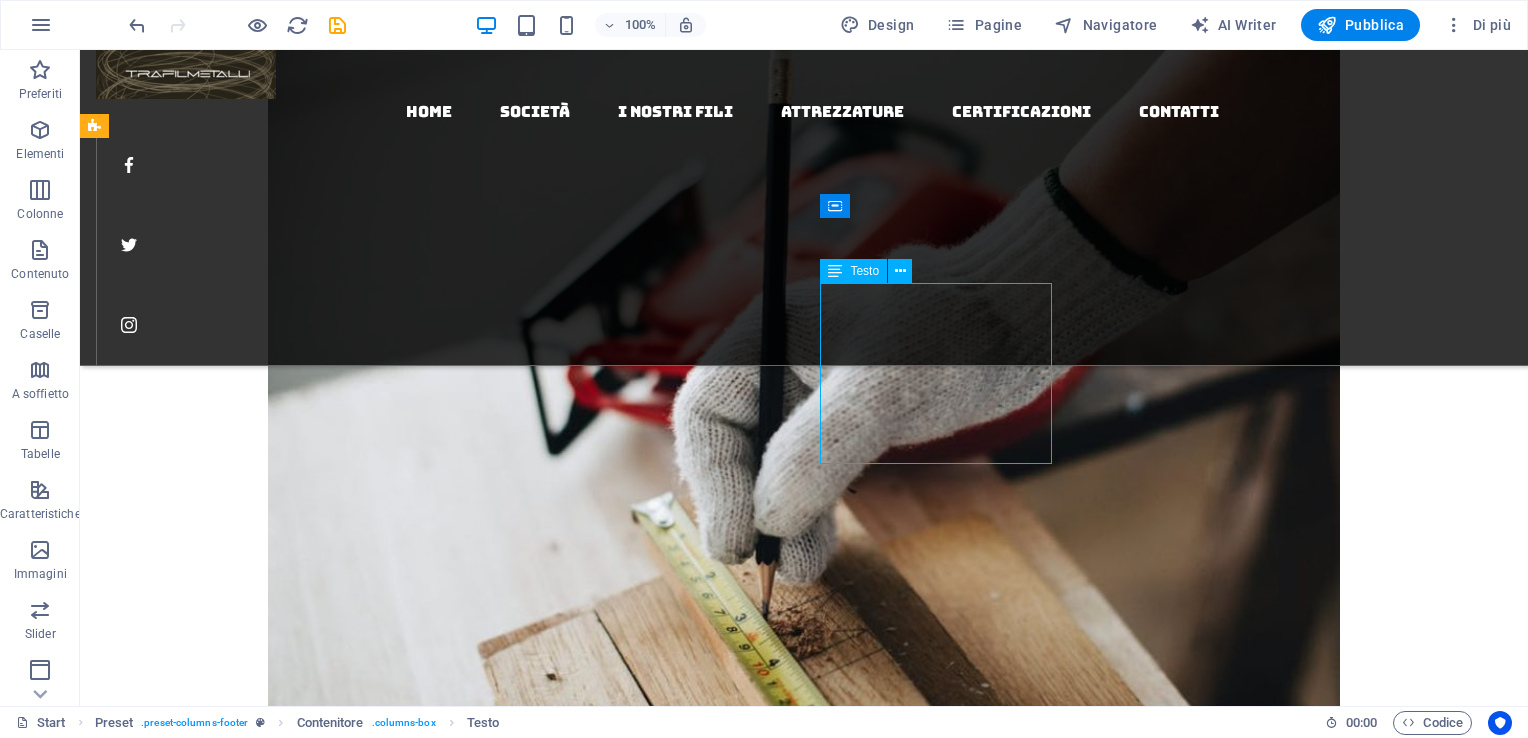 click on "Testo" at bounding box center [864, 271] 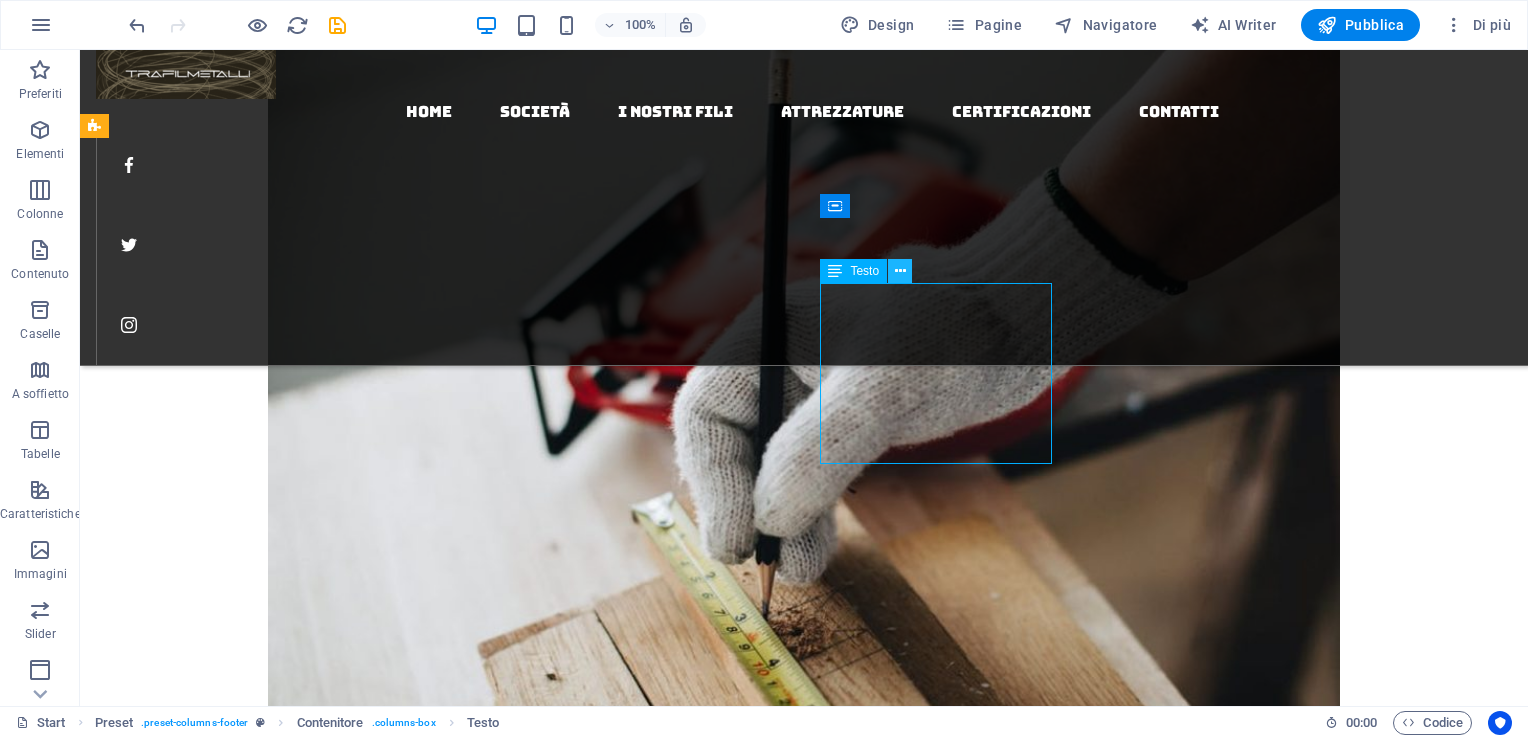 click at bounding box center [900, 271] 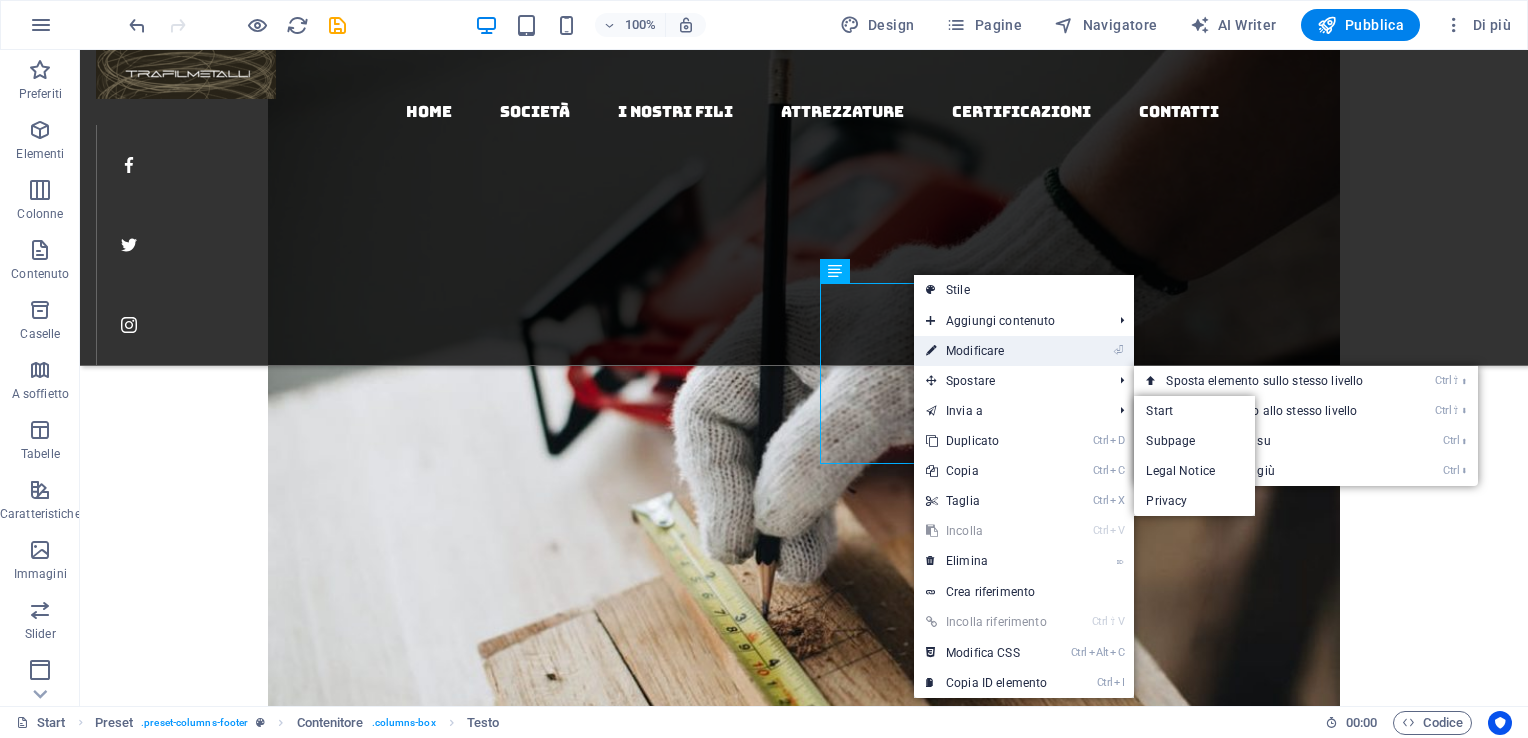 click on "⏎  Modificare" at bounding box center [986, 351] 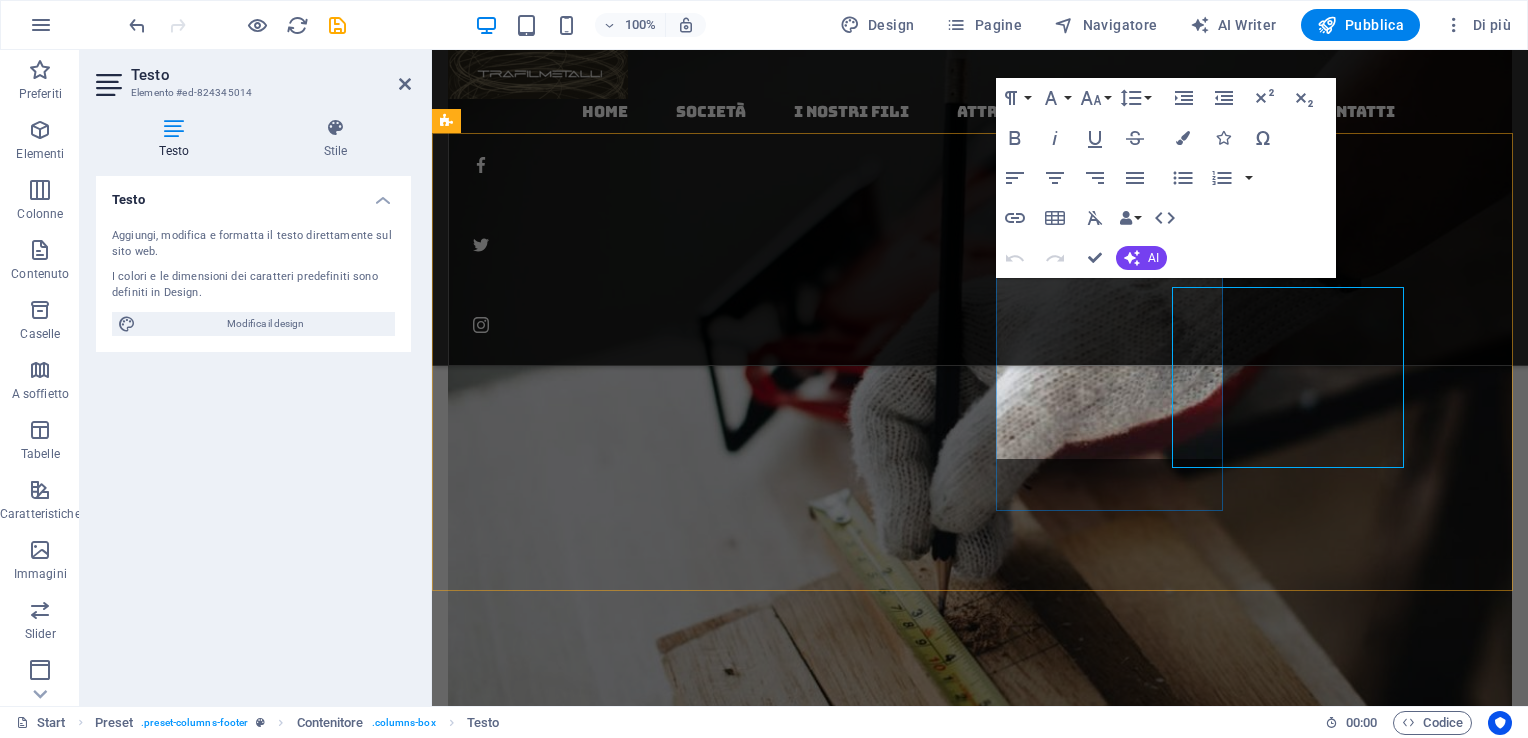 scroll, scrollTop: 2604, scrollLeft: 0, axis: vertical 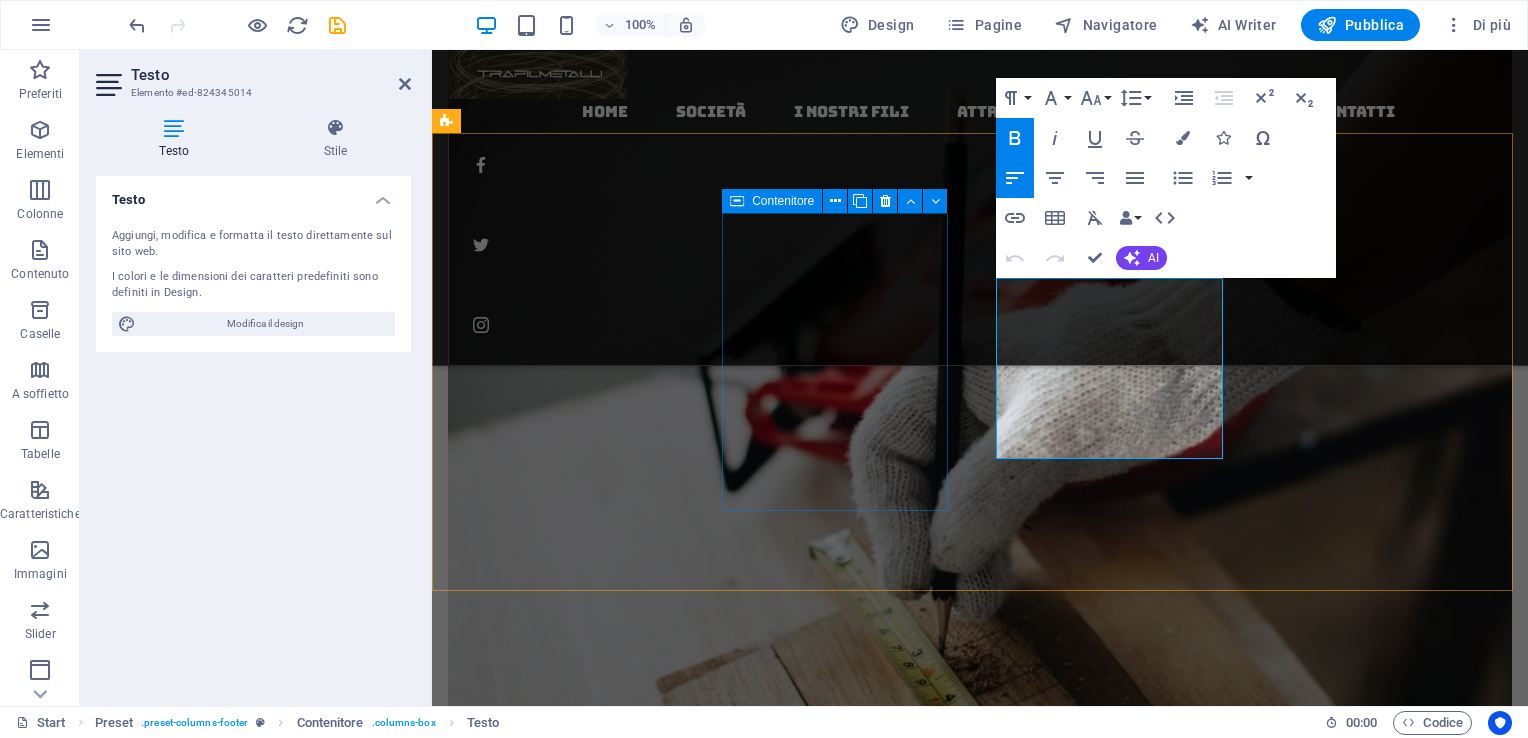 click on "Services Furniture remodeling Doorstep repair General carpentry Wood installation" at bounding box center [980, 4605] 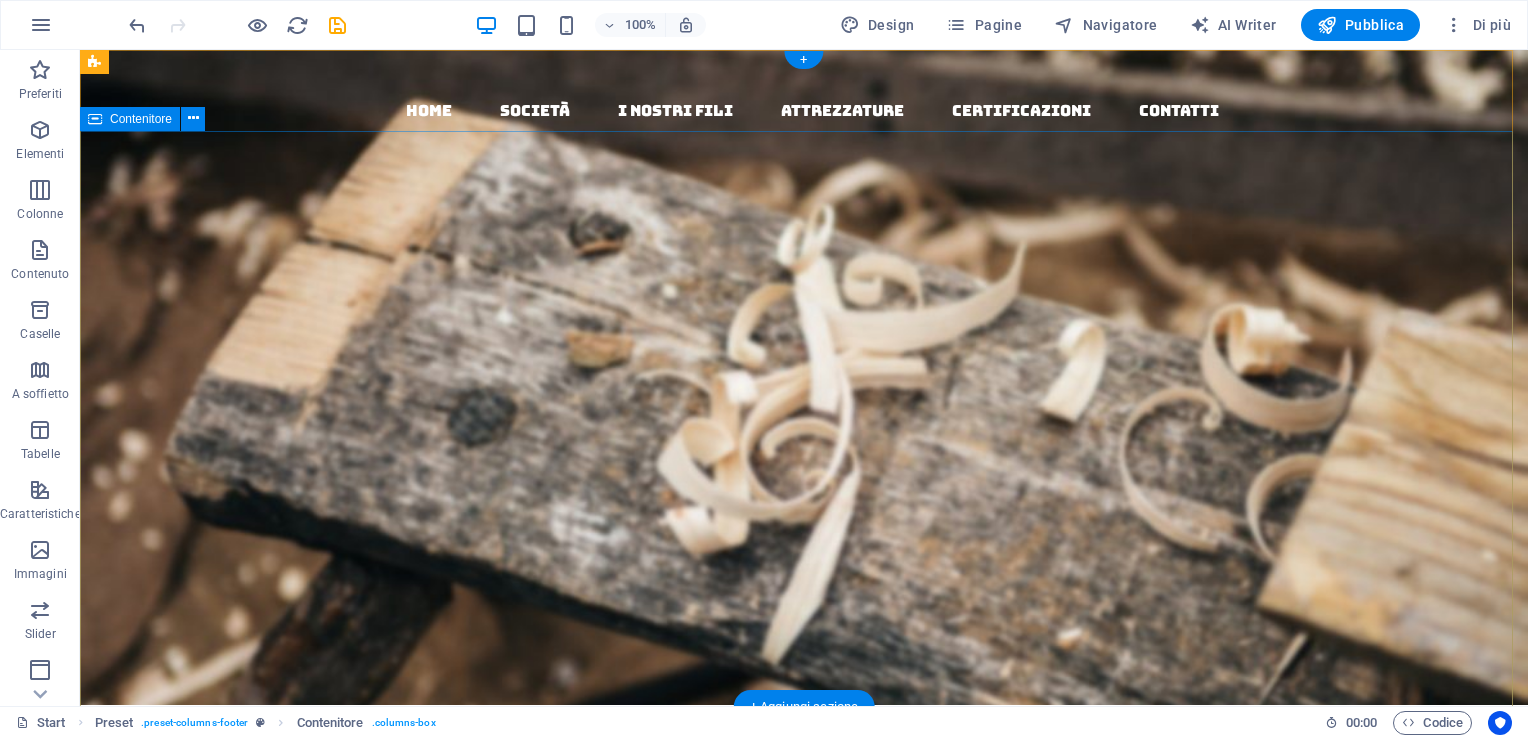 scroll, scrollTop: 0, scrollLeft: 0, axis: both 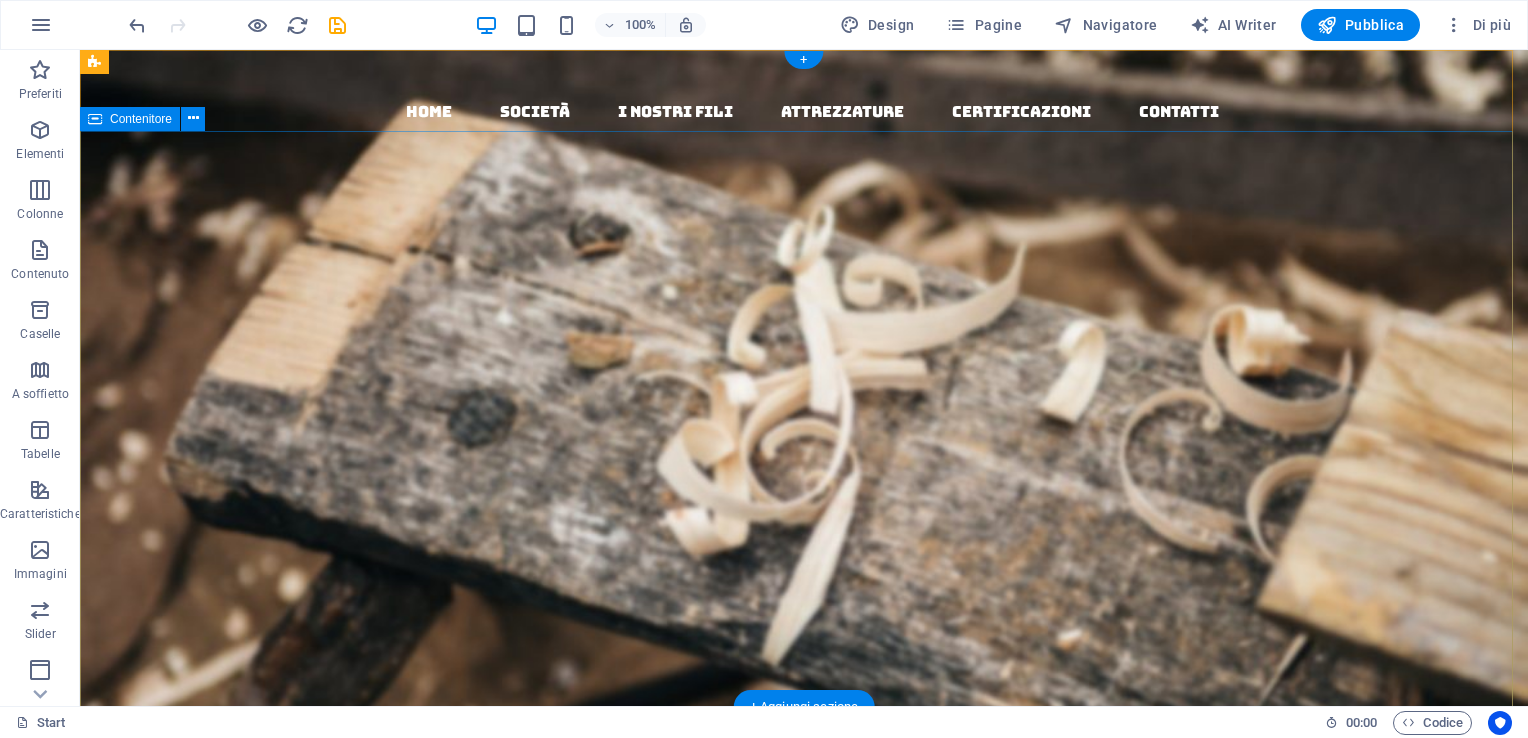 click on "Woodworks ­ made with   Passion Lorem ipsum dolor sit amet, consectetuer adipiscing elit. Aenean commodo ligula eget dolor. Aenean massa. Cum sociis natoque penatibus et magnis dis parturient montes, nascetur ridiculus mus. About us Our Services" at bounding box center [804, 647] 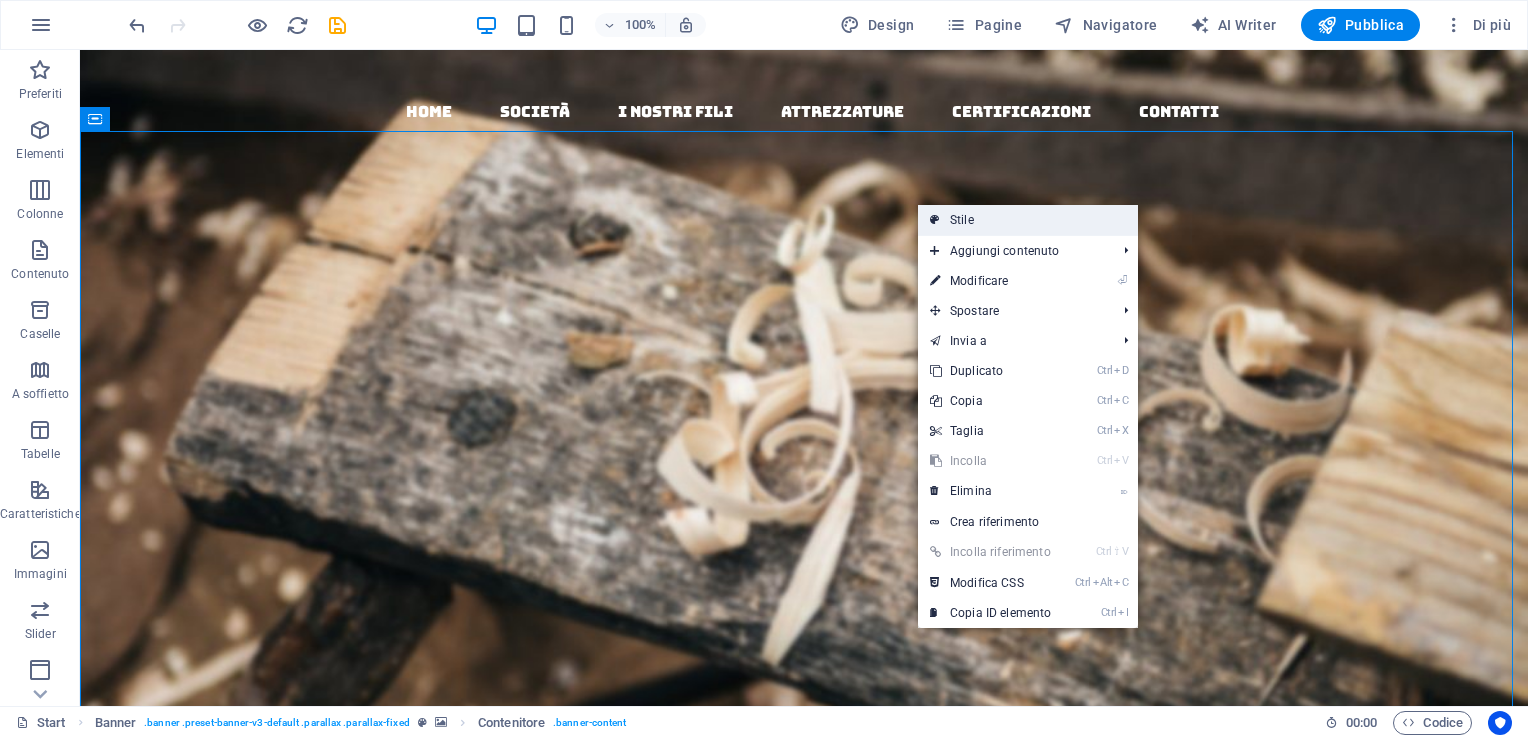 click on "Stile" at bounding box center (1028, 220) 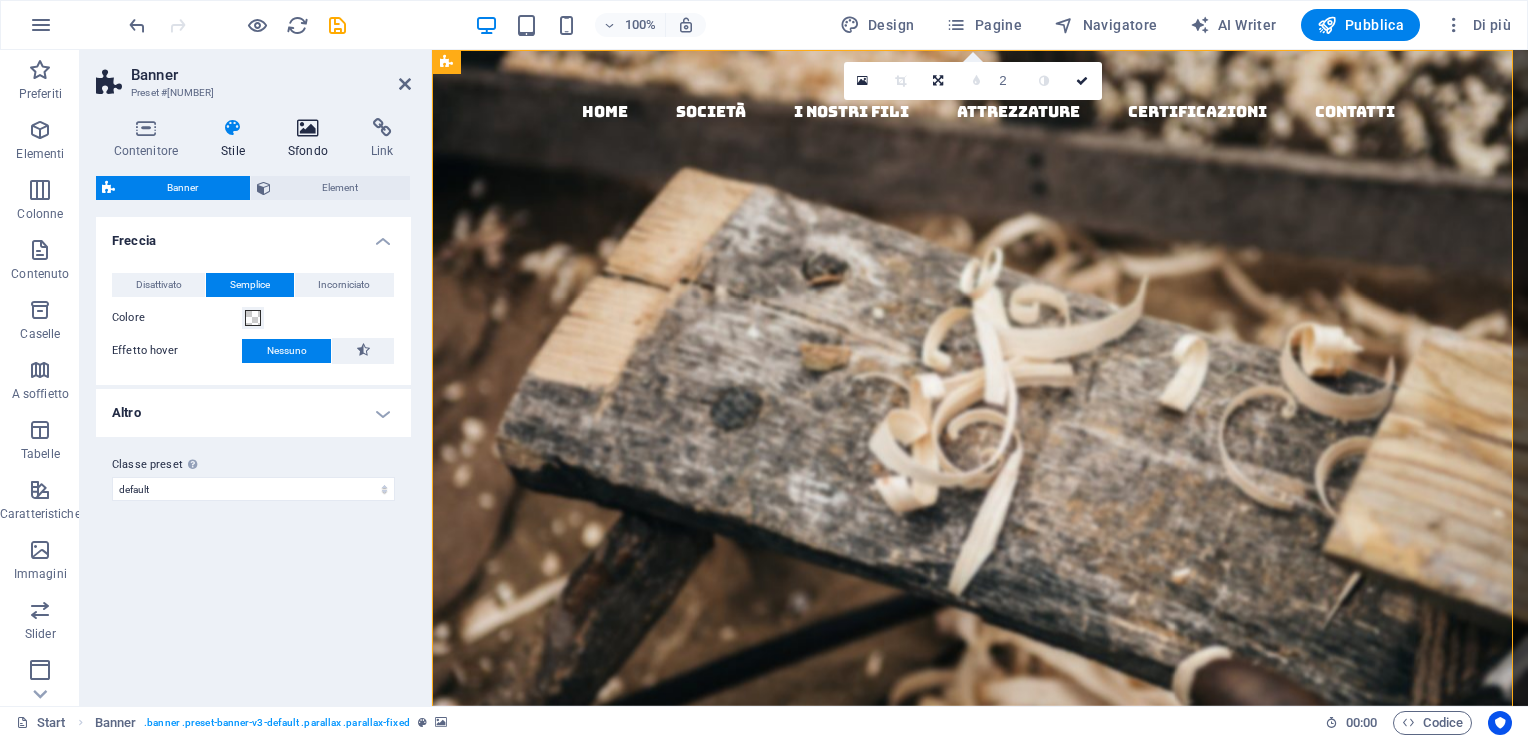 click on "Sfondo" at bounding box center [311, 139] 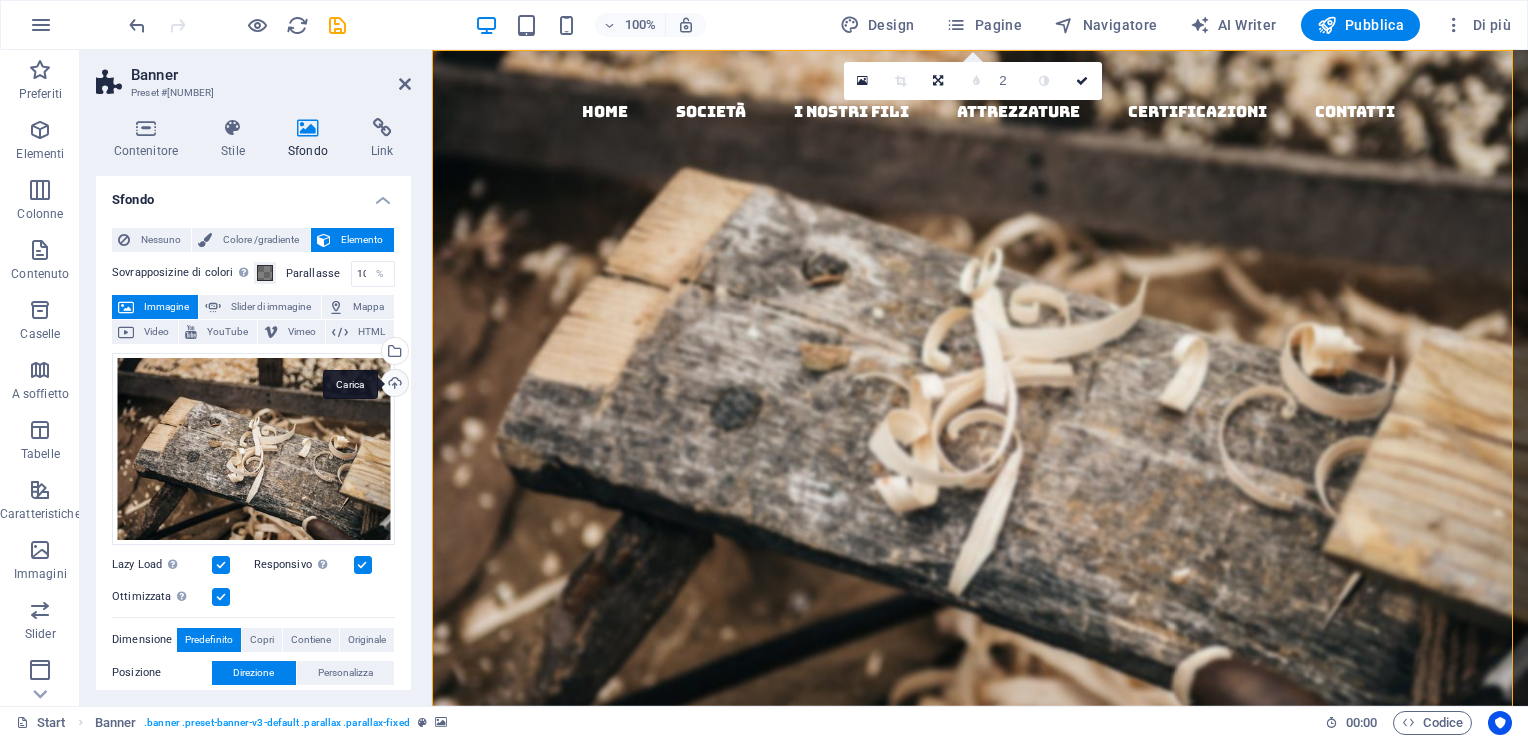 click on "Carica" at bounding box center (393, 385) 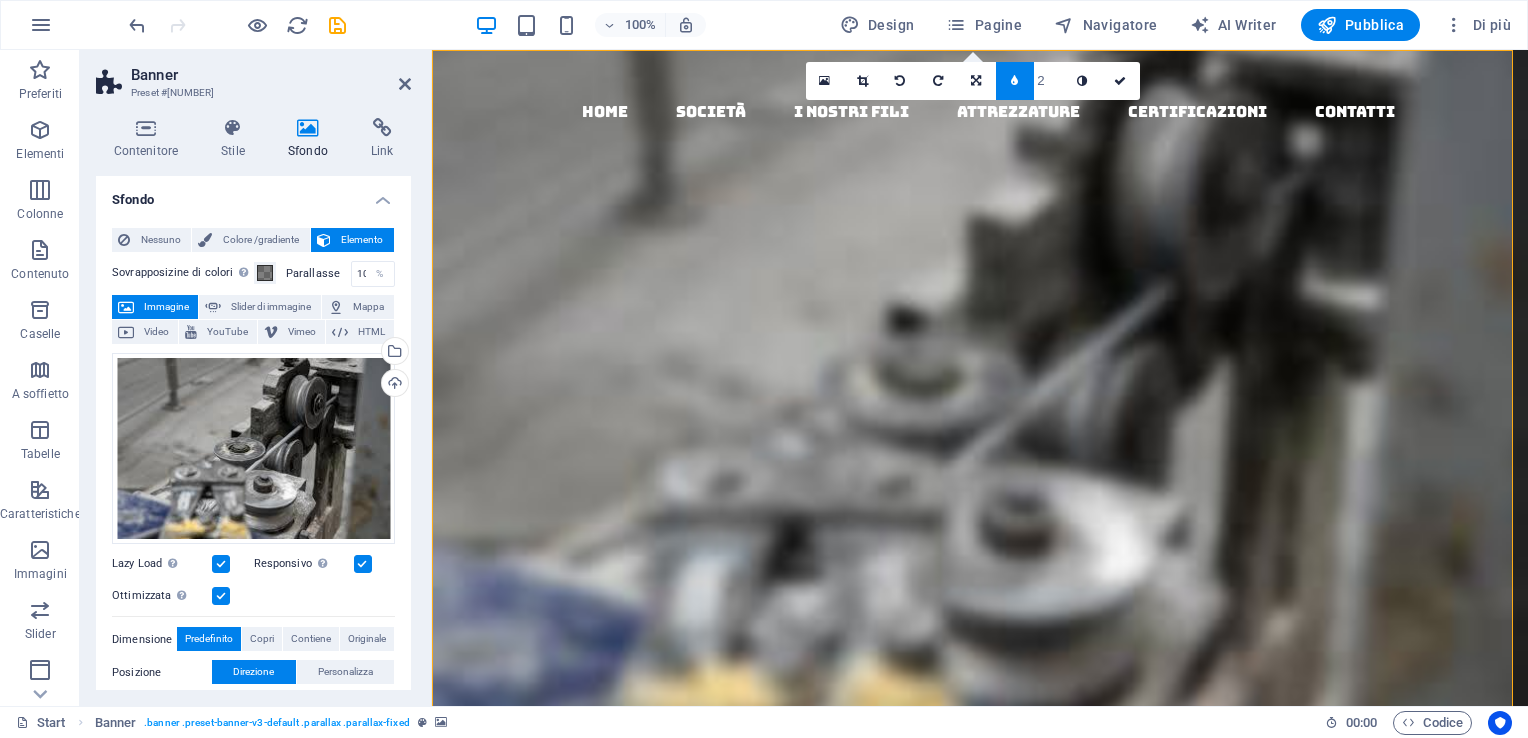 click on "Banner" at bounding box center [271, 75] 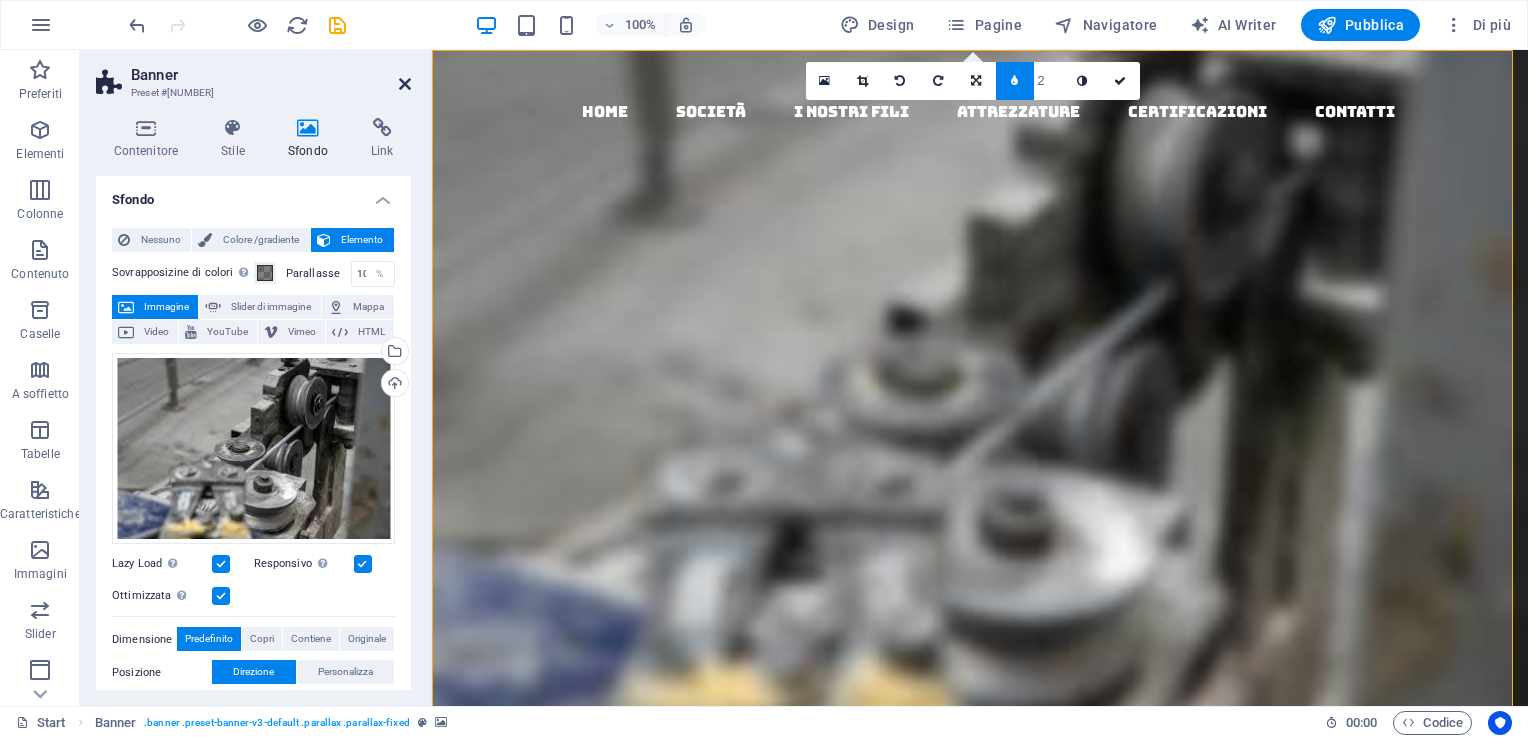 click at bounding box center [405, 84] 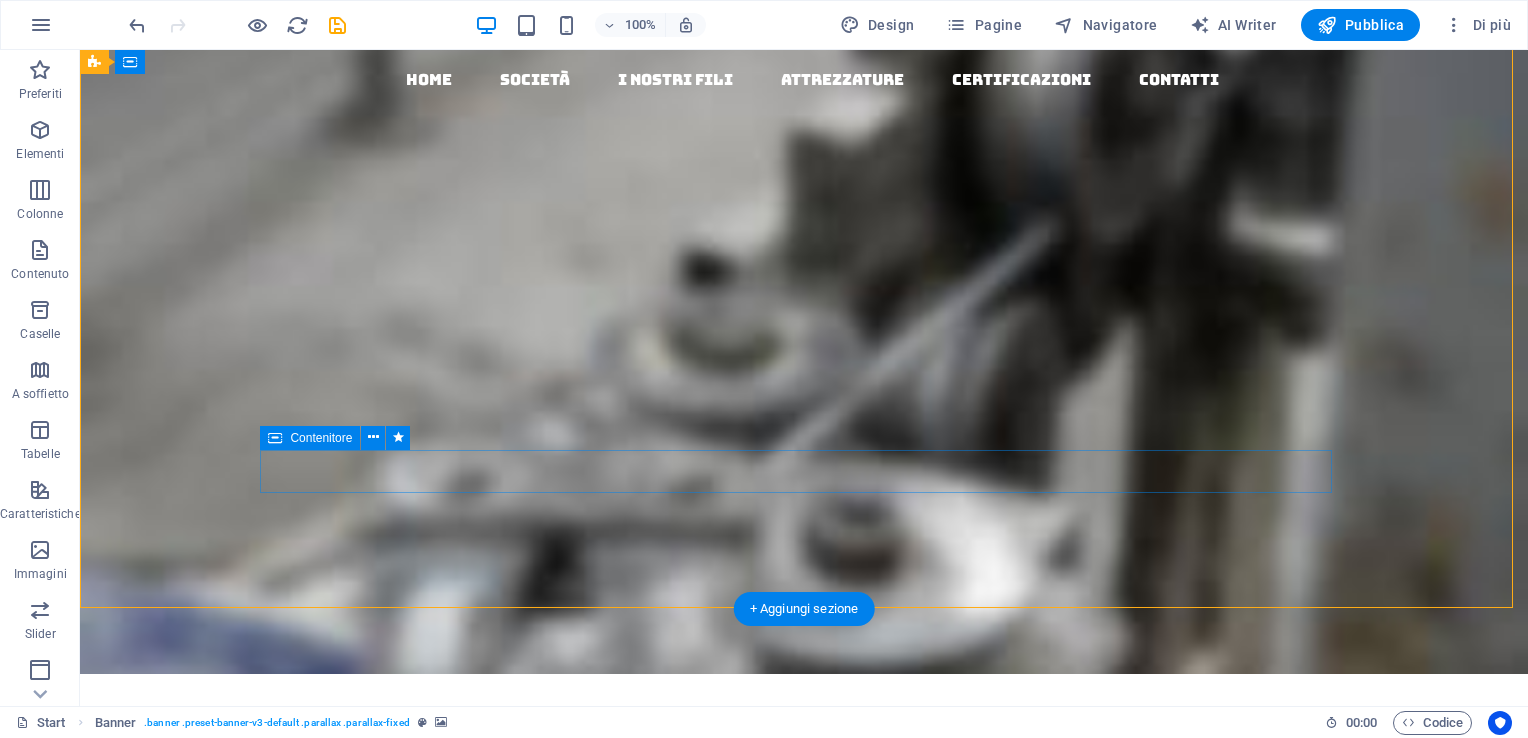 scroll, scrollTop: 0, scrollLeft: 0, axis: both 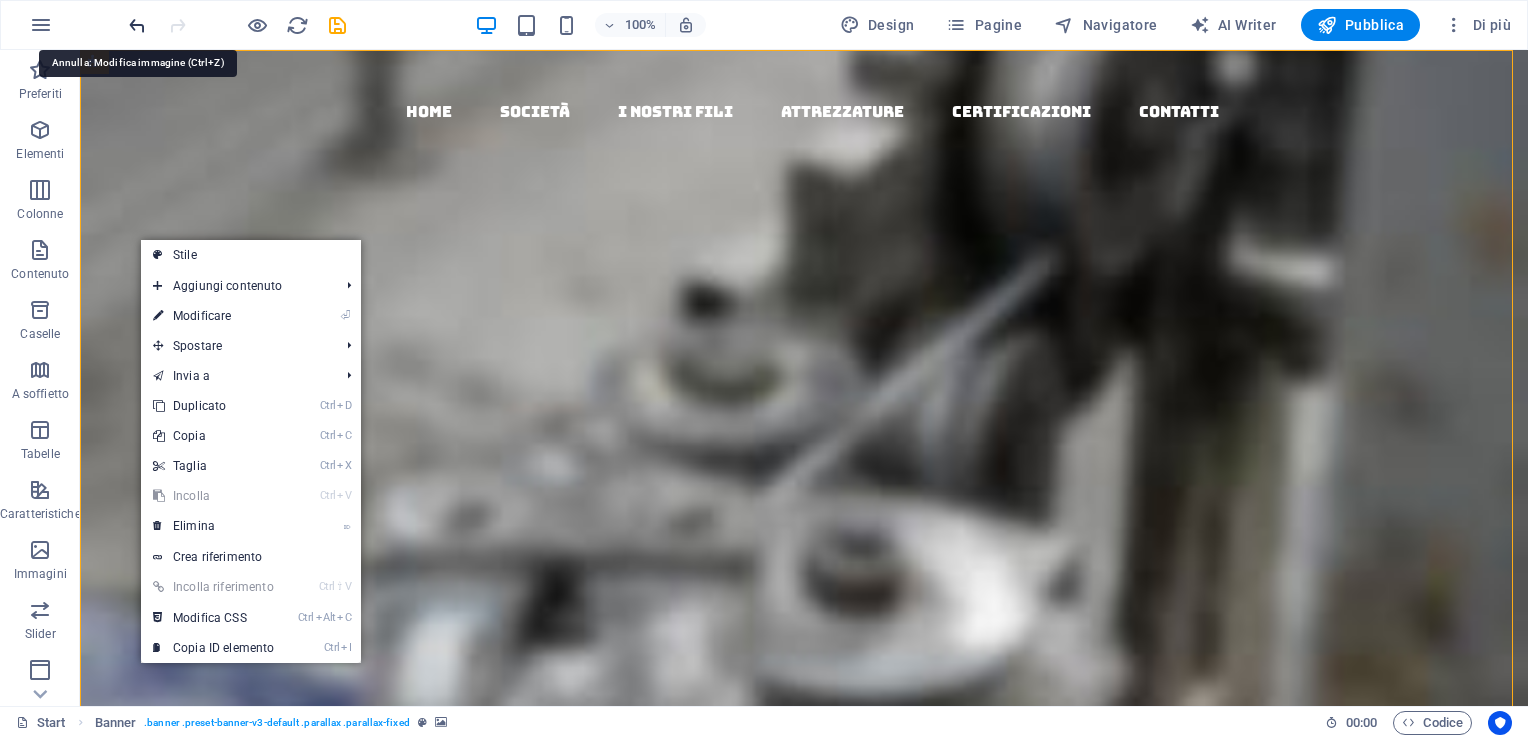 click at bounding box center [137, 25] 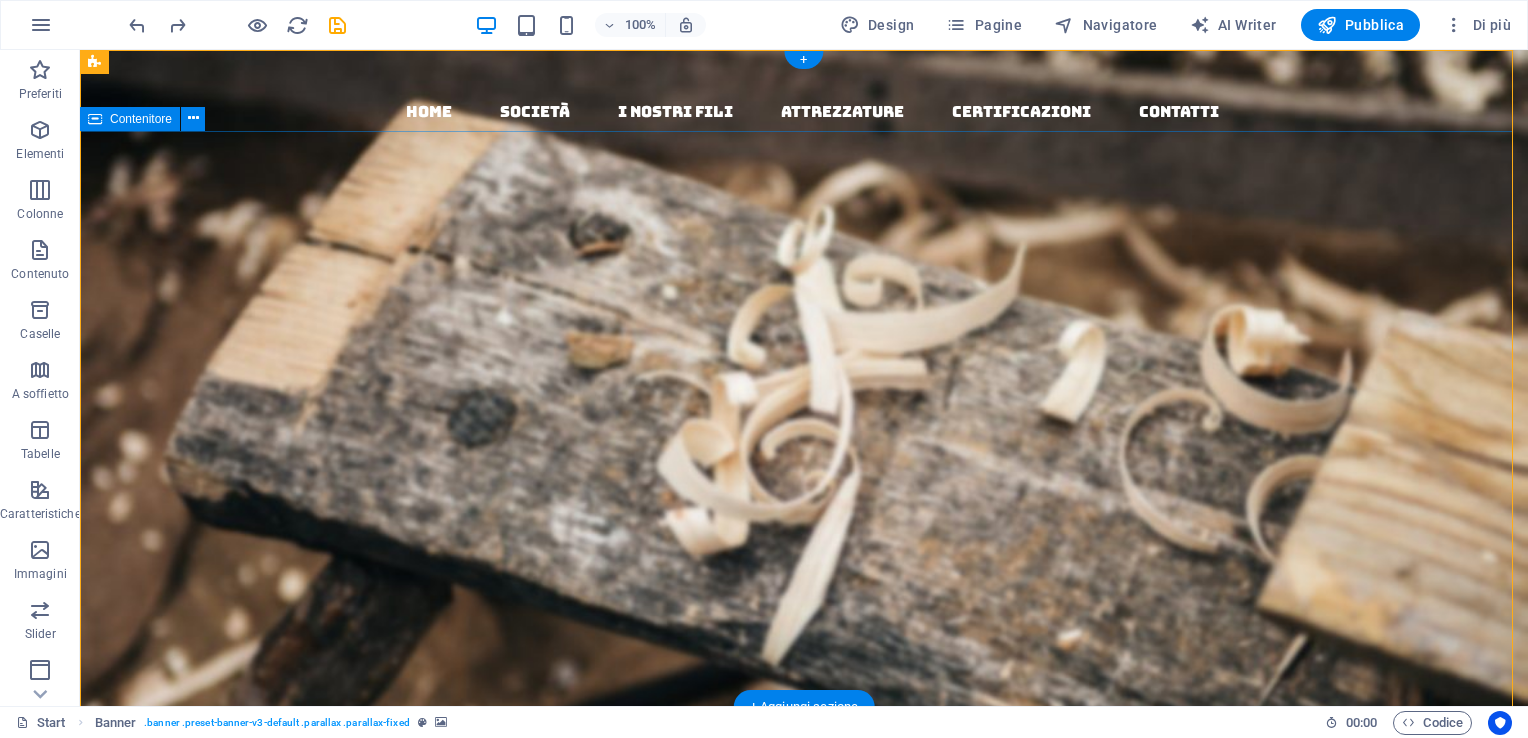 click on "Woodworks ­ made with   Passion Lorem ipsum dolor sit amet, consectetuer adipiscing elit. Aenean commodo ligula eget dolor. Aenean massa. Cum sociis natoque penatibus et magnis dis parturient montes, nascetur ridiculus mus. About us Our Services" at bounding box center (804, 647) 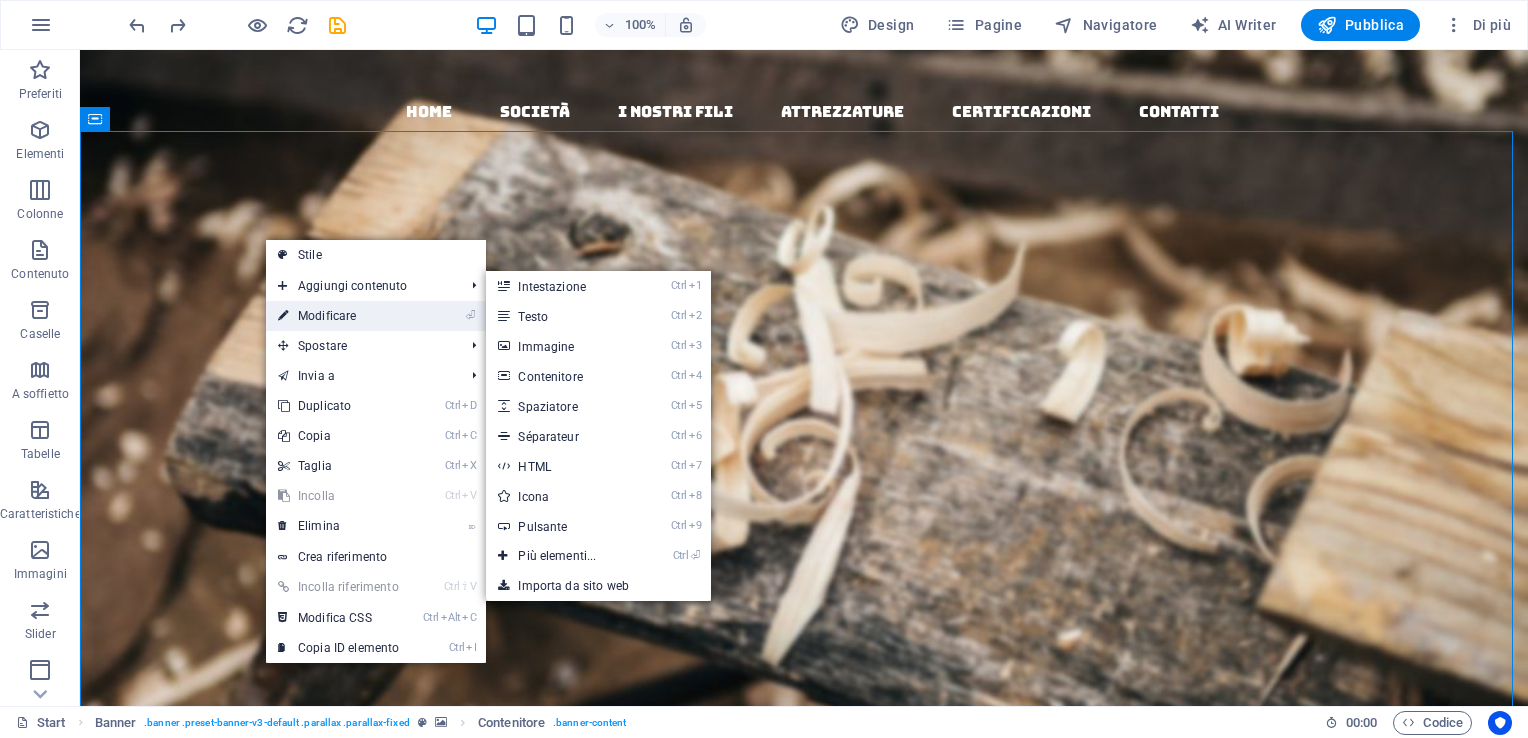 click on "⏎  Modificare" at bounding box center [338, 316] 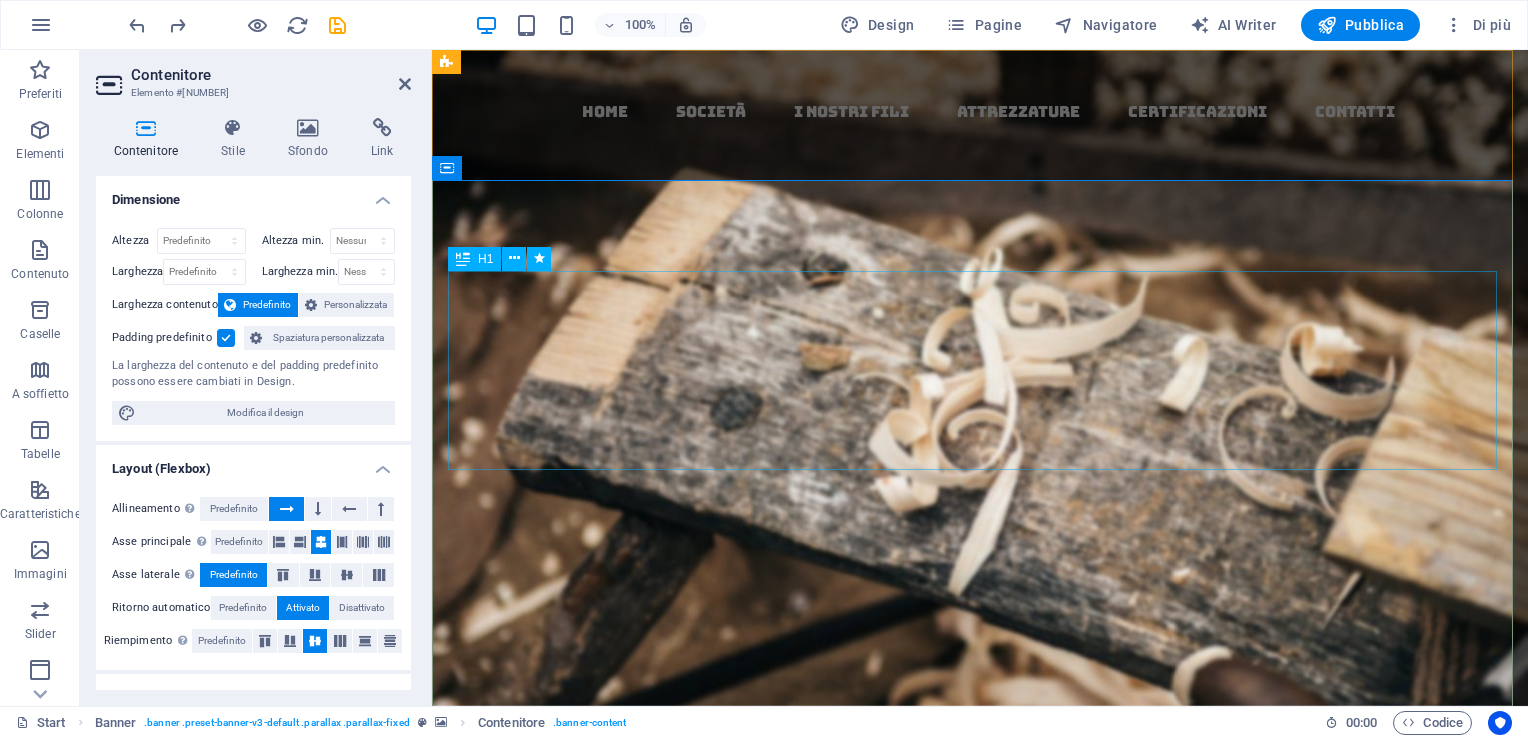 click on "Woodworks ­ made with   Passion Lorem ipsum dolor sit amet, consectetuer adipiscing elit. Aenean commodo ligula eget dolor. Aenean massa. Cum sociis natoque penatibus et magnis dis parturient montes, nascetur ridiculus mus. About us Our Services" at bounding box center (980, 647) 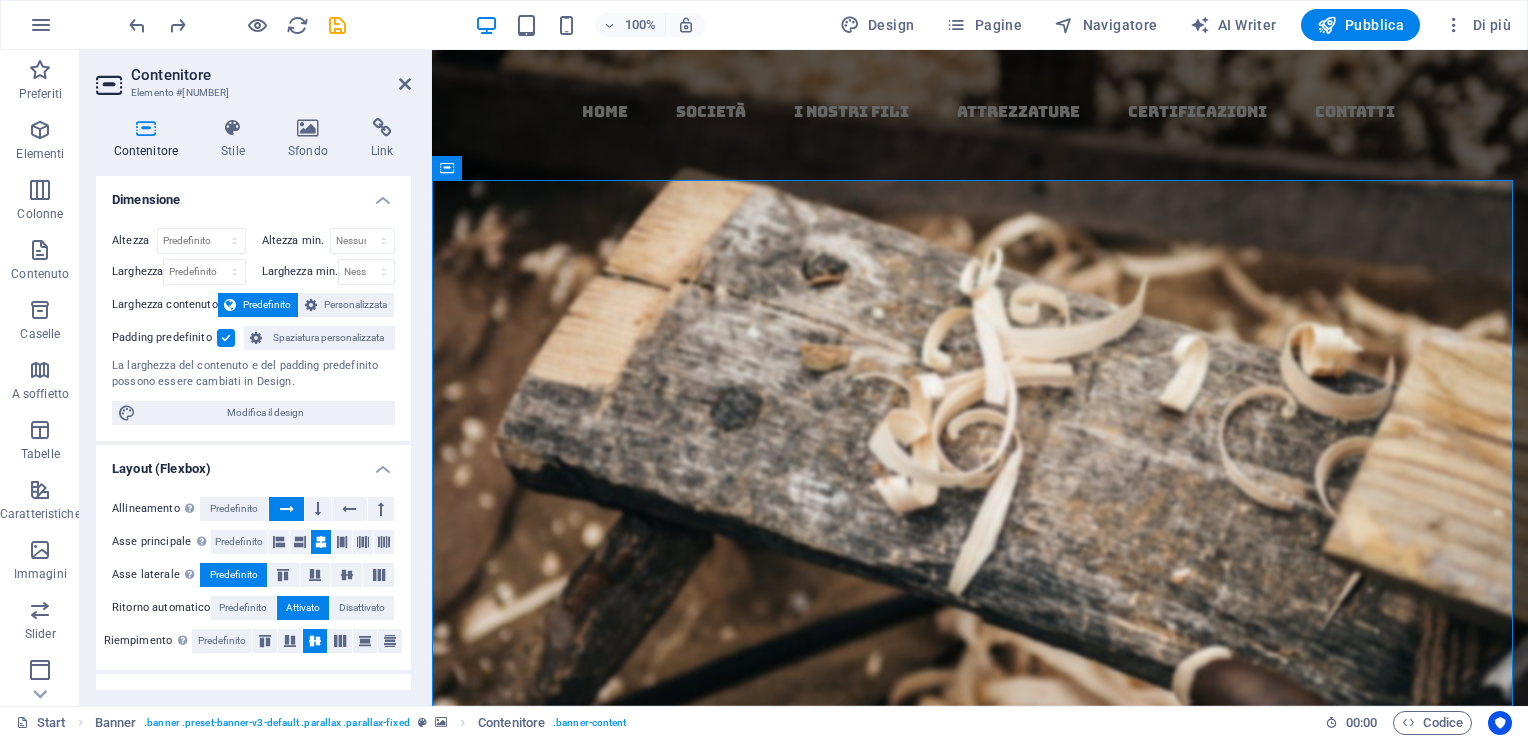 click on "Contenitore" at bounding box center (271, 75) 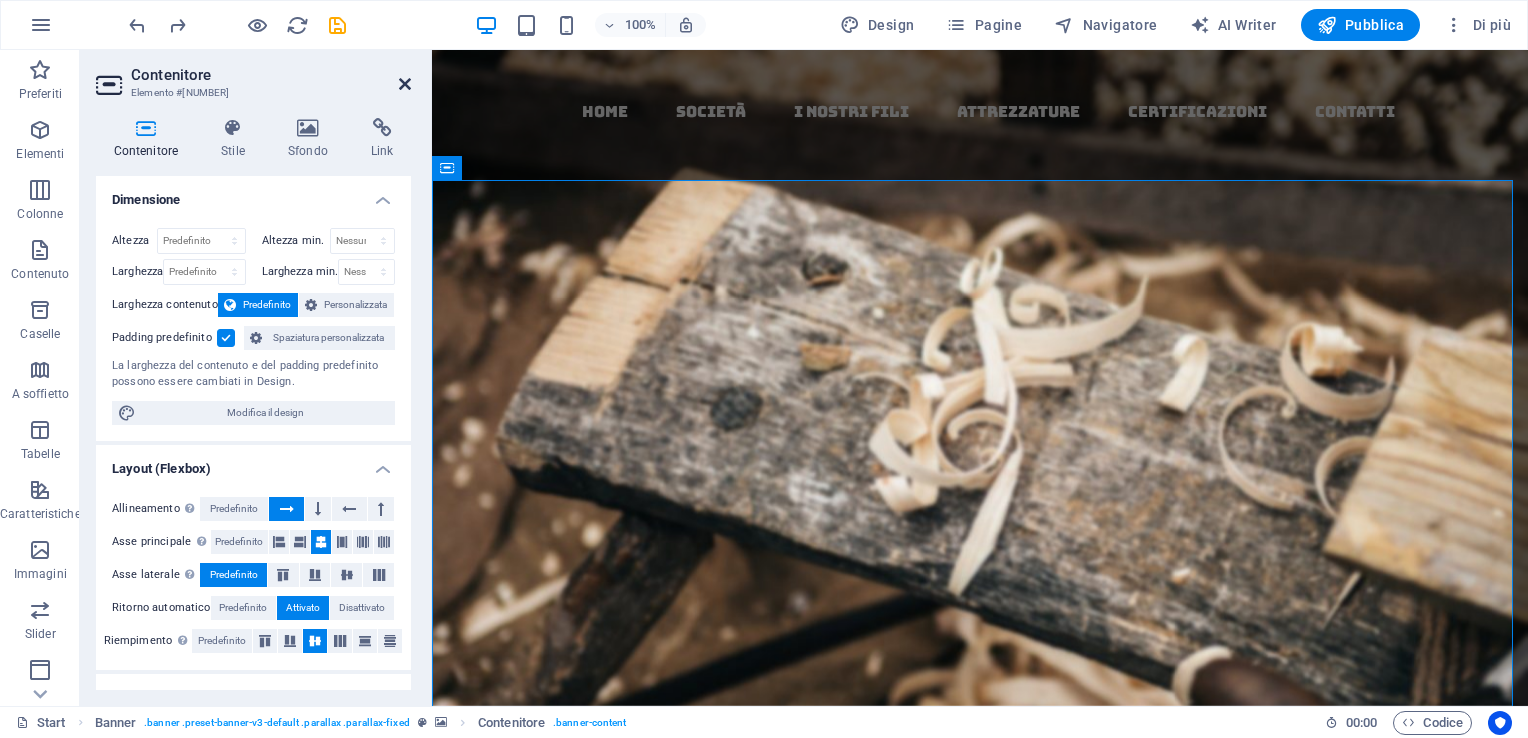 click at bounding box center [405, 84] 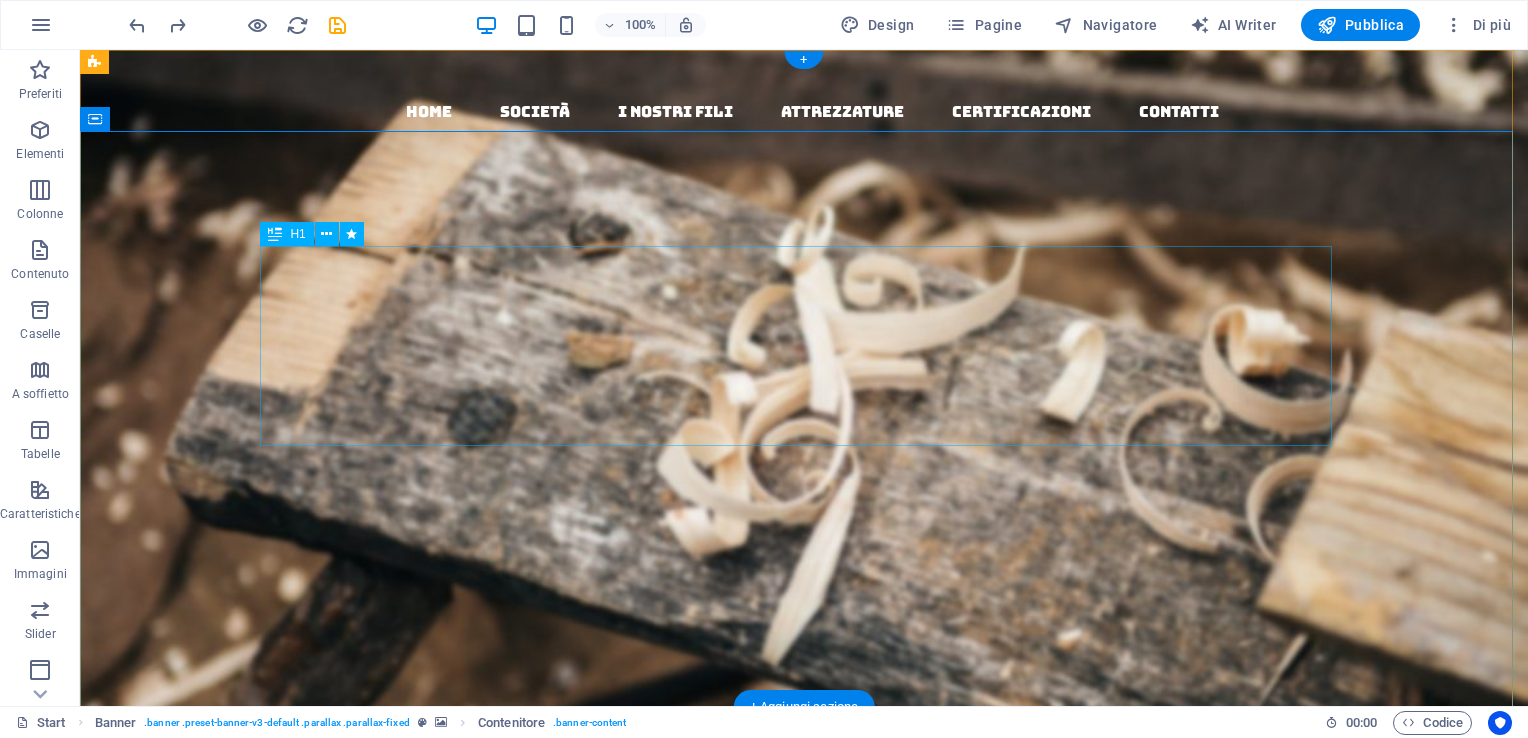 click on "Woodworks ­ made with   Passion" at bounding box center [804, 546] 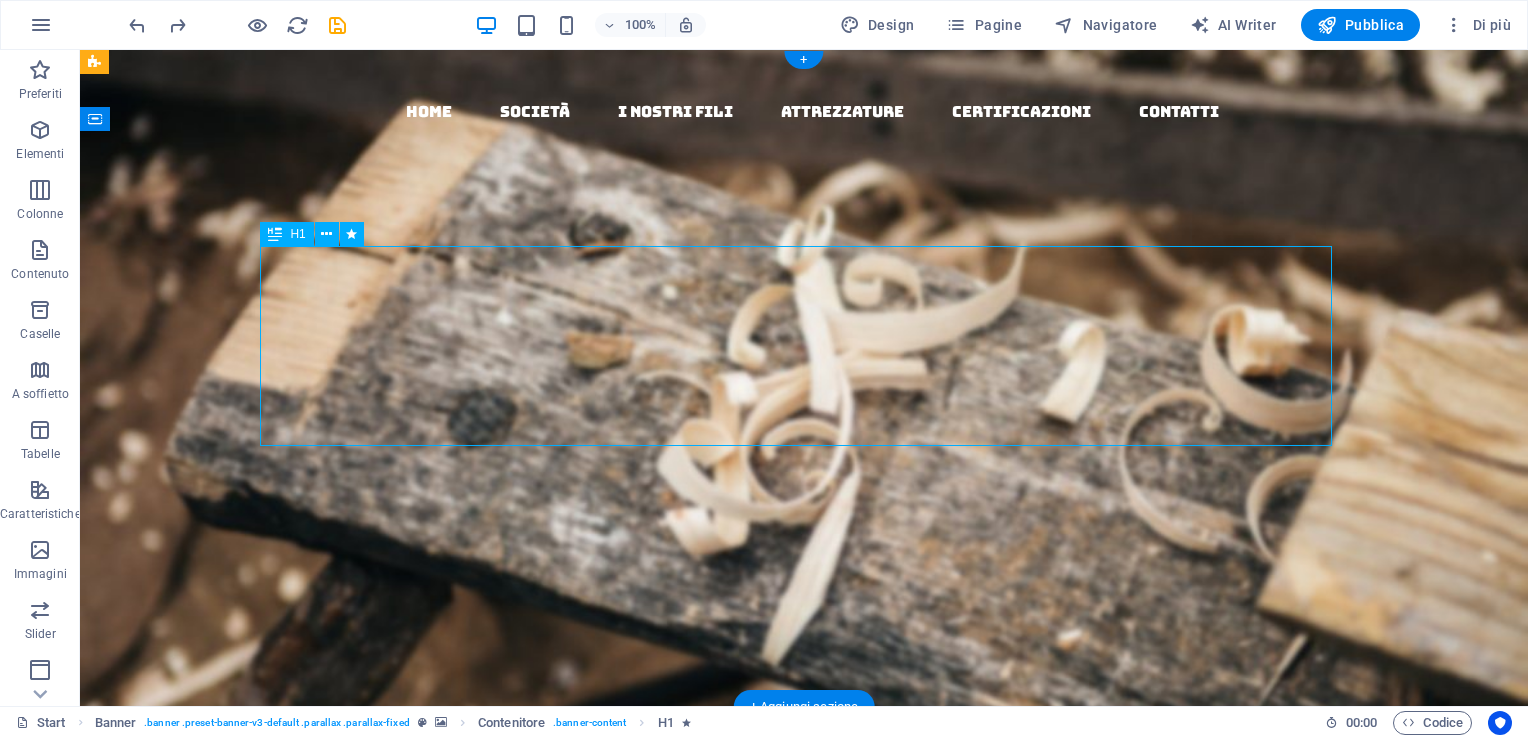click on "Woodworks ­ made with   Passion" at bounding box center [804, 546] 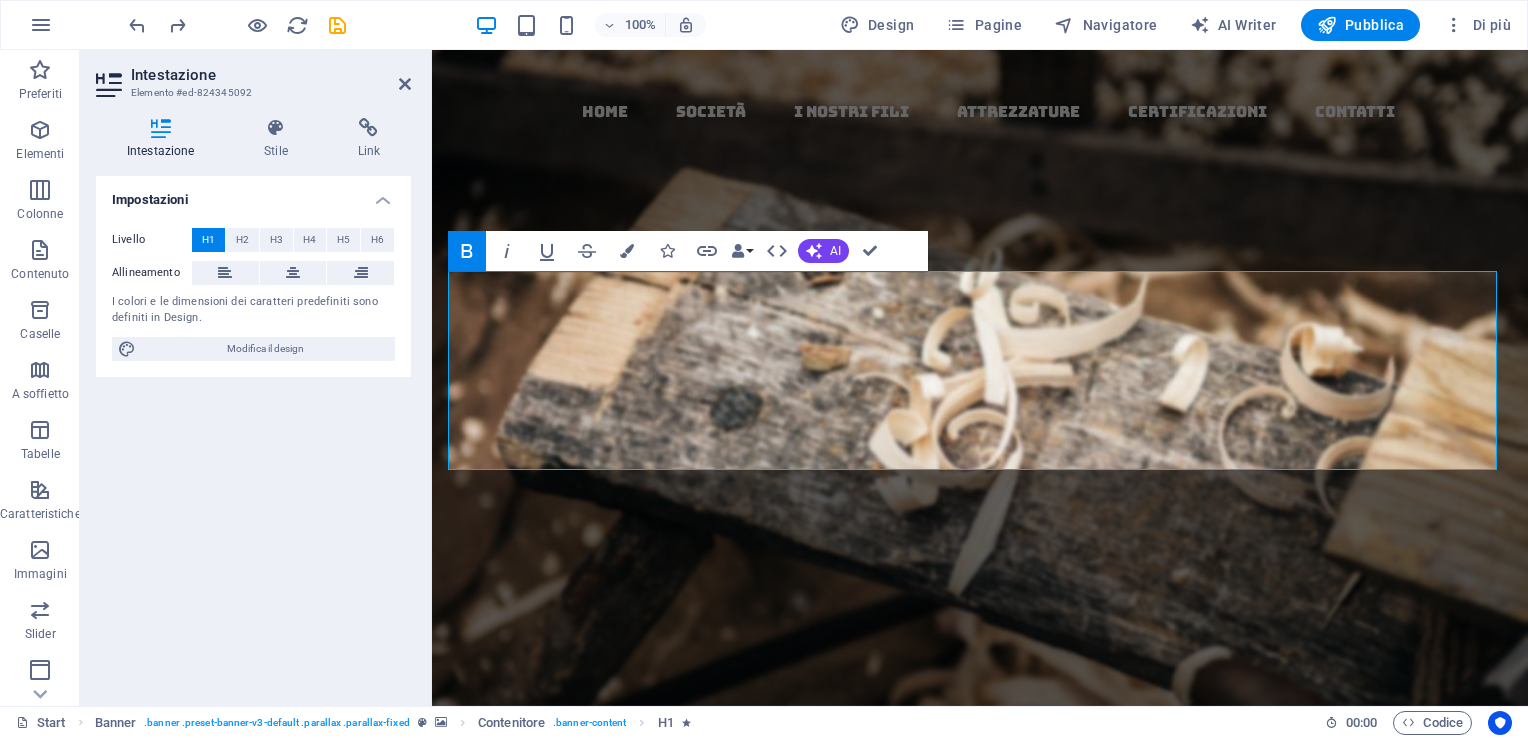 click on "Intestazione" at bounding box center [271, 75] 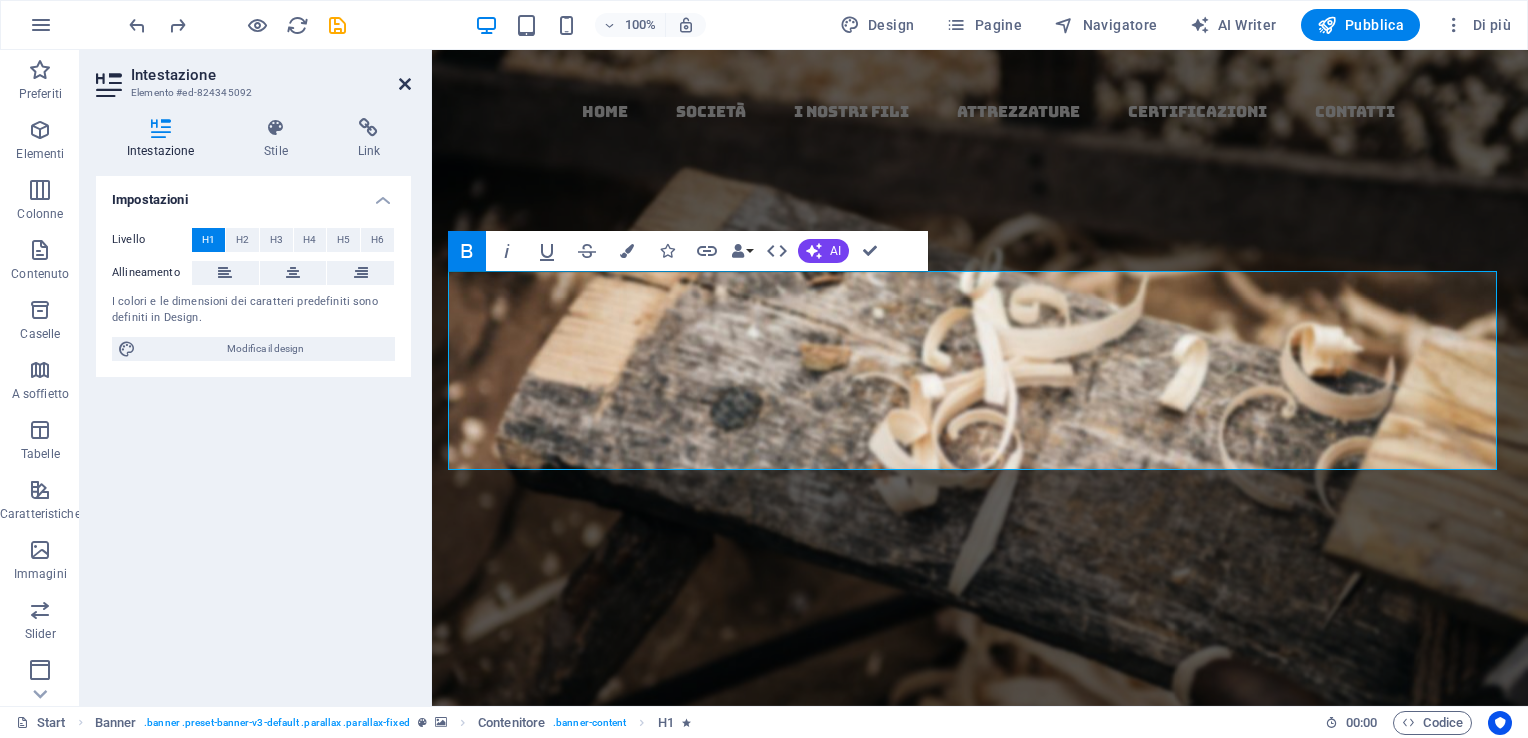 click at bounding box center [405, 84] 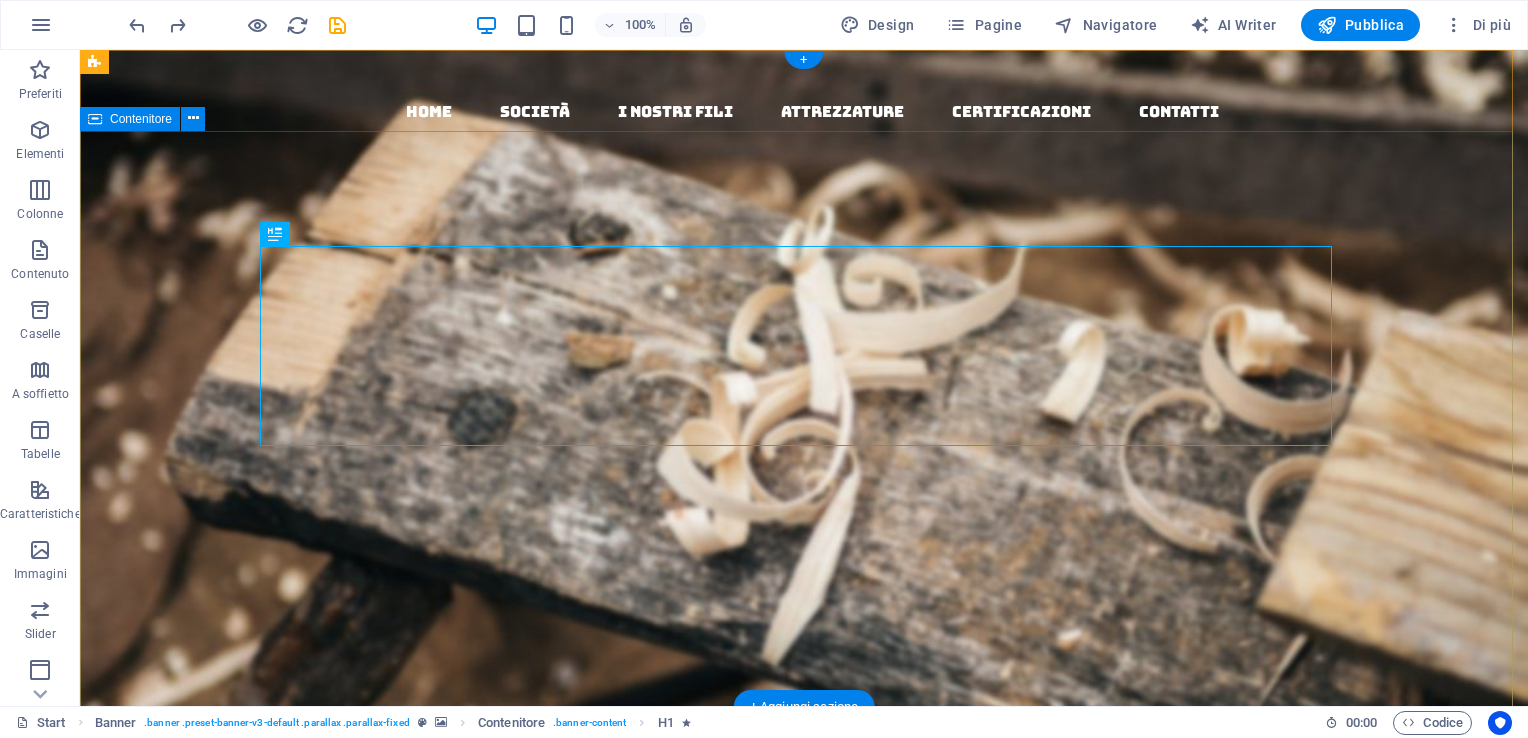 click on "Woodworks ­ made with   Passion Lorem ipsum dolor sit amet, consectetuer adipiscing elit. Aenean commodo ligula eget dolor. Aenean massa. Cum sociis natoque penatibus et magnis dis parturient montes, nascetur ridiculus mus. About us Our Services" at bounding box center (804, 647) 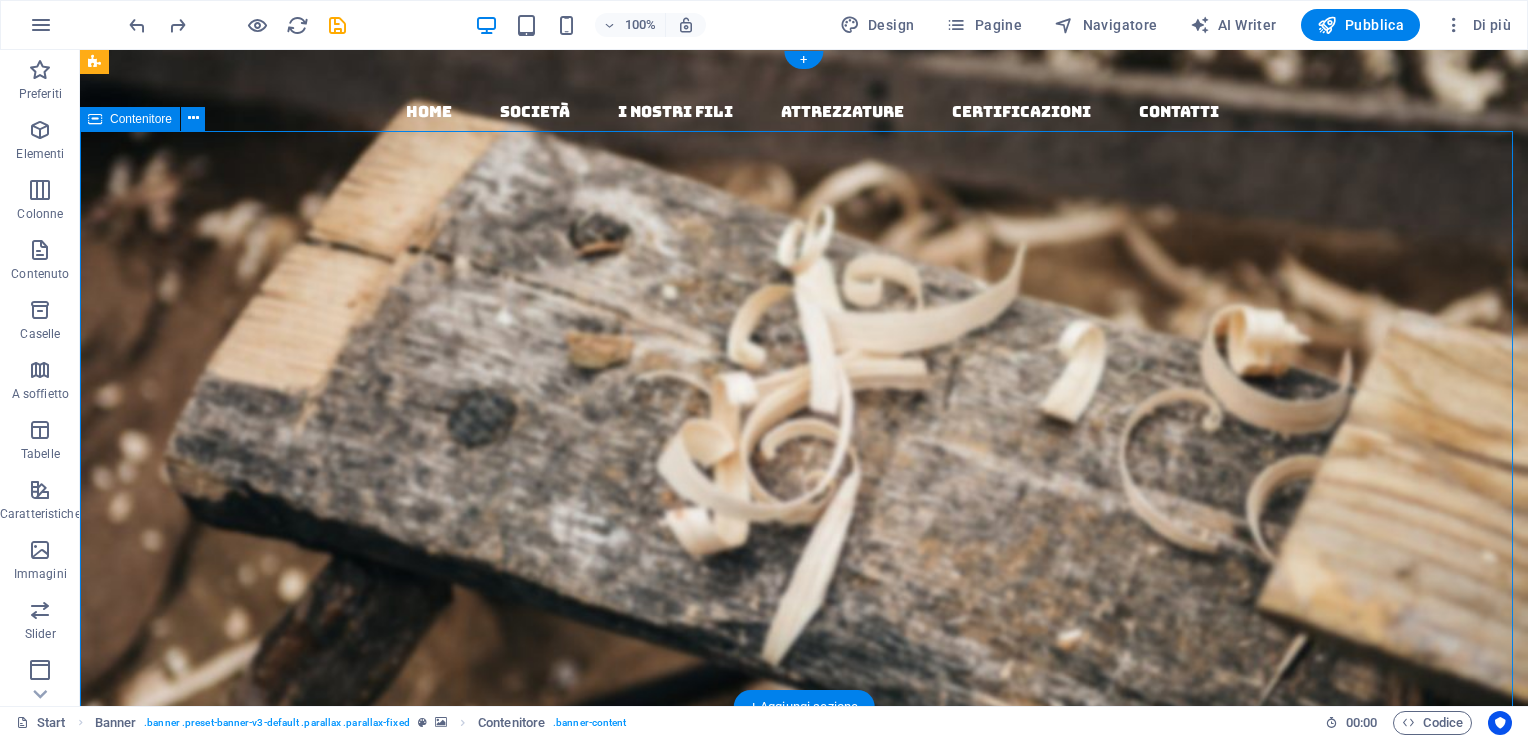 click on "Woodworks ­ made with   Passion Lorem ipsum dolor sit amet, consectetuer adipiscing elit. Aenean commodo ligula eget dolor. Aenean massa. Cum sociis natoque penatibus et magnis dis parturient montes, nascetur ridiculus mus. About us Our Services" at bounding box center [804, 647] 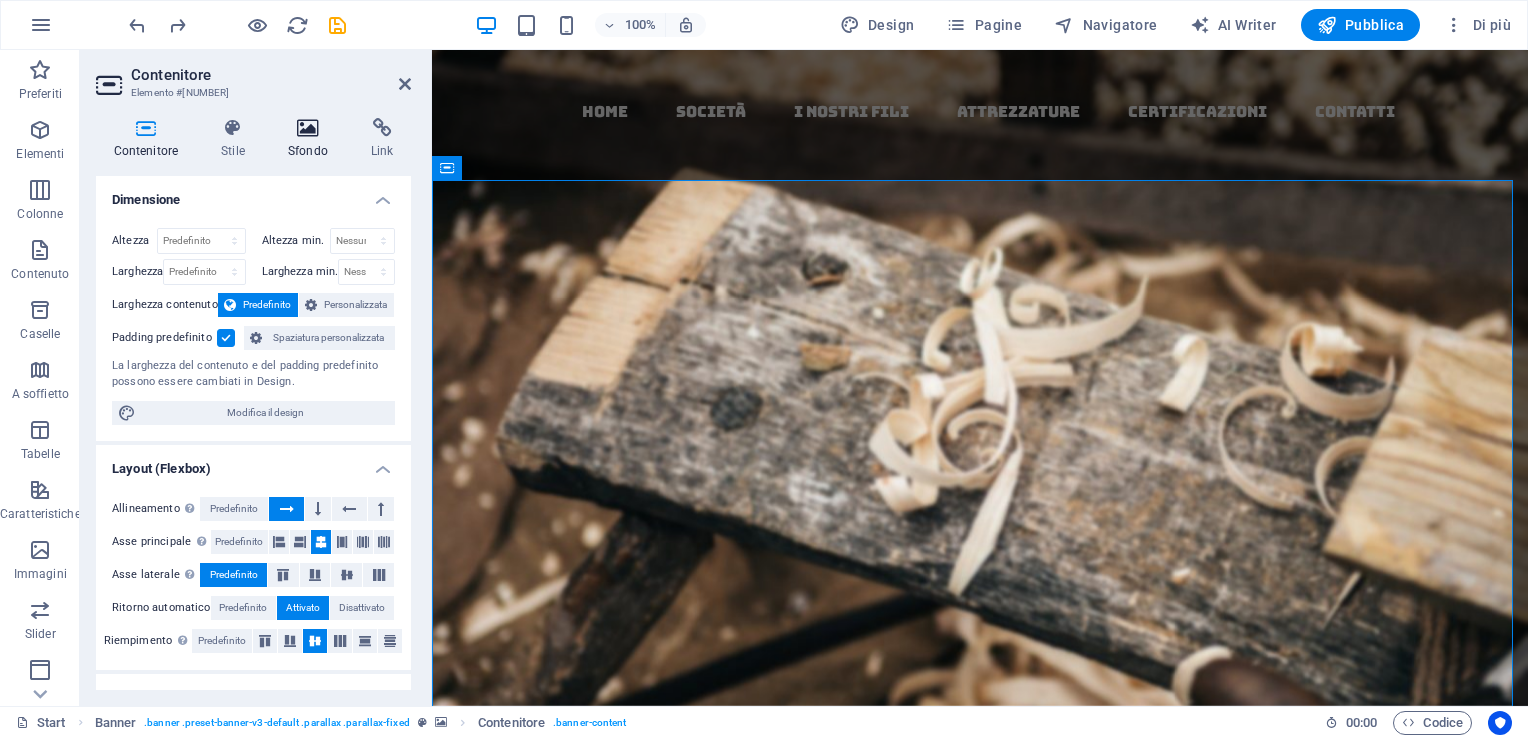 click on "Sfondo" at bounding box center [311, 139] 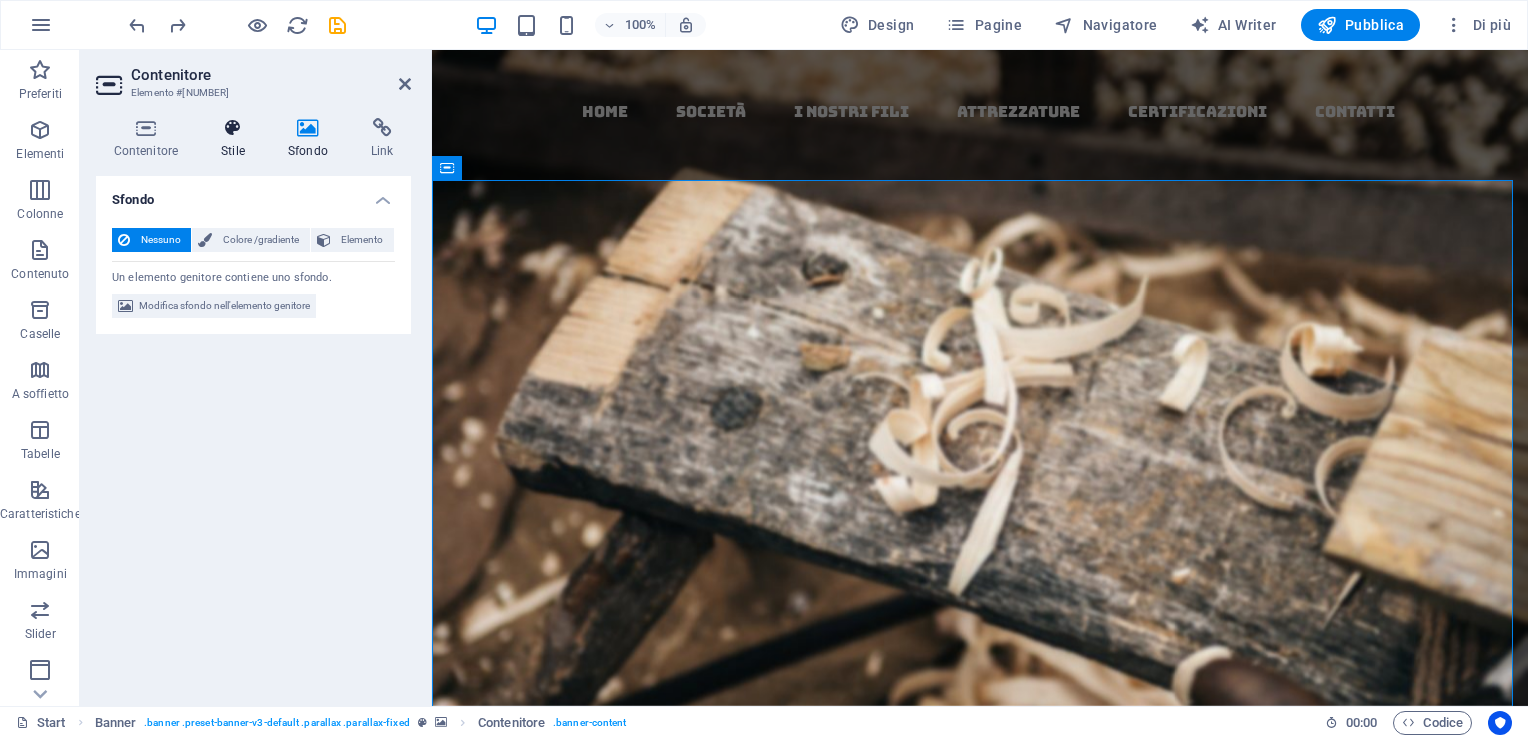 click at bounding box center (233, 128) 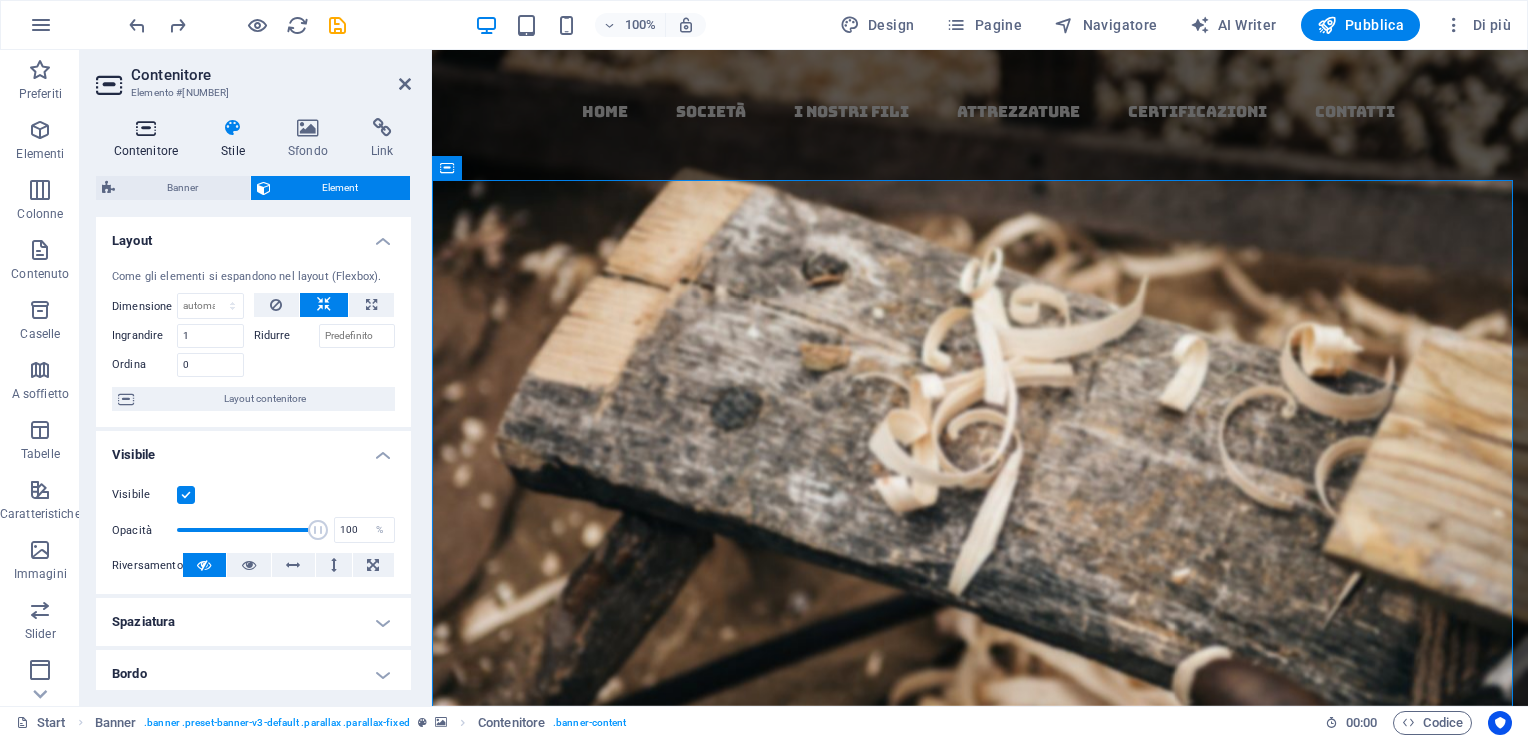 click at bounding box center [146, 128] 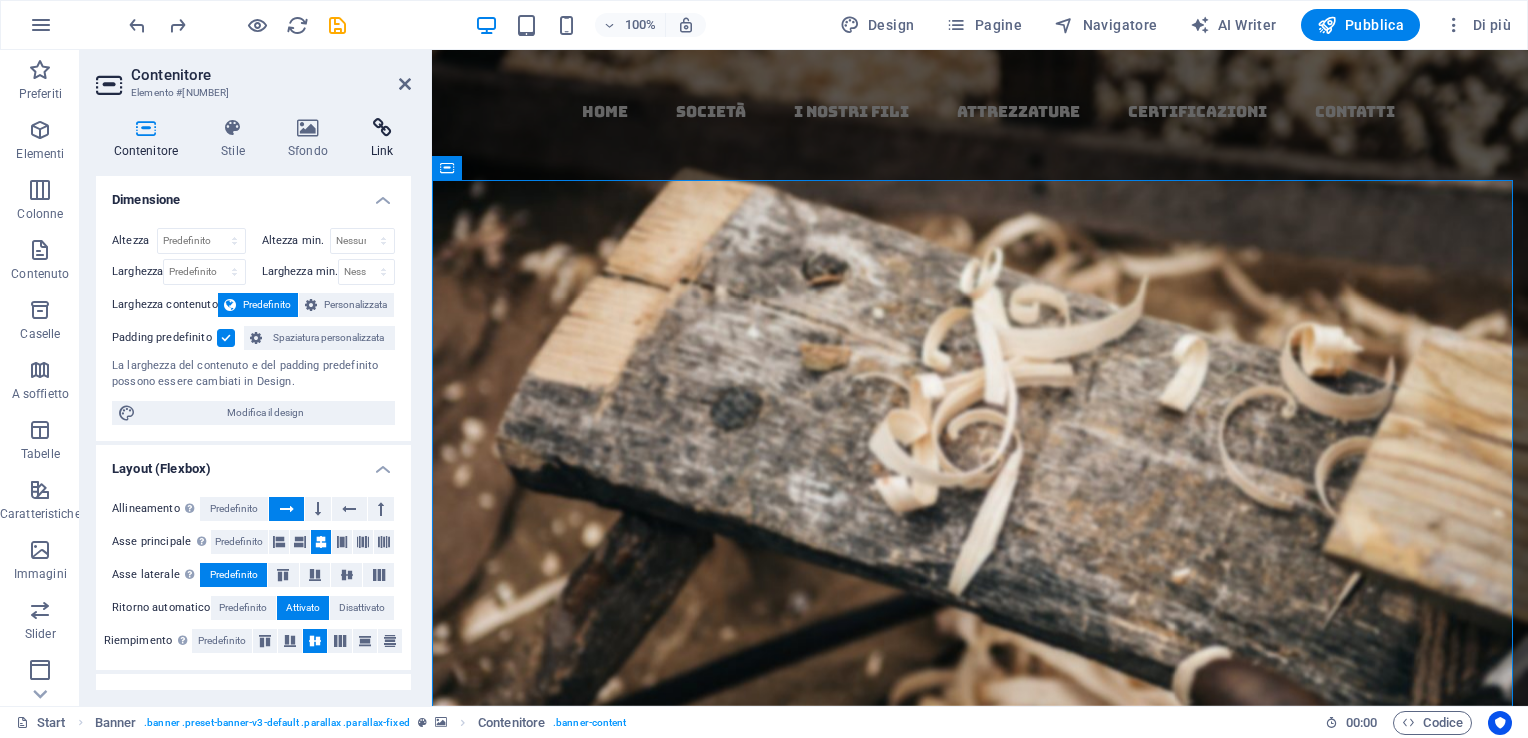click on "Link" at bounding box center (382, 139) 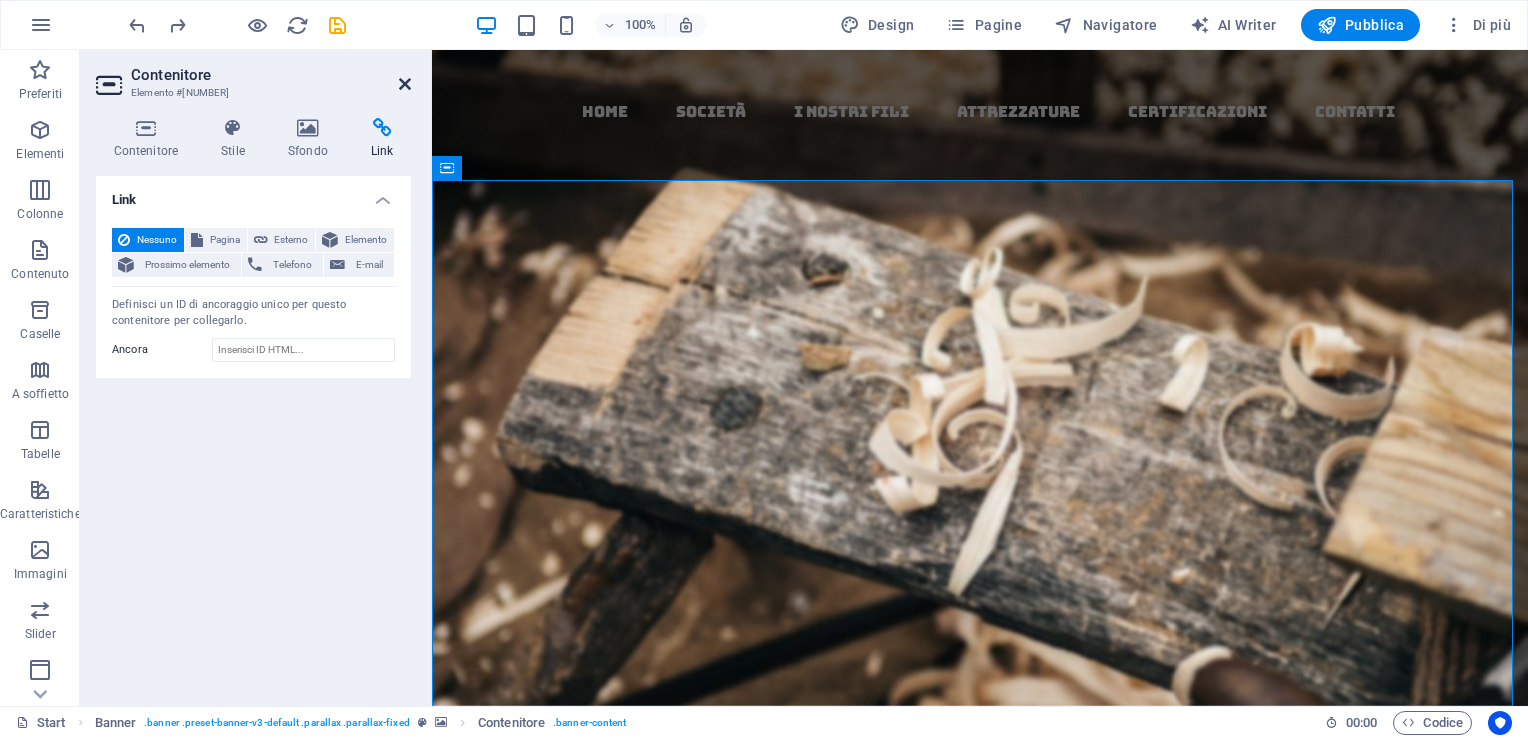 click at bounding box center [405, 84] 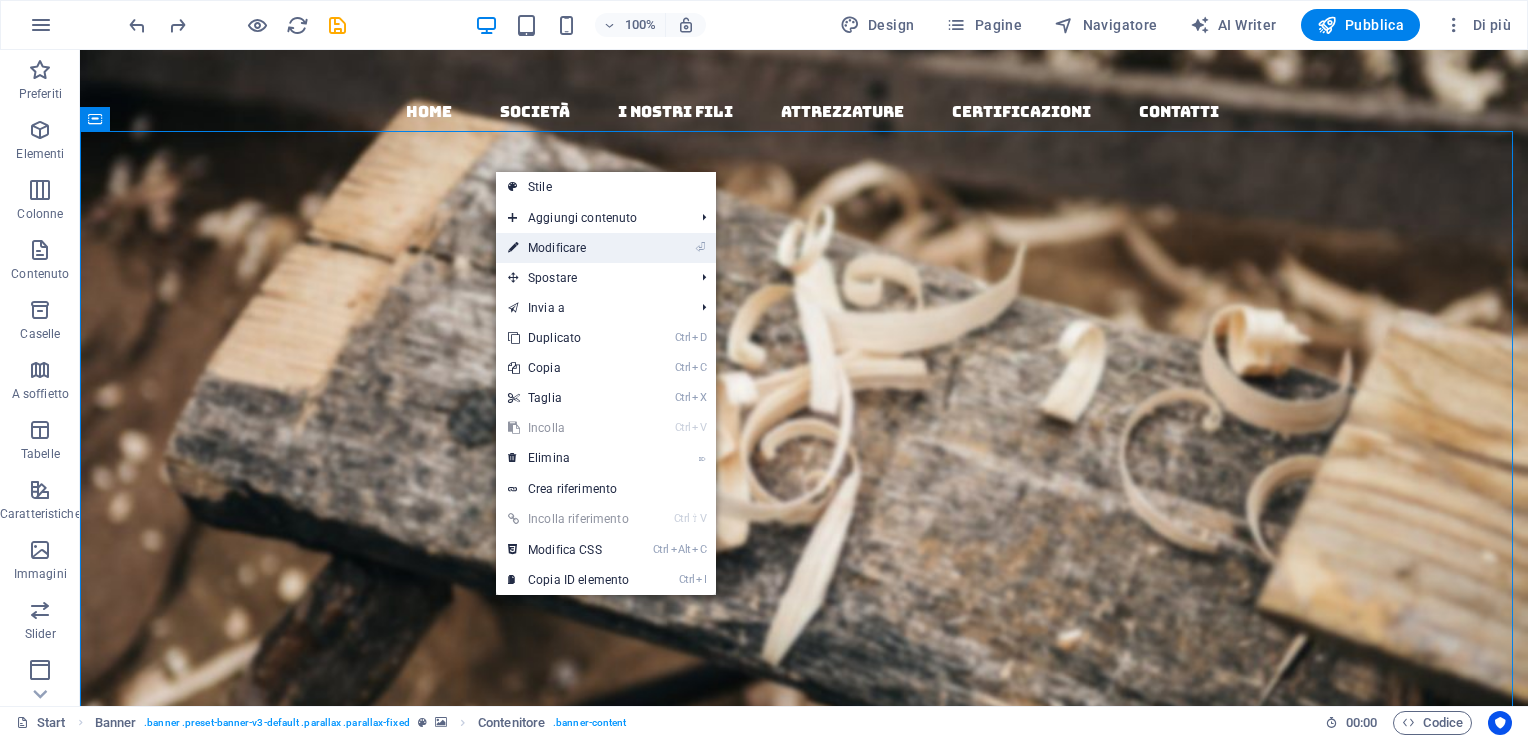click on "⏎  Modificare" at bounding box center [568, 248] 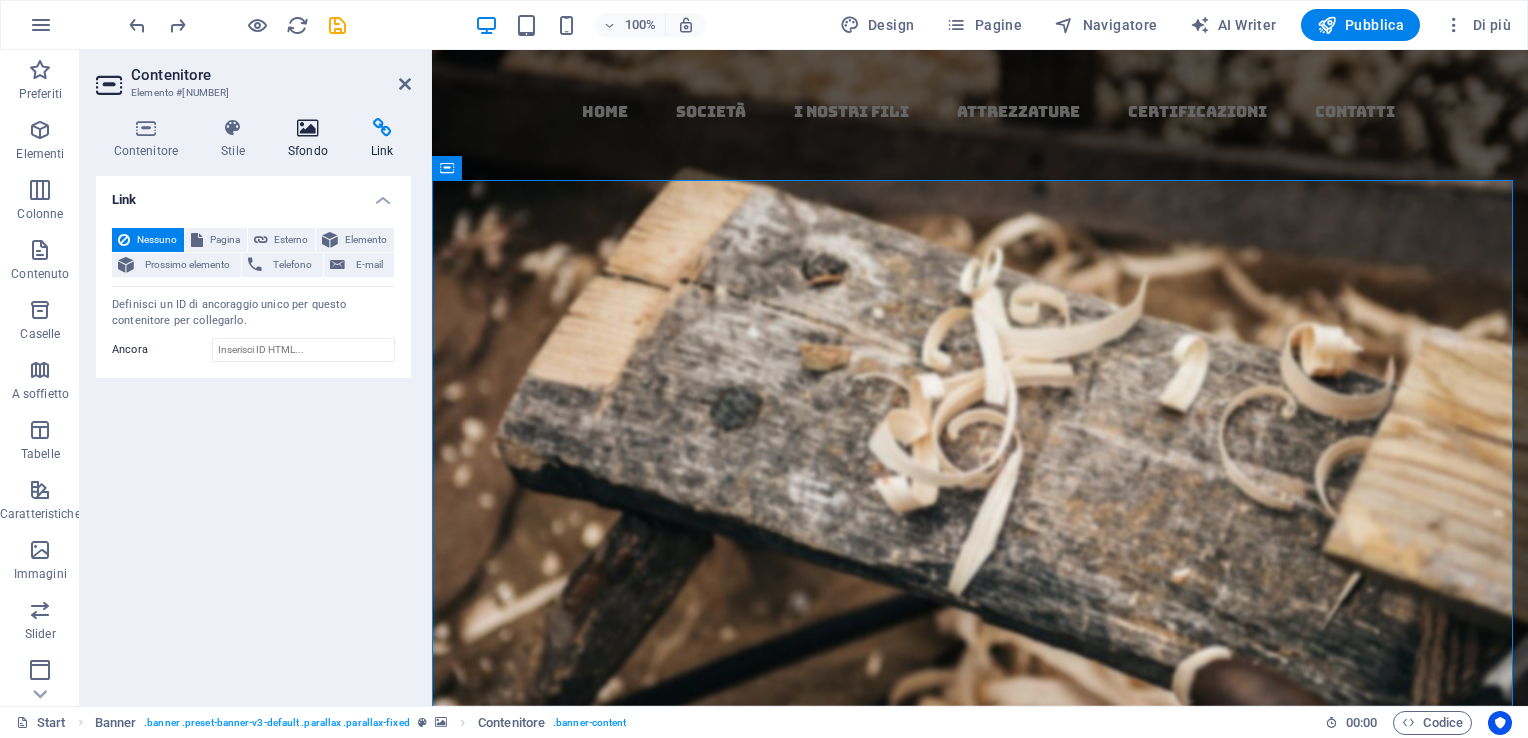 click at bounding box center (307, 128) 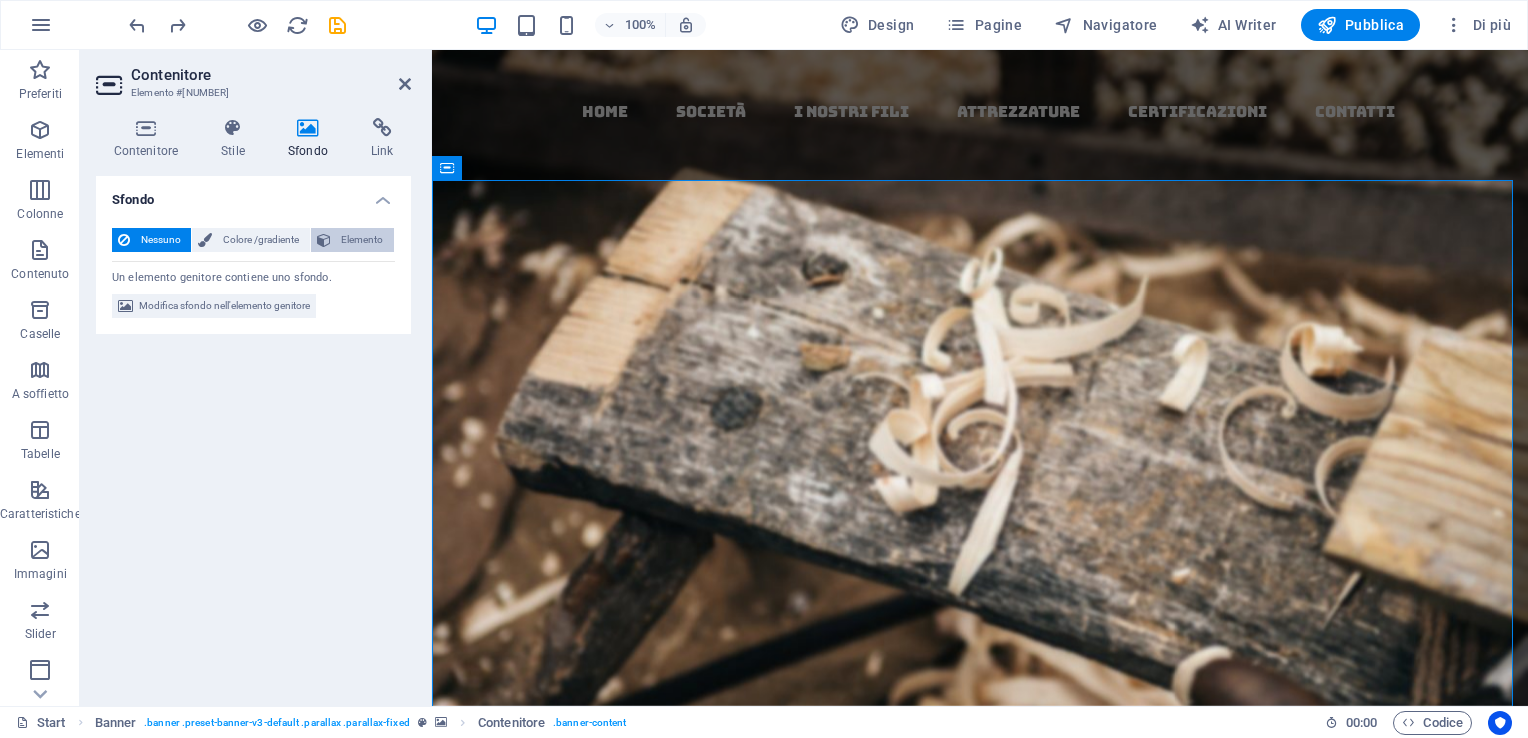 click on "Elemento" at bounding box center [362, 240] 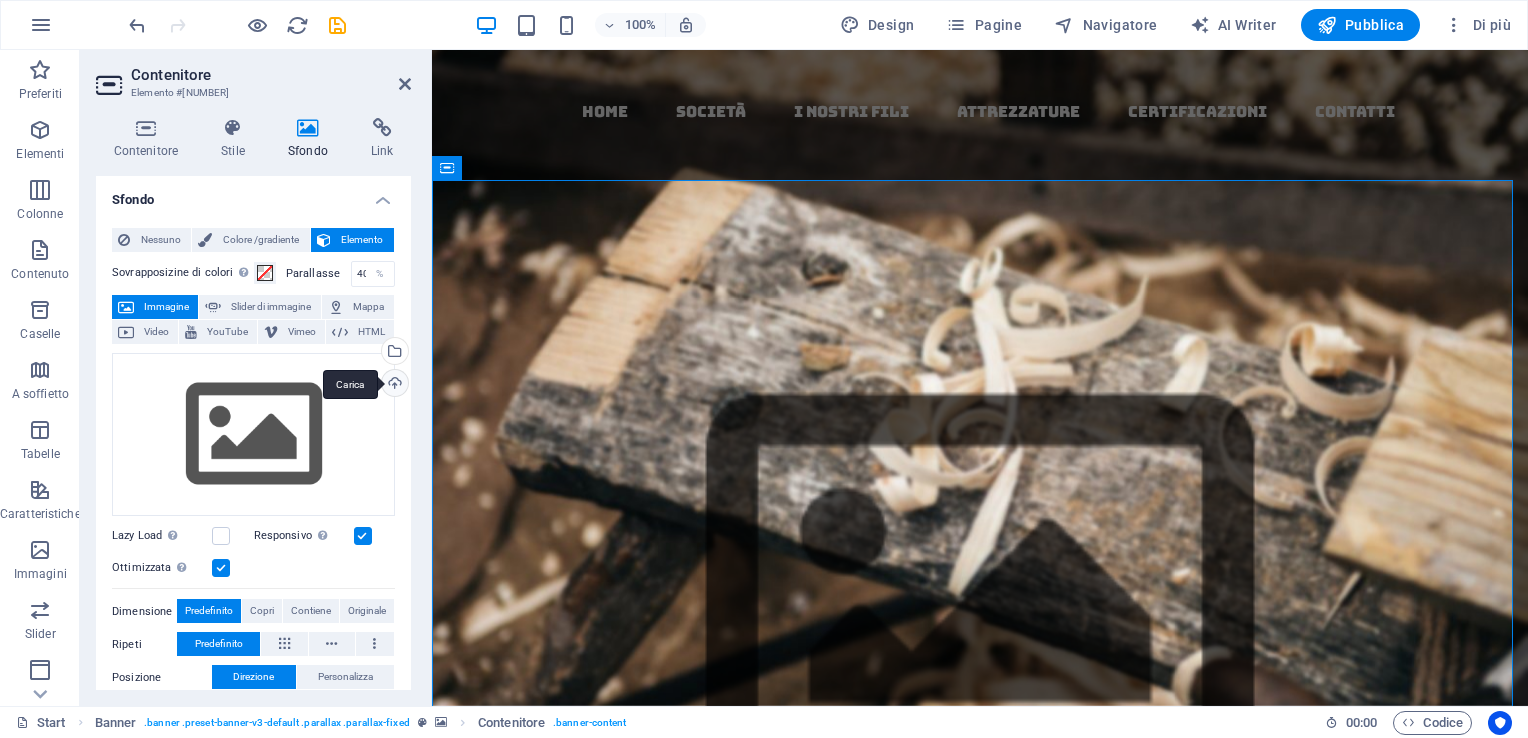 click on "Carica" at bounding box center (393, 385) 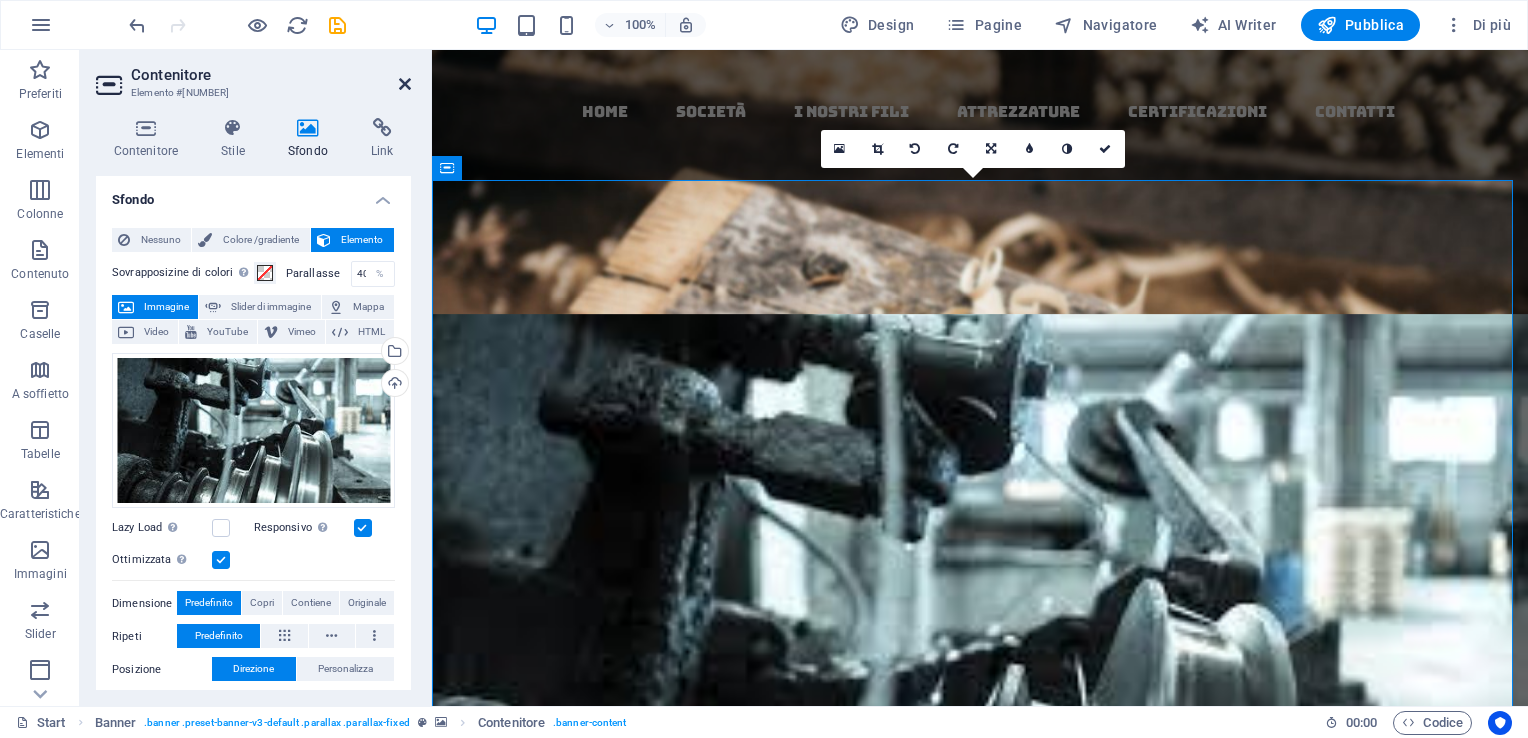 drag, startPoint x: 400, startPoint y: 79, endPoint x: 345, endPoint y: 208, distance: 140.23552 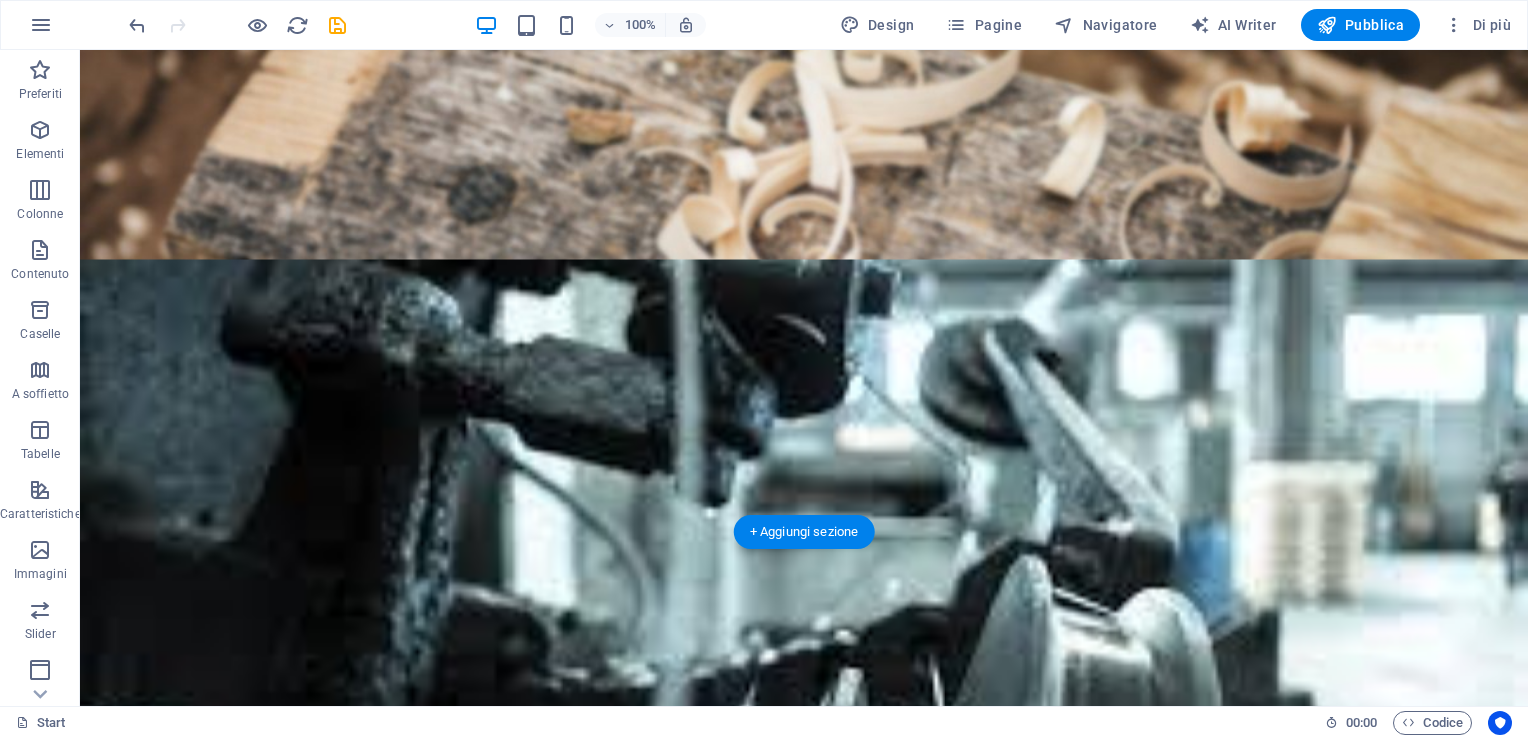 scroll, scrollTop: 0, scrollLeft: 0, axis: both 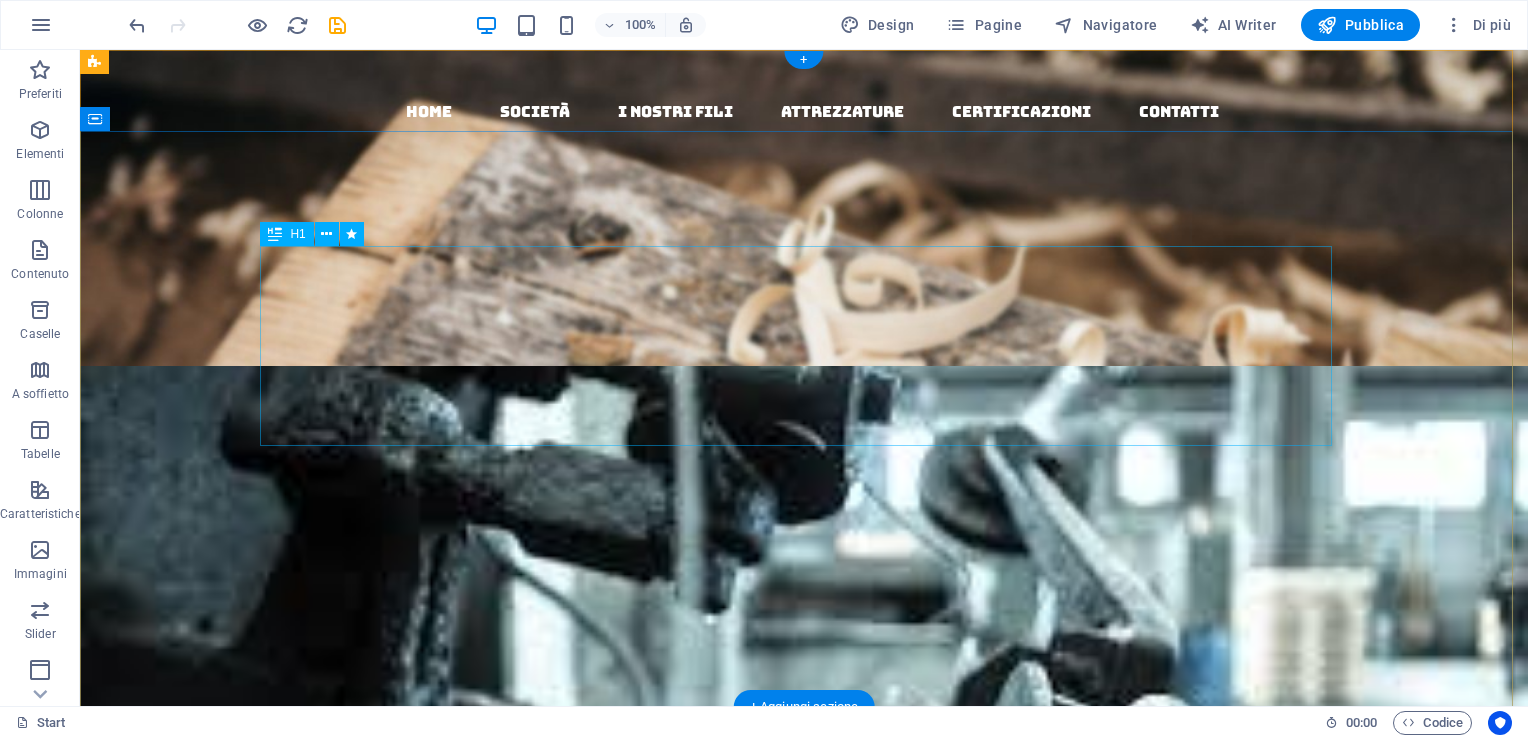 click on "Woodworks ­ made with   Passion" at bounding box center (804, 1203) 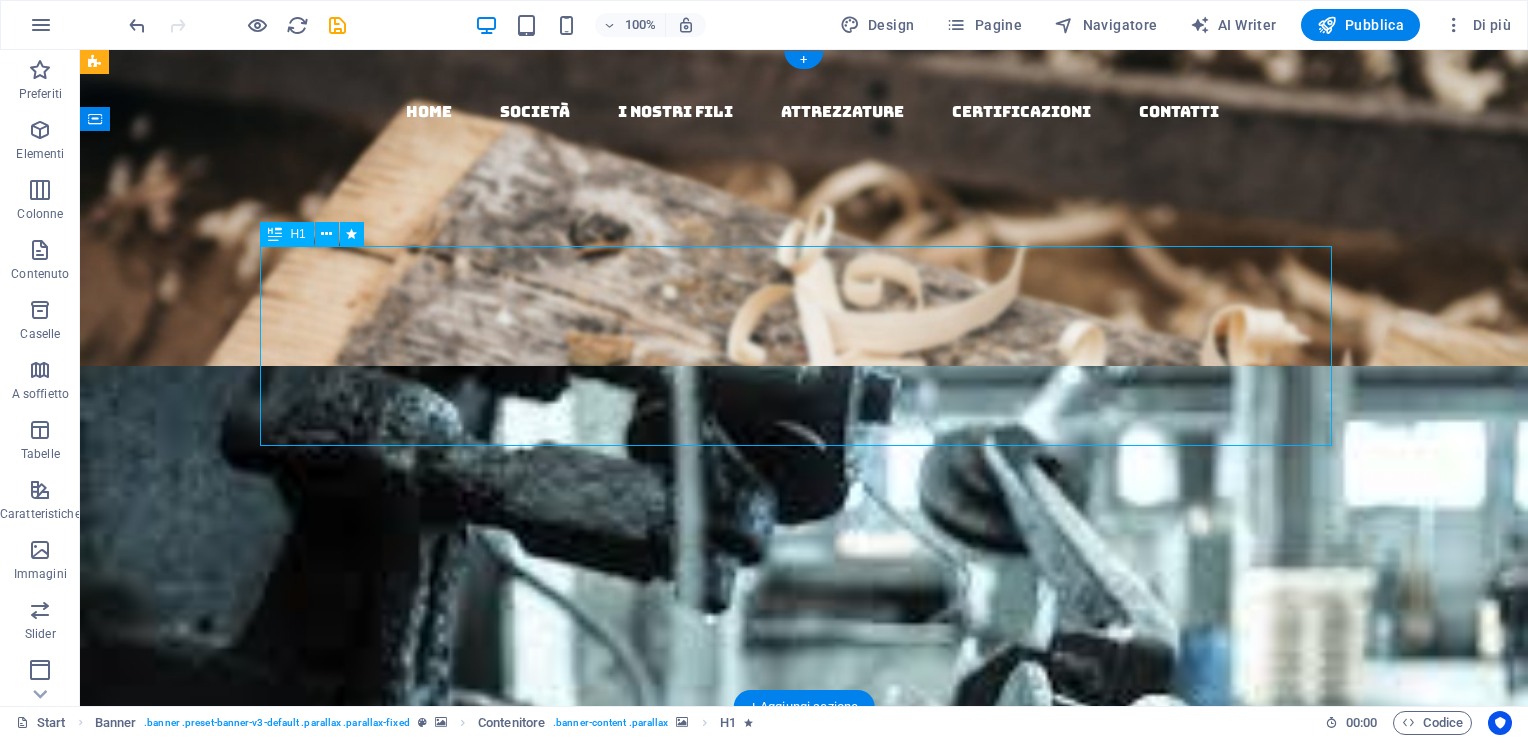 click on "Woodworks ­ made with   Passion" at bounding box center [804, 1203] 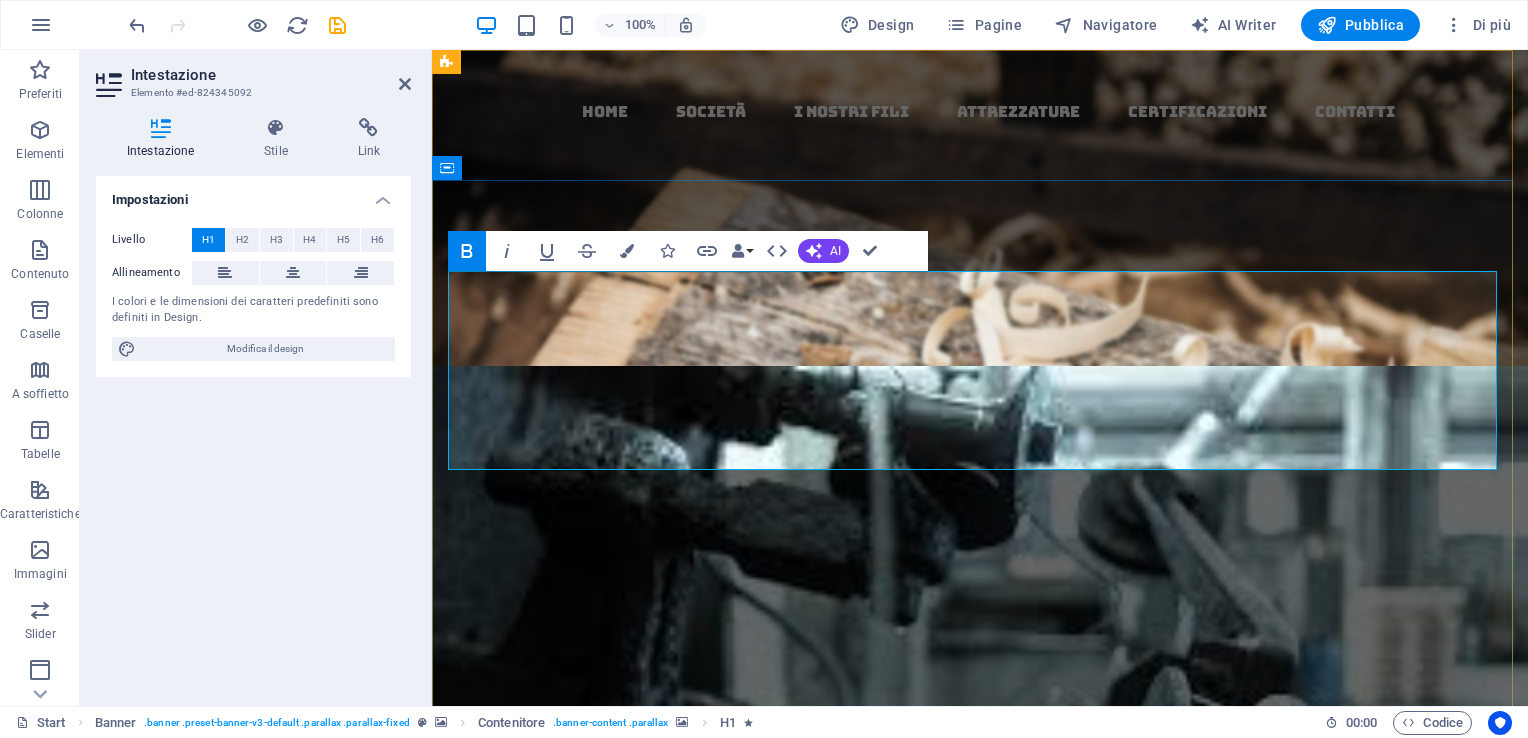 click on "Woodworks ­" at bounding box center (856, 1152) 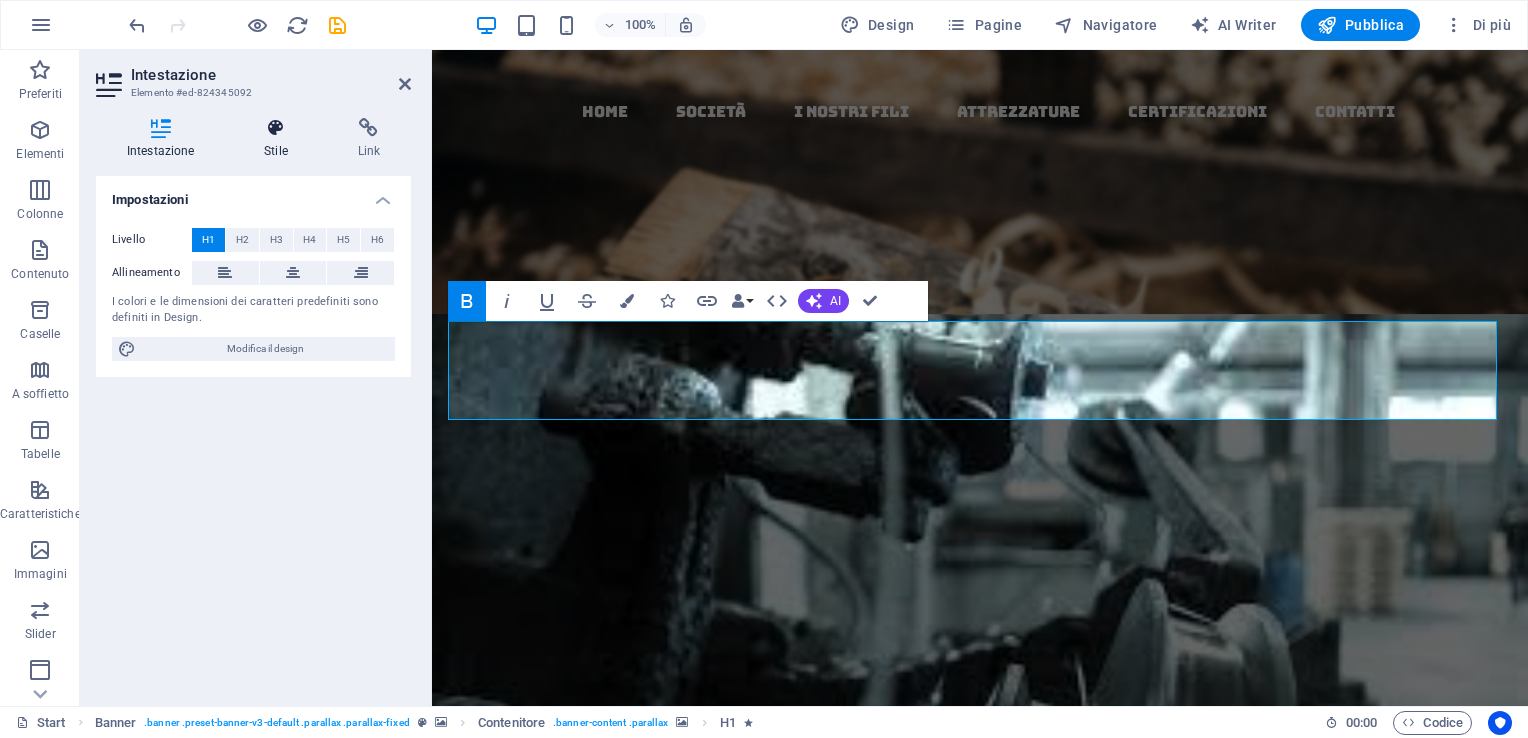 click on "Stile" at bounding box center [279, 139] 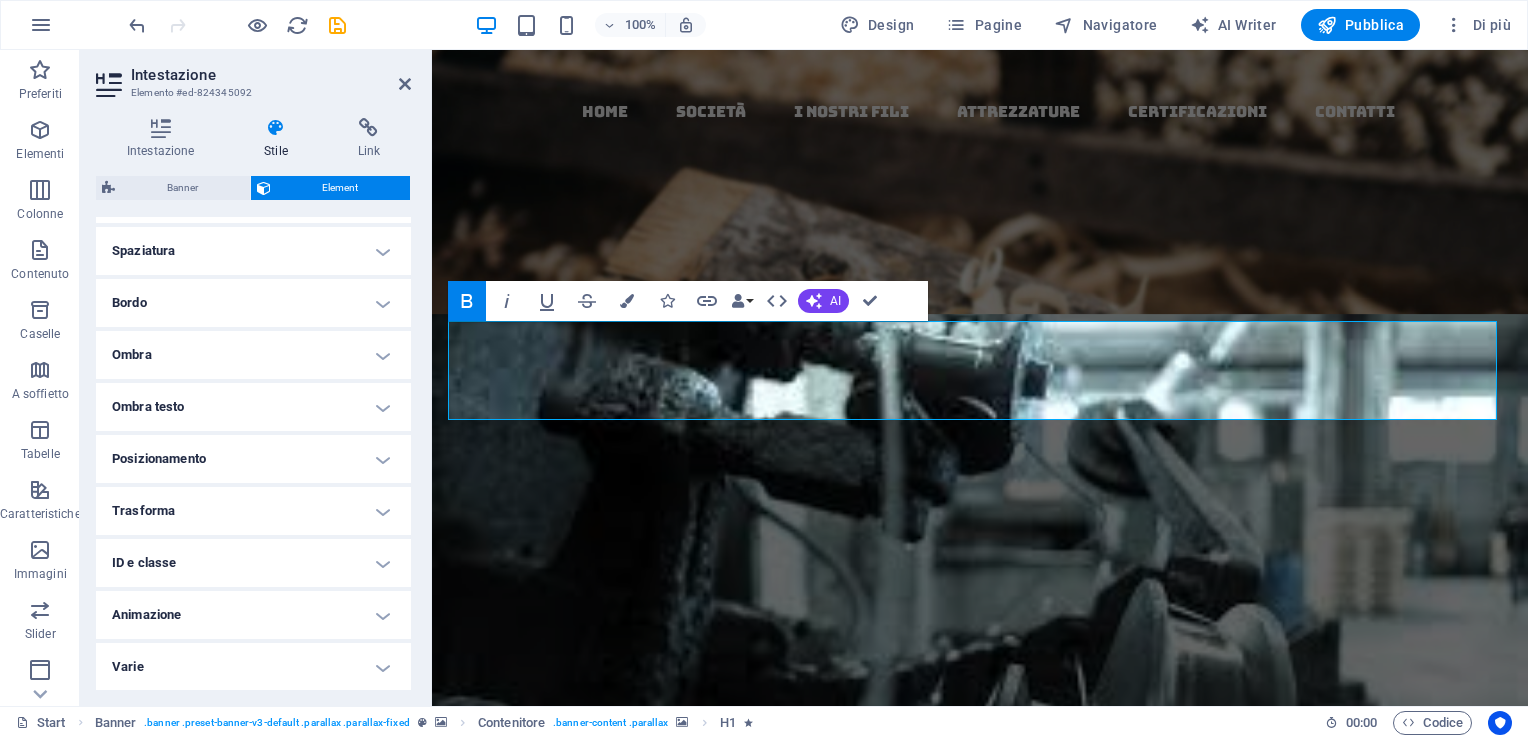 scroll, scrollTop: 0, scrollLeft: 0, axis: both 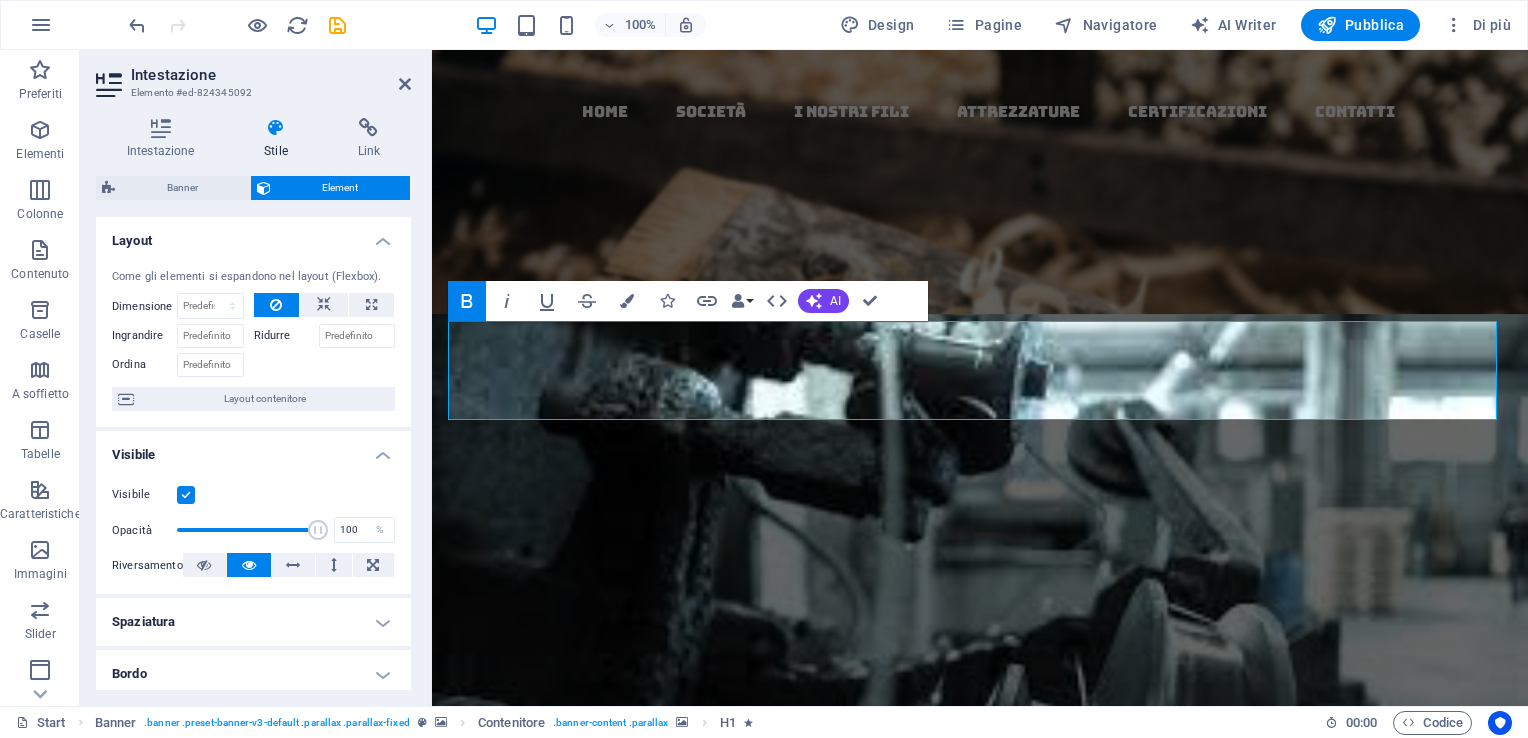 click at bounding box center [980, 603] 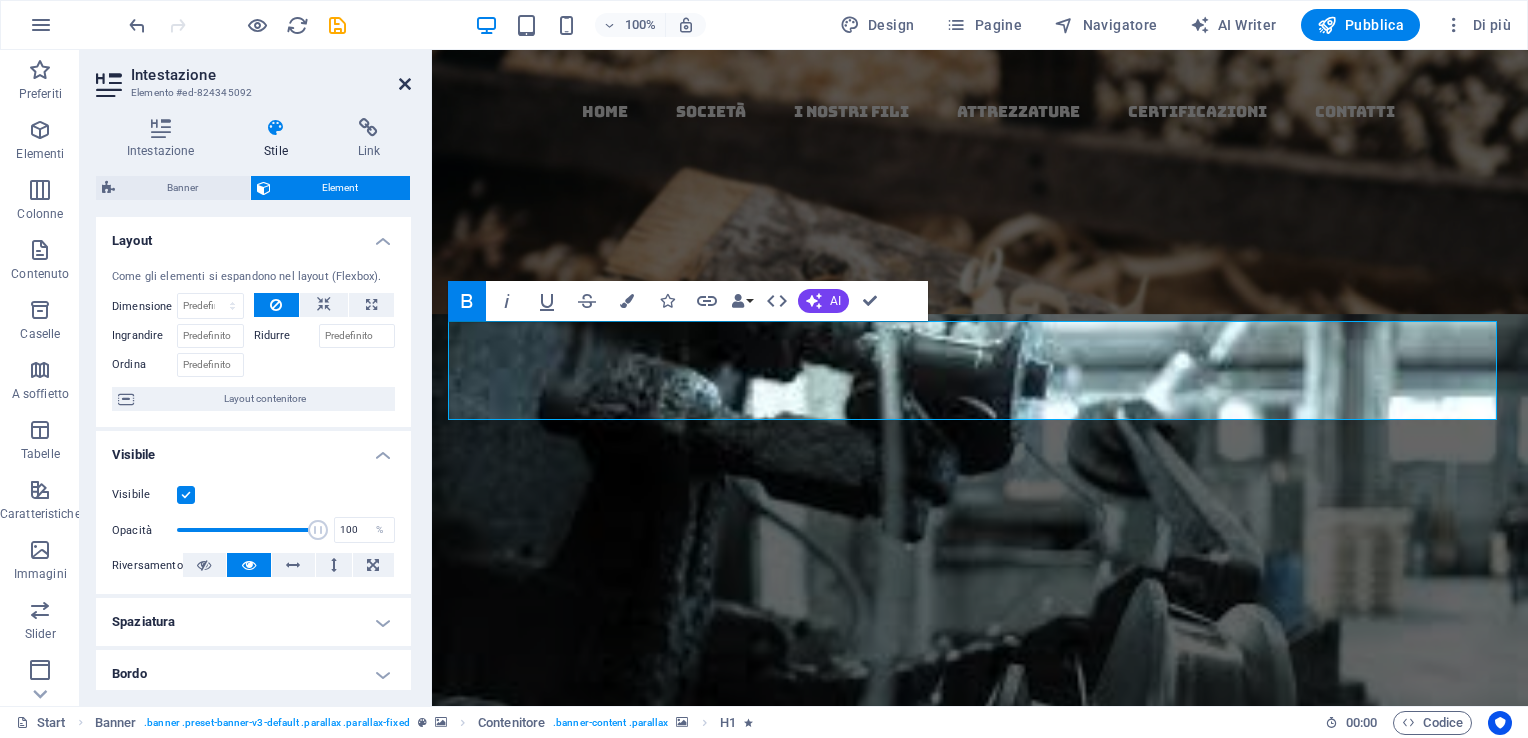 drag, startPoint x: 405, startPoint y: 84, endPoint x: 328, endPoint y: 53, distance: 83.00603 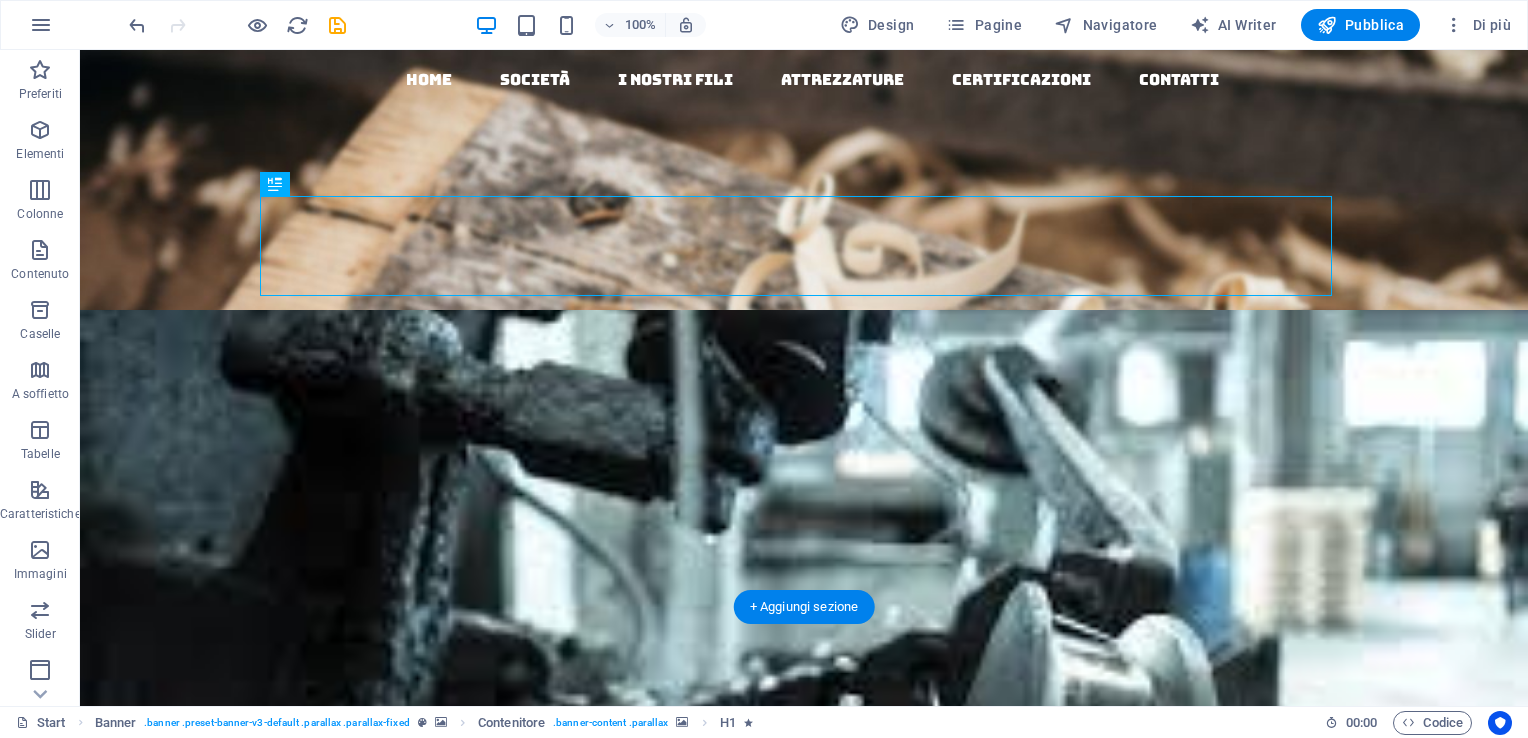 scroll, scrollTop: 0, scrollLeft: 0, axis: both 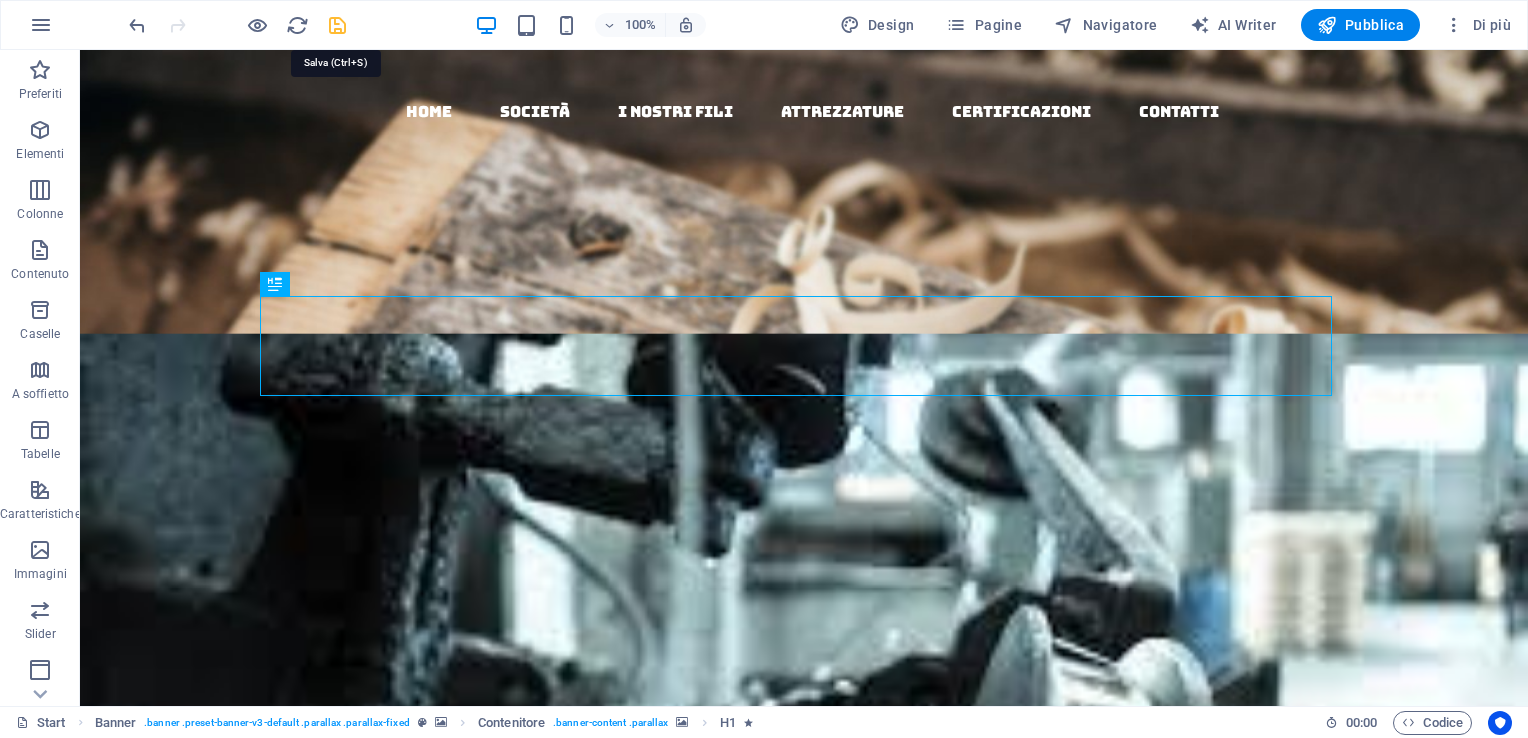 click at bounding box center [337, 25] 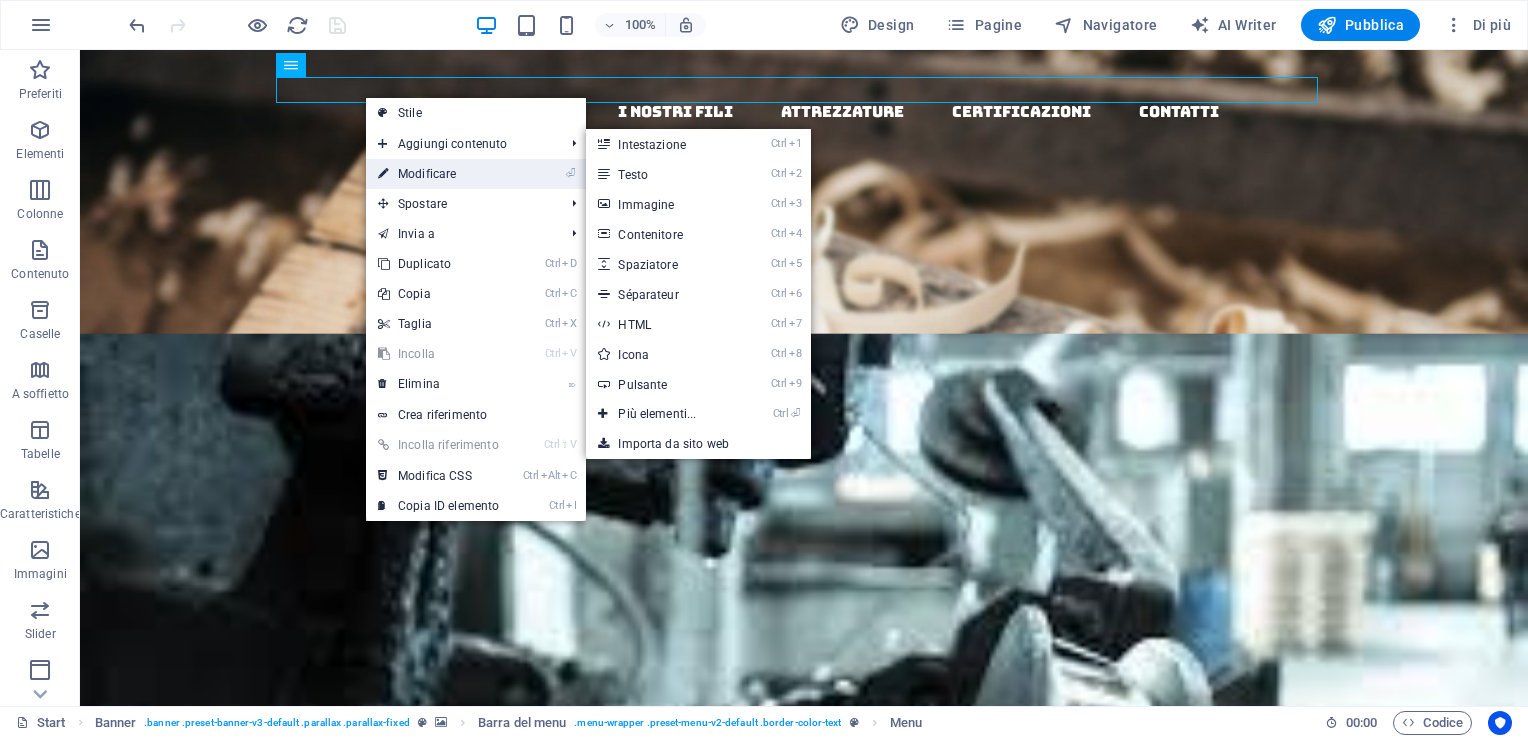 drag, startPoint x: 28, startPoint y: 120, endPoint x: 460, endPoint y: 170, distance: 434.88388 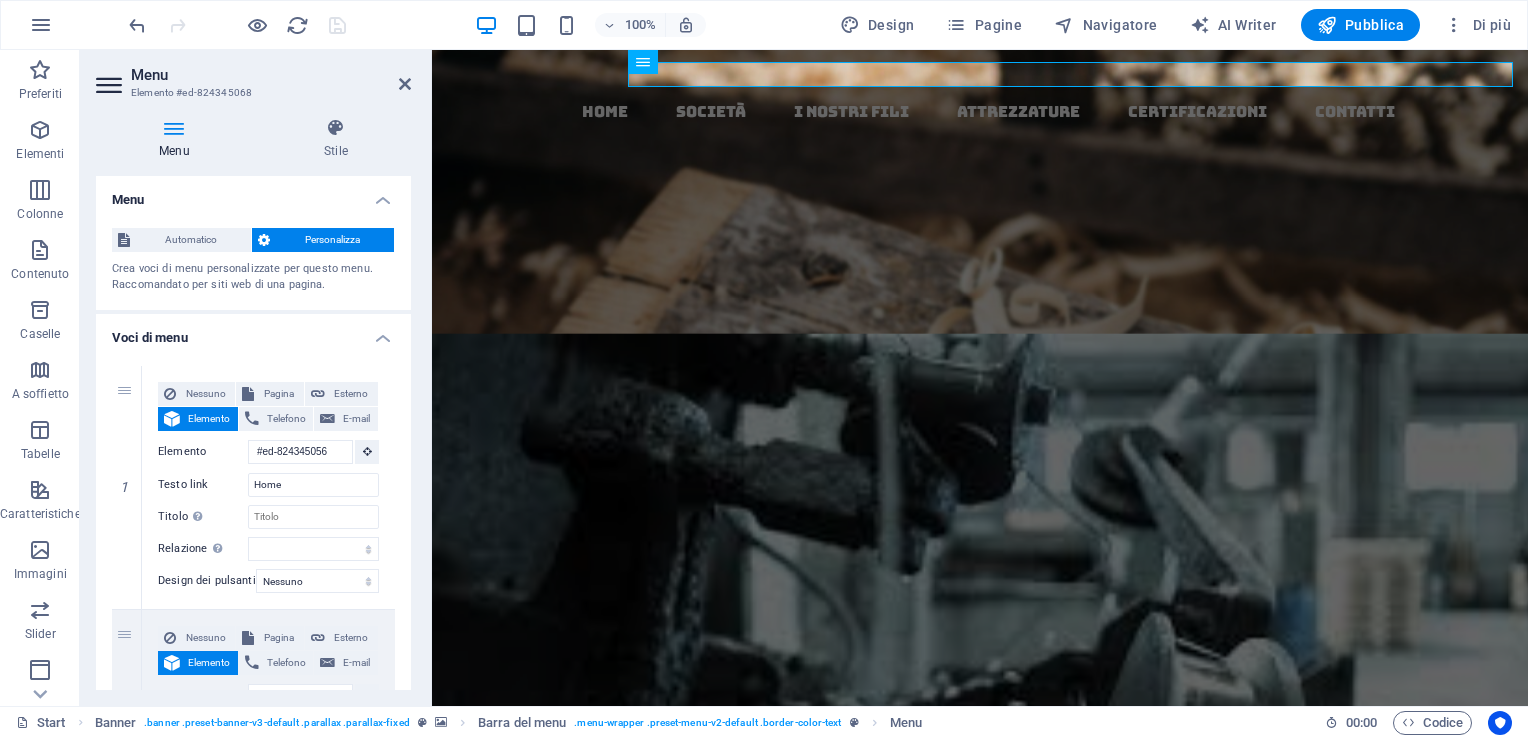 click on "Menu" at bounding box center (271, 75) 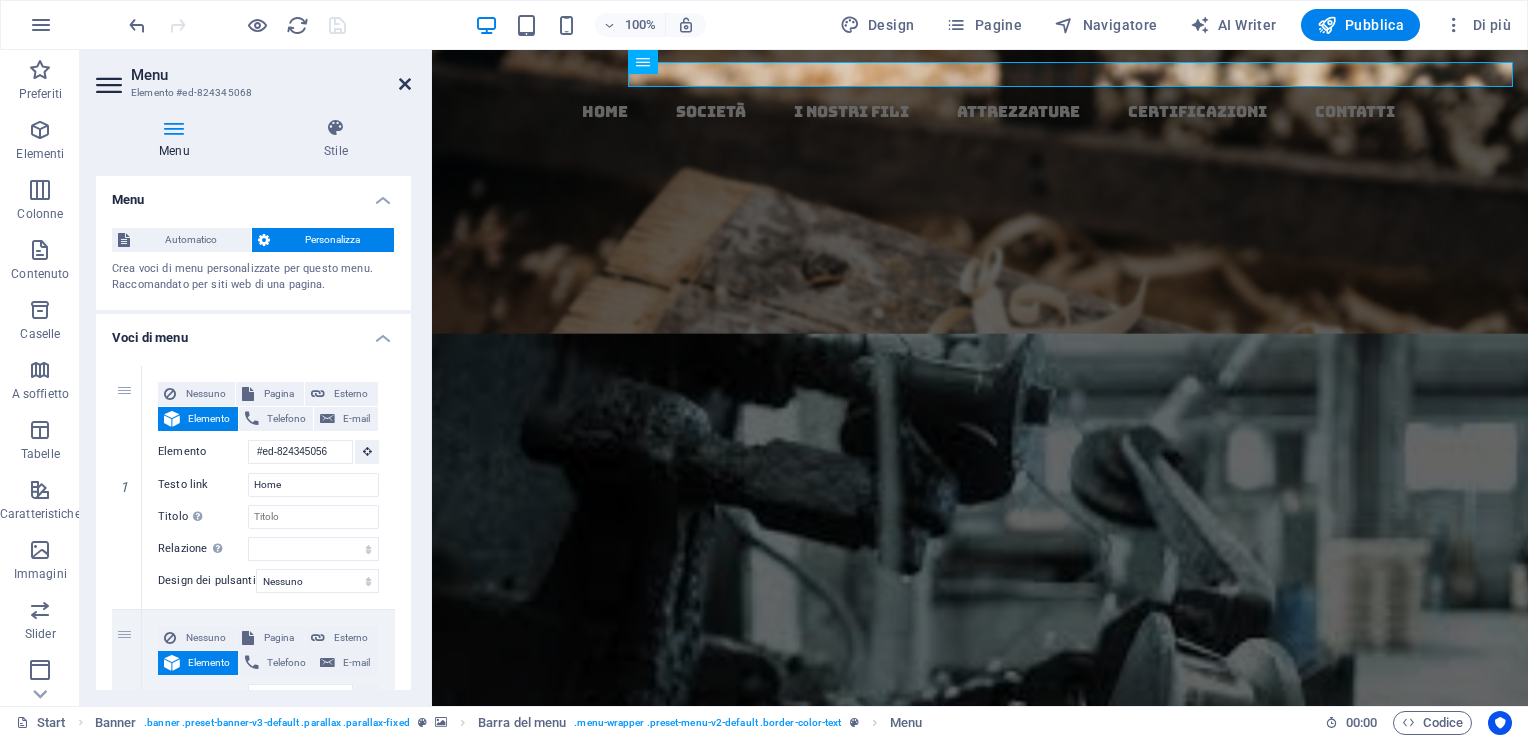 click at bounding box center [405, 84] 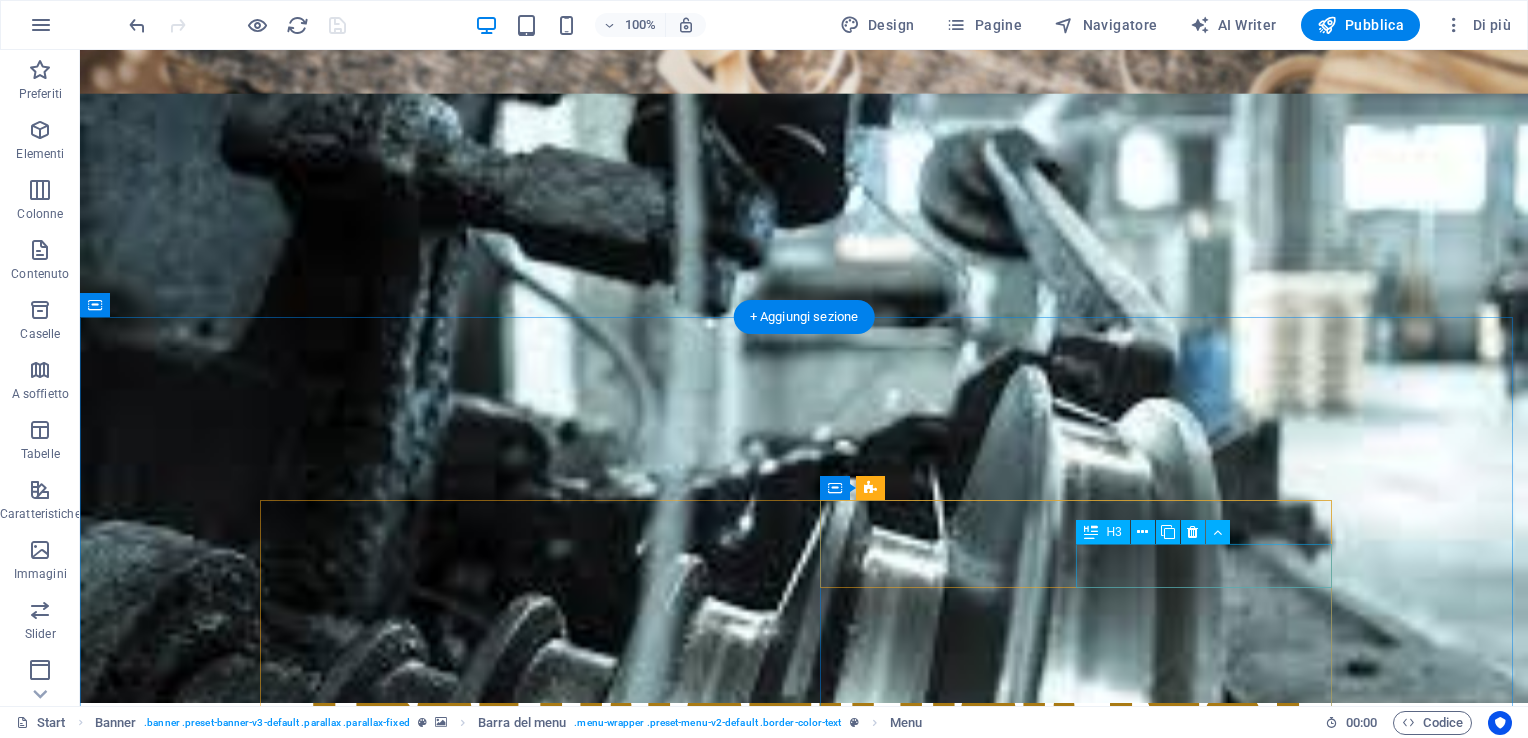 scroll, scrollTop: 0, scrollLeft: 0, axis: both 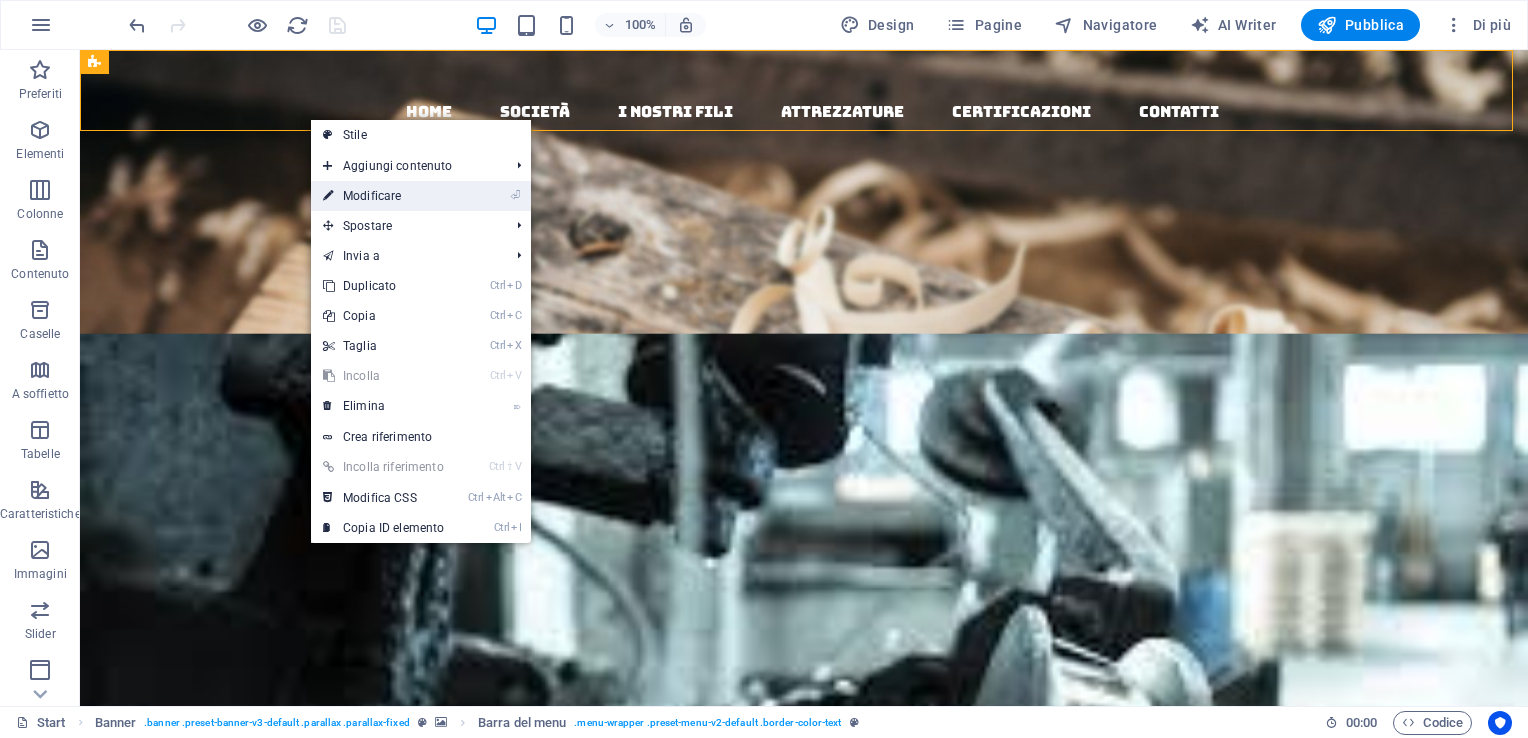 click on "⏎  Modificare" at bounding box center [383, 196] 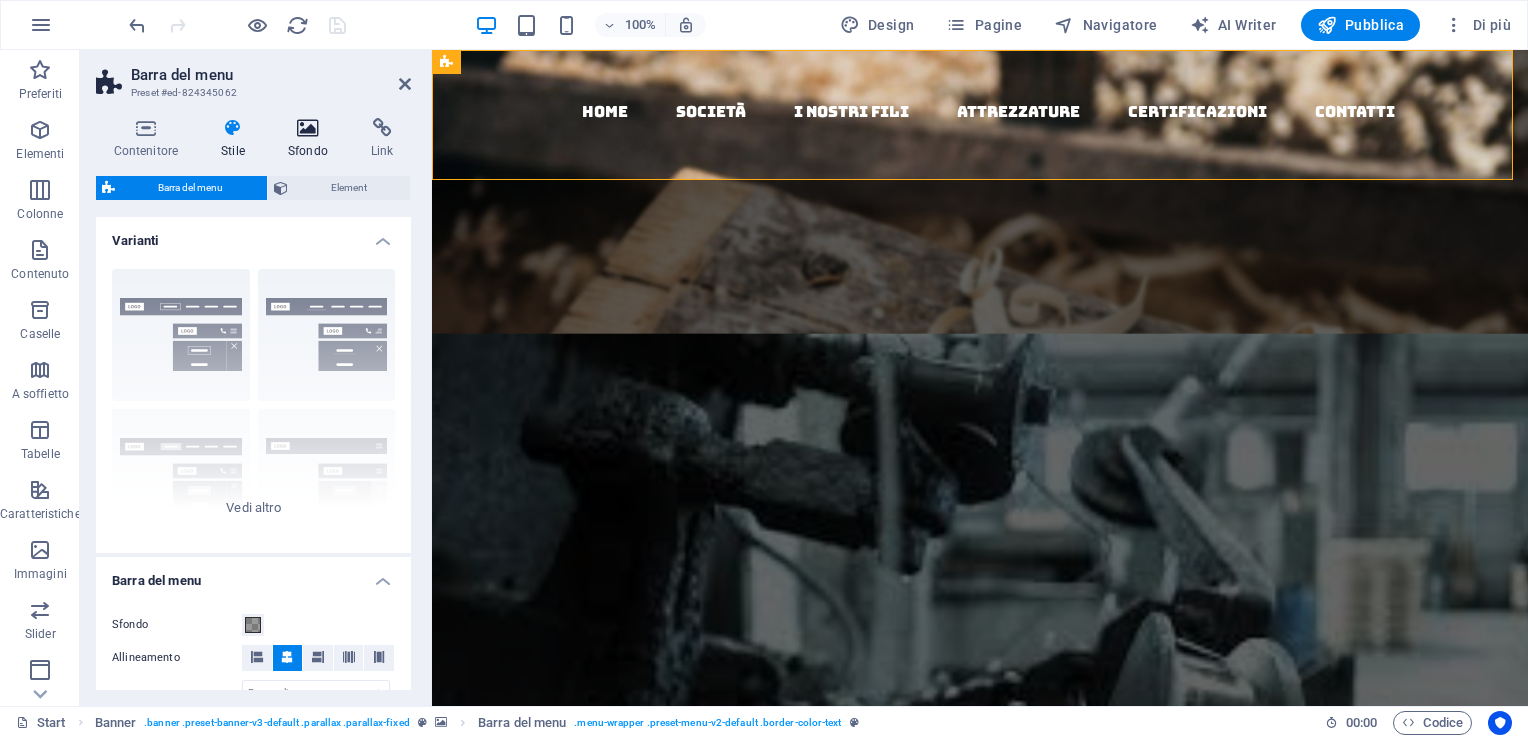 click at bounding box center (307, 128) 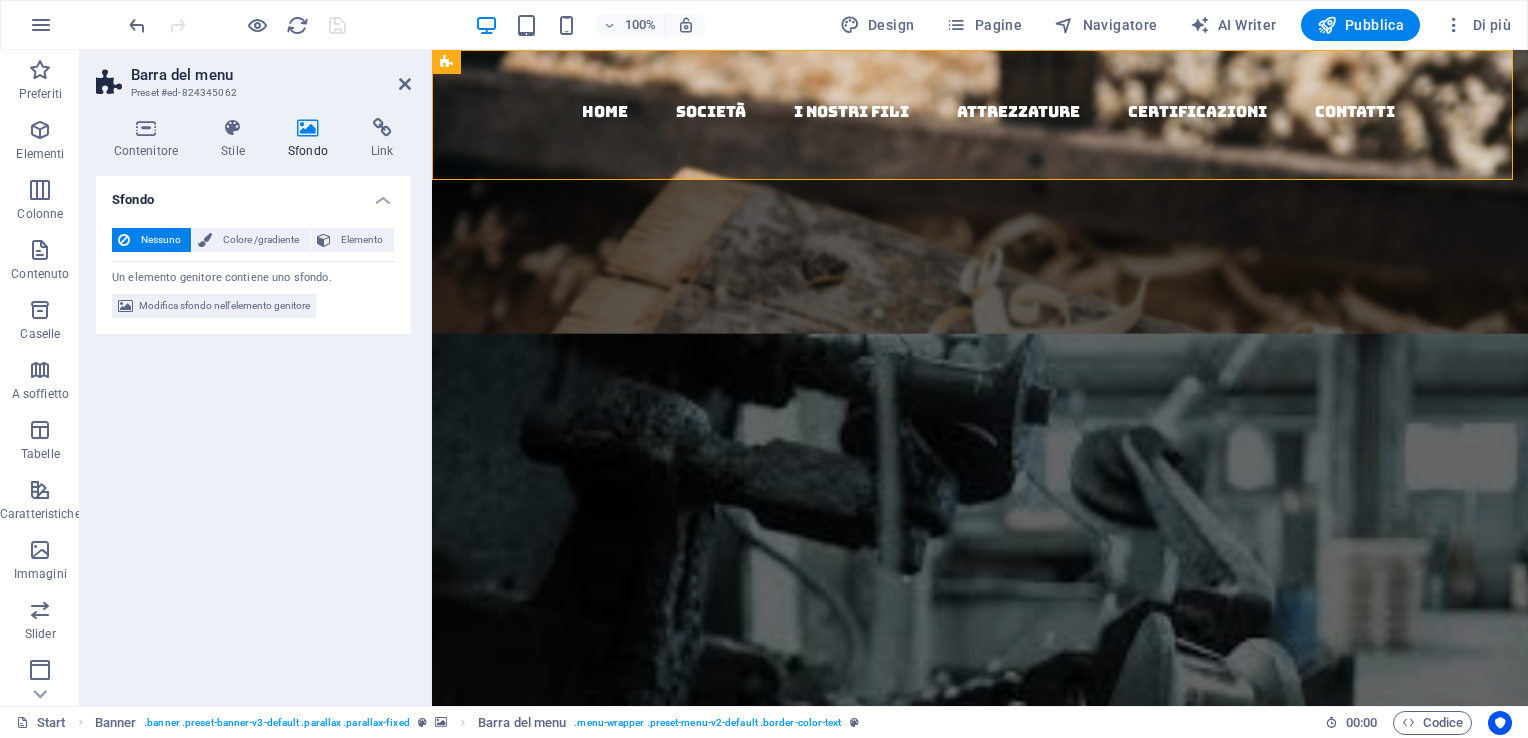 click on "Nessuno" at bounding box center [160, 240] 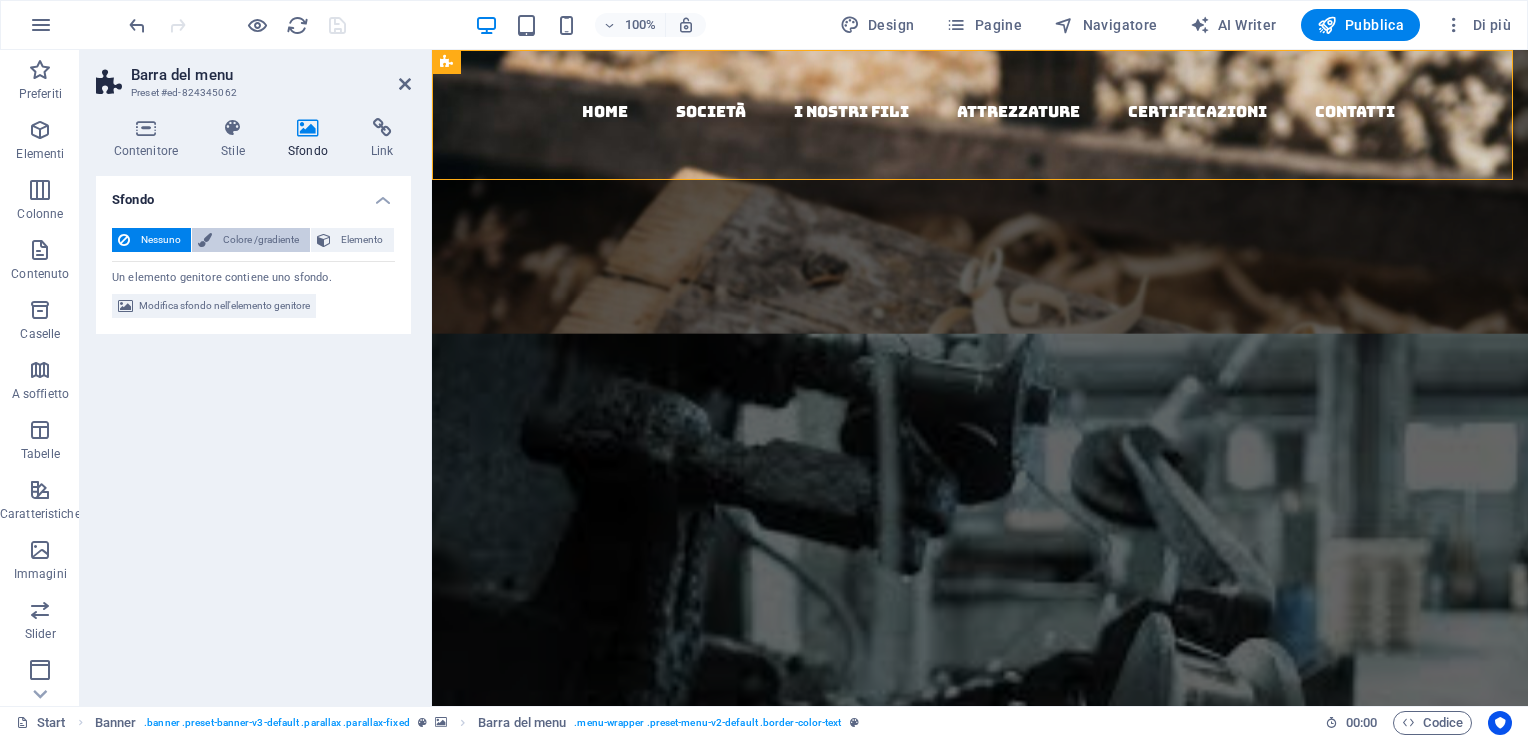 click on "Colore /gradiente" at bounding box center (260, 240) 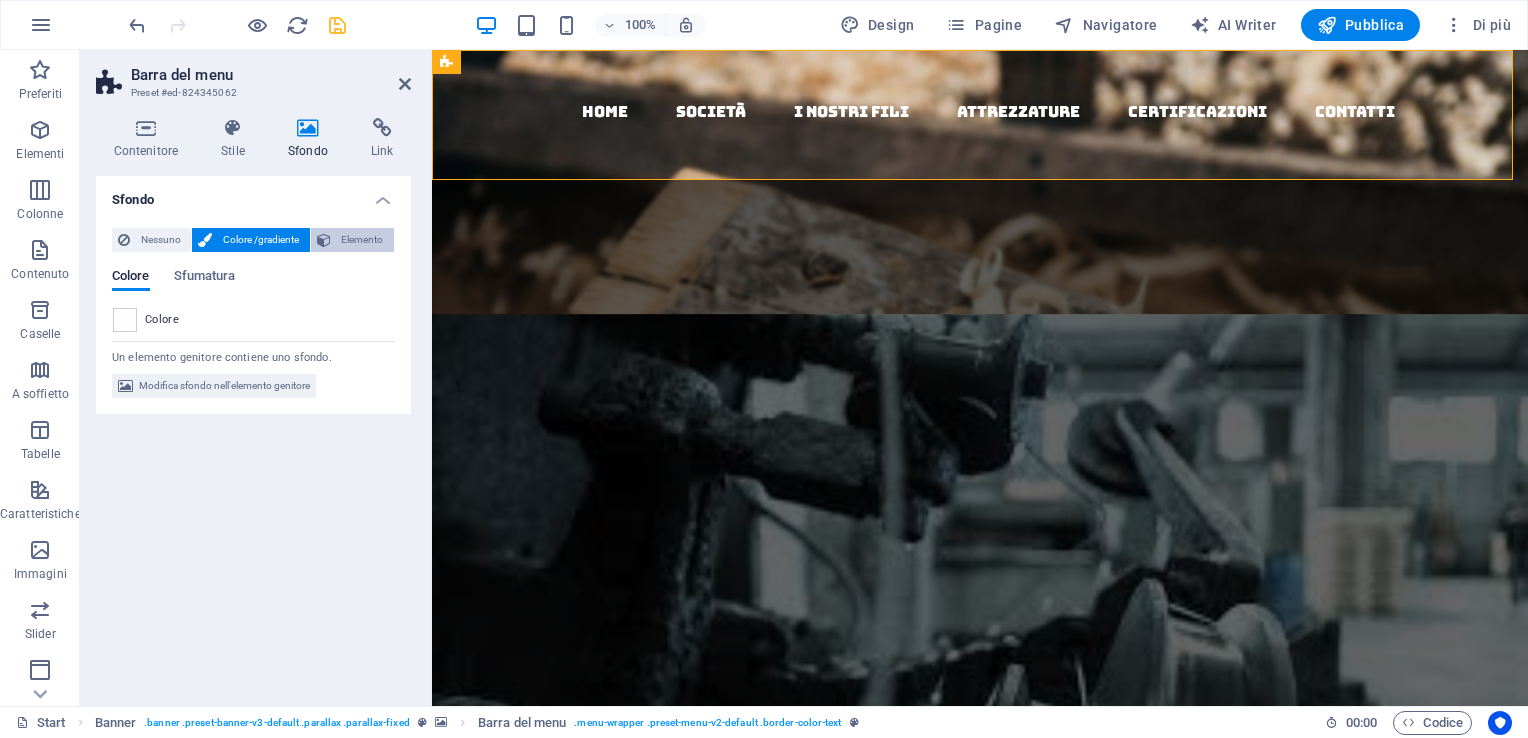 click on "Elemento" at bounding box center (362, 240) 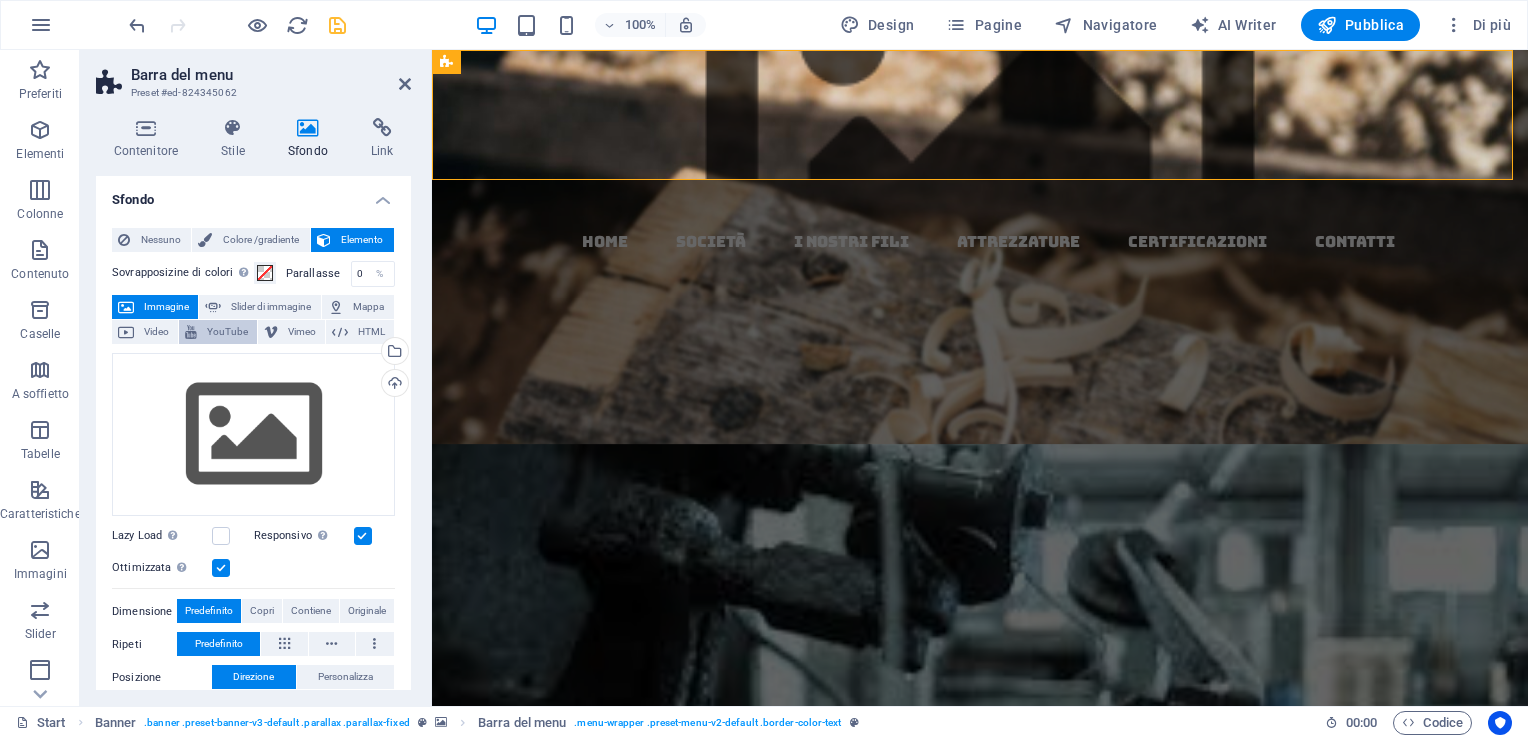 click on "YouTube" at bounding box center [227, 332] 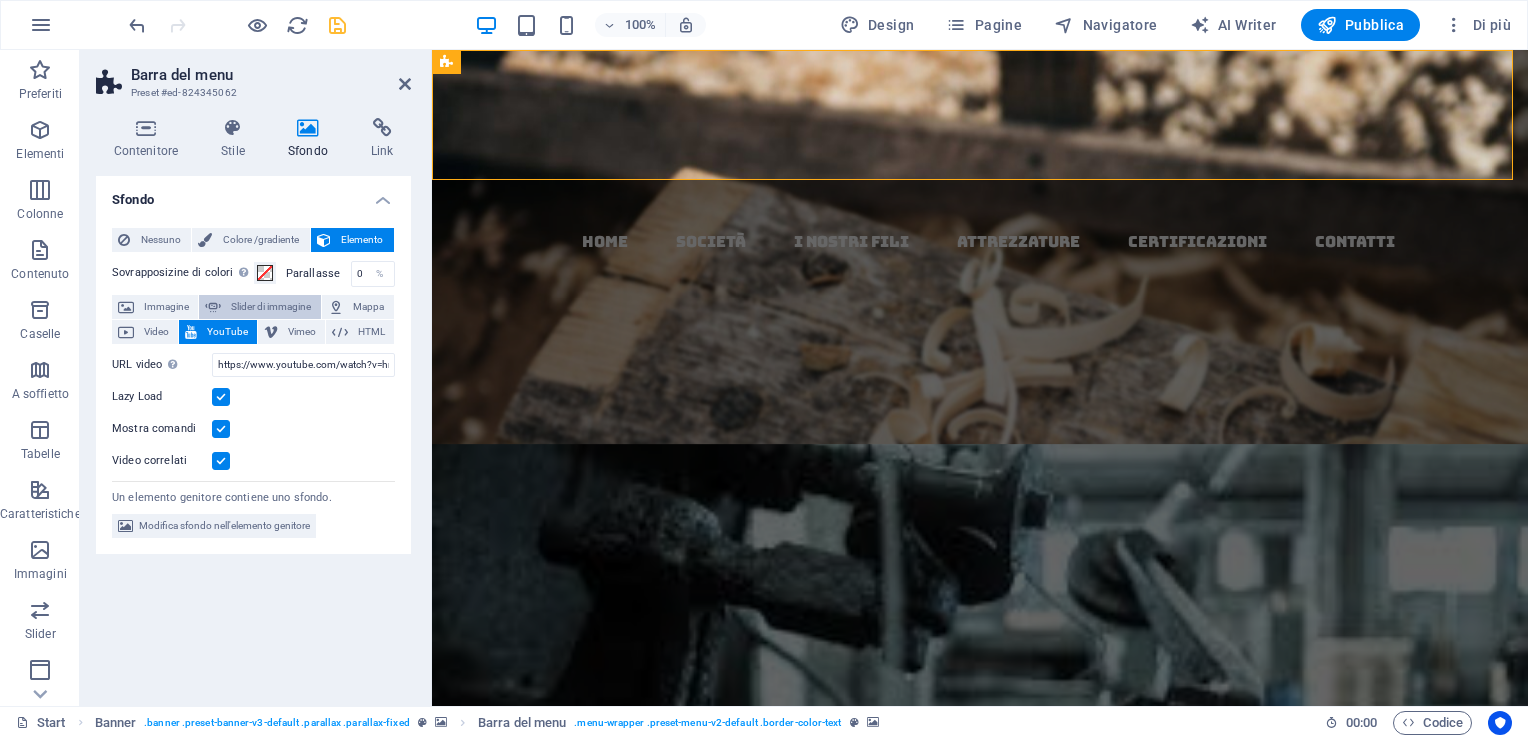 click on "Slider di immagine" at bounding box center [270, 307] 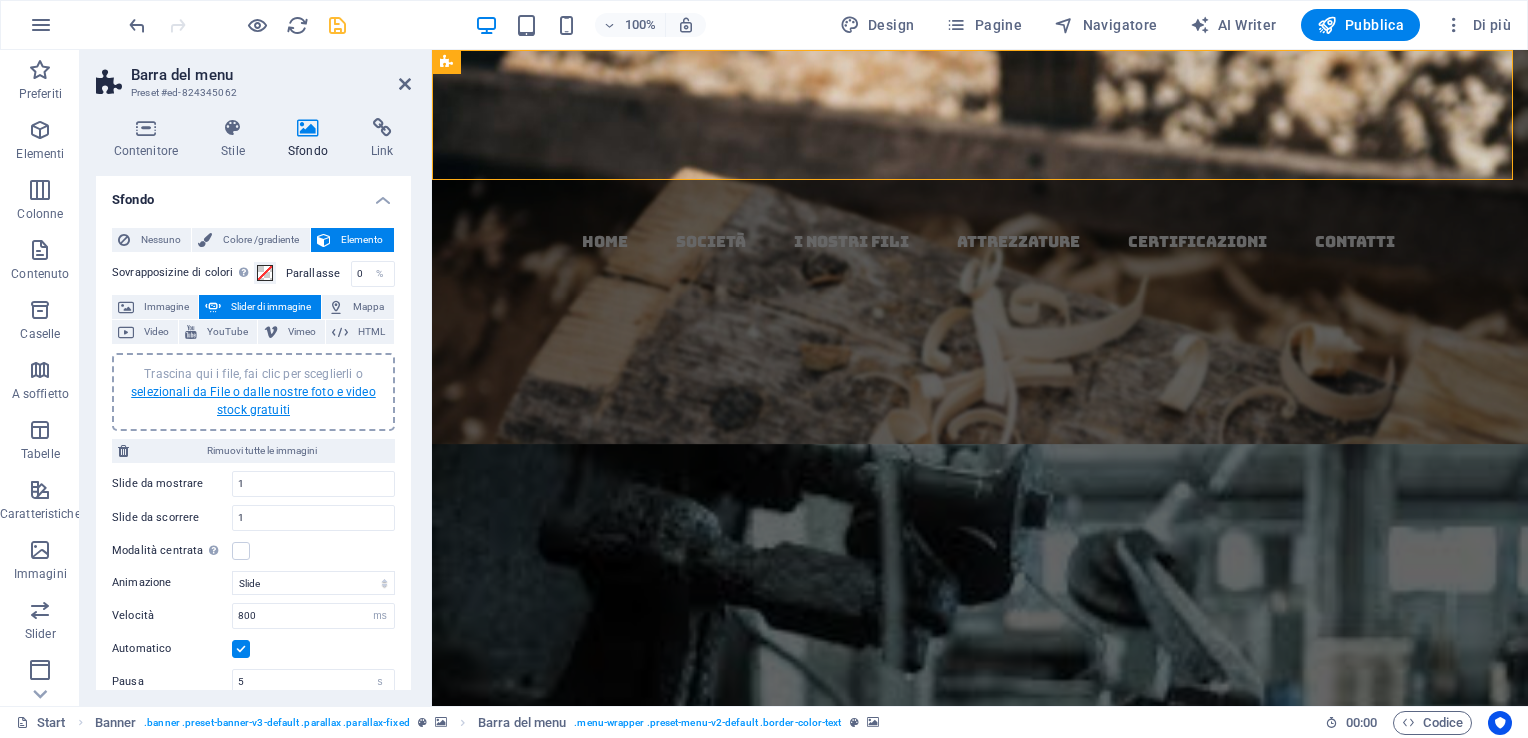 click on "selezionali da File o dalle nostre foto e video stock gratuiti" at bounding box center [253, 401] 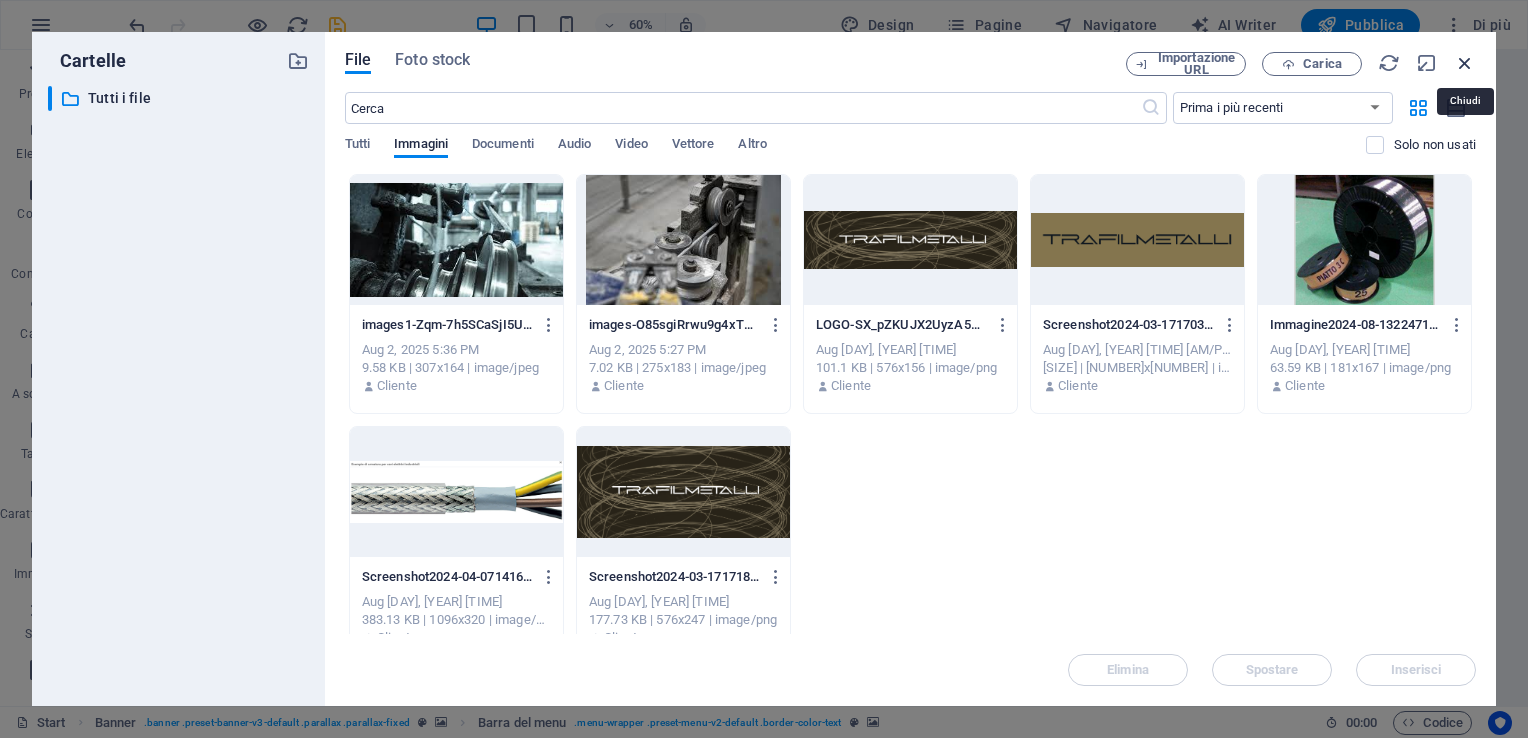 click at bounding box center [1465, 63] 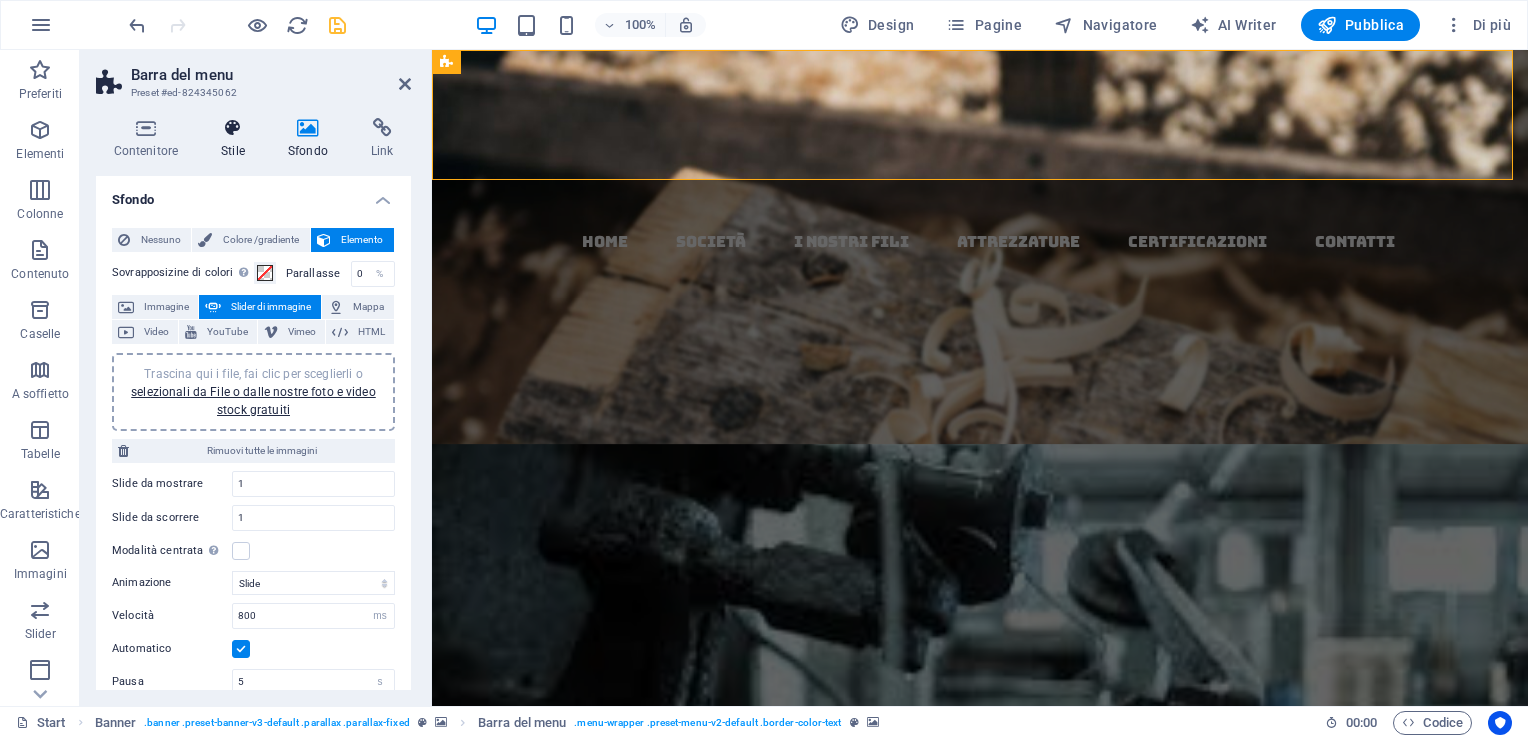 click on "Stile" at bounding box center (237, 139) 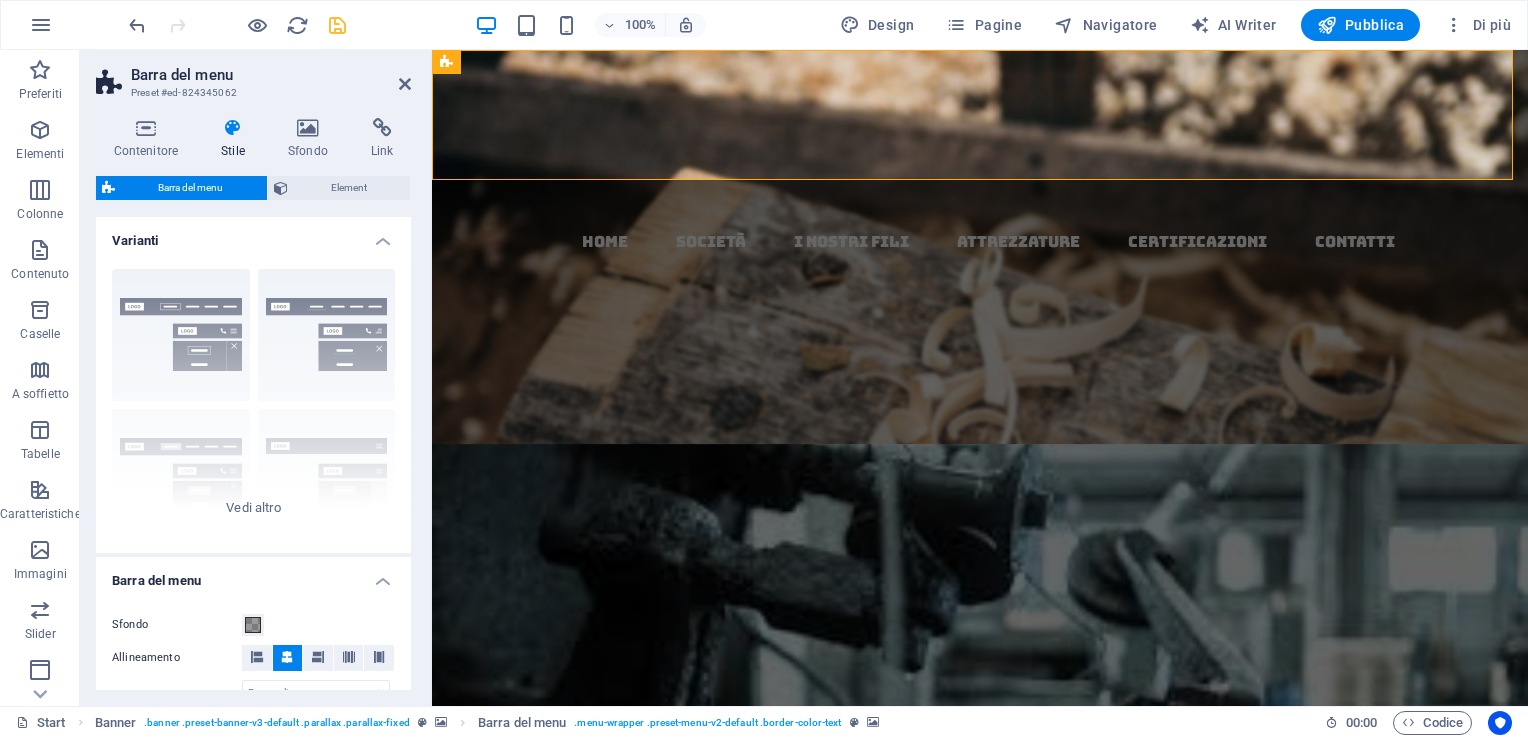 scroll, scrollTop: 0, scrollLeft: 0, axis: both 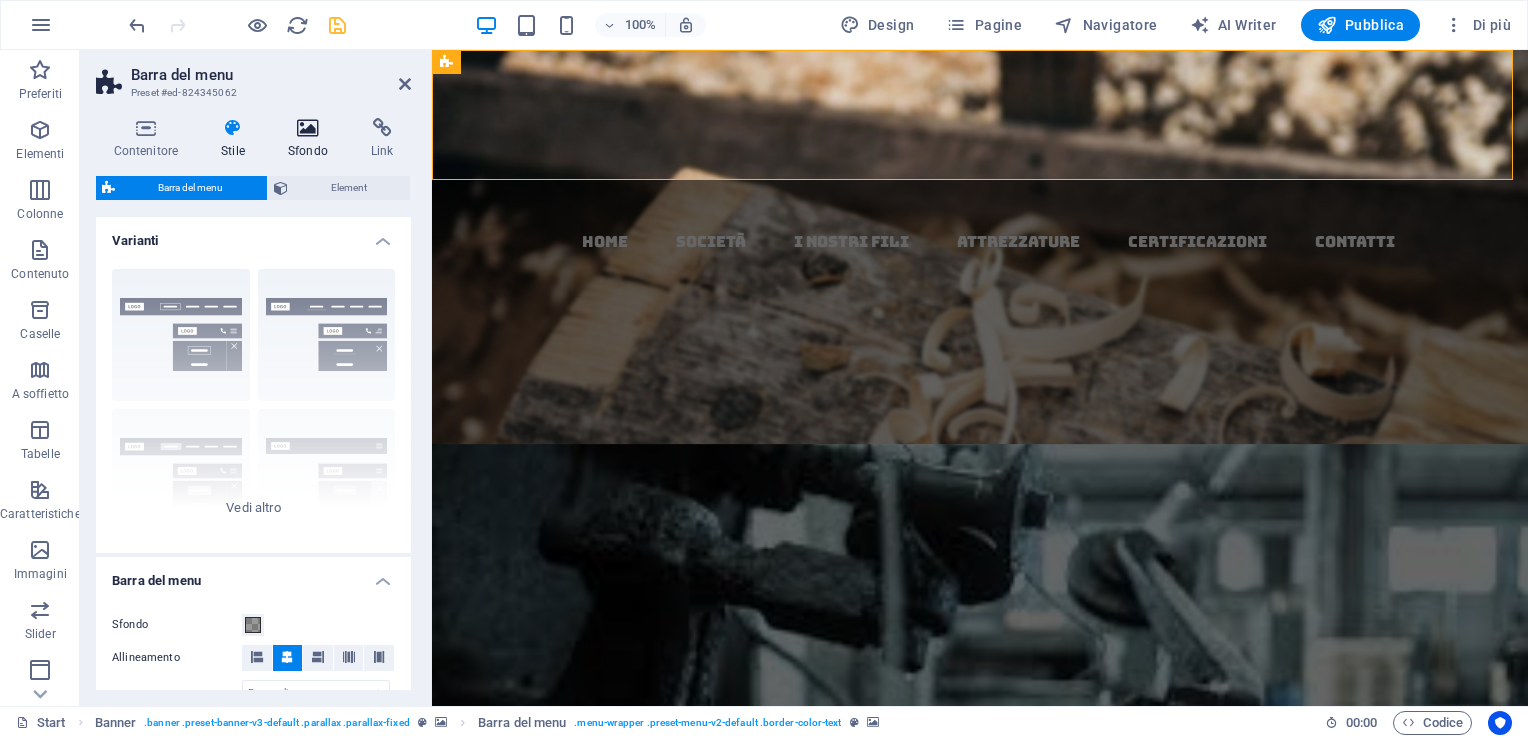 click on "Sfondo" at bounding box center [311, 139] 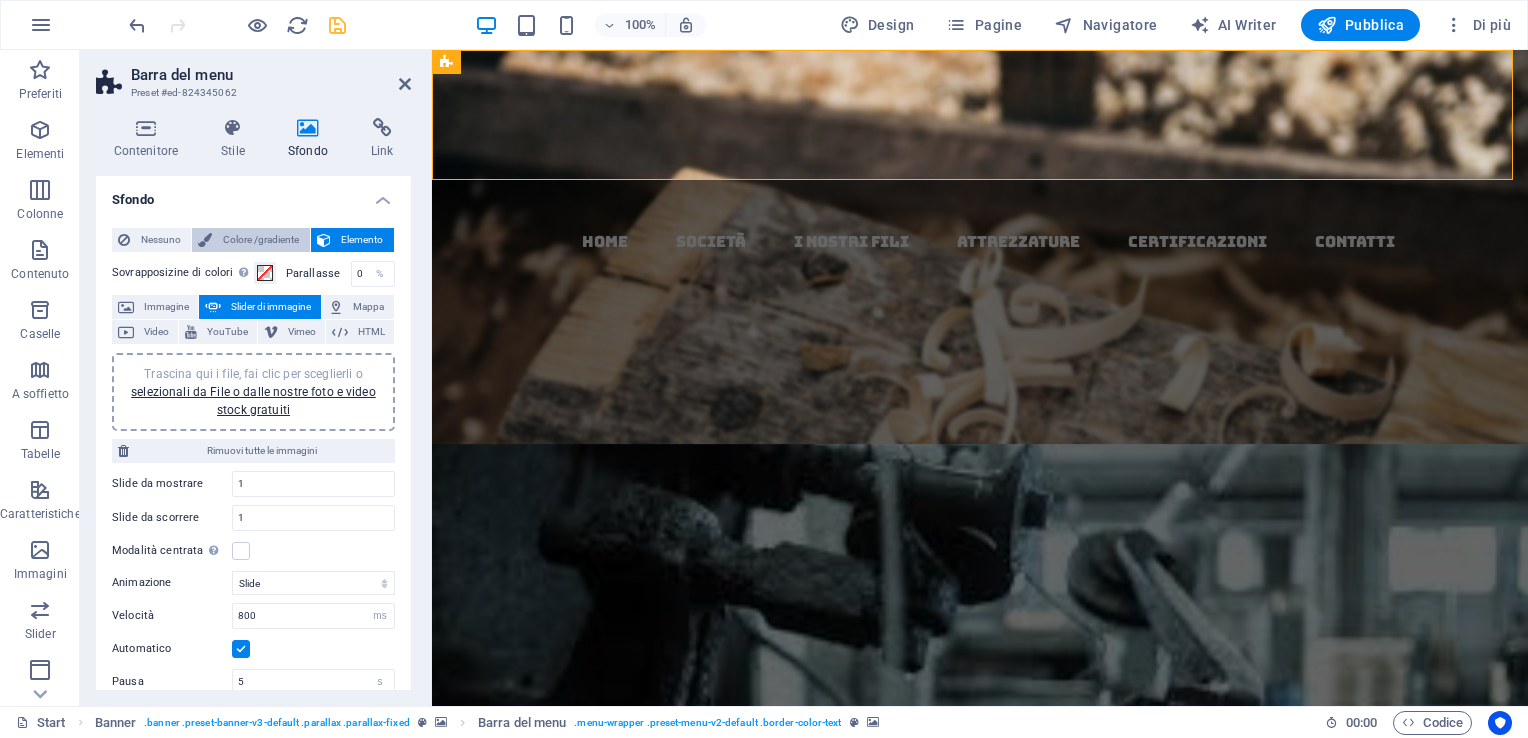click on "Colore /gradiente" at bounding box center (260, 240) 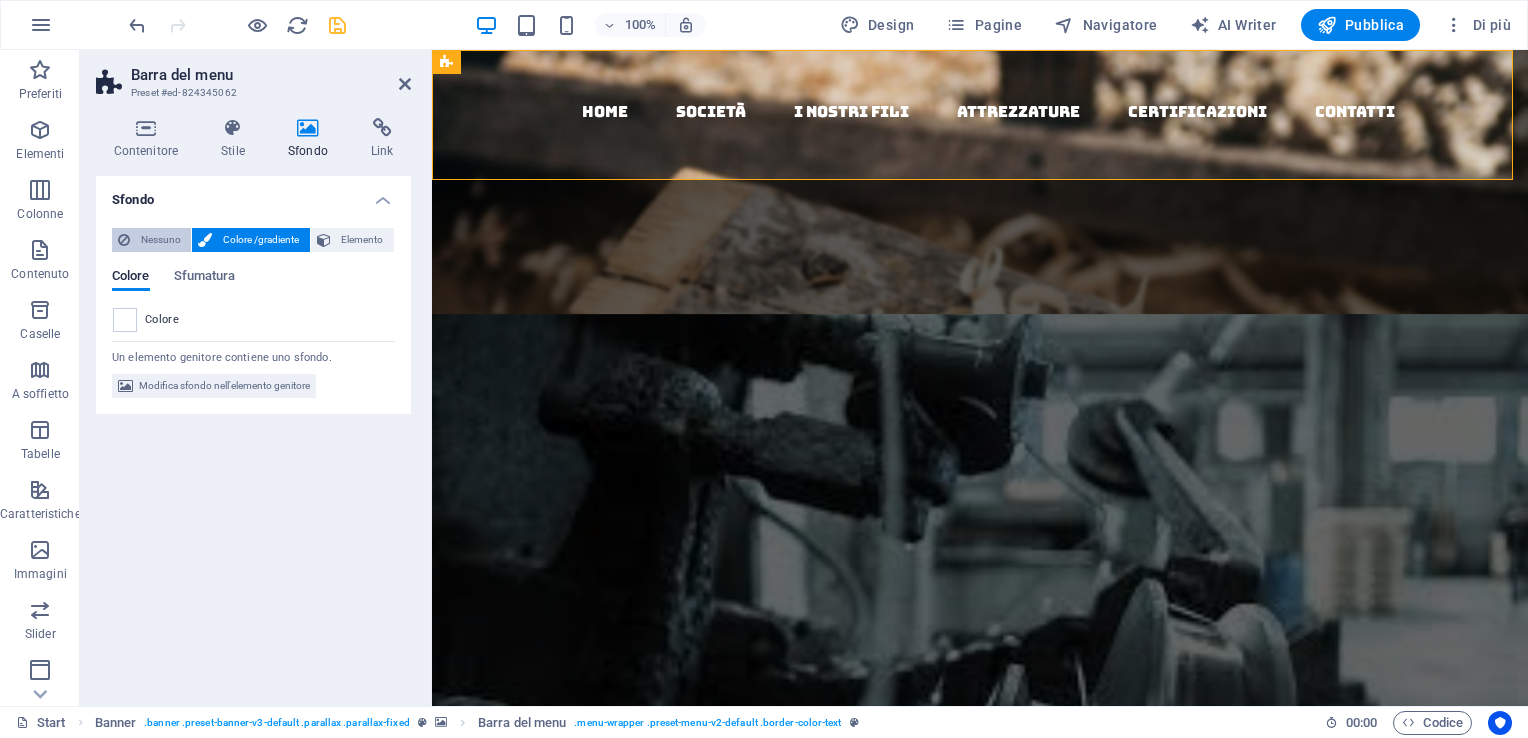 click on "Nessuno" at bounding box center (160, 240) 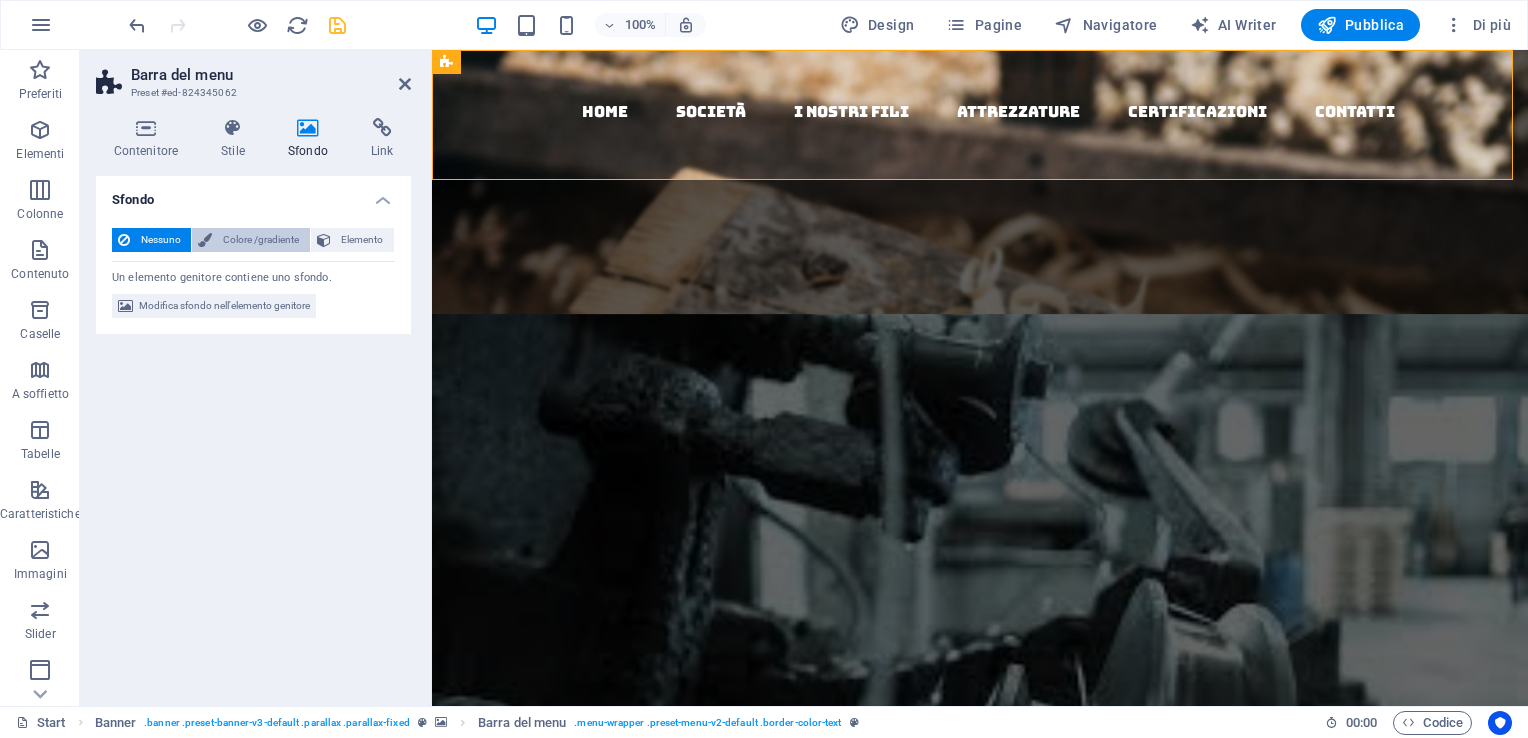 click on "Colore /gradiente" at bounding box center (260, 240) 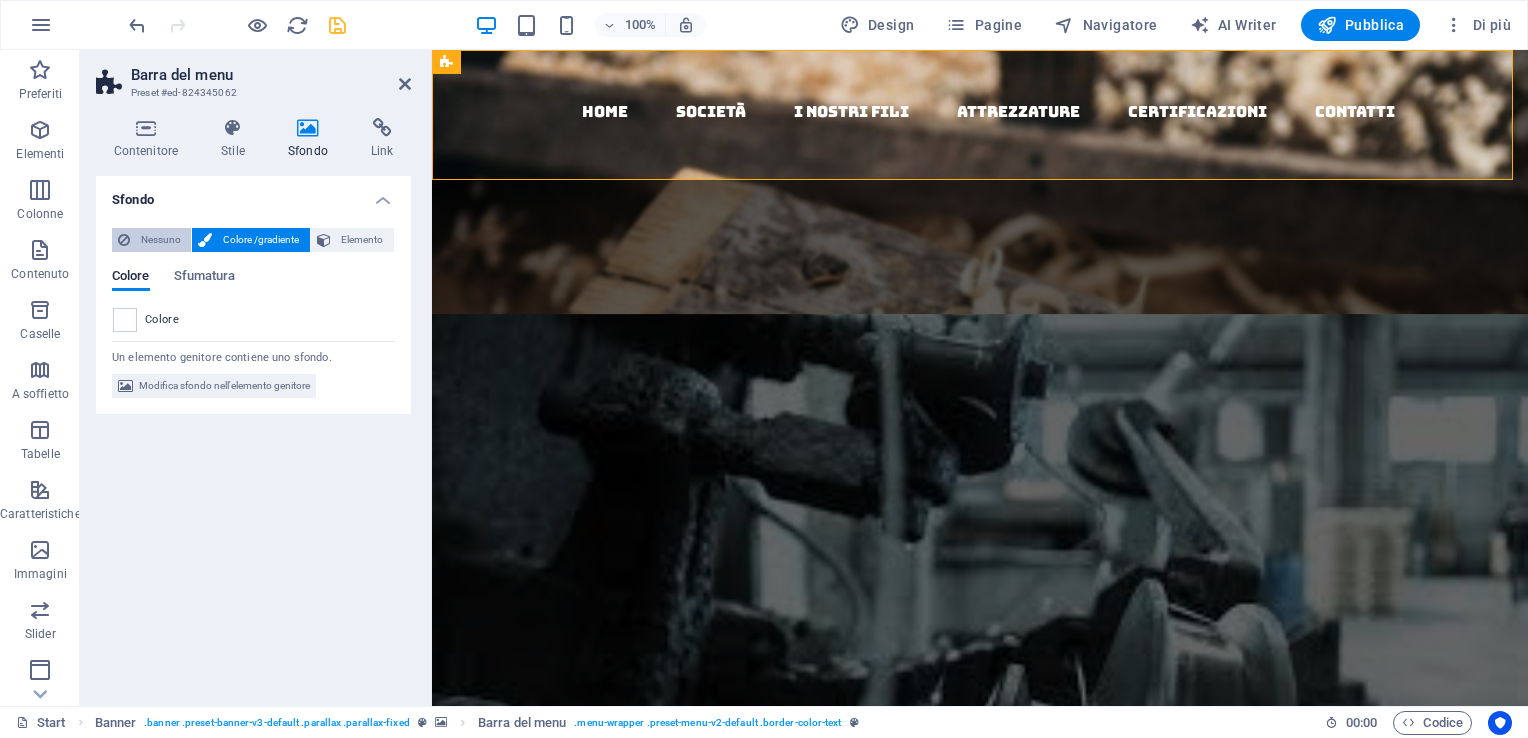 click on "Nessuno" at bounding box center [160, 240] 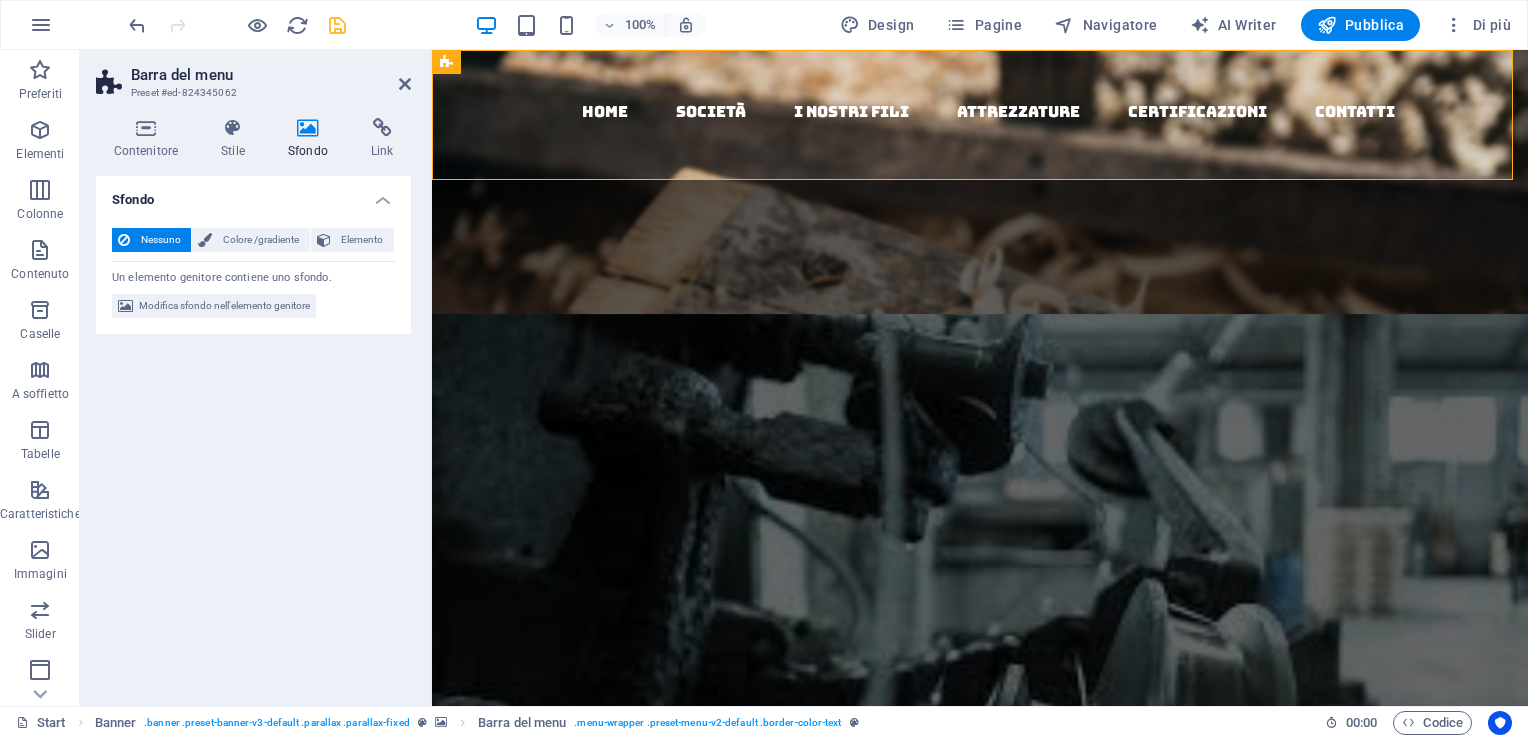 click on "Nessuno Colore /gradiente Elemento Allunga lo sfondo a tutta larghezza Sovrapposizine di colori Posiziona una sovrapposizione allo sfondo per colorarlo Parallasse 0 % Immagine Slider di immagine Mappa Video YouTube Vimeo HTML Trascina qui i file, fai clic per sceglierli o selezionali da File o dalle nostre foto e video stock gratuiti Rimuovi tutte le immagini Slide da mostrare 1 Slide da scorrere 1 Modalità centrata Abilita la visualizzazione centrata con slide precedente/successiva parziale. Usare con i numeri dispari di "Slide da mostrare". Padding centrale Non visibile mentre "Larghezza variabile" è attivo 0 px % Animazione Slide Dissolvenza Velocità 800 s ms Automatico Pausa 5 s ms Pausa su hover Loop Lazy Load Disattivato Su richiesta Progressivo Frecce Punti Colore Sfumatura Colore Un elemento genitore contiene uno sfondo. Modifica sfondo nell'elemento genitore" at bounding box center (253, 273) 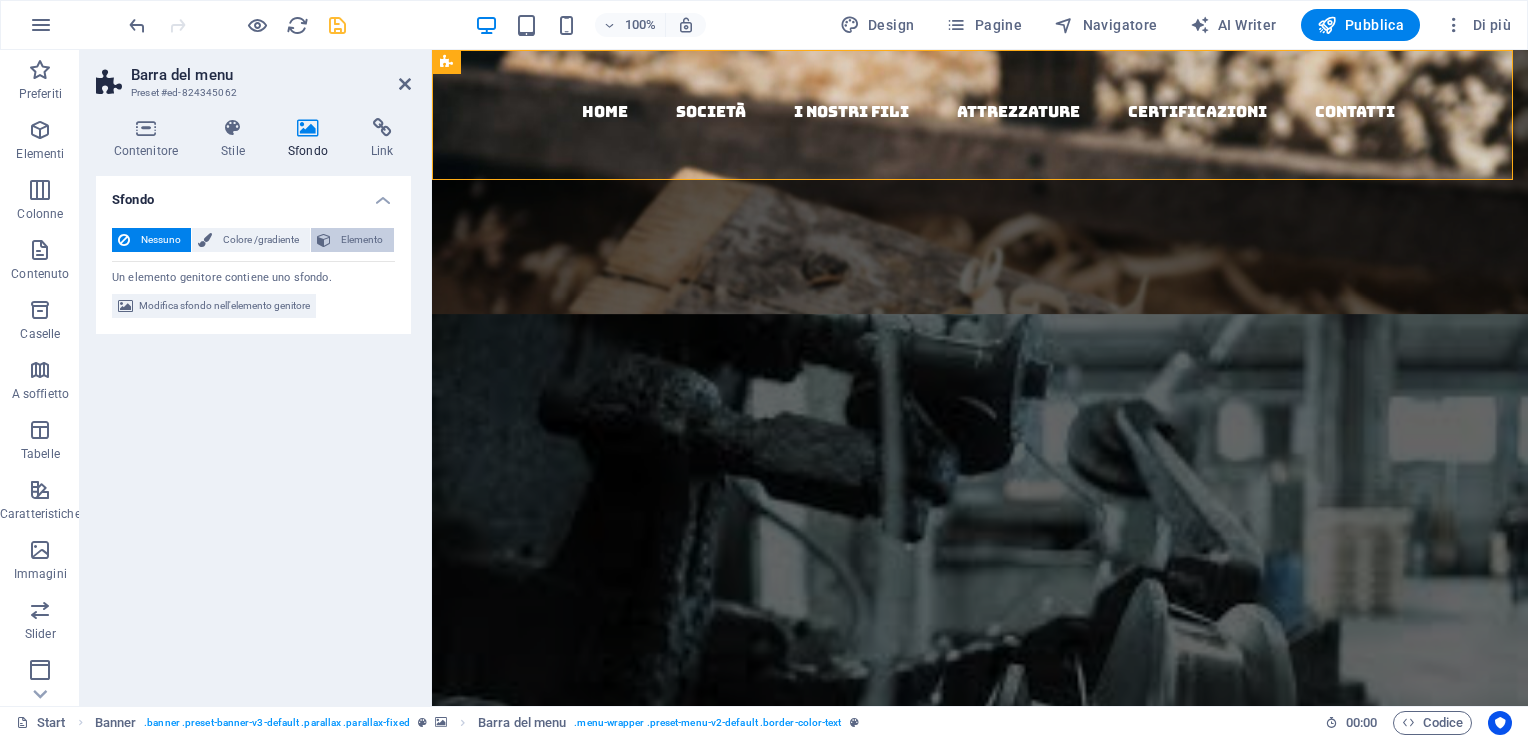 click on "Elemento" at bounding box center [362, 240] 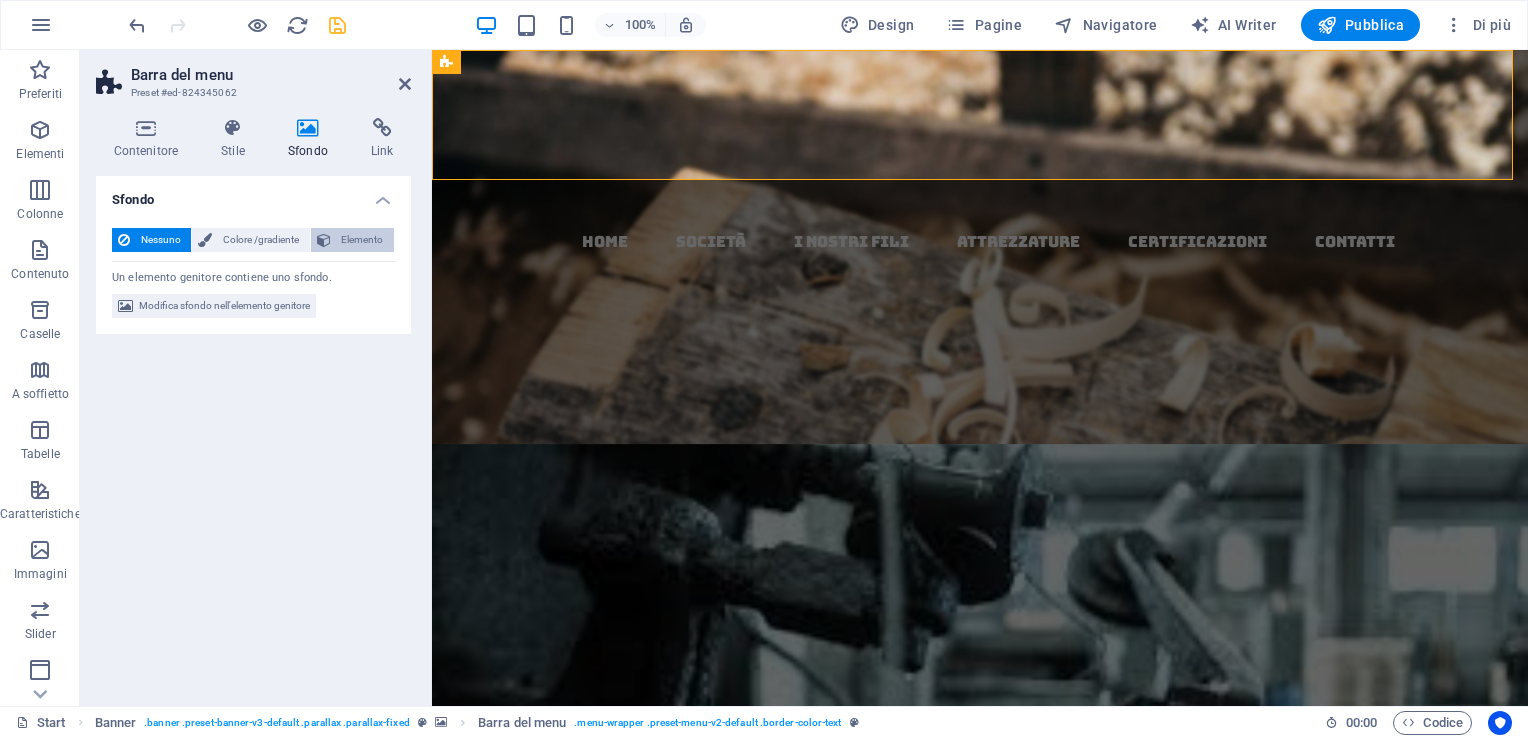 select on "ms" 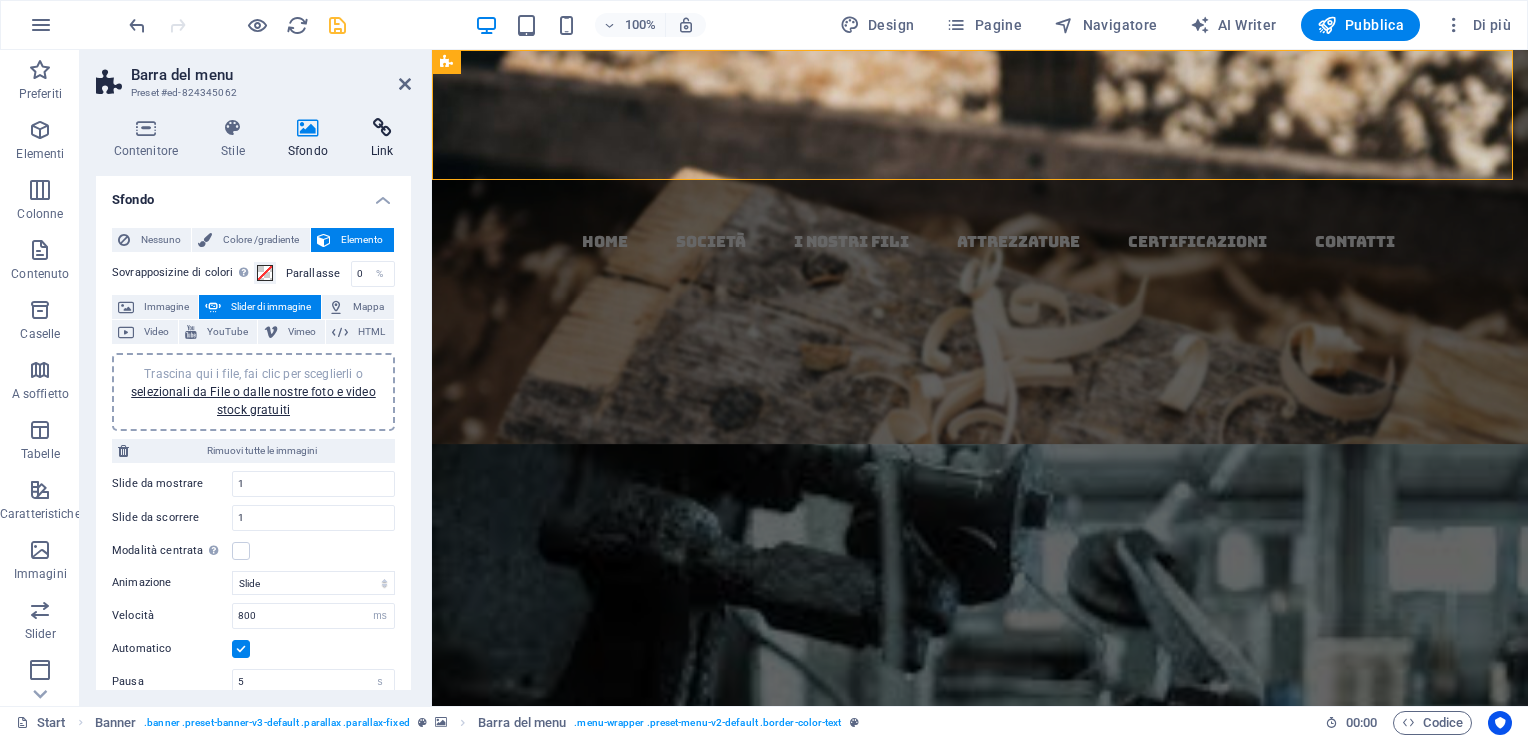 click at bounding box center [382, 128] 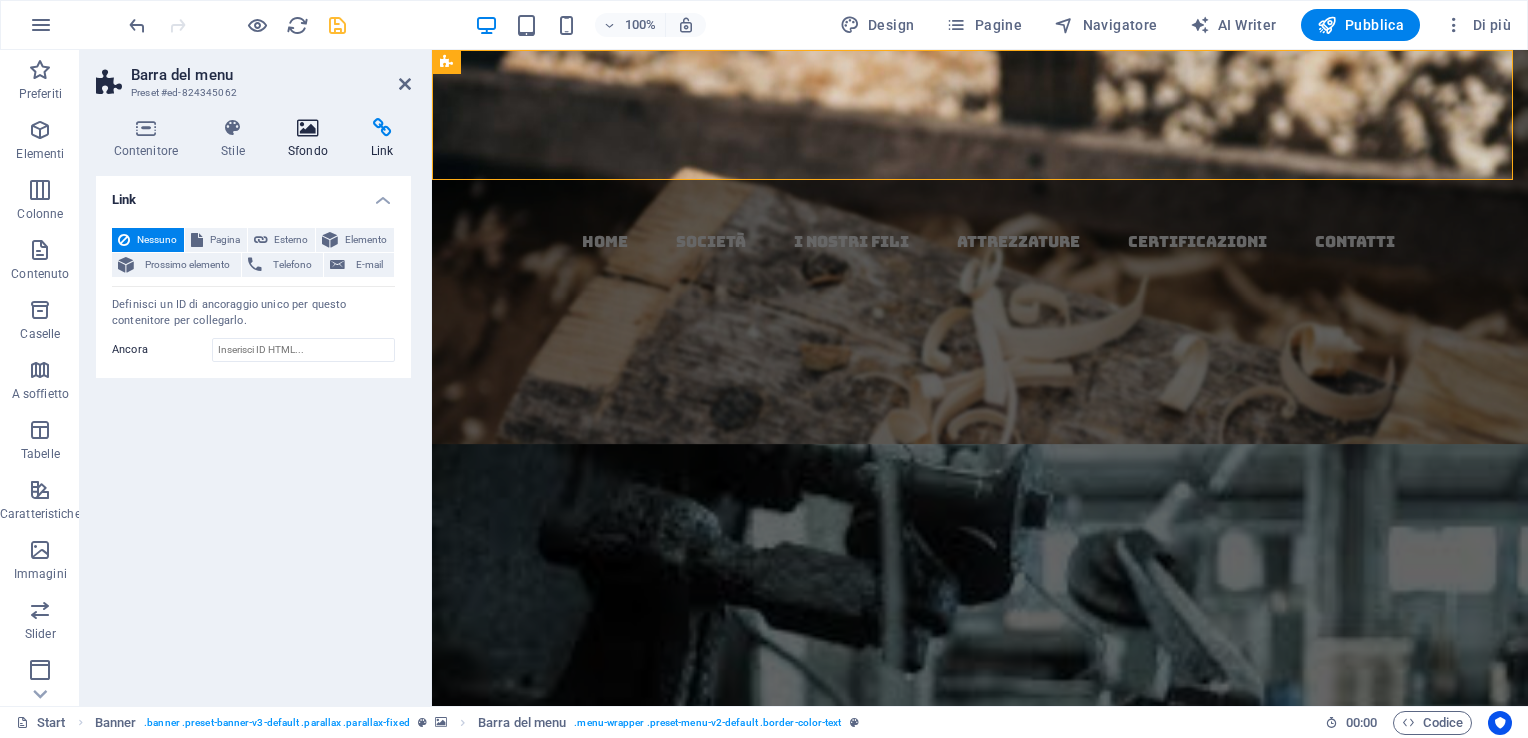 click at bounding box center [307, 128] 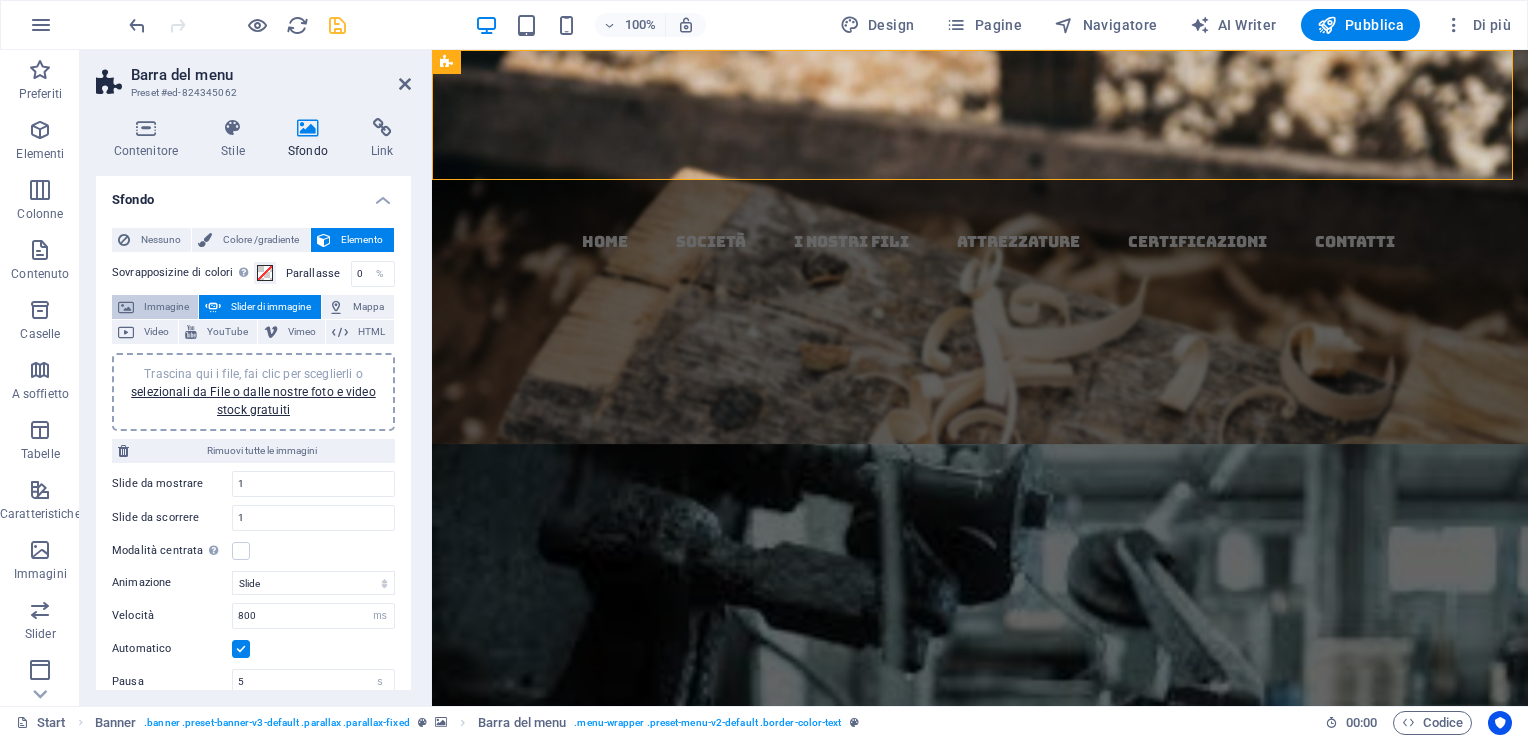 click on "Immagine" at bounding box center (166, 307) 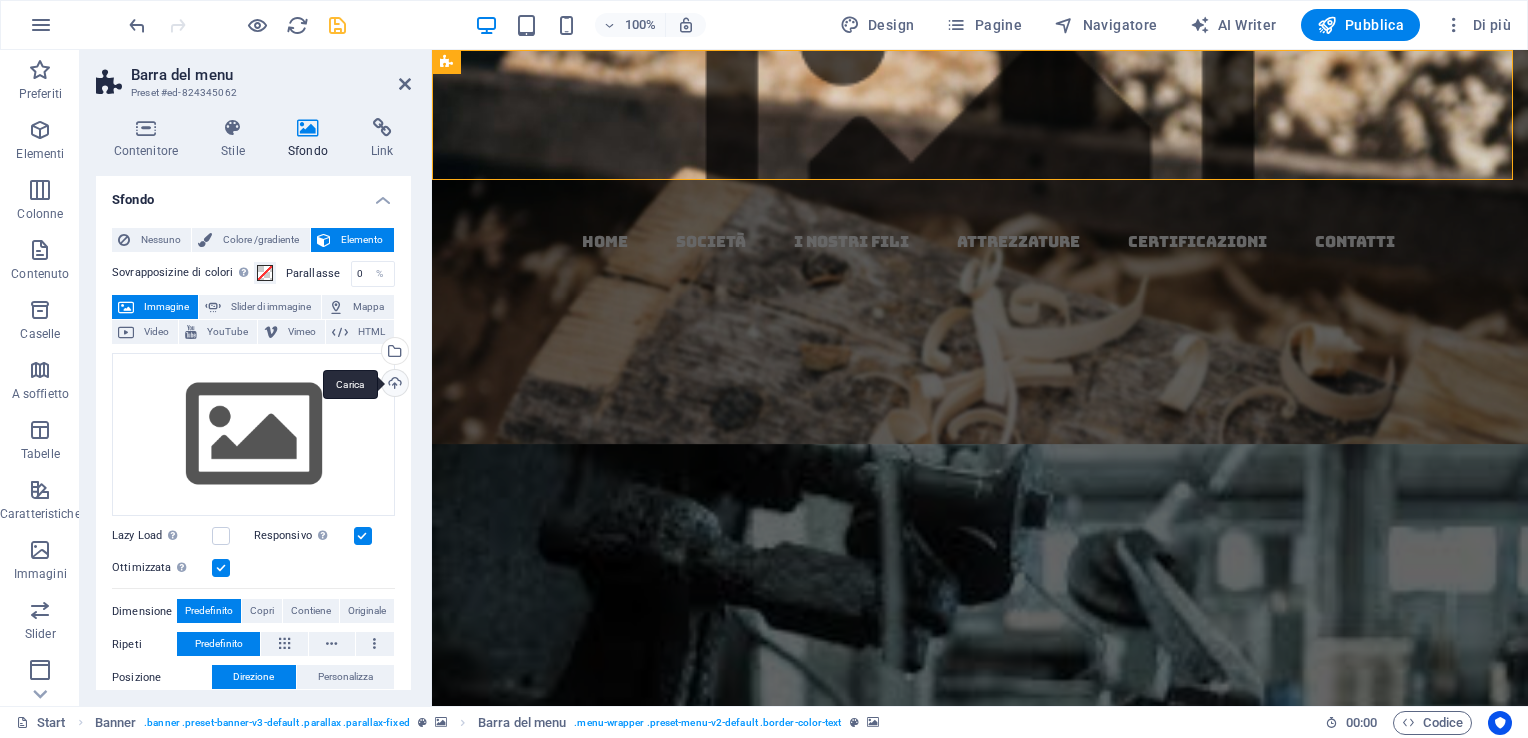 click on "Carica" at bounding box center (393, 385) 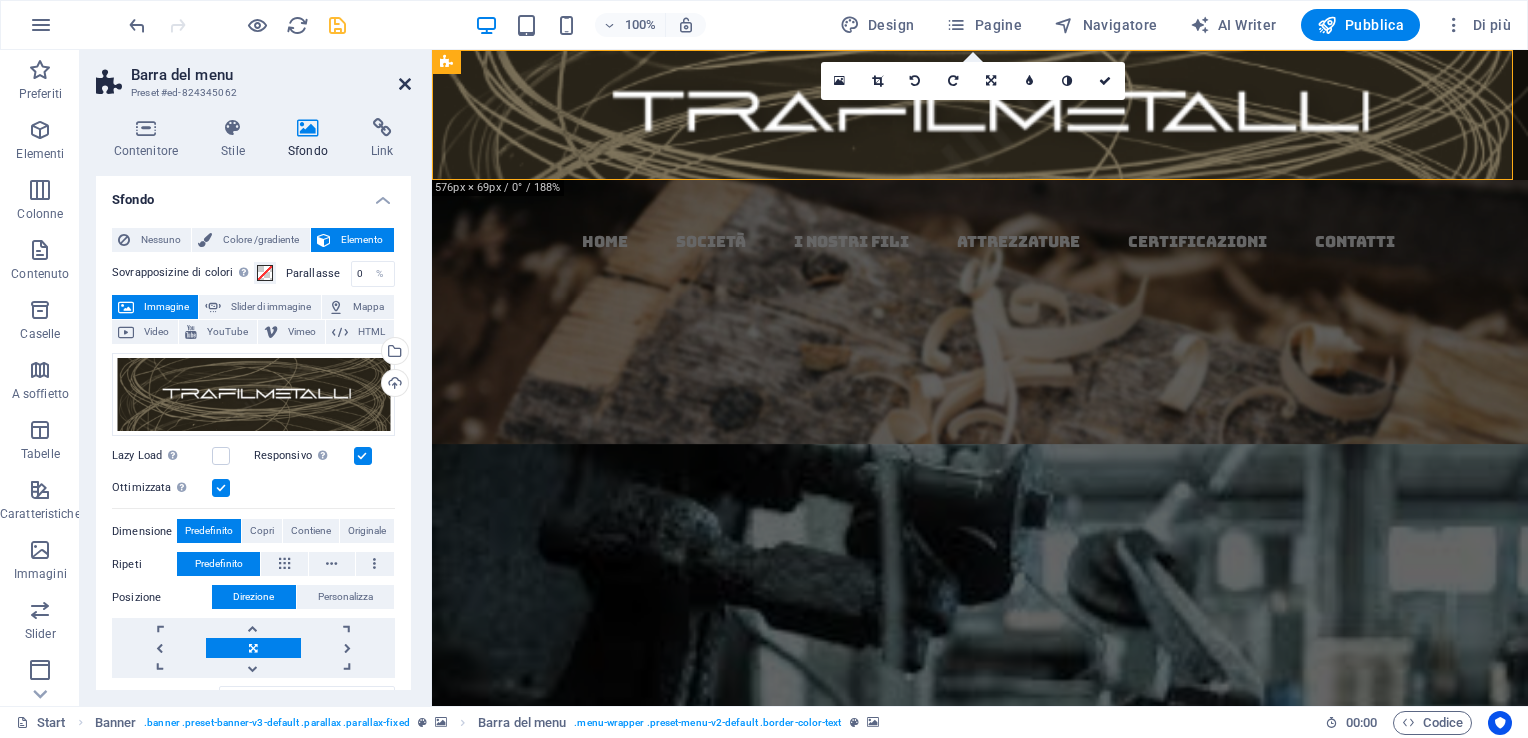 drag, startPoint x: 402, startPoint y: 83, endPoint x: 308, endPoint y: 88, distance: 94.13288 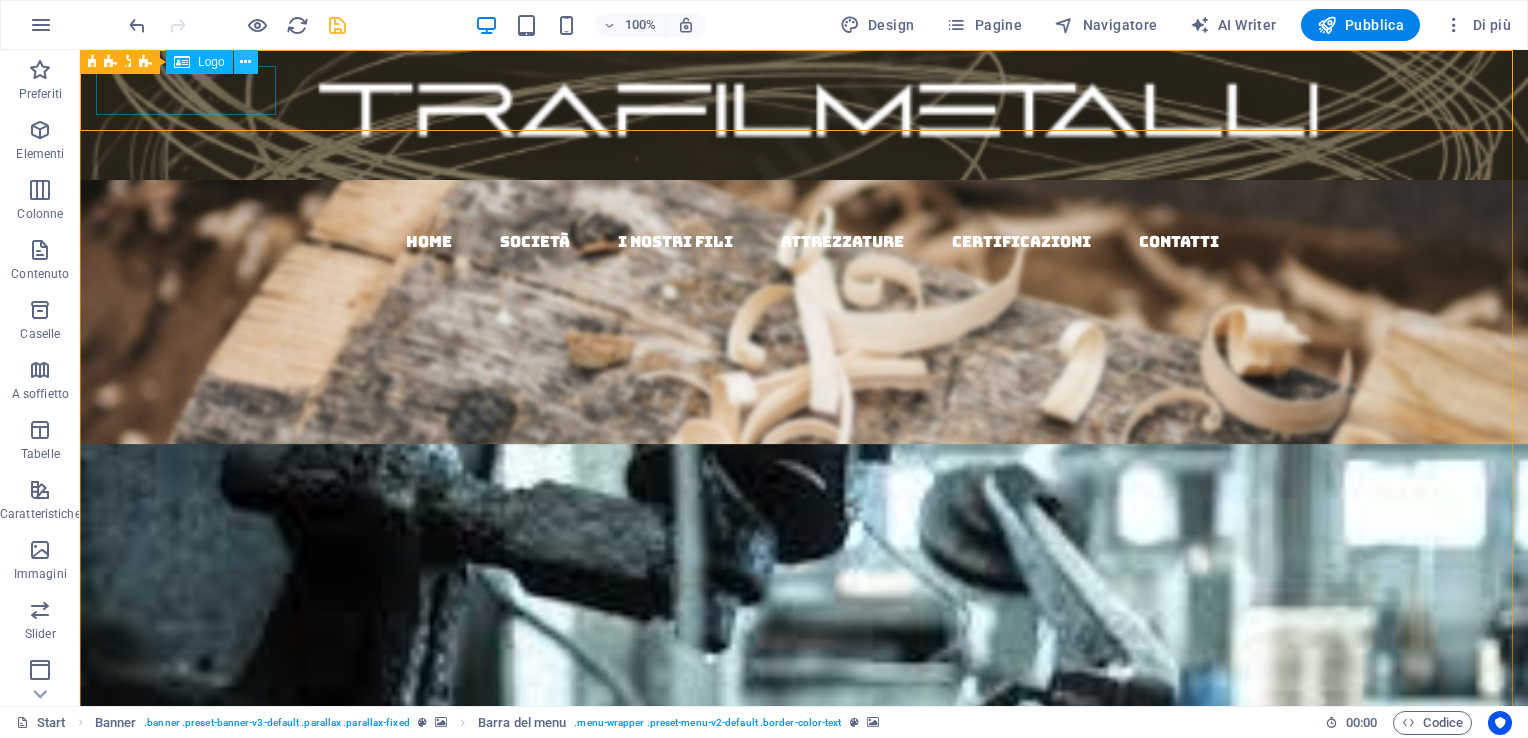 click at bounding box center (245, 62) 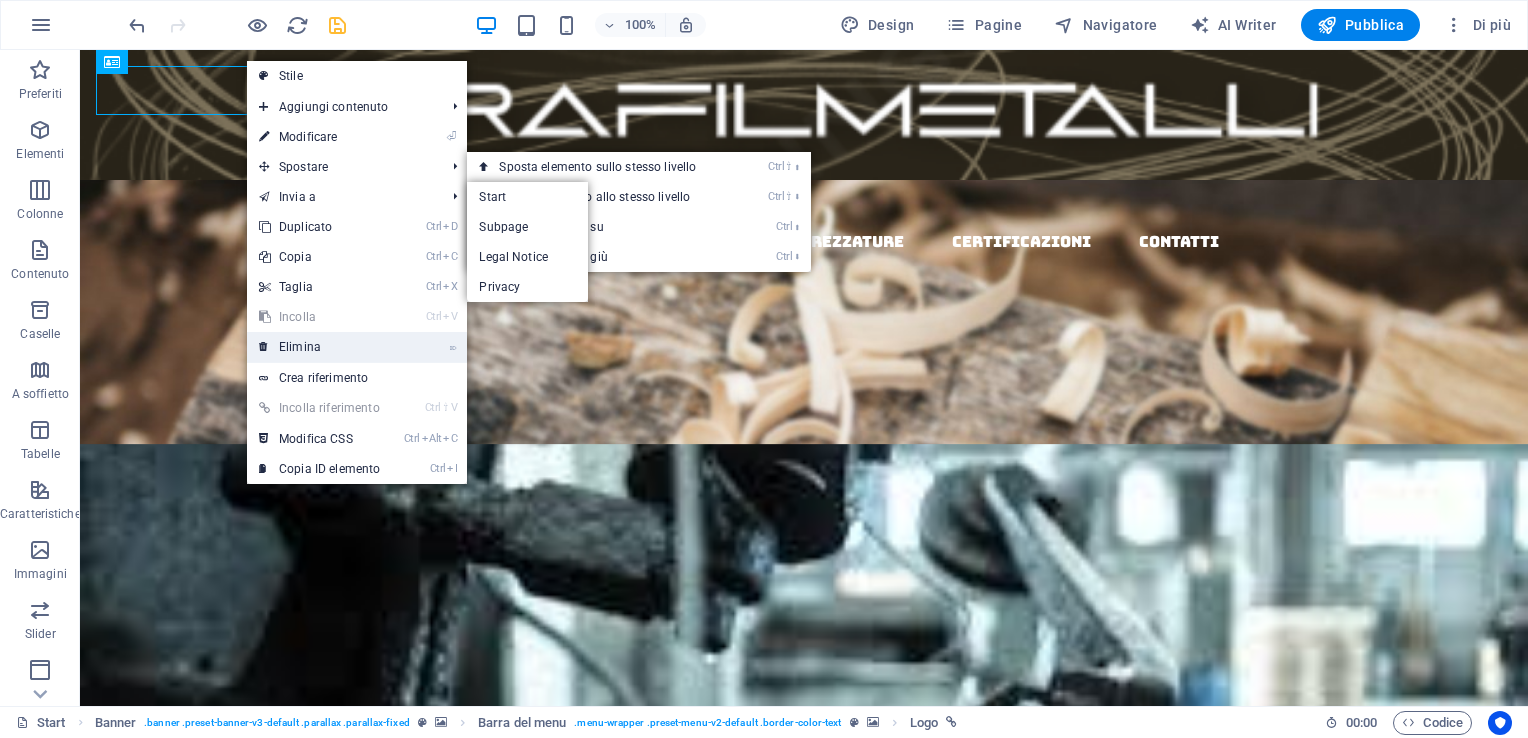 click on "⌦  Elimina" at bounding box center (319, 347) 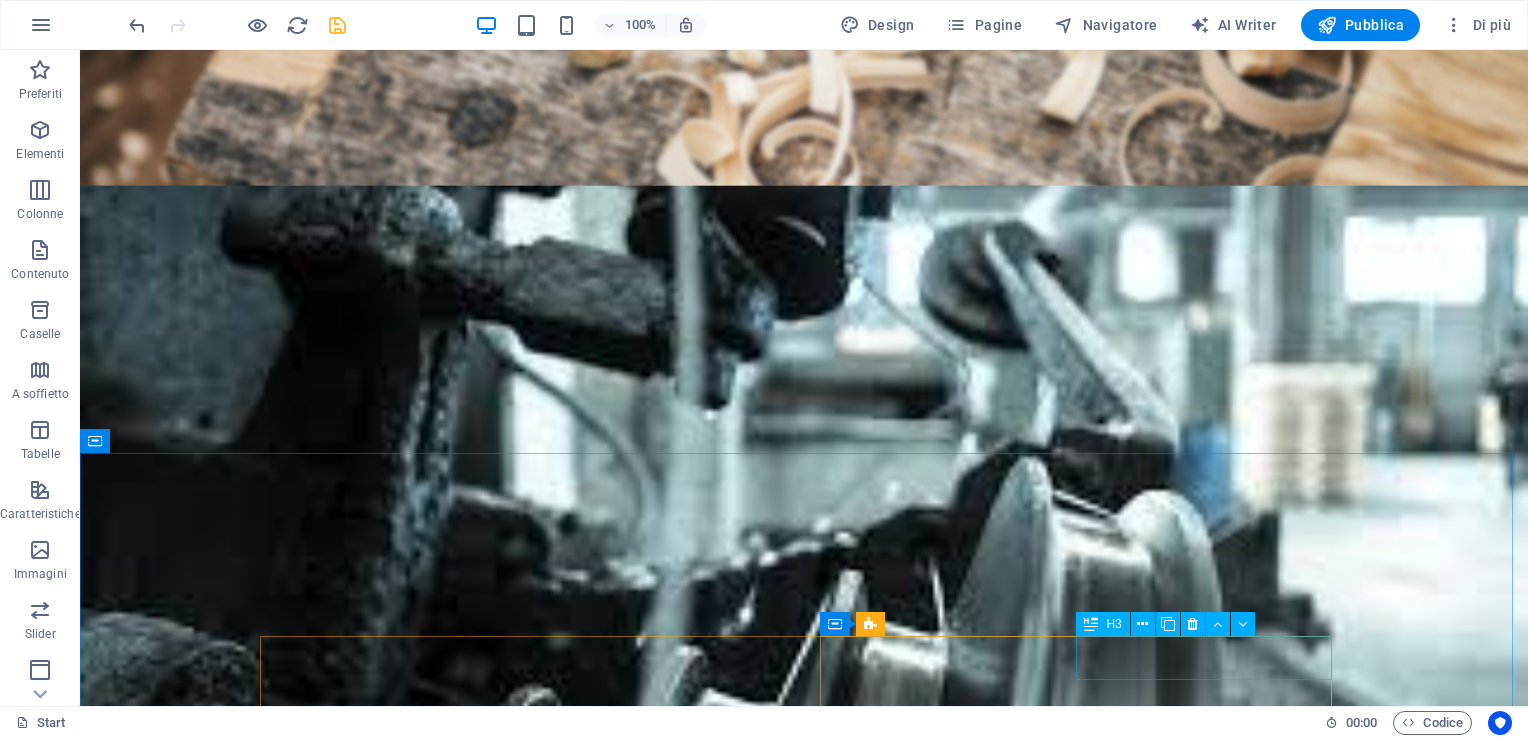scroll, scrollTop: 0, scrollLeft: 0, axis: both 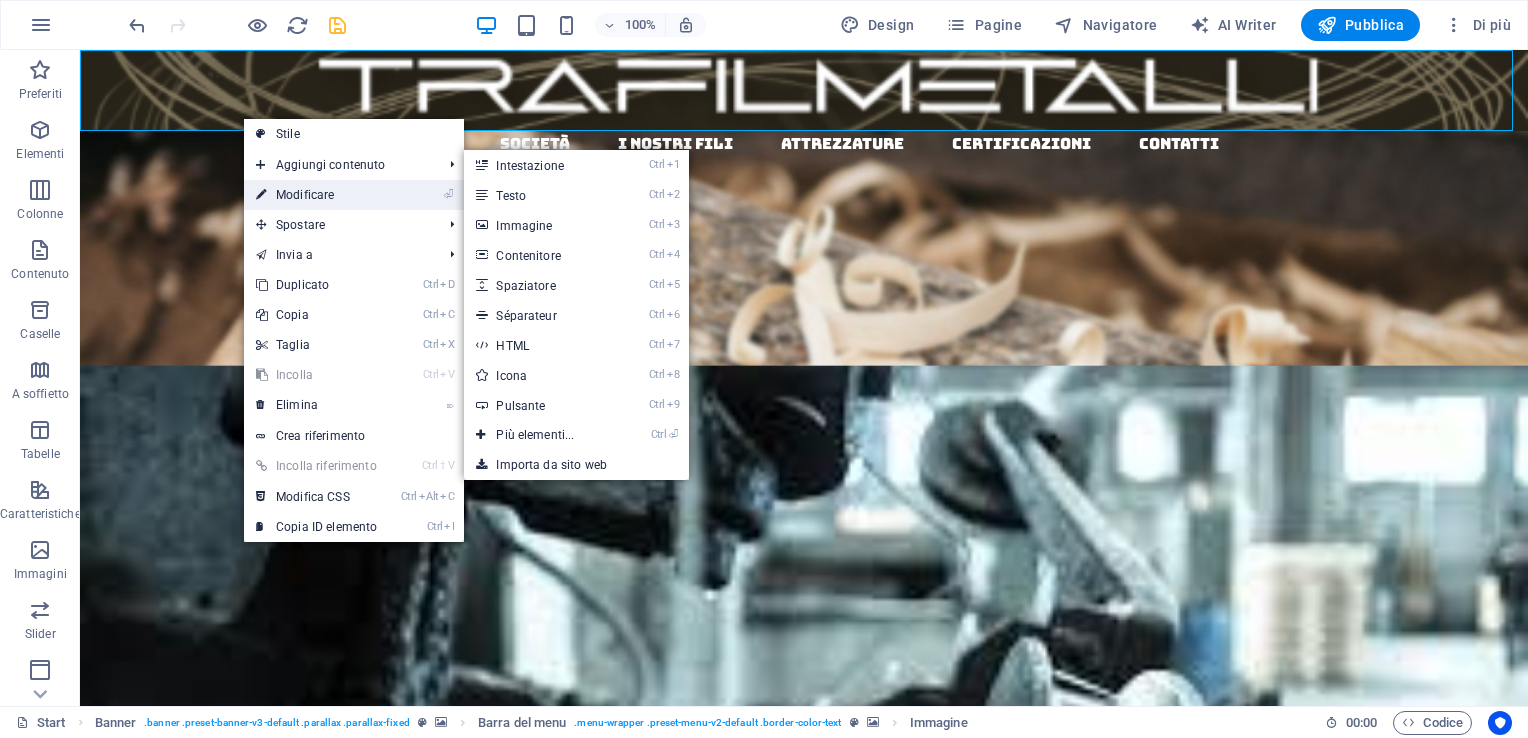 click on "⏎  Modificare" at bounding box center (316, 195) 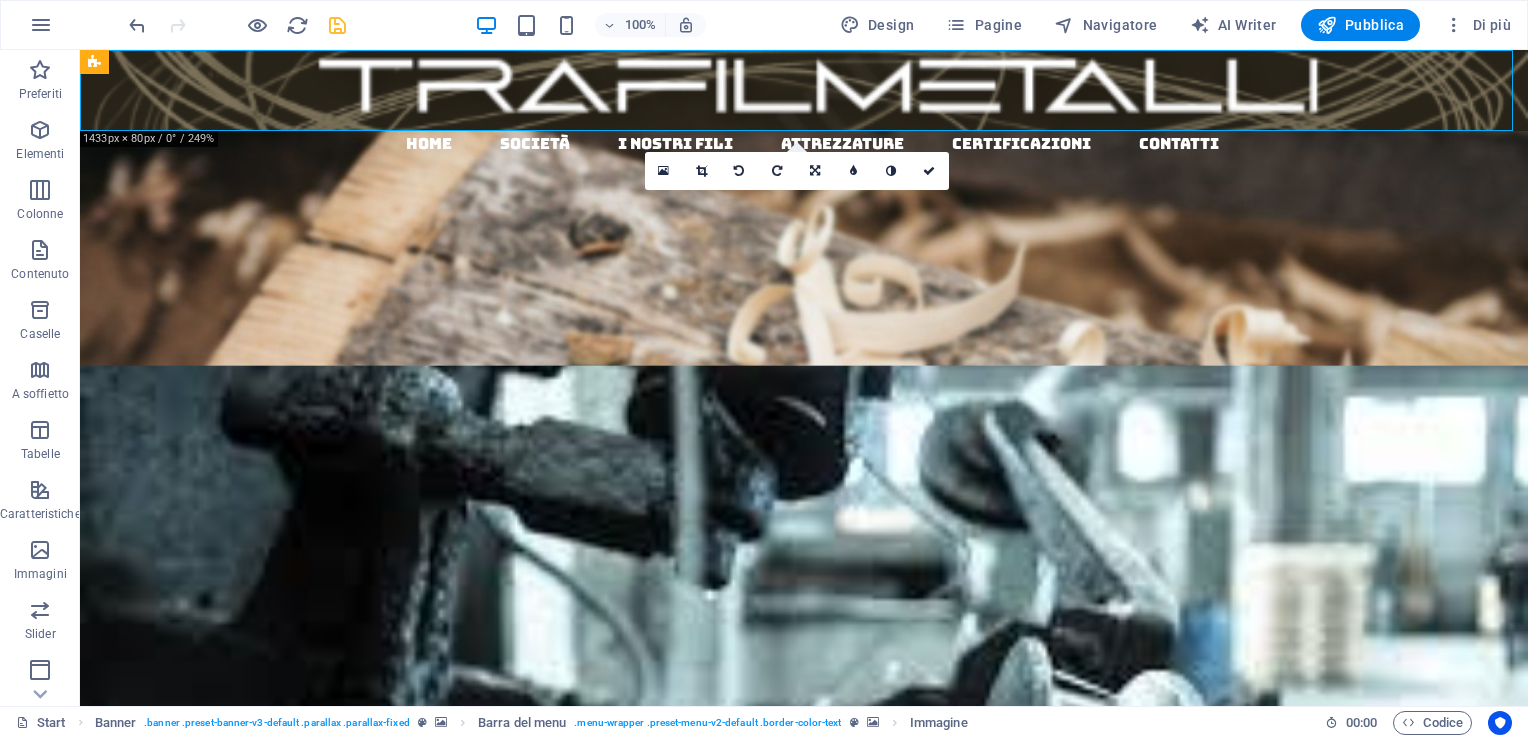 click at bounding box center (804, 670) 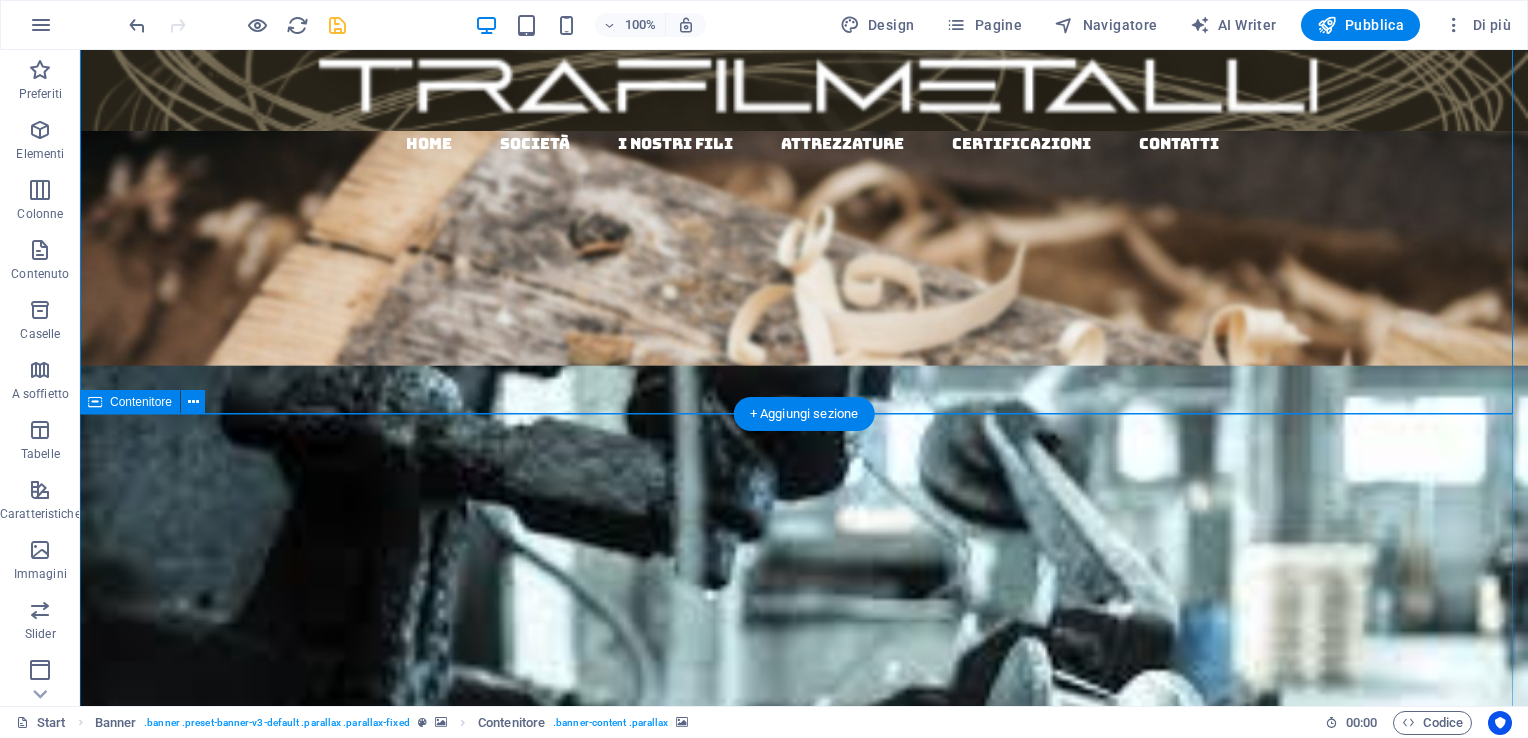 scroll, scrollTop: 0, scrollLeft: 0, axis: both 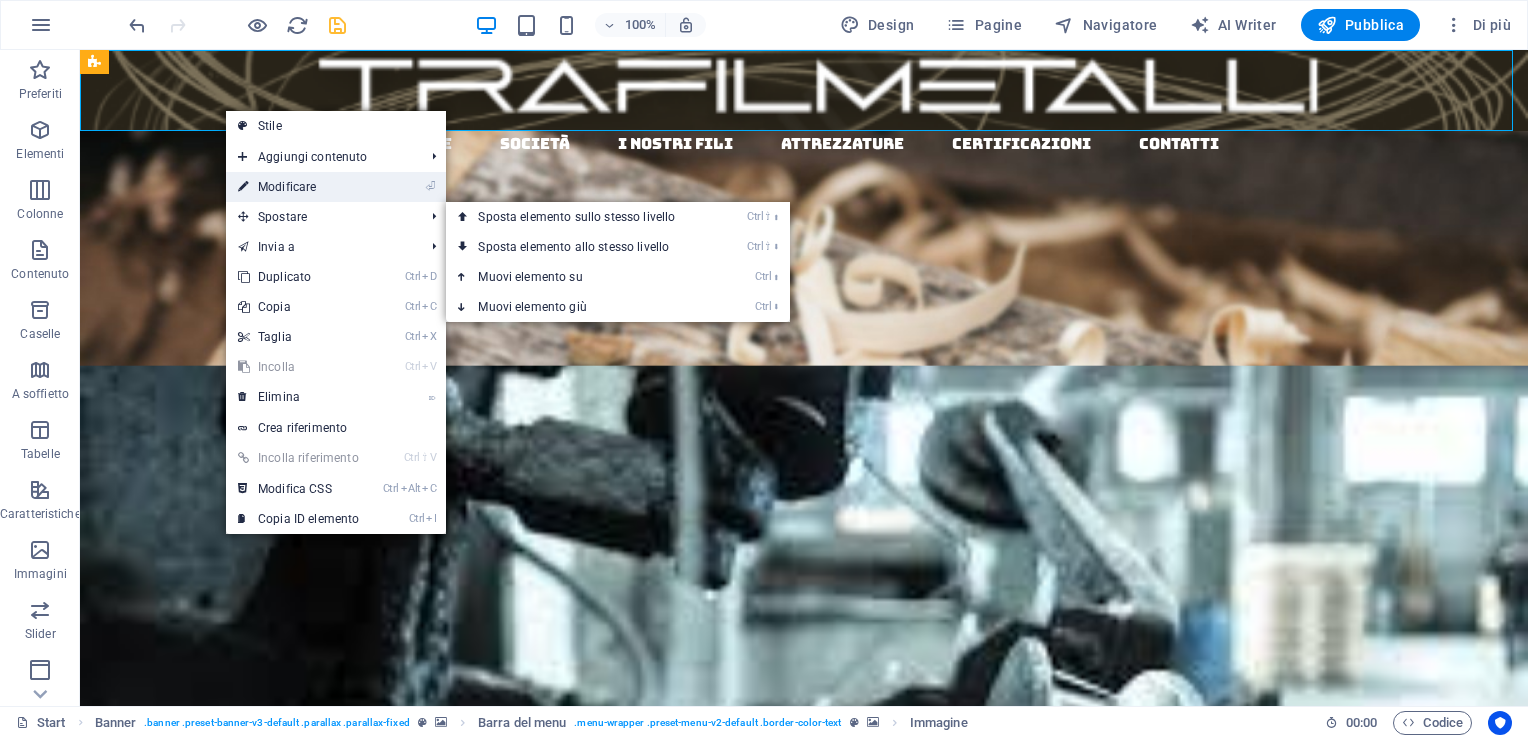 click on "⏎  Modificare" at bounding box center [298, 187] 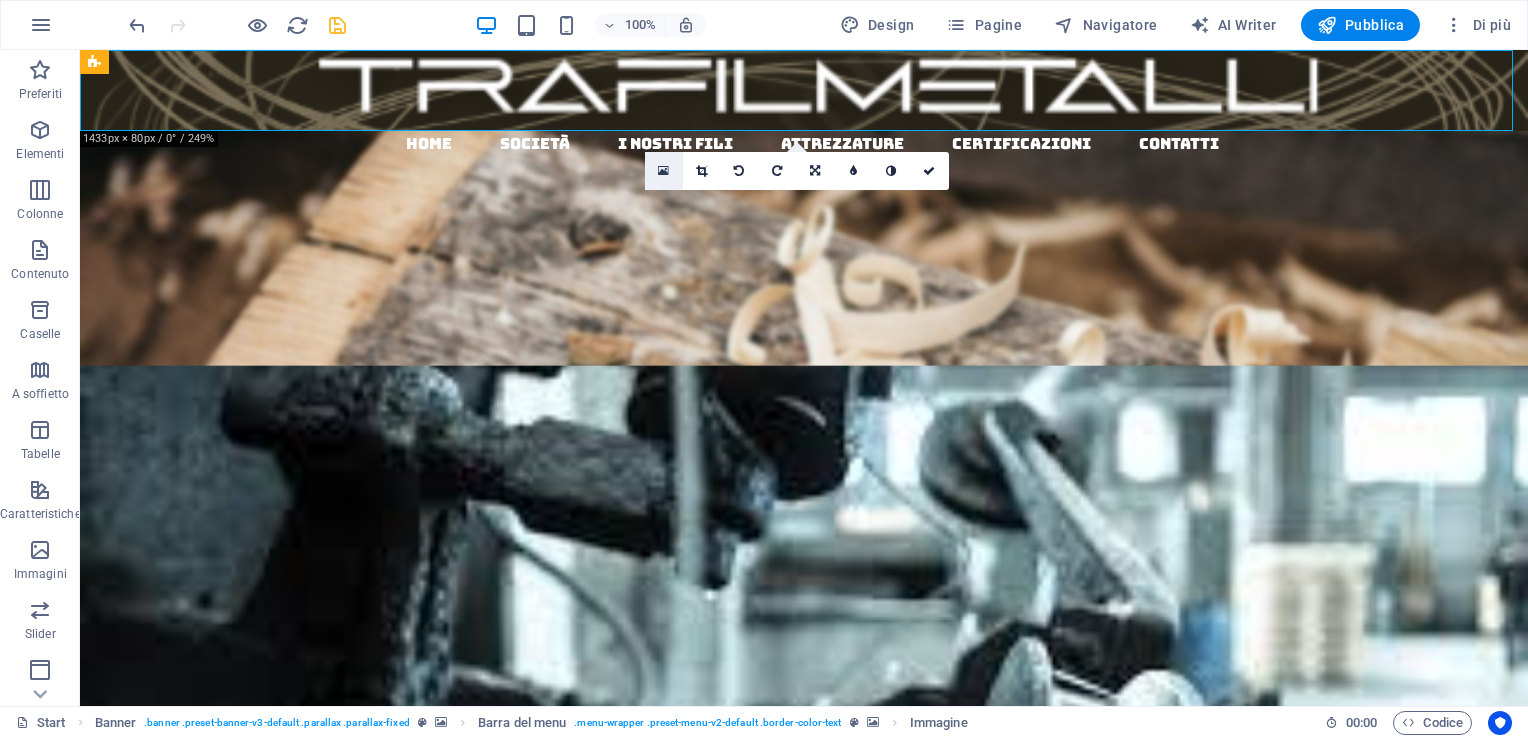 click at bounding box center (663, 171) 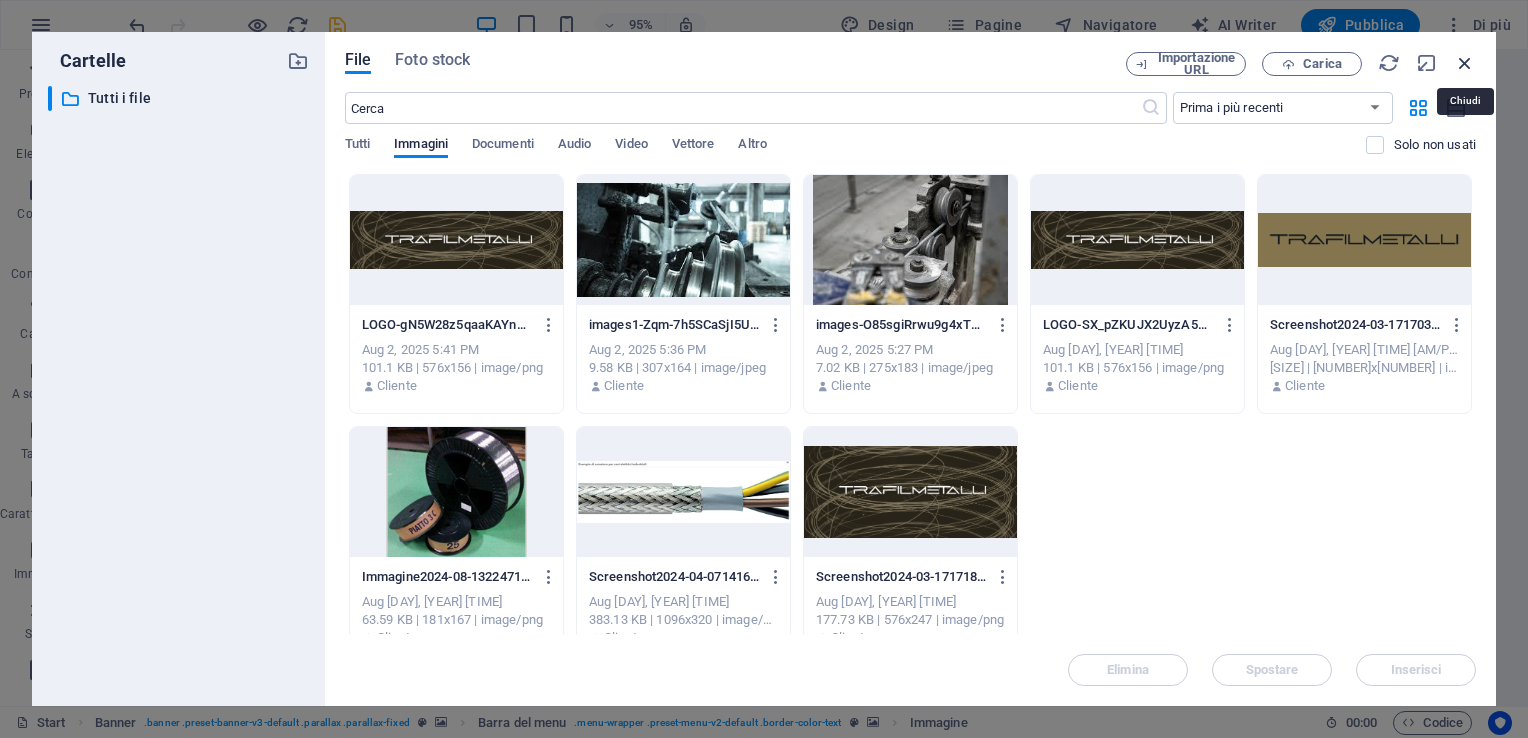 click at bounding box center [1465, 63] 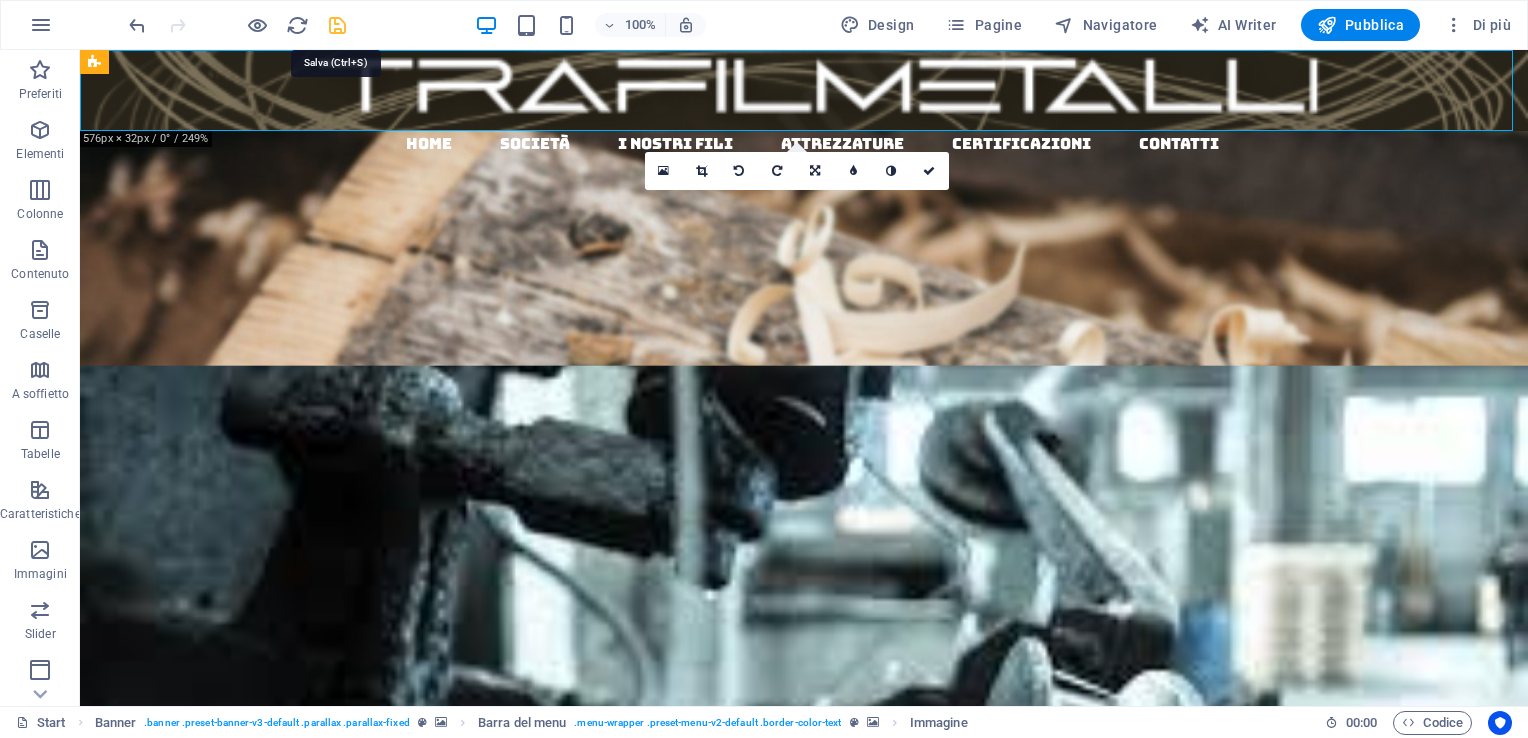 click at bounding box center [337, 25] 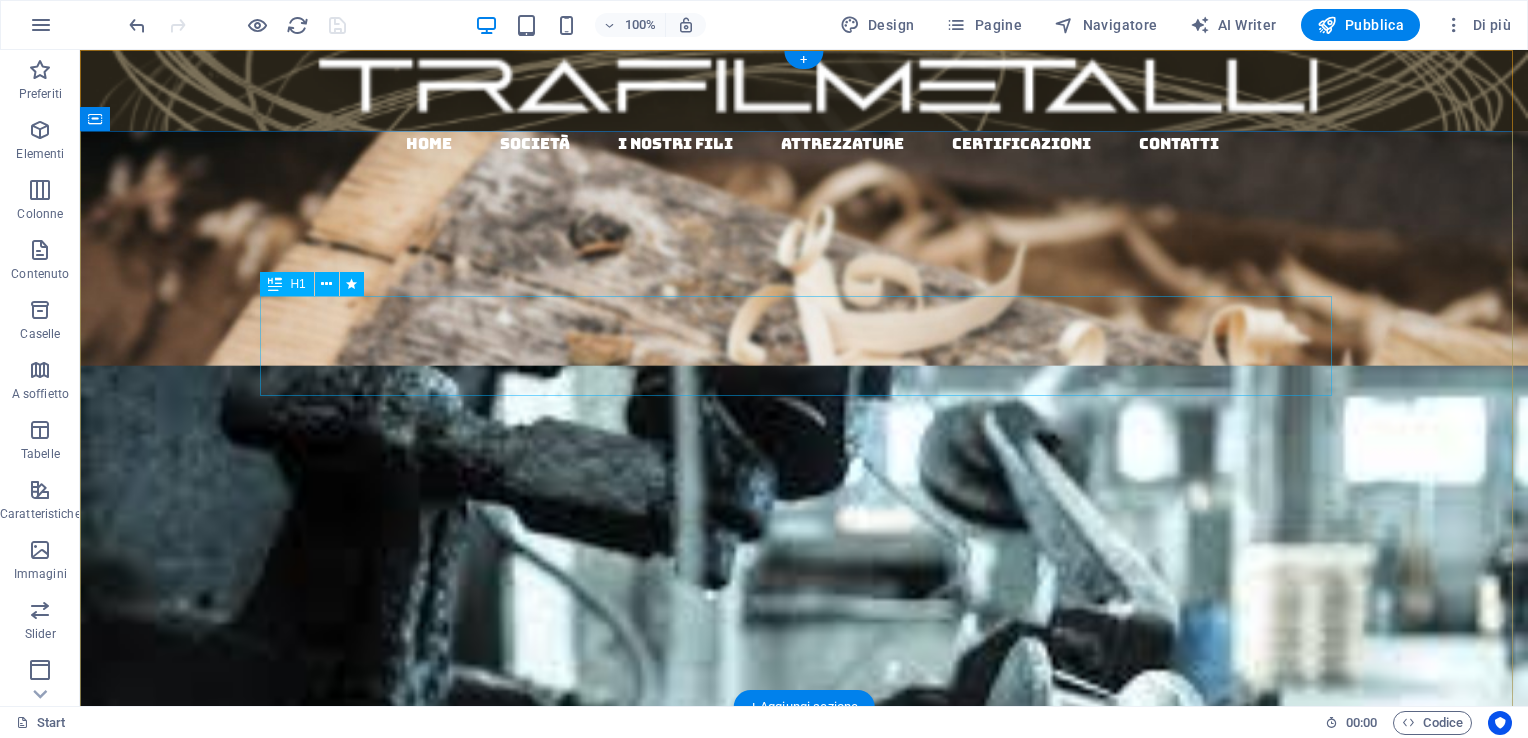 click on "trafiliamo dal 1981" at bounding box center [804, 1137] 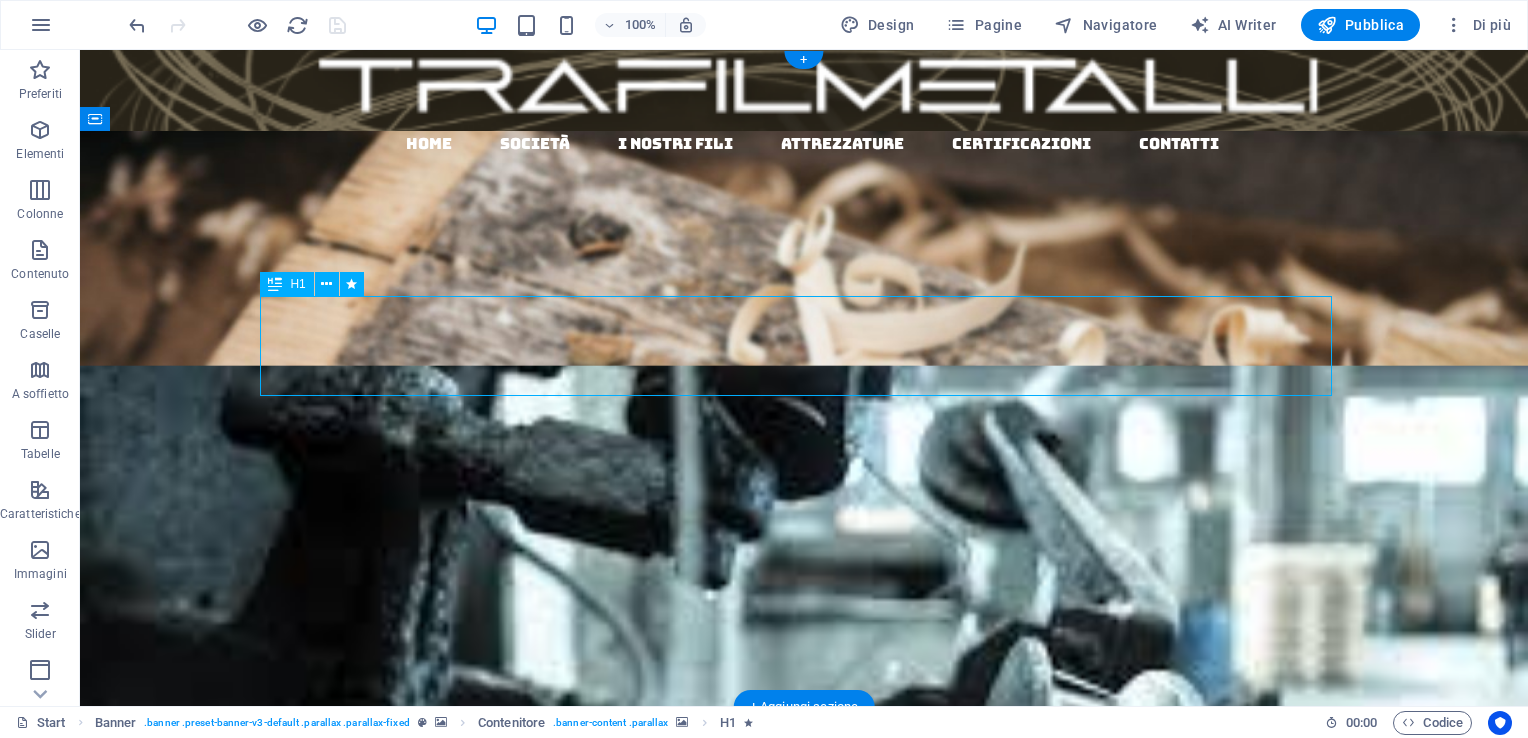 click on "trafiliamo dal 1981" at bounding box center [804, 1137] 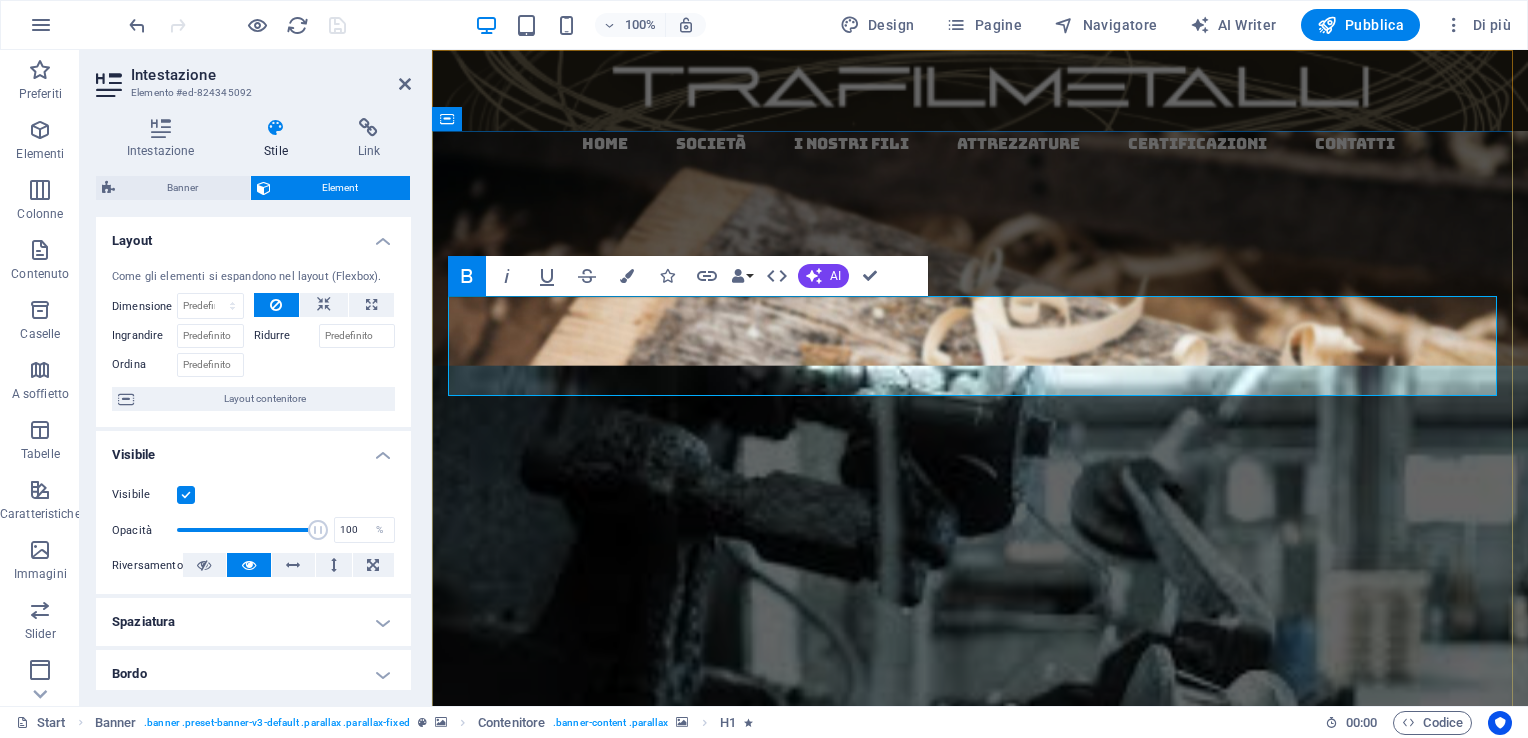click on "trafiliamo dal 1981" at bounding box center (980, 1136) 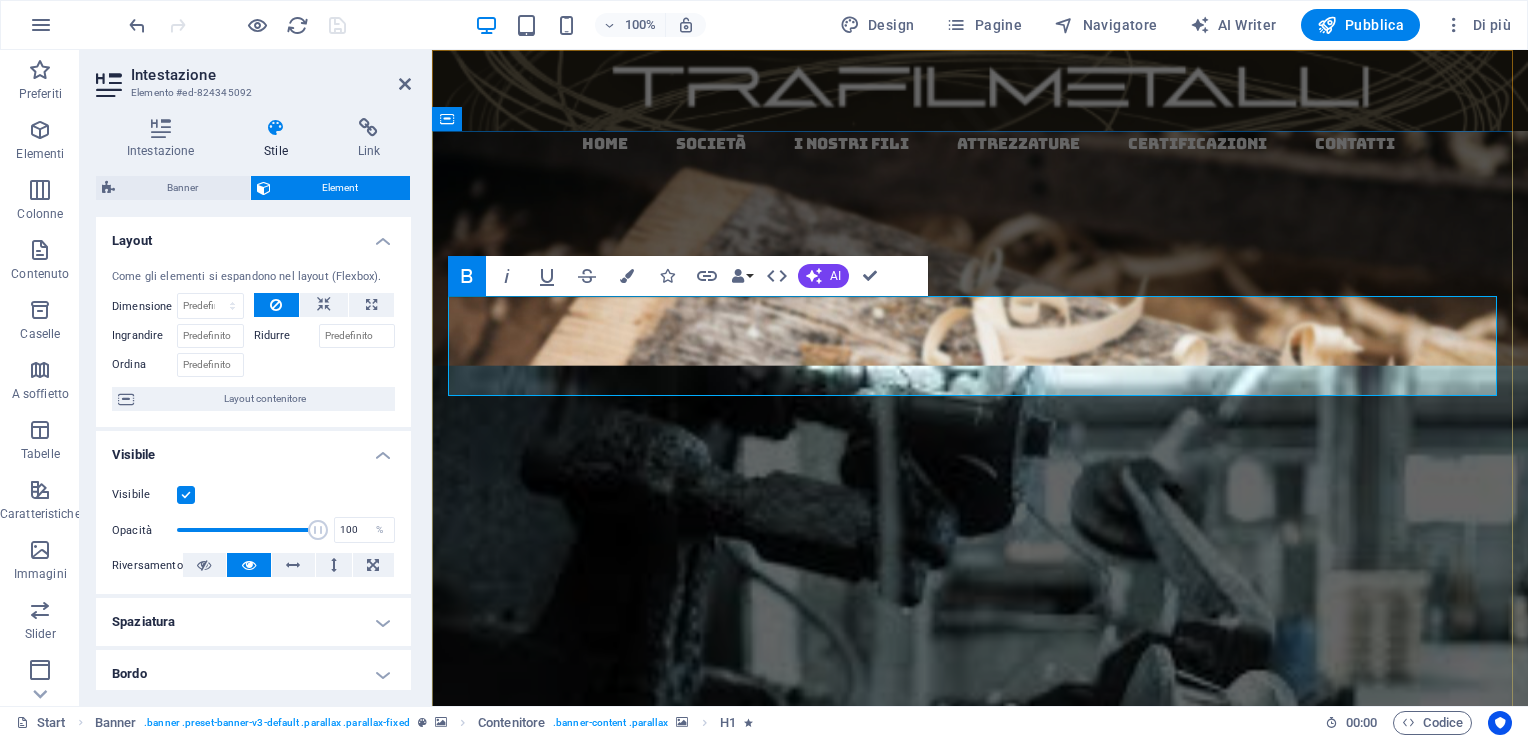 type 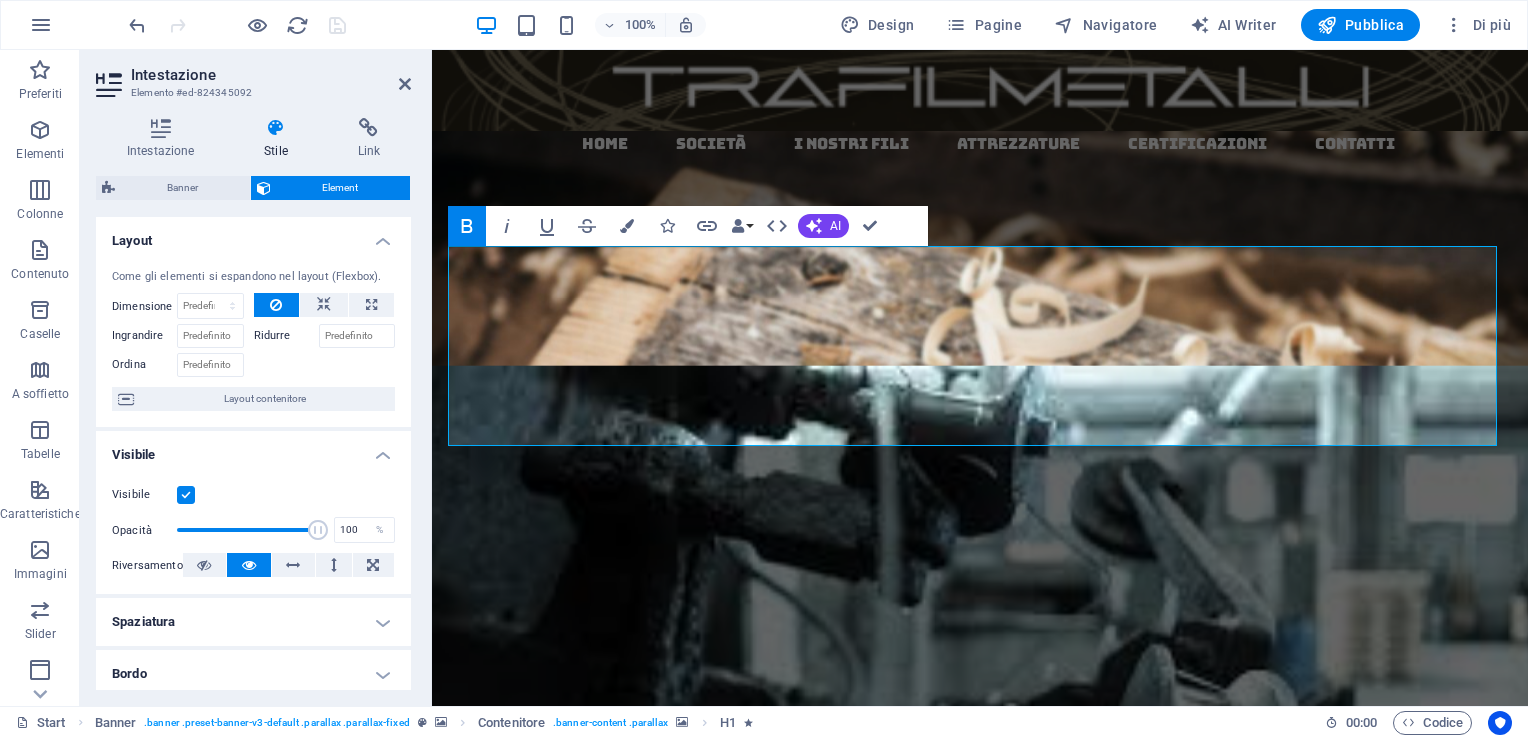 click at bounding box center (980, 670) 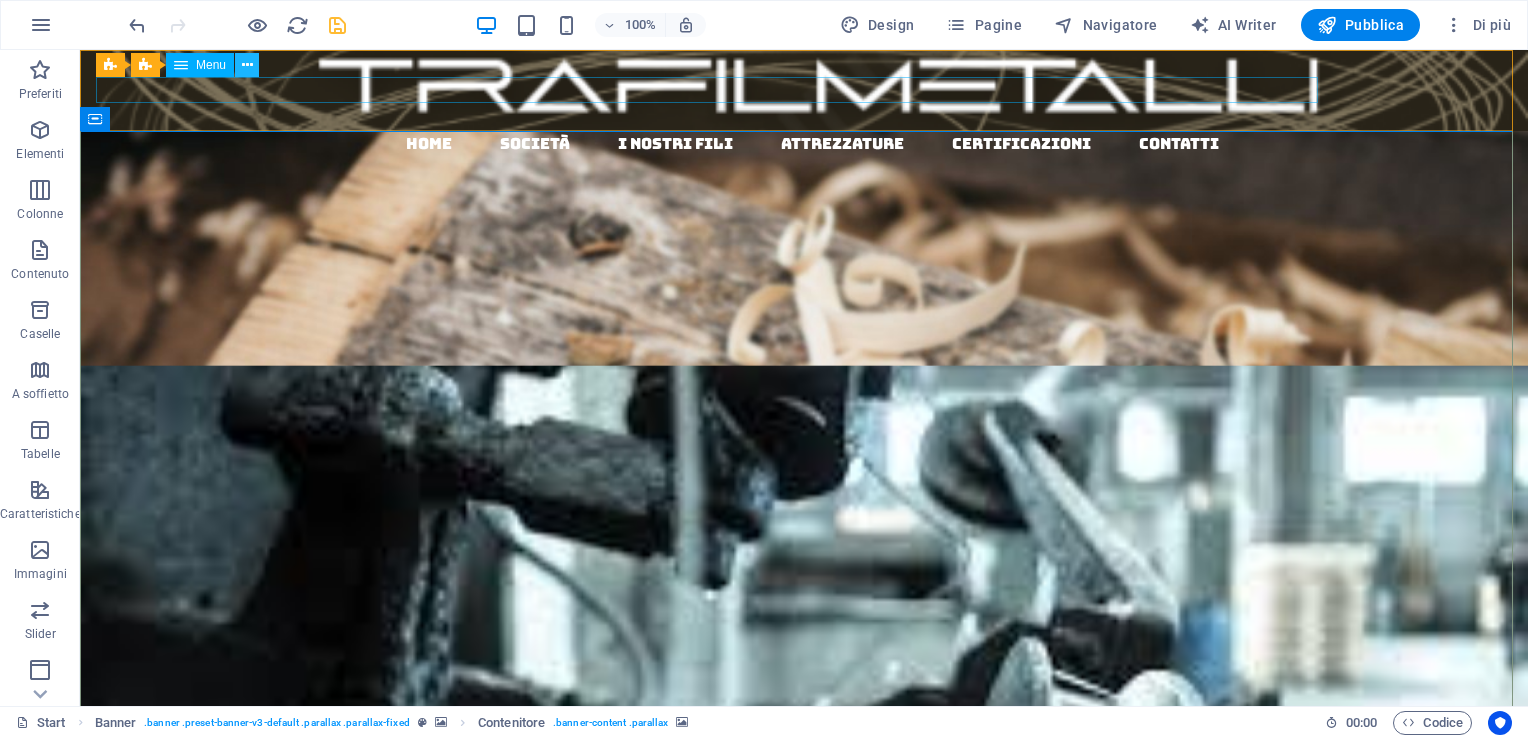 click at bounding box center (247, 65) 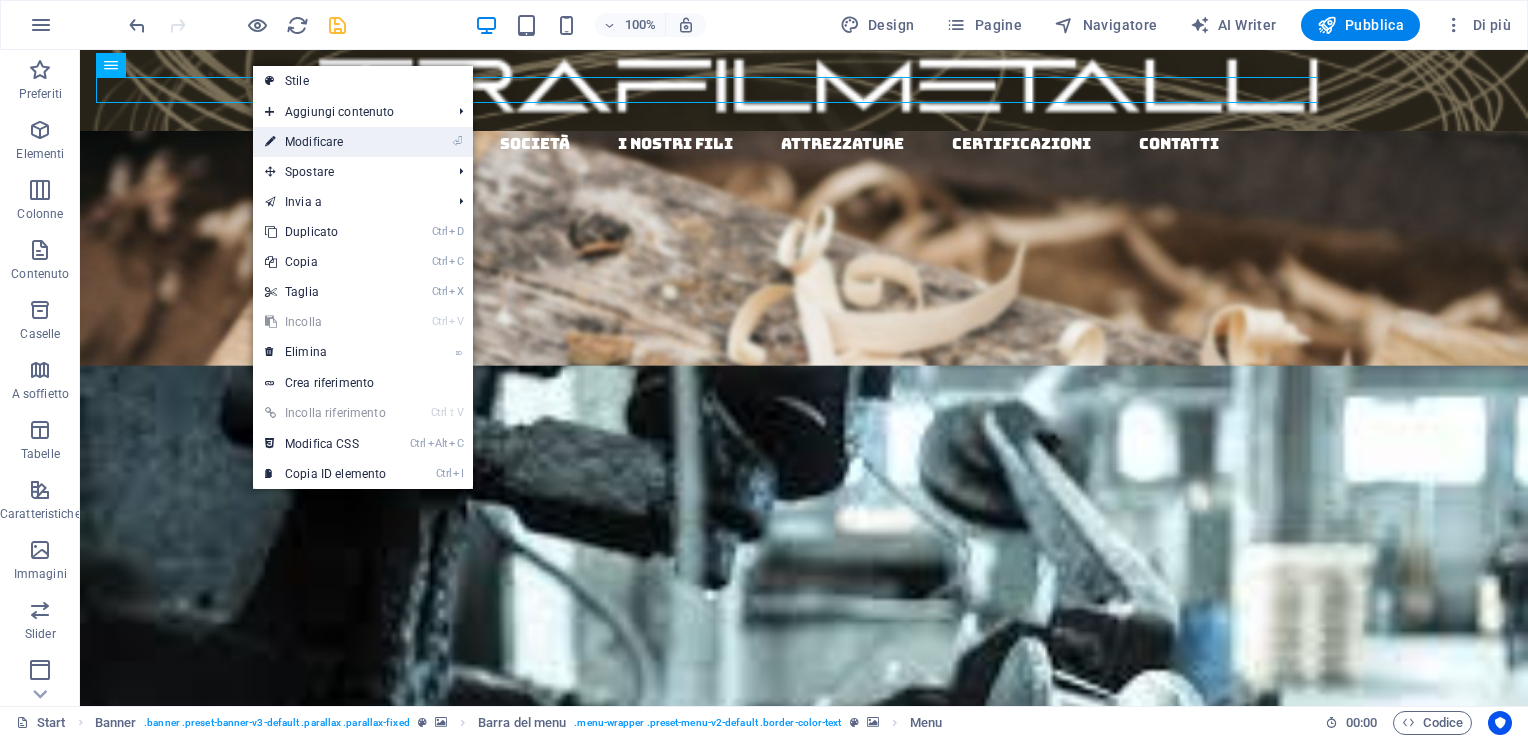 click on "⏎  Modificare" at bounding box center [325, 142] 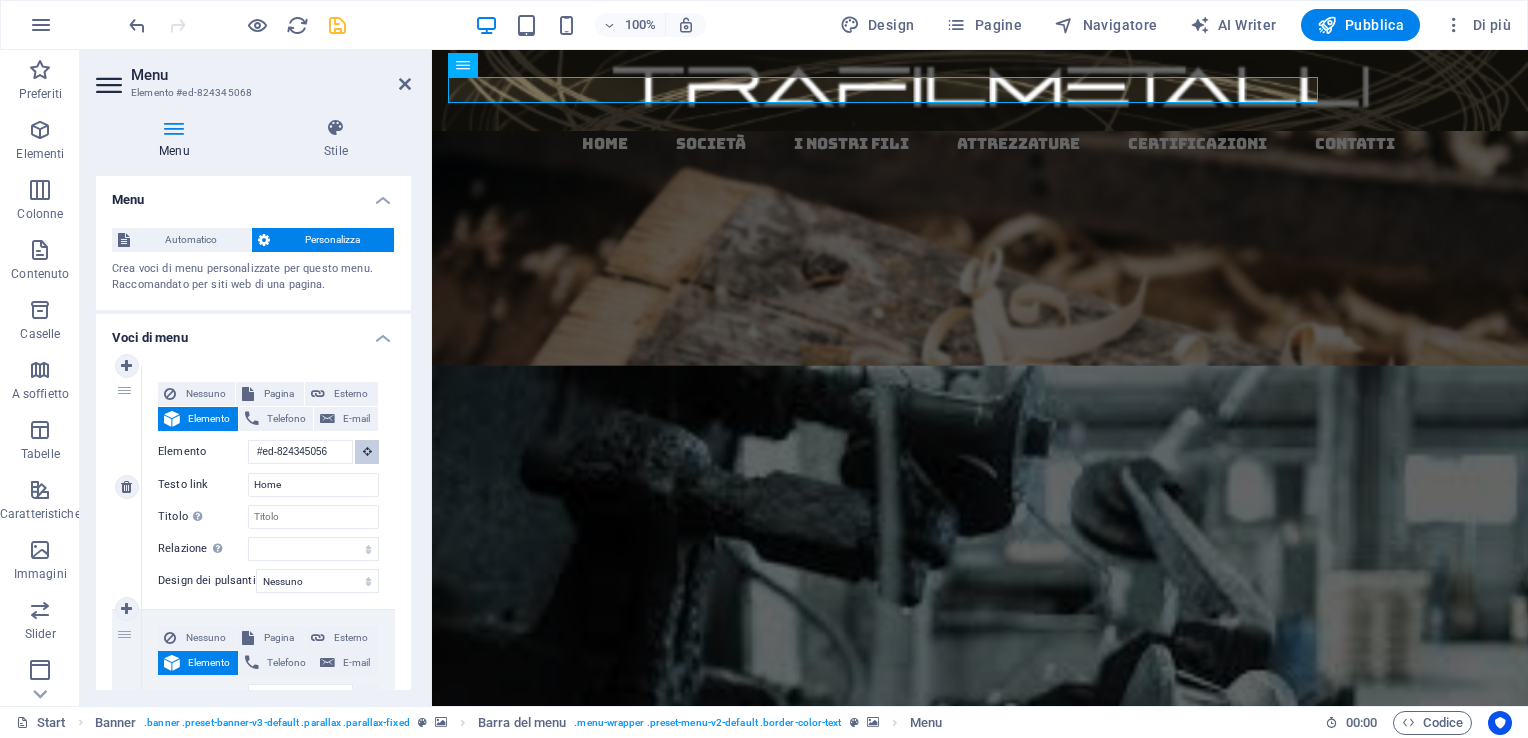 click at bounding box center [367, 451] 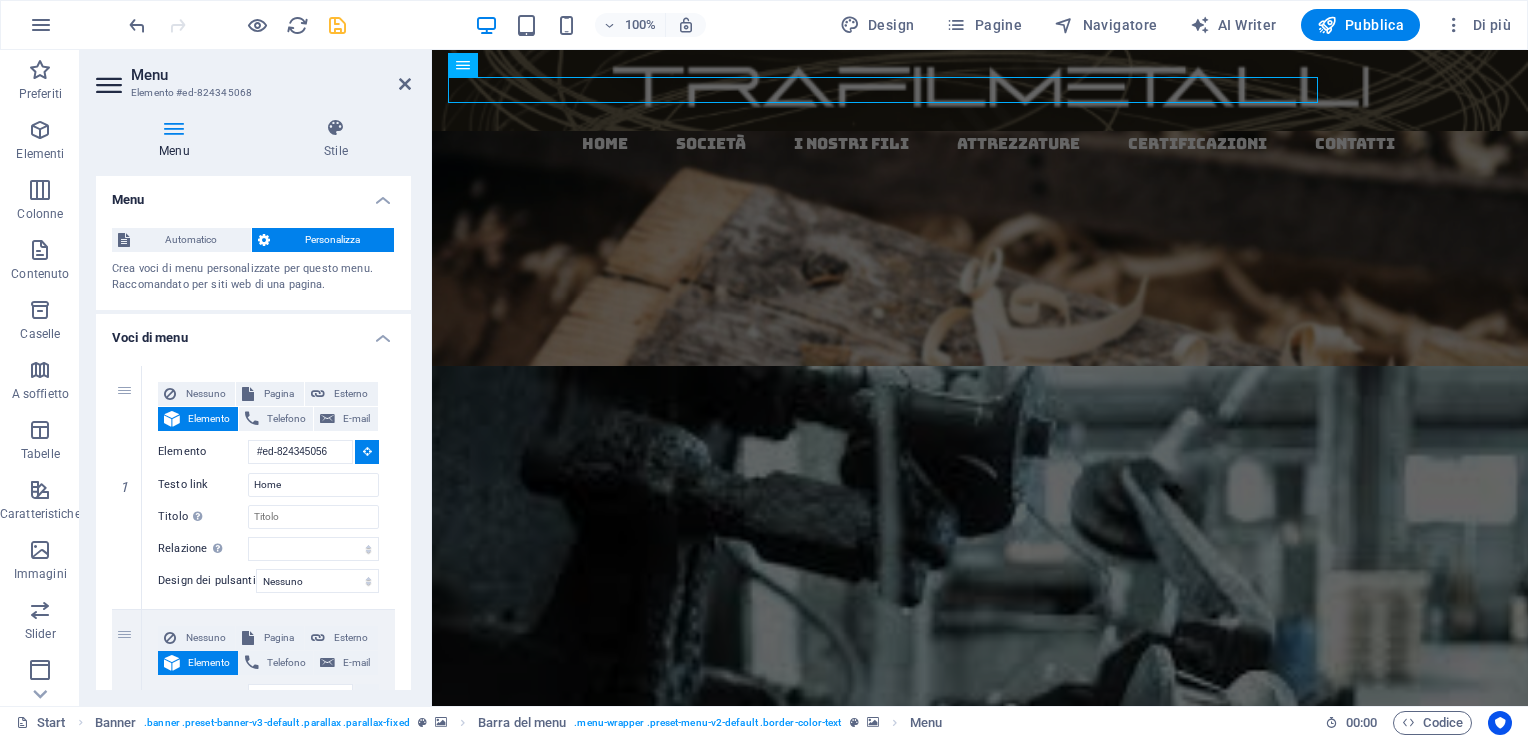scroll, scrollTop: 0, scrollLeft: 0, axis: both 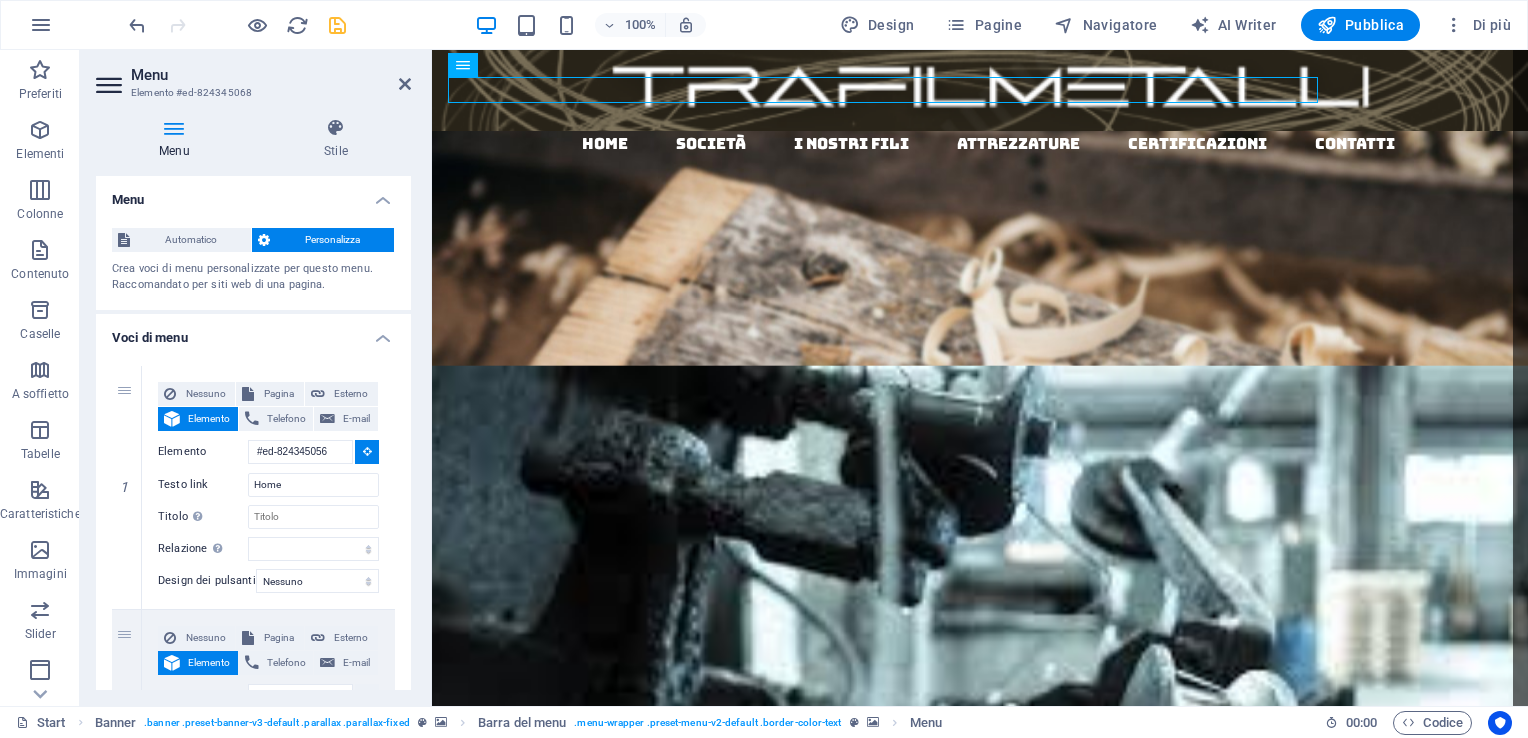 drag, startPoint x: 544, startPoint y: 268, endPoint x: 896, endPoint y: 266, distance: 352.00568 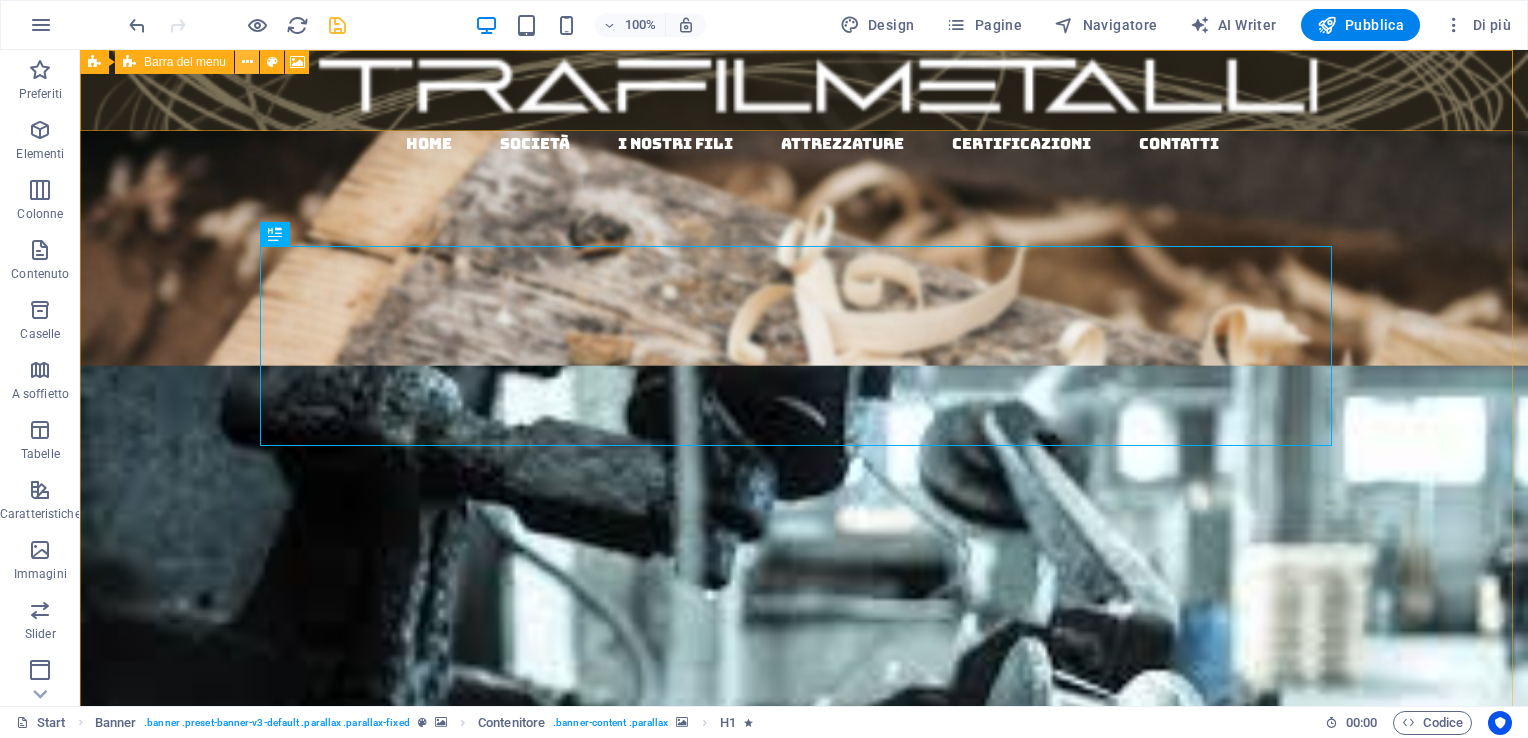 click at bounding box center (247, 62) 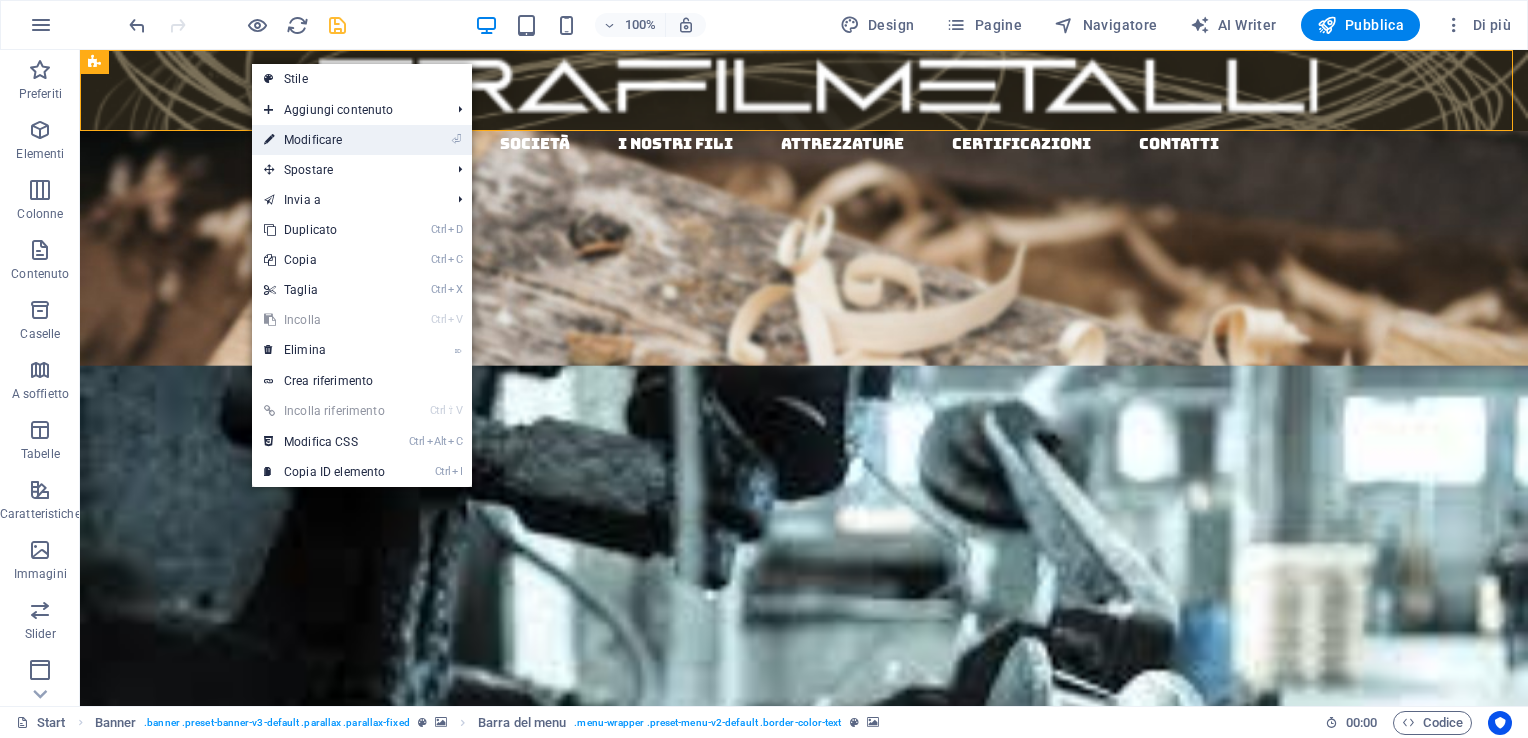 click on "⏎  Modificare" at bounding box center (324, 140) 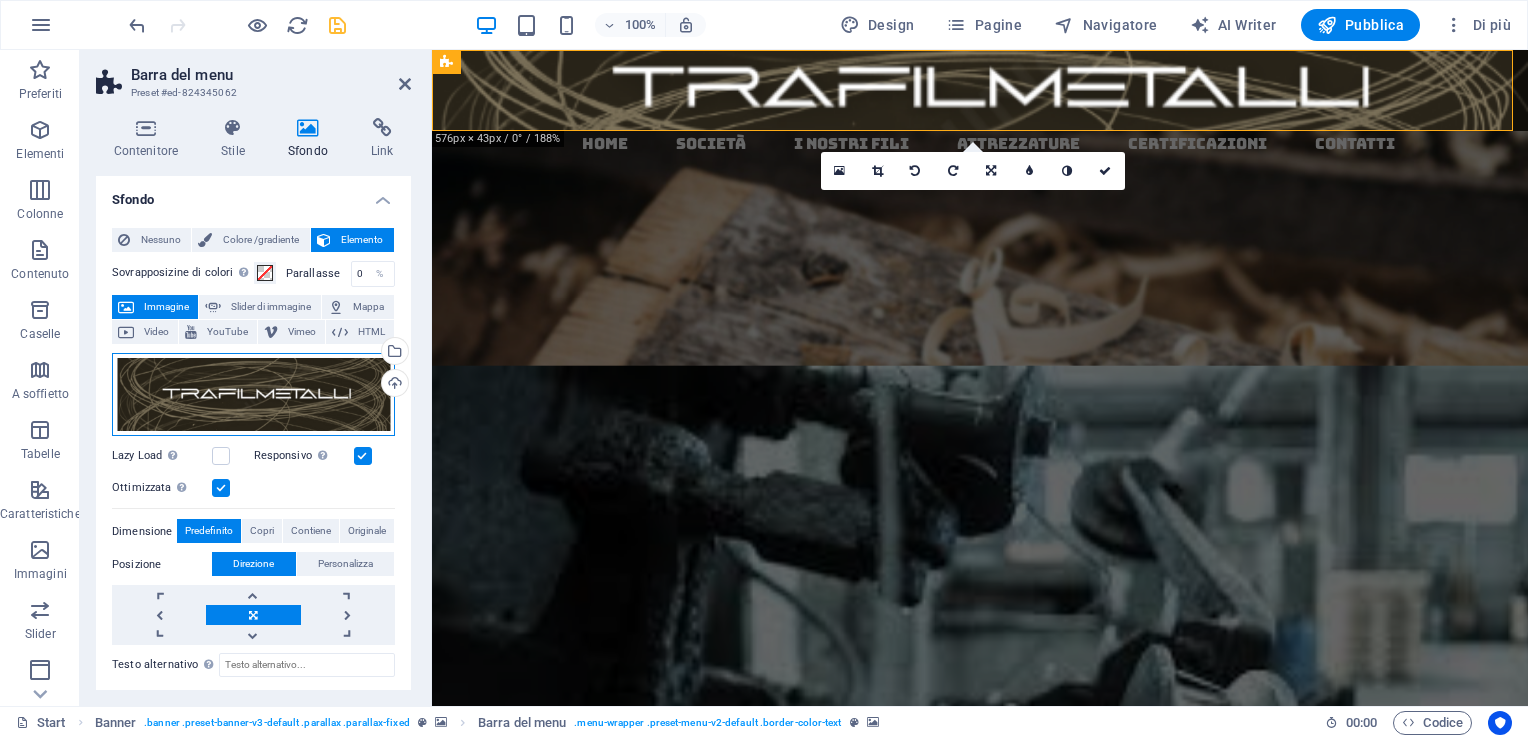 click on "Trascina qui i file, fai clic per sceglierli o selezionali da File o dalle nostre foto e video stock gratuiti" at bounding box center (253, 395) 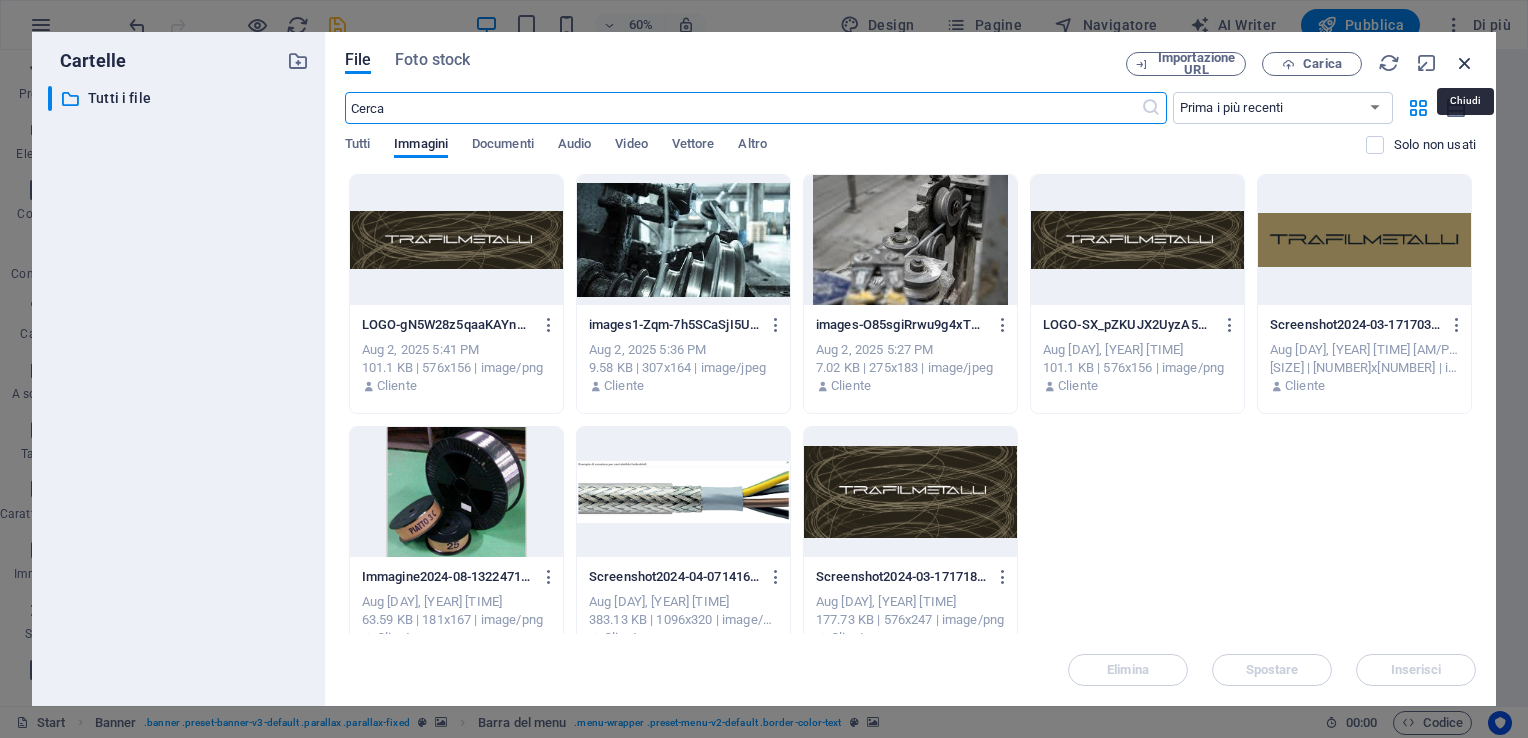 drag, startPoint x: 1028, startPoint y: 8, endPoint x: 1460, endPoint y: 58, distance: 434.88388 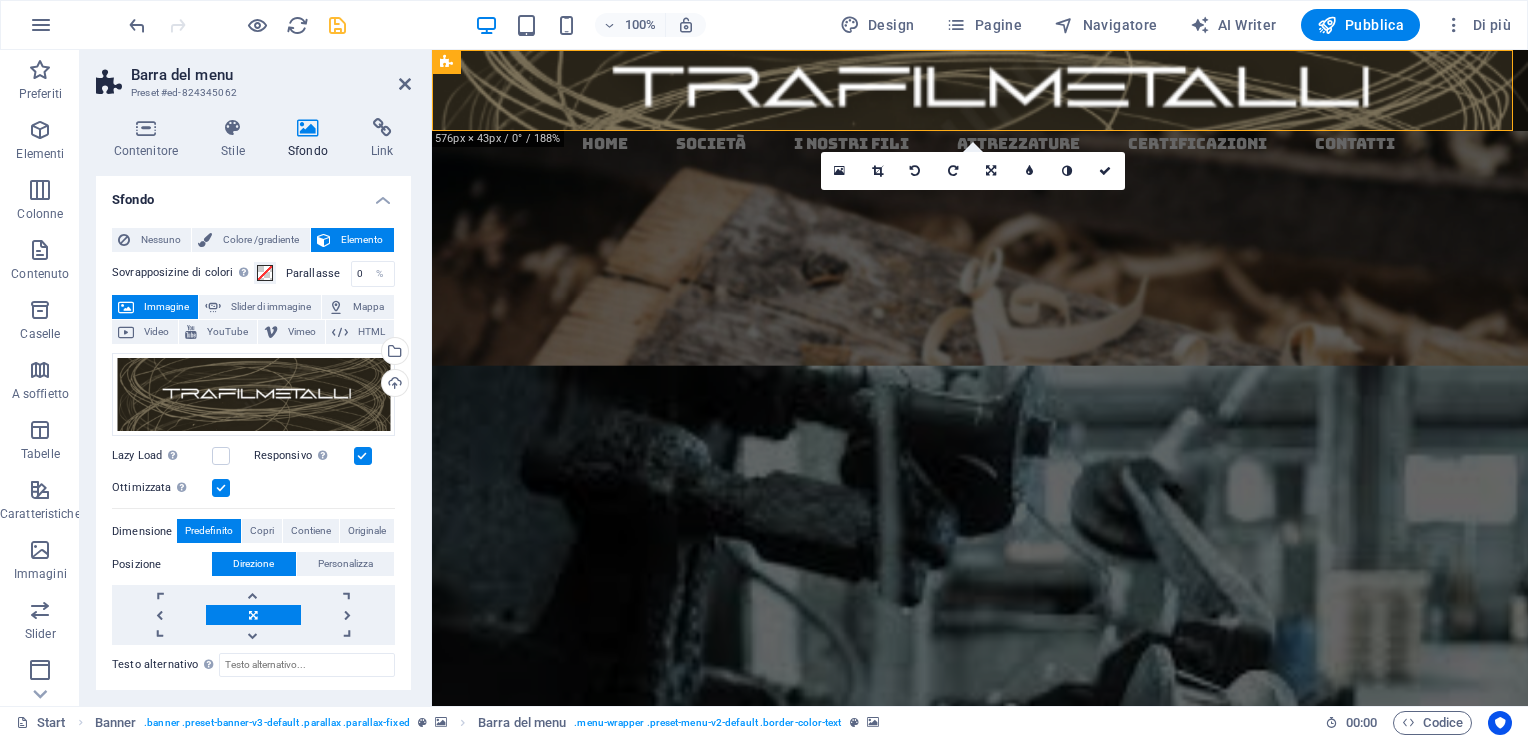 click on "Nessuno Colore /gradiente Elemento Allunga lo sfondo a tutta larghezza Sovrapposizine di colori Posiziona una sovrapposizione allo sfondo per colorarlo Parallasse 0 % Immagine Slider di immagine Mappa Video YouTube Vimeo HTML Trascina qui i file, fai clic per sceglierli o selezionali da File o dalle nostre foto e video stock gratuiti Seleziona i file dal file manager, dalle foto stock, o caricali Carica Lazy Load Caricare le immagini dopo il caricamento della pagina migliora la velocità della pagina. Responsivo Carica automaticamente immagini Retina e dimensioni ottimizzate per gli smartphone. Ottimizzata Le immagini sono compresse per migliorare la velocità della pagina. Dimensione Predefinito Copri Contiene Originale Ripeti Predefinito Posizione Direzione Personalizza Offset X 50 px rem % vh vw Offset Y 50 px rem % vh vw Testo alternativo Didascalia immagine Paragraph Format Normal Heading 1 Heading 2 Heading 3 Heading 4 Heading 5 Heading 6 Code Font Family Arial Georgia Impact Tahoma Times New Roman 8 9" at bounding box center (253, 557) 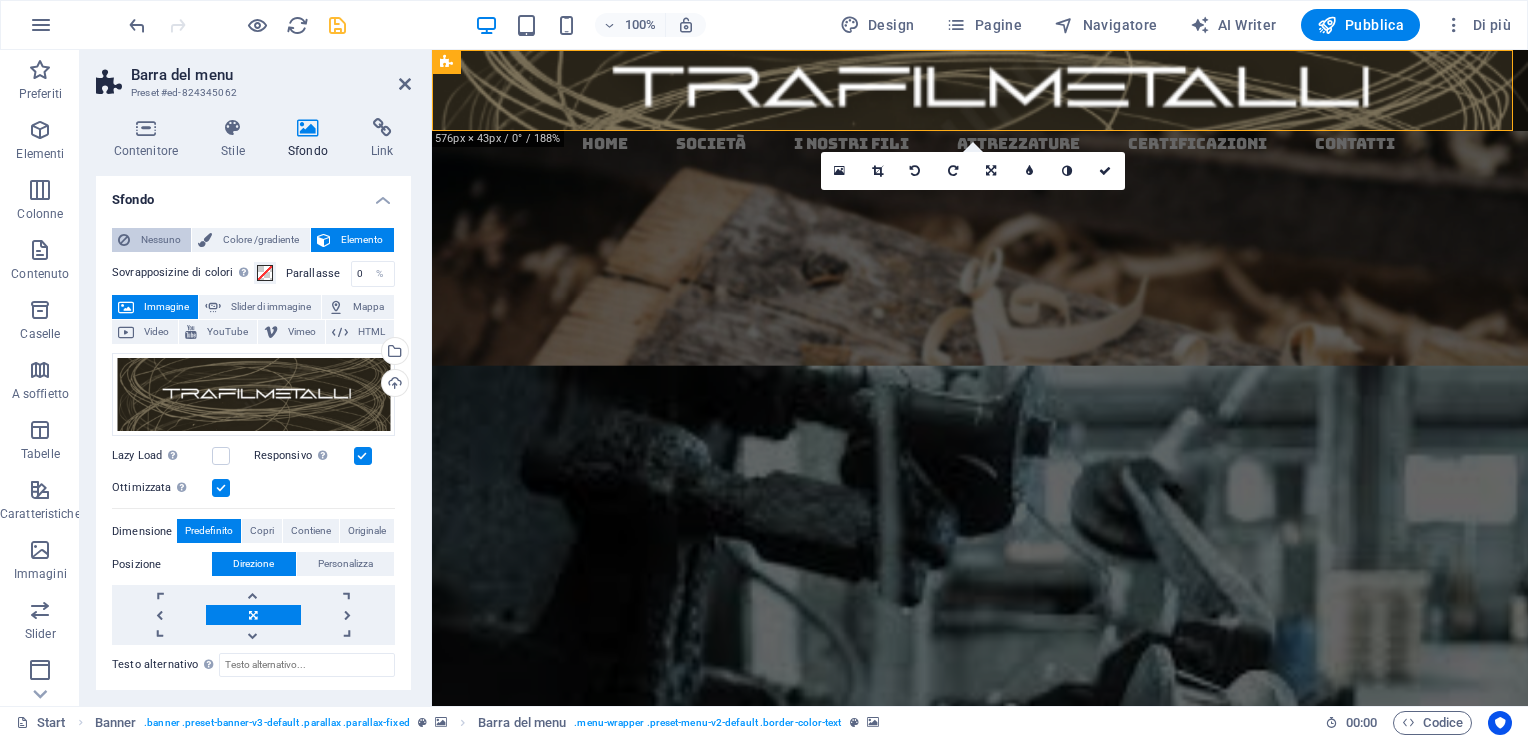 click on "Nessuno" at bounding box center (160, 240) 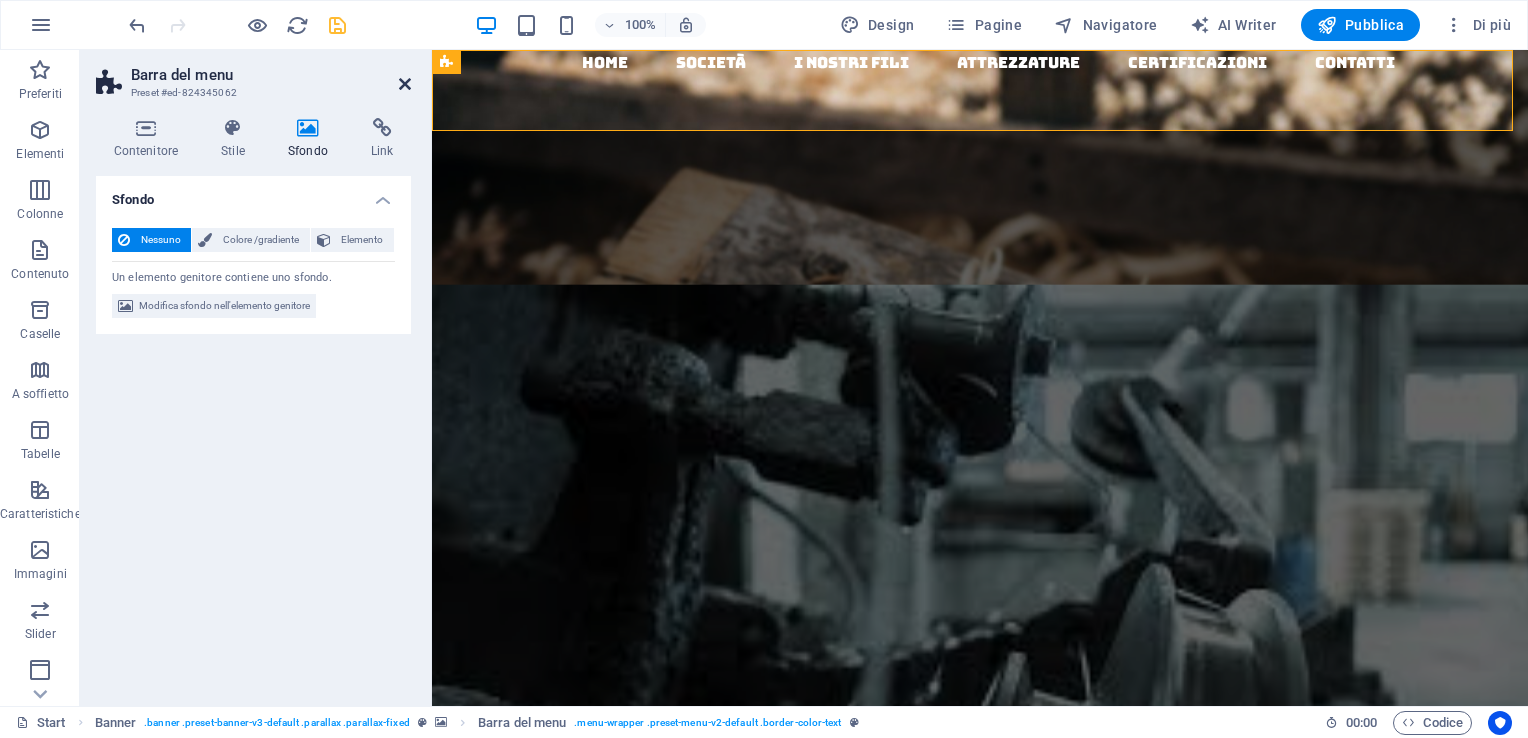 drag, startPoint x: 410, startPoint y: 88, endPoint x: 328, endPoint y: 44, distance: 93.05912 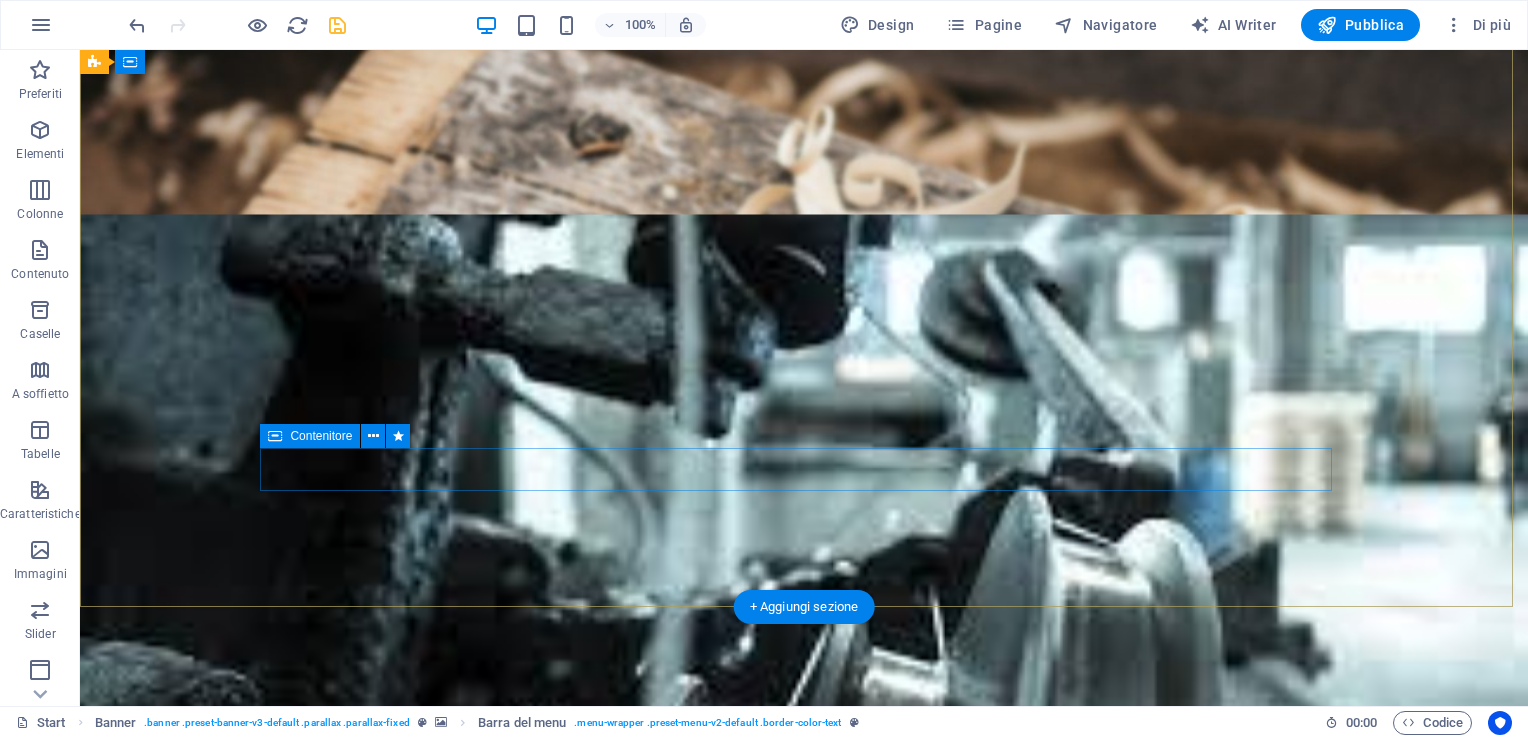 scroll, scrollTop: 0, scrollLeft: 0, axis: both 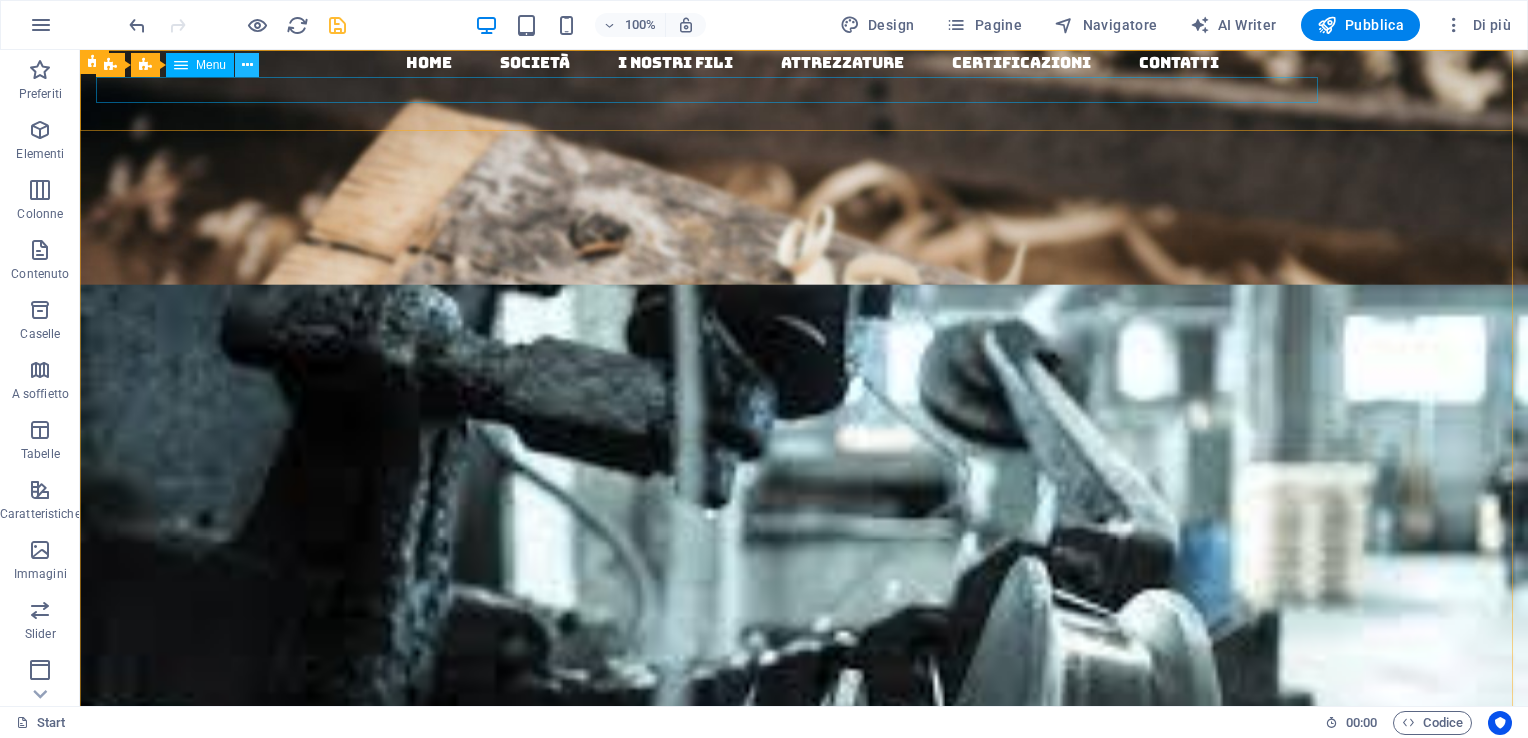 click at bounding box center [247, 65] 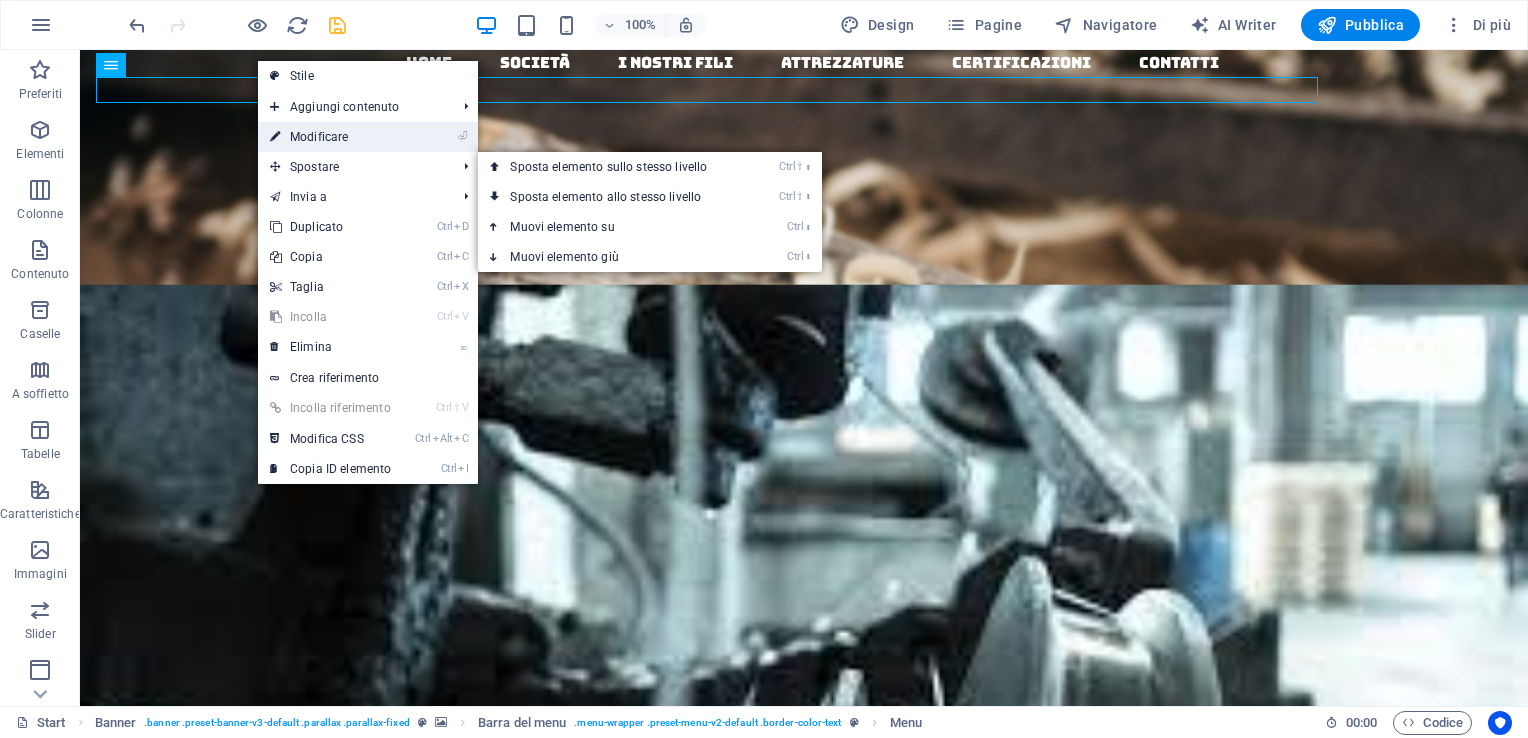 click on "⏎  Modificare" at bounding box center [330, 137] 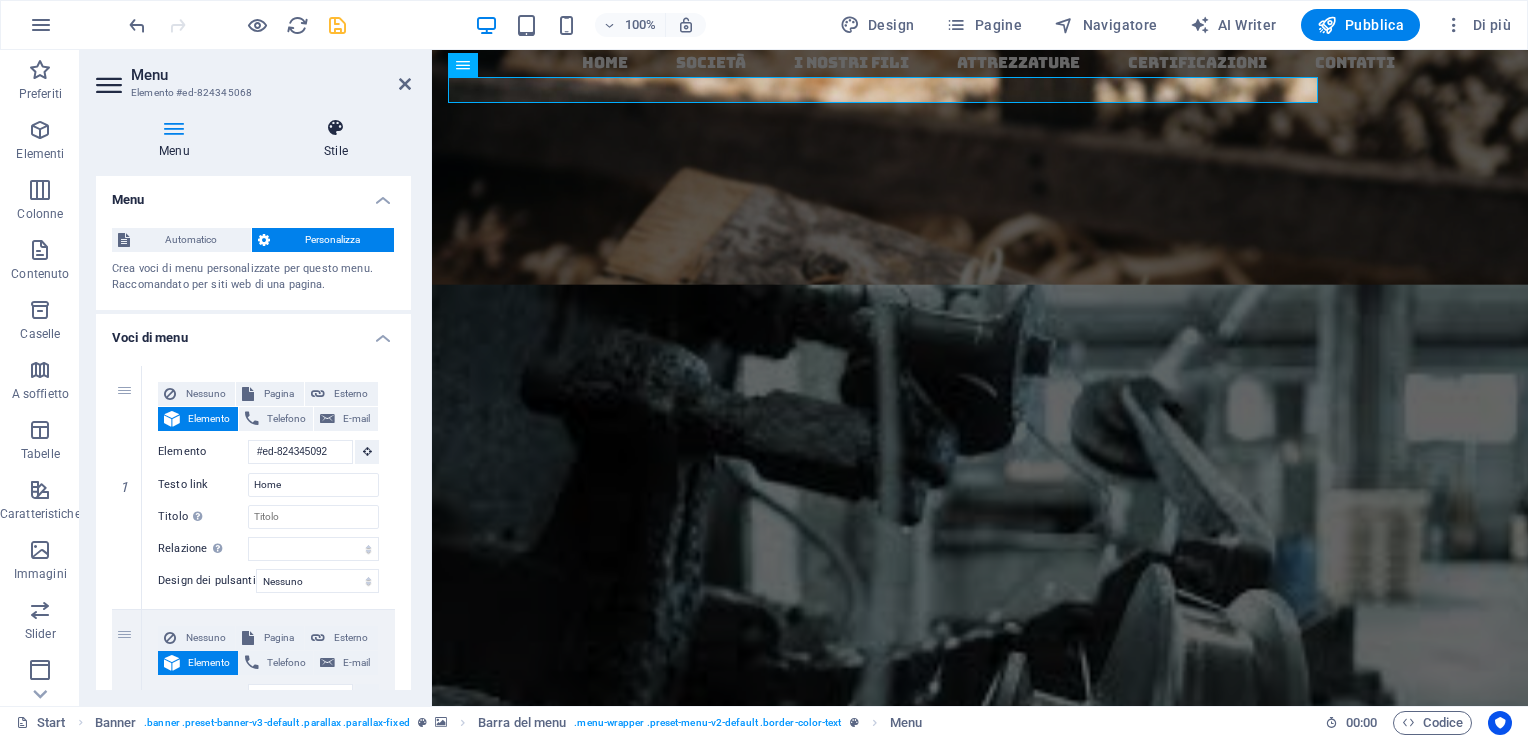 click at bounding box center (336, 128) 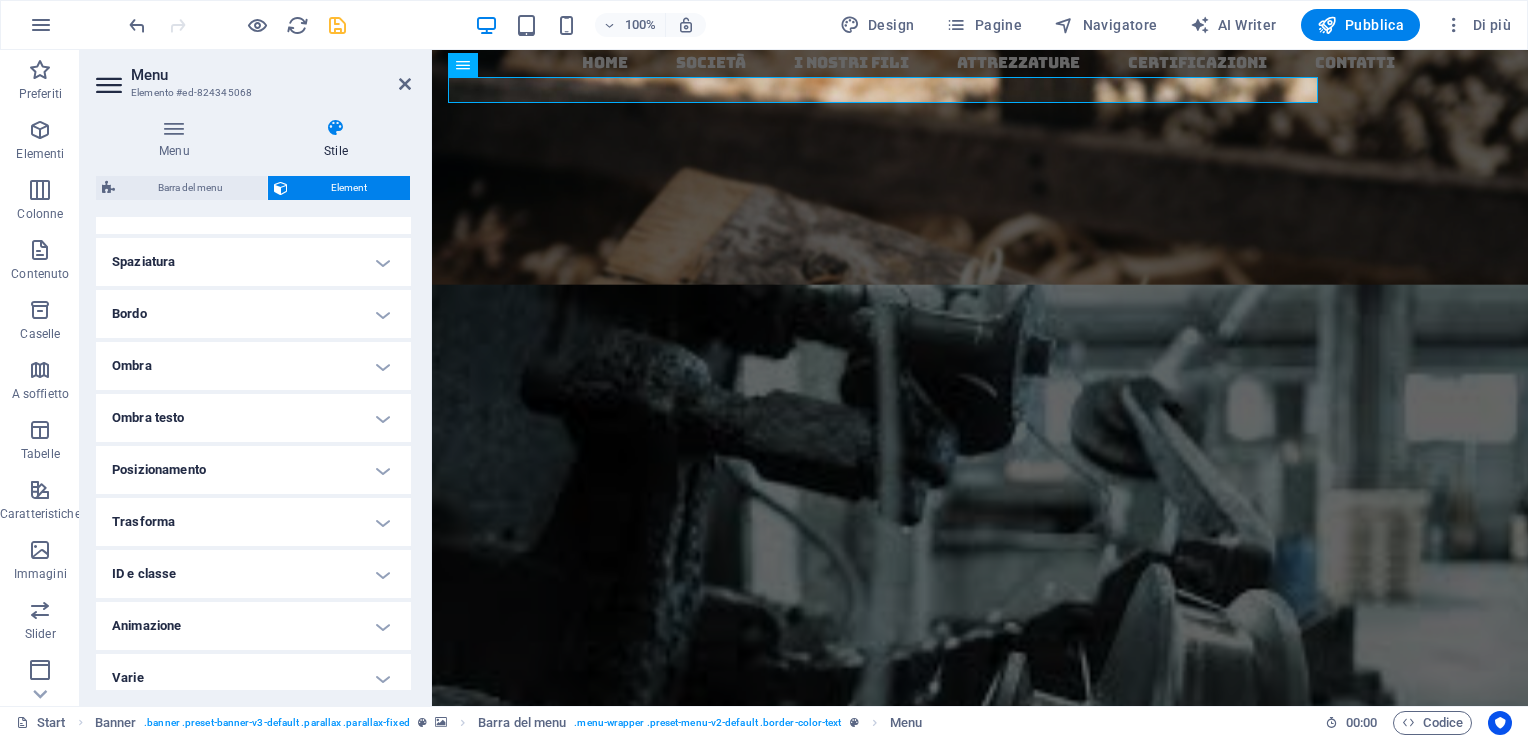 scroll, scrollTop: 371, scrollLeft: 0, axis: vertical 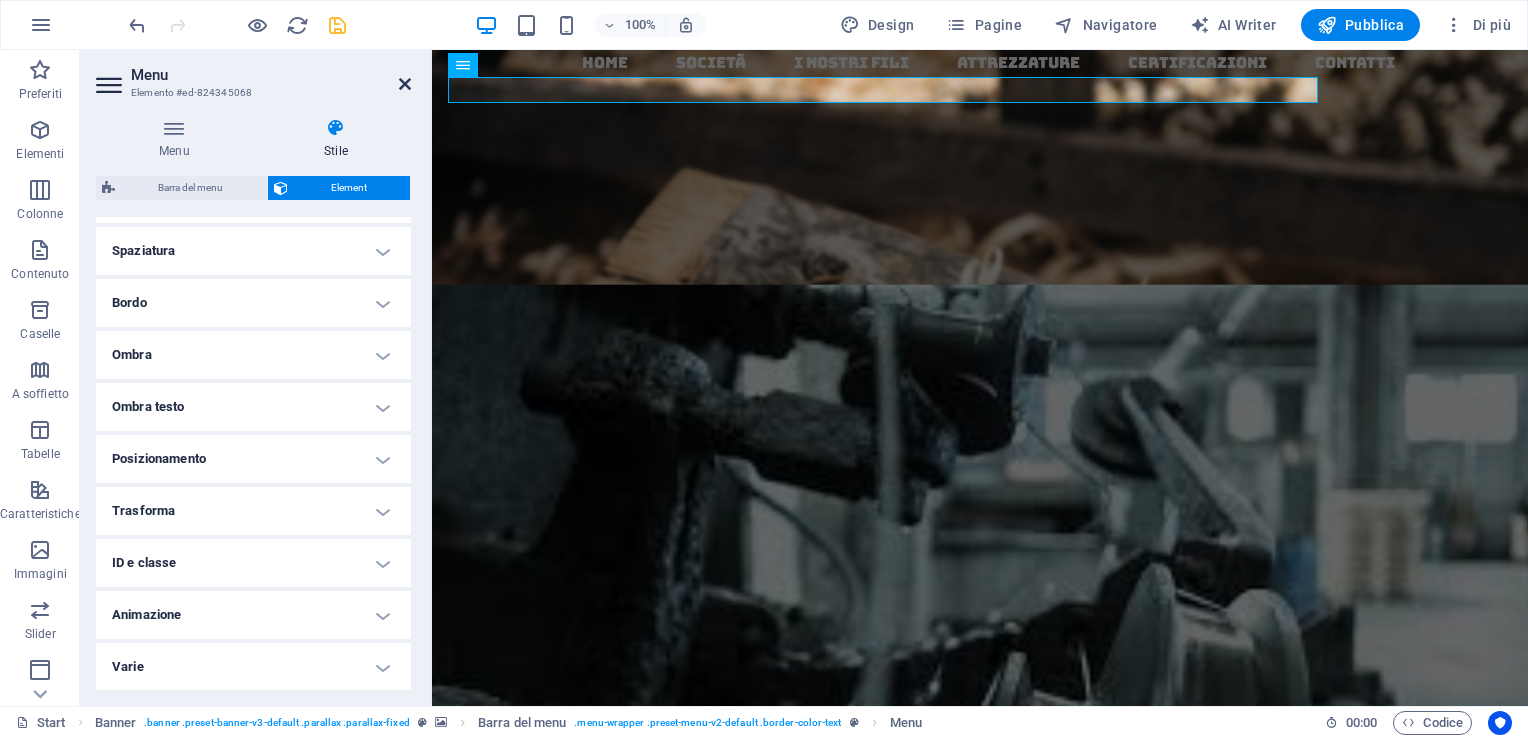 click at bounding box center (405, 84) 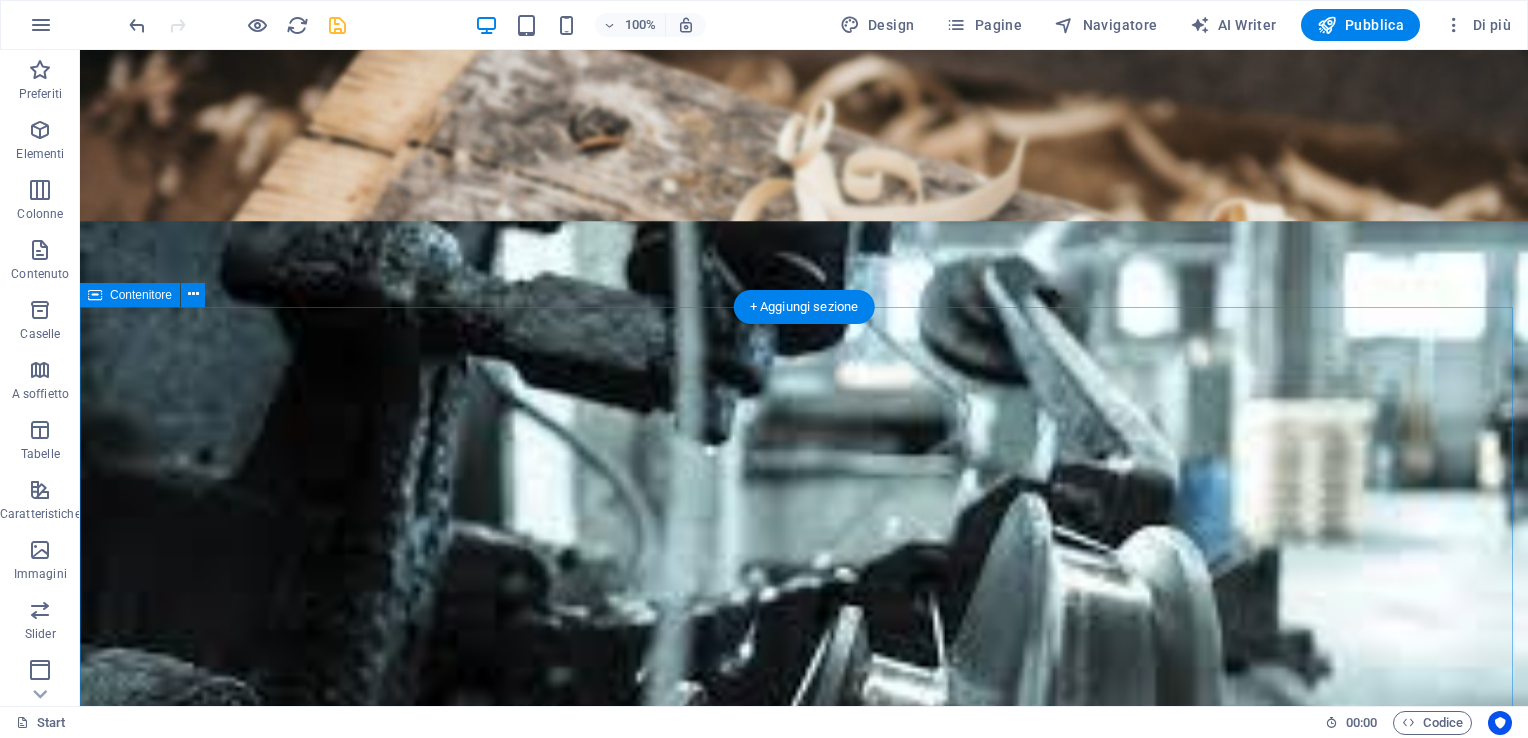 scroll, scrollTop: 0, scrollLeft: 0, axis: both 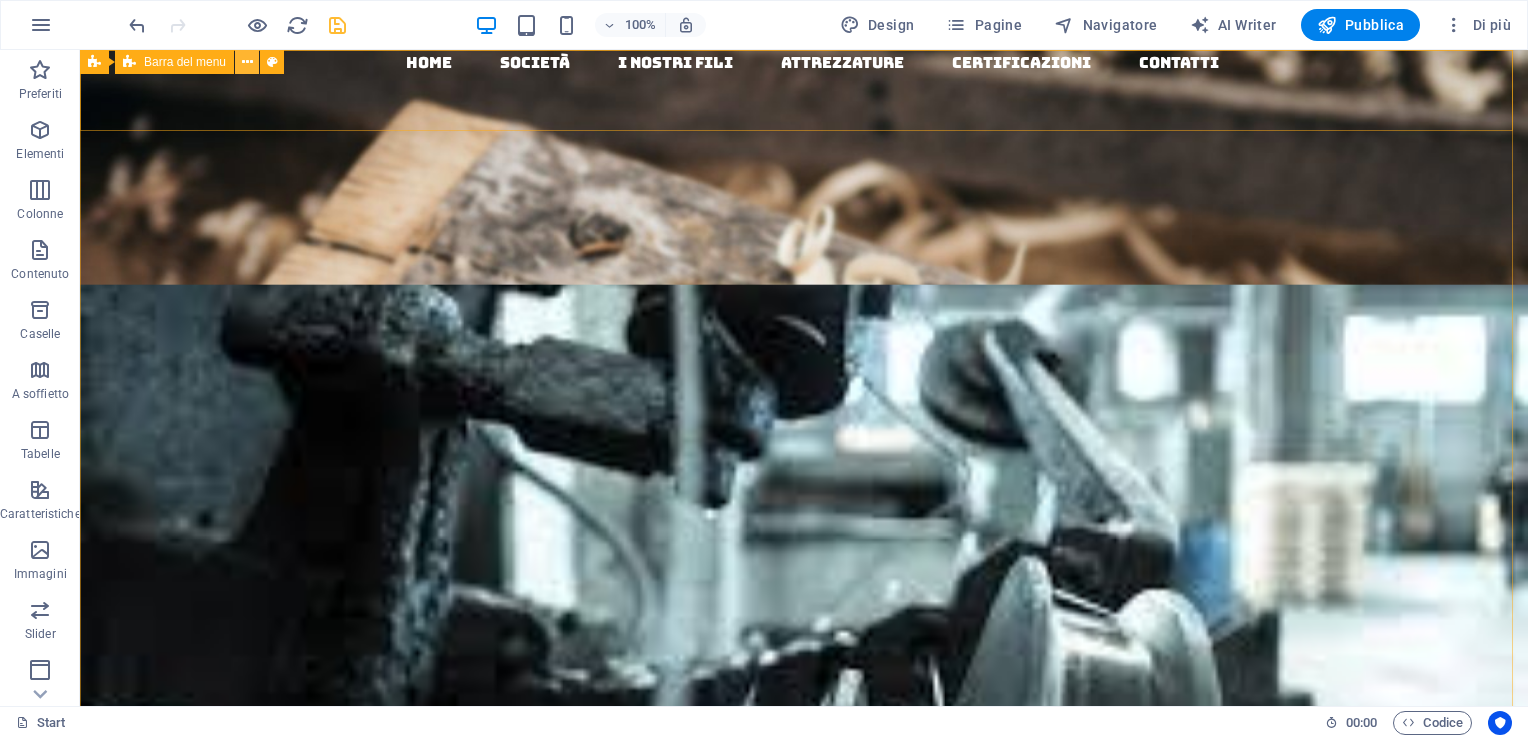 click at bounding box center (247, 62) 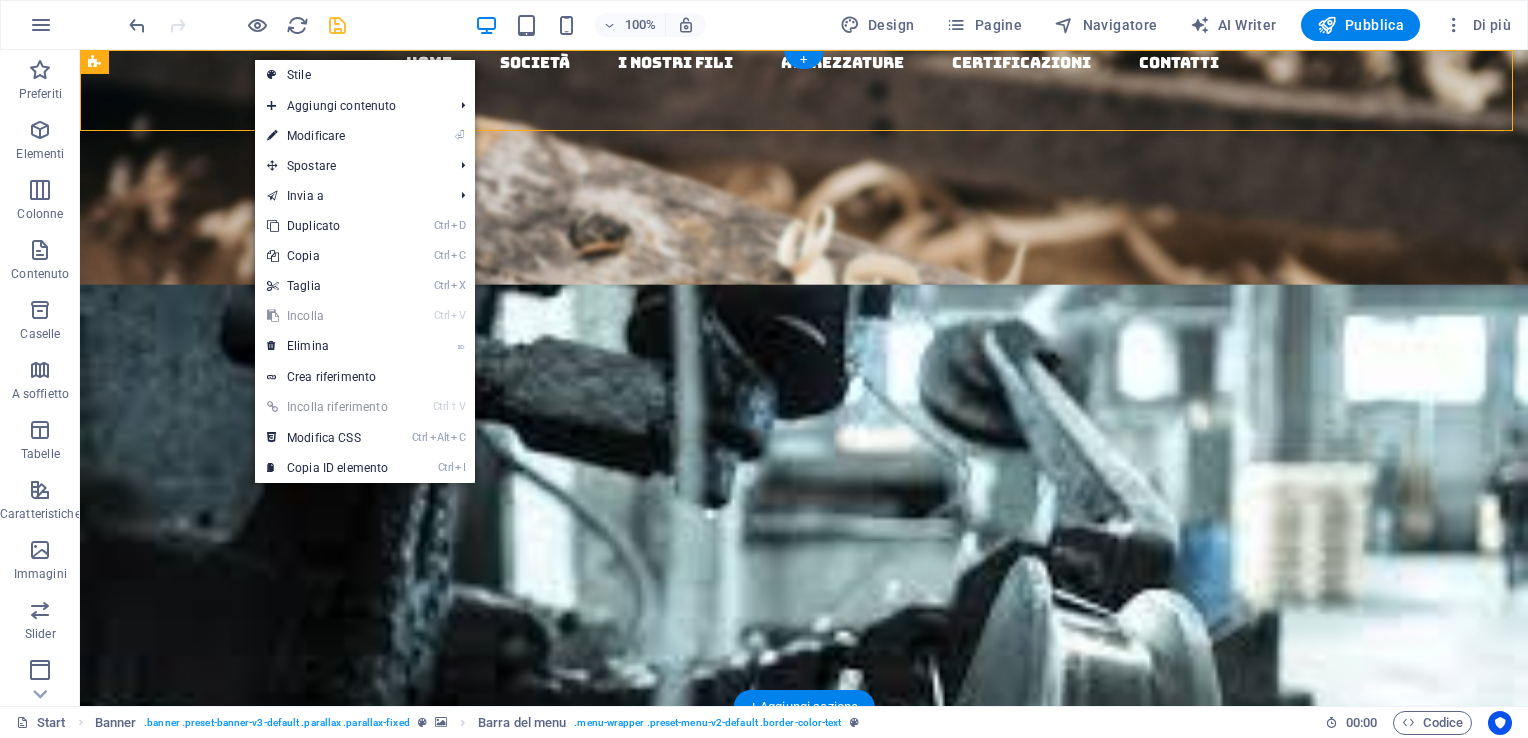 click at bounding box center (804, 589) 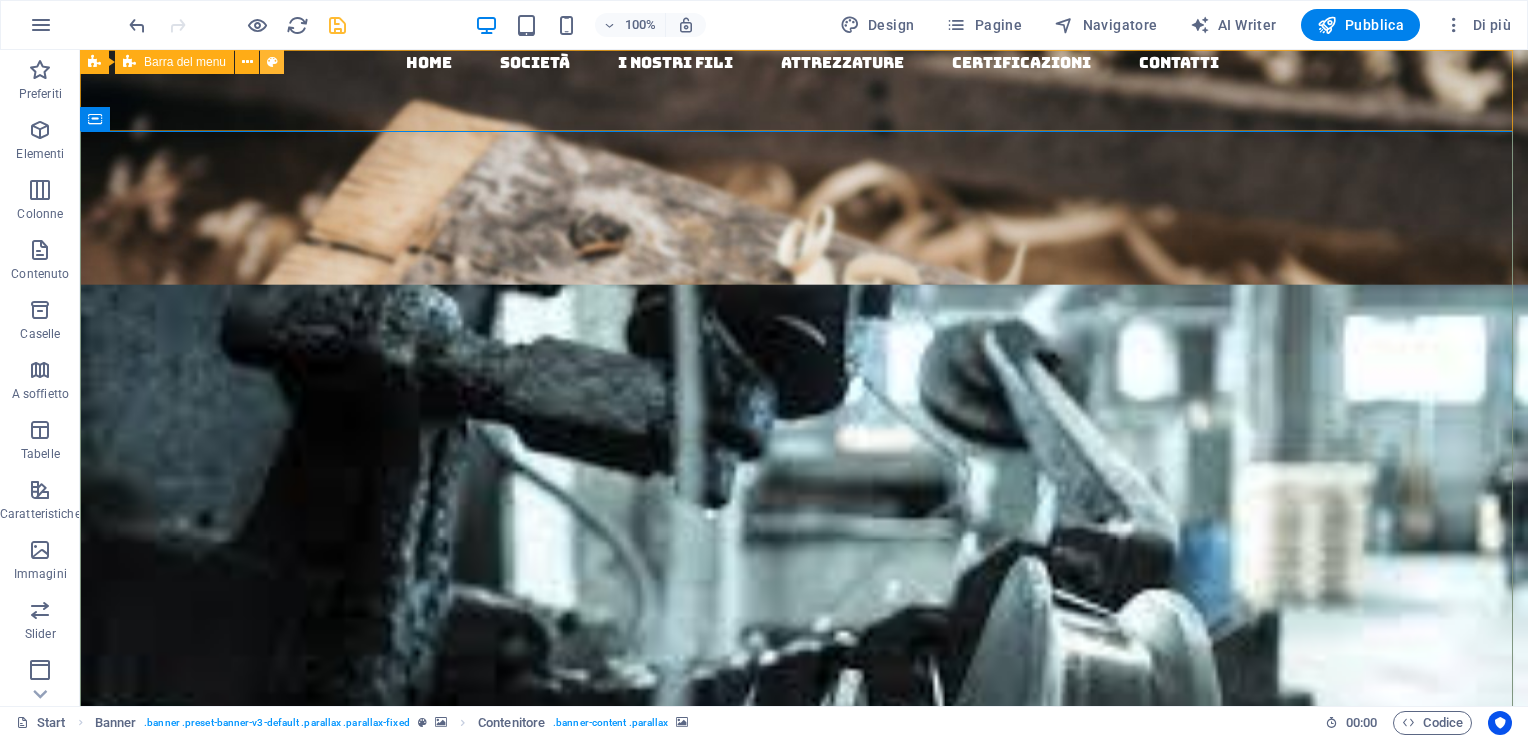 click at bounding box center [272, 62] 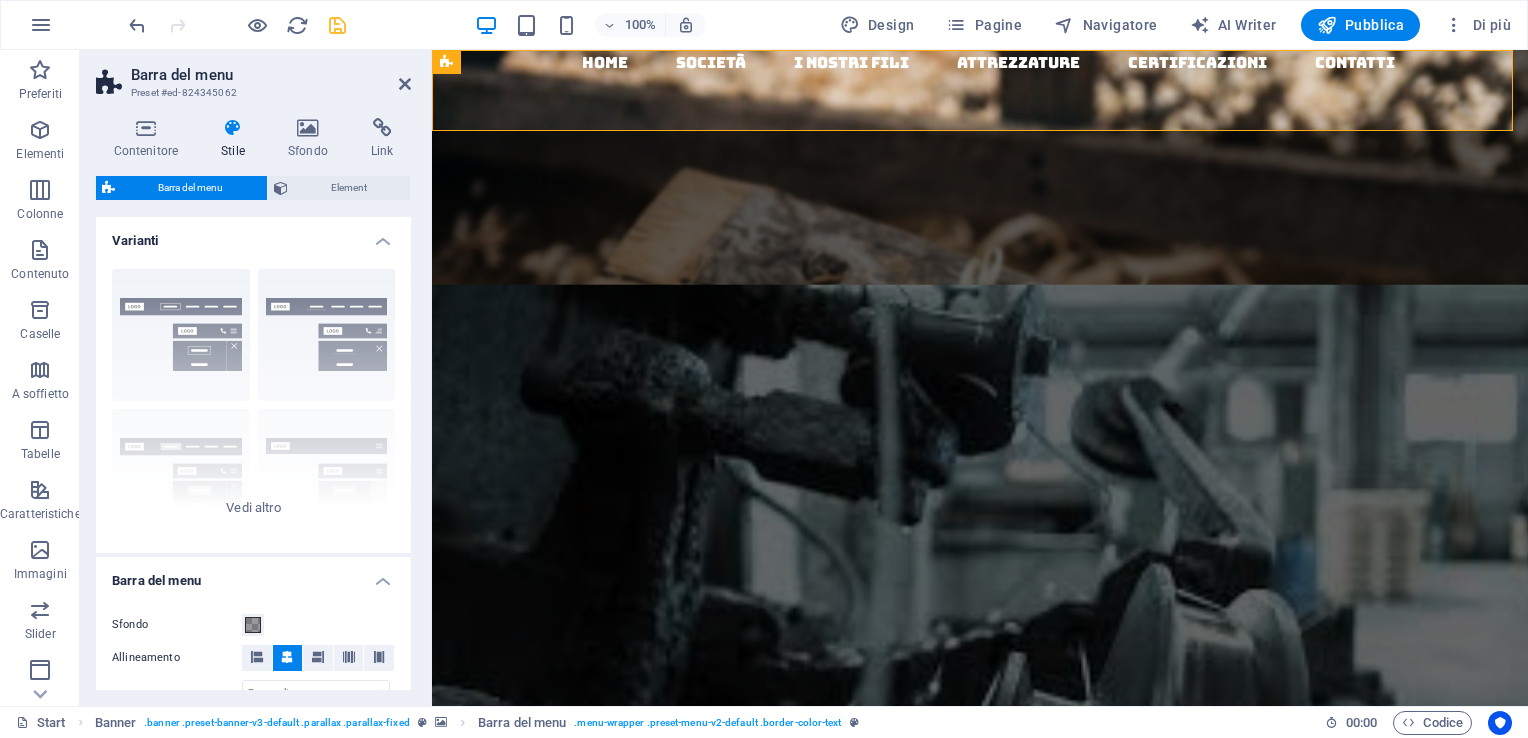 click at bounding box center (233, 128) 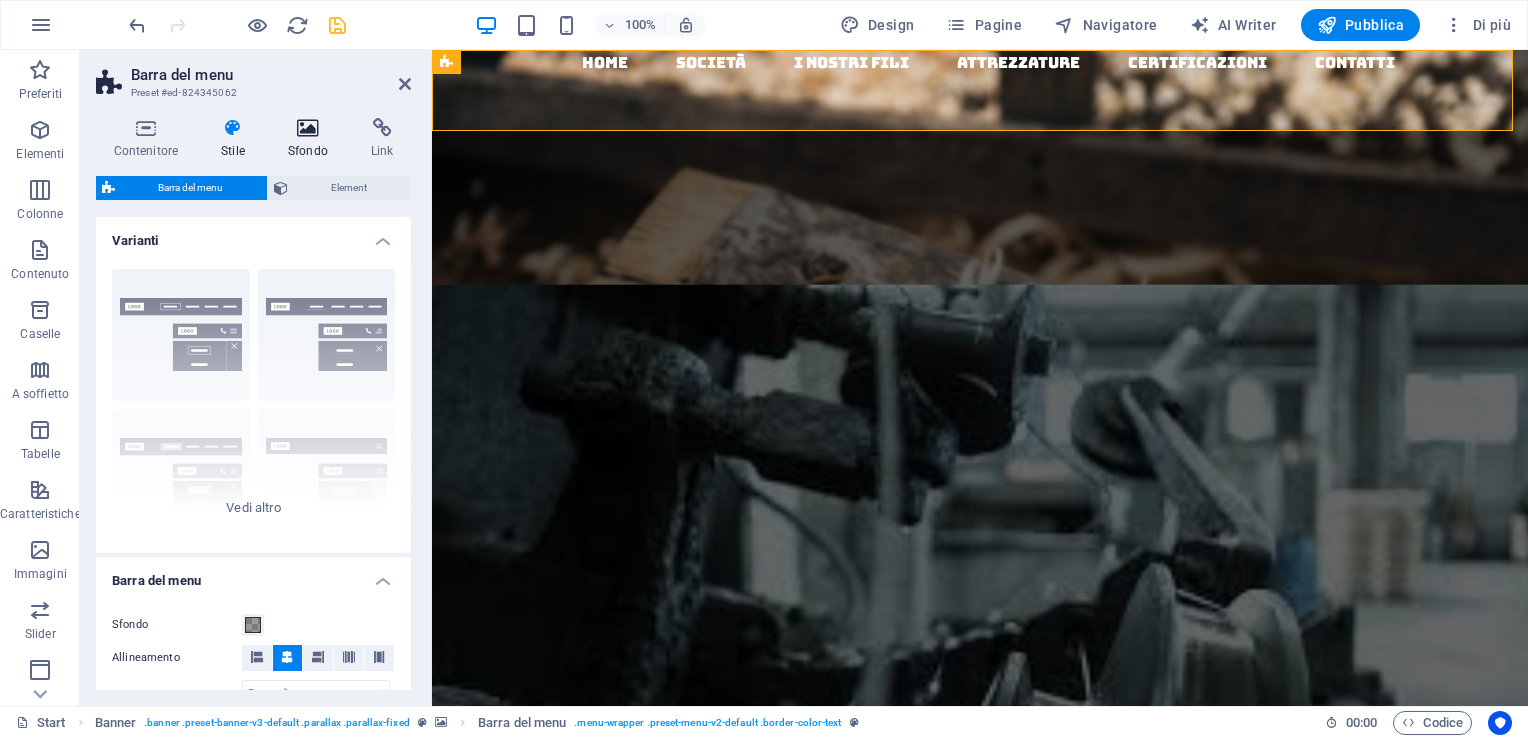 click at bounding box center [307, 128] 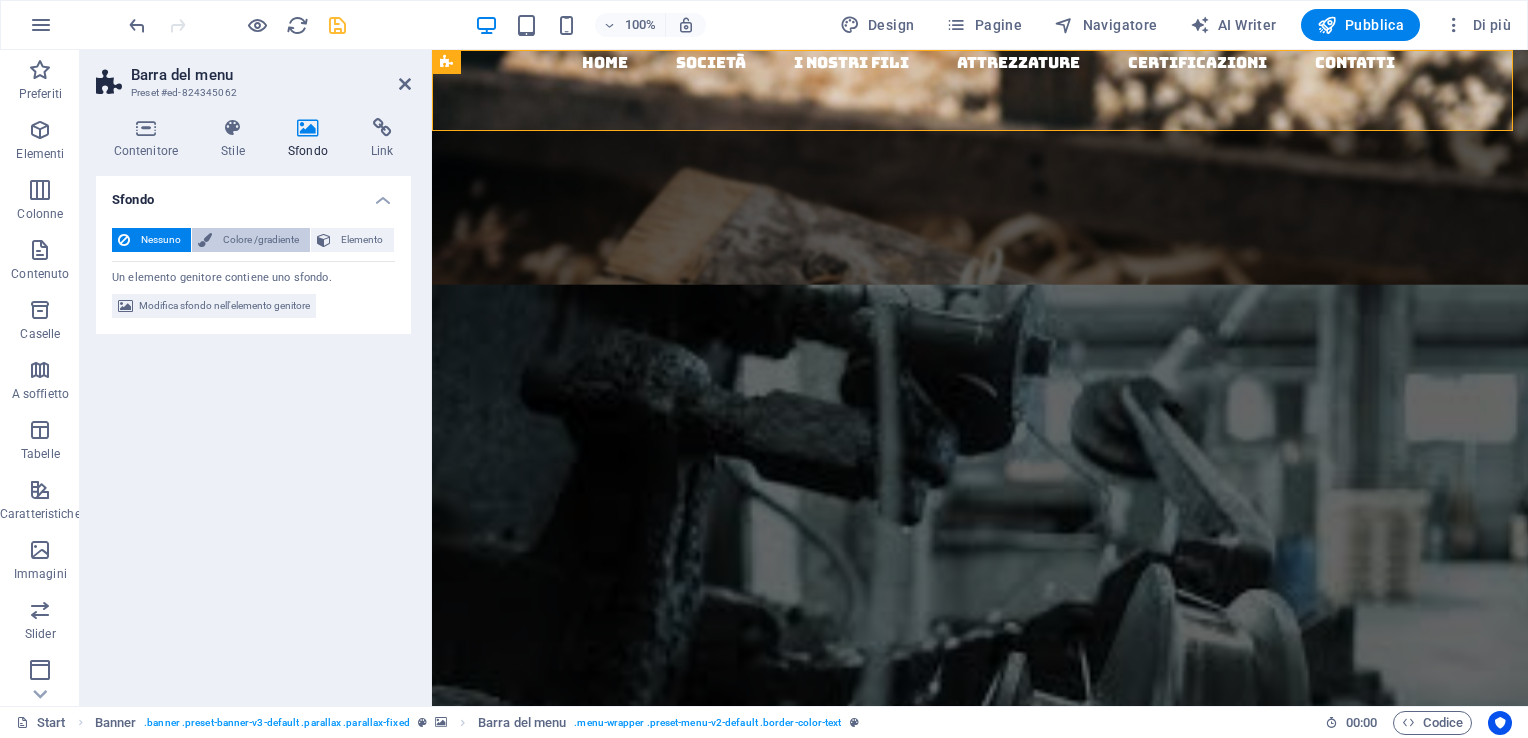 click on "Colore /gradiente" at bounding box center [260, 240] 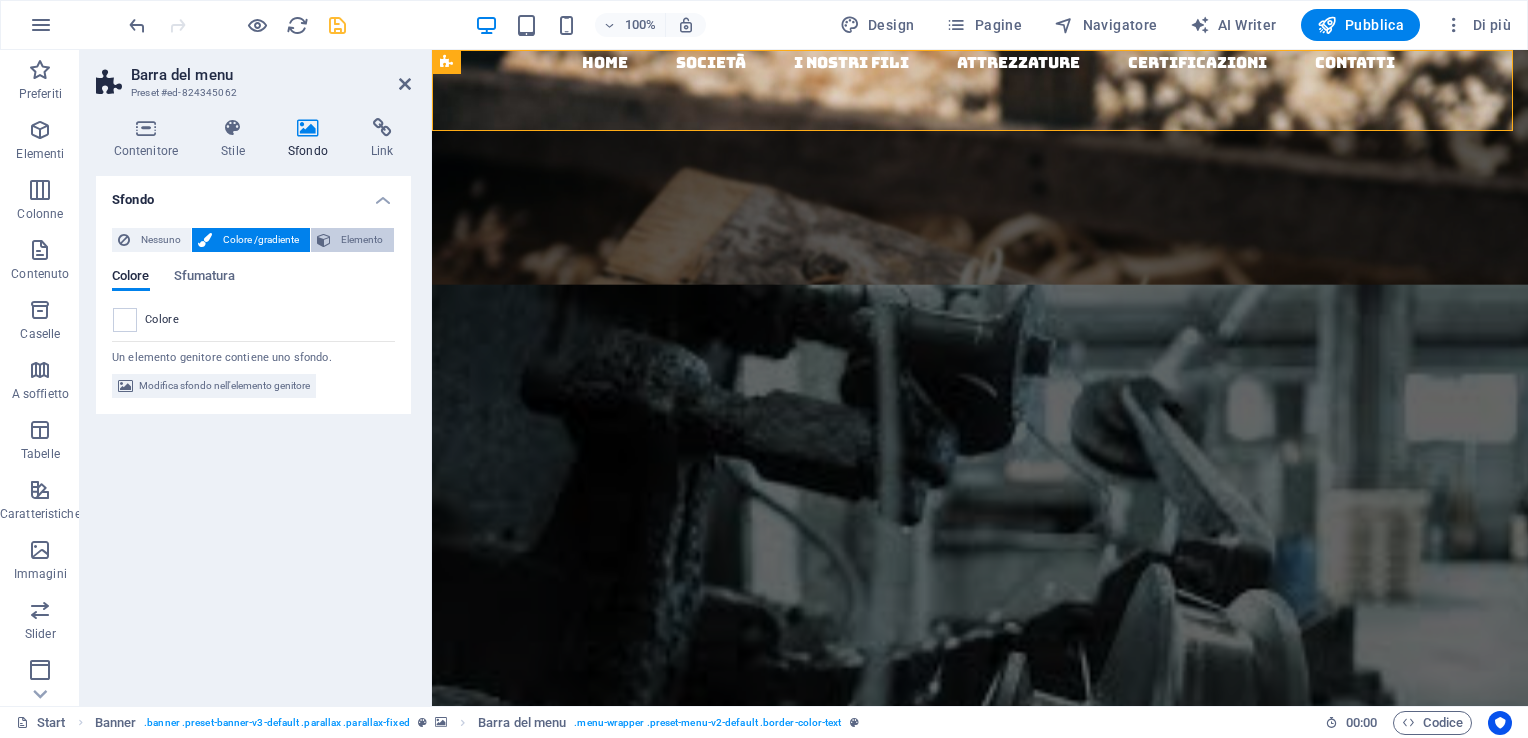 click on "Elemento" at bounding box center (362, 240) 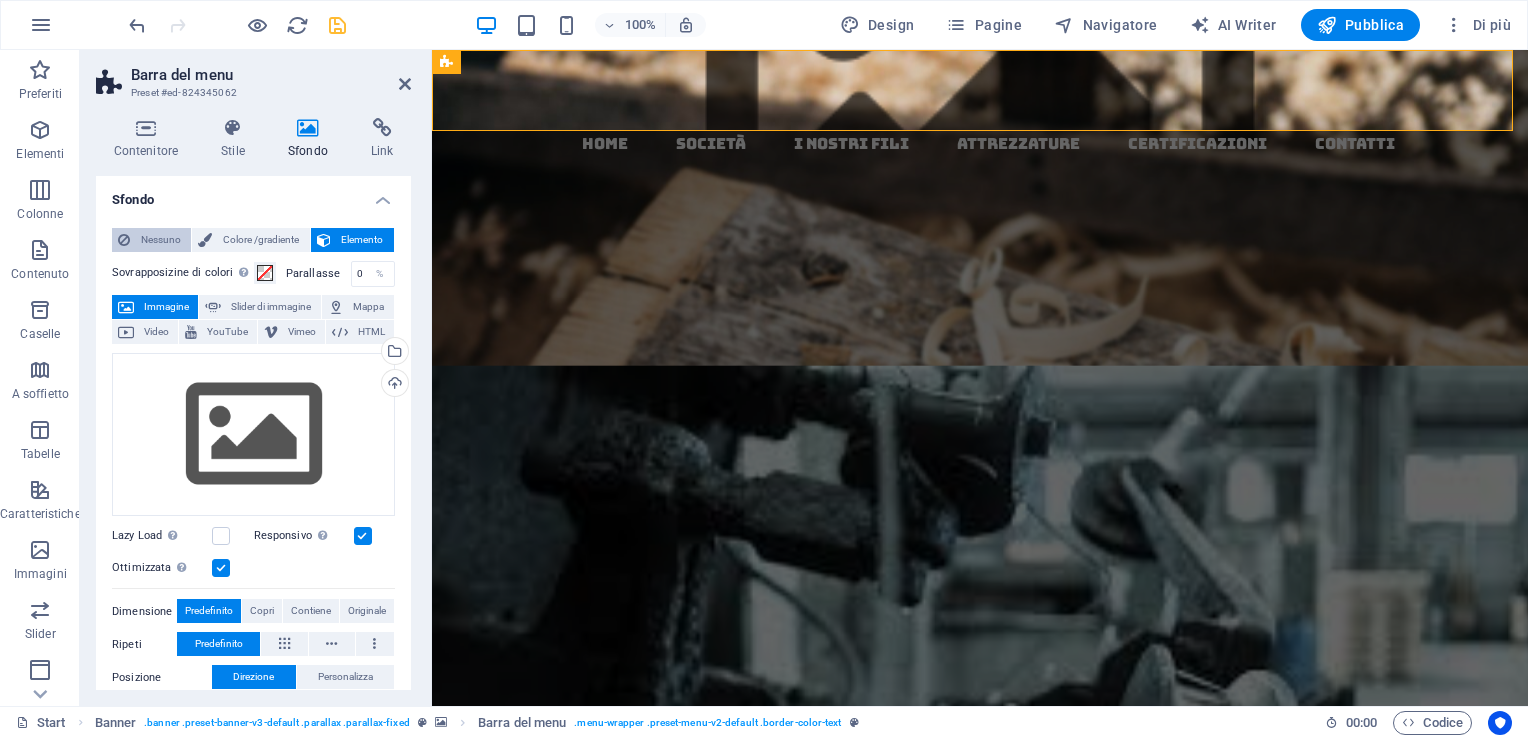 click on "Nessuno" at bounding box center (160, 240) 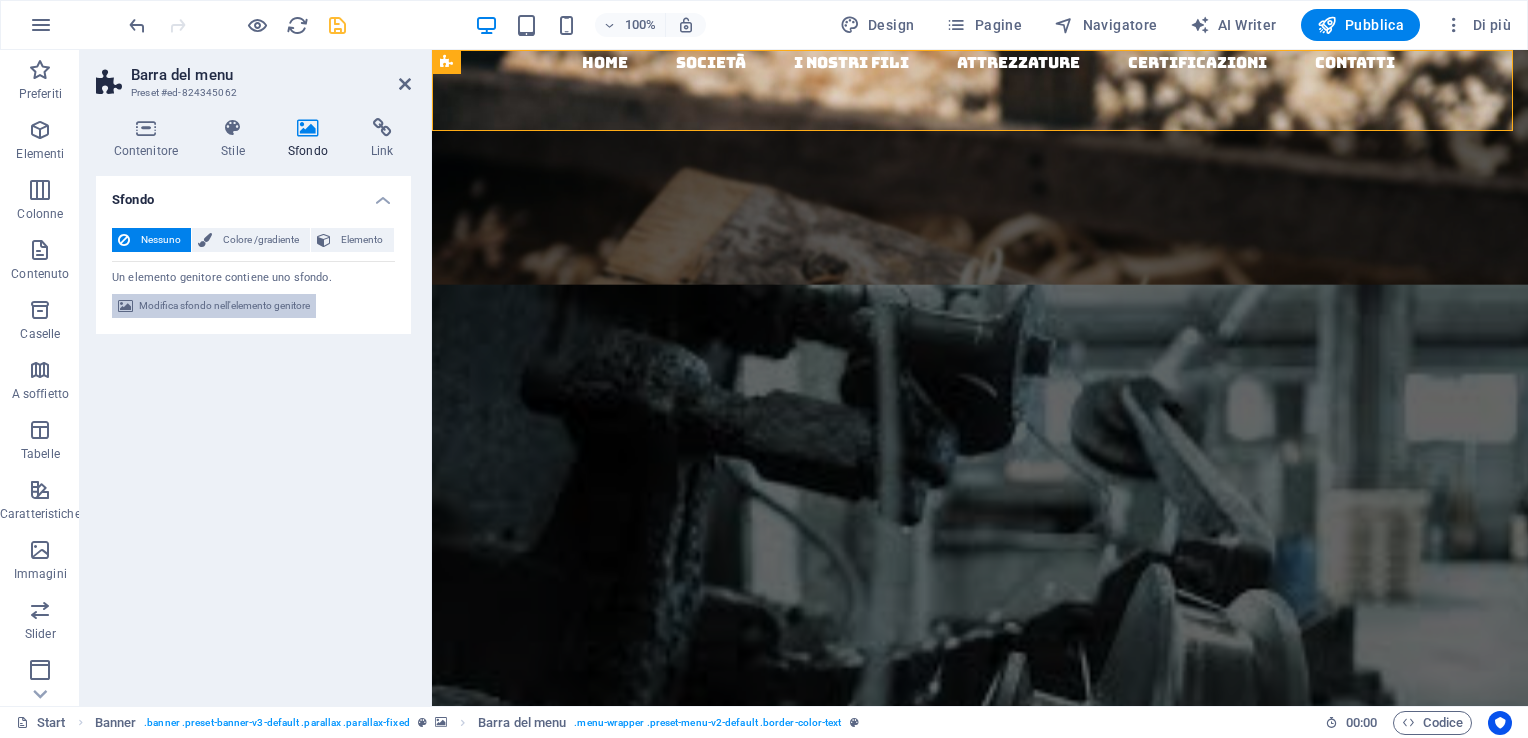 click on "Modifica sfondo nell'elemento genitore" at bounding box center [224, 306] 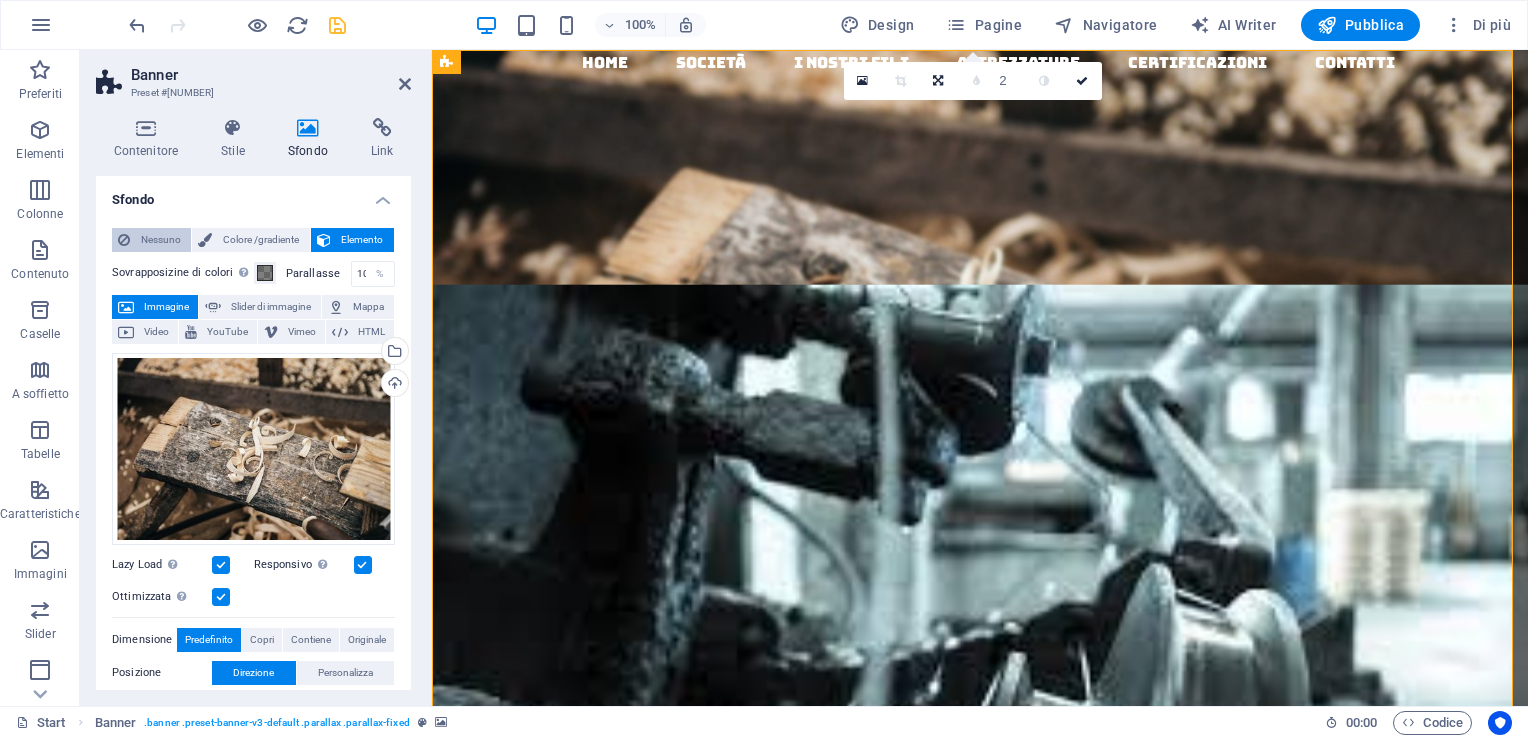 click on "Nessuno" at bounding box center [160, 240] 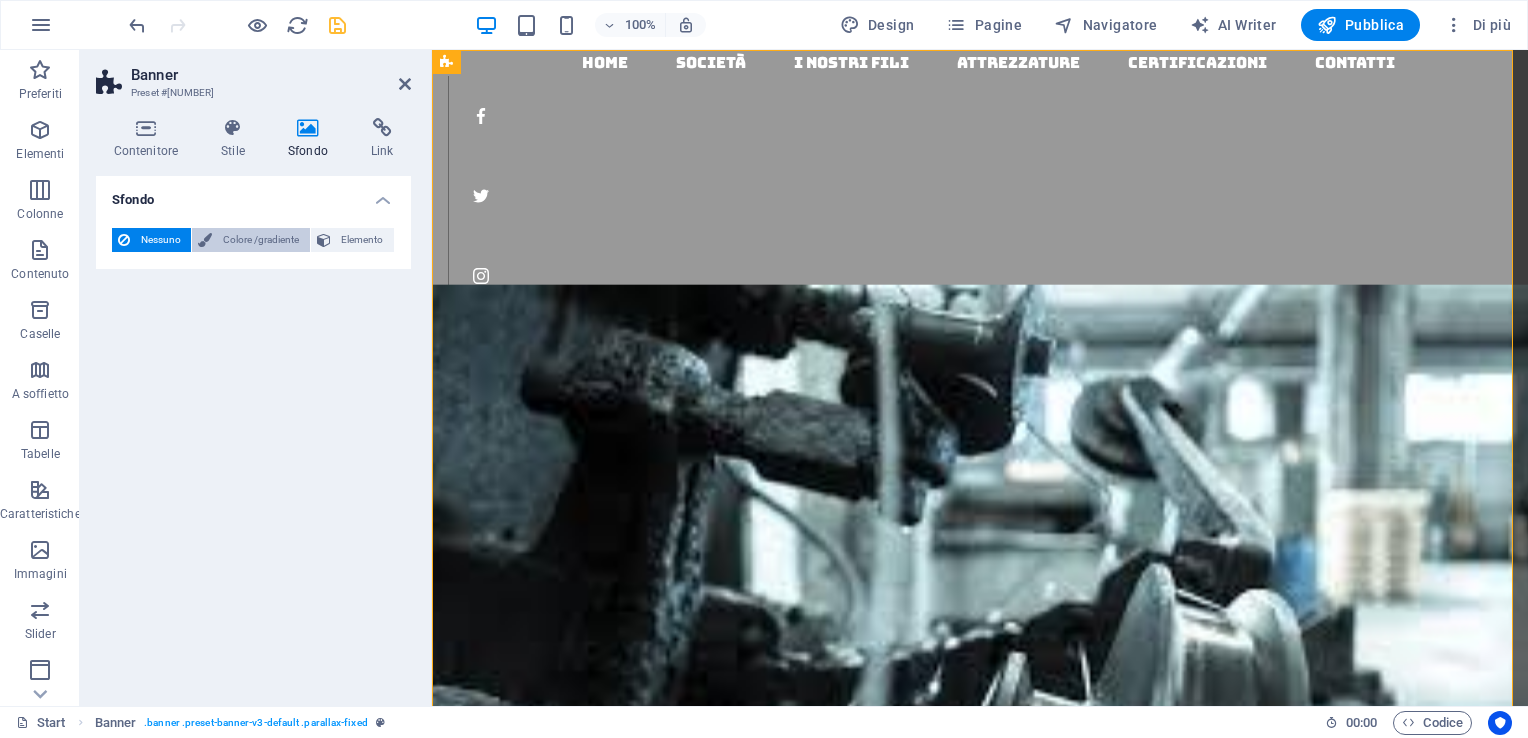 click on "Colore /gradiente" at bounding box center (260, 240) 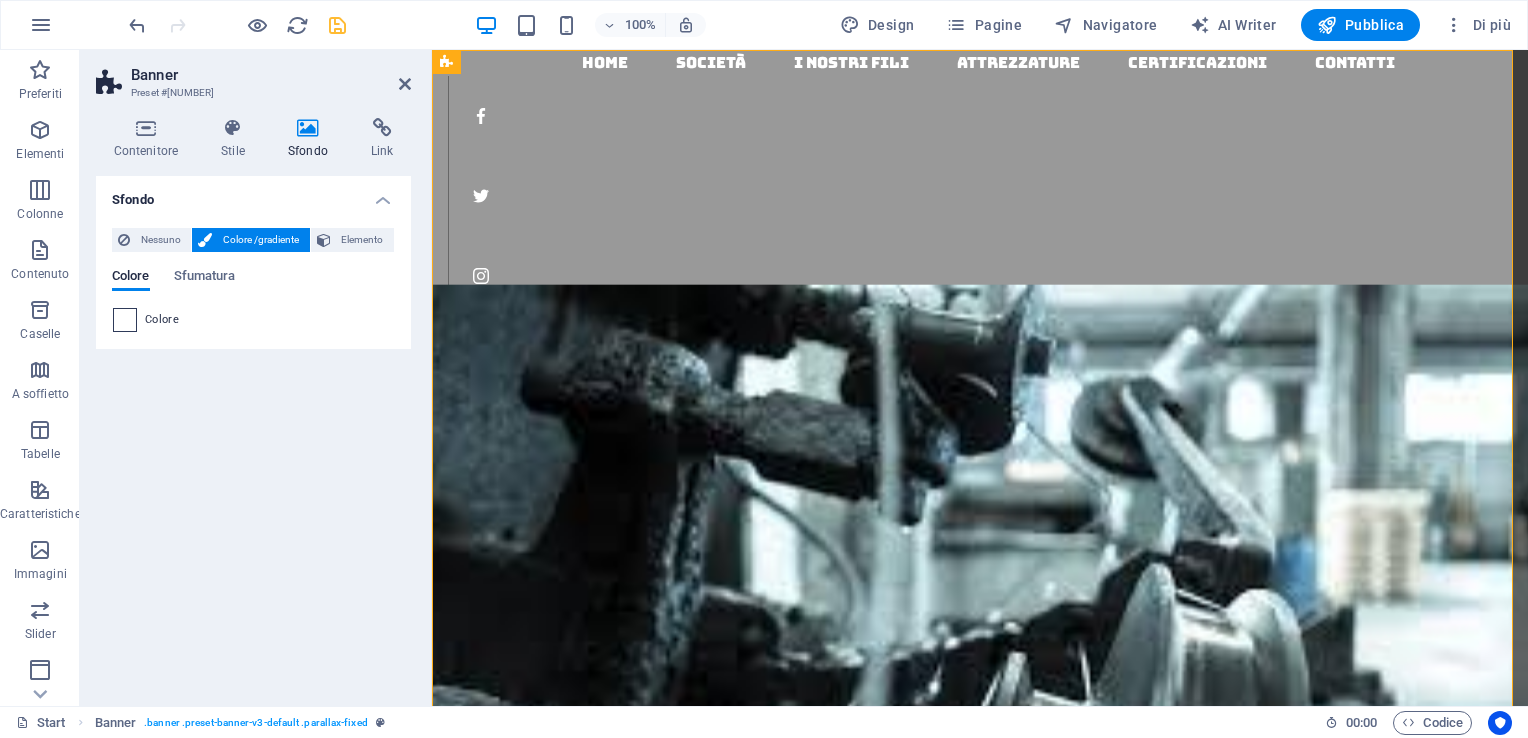 click at bounding box center (125, 320) 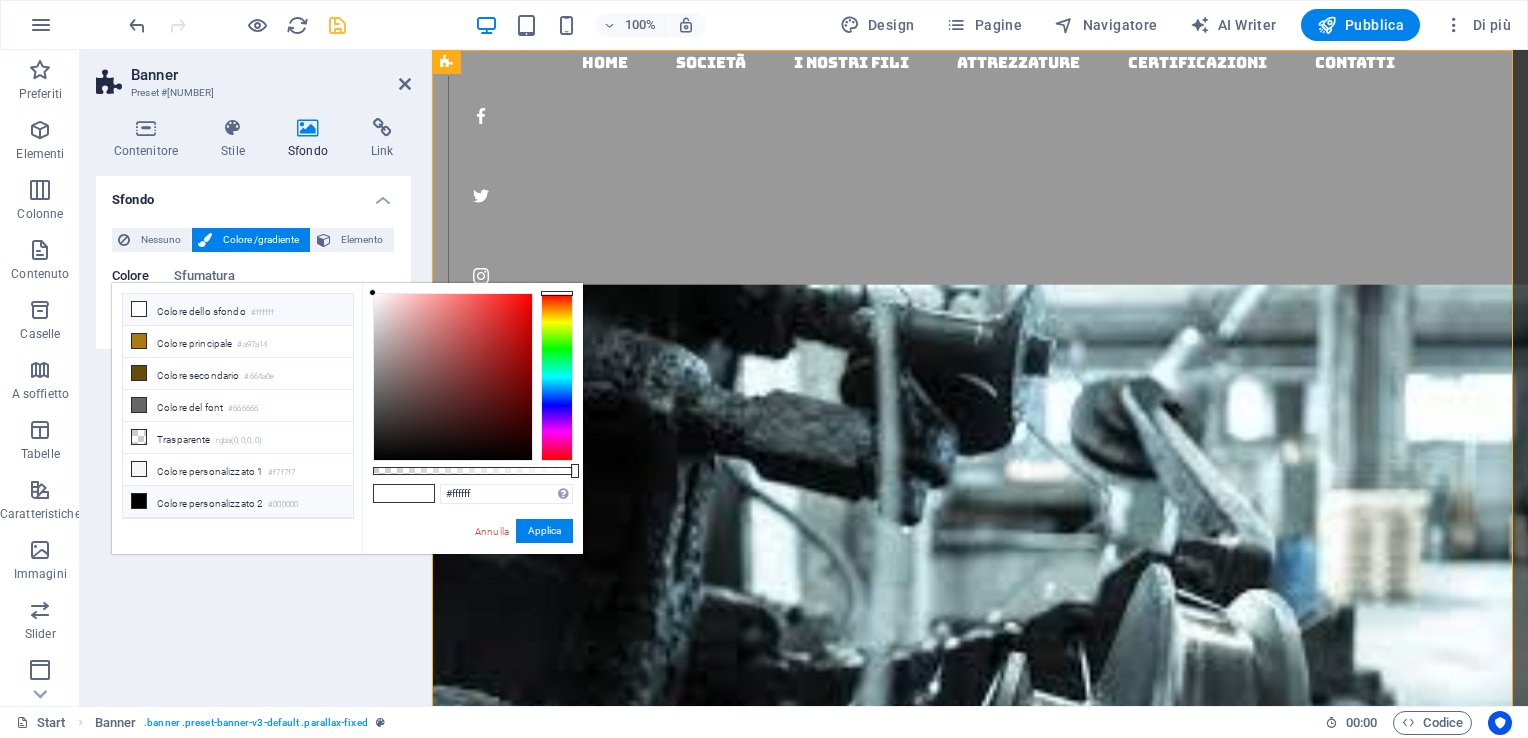 click on "Colore dello sfondo
#ffffff" at bounding box center [238, 310] 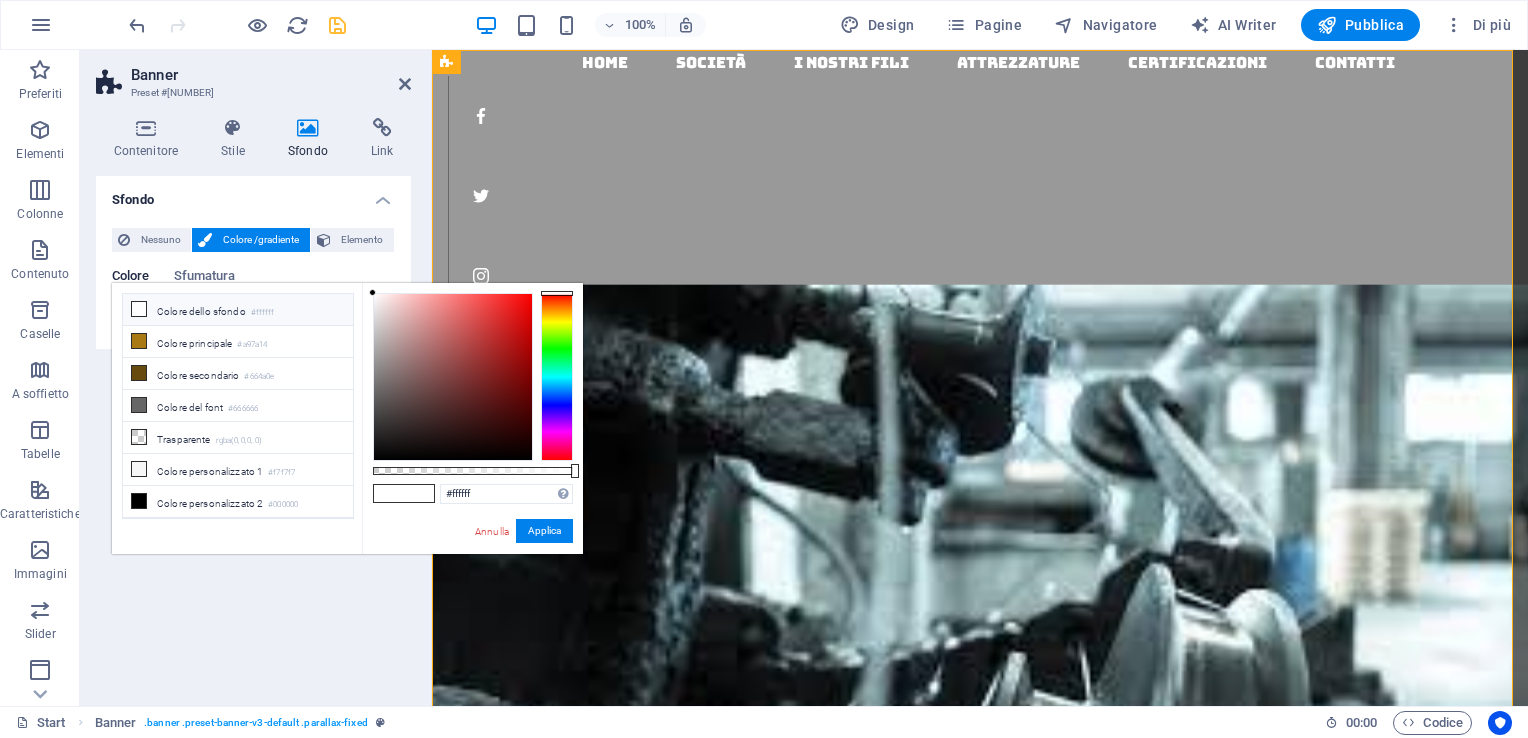 click at bounding box center (139, 309) 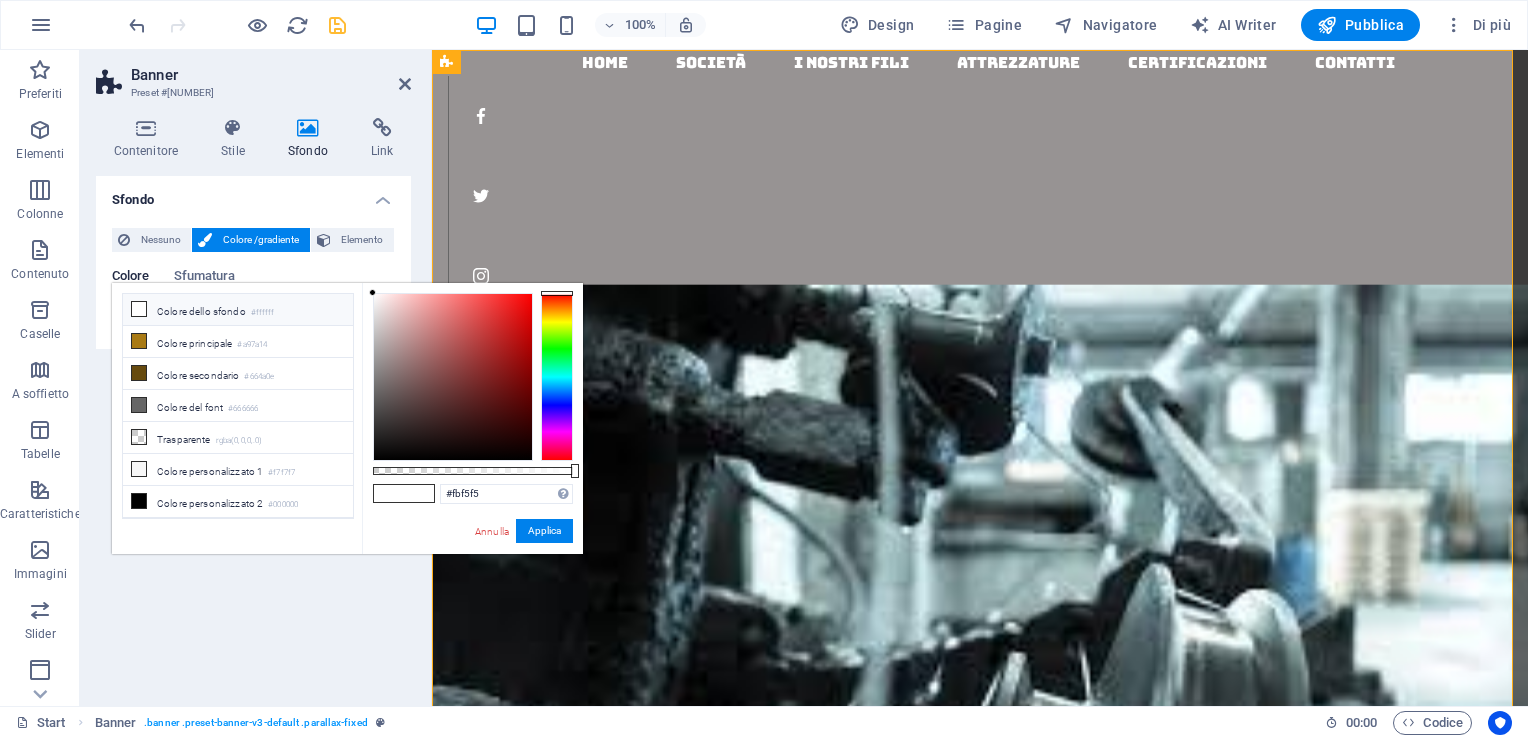 click at bounding box center (453, 377) 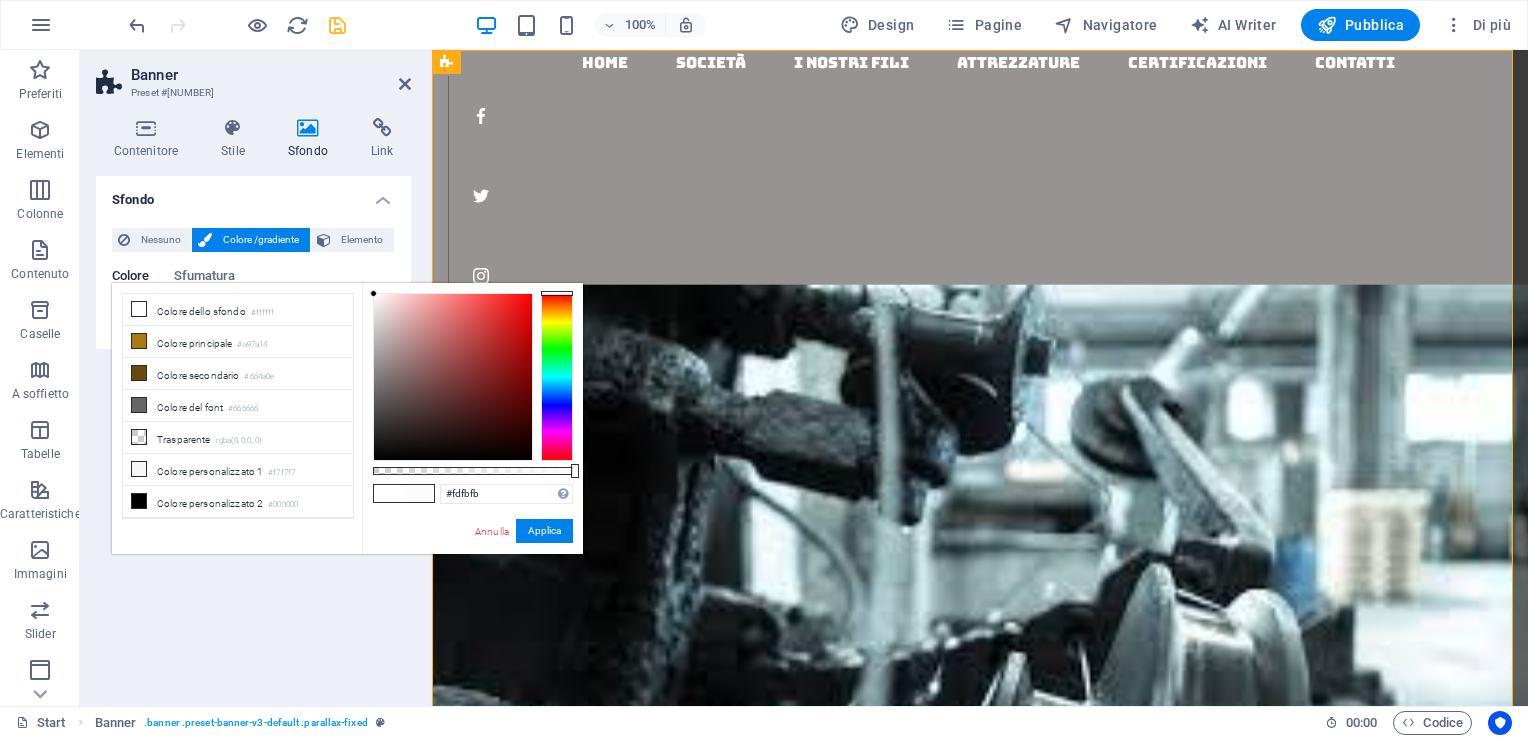 type on "#fdfdfd" 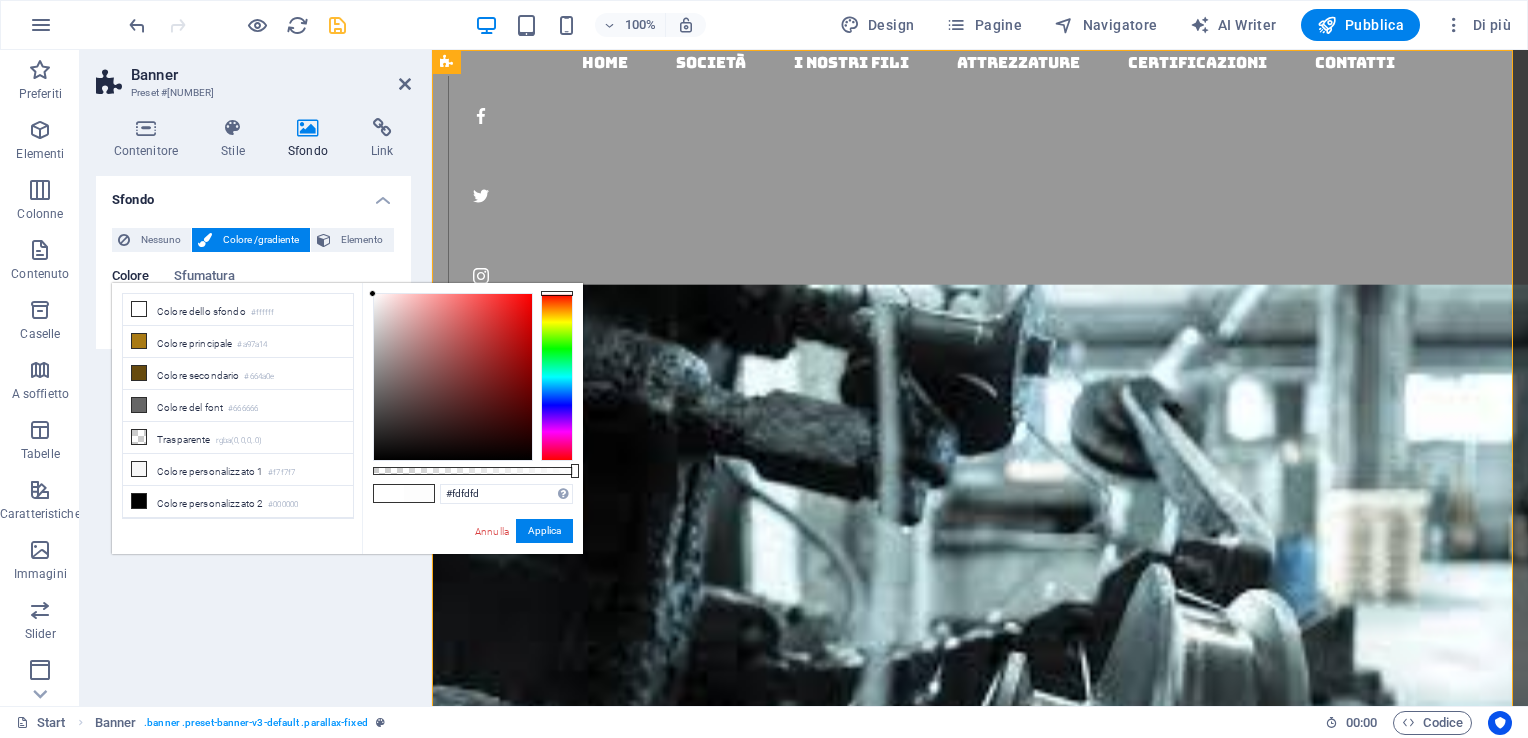 click on "#fdfdfd Formati supportati #0852ed rgb(8, 82, 237) rgba(8, 82, 237, 90%) hsv(221,97,93) hsl(221, 93%, 48%) Annulla Applica" at bounding box center (472, 563) 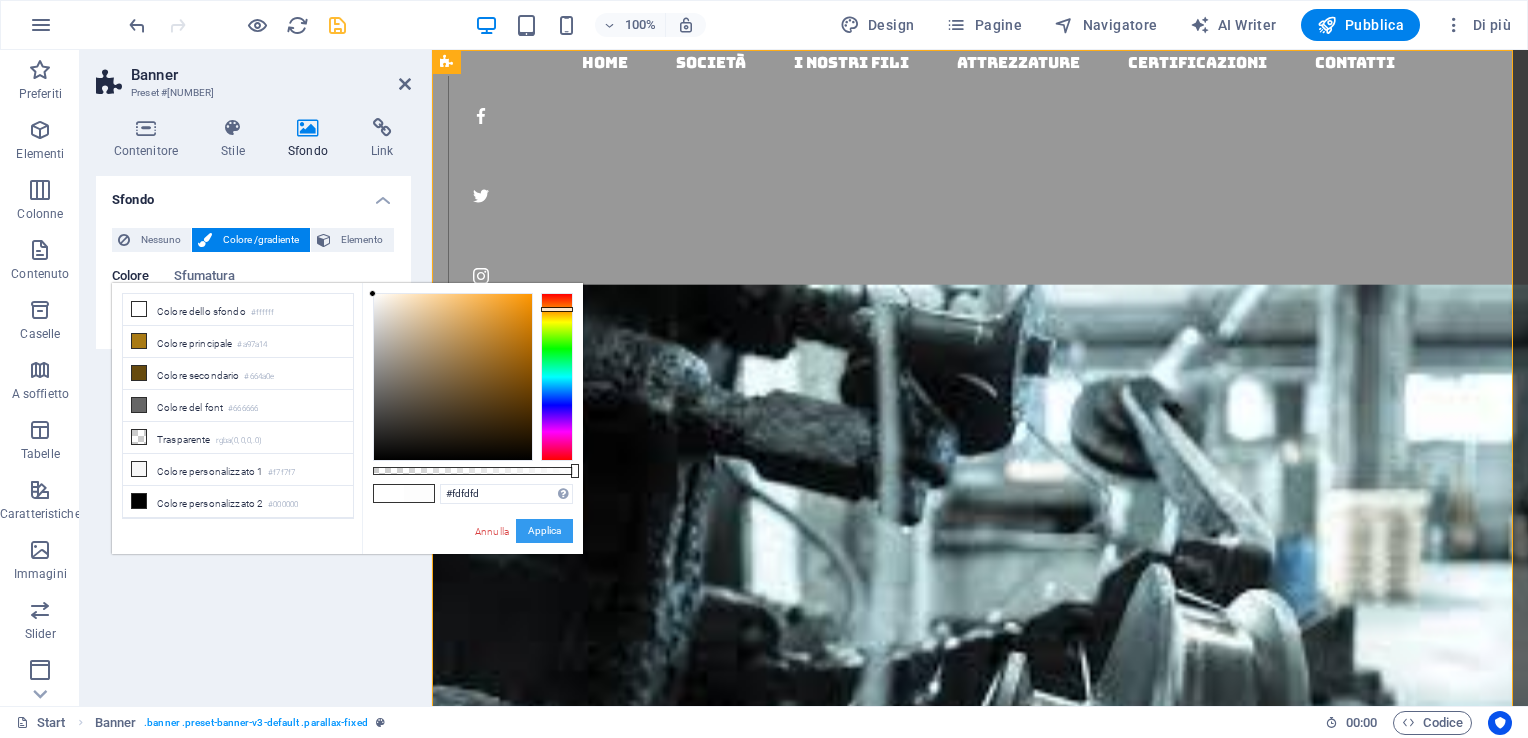 click on "Applica" at bounding box center [544, 531] 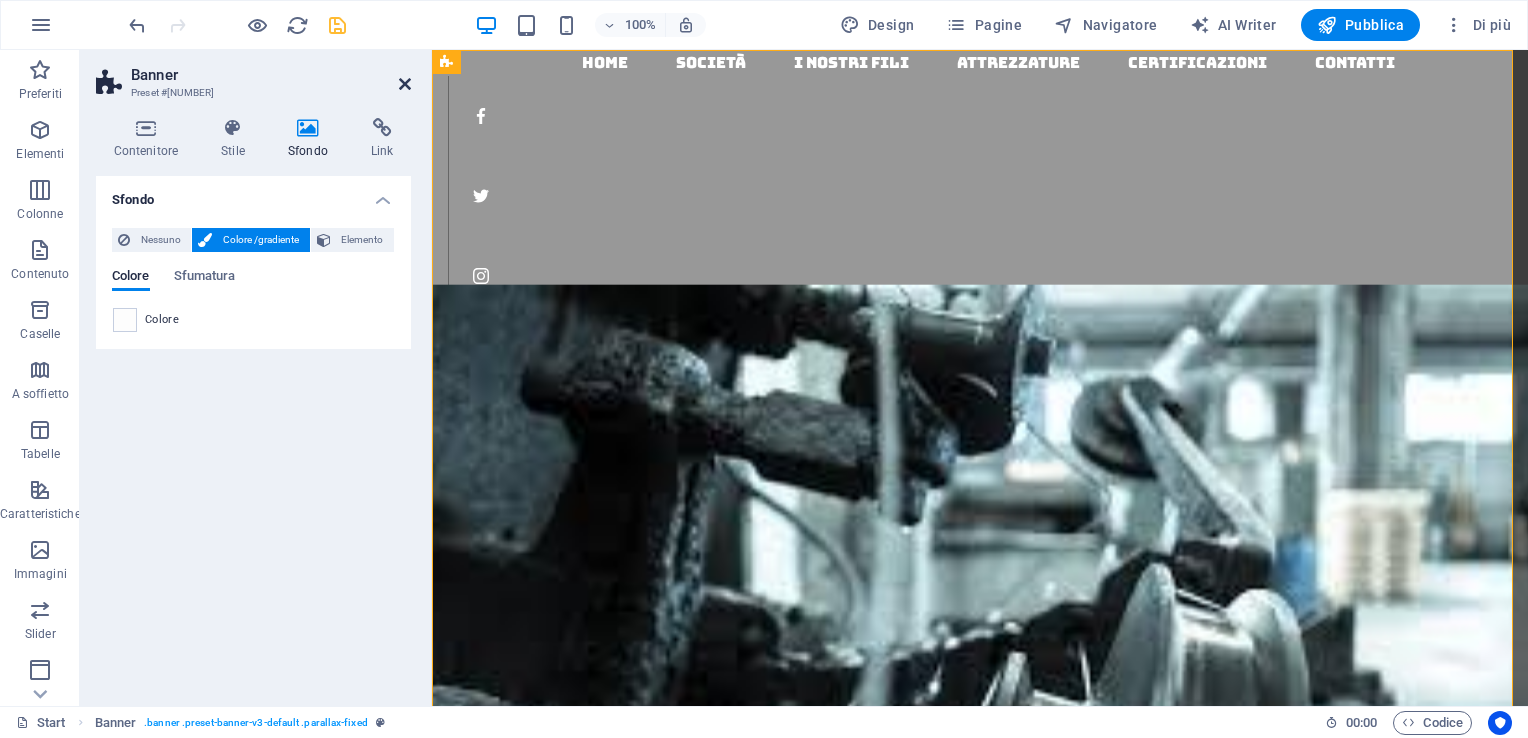click at bounding box center [405, 84] 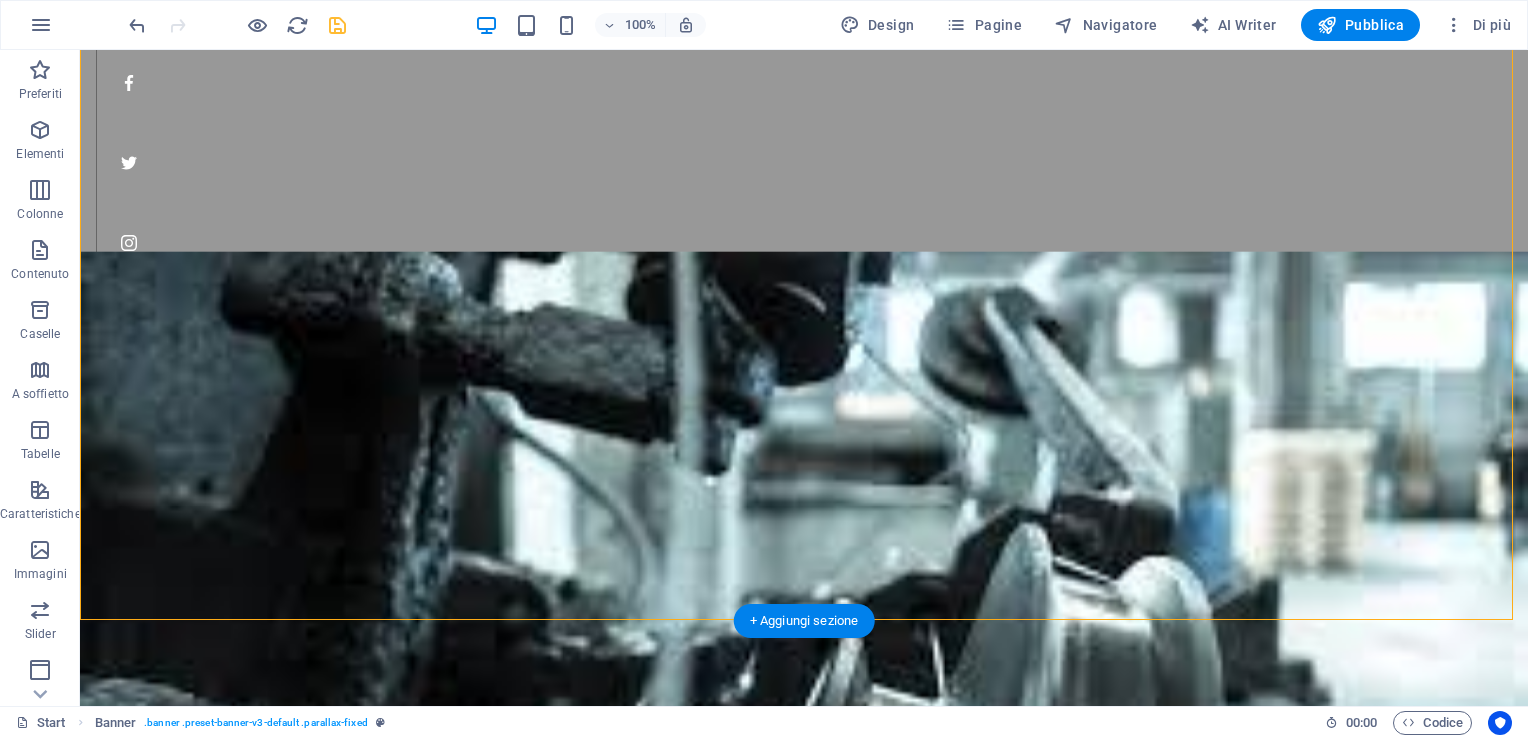 scroll, scrollTop: 0, scrollLeft: 0, axis: both 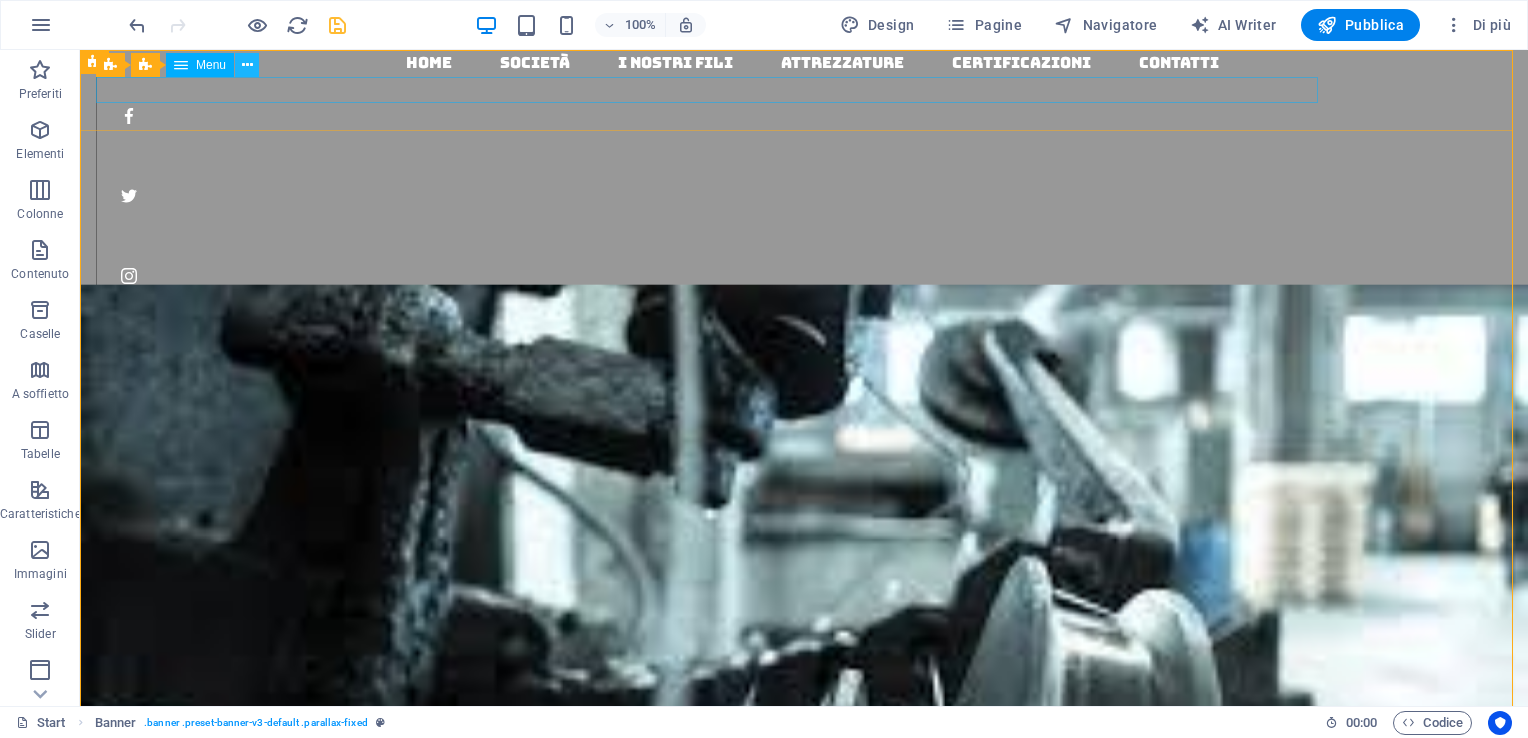 click at bounding box center [247, 65] 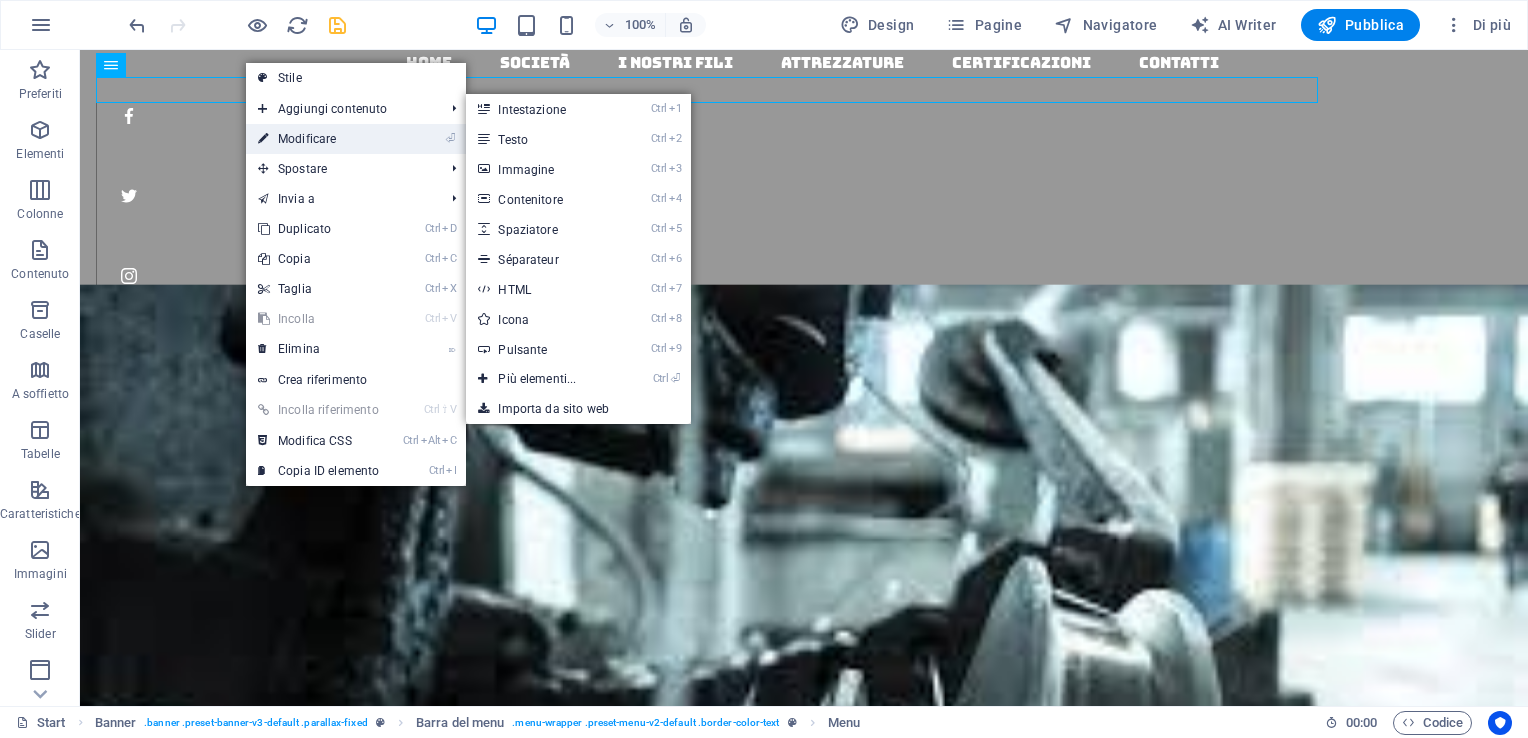 click on "⏎  Modificare" at bounding box center [318, 139] 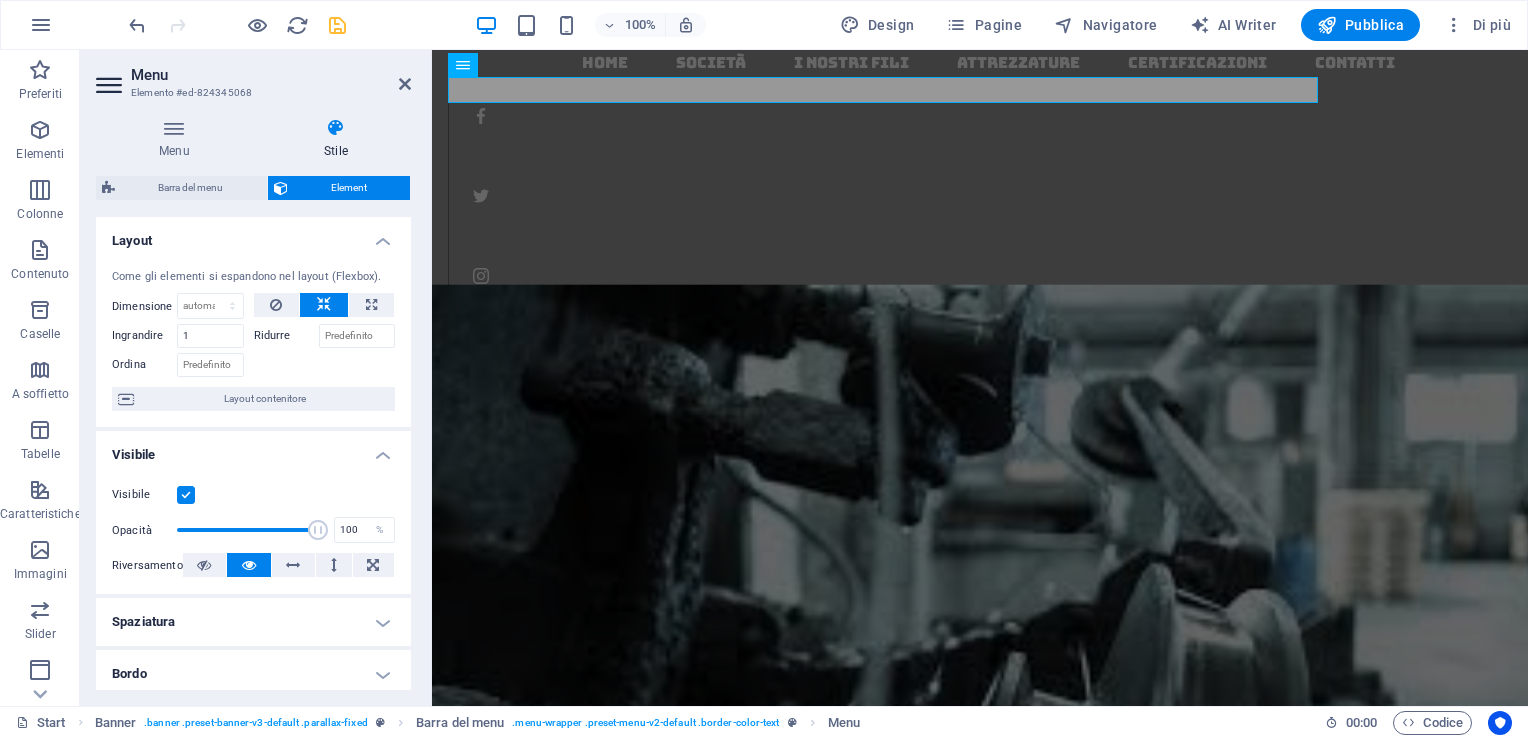 click on "Menu Elemento #ed-824345068" at bounding box center (253, 76) 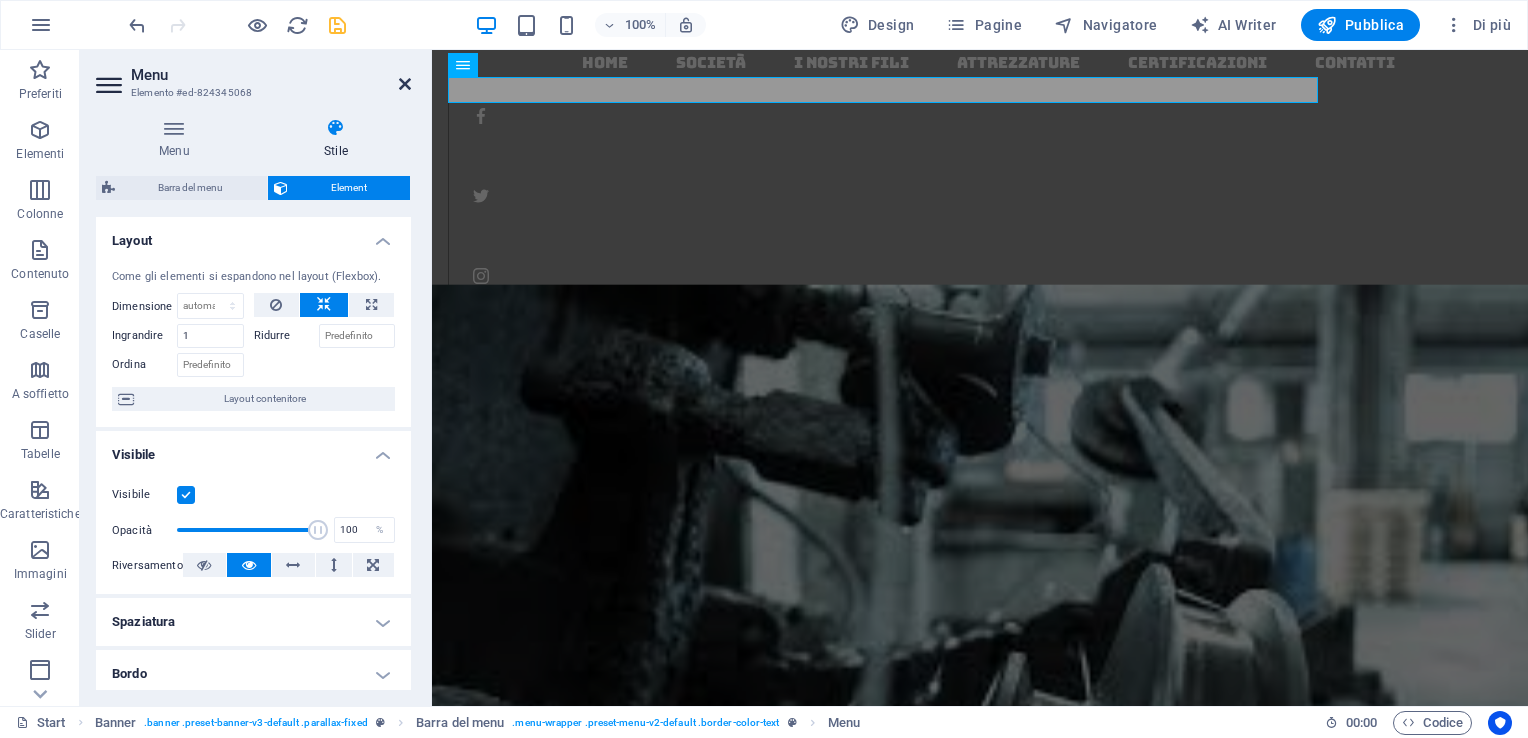 click at bounding box center (405, 84) 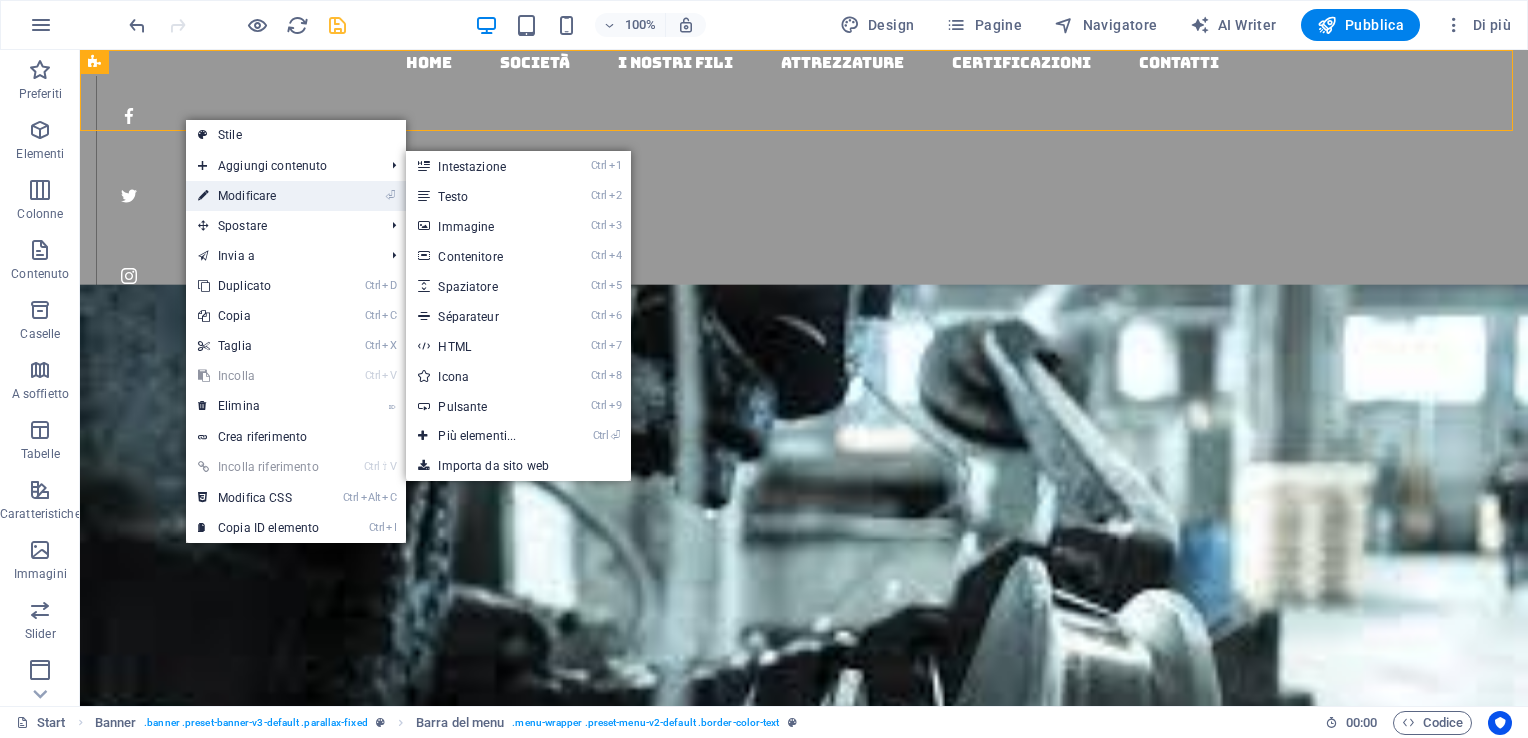 click on "⏎  Modificare" at bounding box center [258, 196] 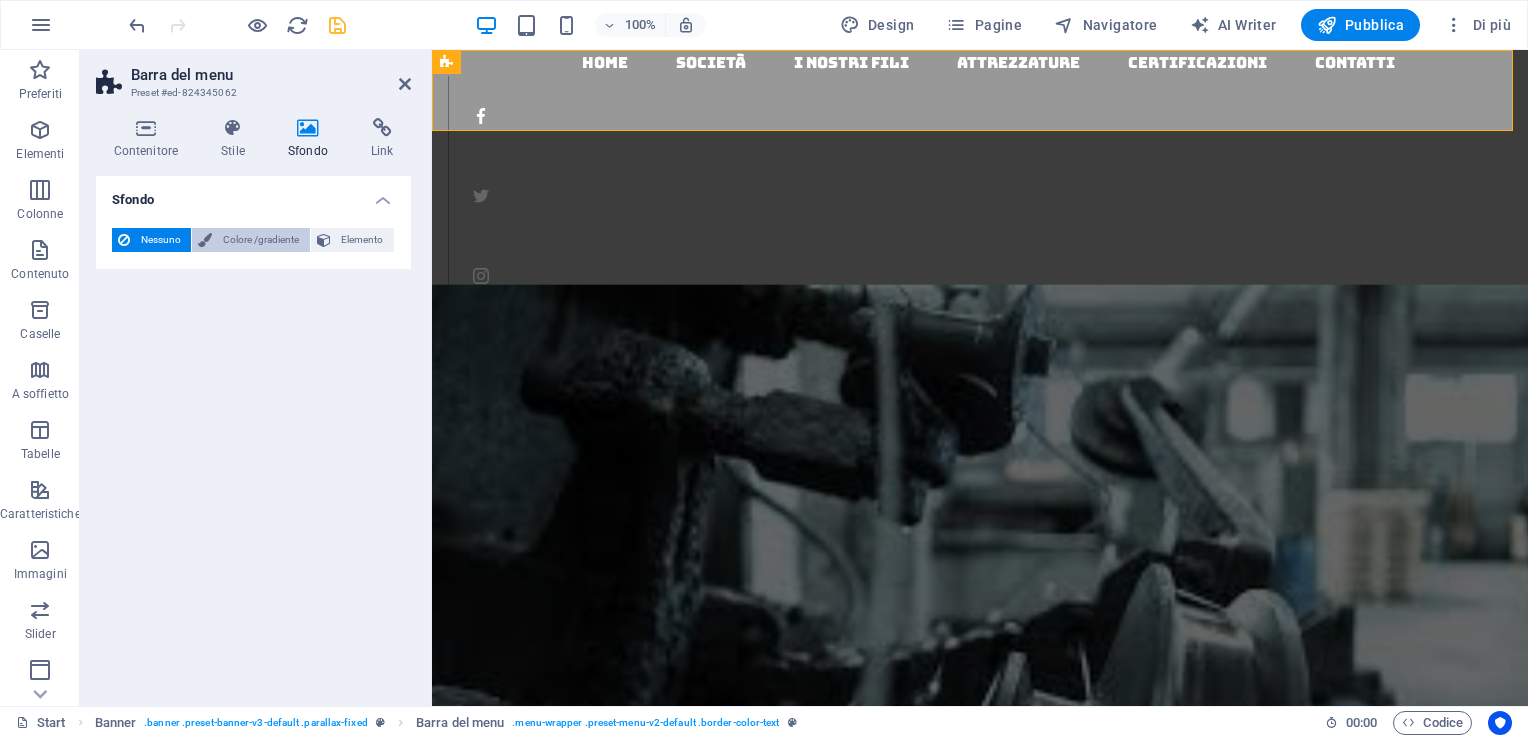 click on "Colore /gradiente" at bounding box center (260, 240) 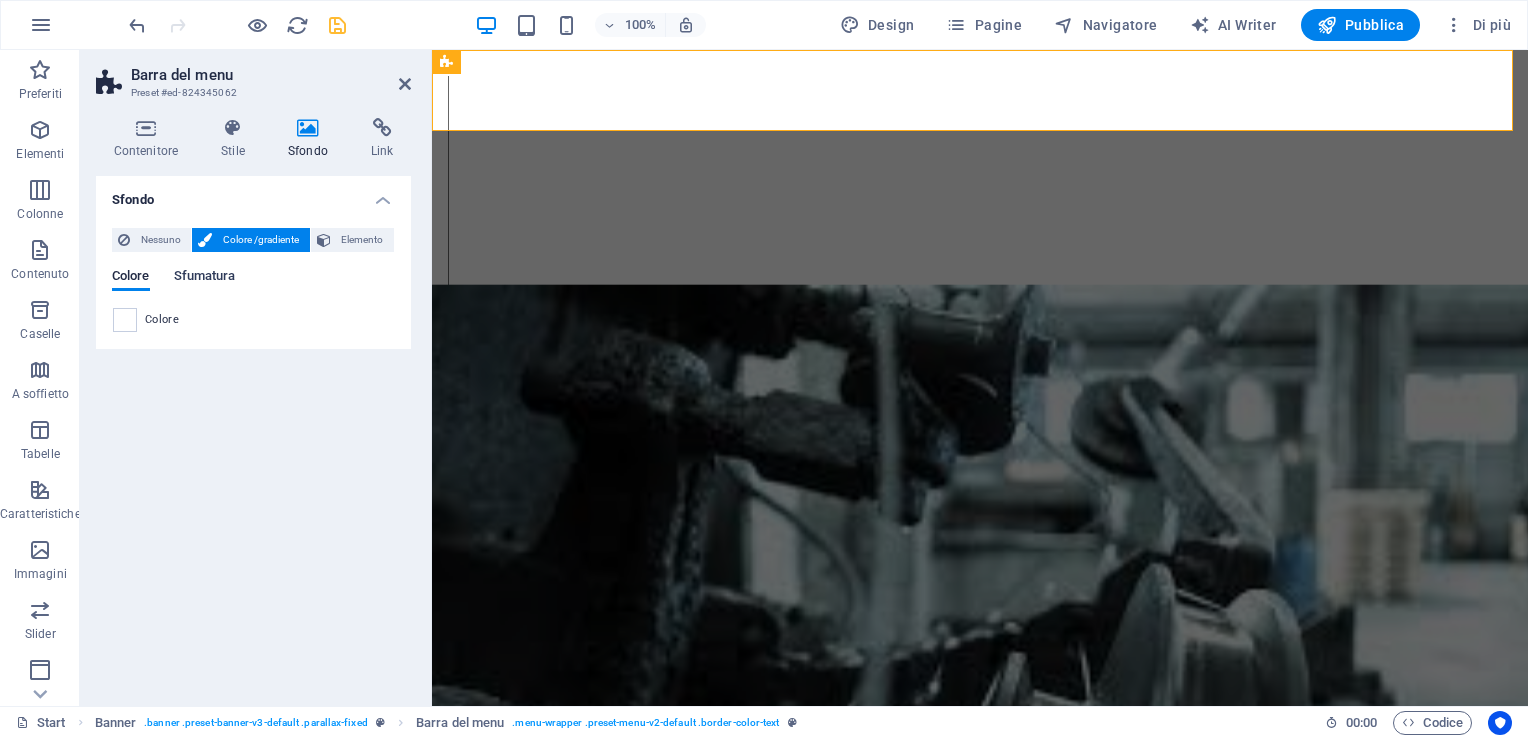 click on "Sfumatura" at bounding box center [205, 278] 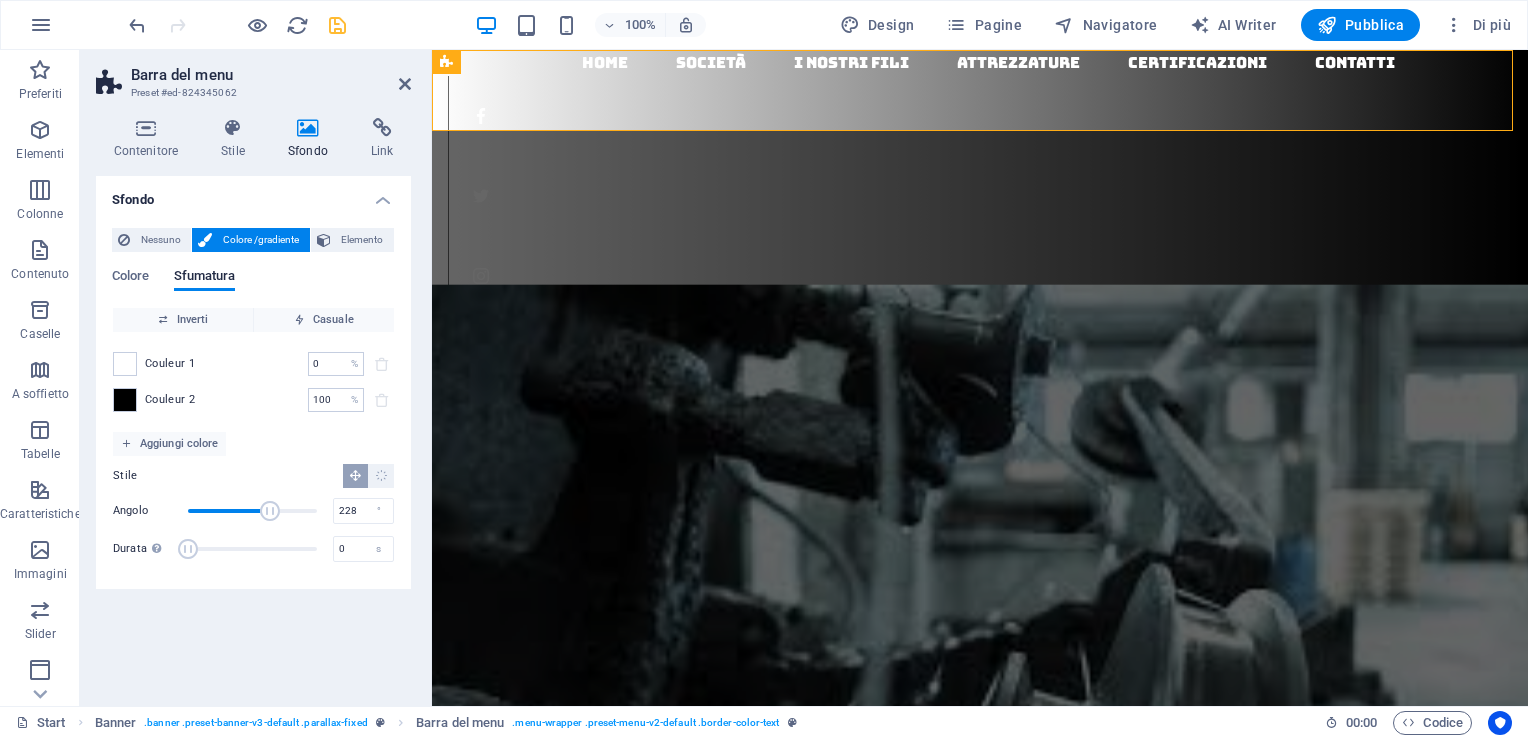 drag, startPoint x: 213, startPoint y: 509, endPoint x: 270, endPoint y: 511, distance: 57.035076 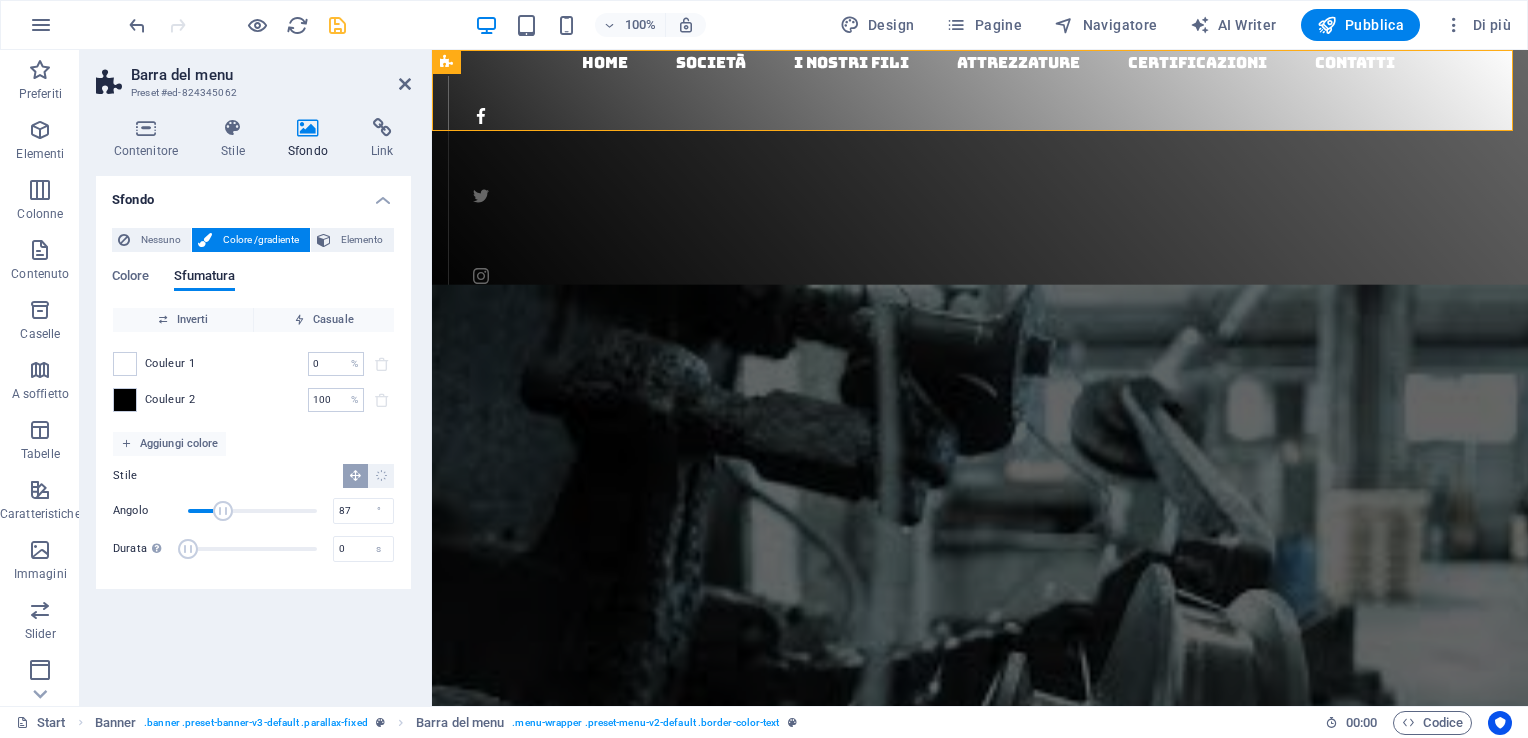 drag, startPoint x: 270, startPoint y: 512, endPoint x: 219, endPoint y: 514, distance: 51.0392 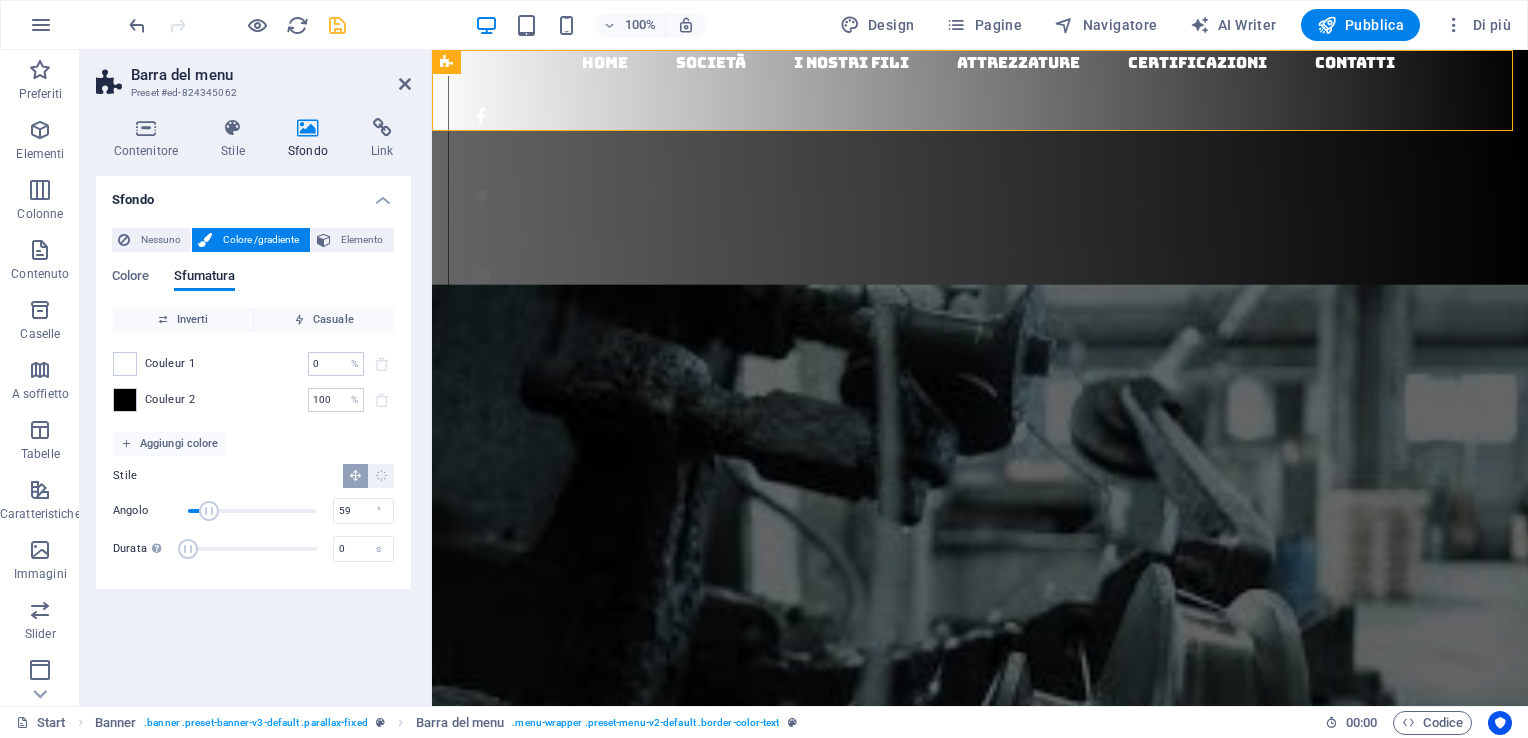 click at bounding box center [209, 511] 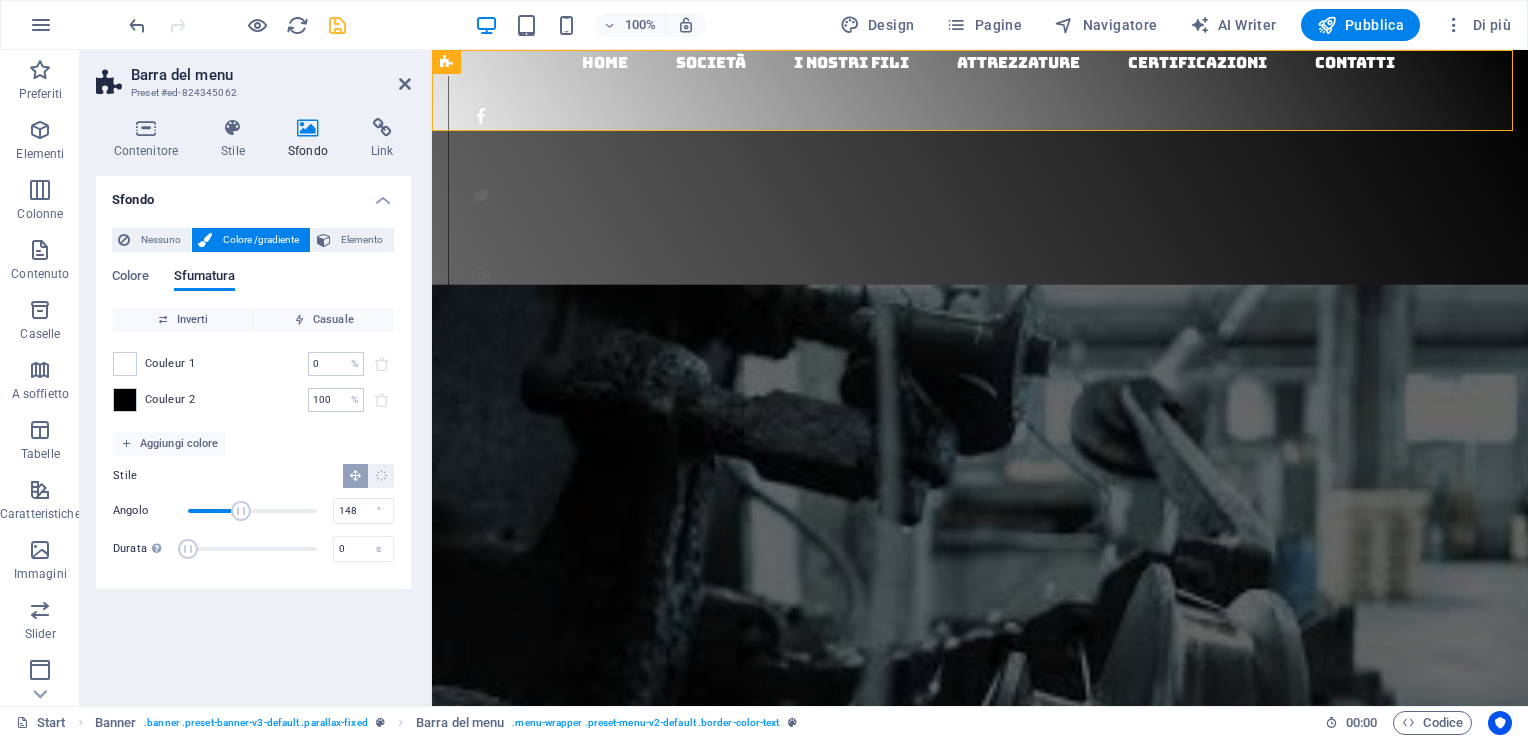 drag, startPoint x: 209, startPoint y: 514, endPoint x: 241, endPoint y: 514, distance: 32 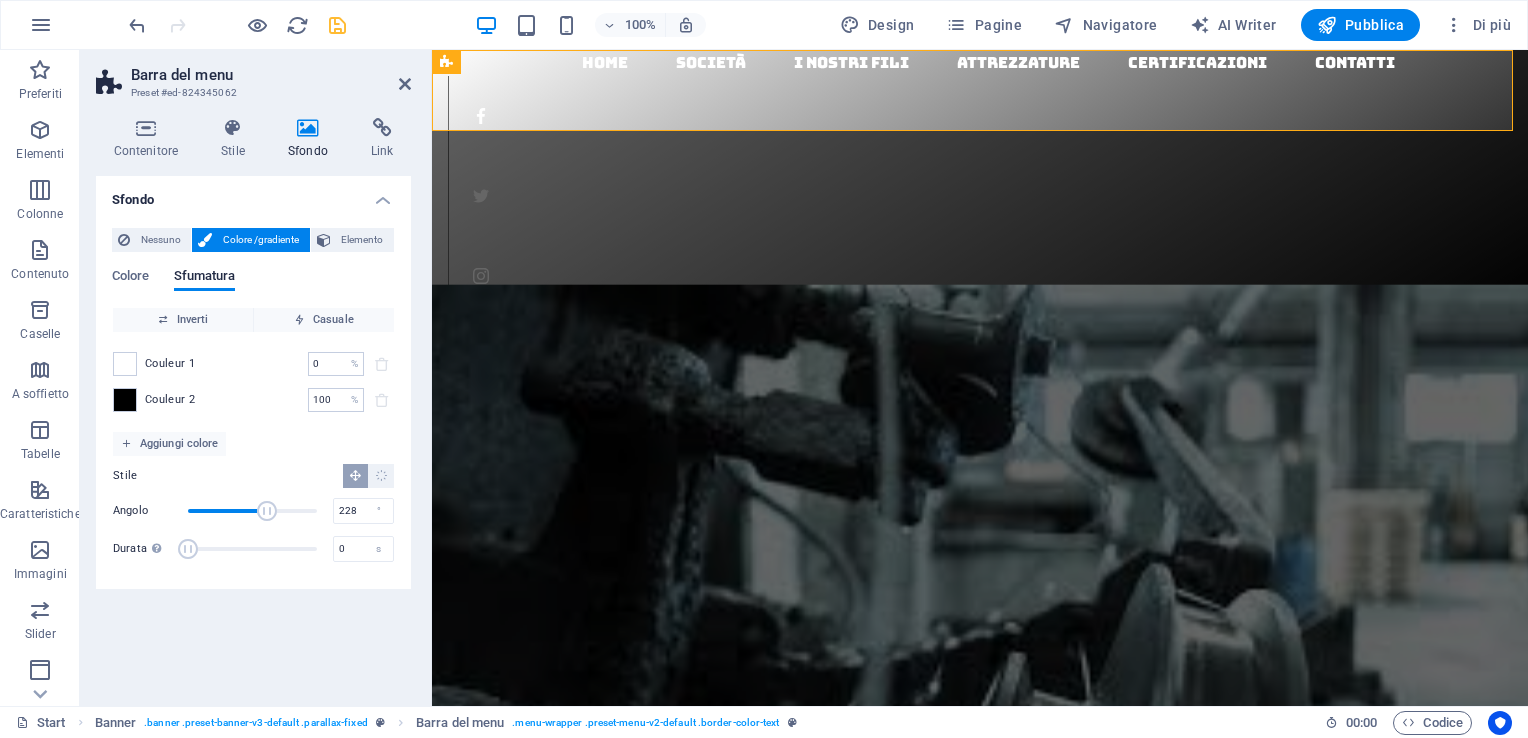 drag, startPoint x: 241, startPoint y: 513, endPoint x: 270, endPoint y: 508, distance: 29.427877 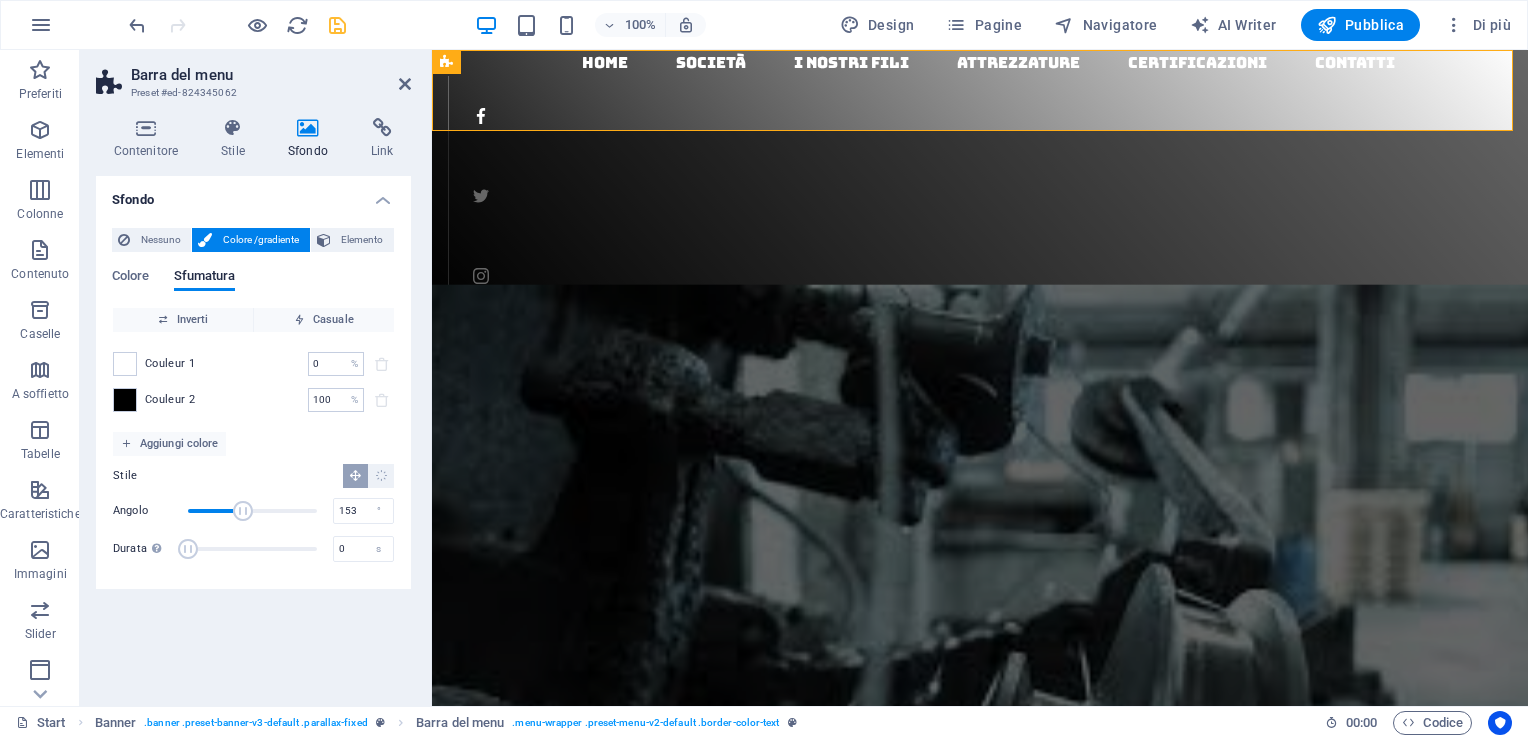 drag, startPoint x: 264, startPoint y: 508, endPoint x: 243, endPoint y: 506, distance: 21.095022 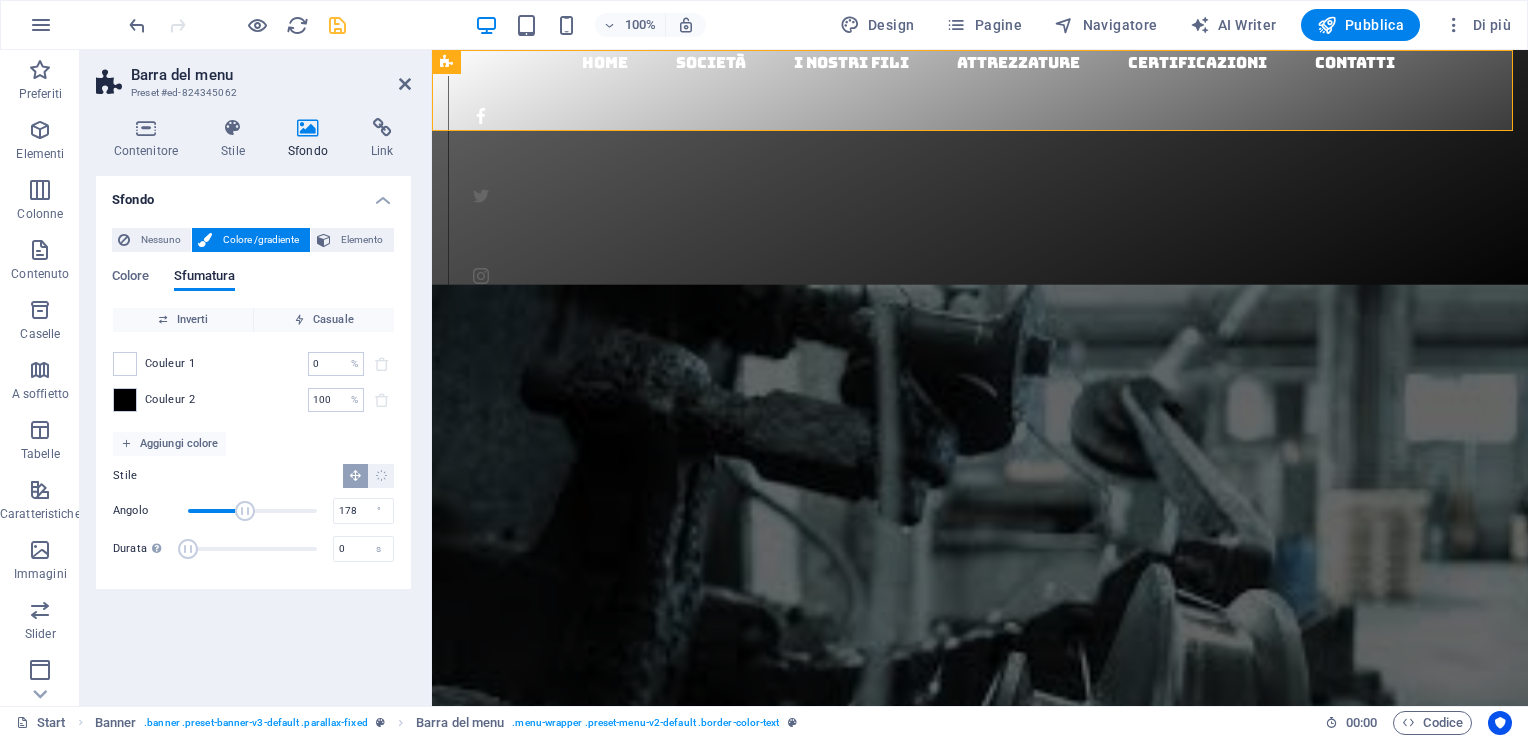 type on "181" 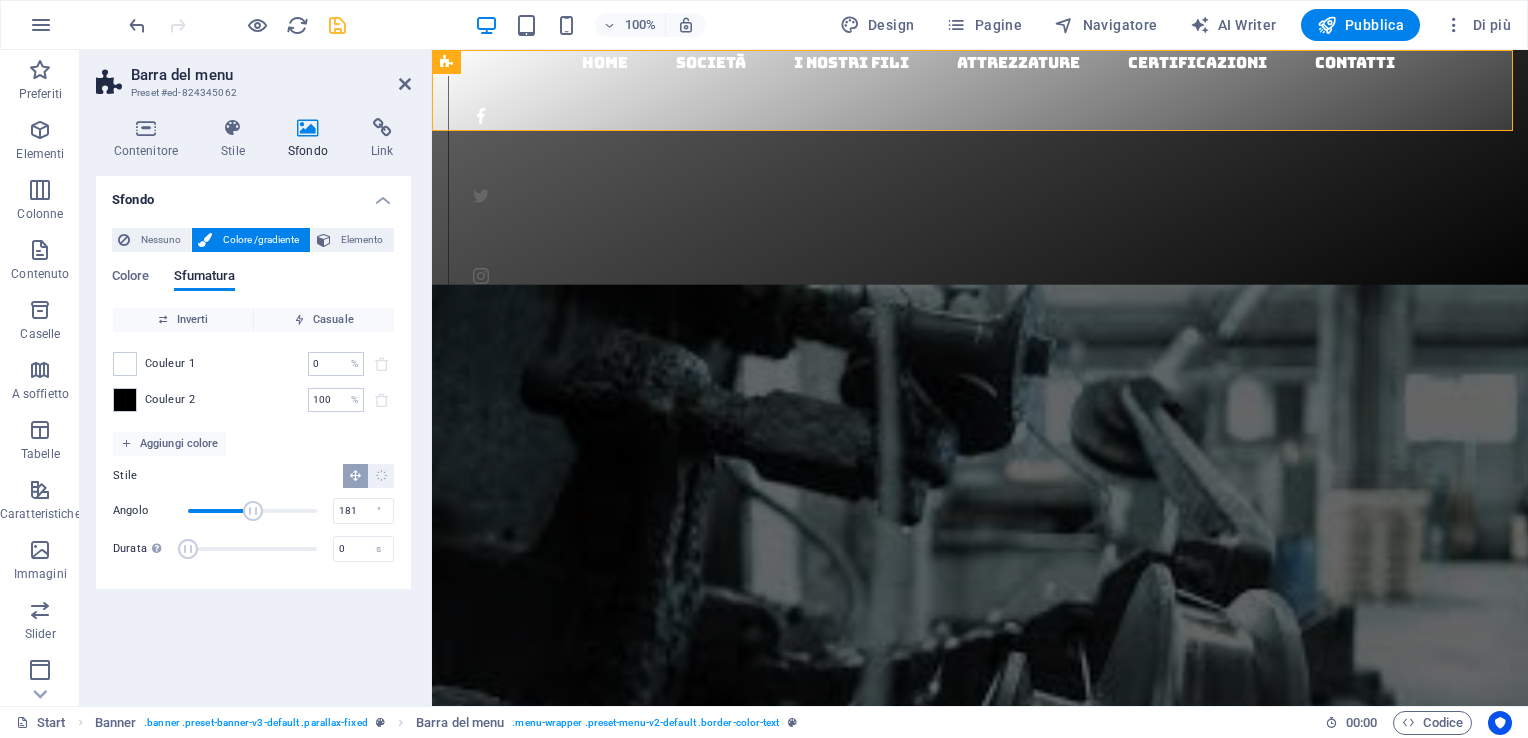 click at bounding box center (253, 511) 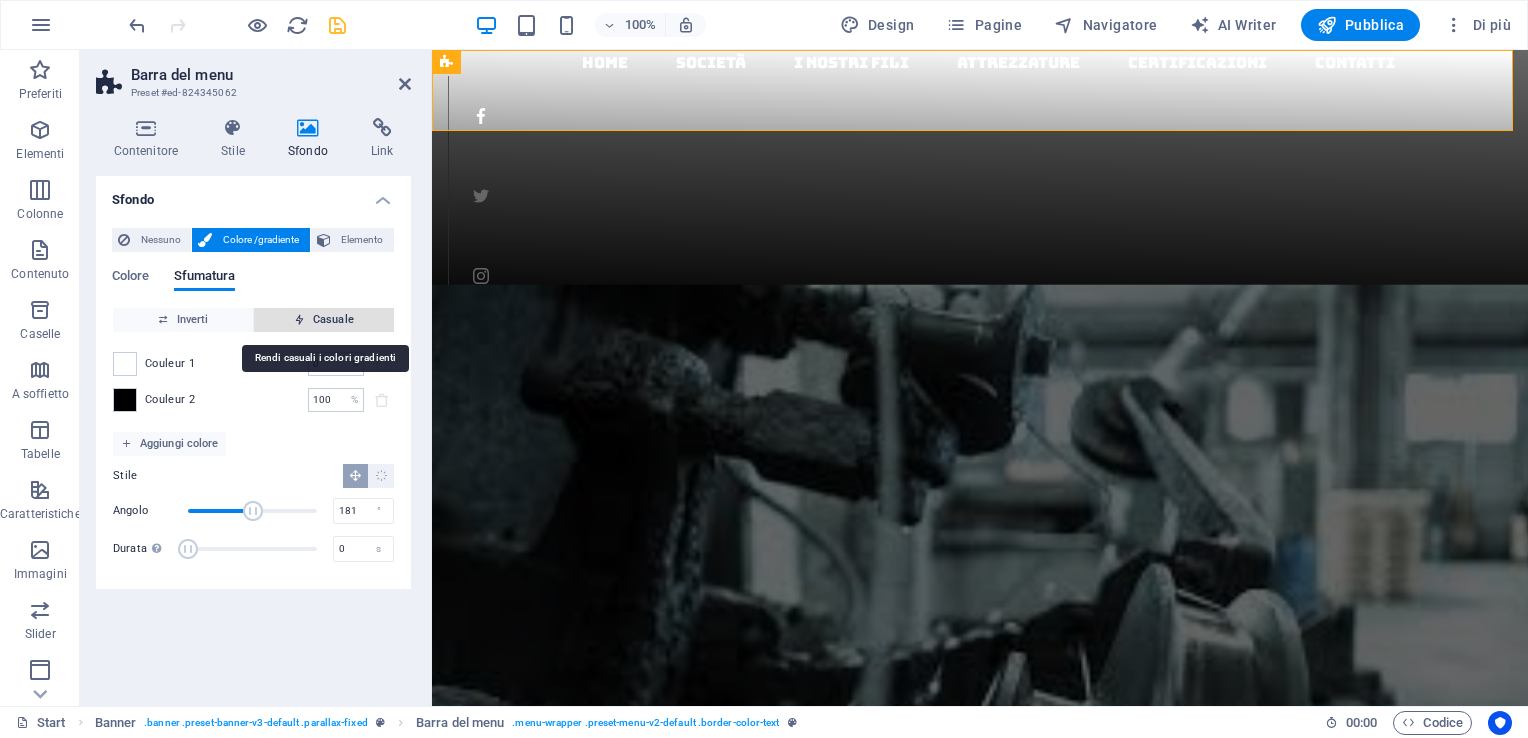 click on "Casuale" at bounding box center [324, 320] 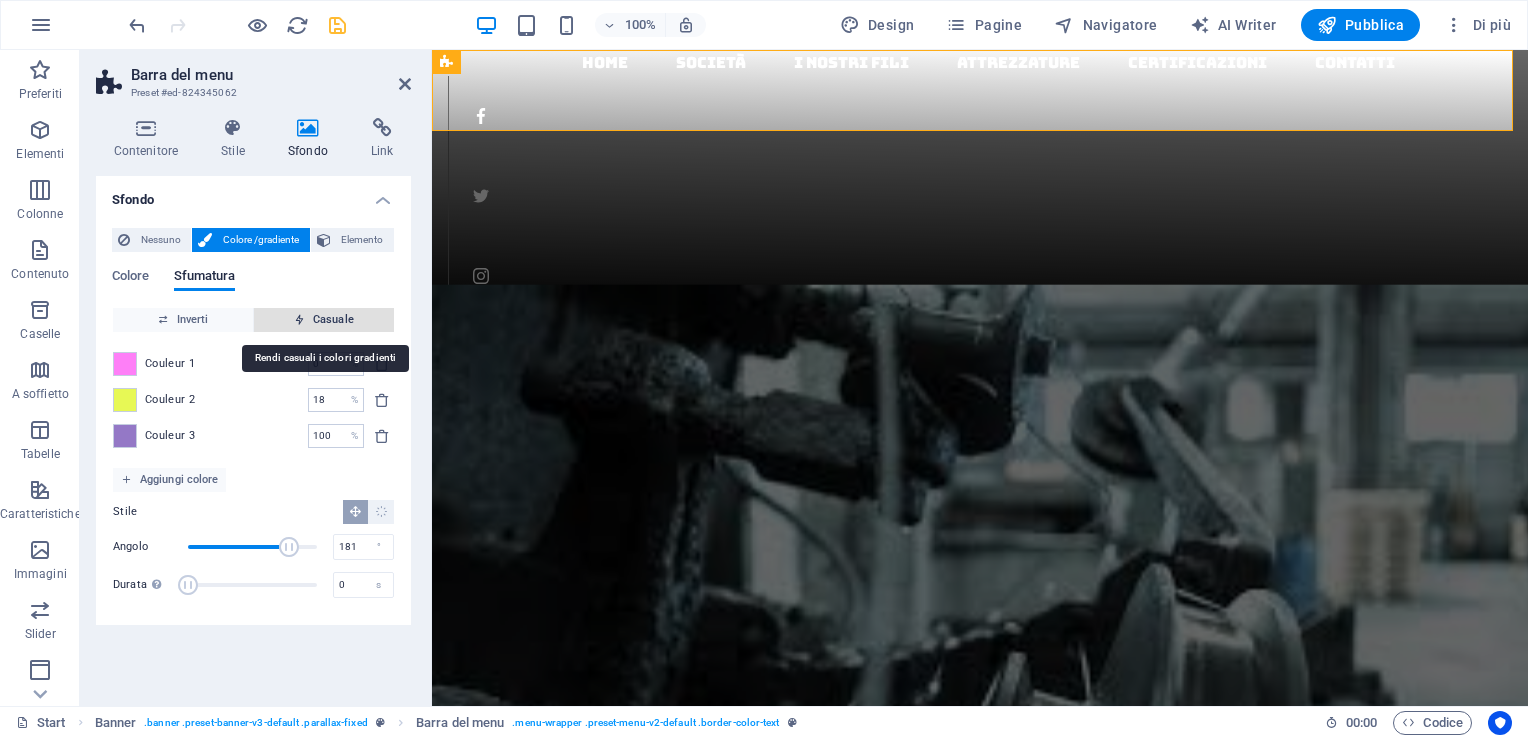 type on "18" 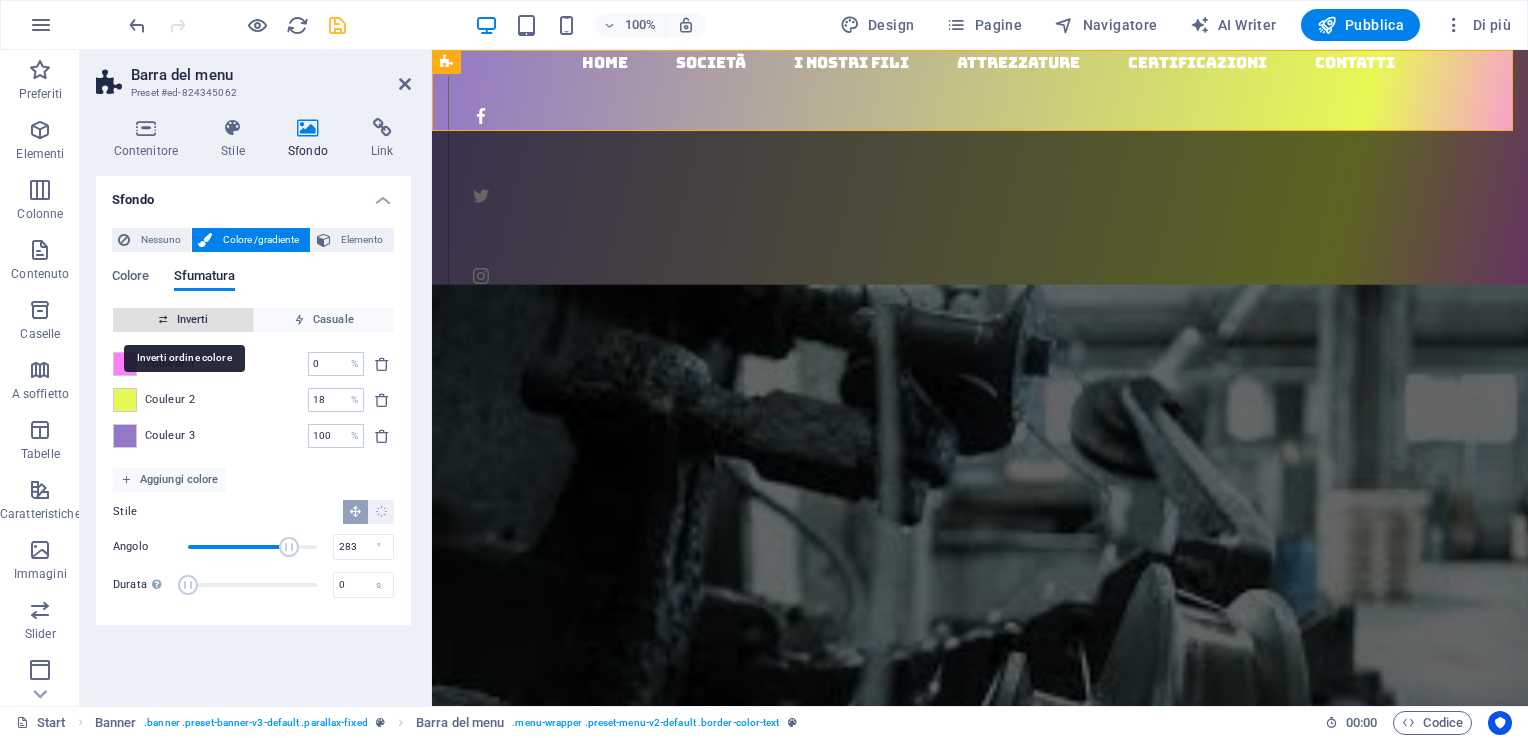 click on "Inverti" at bounding box center (183, 320) 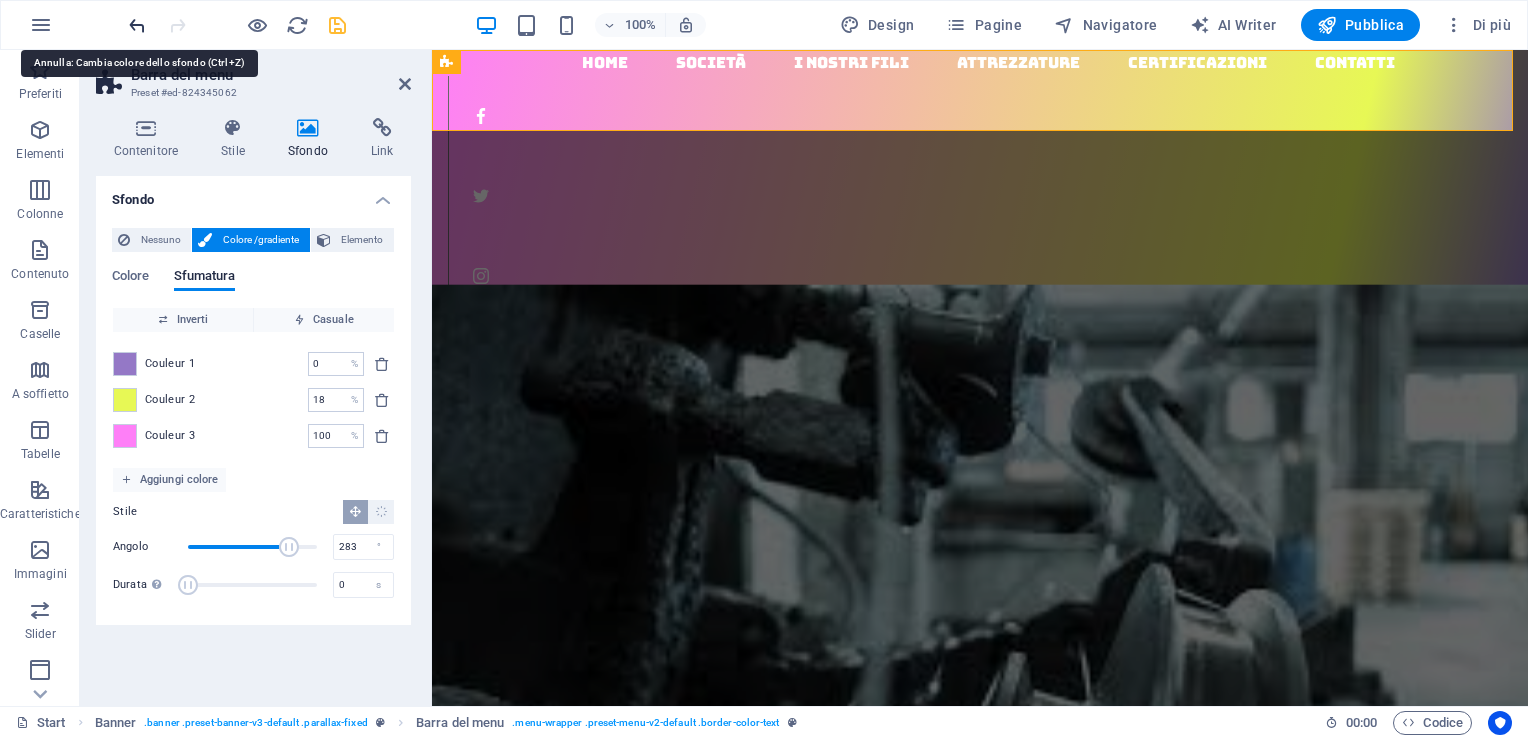 click at bounding box center [137, 25] 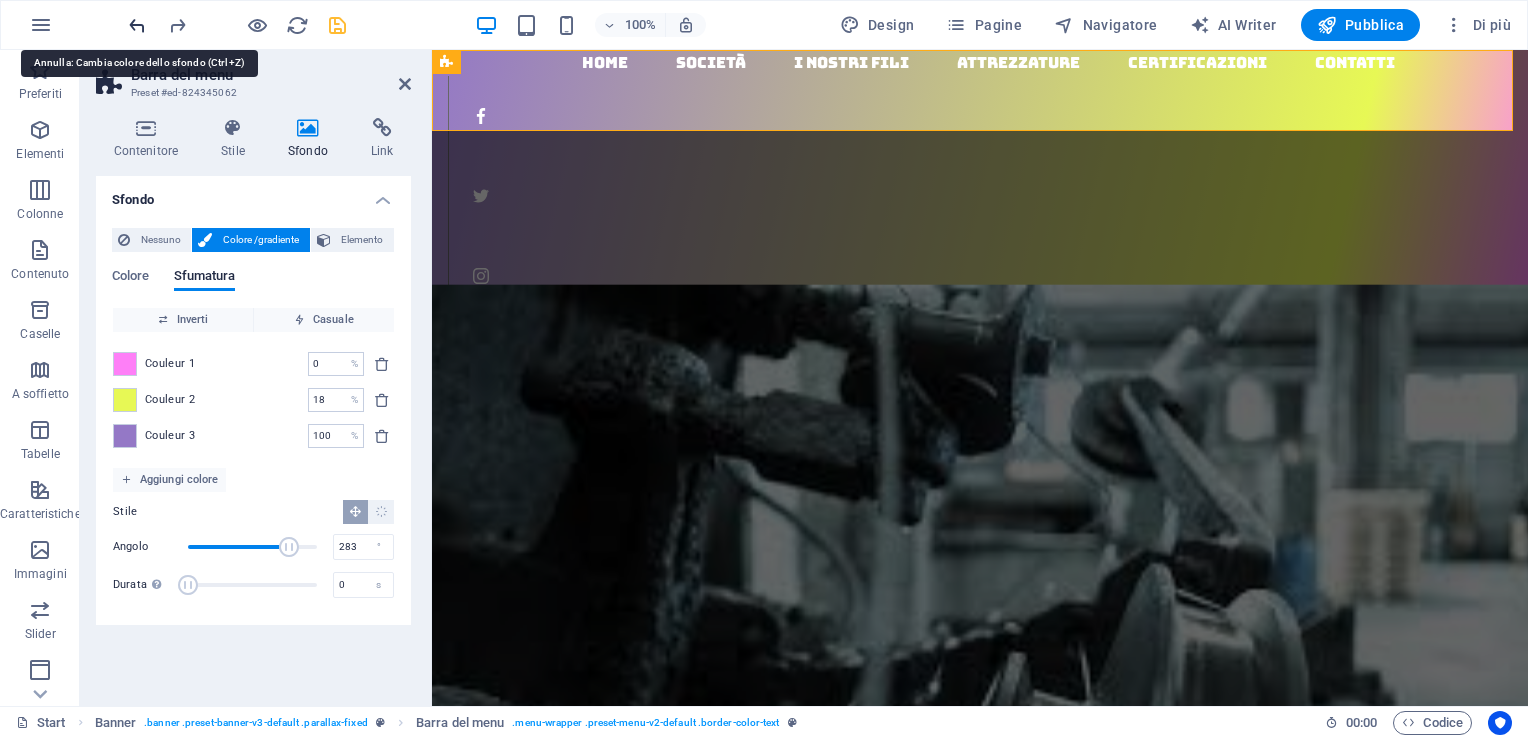 click at bounding box center [137, 25] 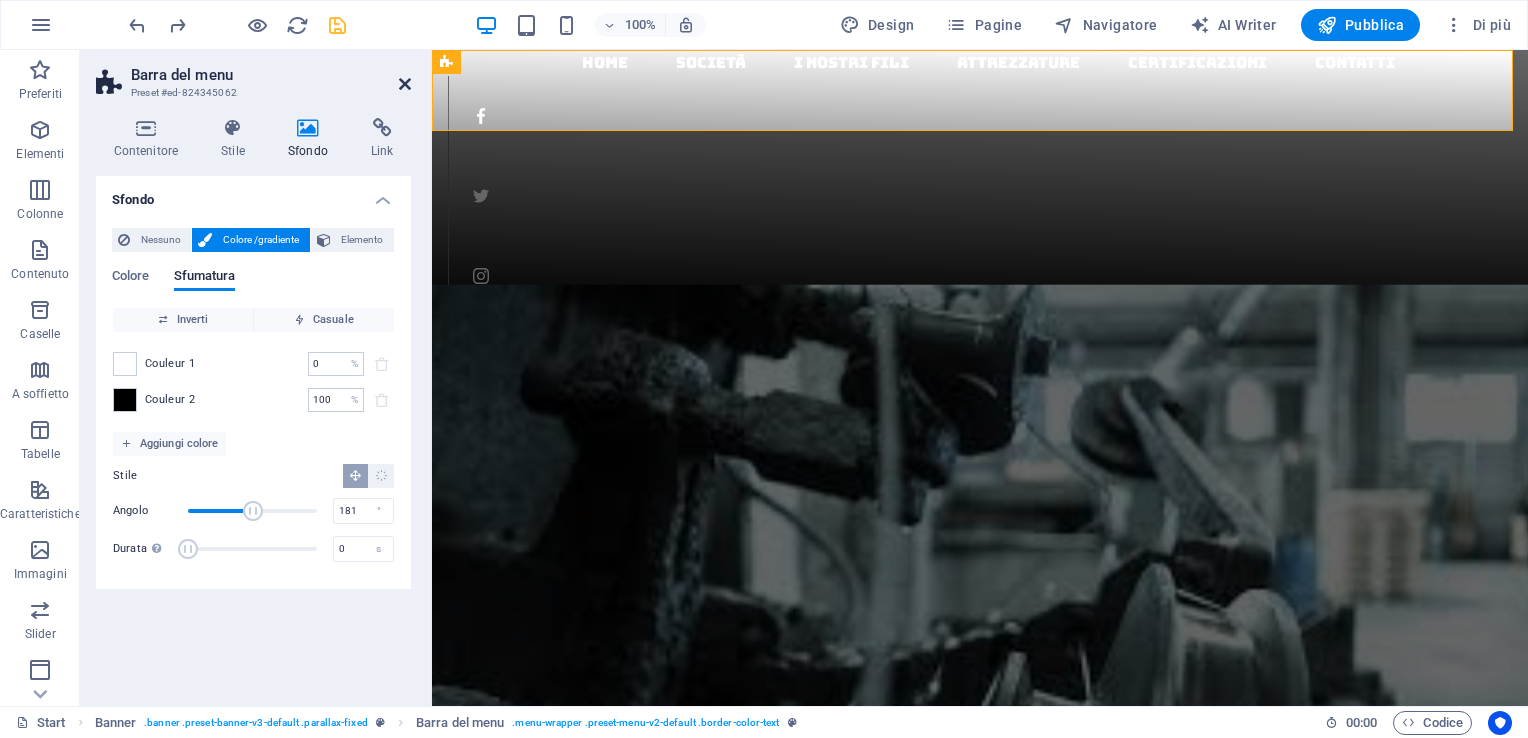 click at bounding box center (405, 84) 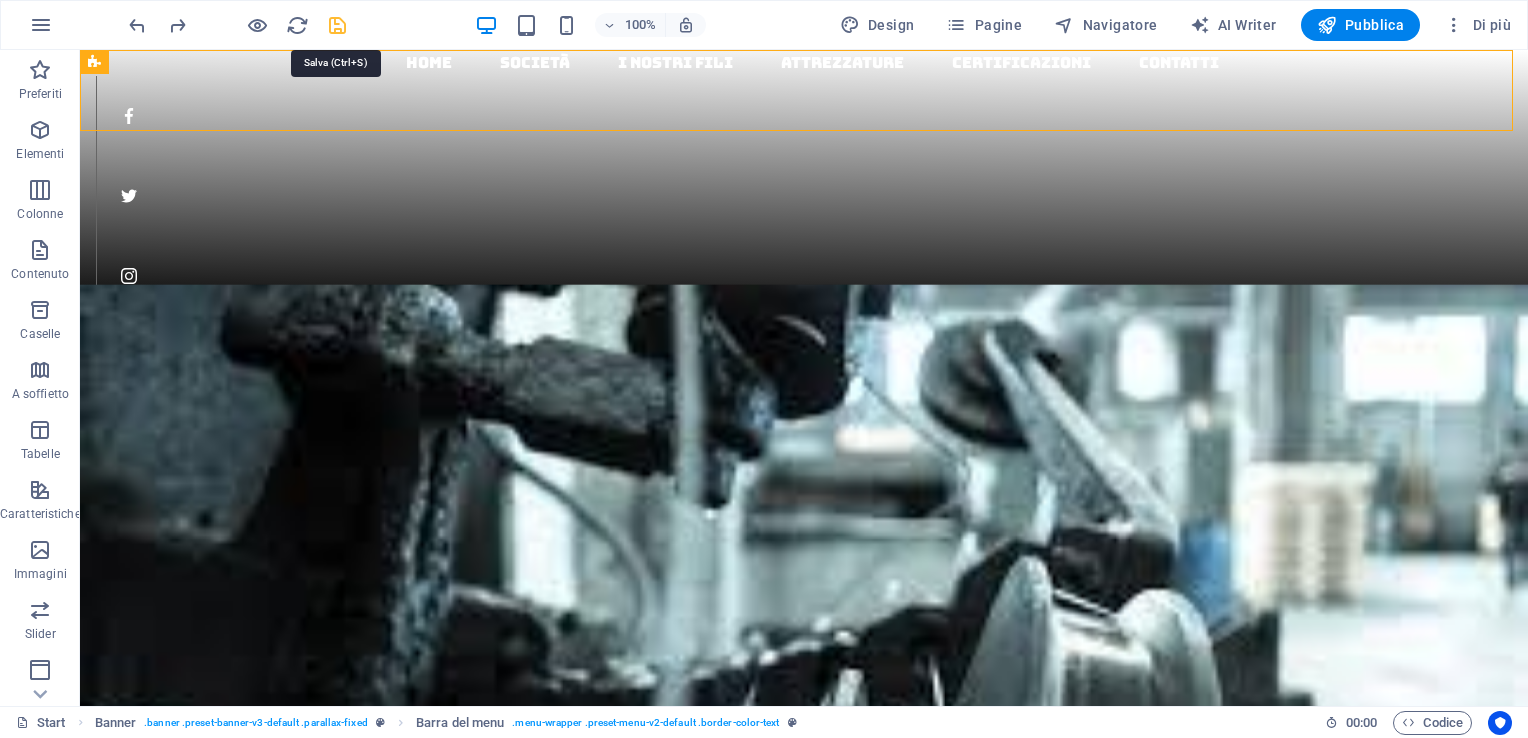 drag, startPoint x: 340, startPoint y: 24, endPoint x: 244, endPoint y: 11, distance: 96.87621 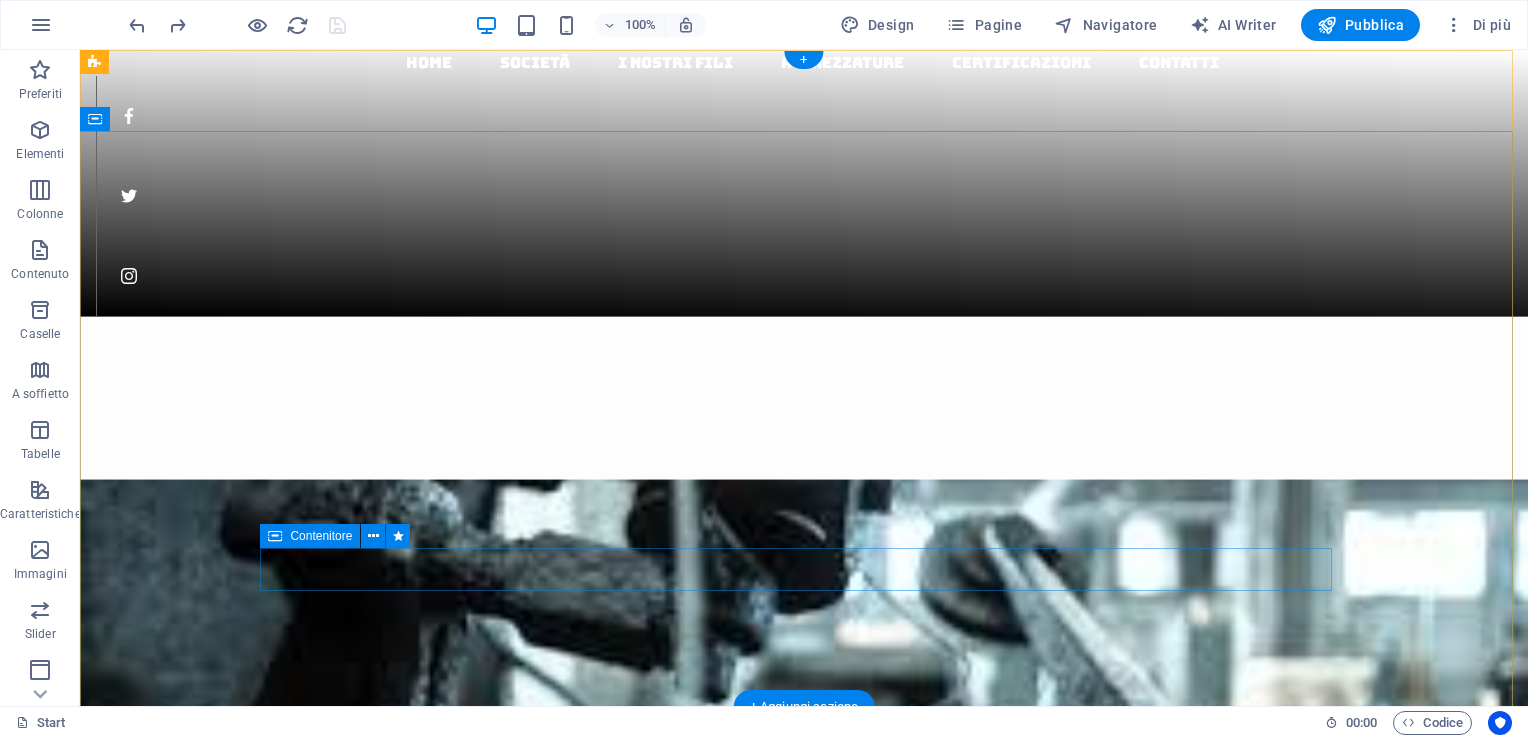 scroll, scrollTop: 500, scrollLeft: 0, axis: vertical 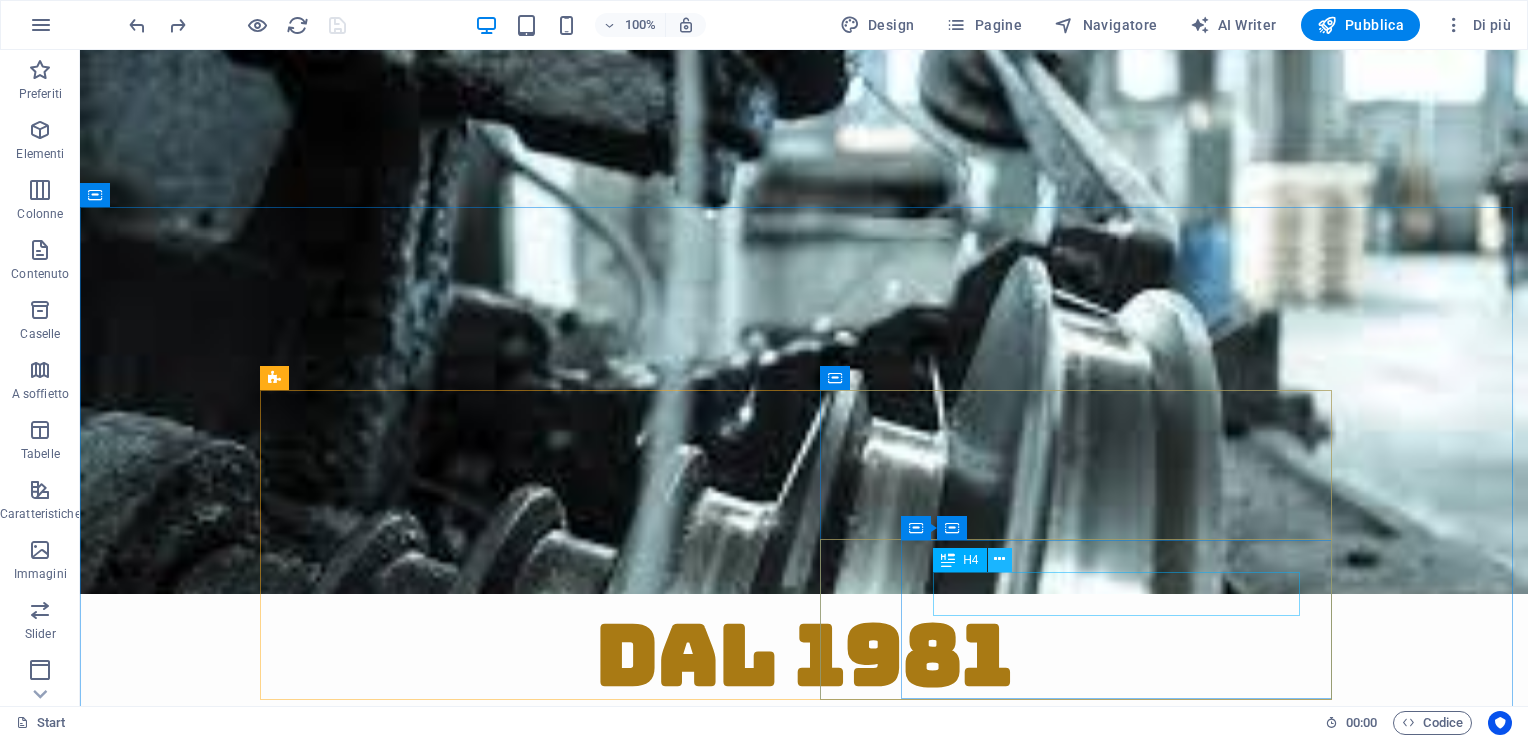click at bounding box center [999, 559] 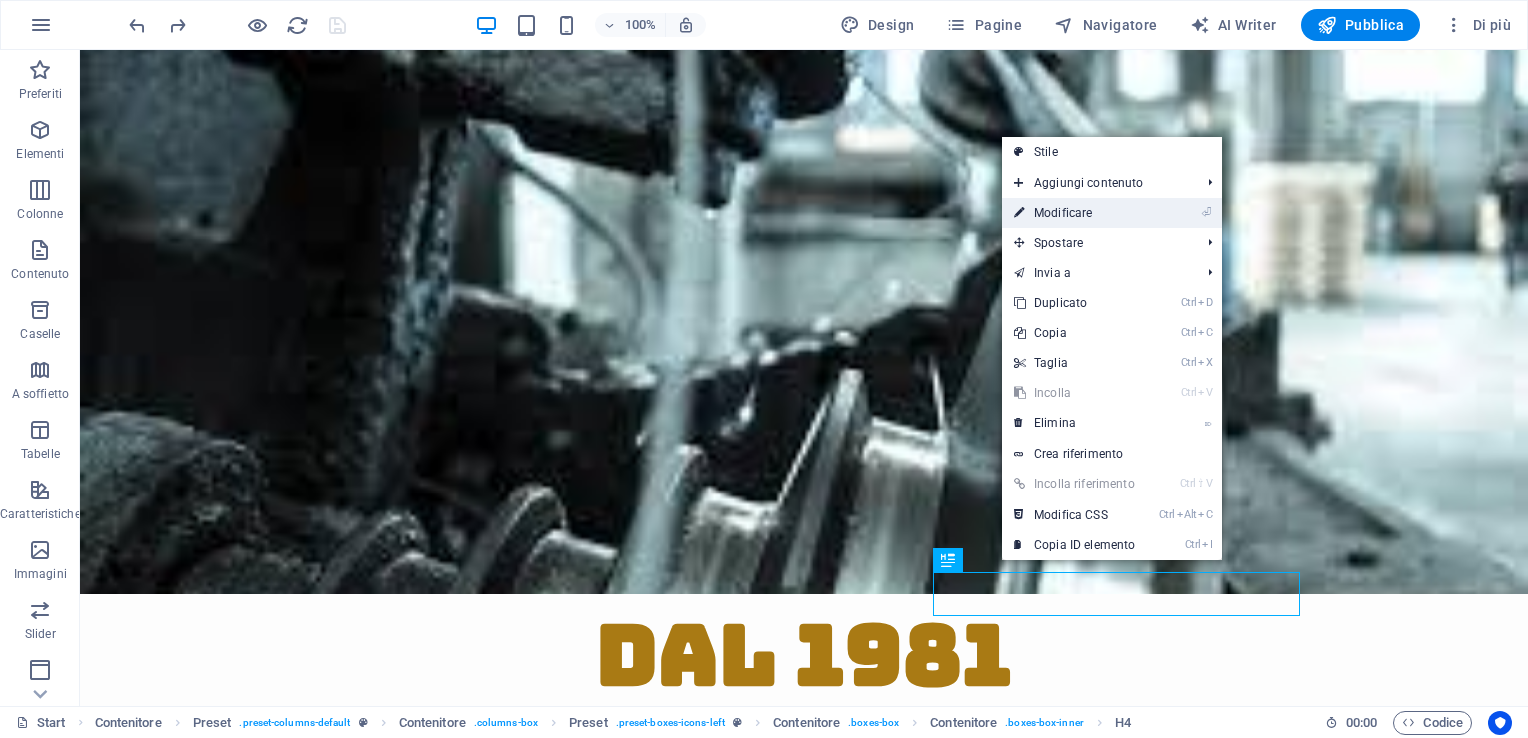 click on "⏎  Modificare" at bounding box center (1074, 213) 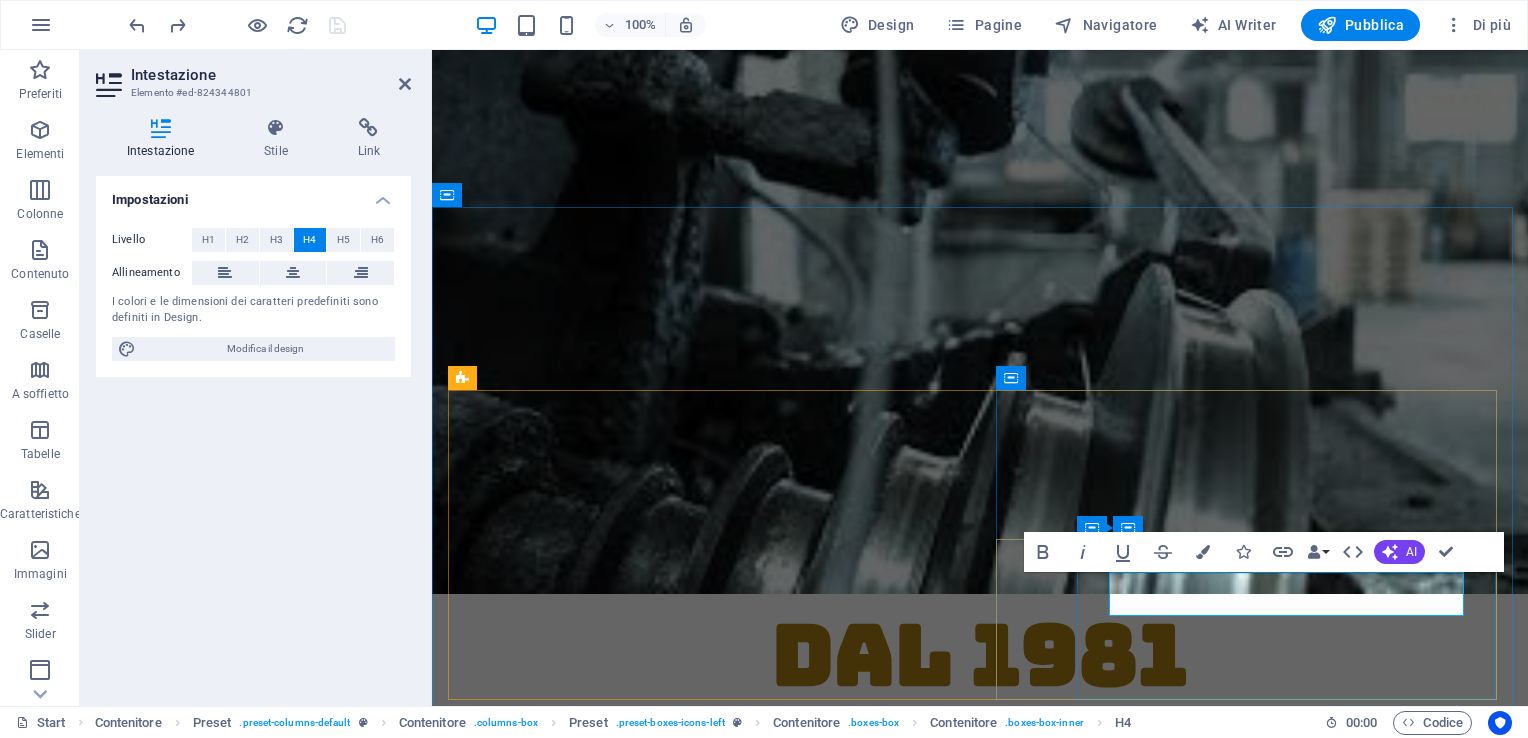 type 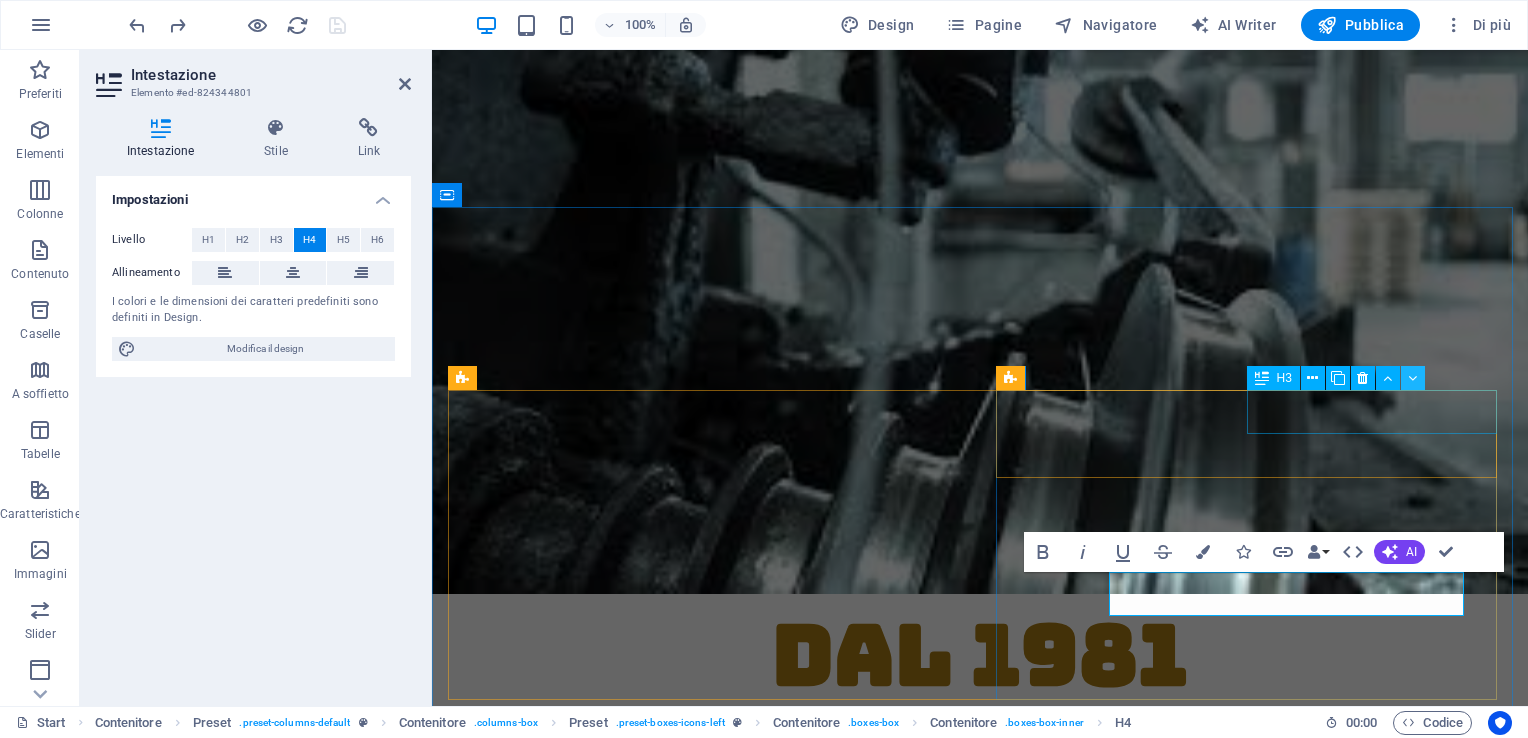 click at bounding box center [1388, 378] 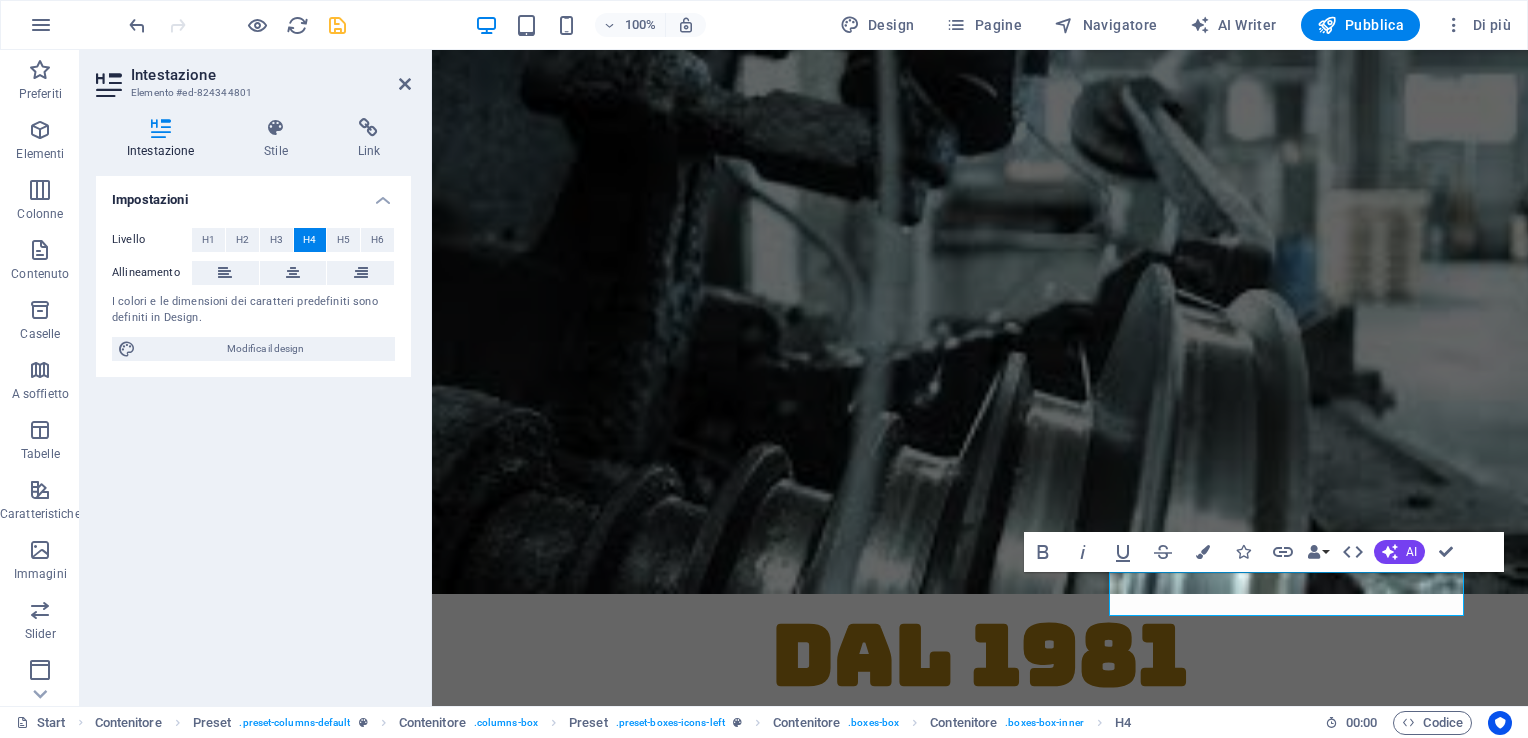 click on "Intestazione Elemento #ed-824344801 Intestazione Stile Link Impostazioni Livello H1 H2 H3 H4 H5 H6 Allineamento I colori e le dimensioni dei caratteri predefiniti sono definiti in Design. Modifica il design Preset Element Layout Come gli elementi si espandono nel layout (Flexbox). Dimensione Predefinito automatico px % 1/1 1/2 1/3 1/4 1/5 1/6 1/7 1/8 1/9 1/10 Ingrandire Ridurre Ordina Layout contenitore Visibile Visibile Opacità 100 % Riversamento Spaziatura Margine Predefinito automatico px % rem vw vh Personalizza Personalizza automatico px % rem vw vh automatico px % rem vw vh automatico px % rem vw vh automatico px % rem vw vh Padding Predefinito px rem % vh vw Personalizza Personalizza px rem % vh vw px rem % vh vw px rem % vh vw px rem % vh vw Bordo Stile - Larghezza 1 automatico px rem % vh vw Personalizza Personalizza 1 automatico px rem % vh vw 1 automatico px rem % vh vw 1 automatico px rem % vh vw 1 automatico px rem % vh vw - Colore Angoli arrotondati Predefinito px rem %" at bounding box center (256, 378) 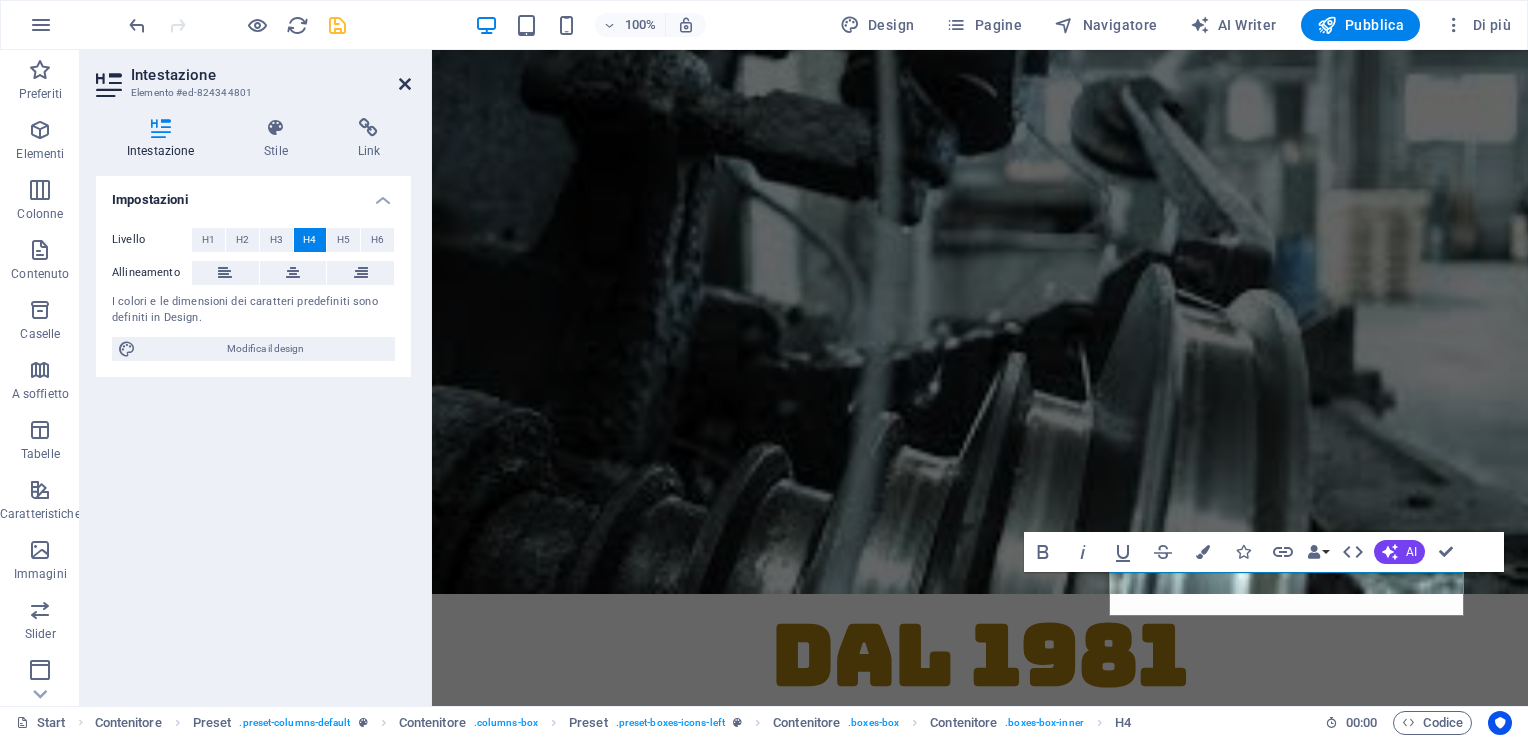 click at bounding box center (405, 84) 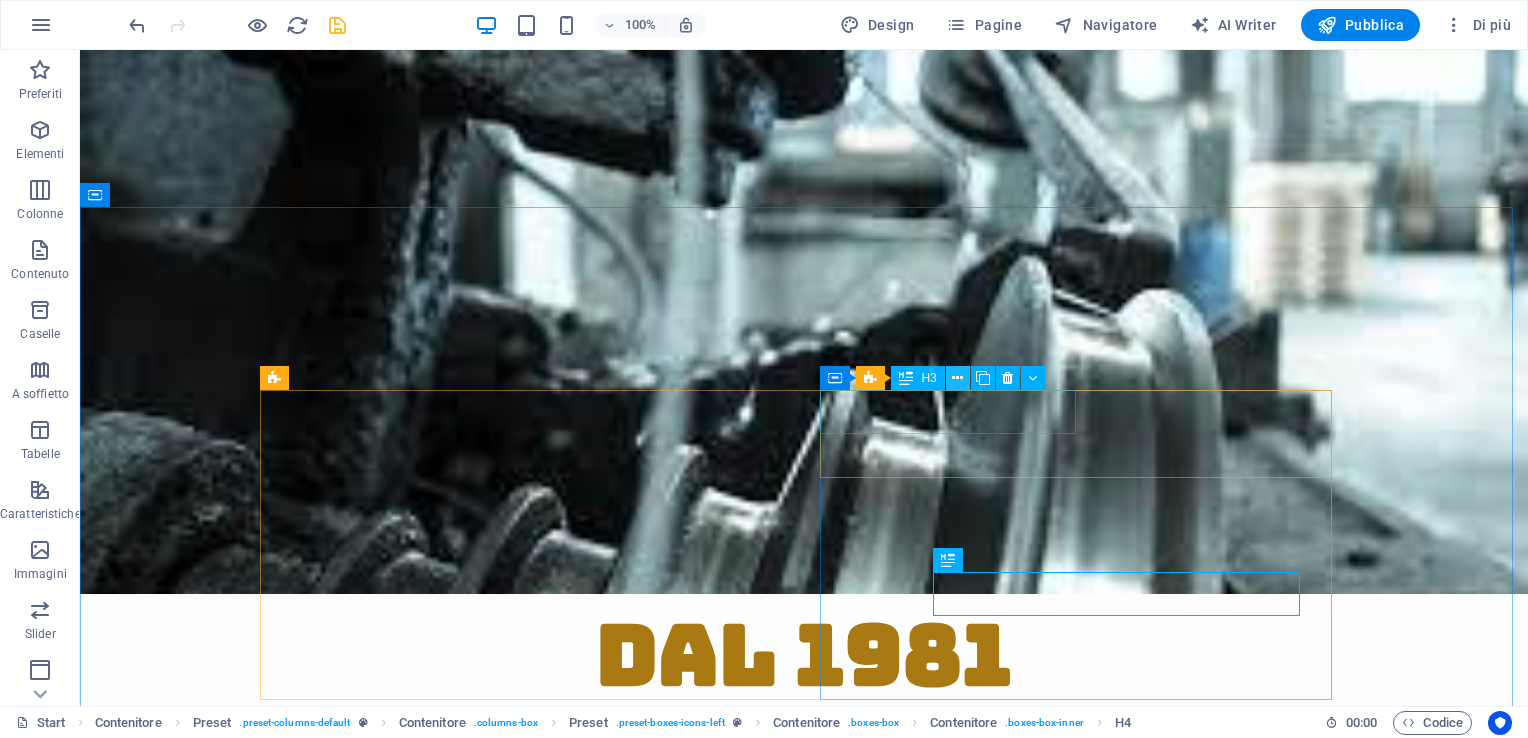 click at bounding box center (958, 378) 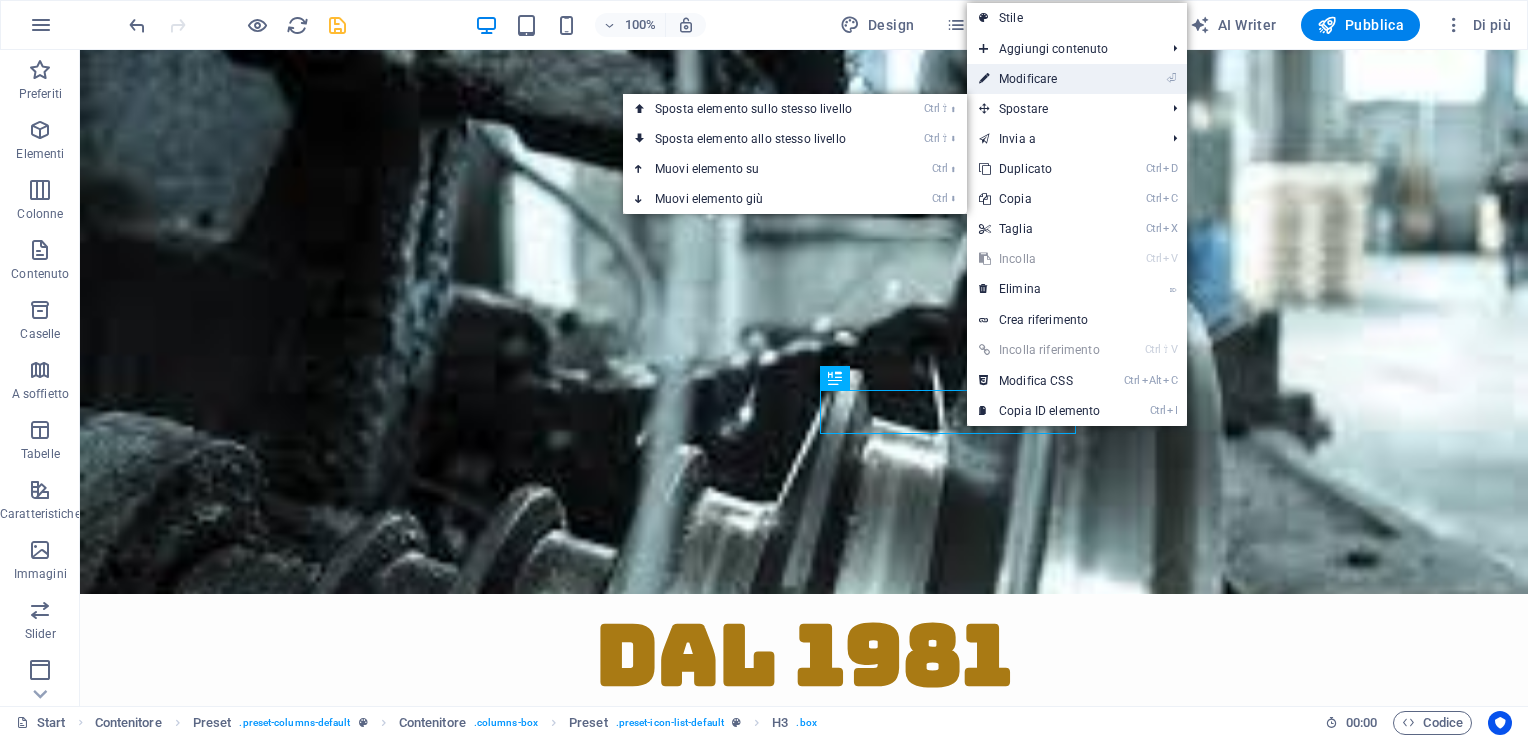 click on "⏎  Modificare" at bounding box center [1039, 79] 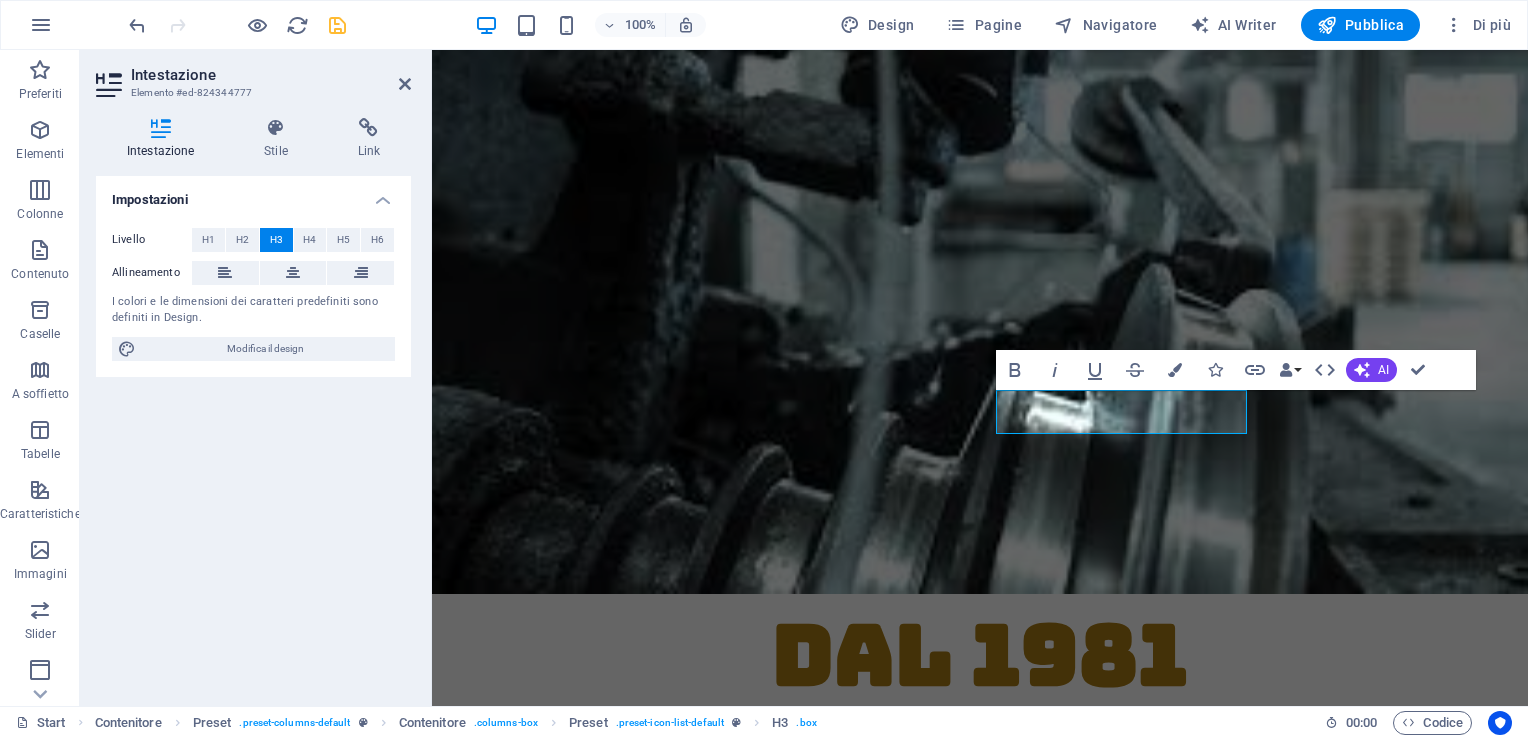 type 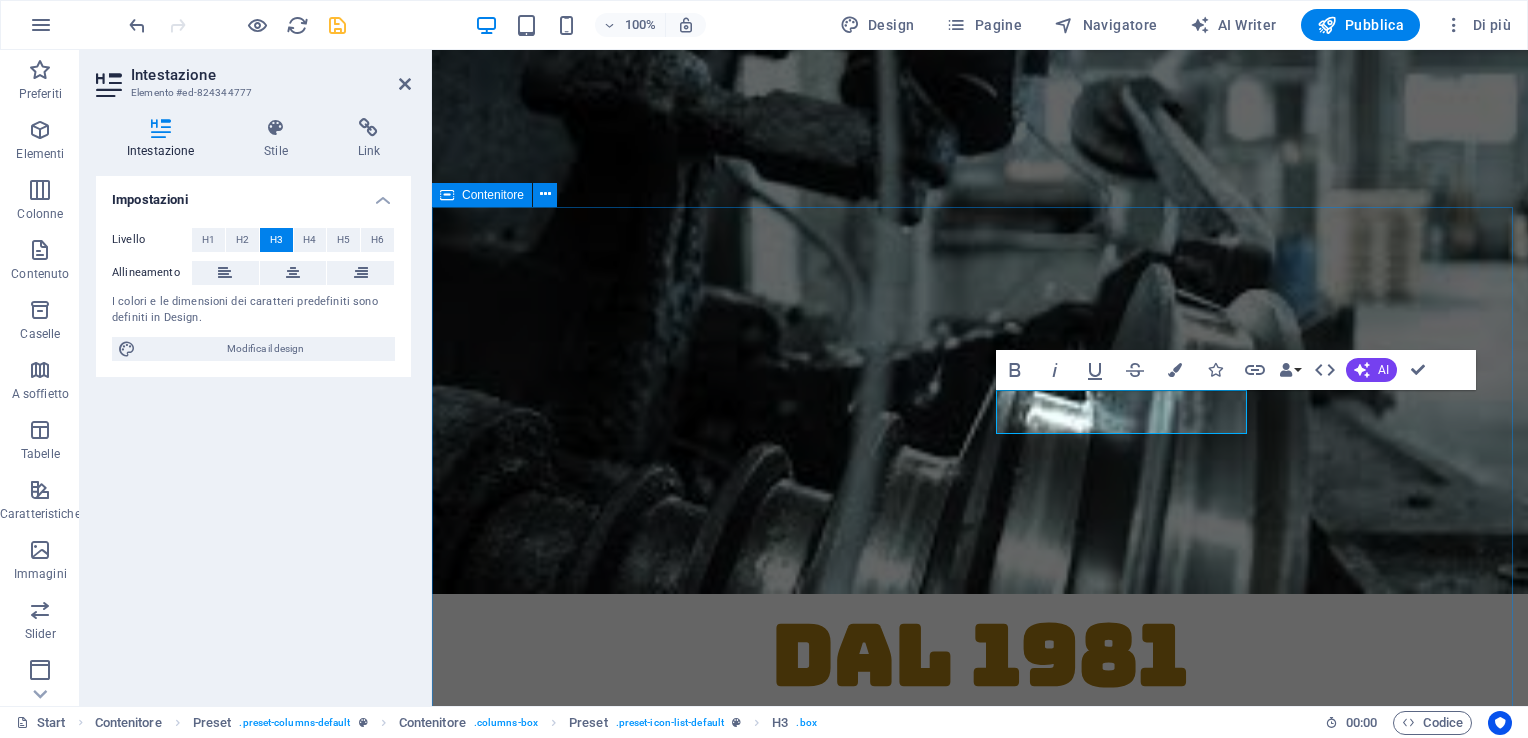 click on "benvenuti in trafilmetalli Get to know us Lorem ipsum dolor sit amet, consetetur sadipscing elitr, sed diam nonumy eirmod tempor invidunt ut labore et dolore magna aliquyam erat, sed diam voluptua. At vero eos et accusam et justo duo dolores et ea rebum. Stet clita kasd gubergren, no sea takimata sanctus est Lorem ipsum dolor sit amet. Lorem ipsum dolor sit amet, consetetur sadipscing elitr, sed diam nonumy eirmod tempor invidunt ut labore et dolore magna aliquyam erat, sed diam voluptua. At vero eos et accusam et justo duo dolores et ea rebum. Stet clita kasd gubergren, no sea takimata sanctus est Lorem ipsum dolor sit amet. Lorem ipsum dolor sit amet, consetetur sadipscing elitr, sed diam nonumy eirmod tempor invidunt ut labore et dolore magna aliquyam erat, sed diam voluptua. At vero eos et accusam et justo duo dolores et ea rebum. Stet clita kasd gubergren, no sea takimata sanctus est Lorem ipsum dolor sit amet. Affidabilità Concept design Handmade furniture Complete refurbishing" at bounding box center (980, 1420) 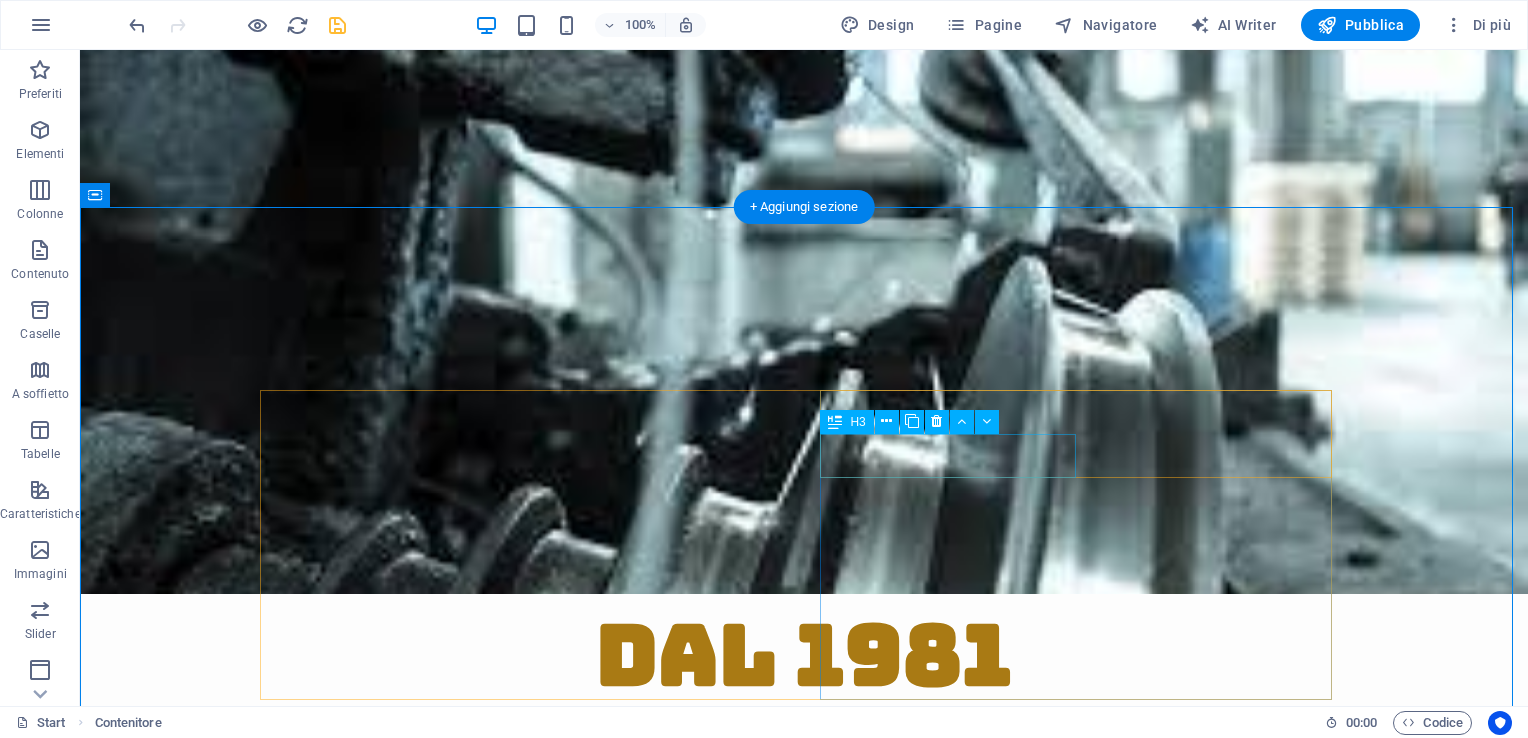 click on "Handmade furniture" at bounding box center [804, 1460] 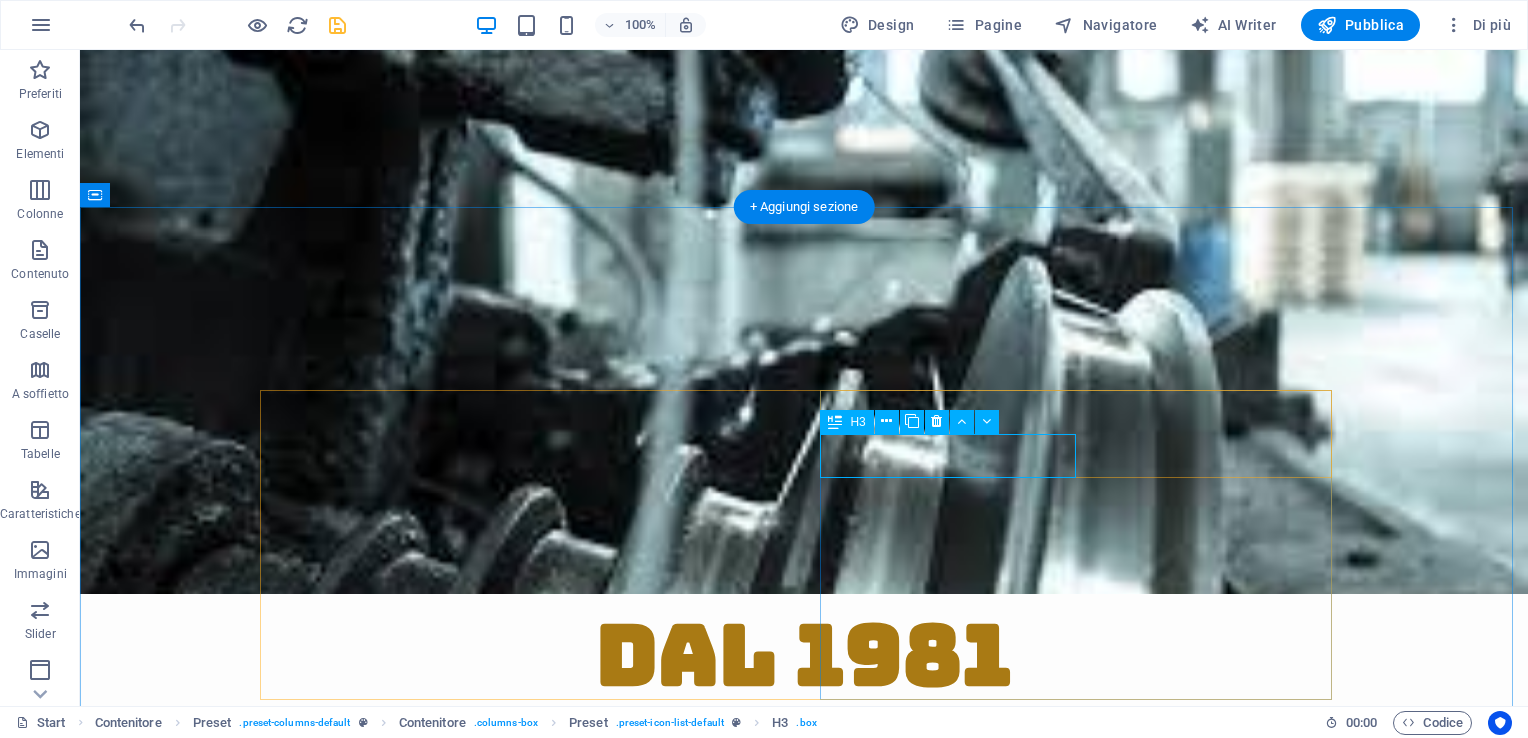 click on "Handmade furniture" at bounding box center (804, 1460) 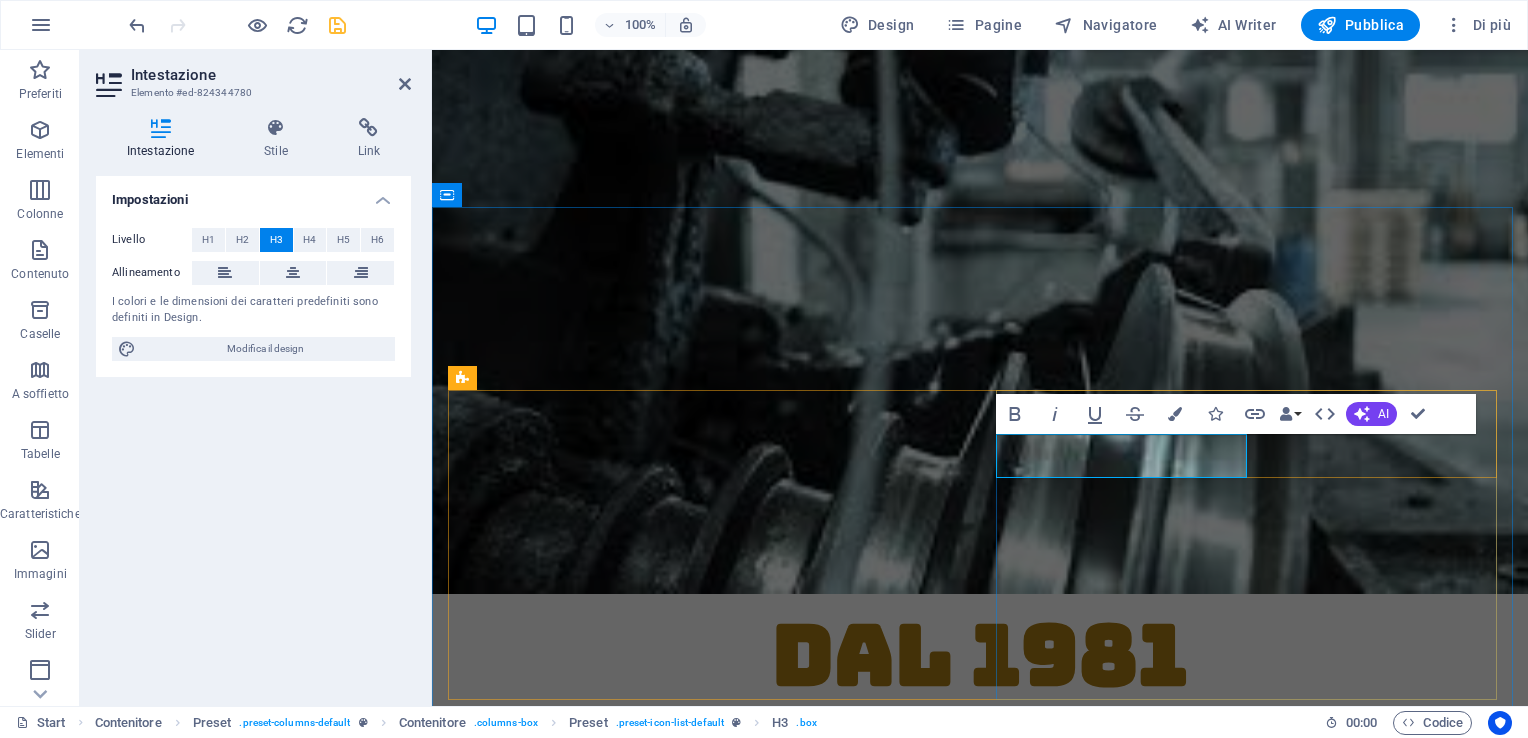 type 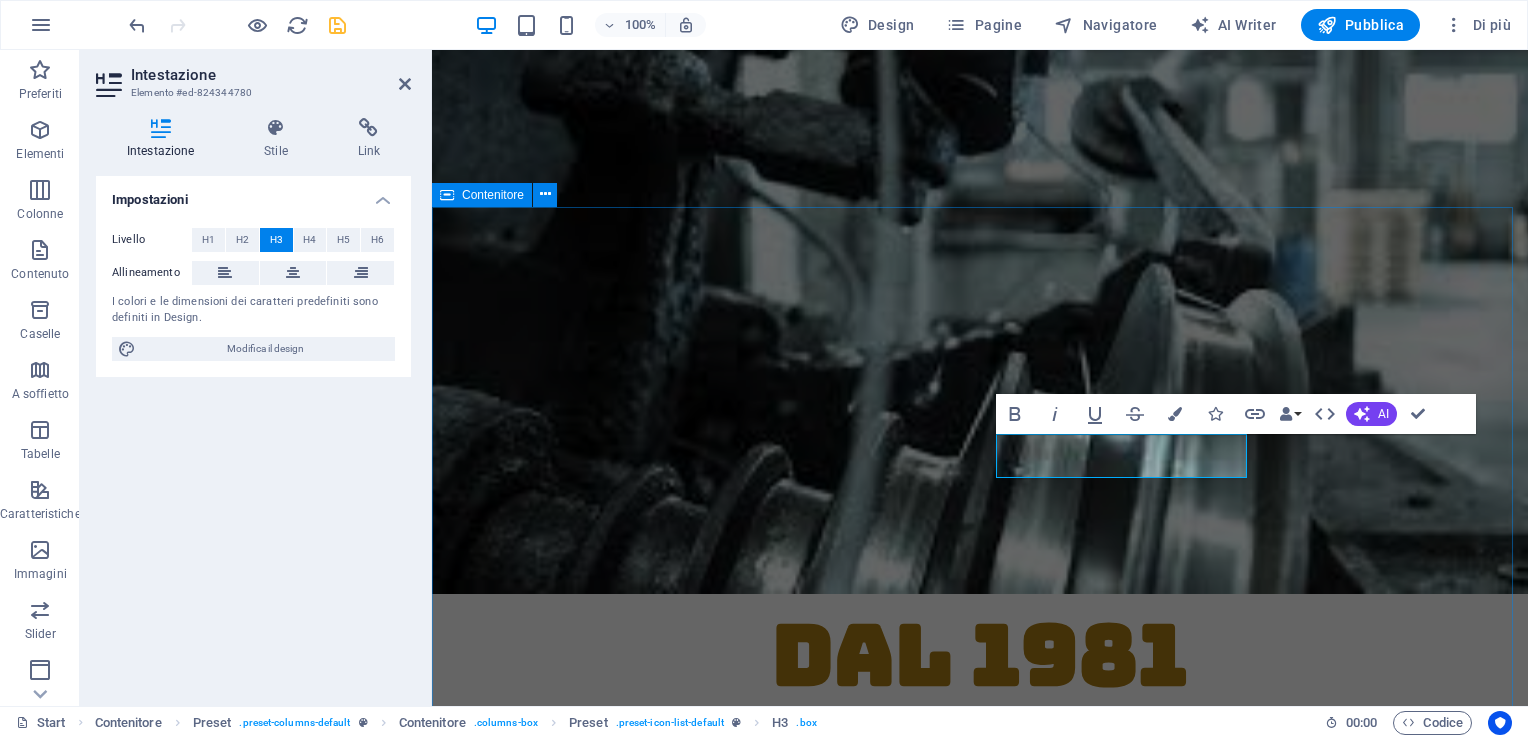 click on "benvenuti in trafilmetalli Get to know us Lorem ipsum dolor sit amet, consetetur sadipscing elitr, sed diam nonumy eirmod tempor invidunt ut labore et dolore magna aliquyam erat, sed diam voluptua. At vero eos et accusam et justo duo dolores et ea rebum. Stet clita kasd gubergren, no sea takimata sanctus est Lorem ipsum dolor sit amet. Lorem ipsum dolor sit amet, consetetur sadipscing elitr, sed diam nonumy eirmod tempor invidunt ut labore et dolore magna aliquyam erat, sed diam voluptua. At vero eos et accusam et justo duo dolores et ea rebum. Stet clita kasd gubergren, no sea takimata sanctus est Lorem ipsum dolor sit amet. Lorem ipsum dolor sit amet, consetetur sadipscing elitr, sed diam nonumy eirmod tempor invidunt ut labore et dolore magna aliquyam erat, sed diam voluptua. At vero eos et accusam et justo duo dolores et ea rebum. Stet clita kasd gubergren, no sea takimata sanctus est Lorem ipsum dolor sit amet. Affidabilità Concept design Qualità Complete refurbishing piu' di [AGE] anni di esperienza" at bounding box center (980, 1420) 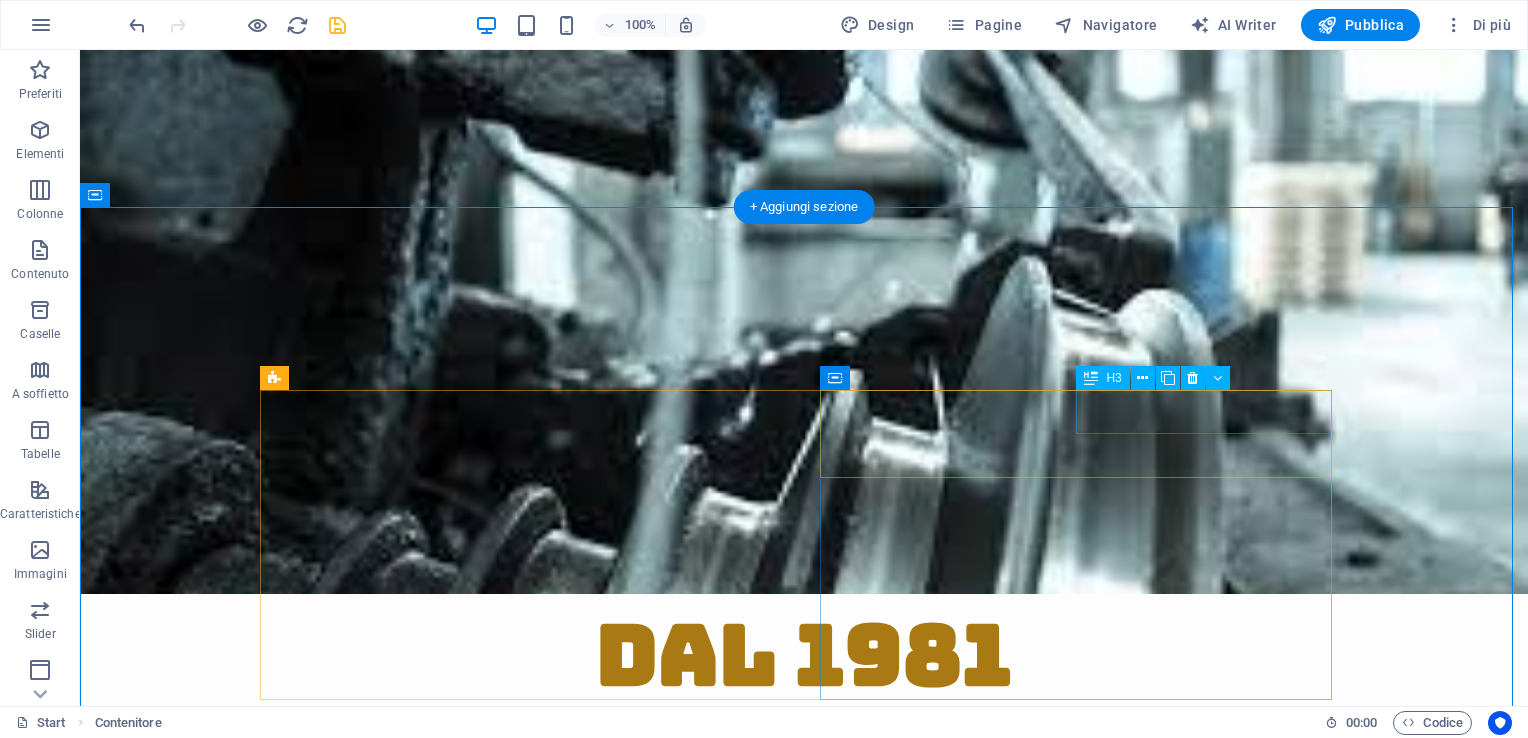 click on "Concept design" at bounding box center [804, 1416] 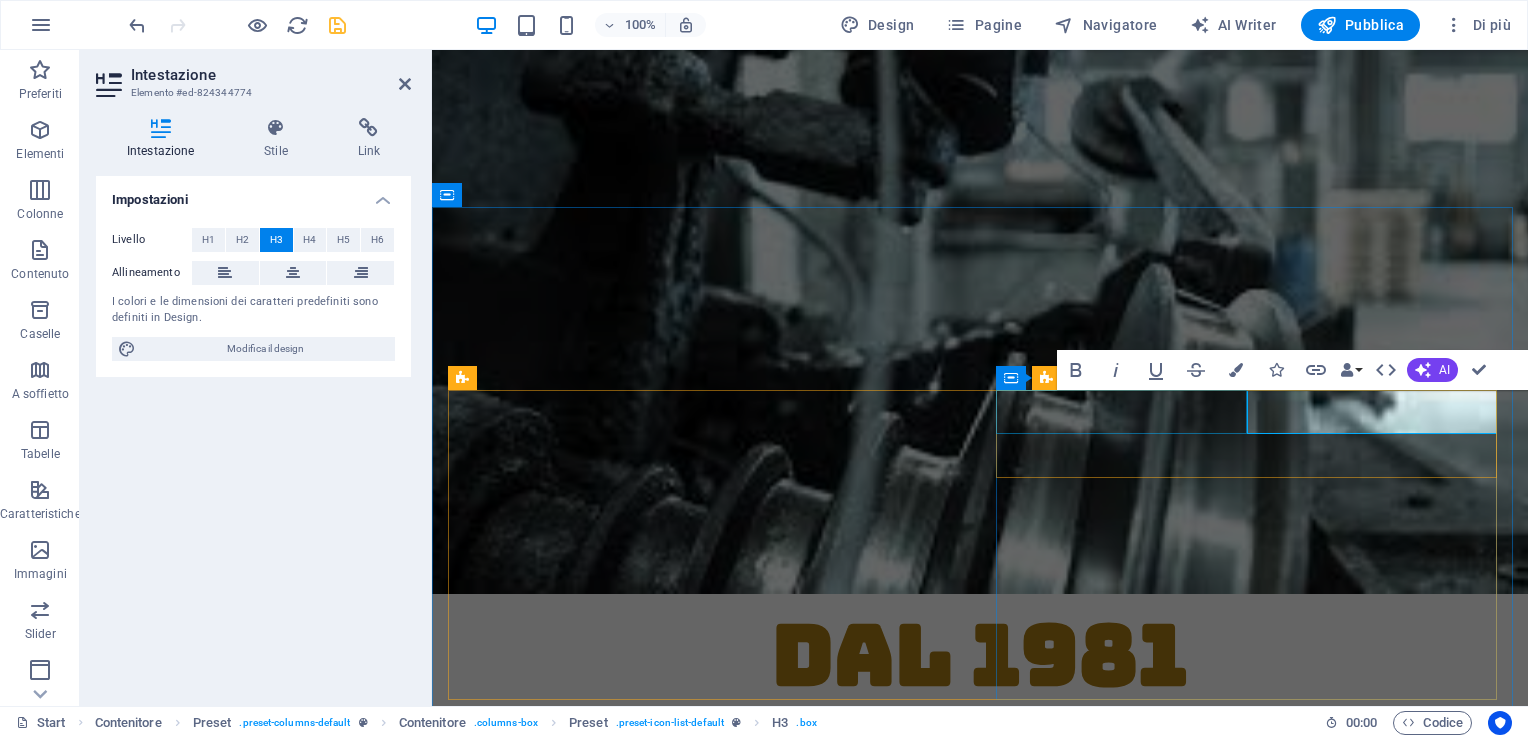 type 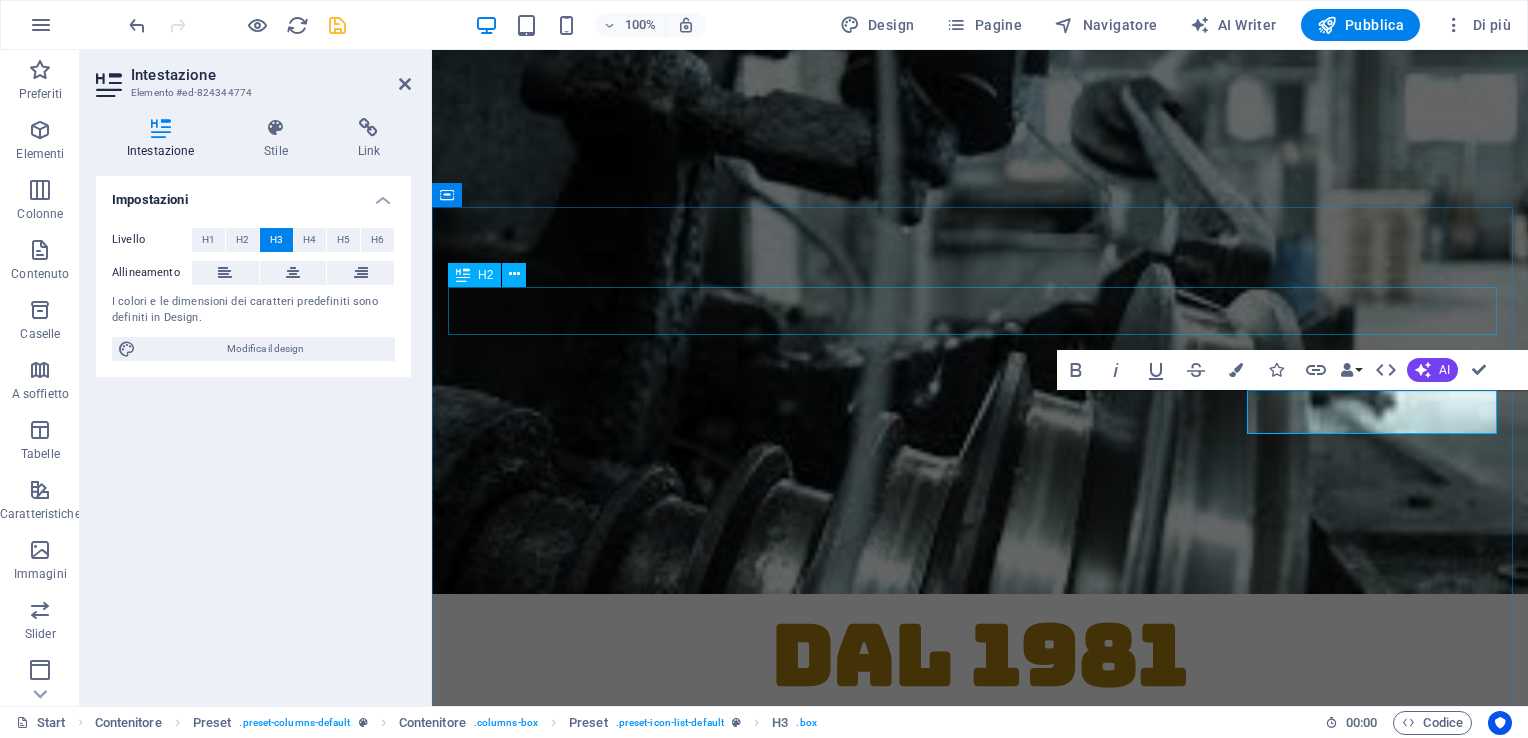 click on "benvenuti in trafilmetalli" at bounding box center (980, 1092) 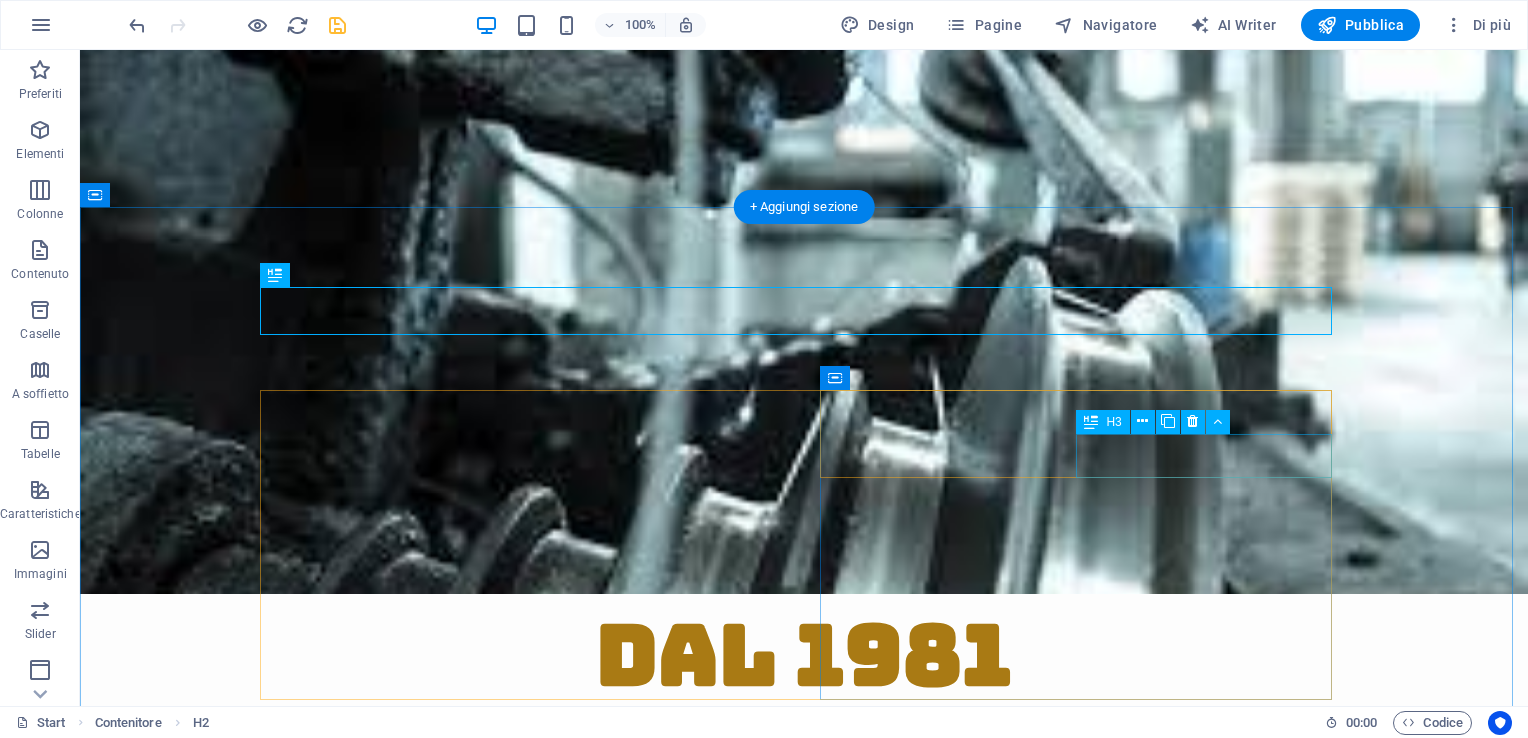 click on "Complete refurbishing" at bounding box center (804, 1503) 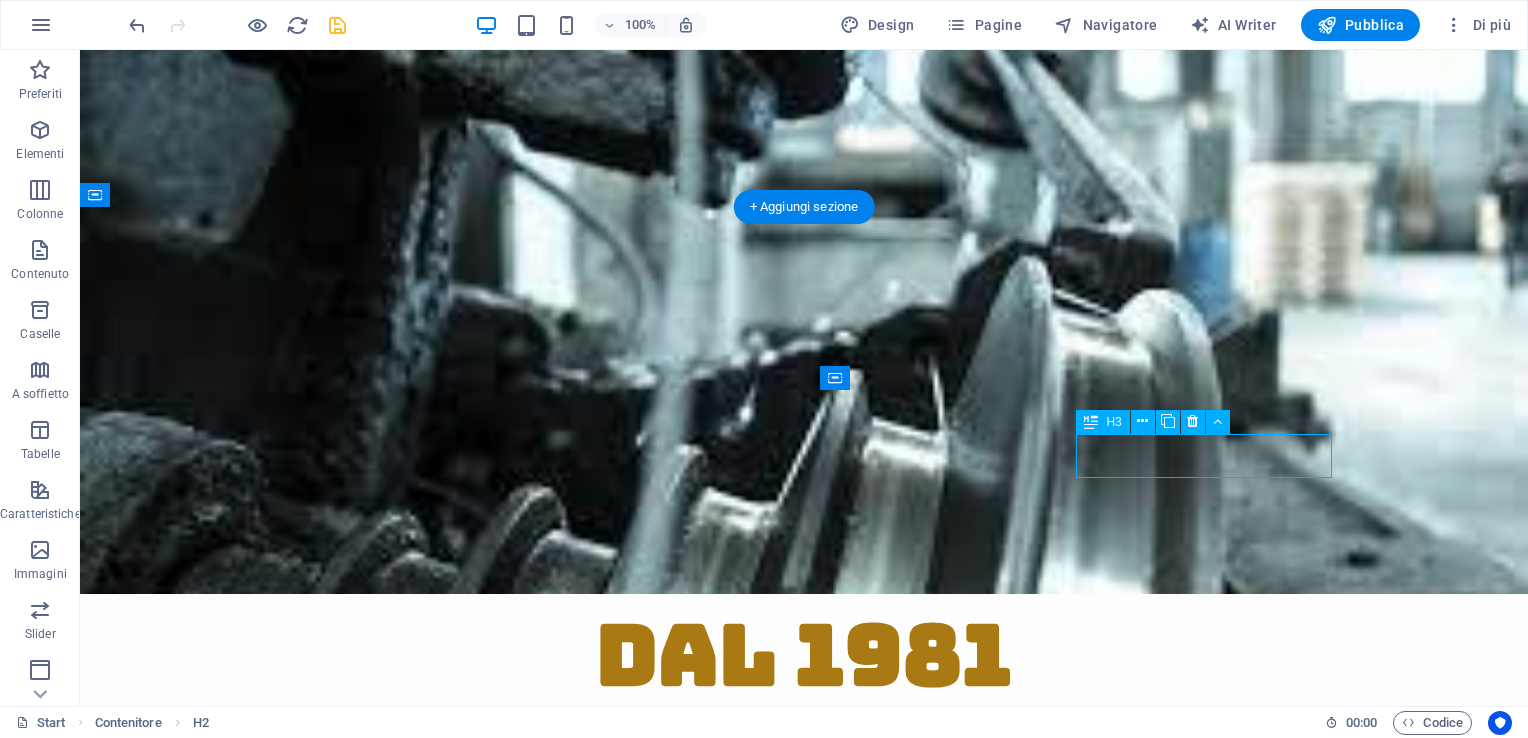 click on "Complete refurbishing" at bounding box center (804, 1503) 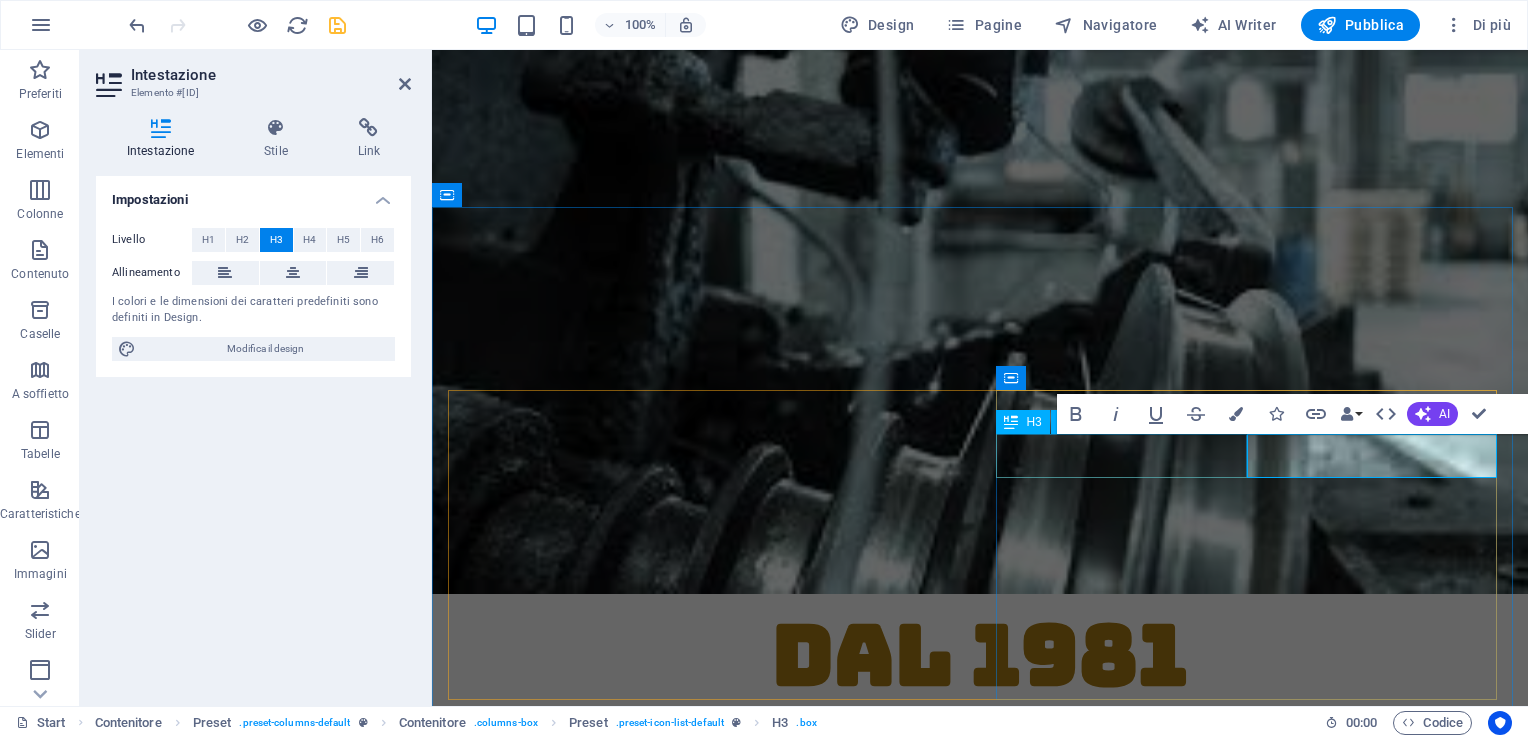 type 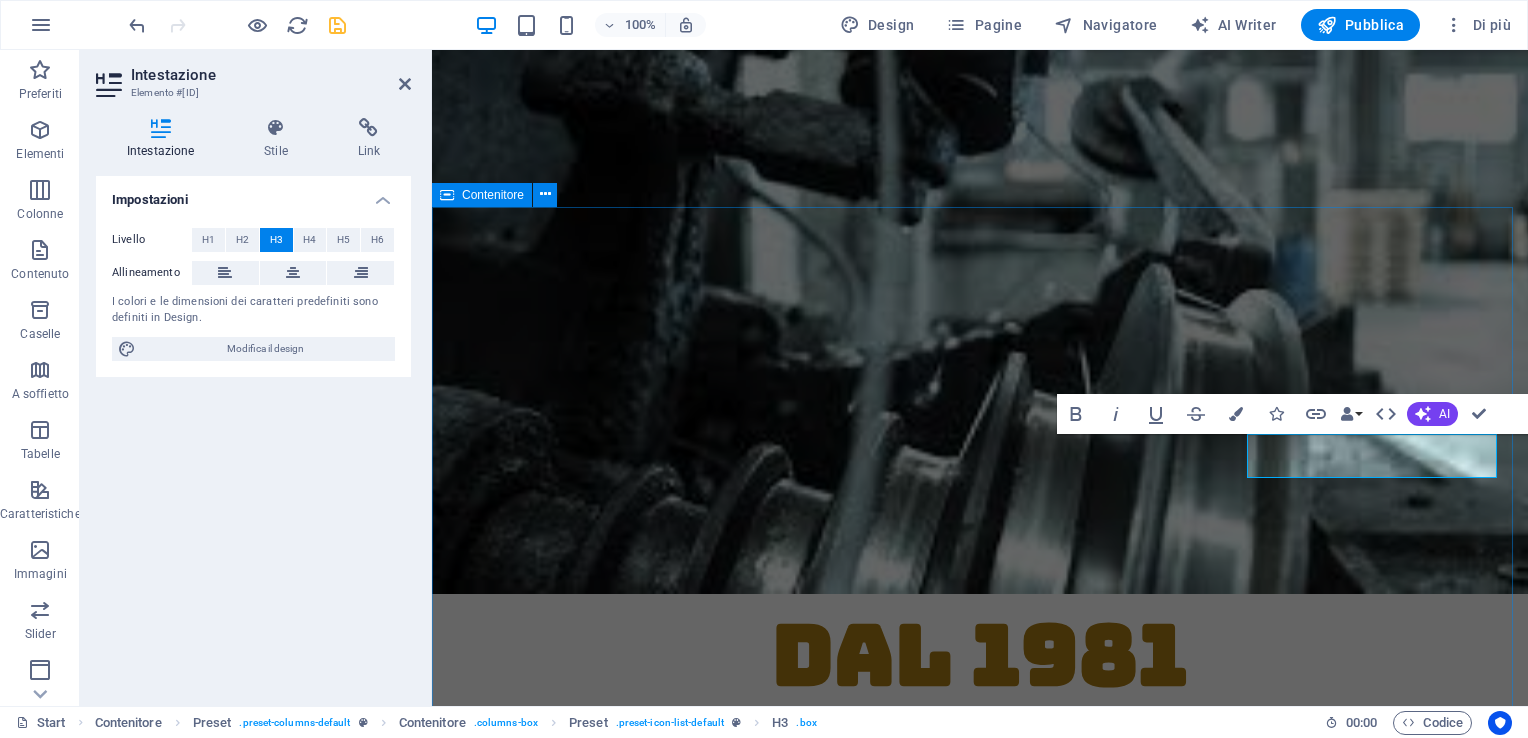 click on "benvenuti in trafilmetalli Get to know us Lorem ipsum dolor sit amet, consetetur sadipscing elitr, sed diam nonumy eirmod tempor invidunt ut labore et dolore magna aliquyam erat, sed diam voluptua. At vero eos et accusam et justo duo dolores et ea rebum. Stet clita kasd gubergren, no sea takimata sanctus est Lorem ipsum dolor sit amet. Lorem ipsum dolor sit amet, consetetur sadipscing elitr, sed diam nonumy eirmod tempor invidunt ut labore et dolore magna aliquyam erat, sed diam voluptua. At vero eos et accusam et justo duo dolores et ea rebum. Stet clita kasd gubergren, no sea takimata sanctus est Lorem ipsum dolor sit amet. Lorem ipsum dolor sit amet, consetetur sadipscing elitr, sed diam nonumy eirmod tempor invidunt ut labore et dolore magna aliquyam erat, sed diam voluptua. At vero eos et accusam et justo duo dolores et ea rebum. Stet clita kasd gubergren, no sea takimata sanctus est Lorem ipsum dolor sit amet. Affidabilità Consegne rapide Qualità Produzioni personalizzate piu' di 40 anni di esperienza" at bounding box center (980, 1420) 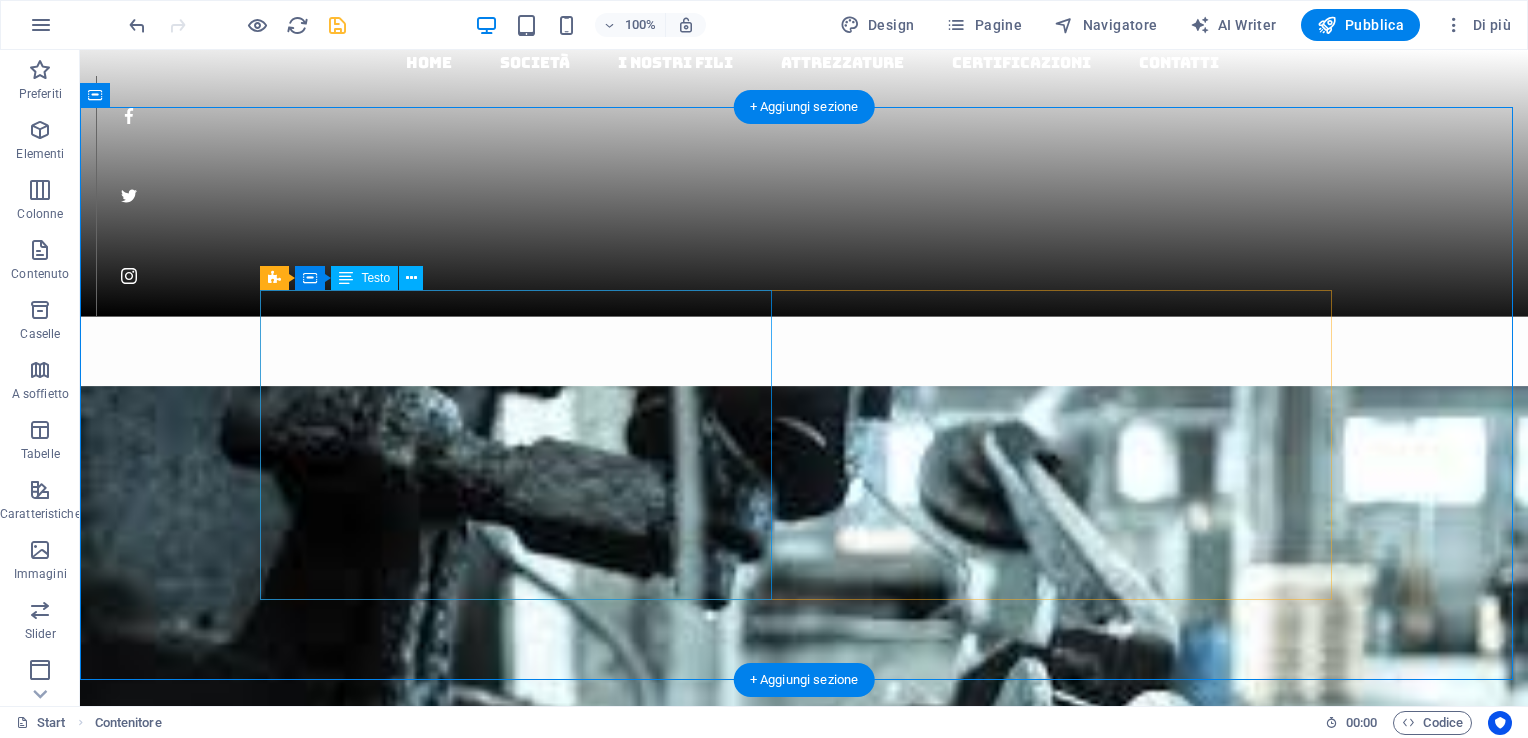 scroll, scrollTop: 600, scrollLeft: 0, axis: vertical 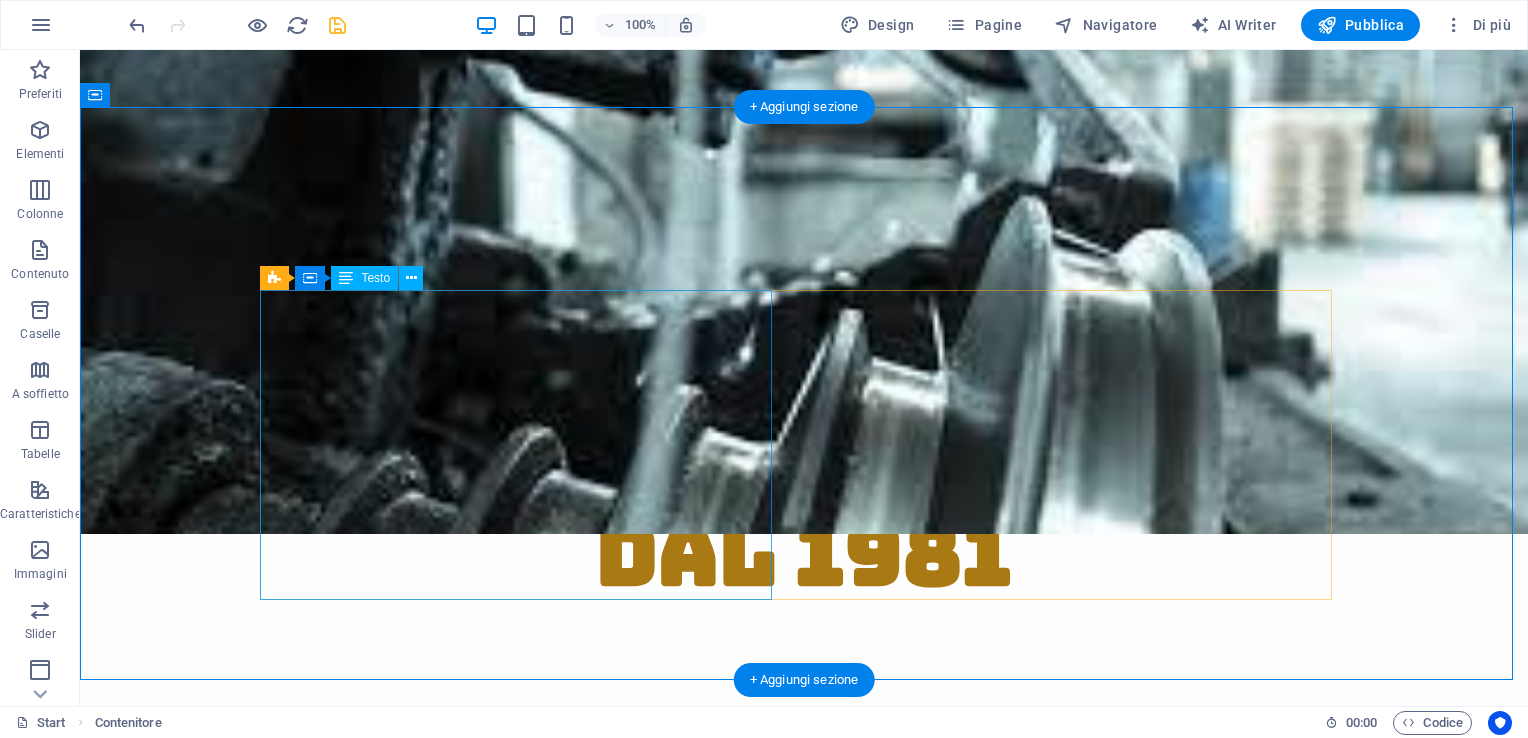 click on "Lorem ipsum dolor sit amet, consetetur sadipscing elitr, sed diam nonumy eirmod tempor invidunt ut labore et dolore magna aliquyam erat, sed diam voluptua. At vero eos et accusam et justo duo dolores et ea rebum. Stet clita kasd gubergren, no sea takimata sanctus est Lorem ipsum dolor sit amet. Lorem ipsum dolor sit amet, consetetur sadipscing elitr, sed diam nonumy eirmod tempor invidunt ut labore et dolore magna aliquyam erat, sed diam voluptua. At vero eos et accusam et justo duo dolores et ea rebum. Stet clita kasd gubergren, no sea takimata sanctus est Lorem ipsum dolor sit amet. Lorem ipsum dolor sit amet, consetetur sadipscing elitr, sed diam nonumy eirmod tempor invidunt ut labore et dolore magna aliquyam erat, sed diam voluptua. At vero eos et accusam et justo duo dolores et ea rebum. Stet clita kasd gubergren, no sea takimata sanctus est Lorem ipsum dolor sit amet." at bounding box center (804, 1148) 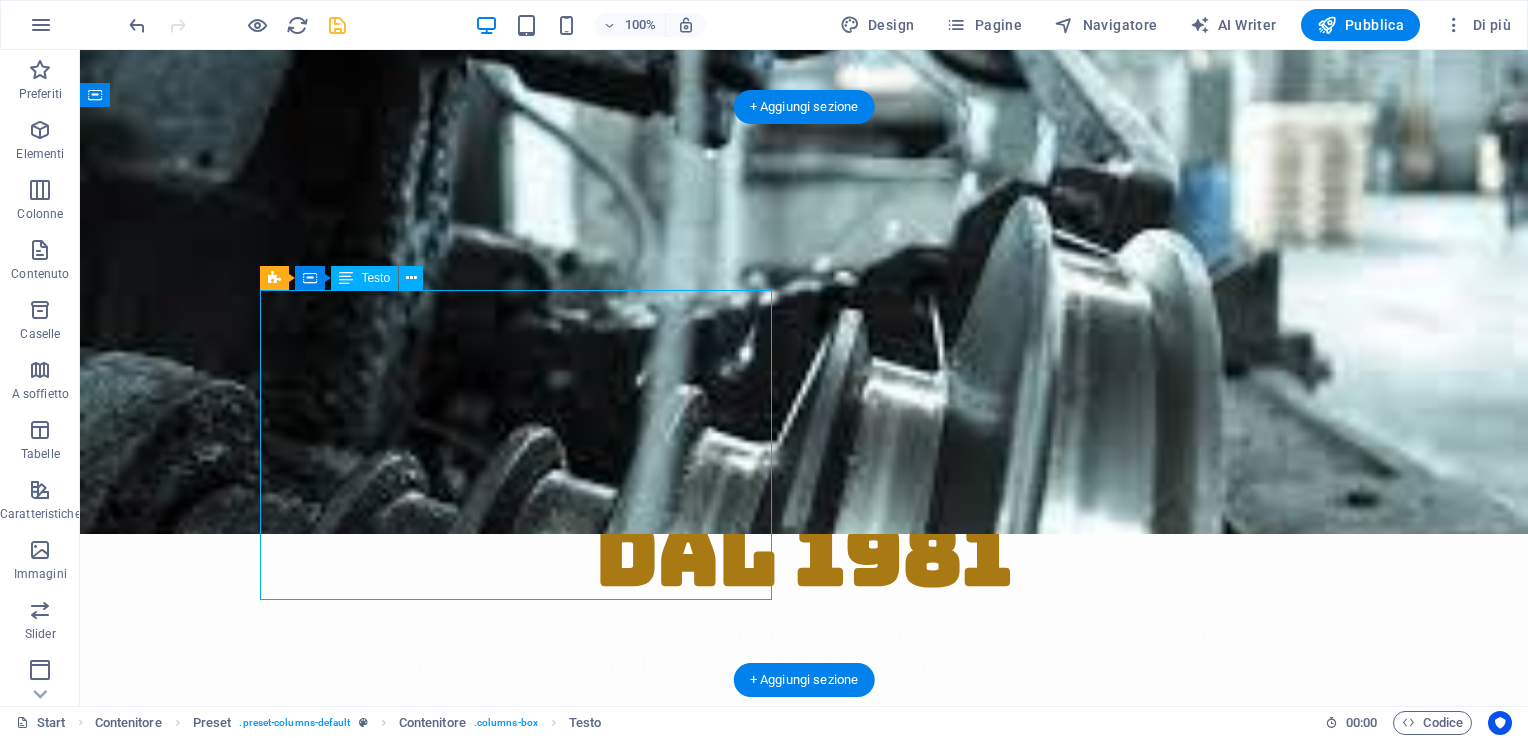 click on "Lorem ipsum dolor sit amet, consetetur sadipscing elitr, sed diam nonumy eirmod tempor invidunt ut labore et dolore magna aliquyam erat, sed diam voluptua. At vero eos et accusam et justo duo dolores et ea rebum. Stet clita kasd gubergren, no sea takimata sanctus est Lorem ipsum dolor sit amet. Lorem ipsum dolor sit amet, consetetur sadipscing elitr, sed diam nonumy eirmod tempor invidunt ut labore et dolore magna aliquyam erat, sed diam voluptua. At vero eos et accusam et justo duo dolores et ea rebum. Stet clita kasd gubergren, no sea takimata sanctus est Lorem ipsum dolor sit amet. Lorem ipsum dolor sit amet, consetetur sadipscing elitr, sed diam nonumy eirmod tempor invidunt ut labore et dolore magna aliquyam erat, sed diam voluptua. At vero eos et accusam et justo duo dolores et ea rebum. Stet clita kasd gubergren, no sea takimata sanctus est Lorem ipsum dolor sit amet." at bounding box center [804, 1148] 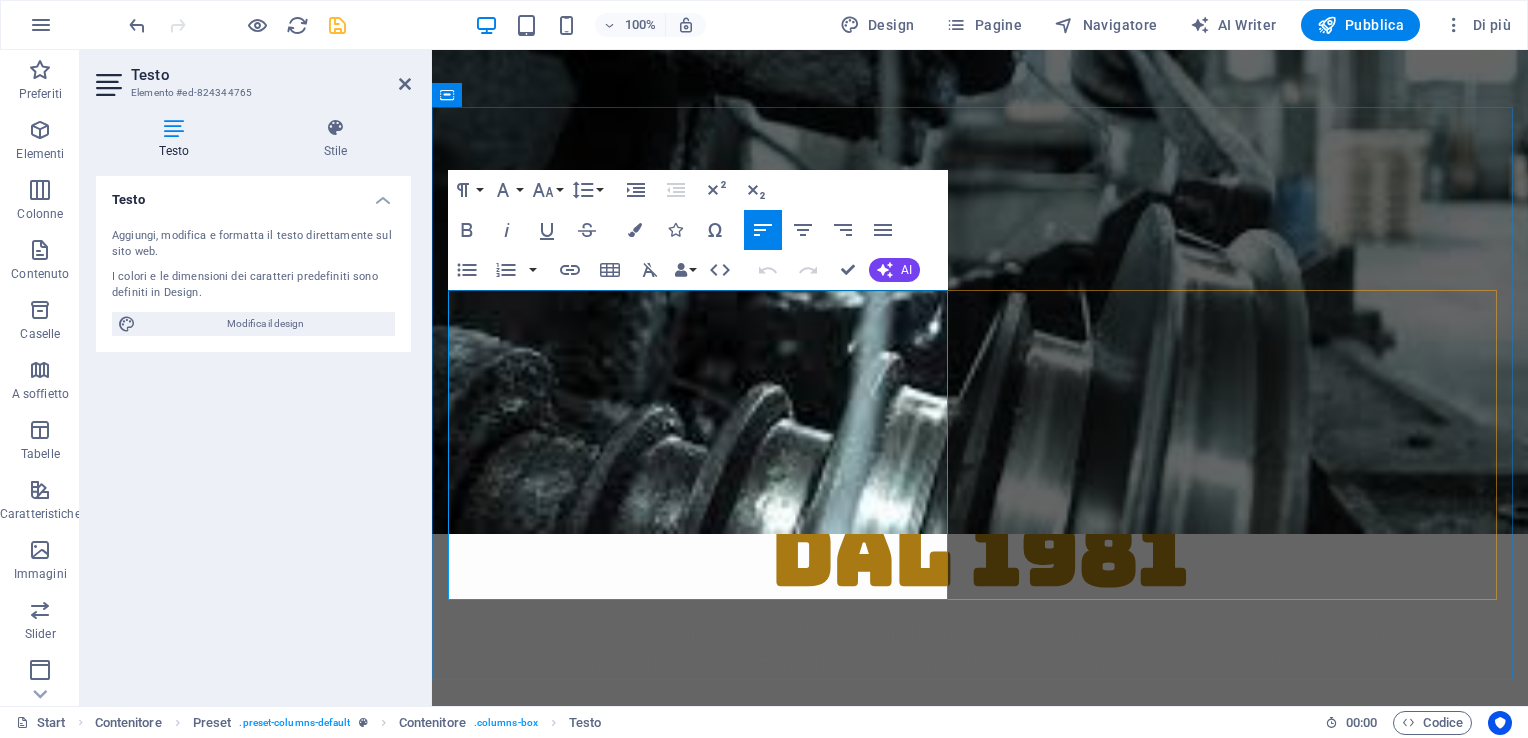 click on "Lorem ipsum dolor sit amet, consetetur sadipscing elitr, sed diam nonumy eirmod tempor invidunt ut labore et dolore magna aliquyam erat, sed diam voluptua. At vero eos et accusam et justo duo dolores et ea rebum. Stet clita kasd gubergren, no sea takimata sanctus est Lorem ipsum dolor sit amet. Lorem ipsum dolor sit amet, consetetur sadipscing elitr, sed diam nonumy eirmod tempor invidunt ut labore et dolore magna aliquyam erat, sed diam voluptua. At vero eos et accusam et justo duo dolores et ea rebum. Stet clita kasd gubergren, no sea takimata sanctus est Lorem ipsum dolor sit amet. Lorem ipsum dolor sit amet, consetetur sadipscing elitr, sed diam nonumy eirmod tempor invidunt ut labore et dolore magna aliquyam erat, sed diam voluptua. At vero eos et accusam et justo duo dolores et ea rebum. Stet clita kasd gubergren, no sea takimata sanctus est Lorem ipsum dolor sit amet." at bounding box center (980, 1148) 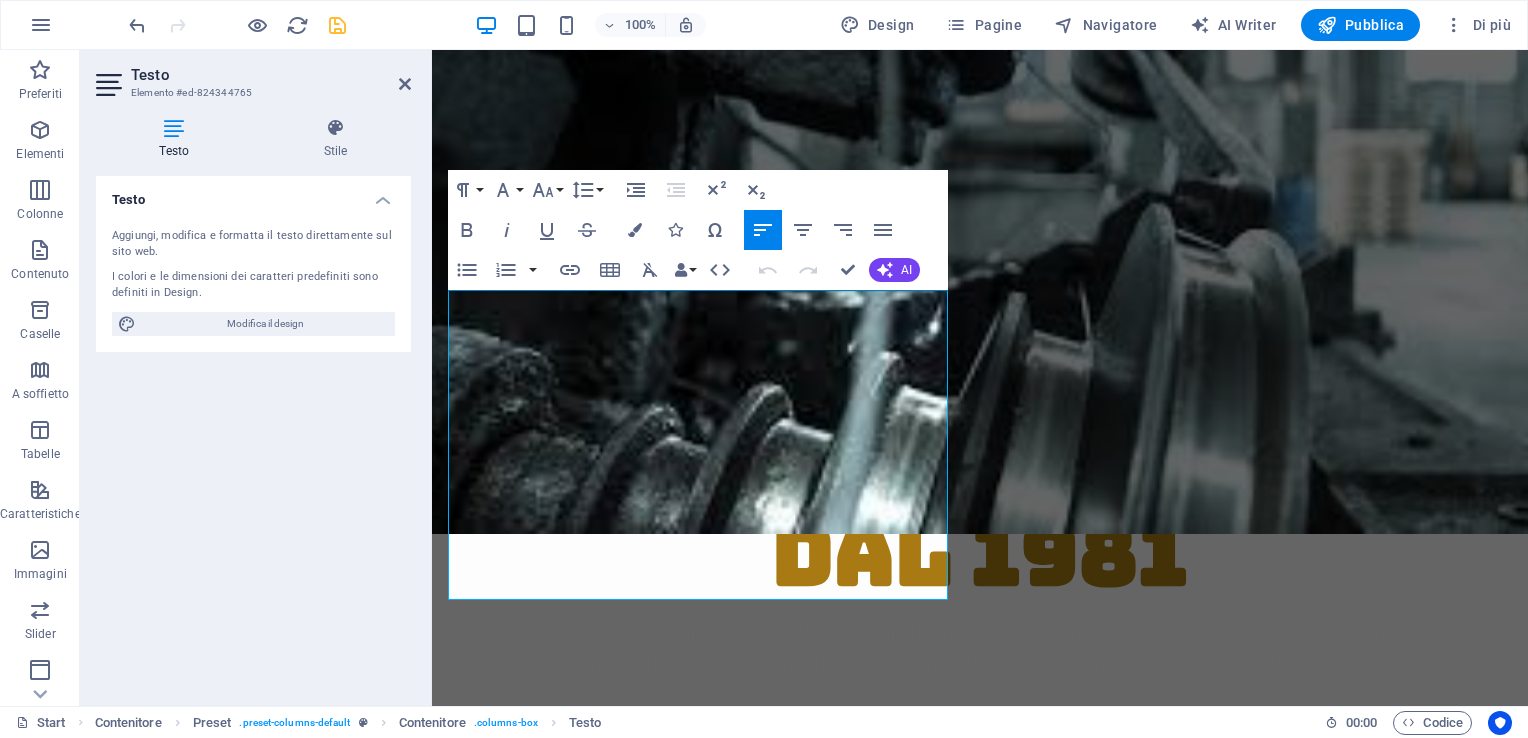 drag, startPoint x: 648, startPoint y: 585, endPoint x: 859, endPoint y: 317, distance: 341.09384 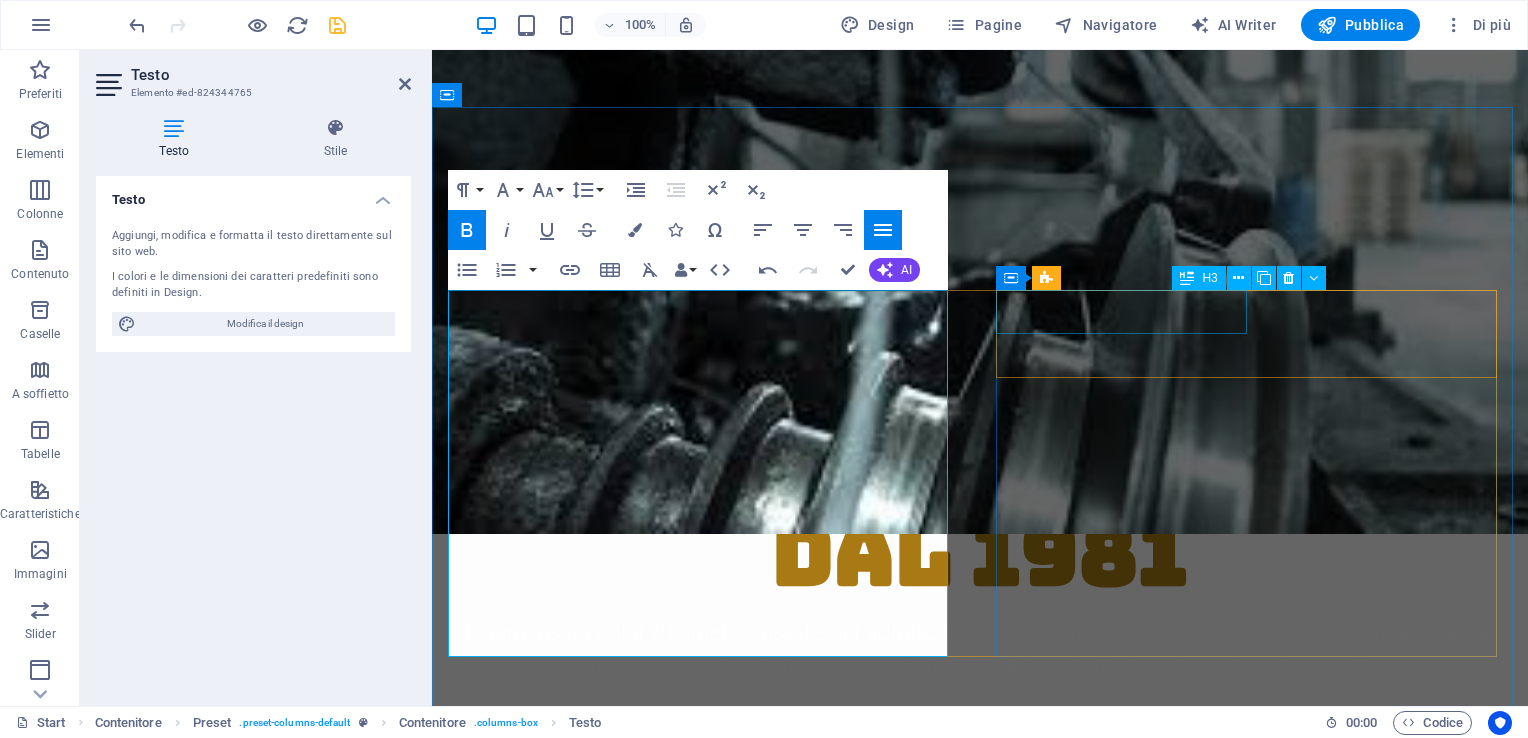 click on "Affidabilità" at bounding box center (980, 1331) 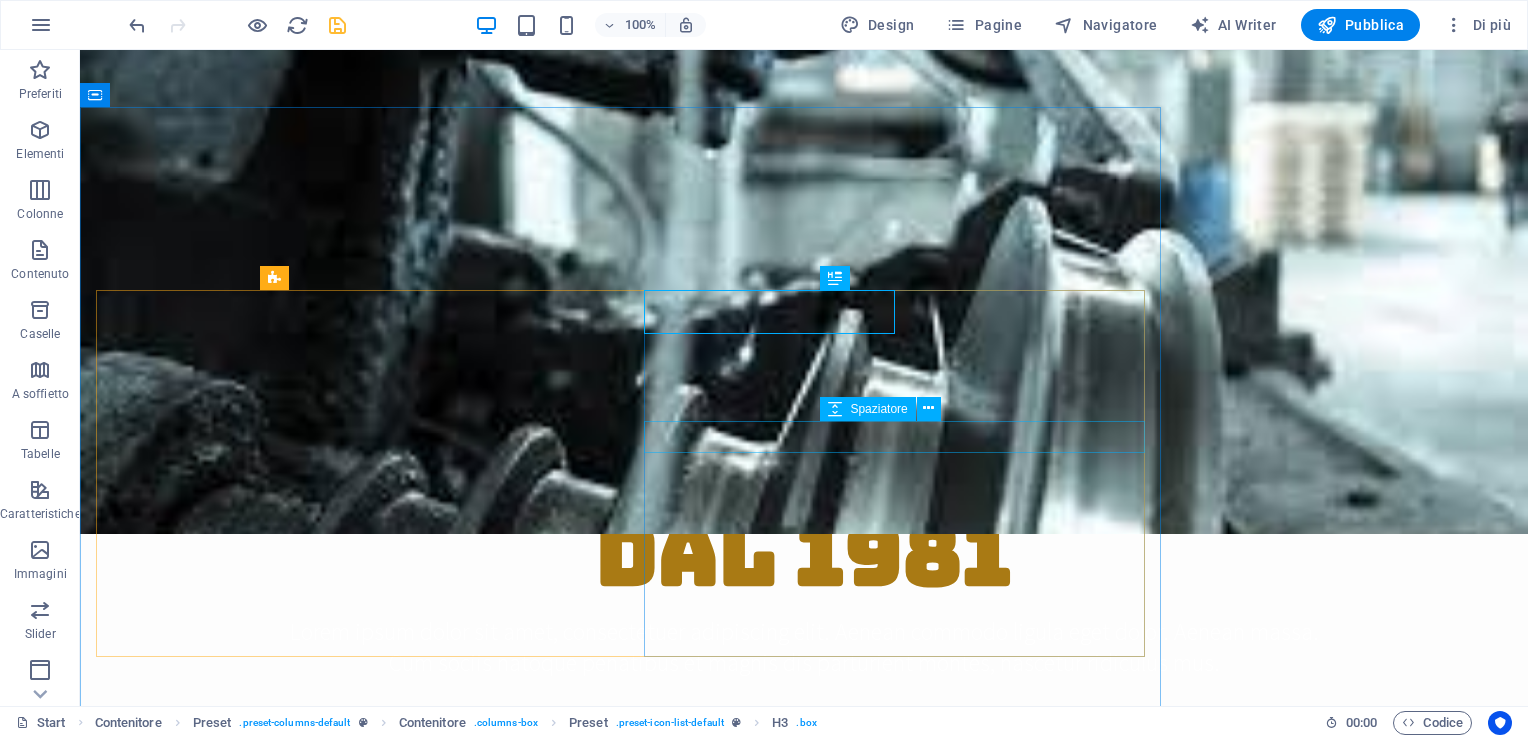 click at bounding box center (804, 1500) 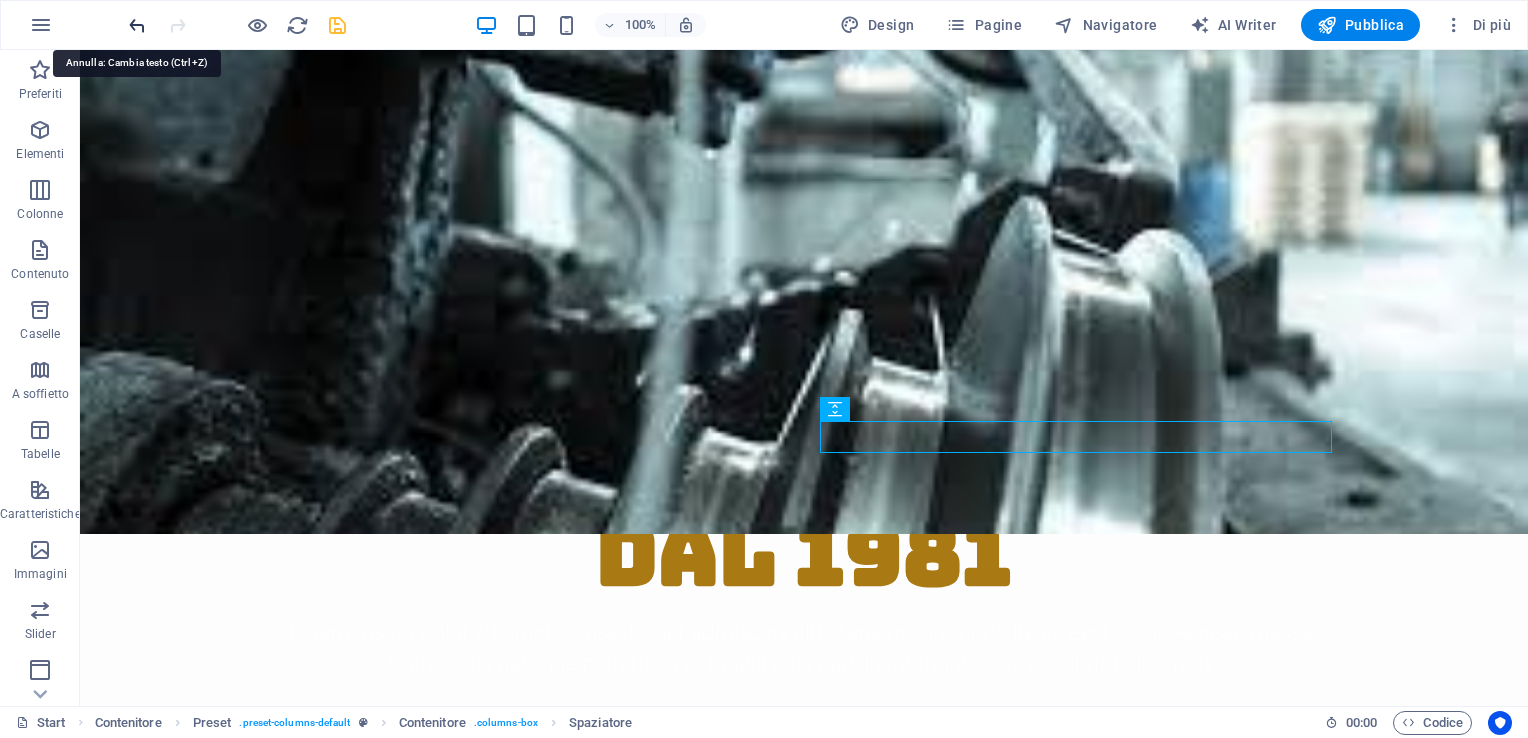 click at bounding box center [137, 25] 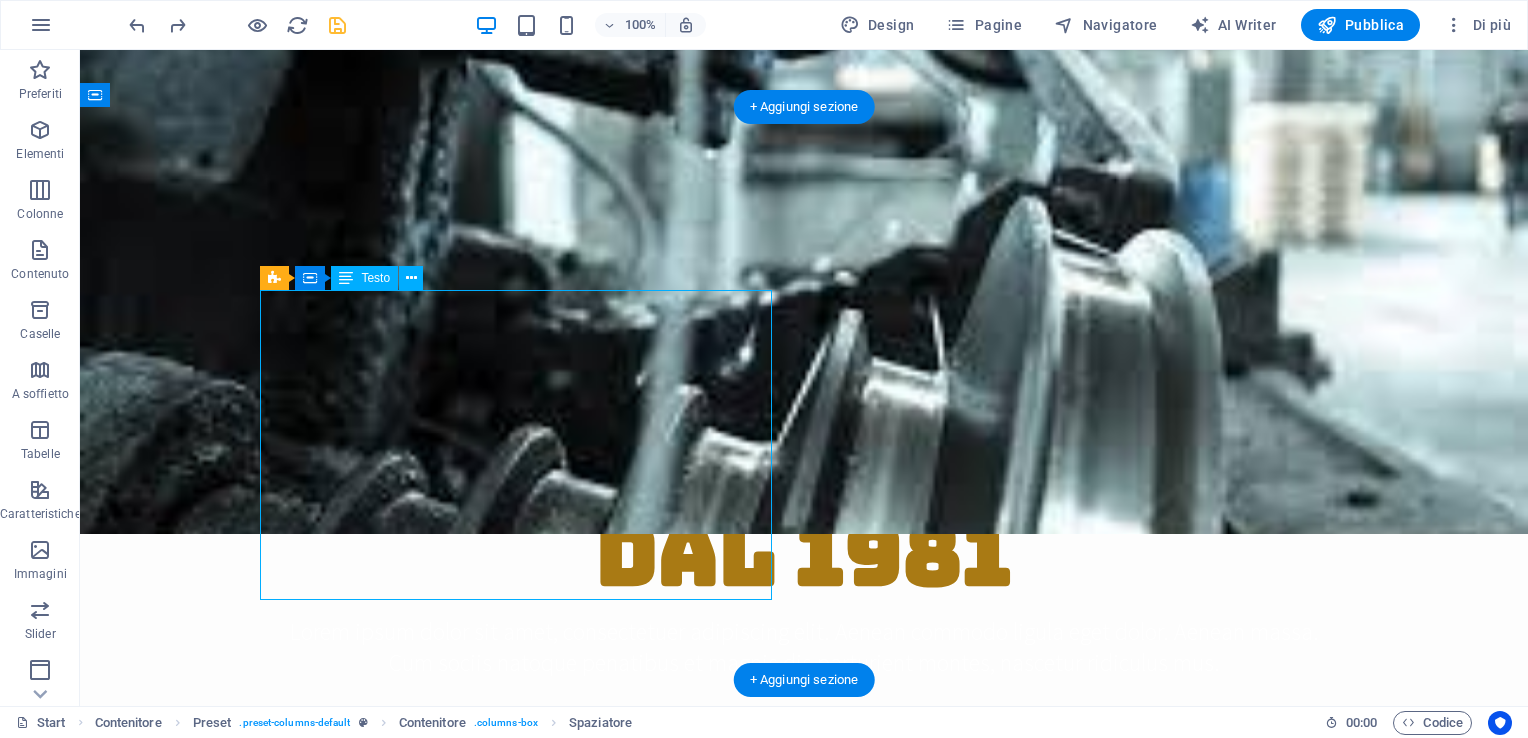 click on "Lorem ipsum dolor sit amet, consetetur sadipscing elitr, sed diam nonumy eirmod tempor invidunt ut labore et dolore magna aliquyam erat, sed diam voluptua. At vero eos et accusam et justo duo dolores et ea rebum. Stet clita kasd gubergren, no sea takimata sanctus est Lorem ipsum dolor sit amet. Lorem ipsum dolor sit amet, consetetur sadipscing elitr, sed diam nonumy eirmod tempor invidunt ut labore et dolore magna aliquyam erat, sed diam voluptua. At vero eos et accusam et justo duo dolores et ea rebum. Stet clita kasd gubergren, no sea takimata sanctus est Lorem ipsum dolor sit amet. Lorem ipsum dolor sit amet, consetetur sadipscing elitr, sed diam nonumy eirmod tempor invidunt ut labore et dolore magna aliquyam erat, sed diam voluptua. At vero eos et accusam et justo duo dolores et ea rebum. Stet clita kasd gubergren, no sea takimata sanctus est Lorem ipsum dolor sit amet." at bounding box center [804, 1148] 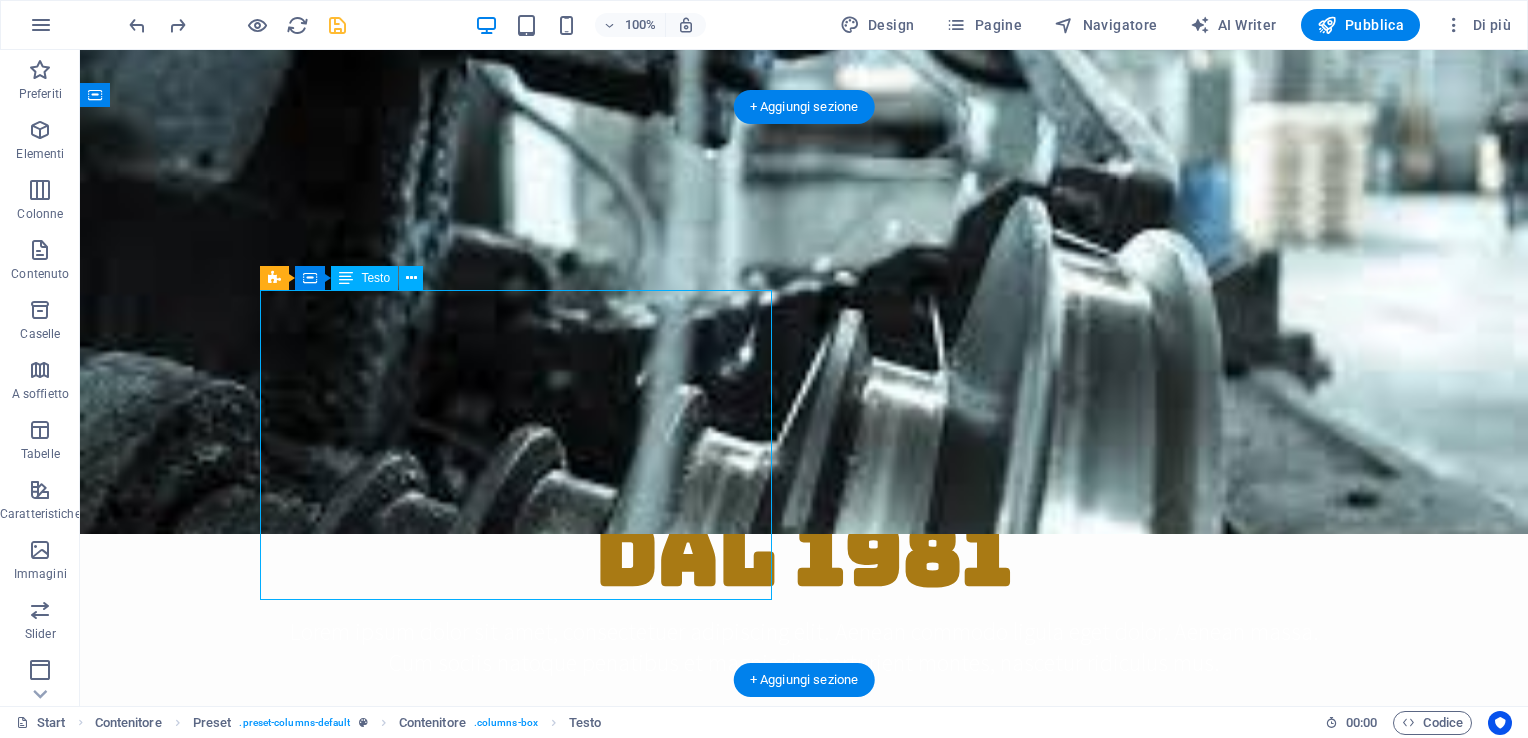click on "Lorem ipsum dolor sit amet, consetetur sadipscing elitr, sed diam nonumy eirmod tempor invidunt ut labore et dolore magna aliquyam erat, sed diam voluptua. At vero eos et accusam et justo duo dolores et ea rebum. Stet clita kasd gubergren, no sea takimata sanctus est Lorem ipsum dolor sit amet. Lorem ipsum dolor sit amet, consetetur sadipscing elitr, sed diam nonumy eirmod tempor invidunt ut labore et dolore magna aliquyam erat, sed diam voluptua. At vero eos et accusam et justo duo dolores et ea rebum. Stet clita kasd gubergren, no sea takimata sanctus est Lorem ipsum dolor sit amet. Lorem ipsum dolor sit amet, consetetur sadipscing elitr, sed diam nonumy eirmod tempor invidunt ut labore et dolore magna aliquyam erat, sed diam voluptua. At vero eos et accusam et justo duo dolores et ea rebum. Stet clita kasd gubergren, no sea takimata sanctus est Lorem ipsum dolor sit amet." at bounding box center [804, 1148] 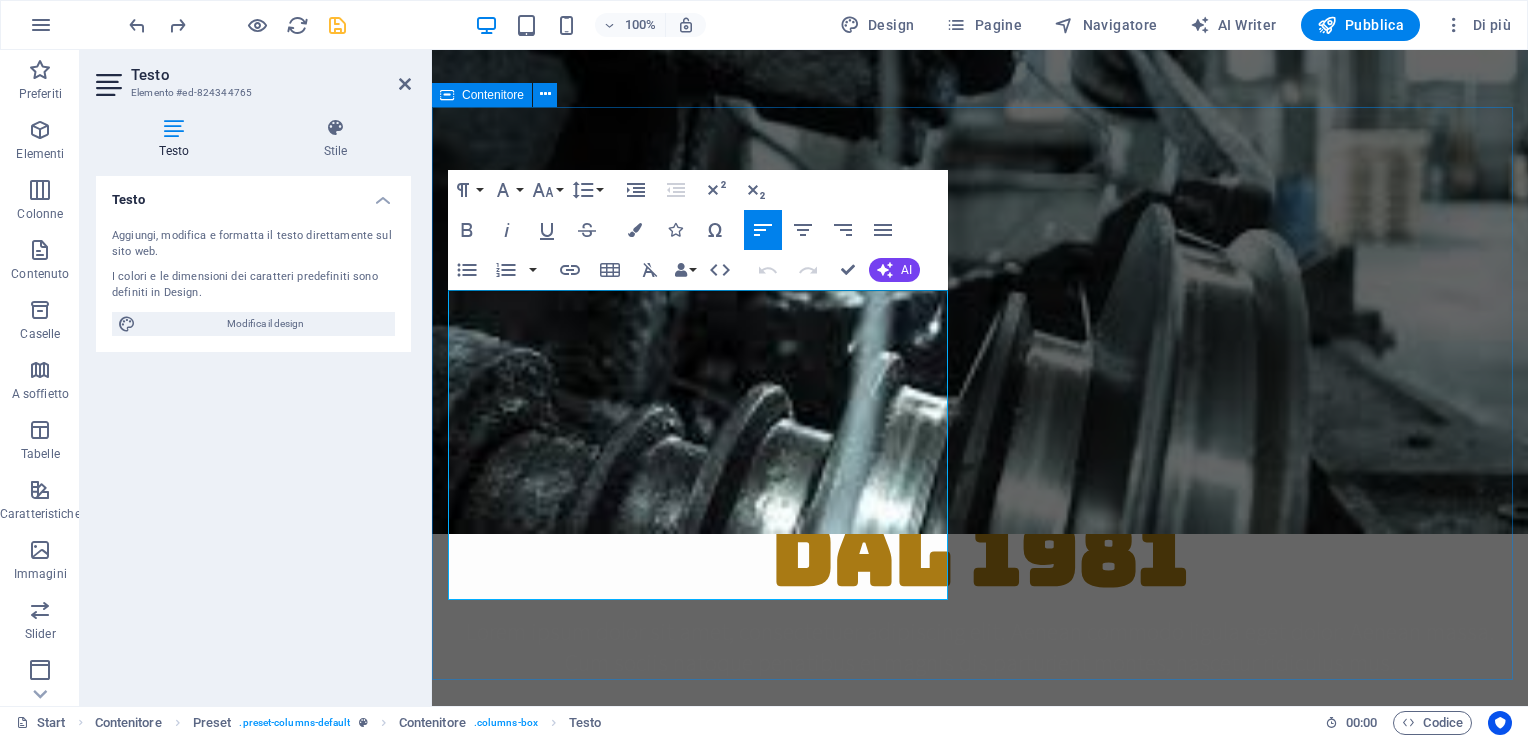 drag, startPoint x: 674, startPoint y: 583, endPoint x: 390, endPoint y: 279, distance: 416.01923 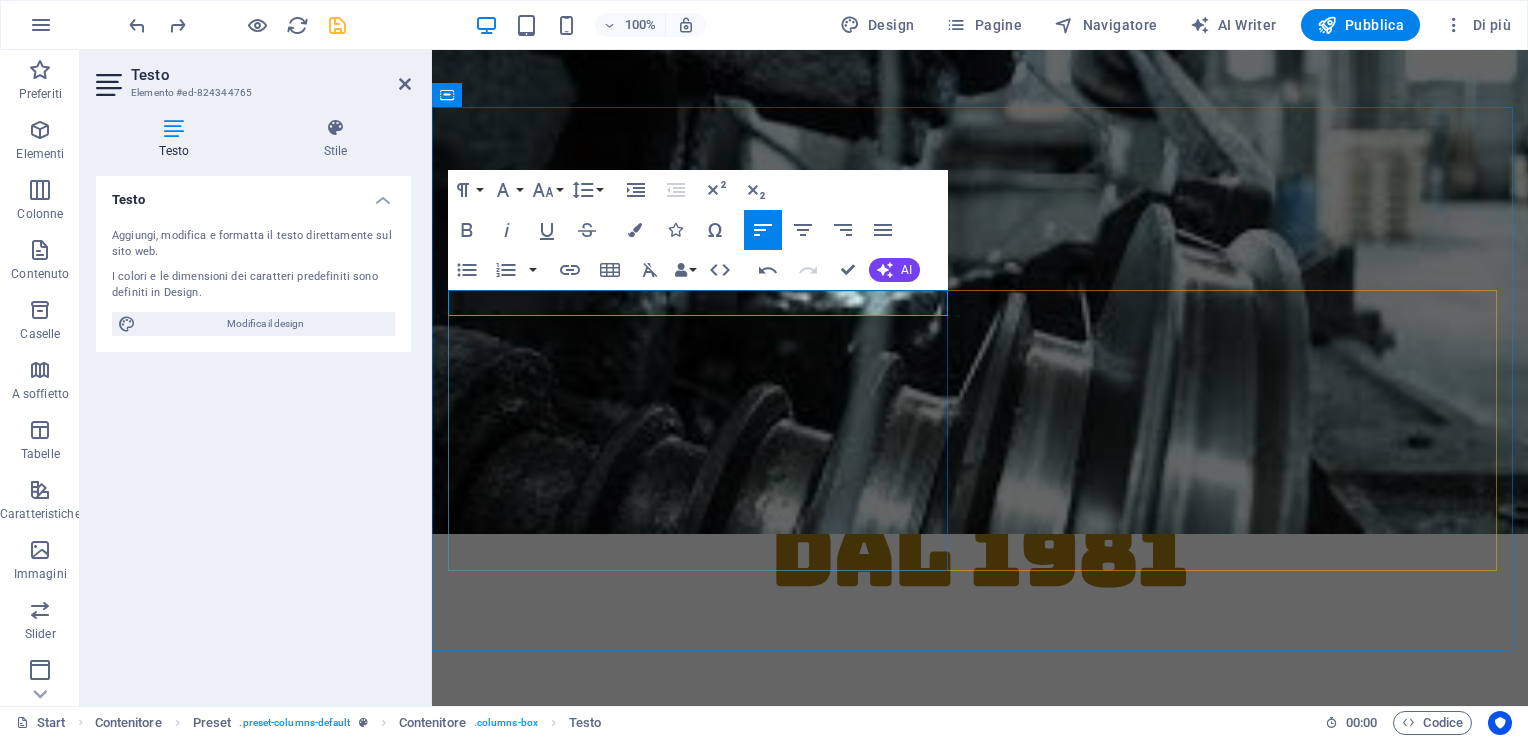click at bounding box center (980, 1084) 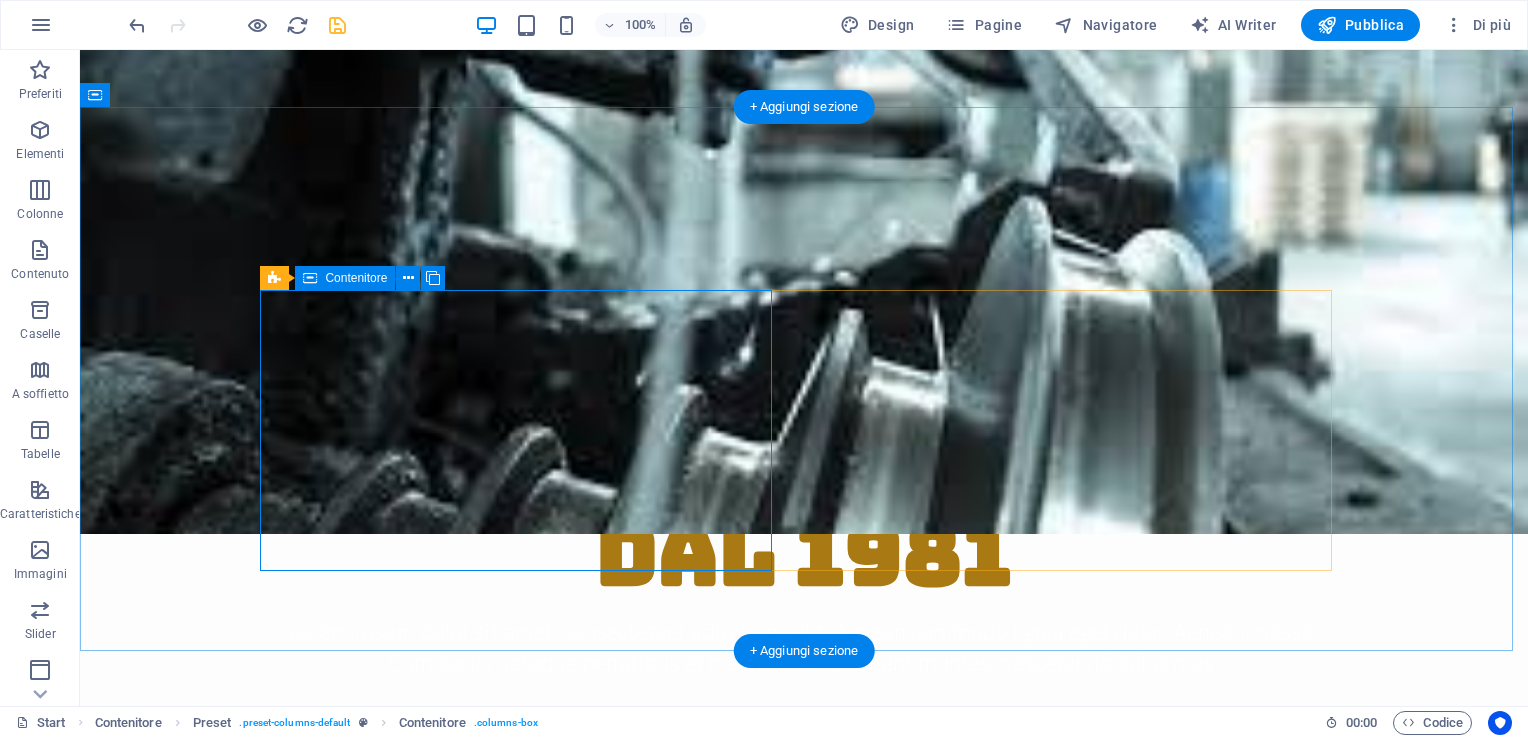 click on "Rilascia qui il contenuto oppure  Aggiungi elementi  Incolla appunti" at bounding box center [804, 1142] 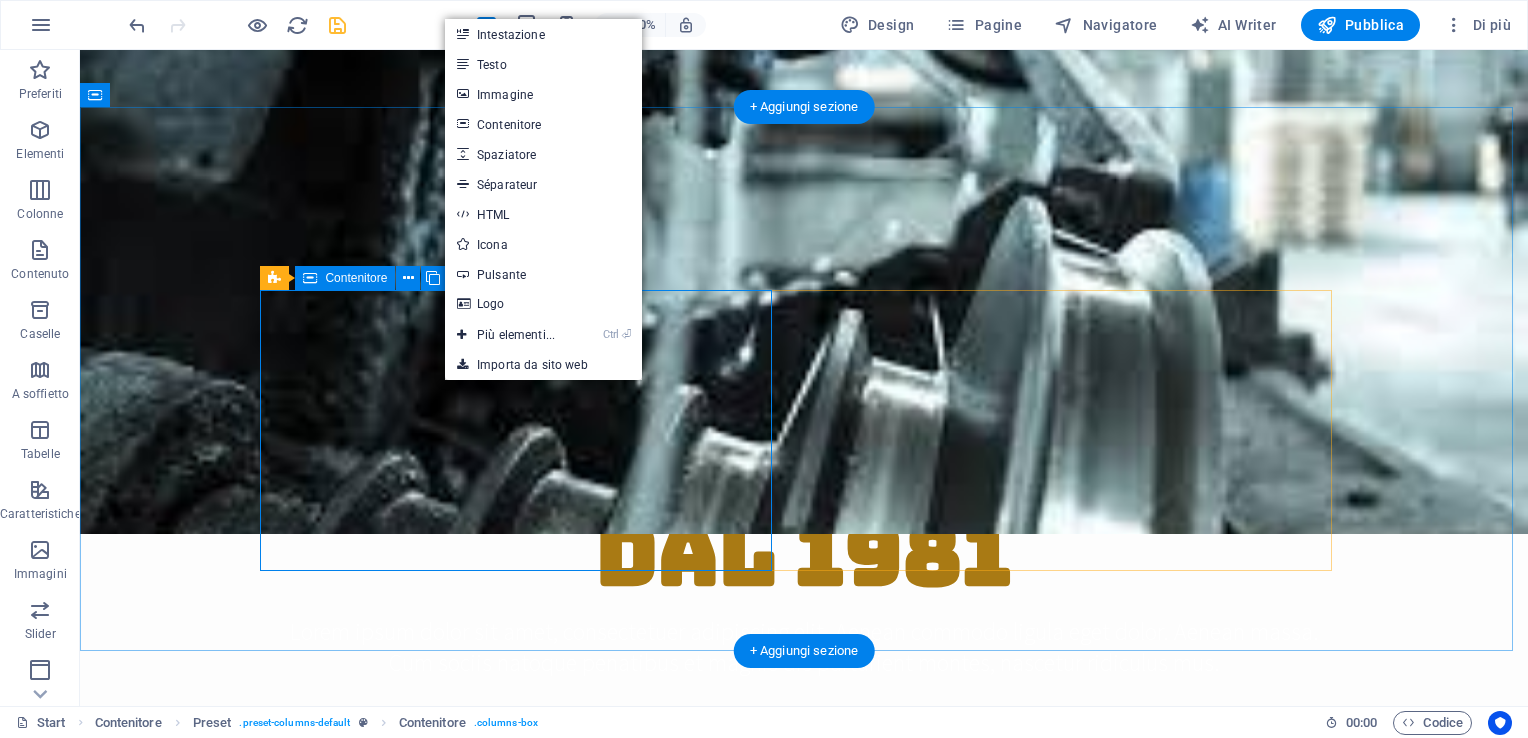 click on "Rilascia qui il contenuto oppure  Aggiungi elementi  Incolla appunti" at bounding box center (804, 1142) 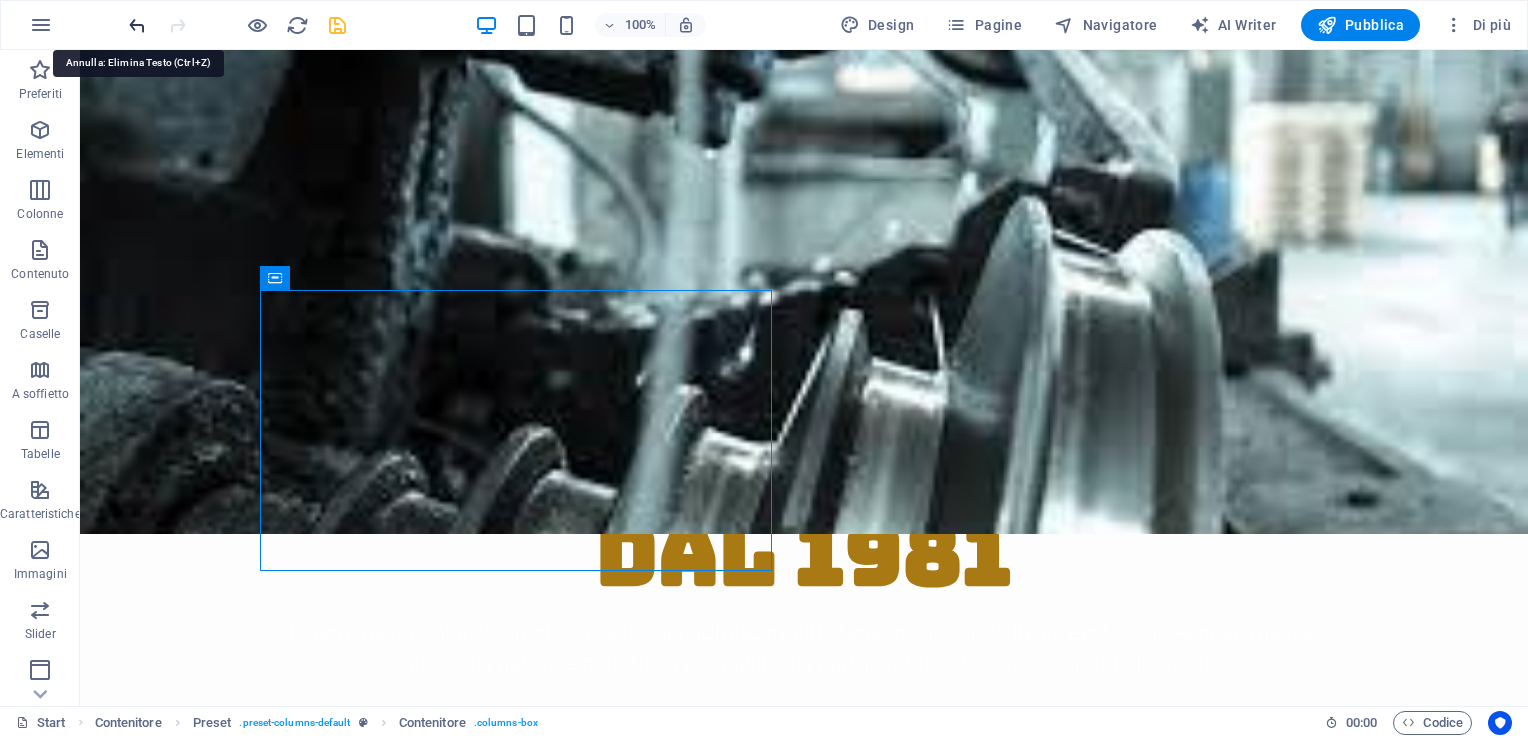 click at bounding box center [137, 25] 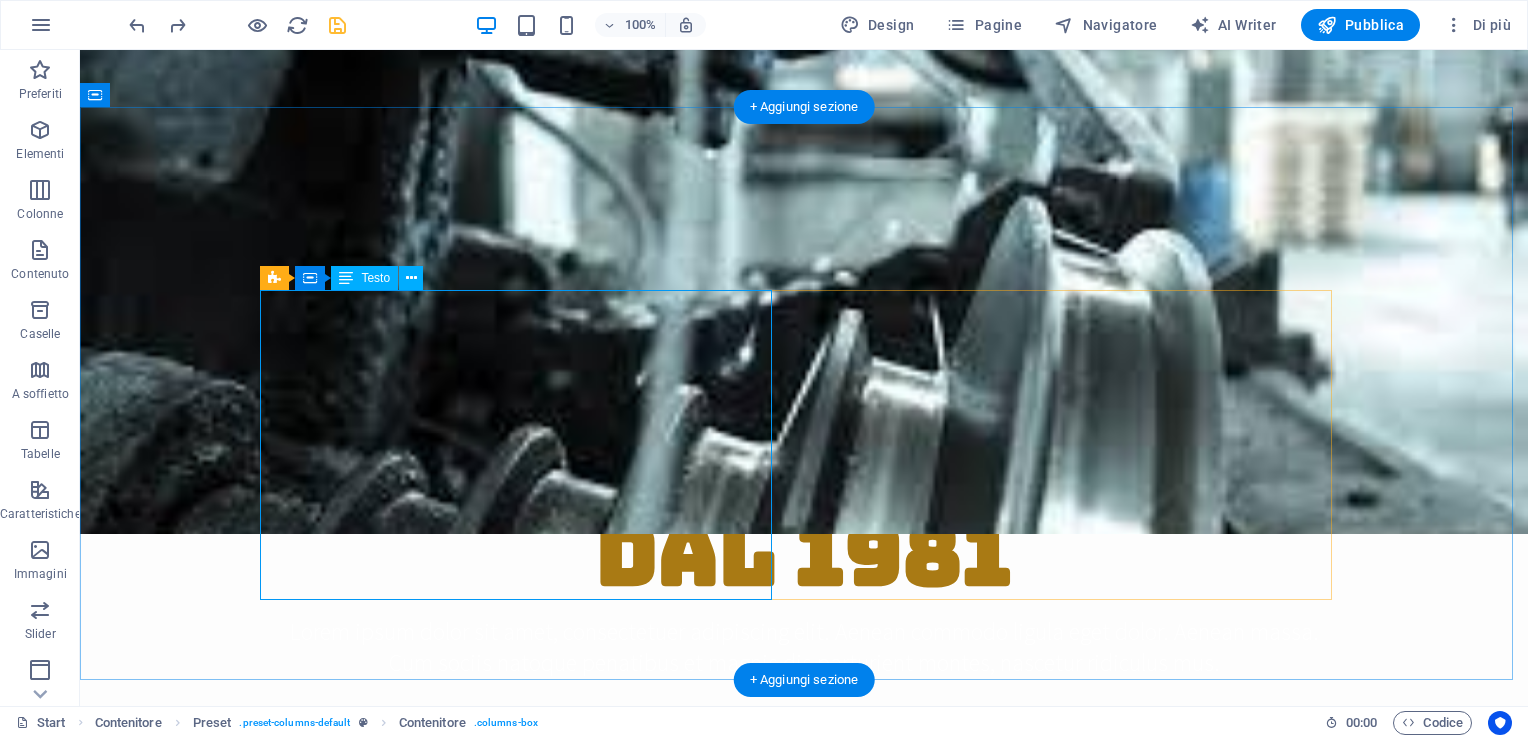 click on "Lorem ipsum dolor sit amet, consetetur sadipscing elitr, sed diam nonumy eirmod tempor invidunt ut labore et dolore magna aliquyam erat, sed diam voluptua. At vero eos et accusam et justo duo dolores et ea rebum. Stet clita kasd gubergren, no sea takimata sanctus est Lorem ipsum dolor sit amet. Lorem ipsum dolor sit amet, consetetur sadipscing elitr, sed diam nonumy eirmod tempor invidunt ut labore et dolore magna aliquyam erat, sed diam voluptua. At vero eos et accusam et justo duo dolores et ea rebum. Stet clita kasd gubergren, no sea takimata sanctus est Lorem ipsum dolor sit amet. Lorem ipsum dolor sit amet, consetetur sadipscing elitr, sed diam nonumy eirmod tempor invidunt ut labore et dolore magna aliquyam erat, sed diam voluptua. At vero eos et accusam et justo duo dolores et ea rebum. Stet clita kasd gubergren, no sea takimata sanctus est Lorem ipsum dolor sit amet." at bounding box center (804, 1148) 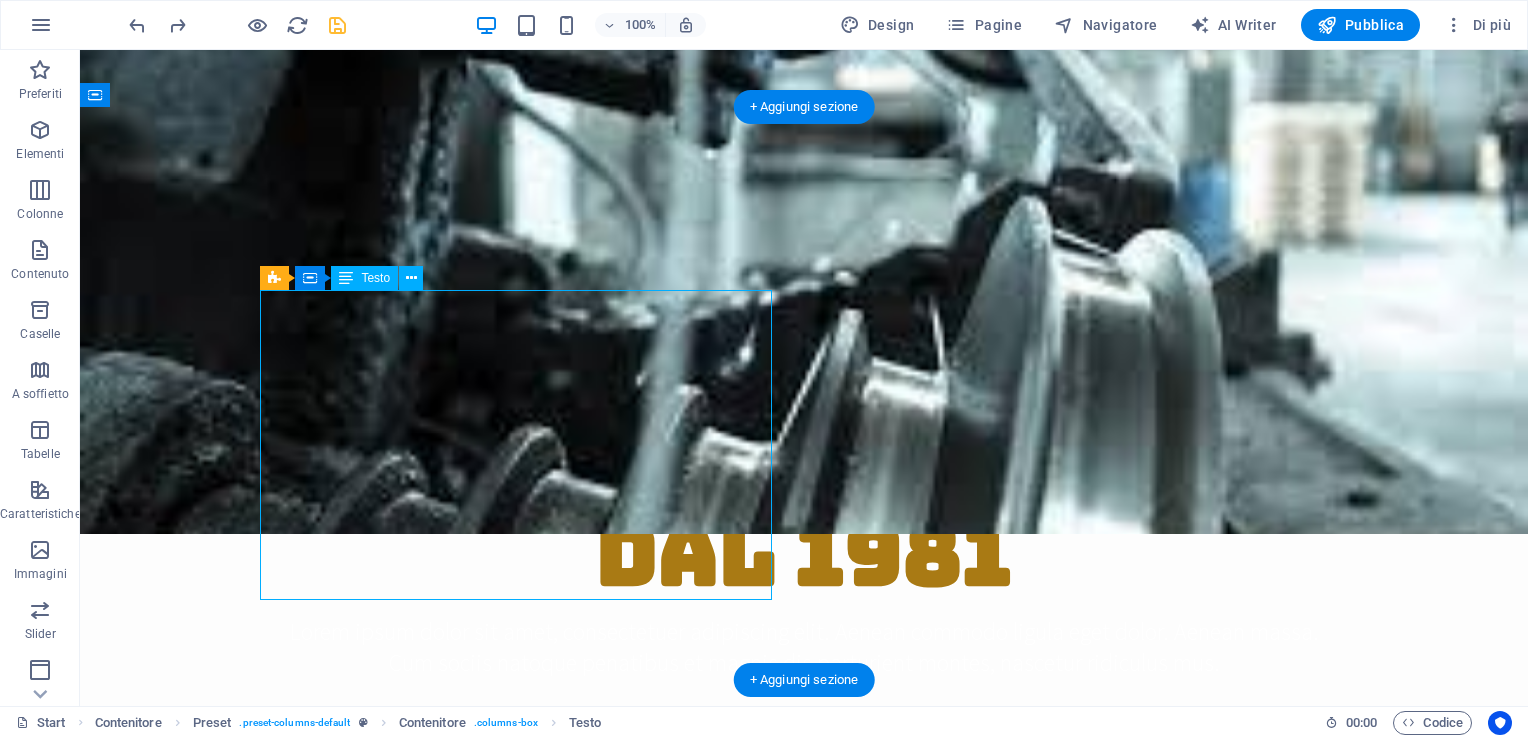 click on "Lorem ipsum dolor sit amet, consetetur sadipscing elitr, sed diam nonumy eirmod tempor invidunt ut labore et dolore magna aliquyam erat, sed diam voluptua. At vero eos et accusam et justo duo dolores et ea rebum. Stet clita kasd gubergren, no sea takimata sanctus est Lorem ipsum dolor sit amet. Lorem ipsum dolor sit amet, consetetur sadipscing elitr, sed diam nonumy eirmod tempor invidunt ut labore et dolore magna aliquyam erat, sed diam voluptua. At vero eos et accusam et justo duo dolores et ea rebum. Stet clita kasd gubergren, no sea takimata sanctus est Lorem ipsum dolor sit amet. Lorem ipsum dolor sit amet, consetetur sadipscing elitr, sed diam nonumy eirmod tempor invidunt ut labore et dolore magna aliquyam erat, sed diam voluptua. At vero eos et accusam et justo duo dolores et ea rebum. Stet clita kasd gubergren, no sea takimata sanctus est Lorem ipsum dolor sit amet." at bounding box center (804, 1148) 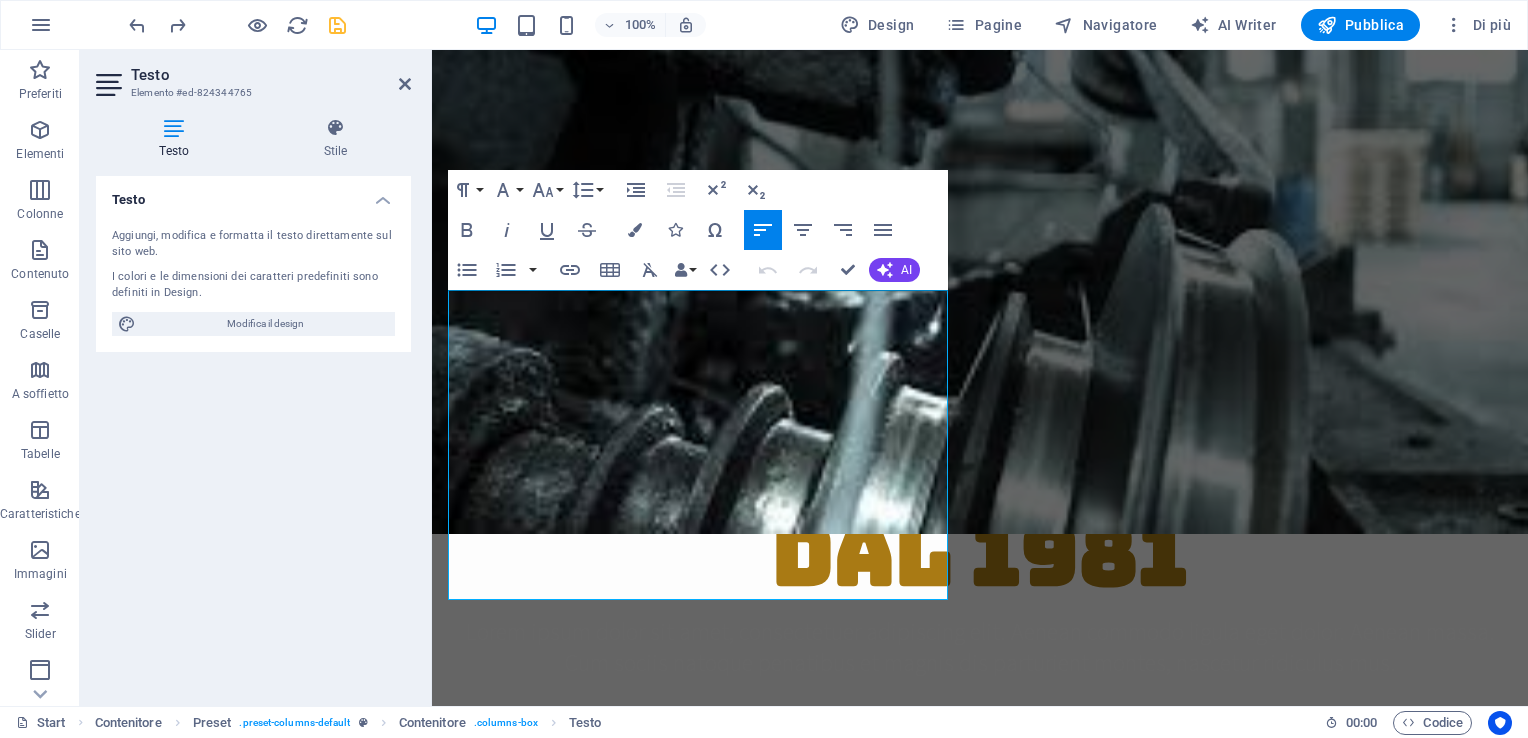 drag, startPoint x: 703, startPoint y: 588, endPoint x: 406, endPoint y: 262, distance: 441.00455 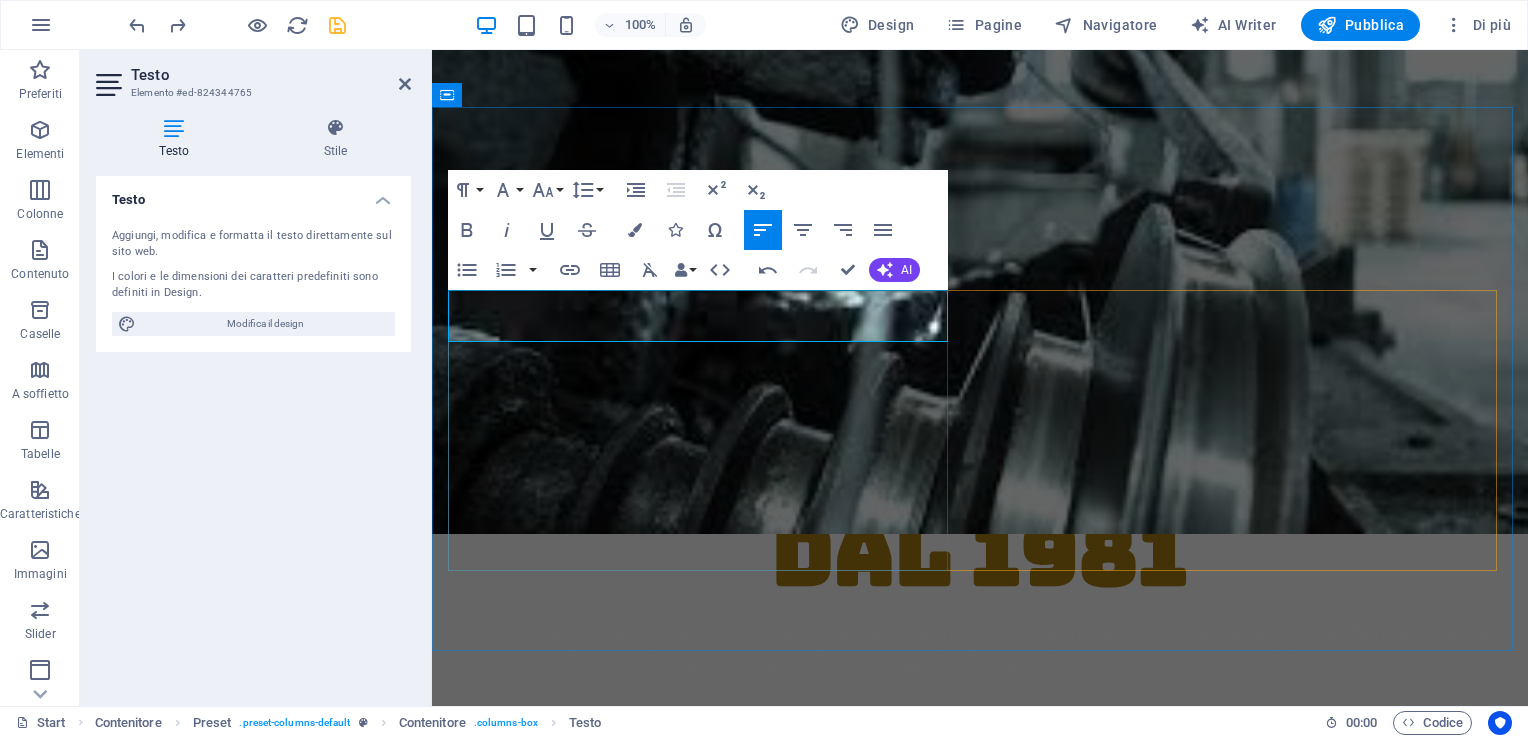click on "All'anagrafe delle trafilerie italiane, la Trafilmetalli sas risulta essere nata nel [YEAR] a [CITY] con Minoprio ([PROVINCE]), in verità all'epoca l'azienda aveva già" at bounding box center [980, 1084] 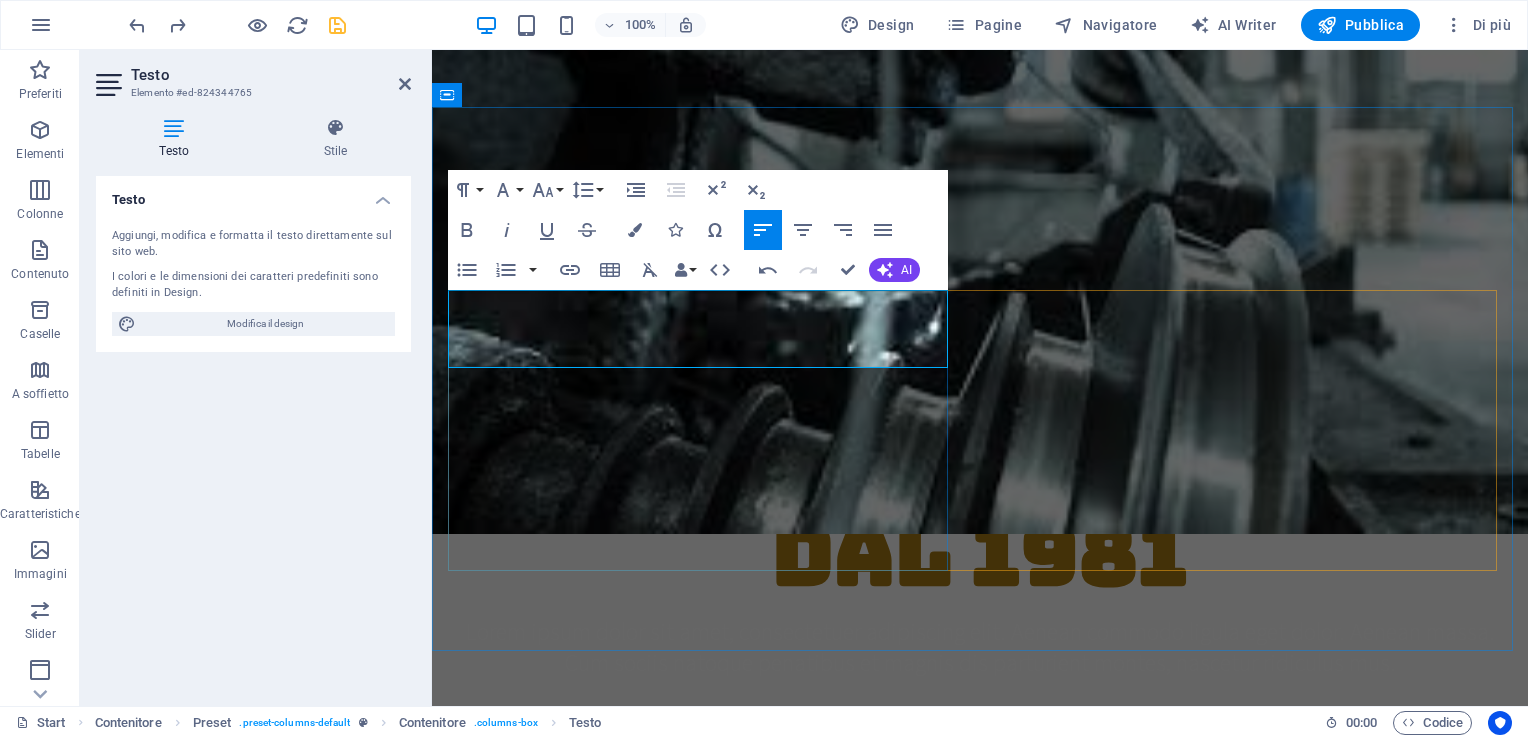 click on "All'anagrafe delle trafilerie italiane, la Trafilmetalli sas risulta essere nata nel [YEAR] a [CITY] con Minoprio ([PROVINCE]), in verità all'epoca l'azienda di anni ne aveva già 43 anni, trascorsi nella sede di Rebbio ([PROVINCE])" at bounding box center [980, 1097] 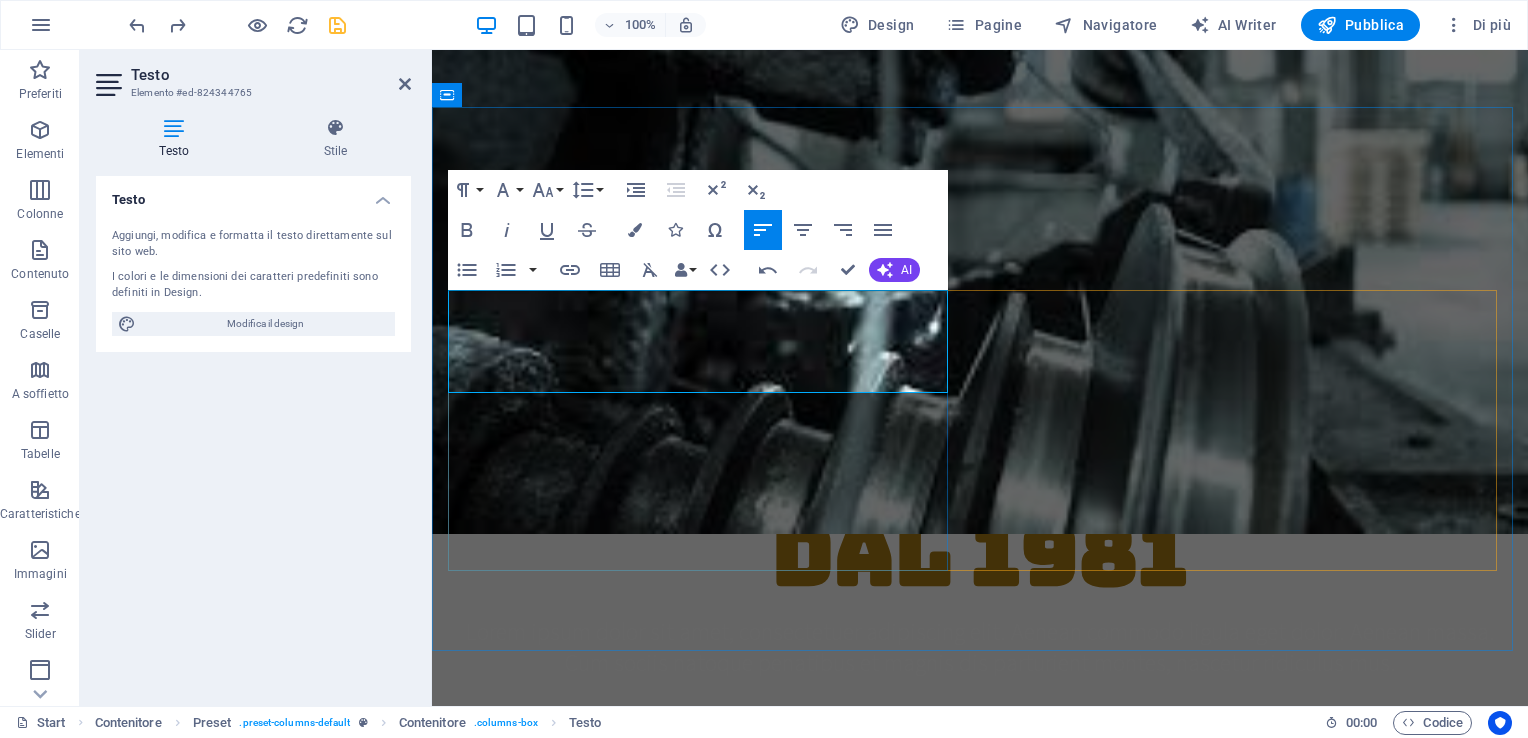 drag, startPoint x: 892, startPoint y: 358, endPoint x: 939, endPoint y: 372, distance: 49.0408 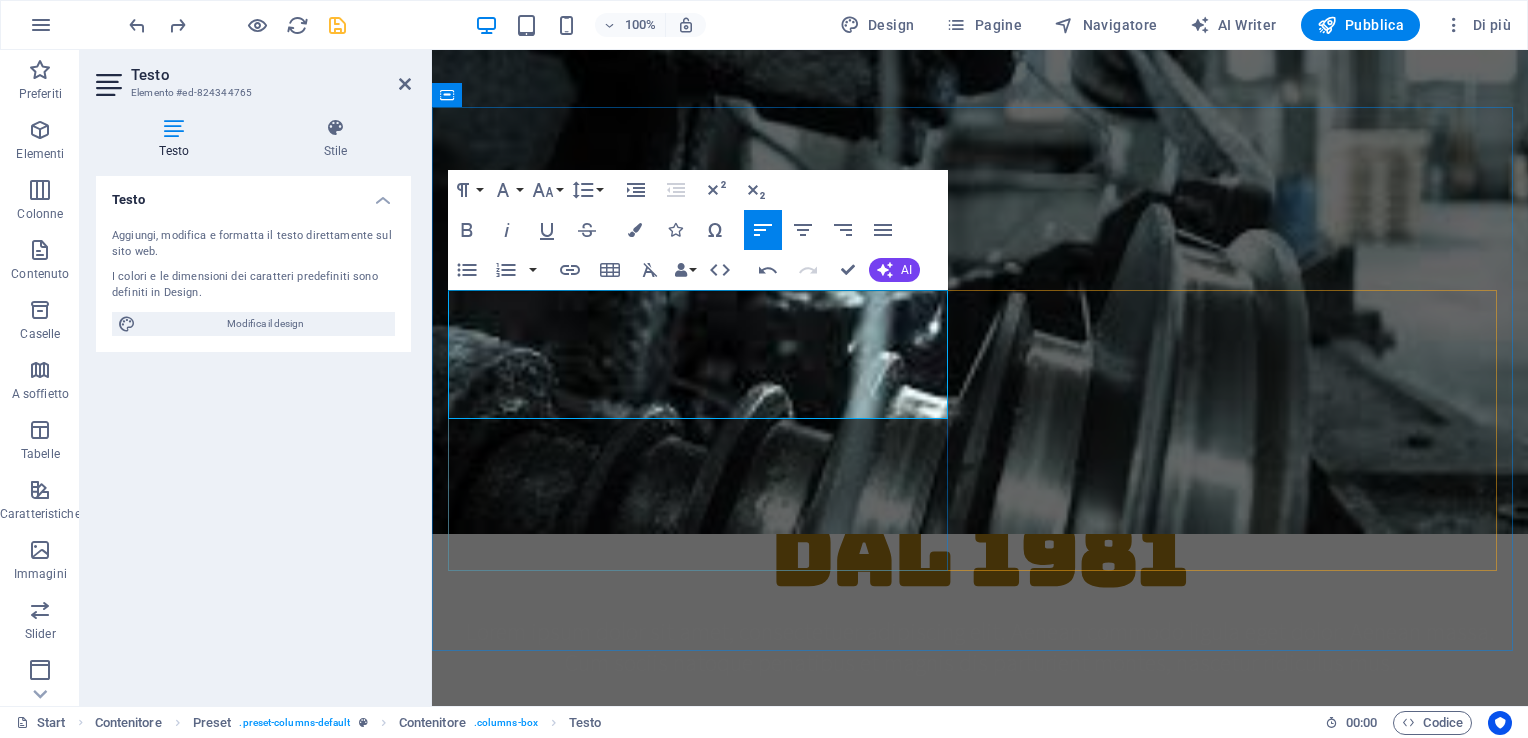 click on "Un cambio di ragione sociale, ma non di attività visto che i 4 fratelli Cattaneo" at bounding box center [980, 1136] 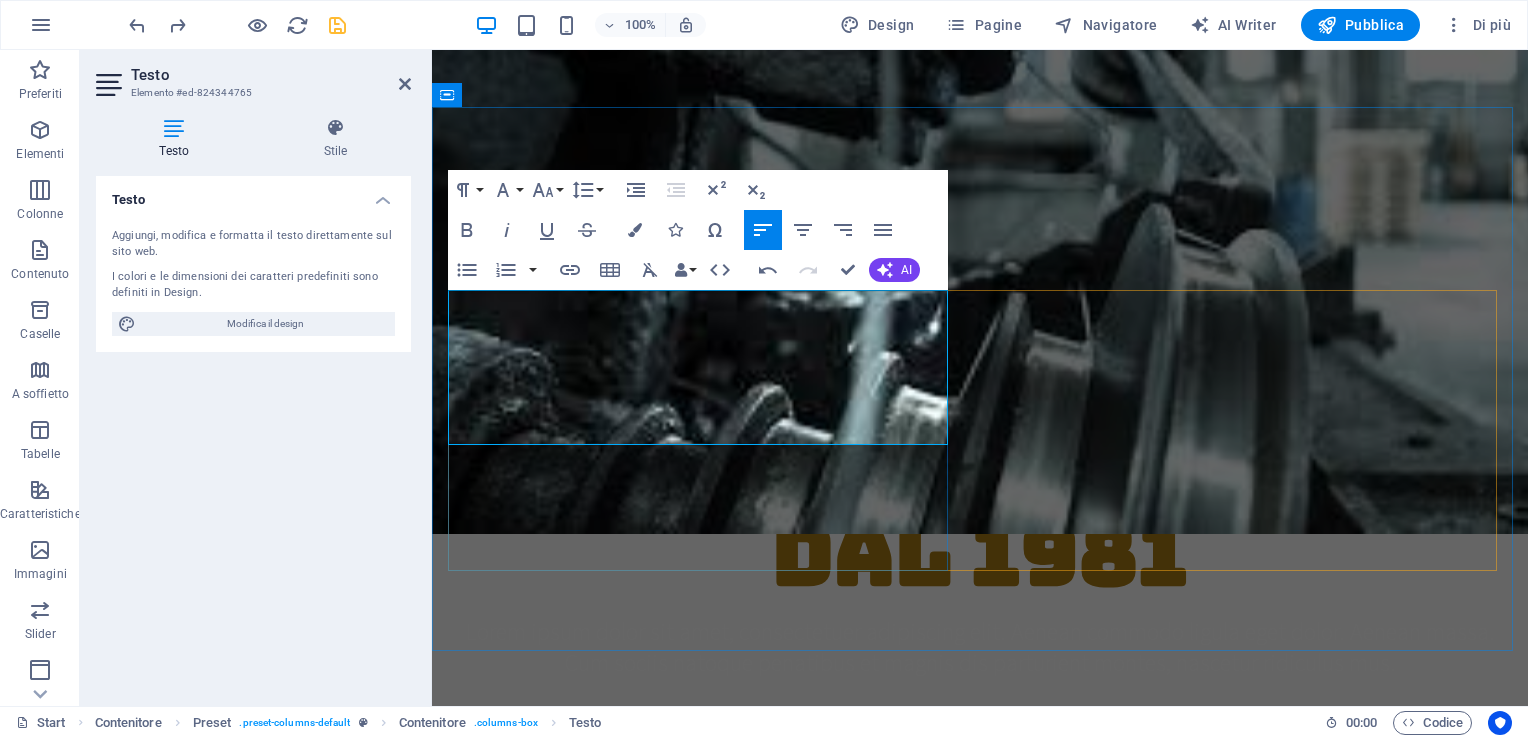click on "Un cambio di ragione sociale ma non di attività visto che i 4 nuovi proprietari ratelli Cattaneo" at bounding box center [980, 1136] 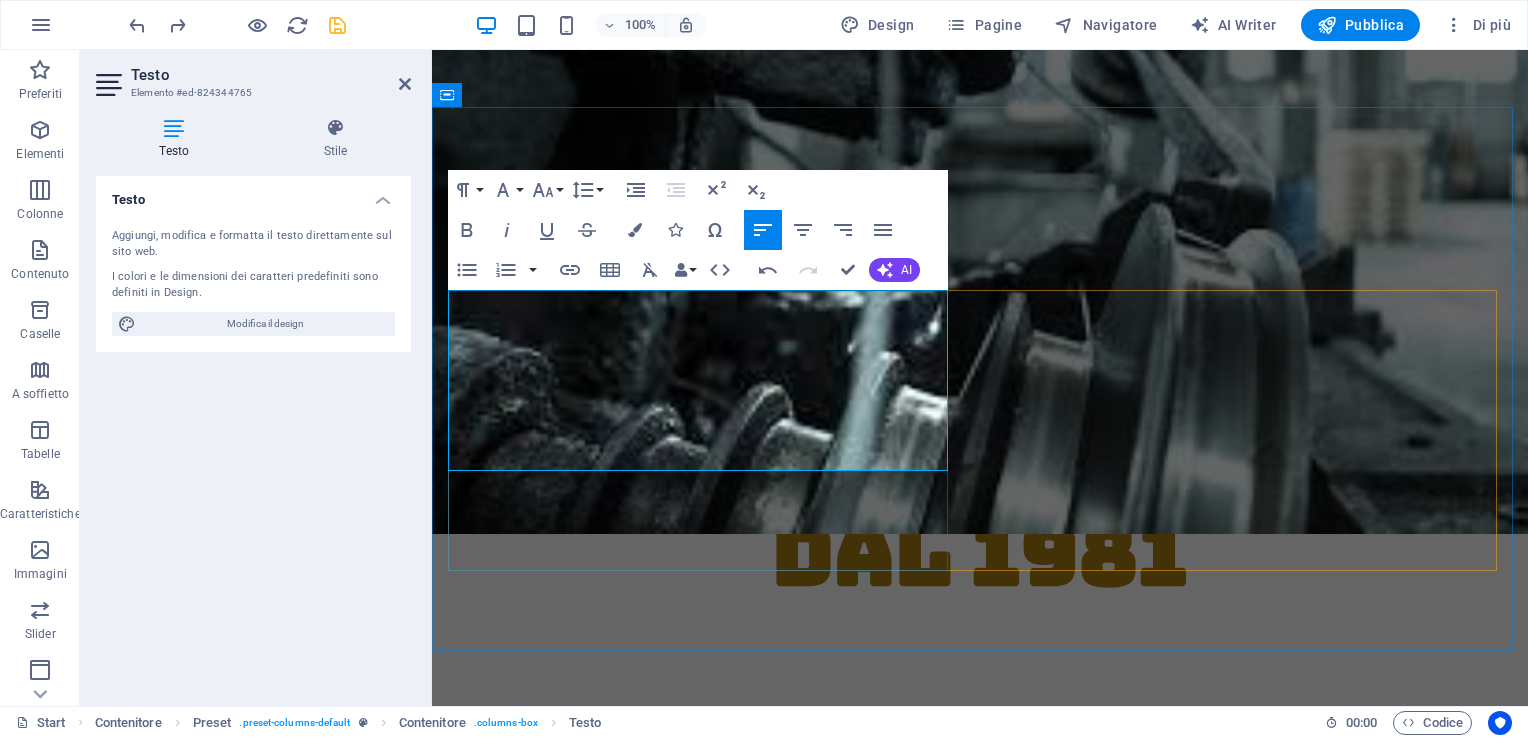 click on "Un cambio di ragione sociale ma non di attività visto che i nuovi proprietari fratelli," at bounding box center (980, 1162) 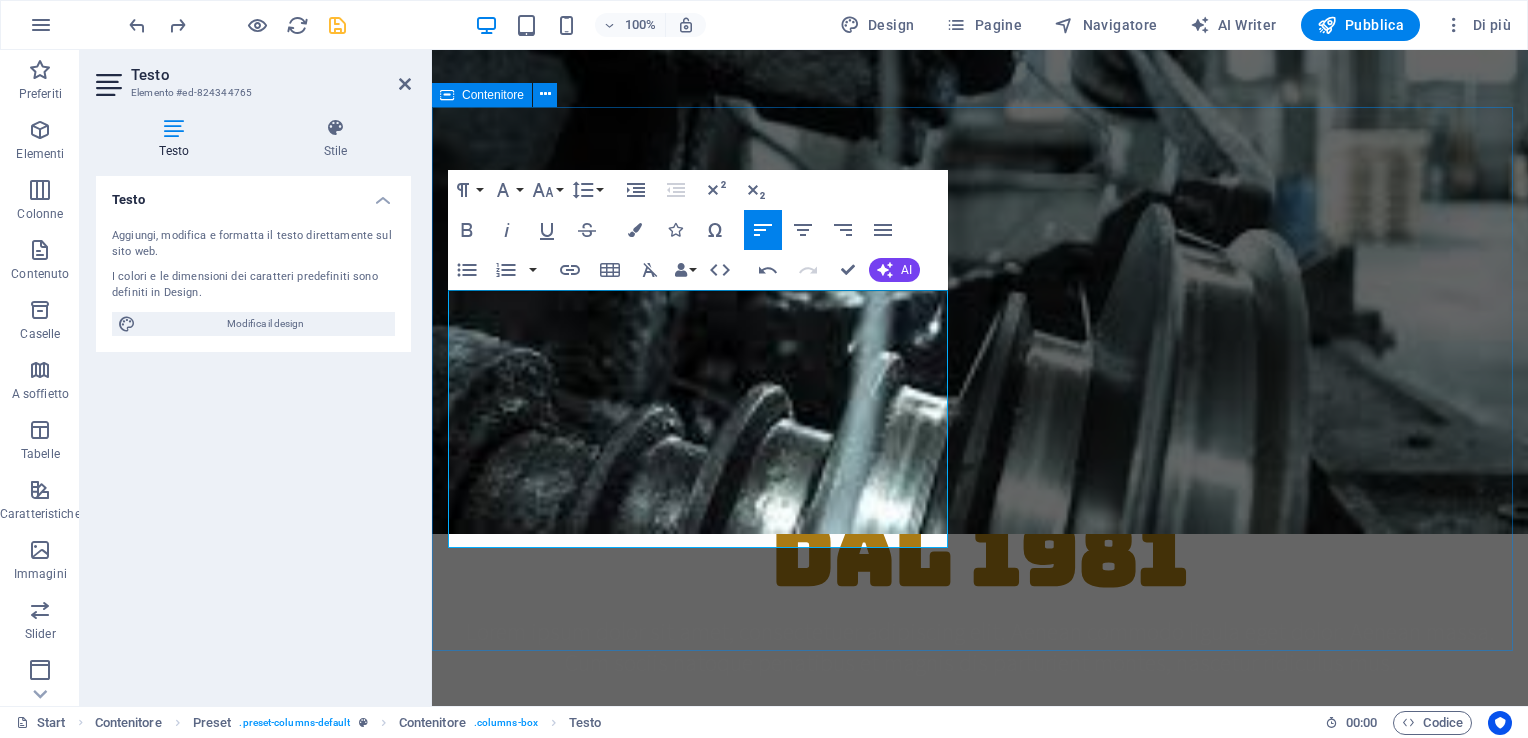 click on "All'anagrafe delle trafilerie italiane, la Trafilmetalli sas risulta essere nata nel 1981 a Vertemate con Minoprio ([CO]), in verità all'epoca l'azienda di anni ne aveva già 43 anni, trascorsi nella sede di Rebbio, sempre nella provincia comasca, con l'originario nome di TIP, acronimo di Trafilerie Italiane di Precisione. Un cambio di ragione sociale ma non di attività visto che i nuovi proprietari, i quattro fratelli Cattaneo, ex autotrasportatori, assistiti inizialmente da fondatore della TIP, proseguono sulla strada fin lì percorsa da quest'ultimo, cioè quella della produzione di filo sottile, sia di metalli ferrosi (ferro e acciaio) che non ferrosi (bronzo, rame, ottone) con diametri variabili fino a 0,10 mm. Affidabilità Consegne rapide Qualità Produzioni personalizzate piu' di 40 anni di esperienza Lorem ipsum dolor sit amet, consectetur adipisicing elit. Veritatis, dolorem!" at bounding box center [980, 1320] 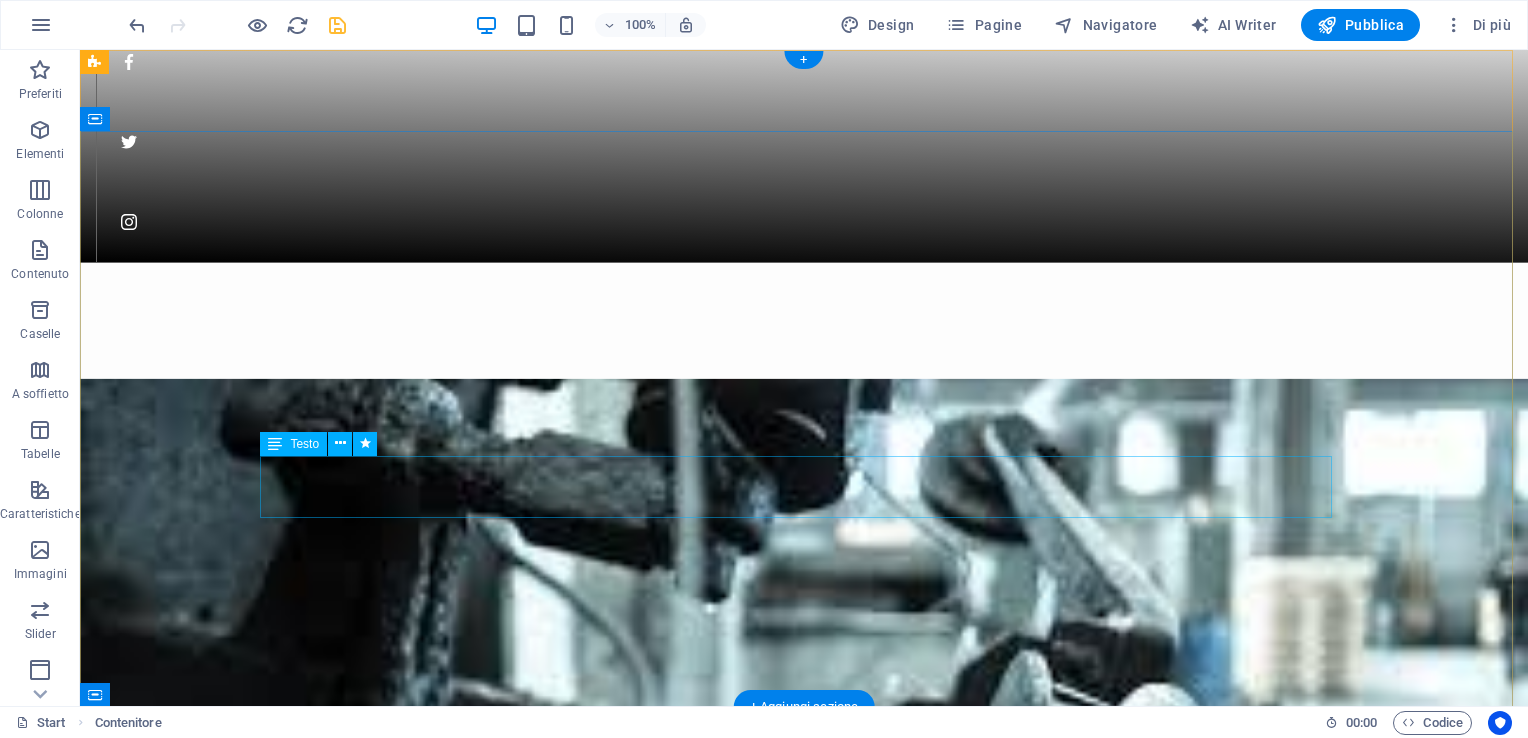 scroll, scrollTop: 0, scrollLeft: 0, axis: both 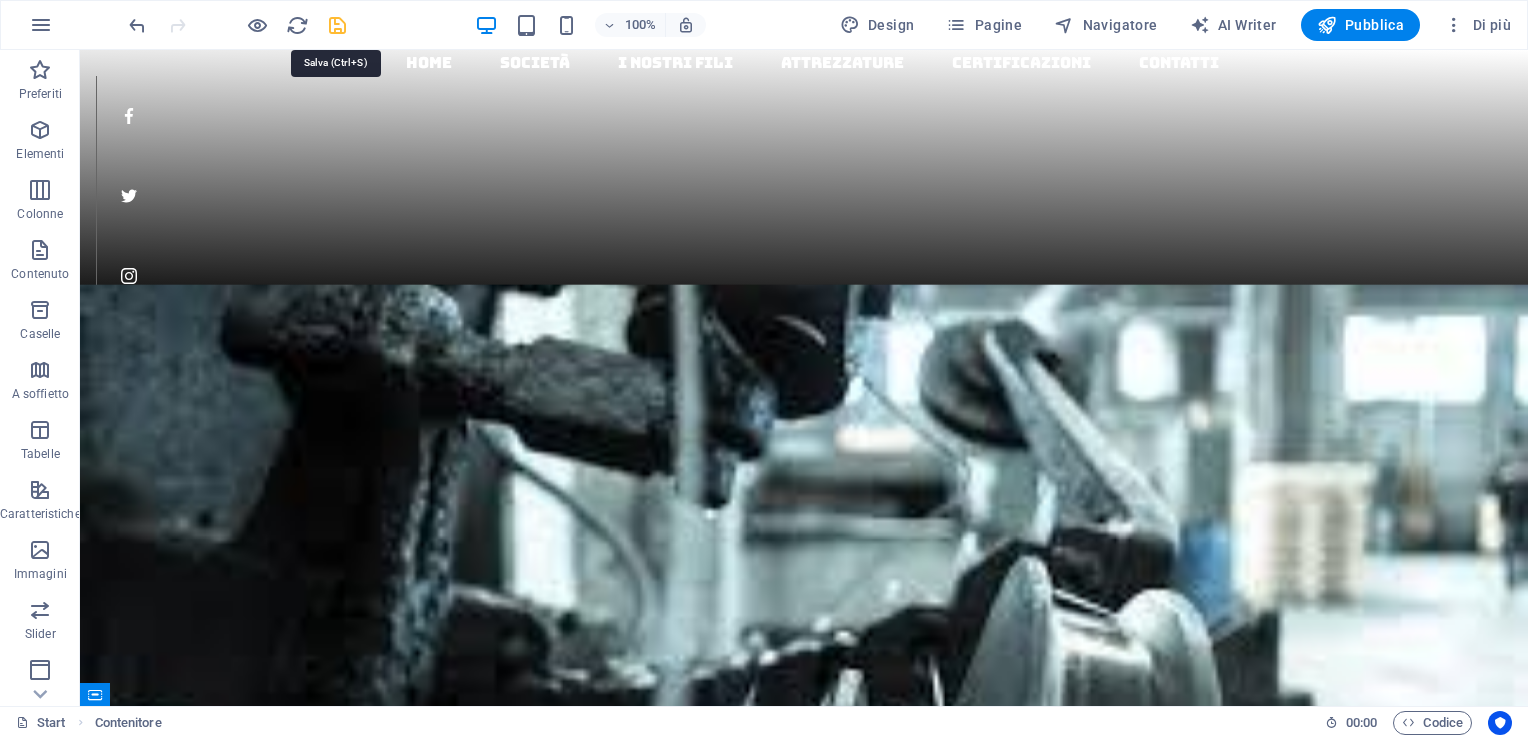 click at bounding box center (337, 25) 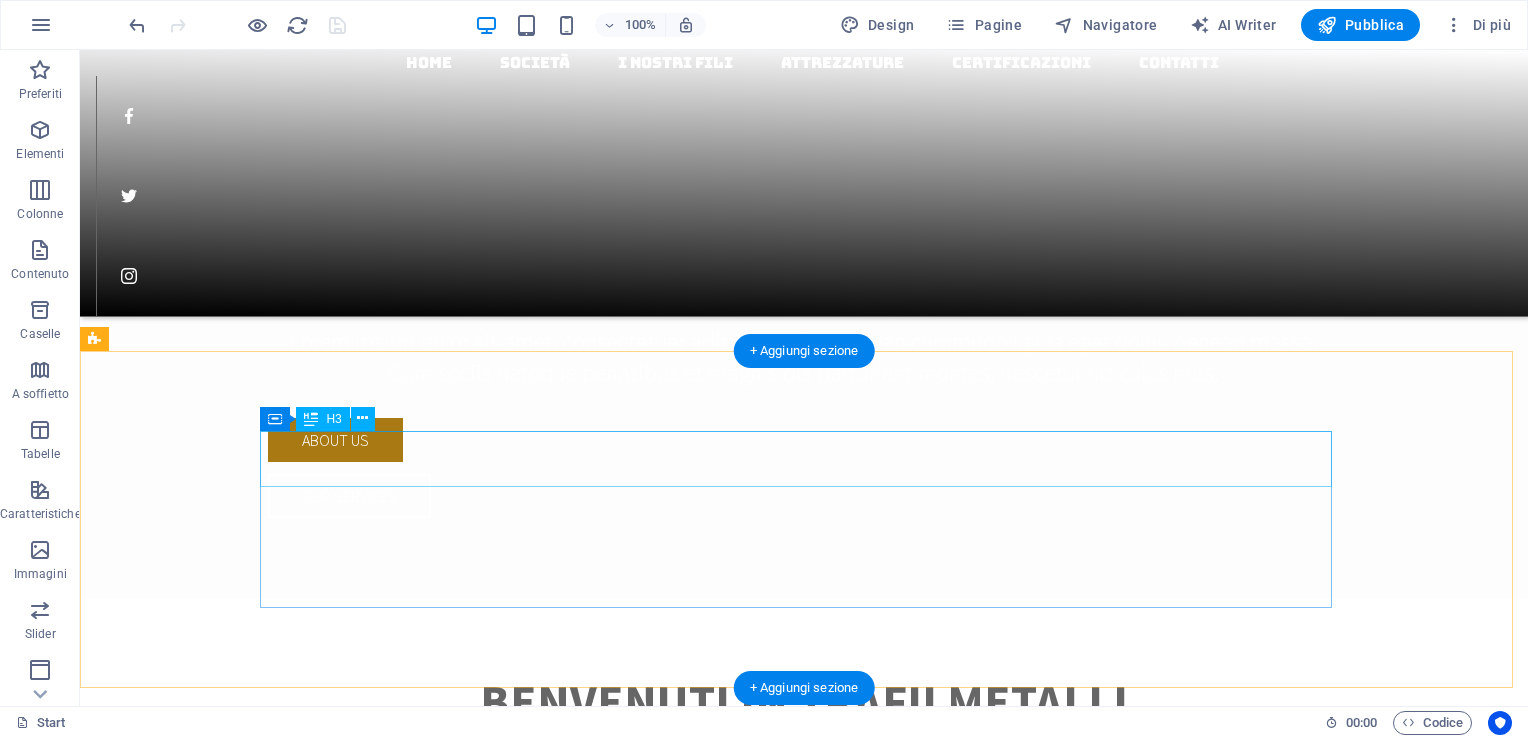 scroll, scrollTop: 600, scrollLeft: 0, axis: vertical 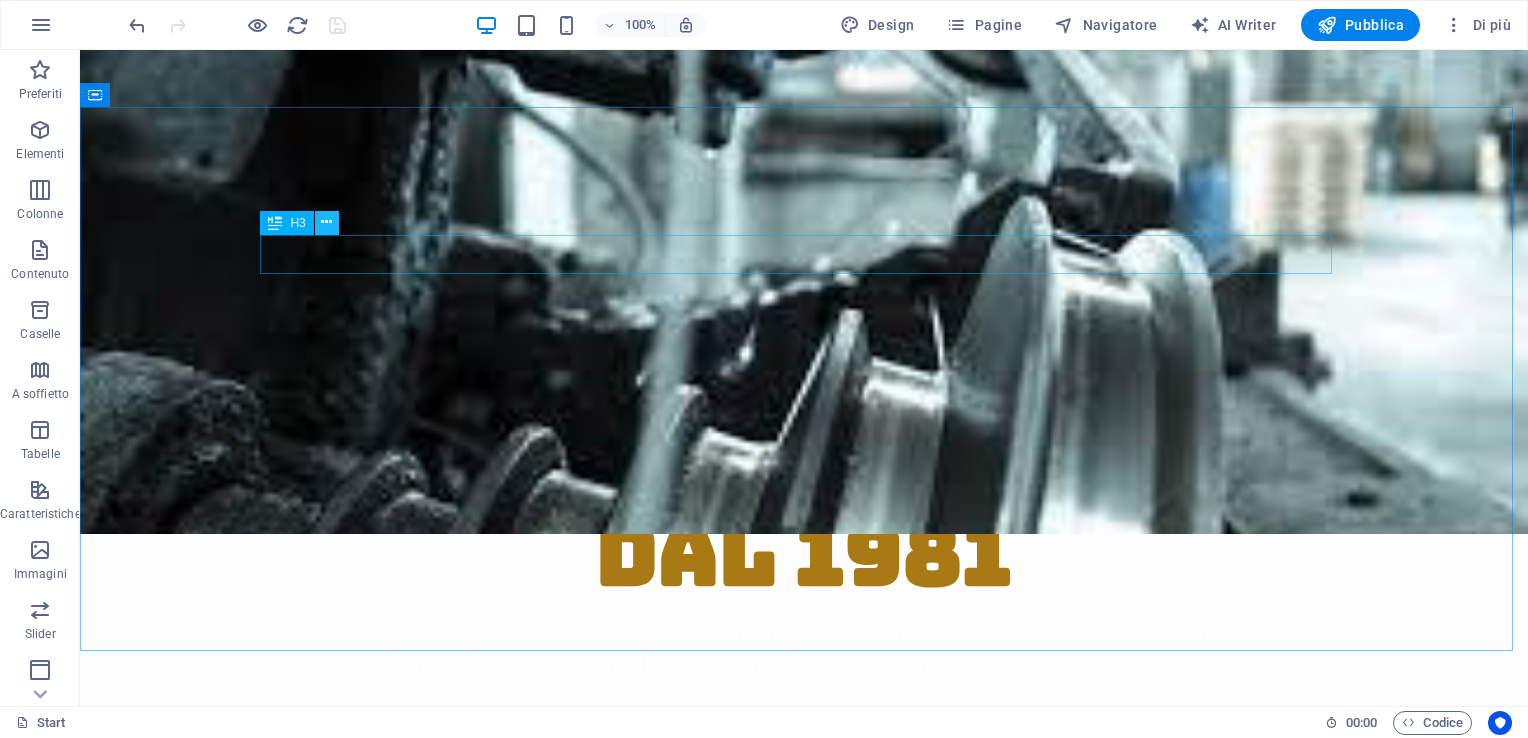 click at bounding box center (326, 222) 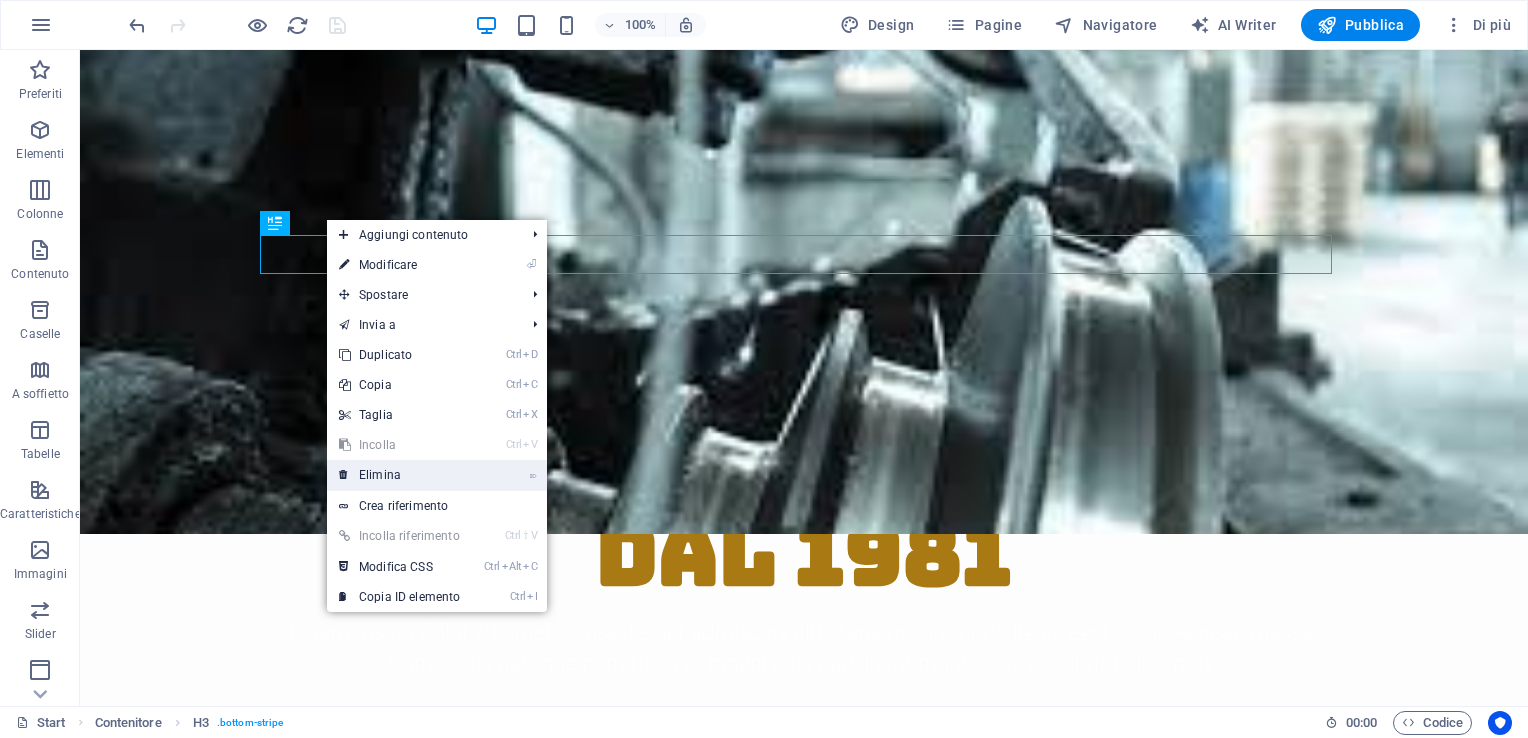 click on "⌦  Elimina" at bounding box center (399, 475) 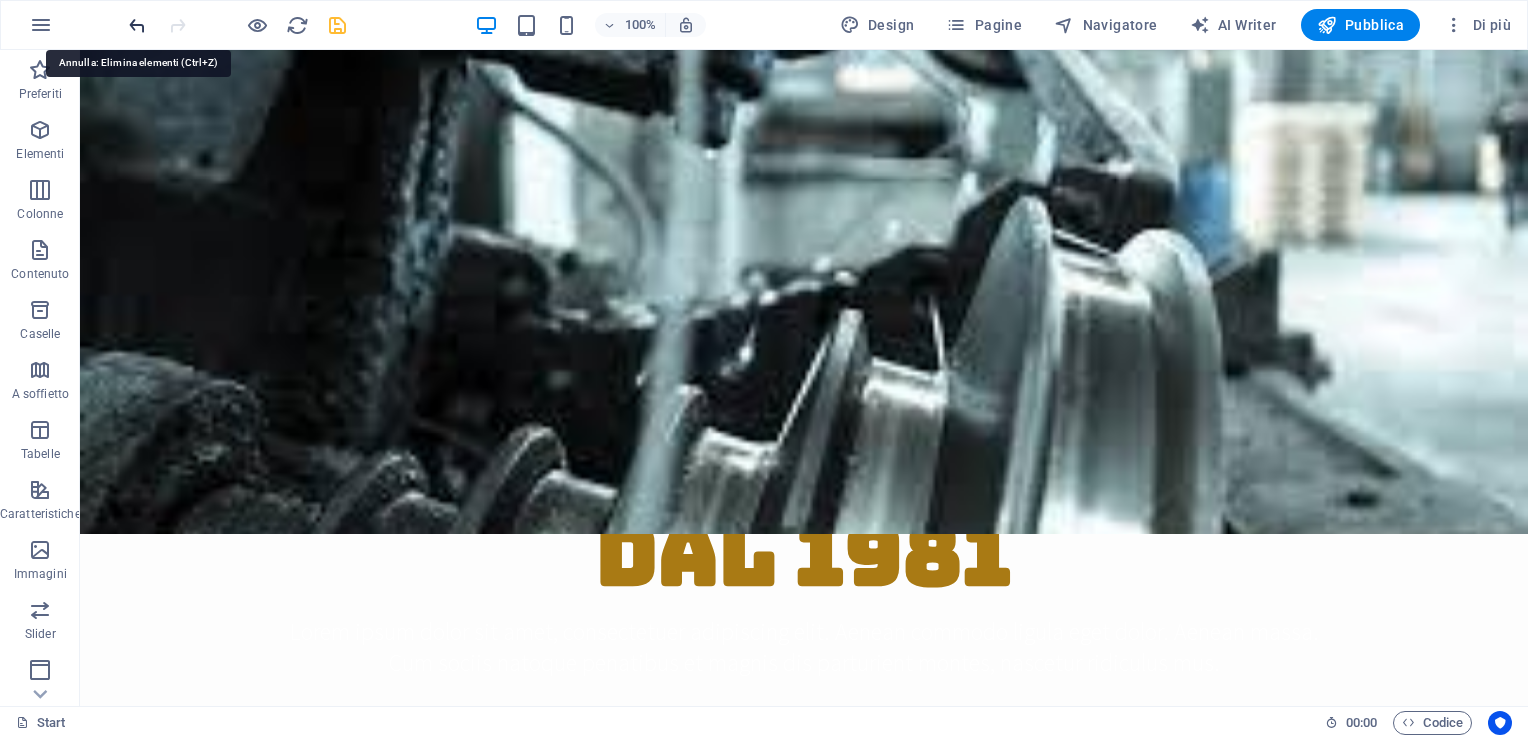 click at bounding box center [137, 25] 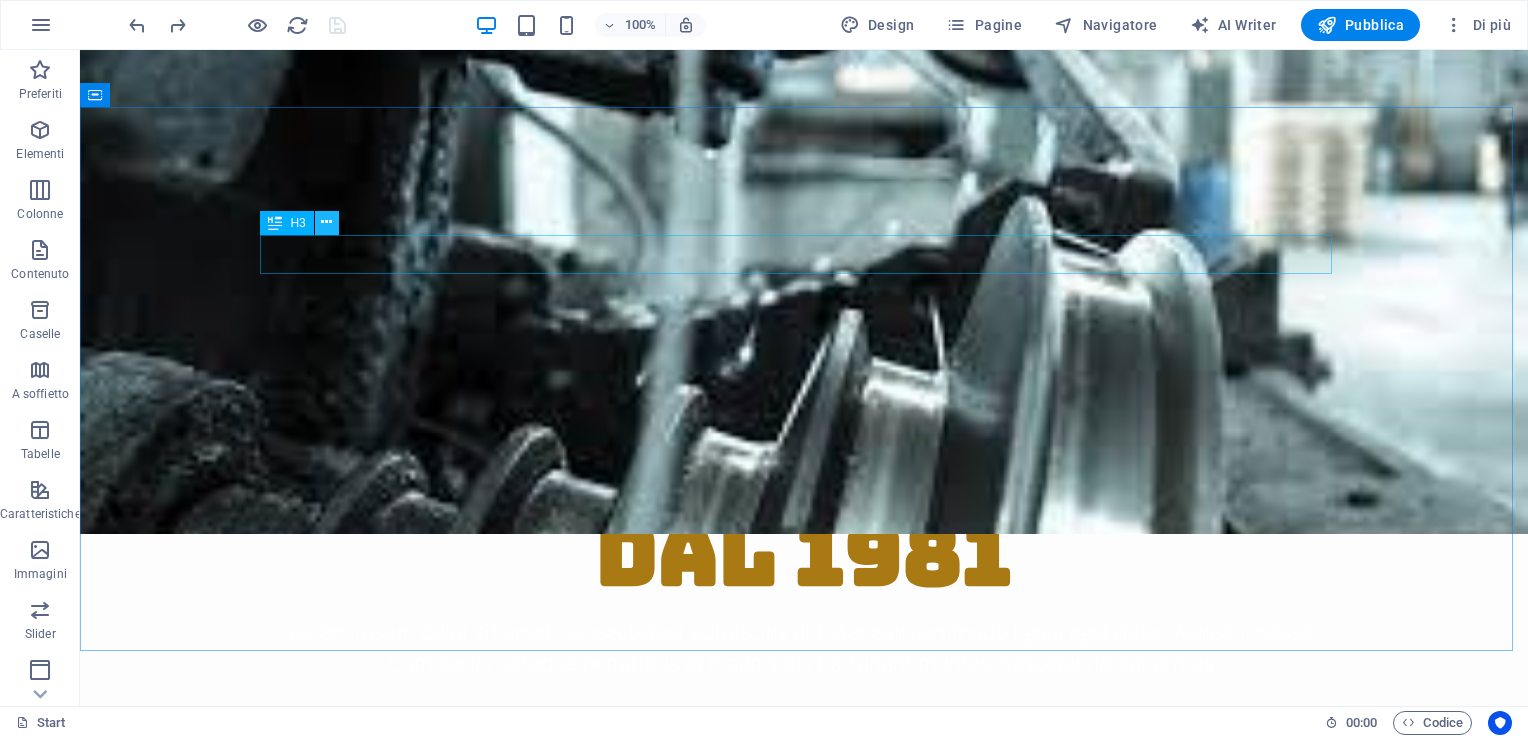 click at bounding box center (326, 222) 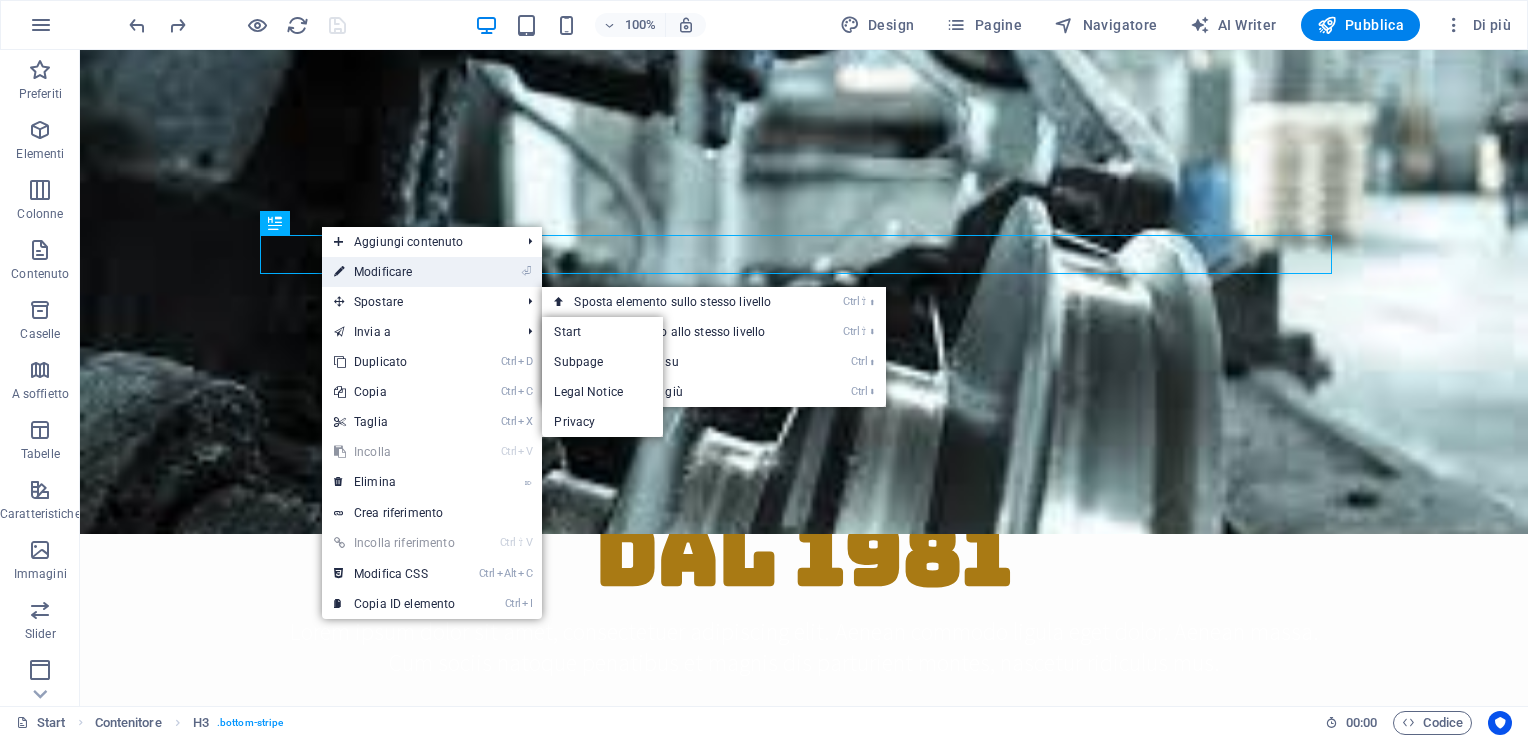 click on "⏎  Modificare" at bounding box center [394, 272] 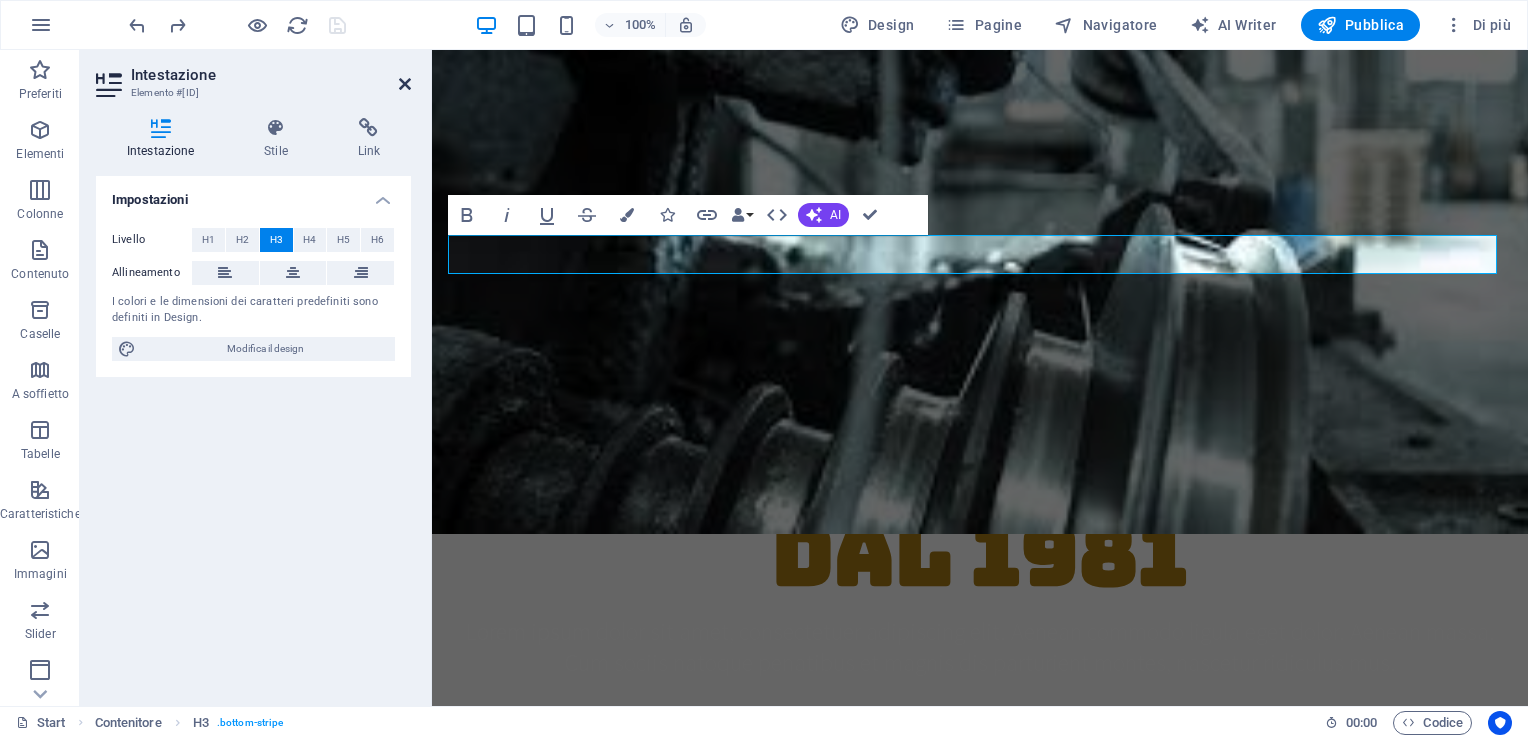 click at bounding box center [405, 84] 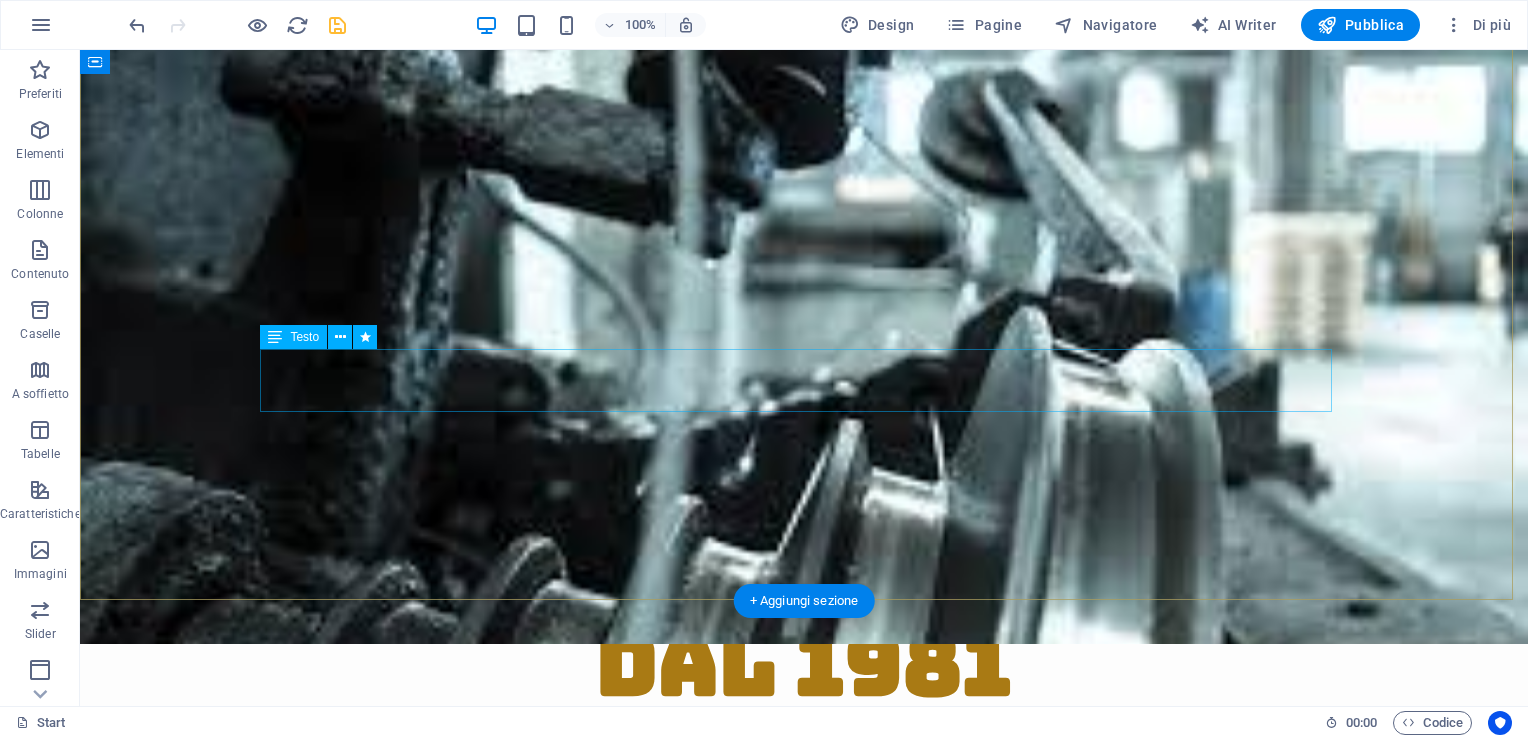 scroll, scrollTop: 600, scrollLeft: 0, axis: vertical 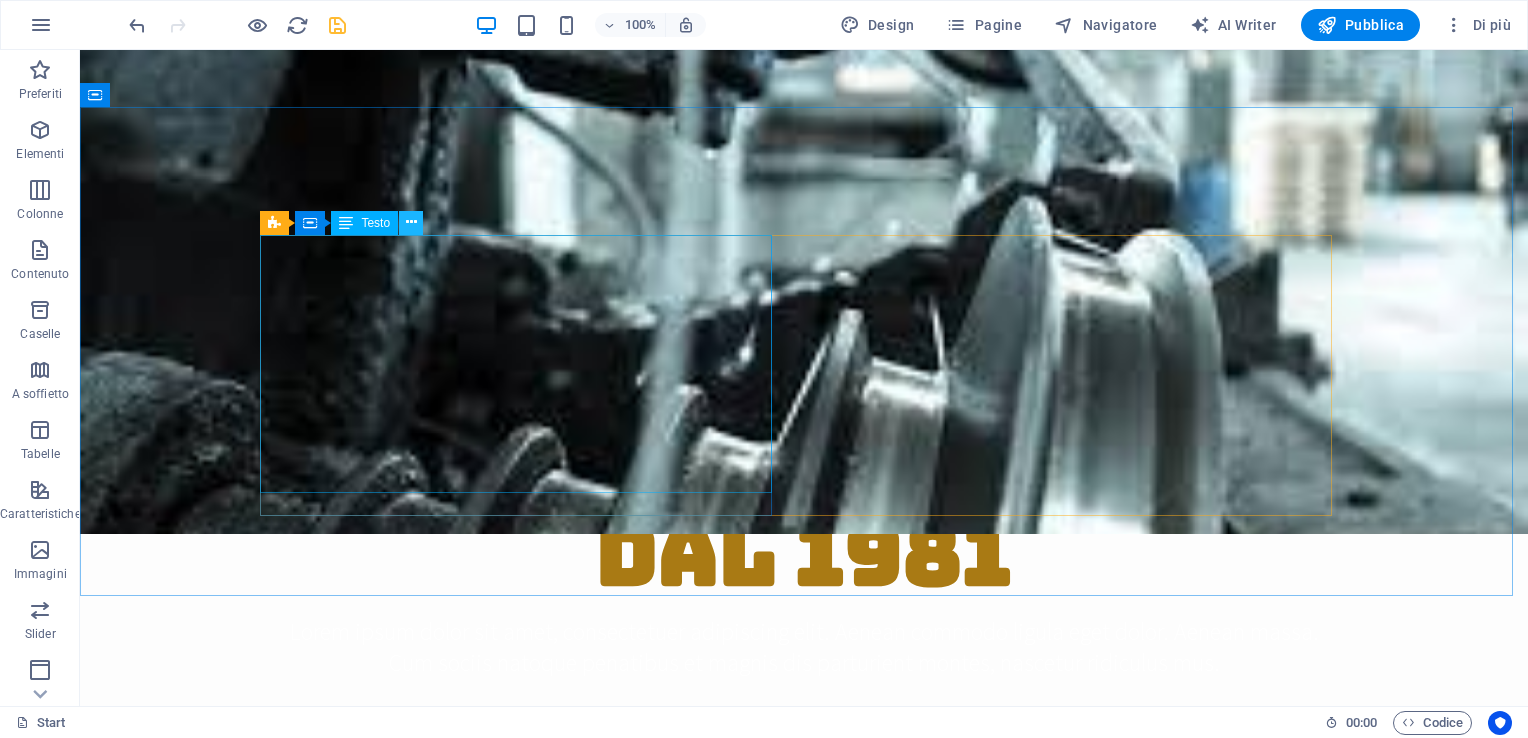click at bounding box center (411, 222) 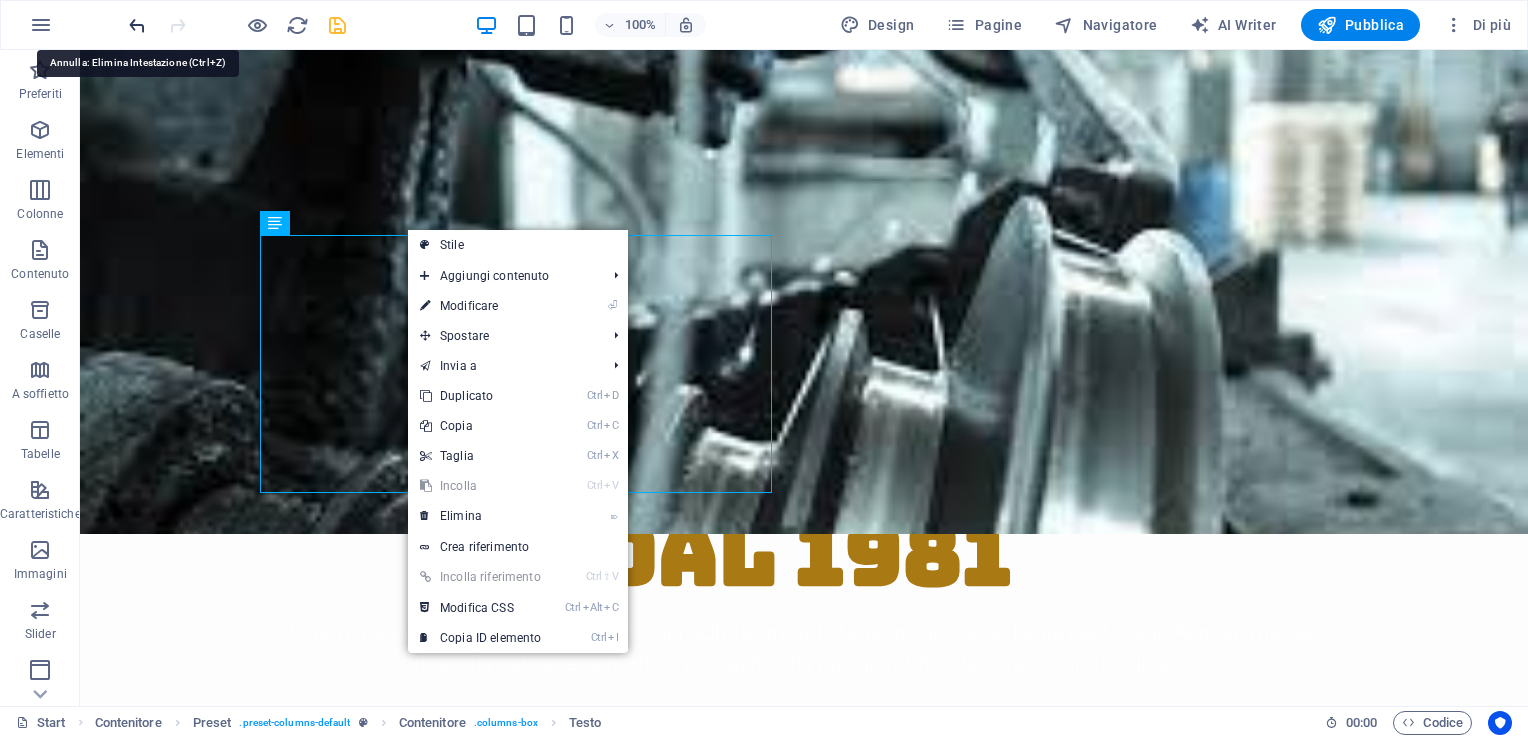 click at bounding box center (137, 25) 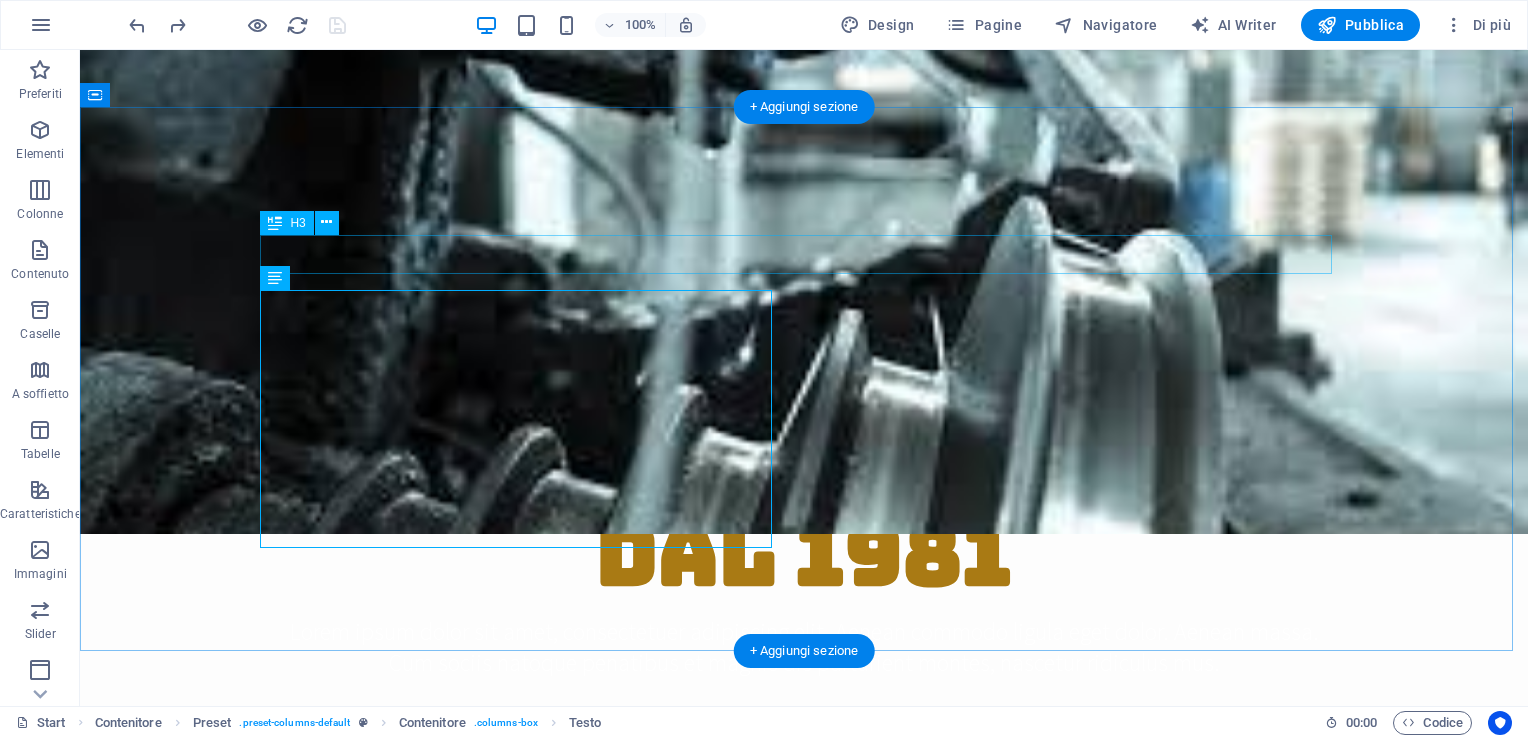 click on "Get to know us" at bounding box center [804, 1035] 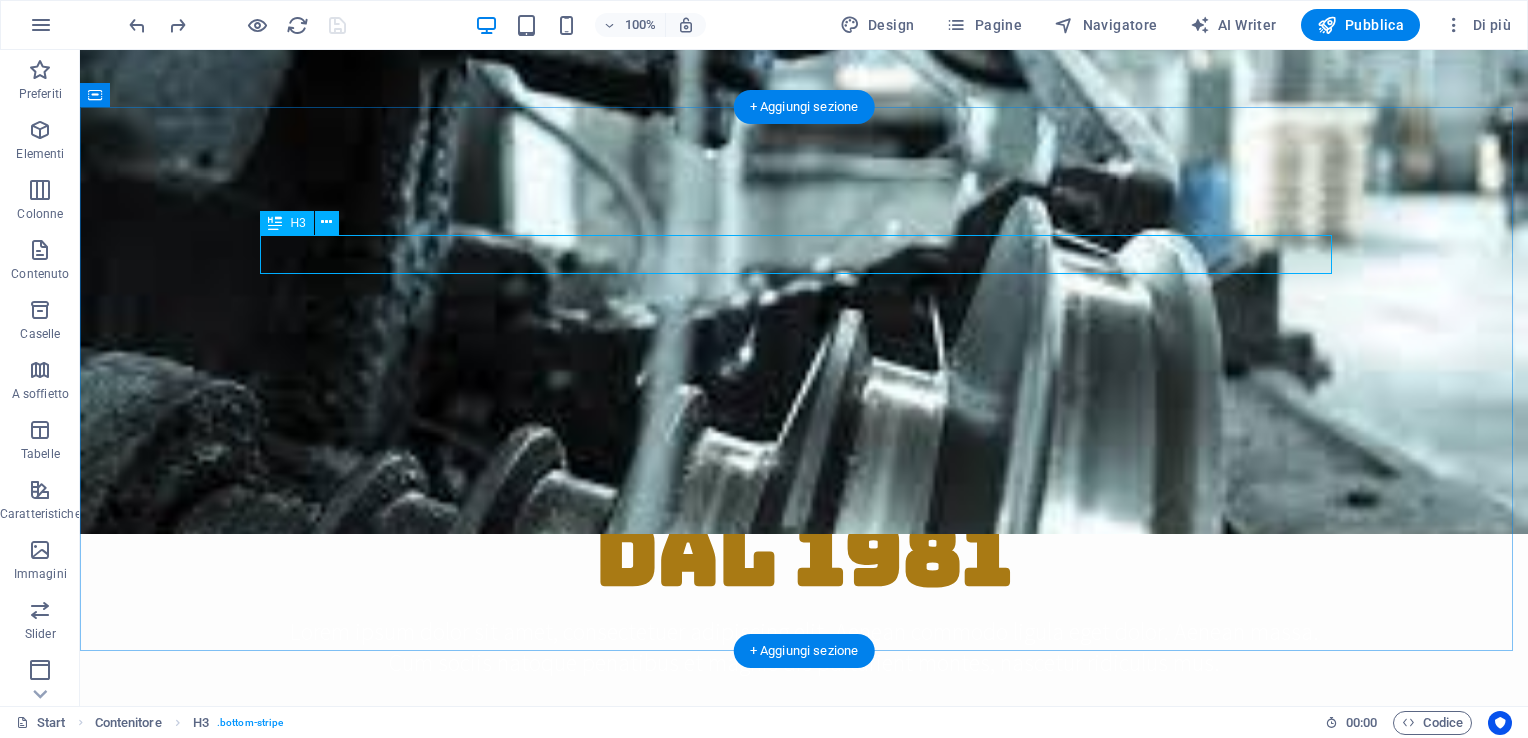click on "Get to know us" at bounding box center (804, 1035) 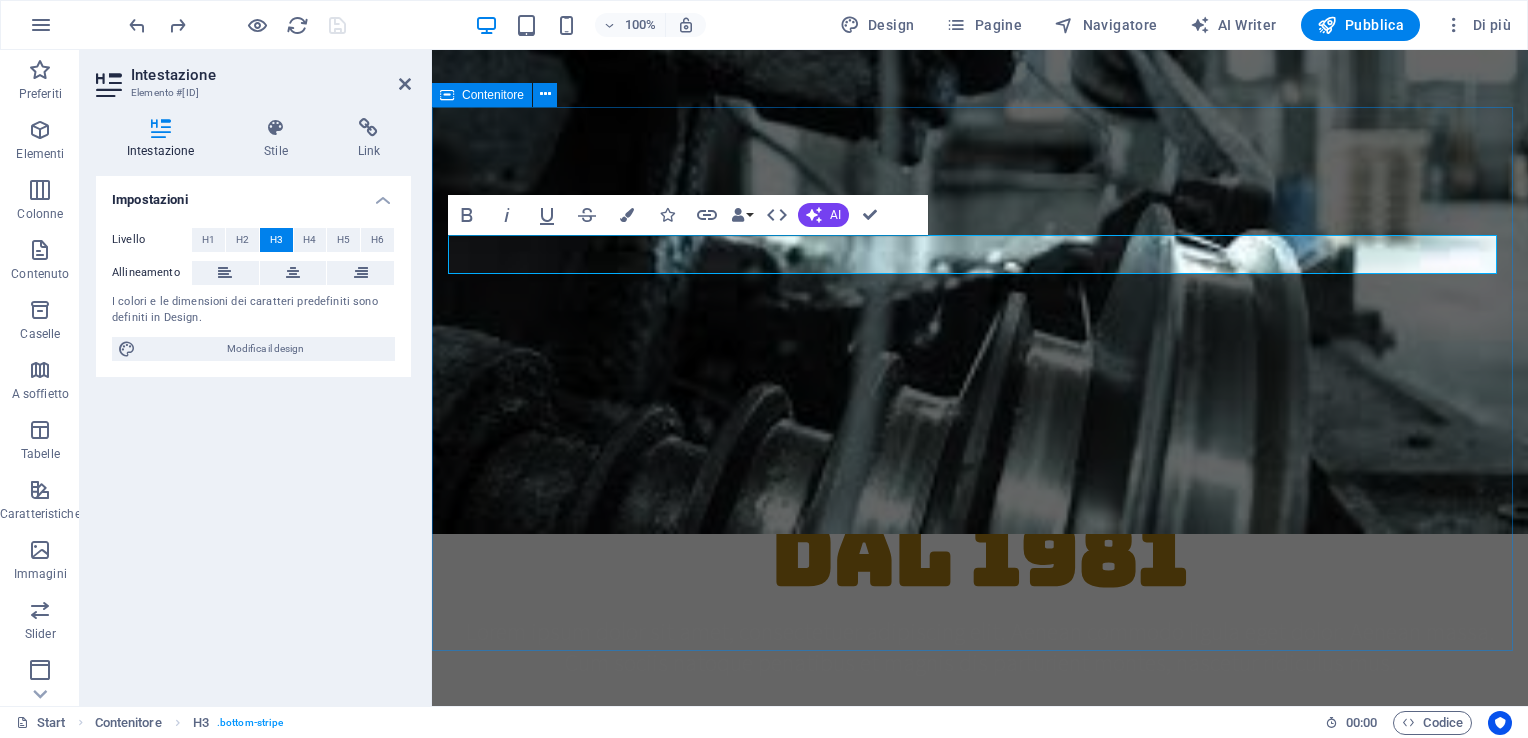 type 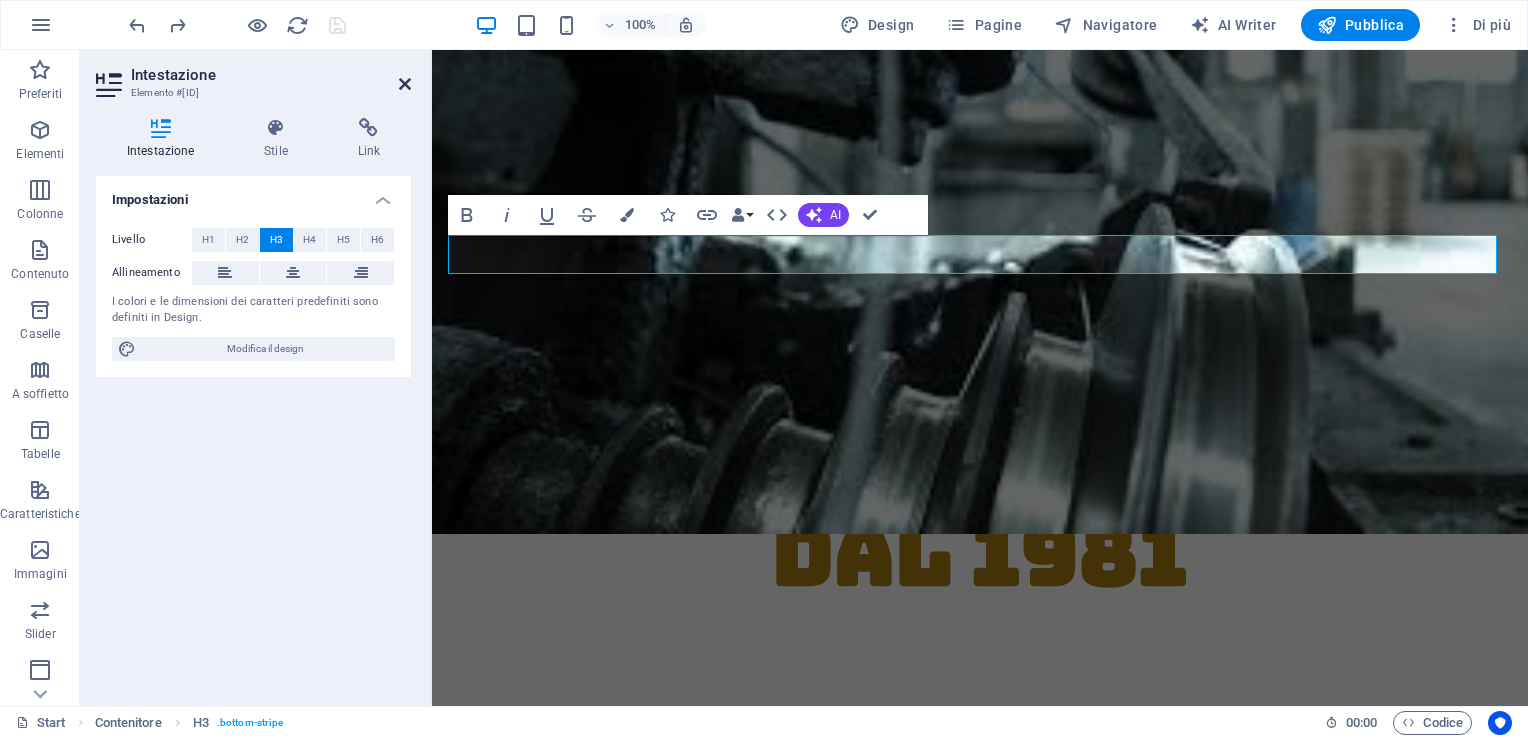 click at bounding box center [405, 84] 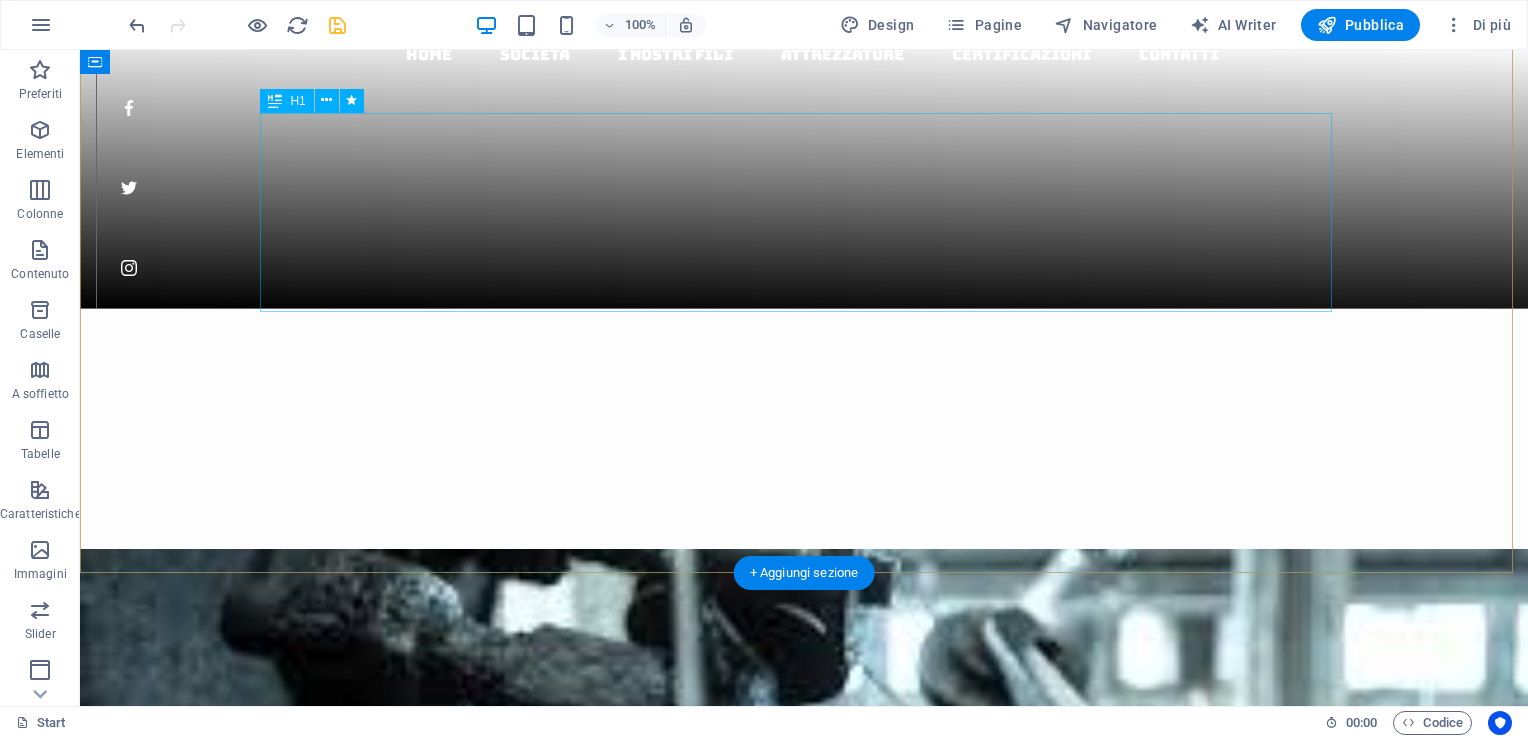scroll, scrollTop: 0, scrollLeft: 0, axis: both 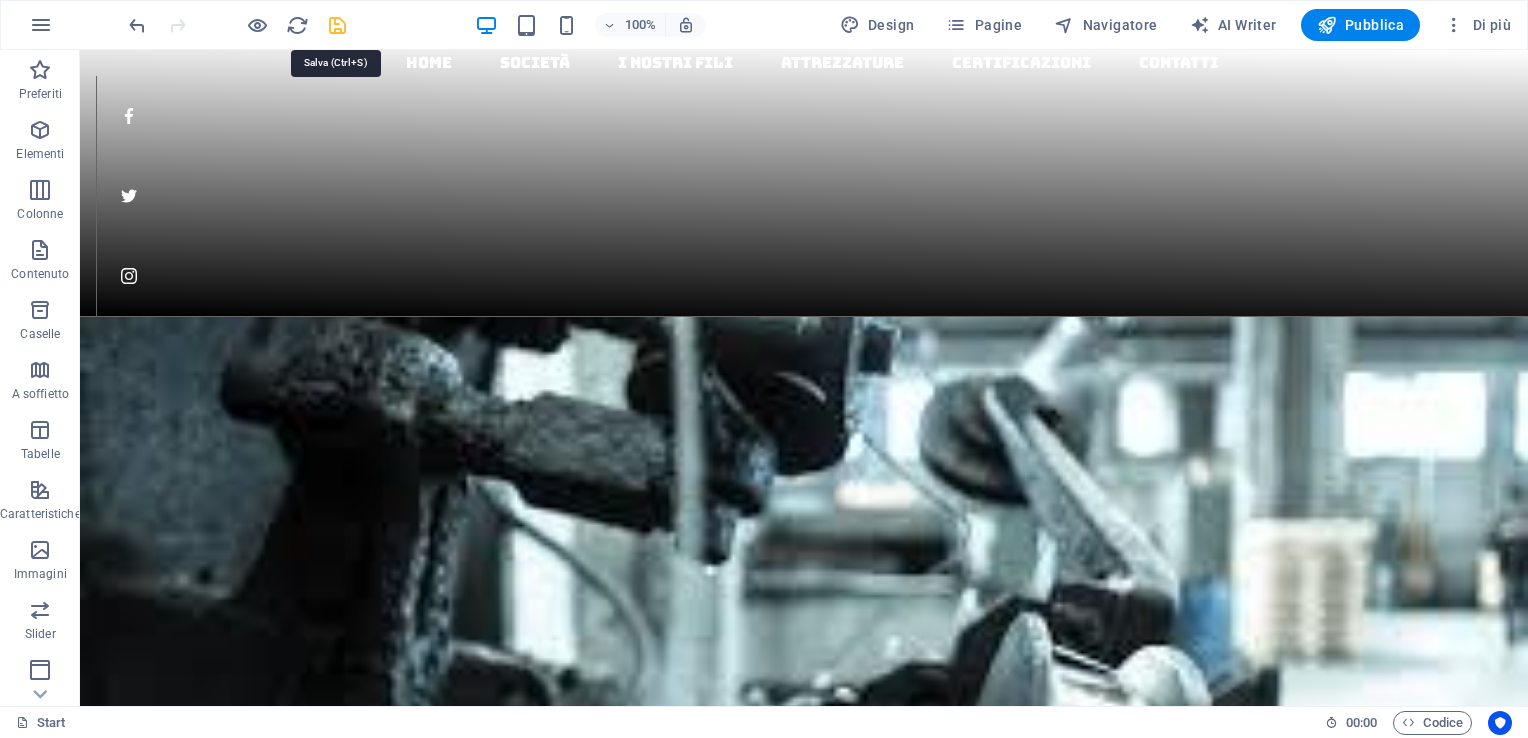 click at bounding box center (337, 25) 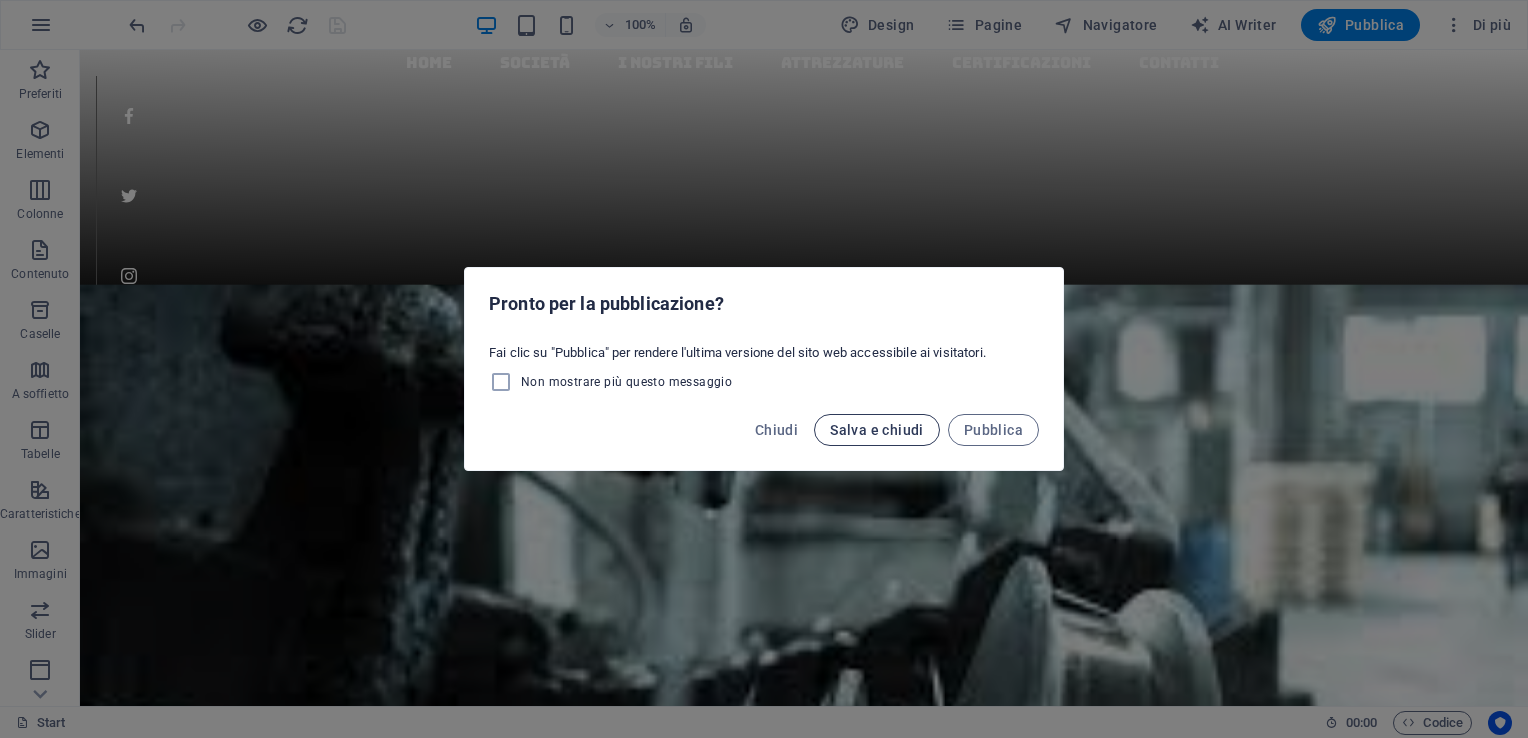 click on "Salva e chiudi" at bounding box center [877, 430] 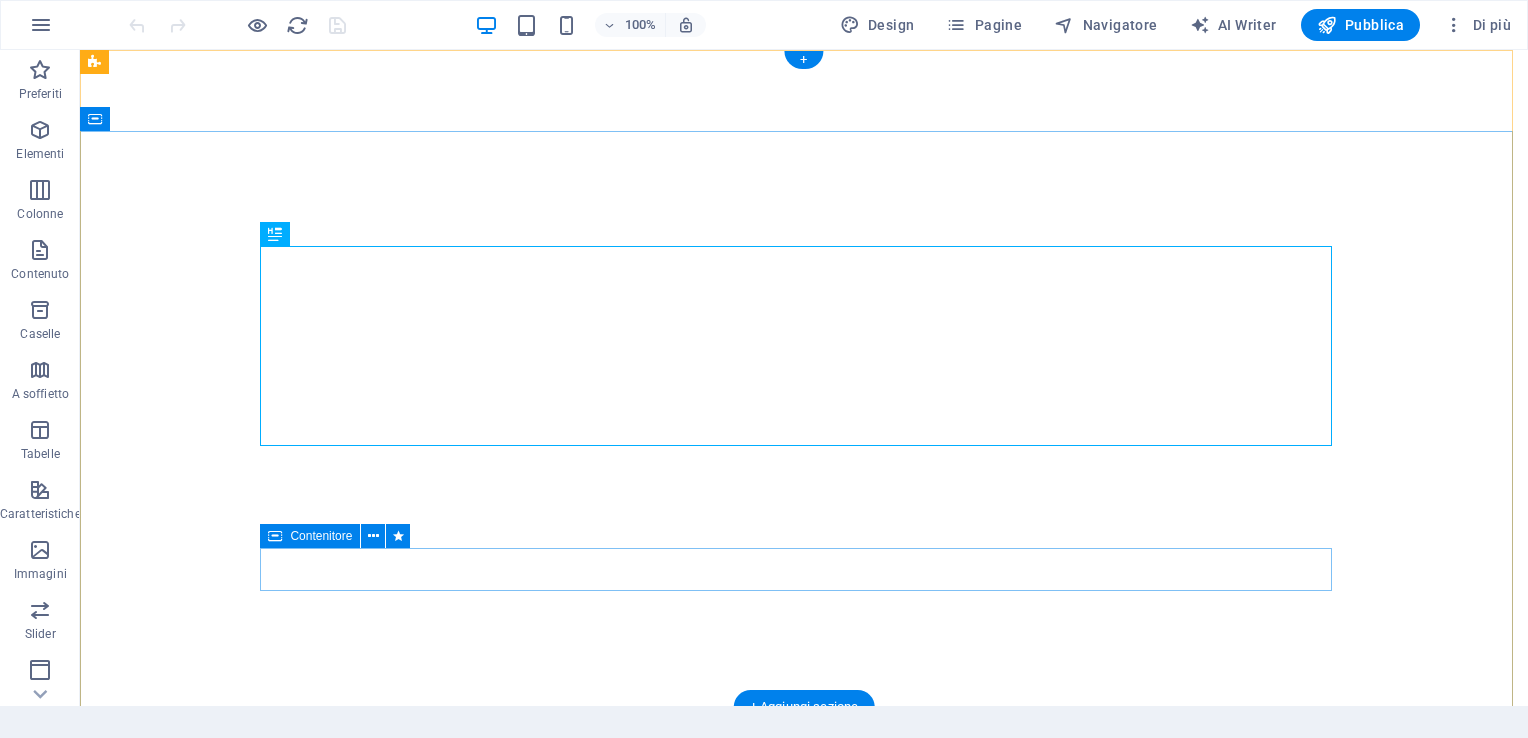 scroll, scrollTop: 0, scrollLeft: 0, axis: both 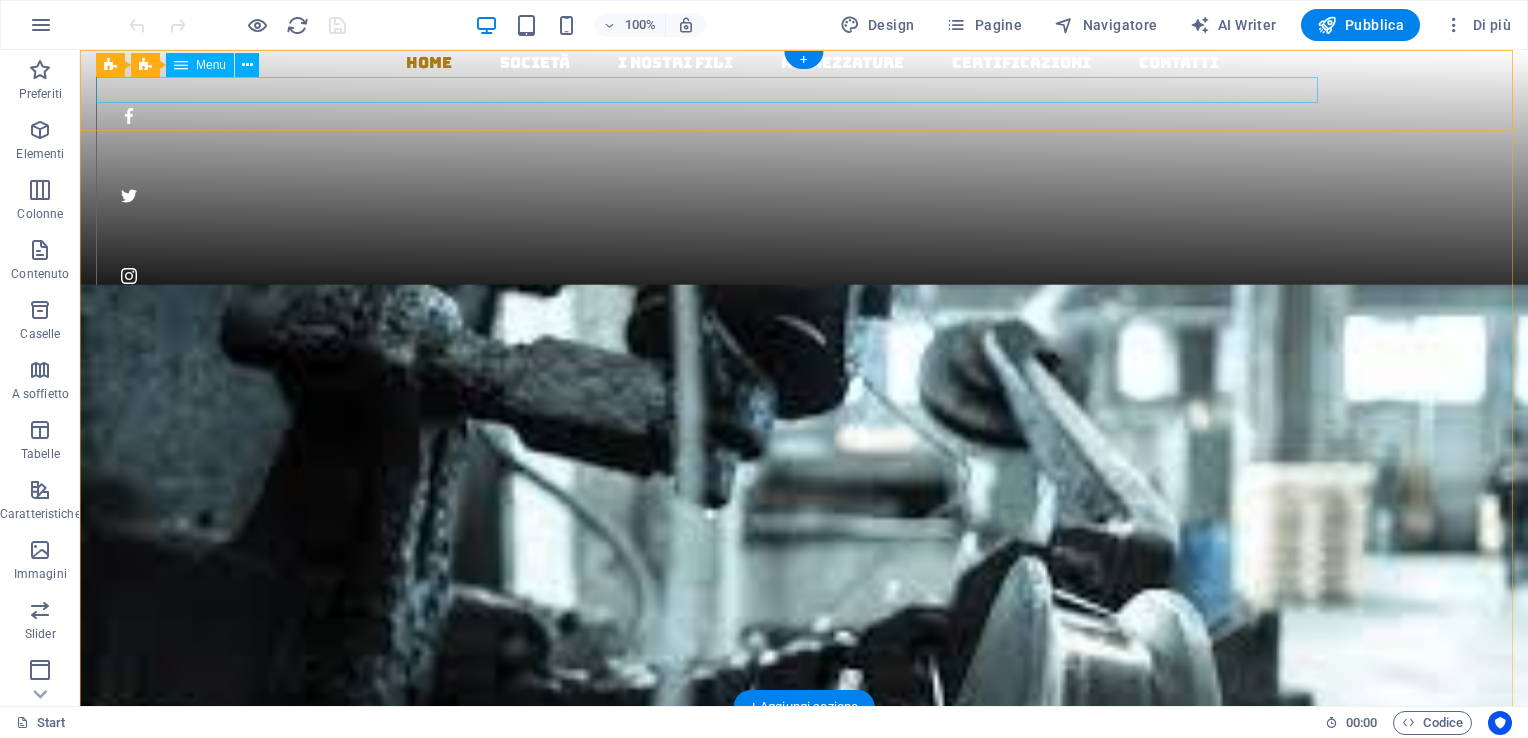 click on "Home Società i nostri fili Attrezzature Certificazioni Contatti" at bounding box center [812, 63] 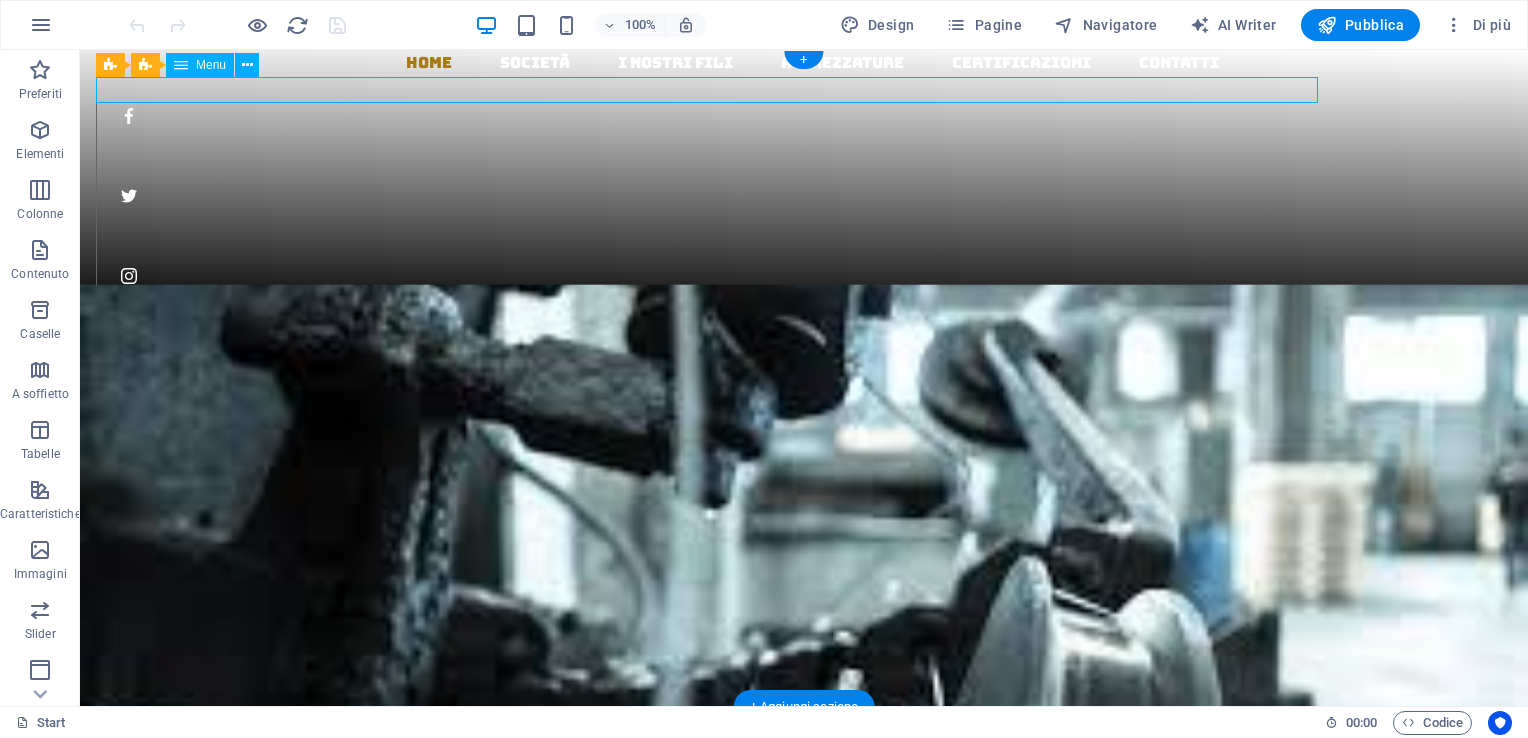 click on "Home Società i nostri fili Attrezzature Certificazioni Contatti" at bounding box center (812, 63) 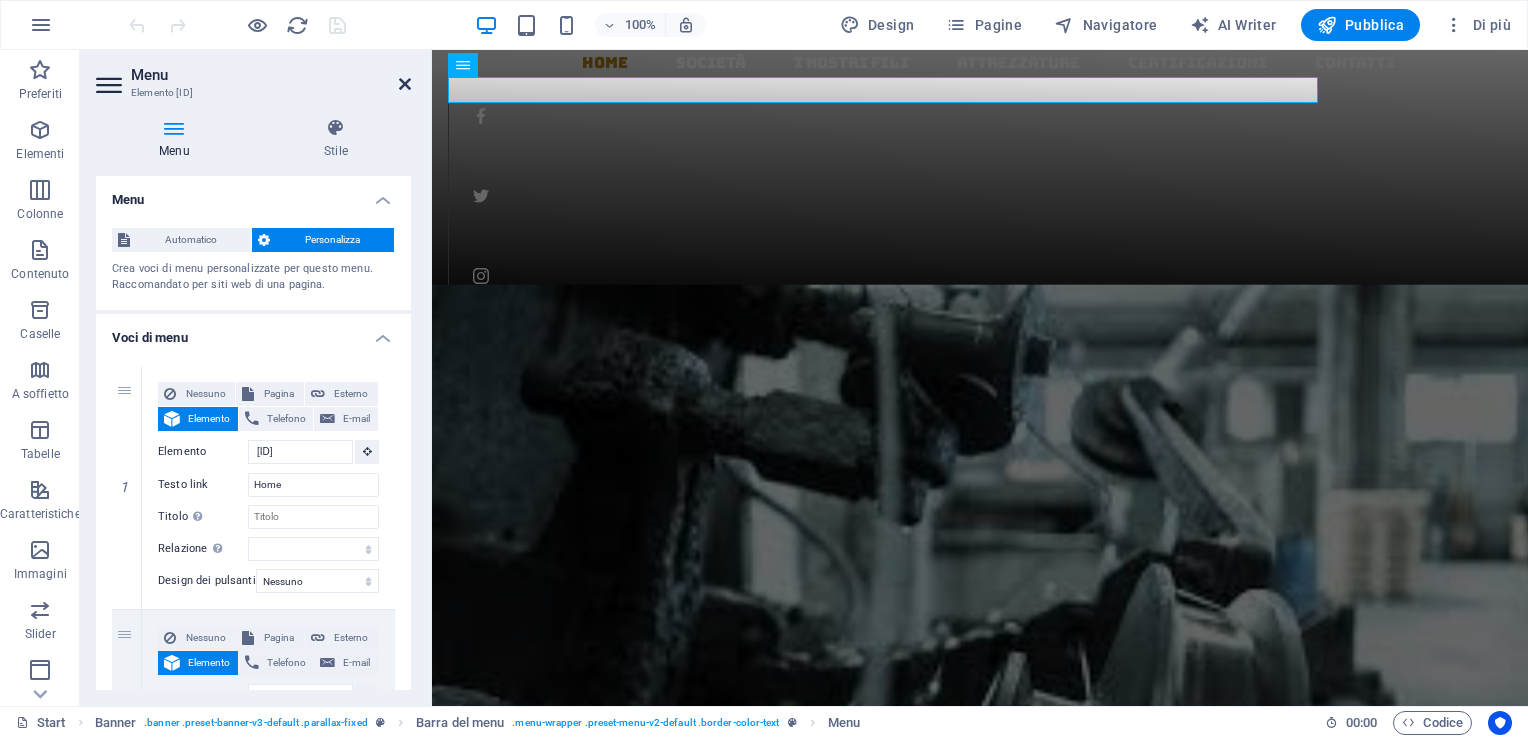 click at bounding box center (405, 84) 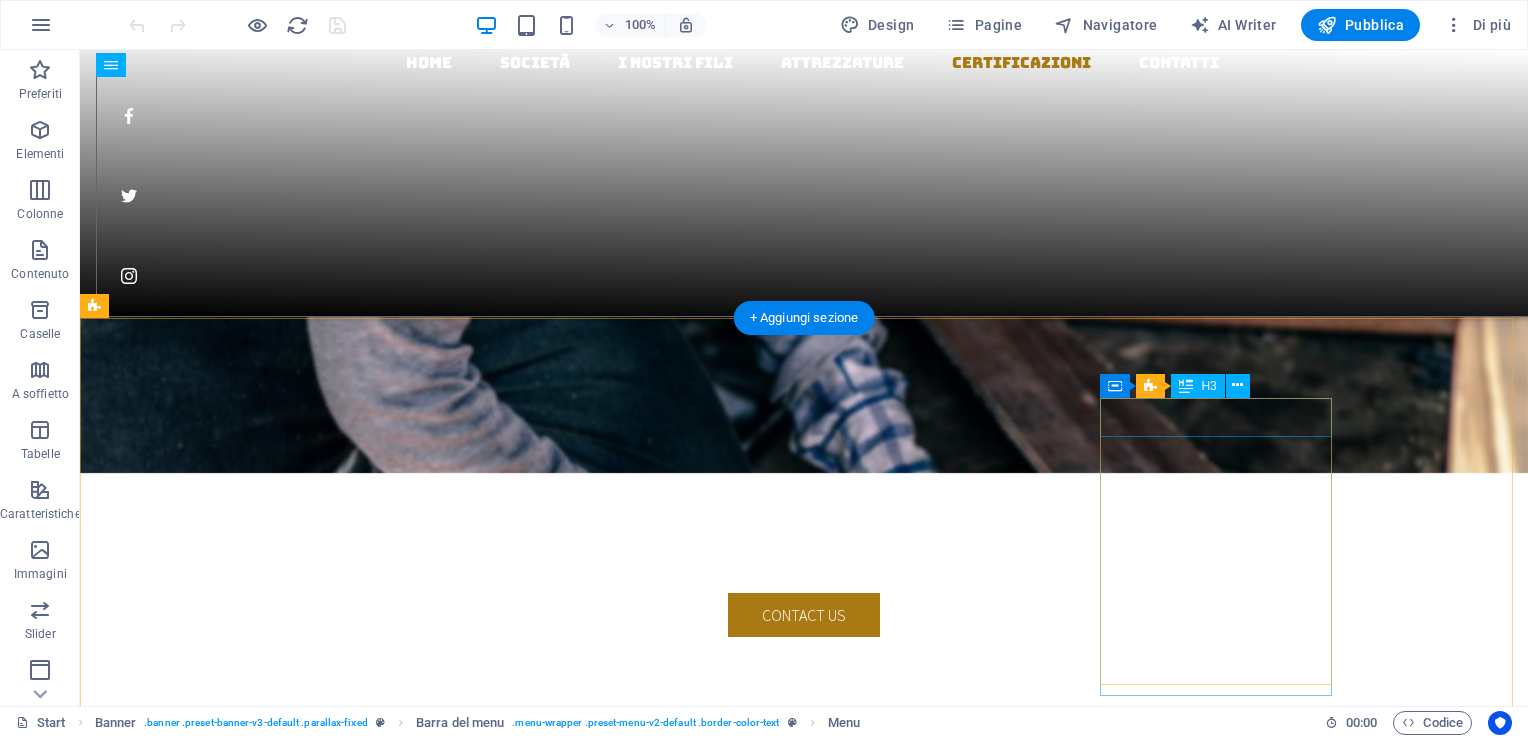 scroll, scrollTop: 2400, scrollLeft: 0, axis: vertical 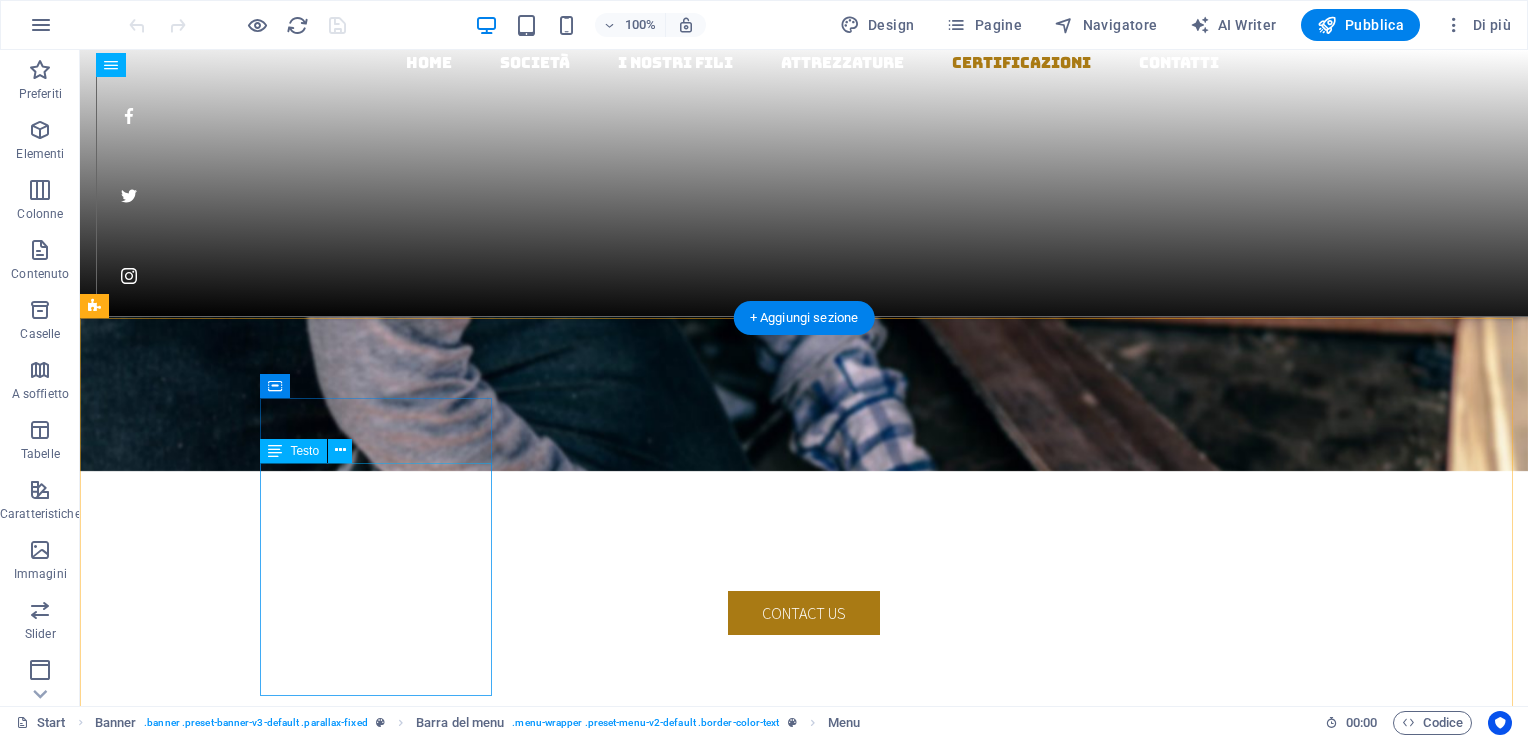 click on "[PHONE]" at bounding box center [122, 5243] 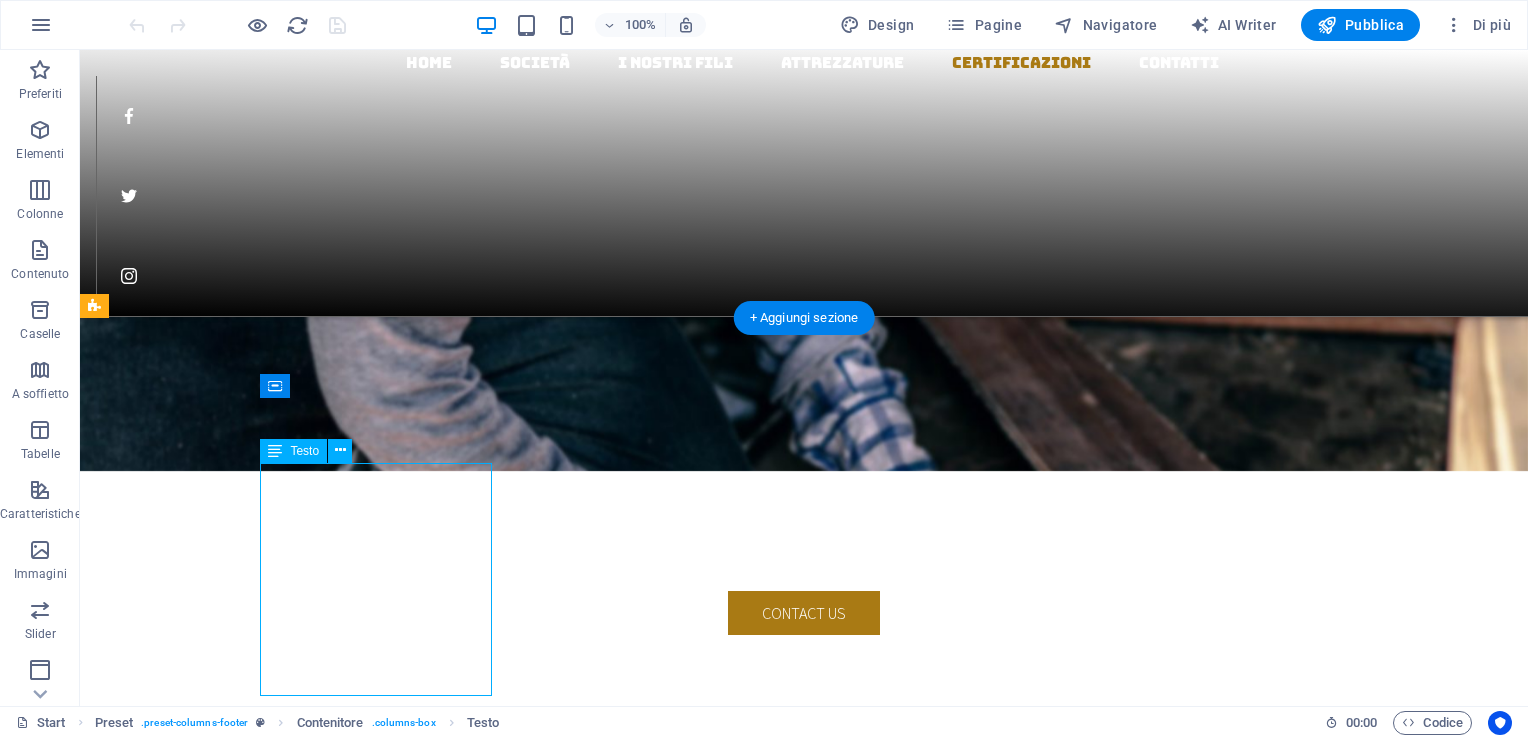 click on "[PHONE]" at bounding box center (122, 5243) 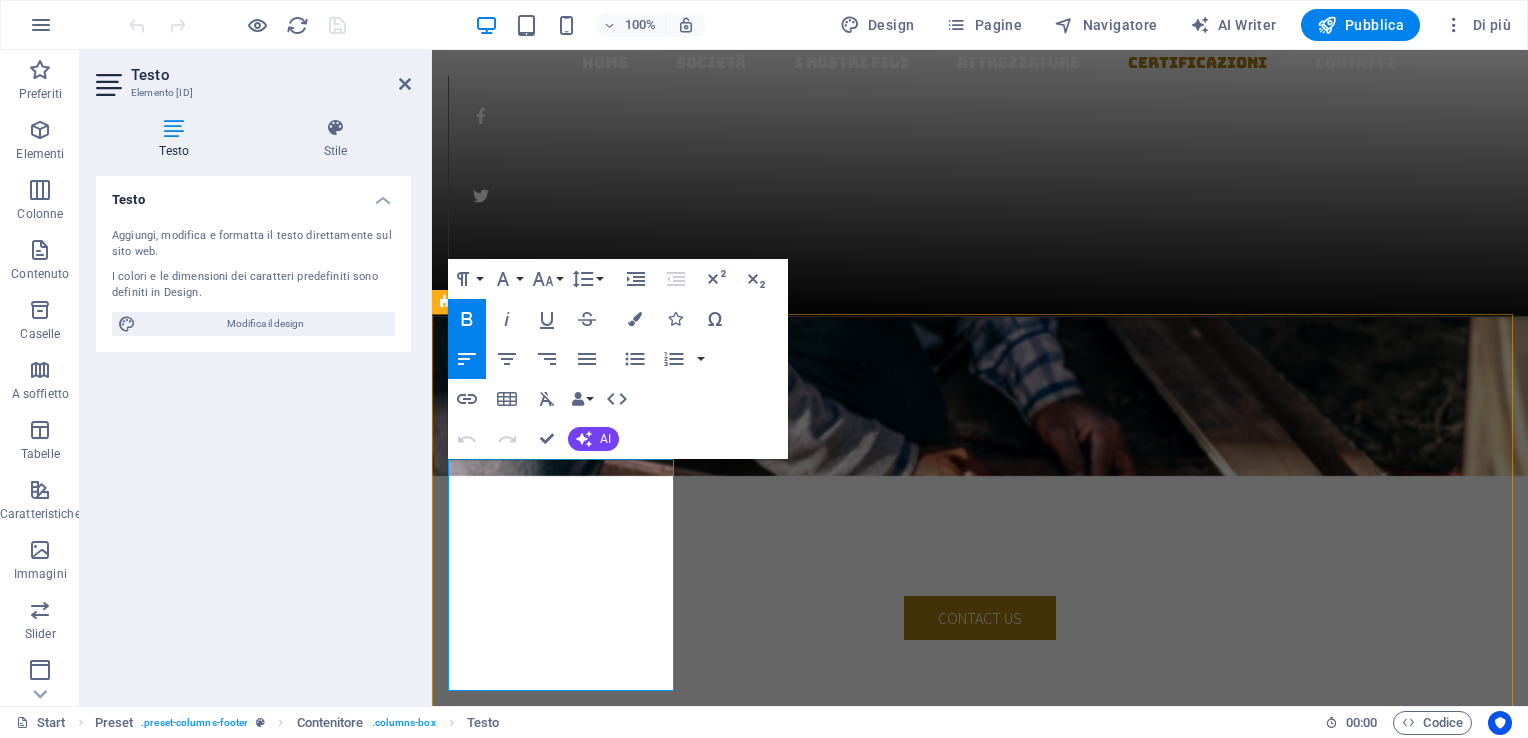 click on "[PHONE]" at bounding box center (474, 5223) 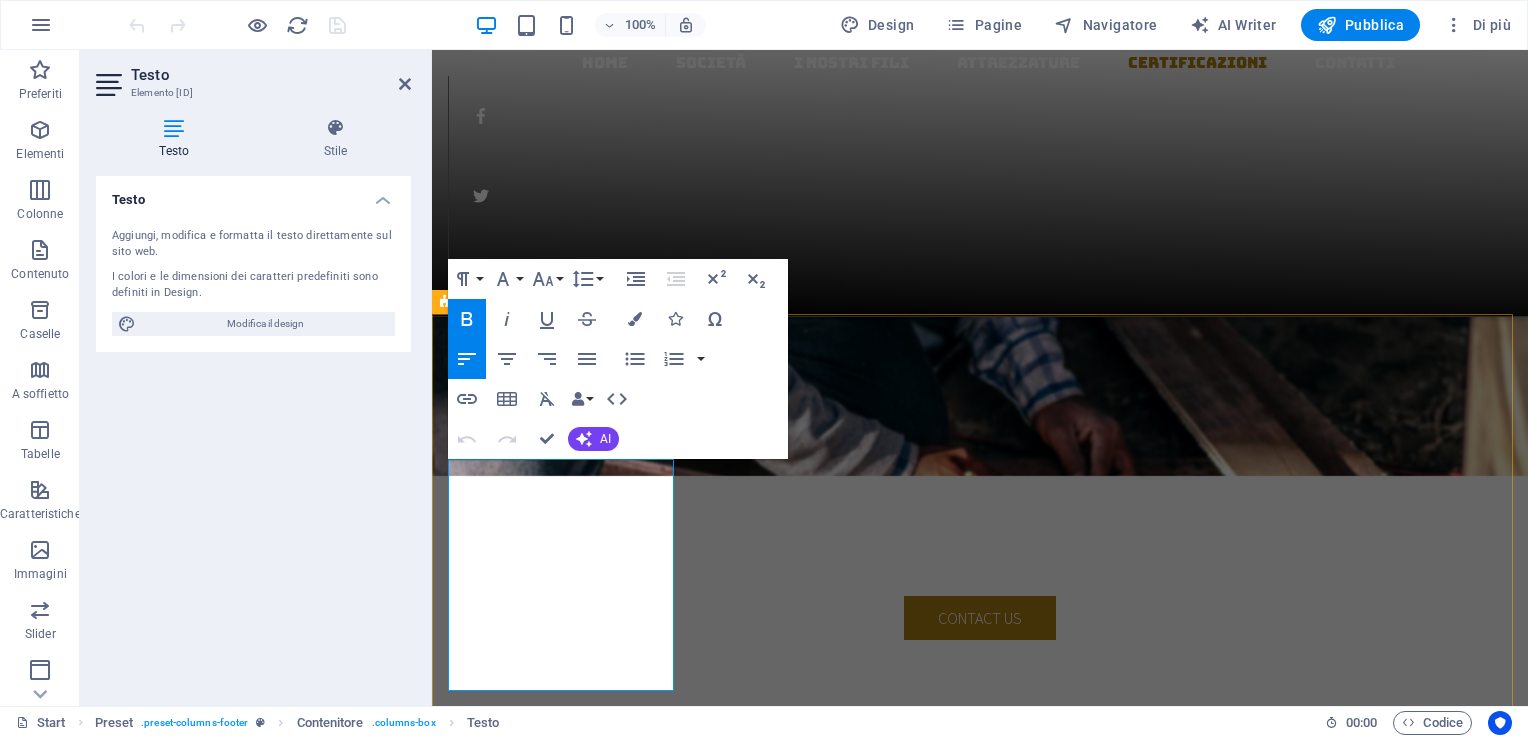 scroll, scrollTop: 2597, scrollLeft: 0, axis: vertical 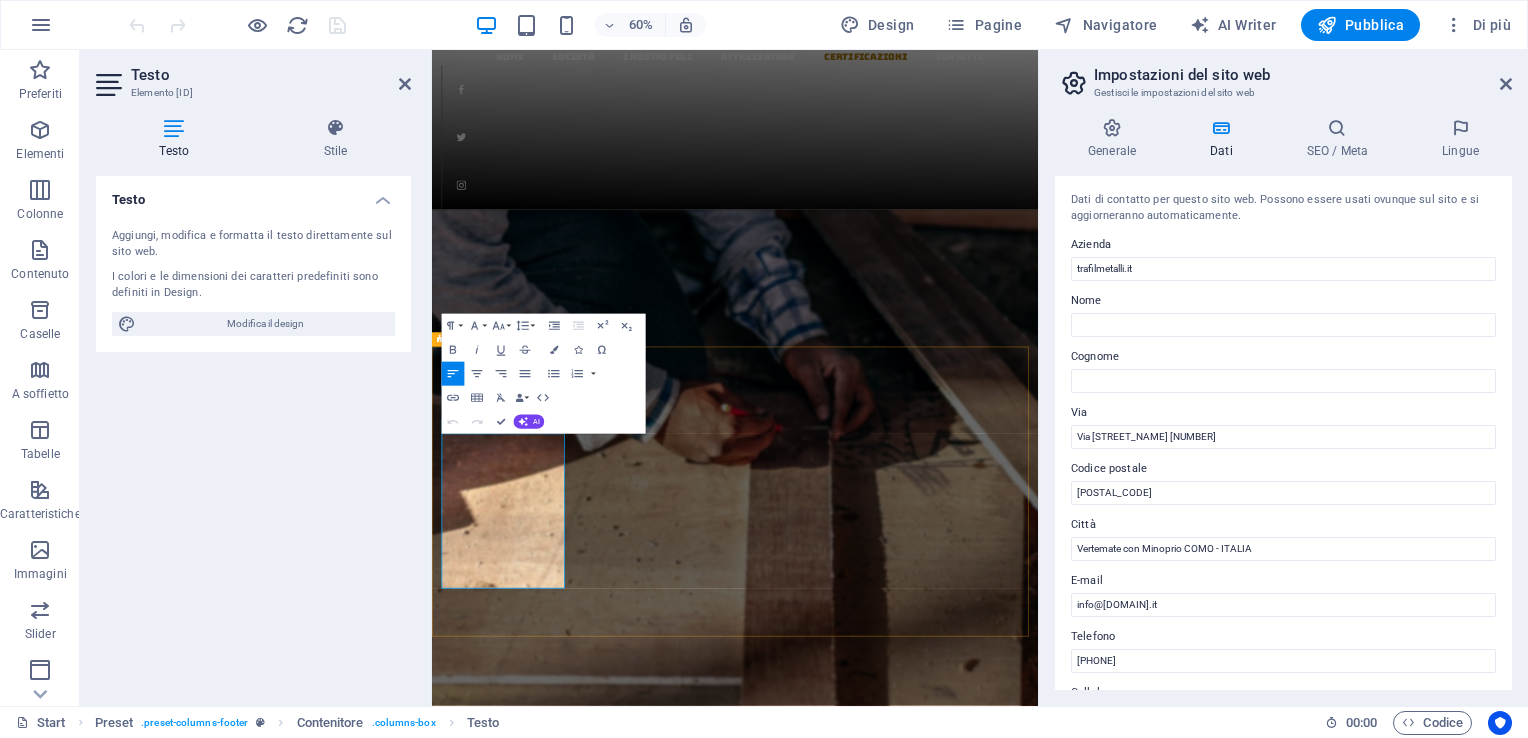 type 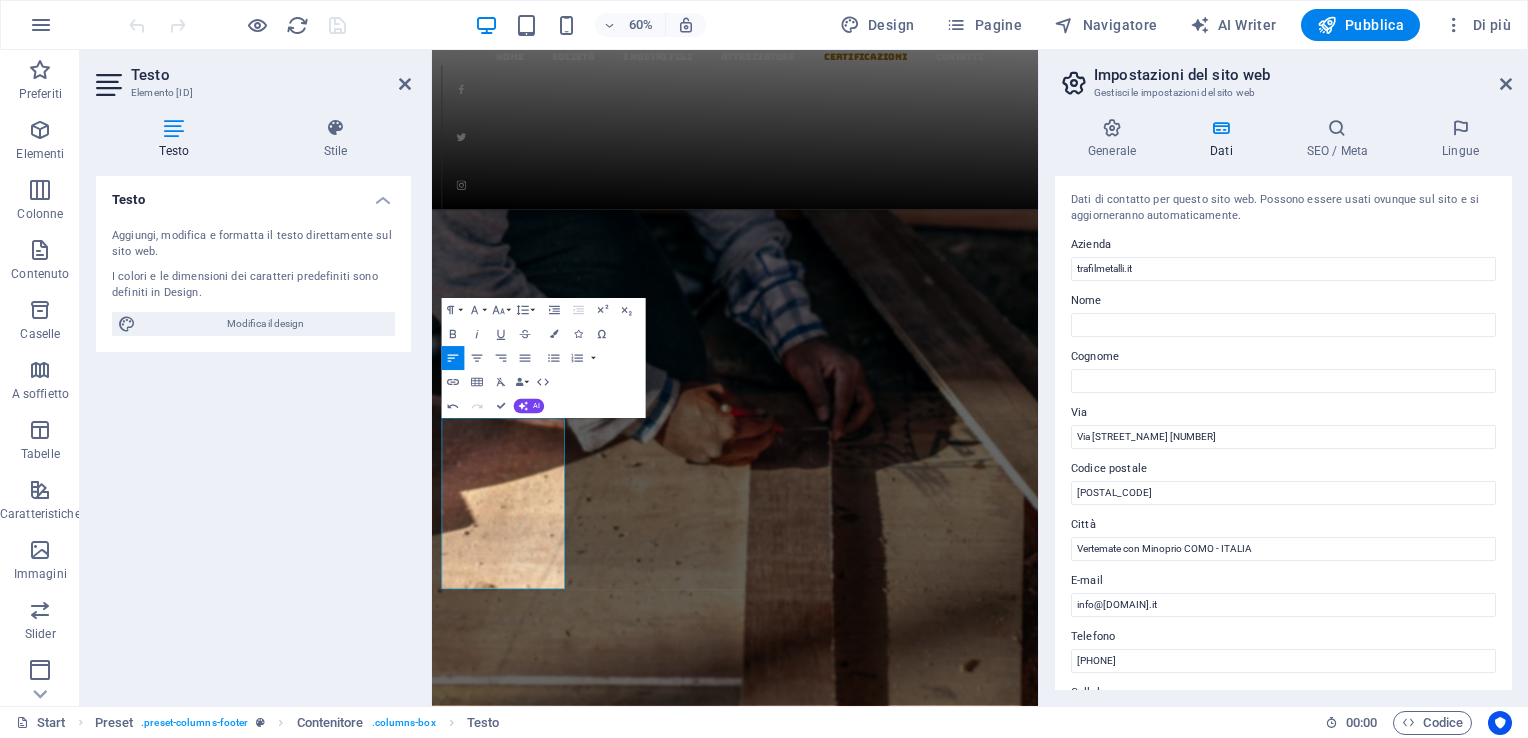 click on "Testo Aggiungi, modifica e formatta il testo direttamente sul sito web. I colori e le dimensioni dei caratteri predefiniti sono definiti in Design. Modifica il design Allineamento Allineato a sinistra Centrato Allineato a destra" at bounding box center [253, 433] 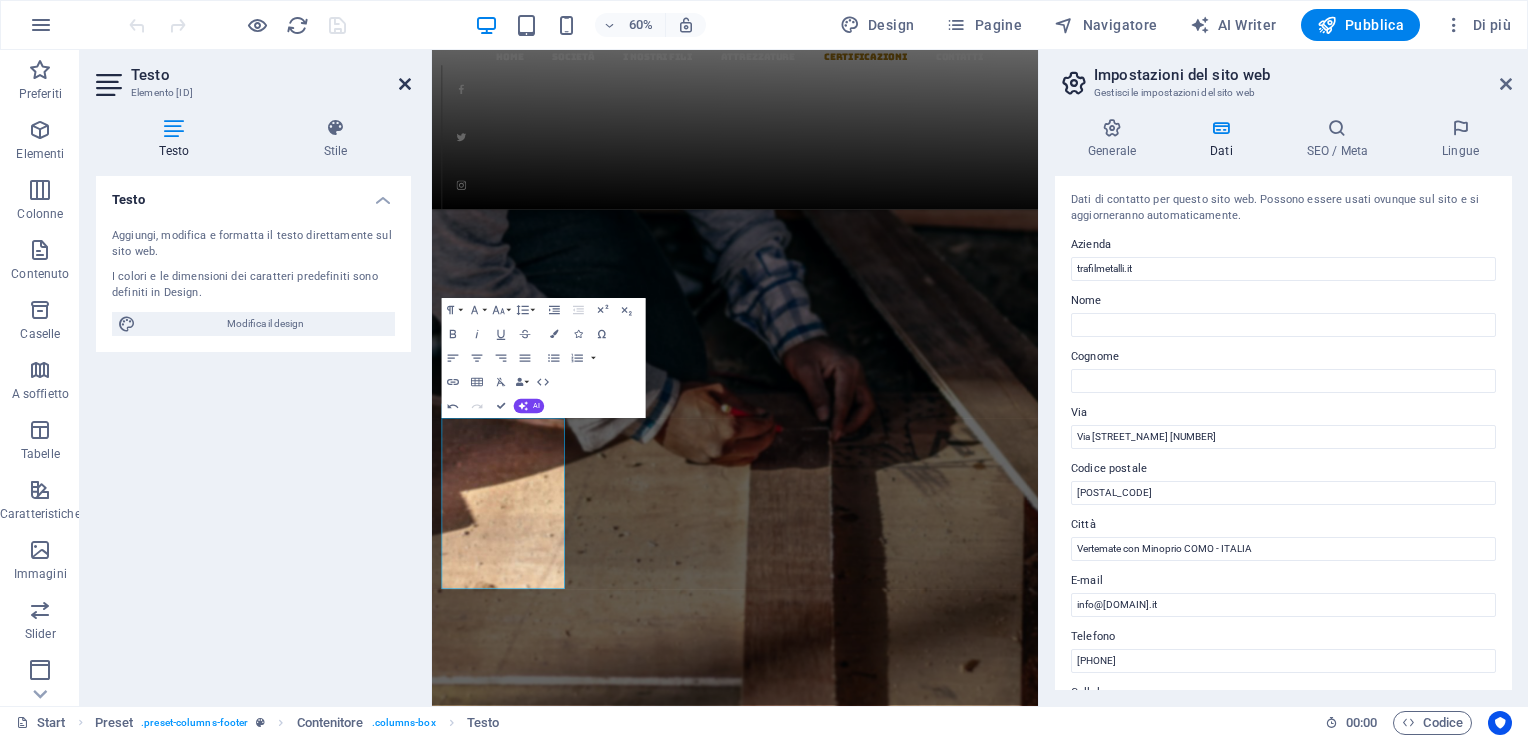 click at bounding box center [405, 84] 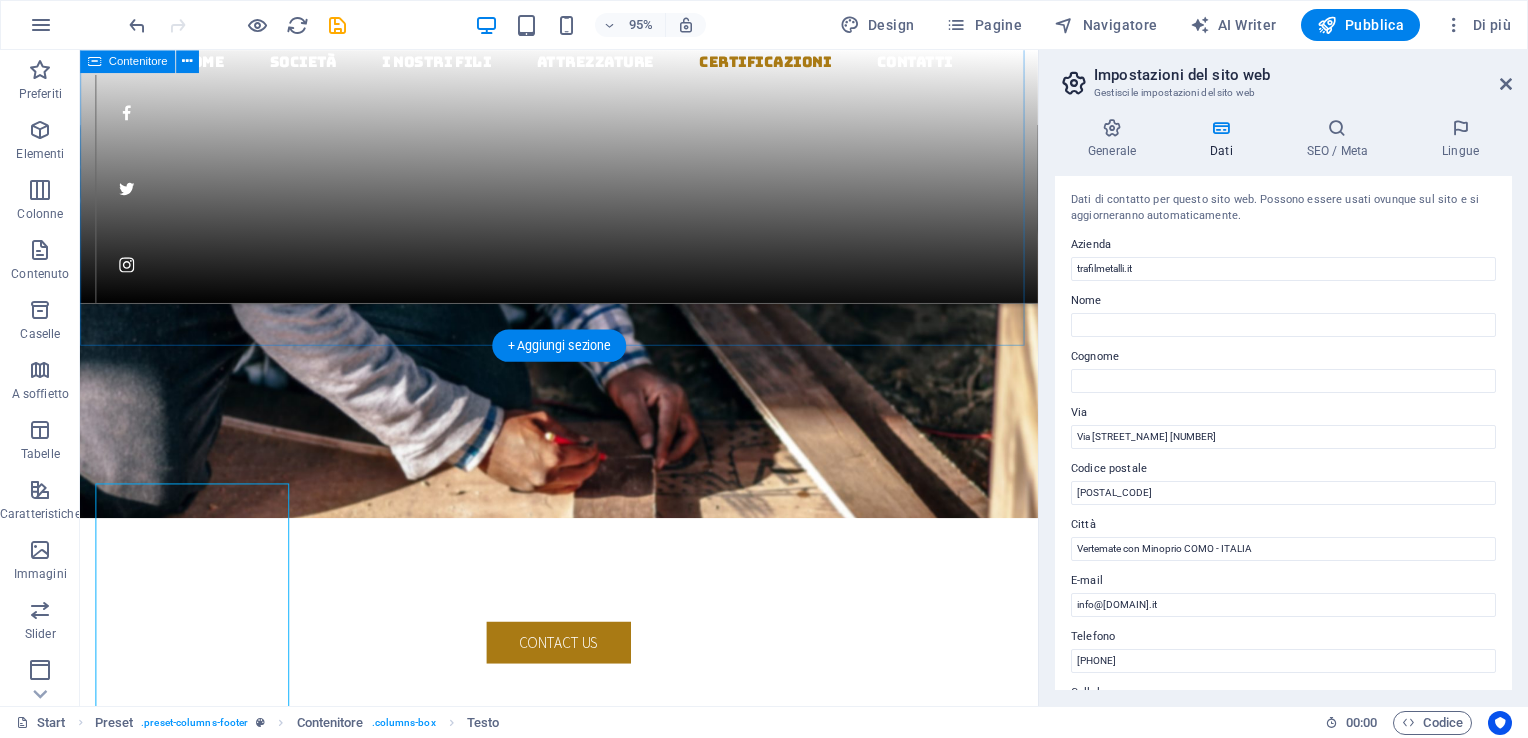 scroll, scrollTop: 2520, scrollLeft: 0, axis: vertical 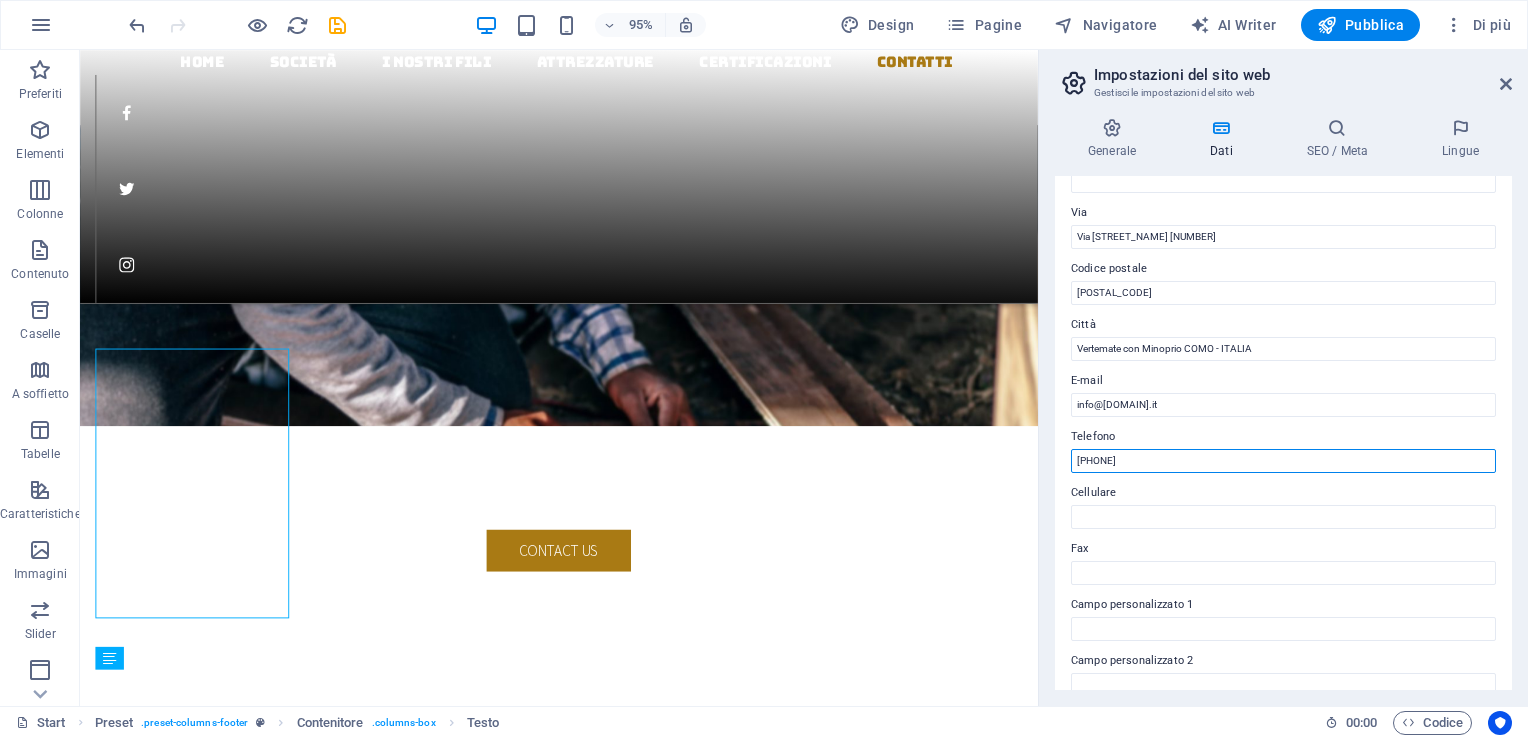 drag, startPoint x: 1075, startPoint y: 461, endPoint x: 1096, endPoint y: 456, distance: 21.587032 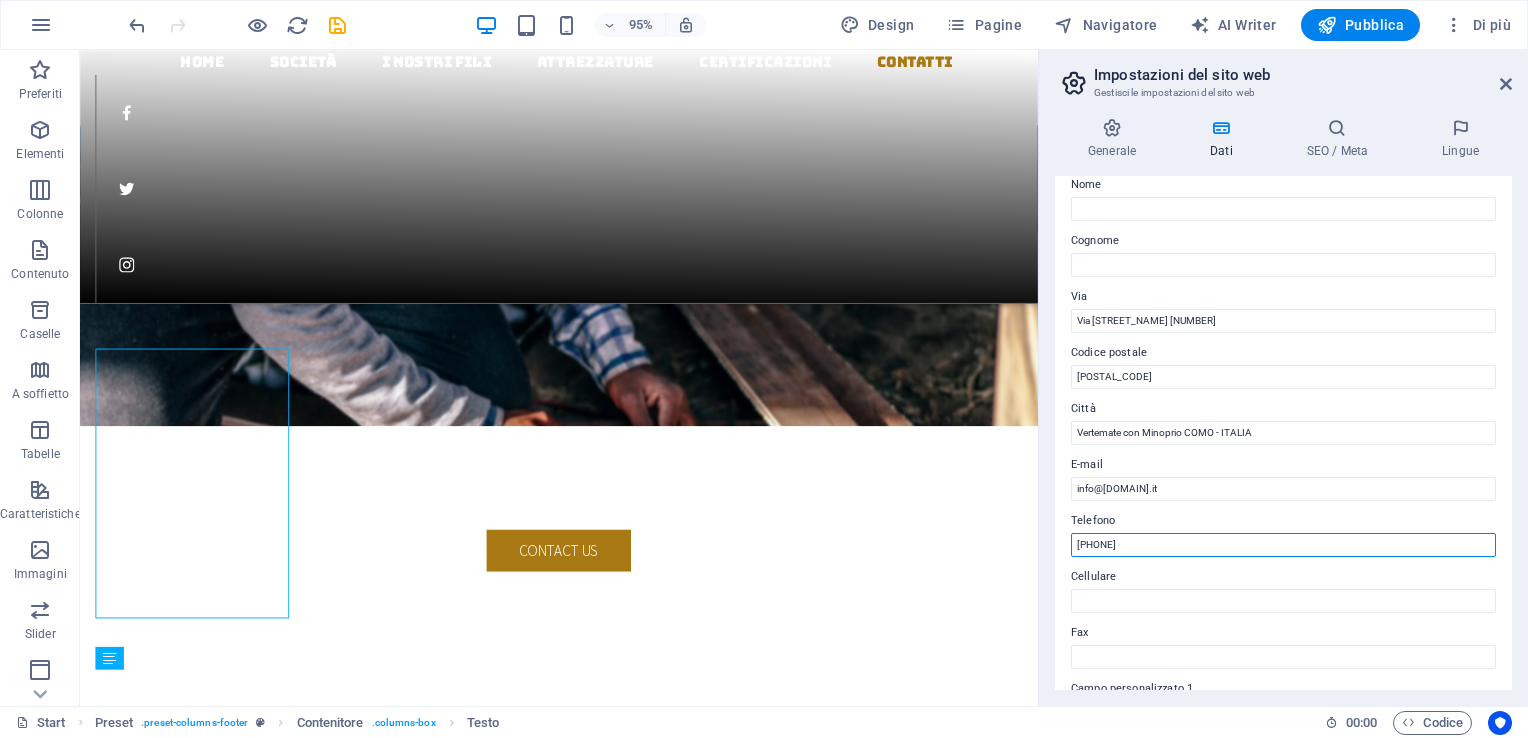 scroll, scrollTop: 0, scrollLeft: 0, axis: both 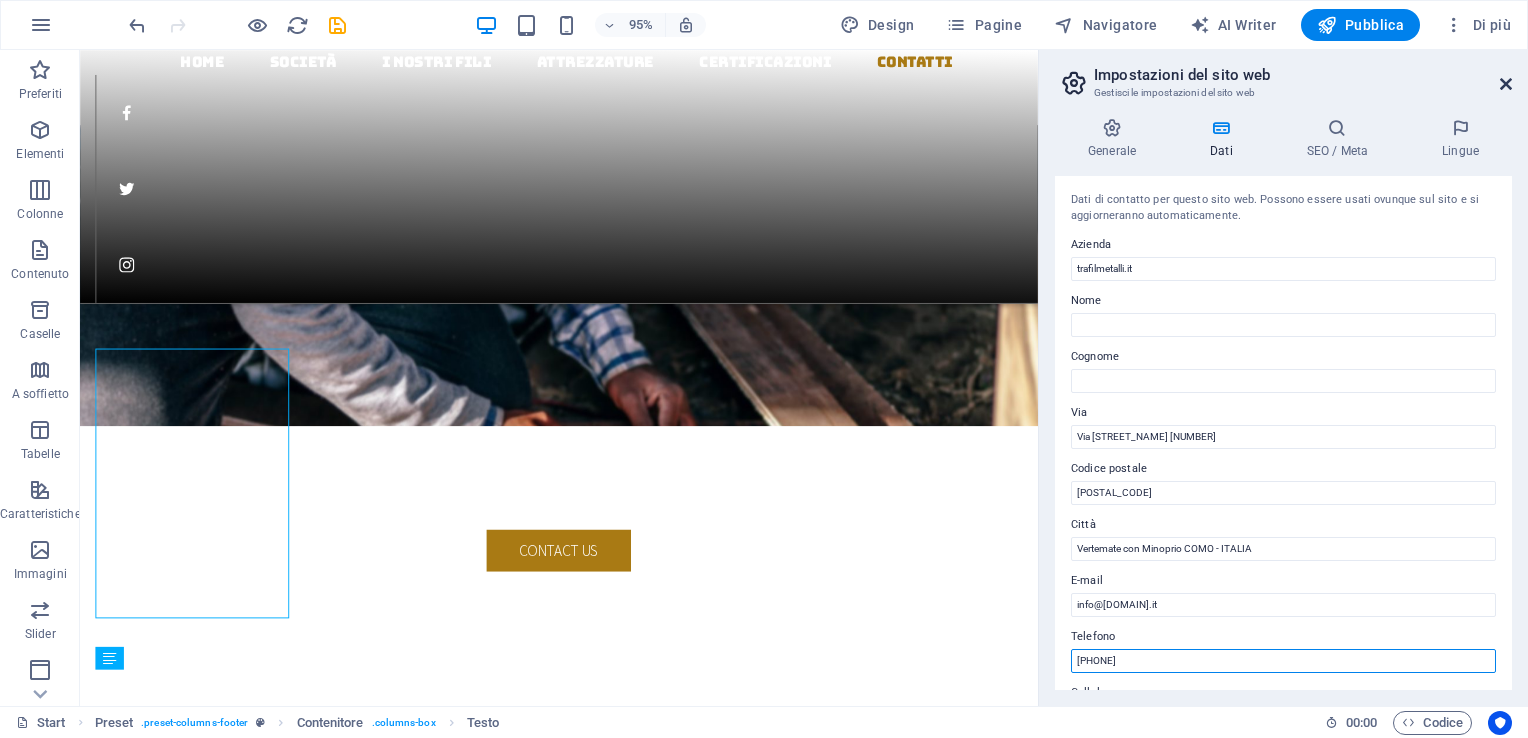 type on "031 900641" 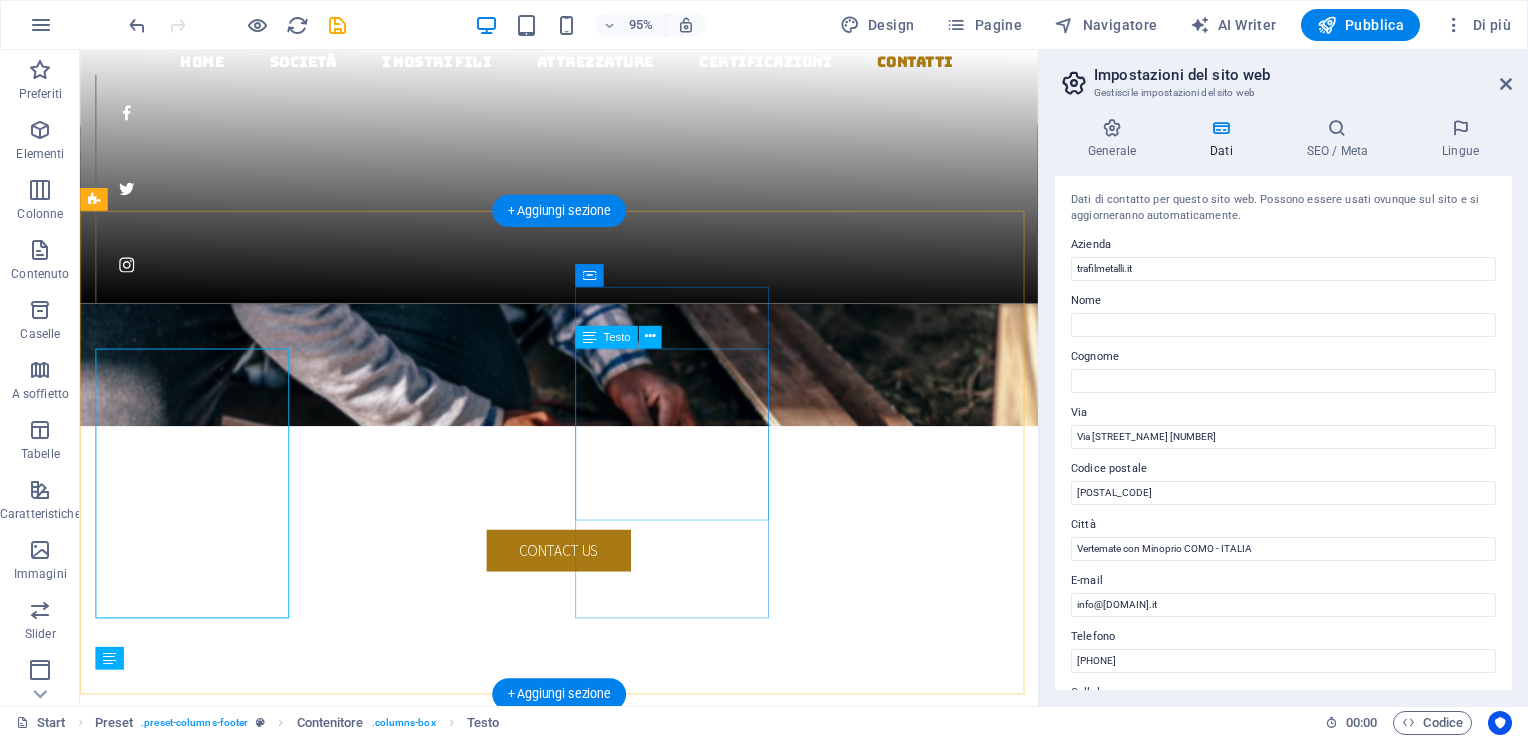 click on "Monday - Thursday 8pm - 4pm Friday 8pm - 2pm" at bounding box center [584, 5389] 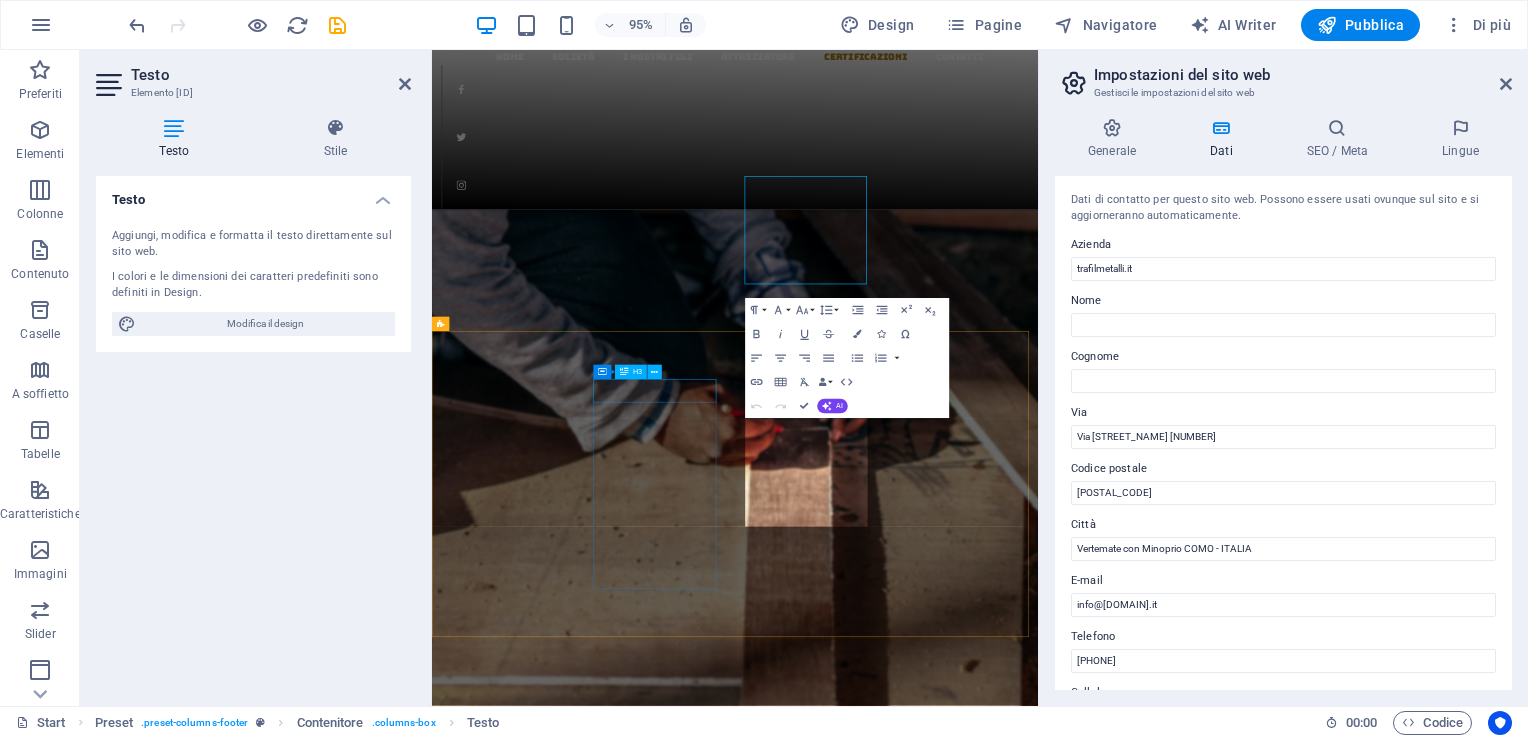 scroll, scrollTop: 2623, scrollLeft: 0, axis: vertical 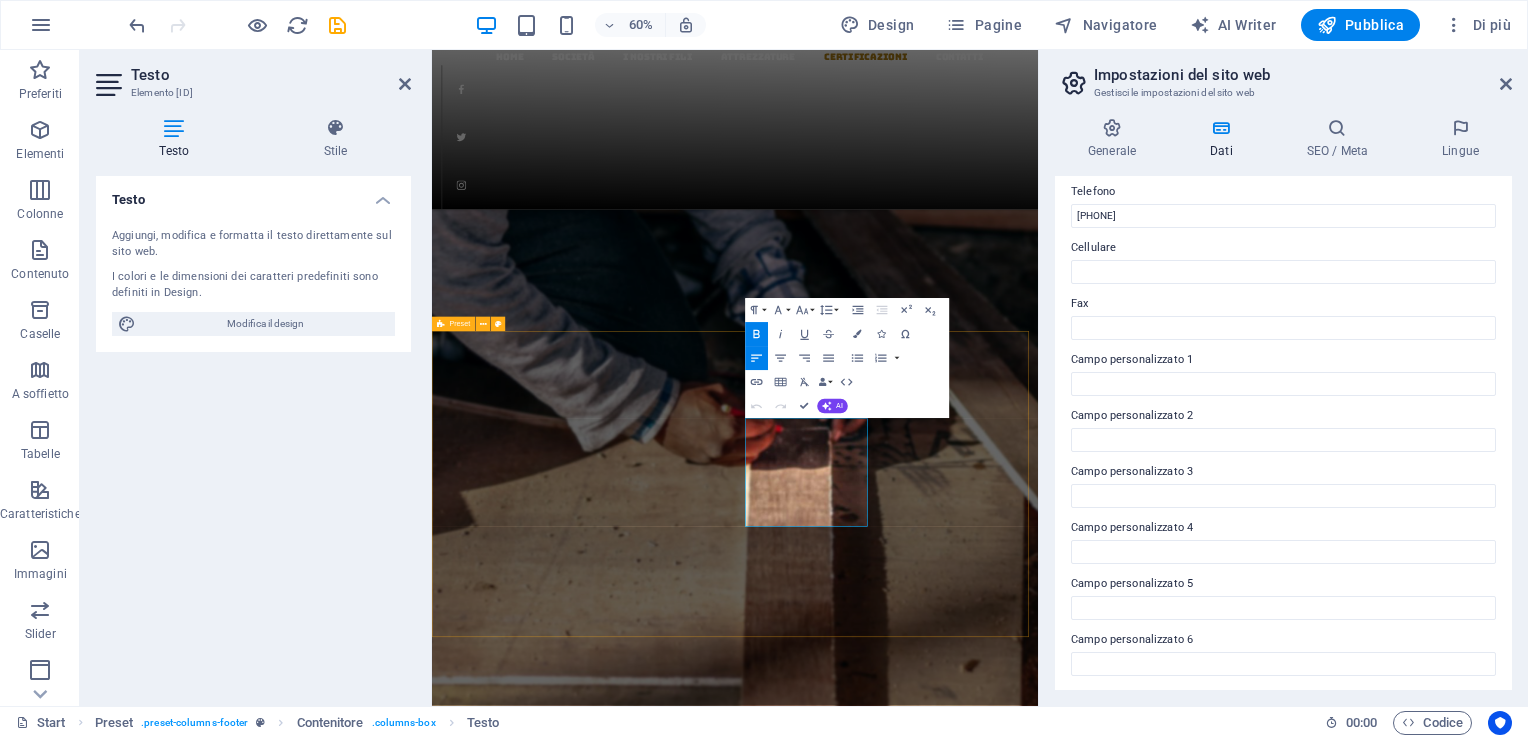 click on "Contact us Address Via Sant'Angelo 11 ,  Vertemate con Minoprio COMO - ITALIA ,  22070 Phone 031 900641 Email: info@trafilmetalli.it Services Furniture remodeling Doorstep repair General carpentry Wood installation working hours Monday - Thursday 8pm - 4pm Friday 8pm - 2pm Latest Project" at bounding box center [937, 6217] 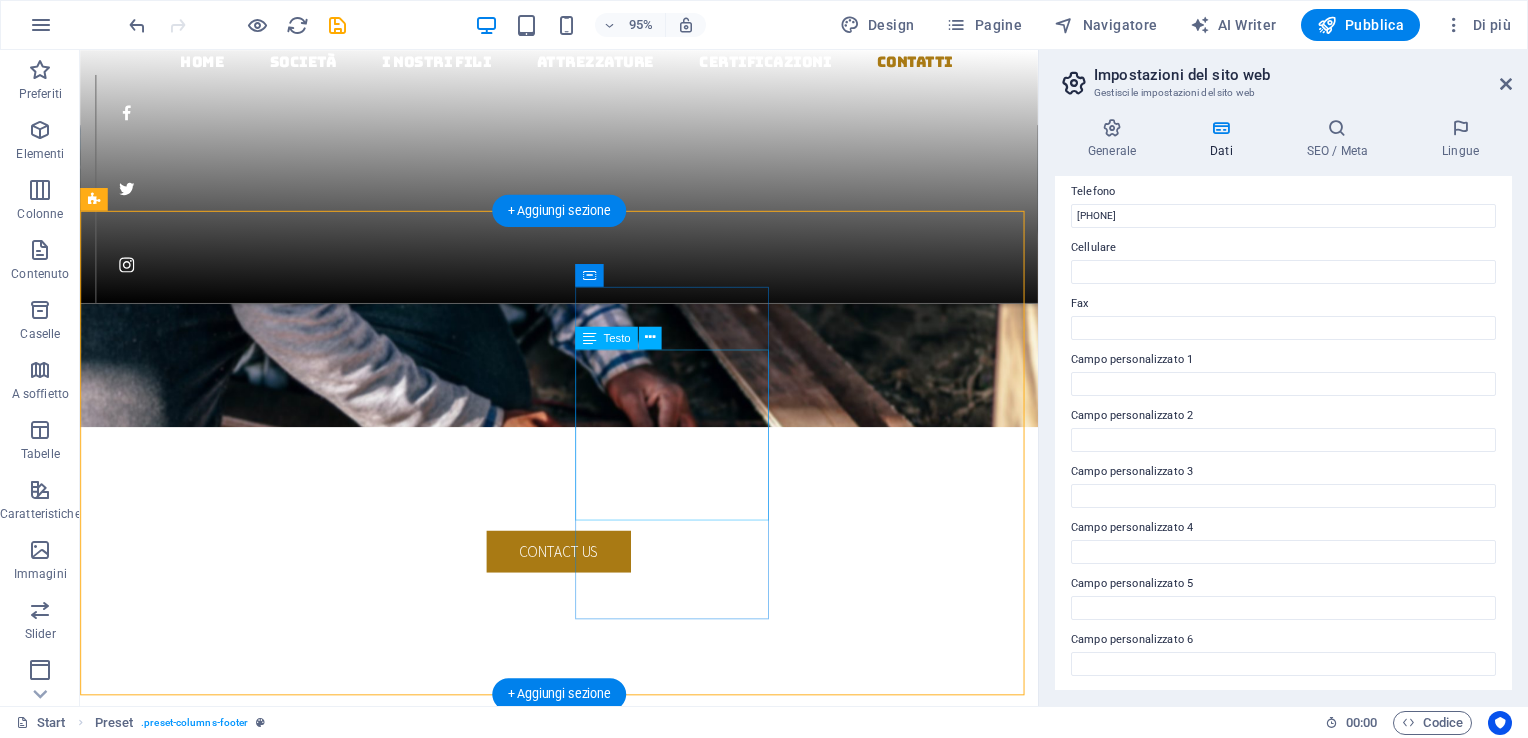 click on "Monday - Thursday 8pm - 4pm Friday 8pm - 2pm" at bounding box center (584, 5390) 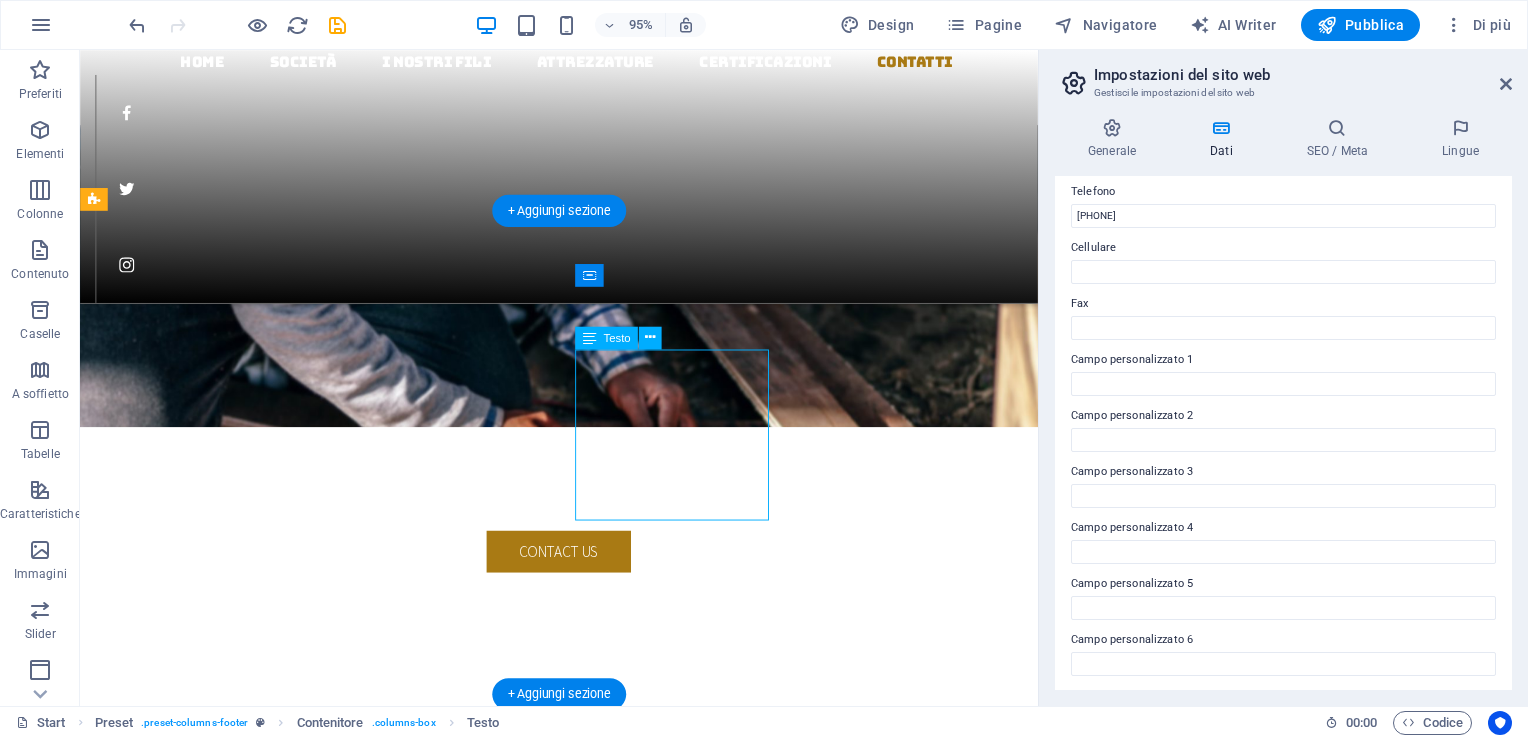 click on "Monday - Thursday 8pm - 4pm Friday 8pm - 2pm" at bounding box center (584, 5390) 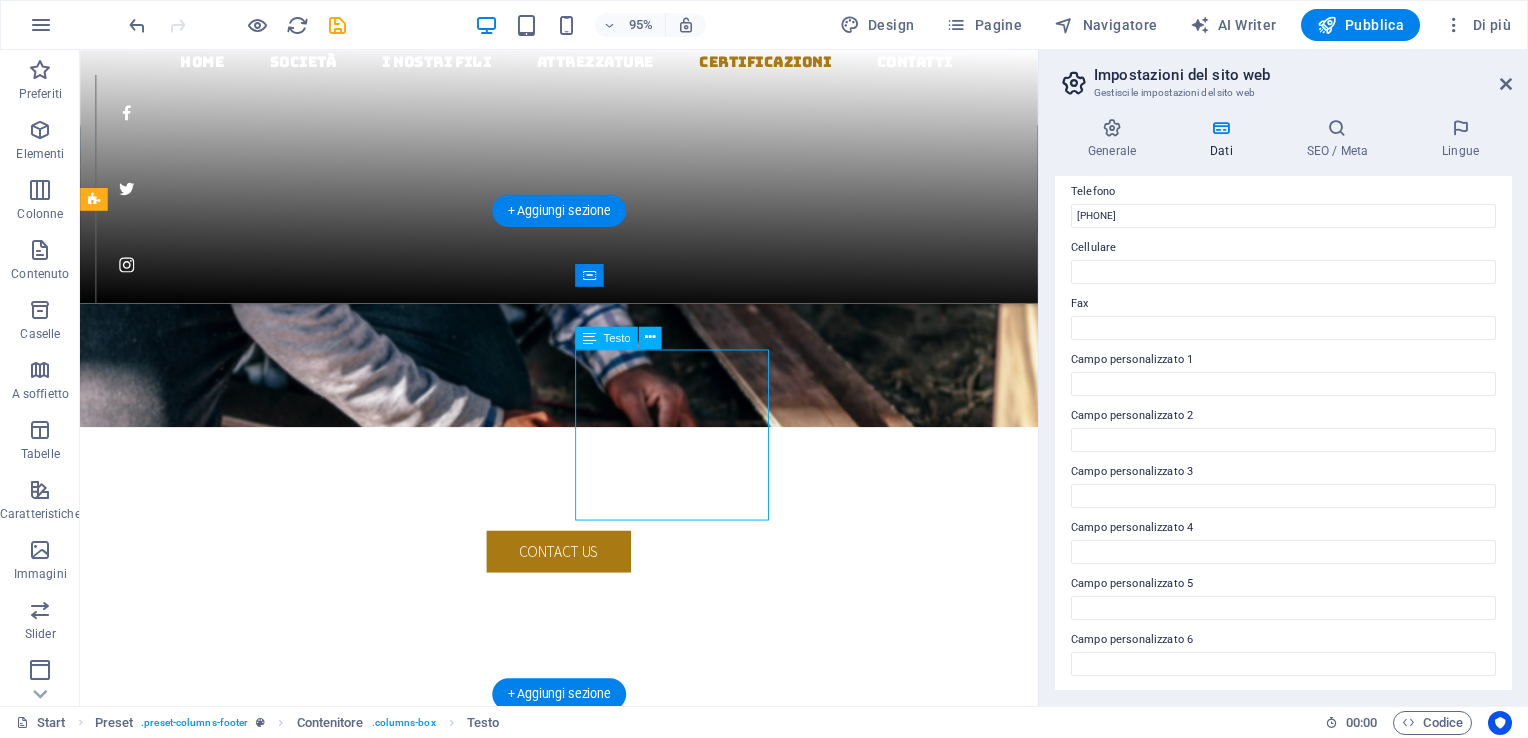 scroll, scrollTop: 2623, scrollLeft: 0, axis: vertical 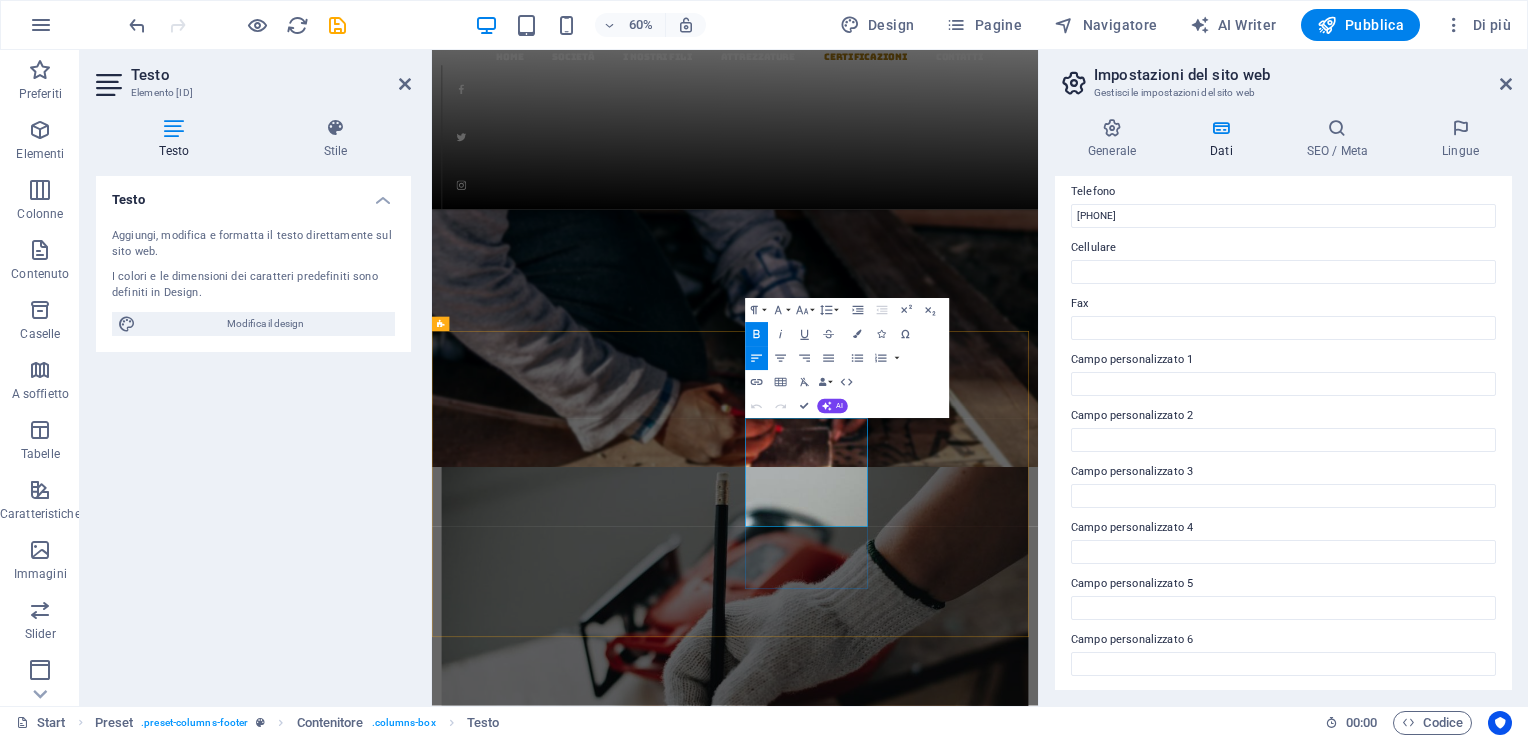 drag, startPoint x: 1017, startPoint y: 908, endPoint x: 1167, endPoint y: 592, distance: 349.79422 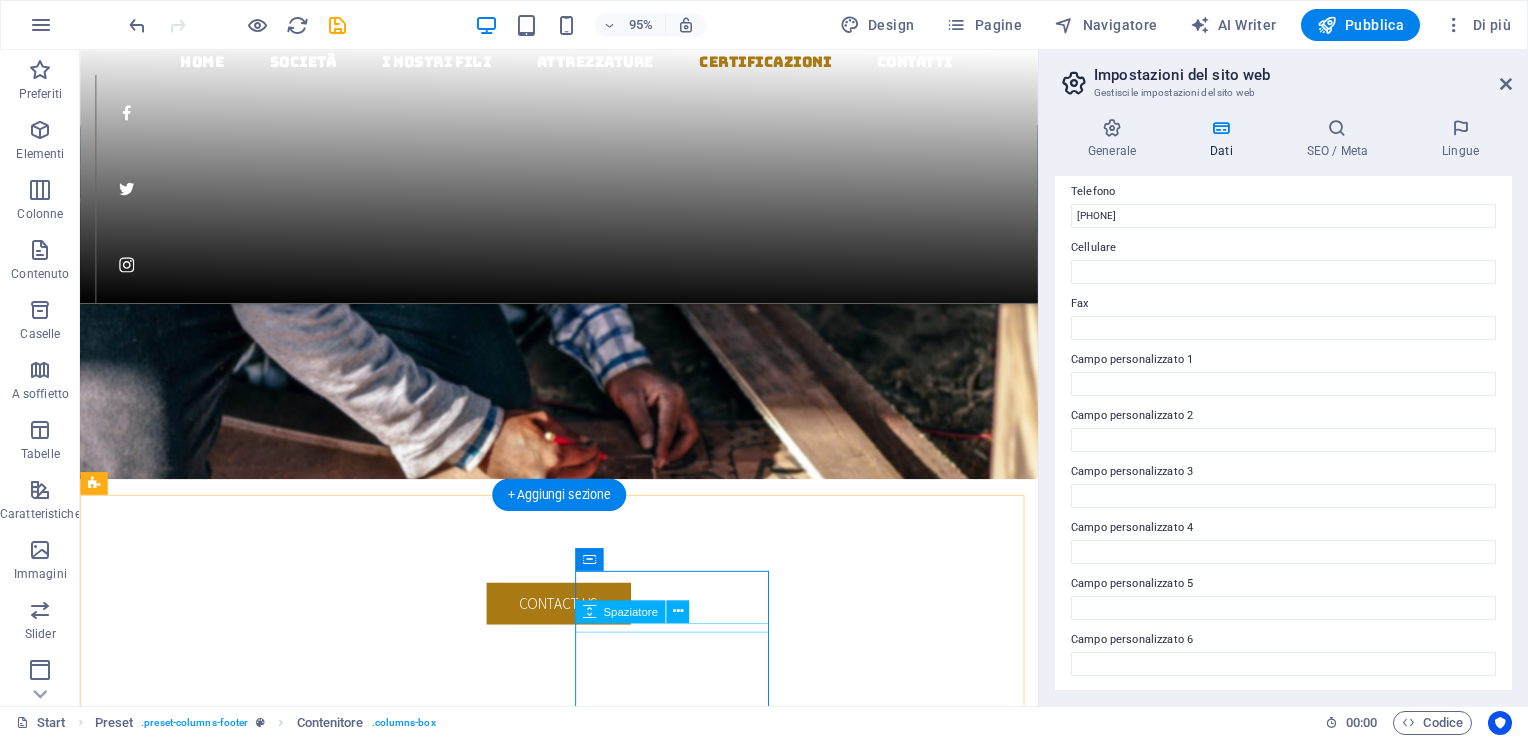 scroll, scrollTop: 2622, scrollLeft: 0, axis: vertical 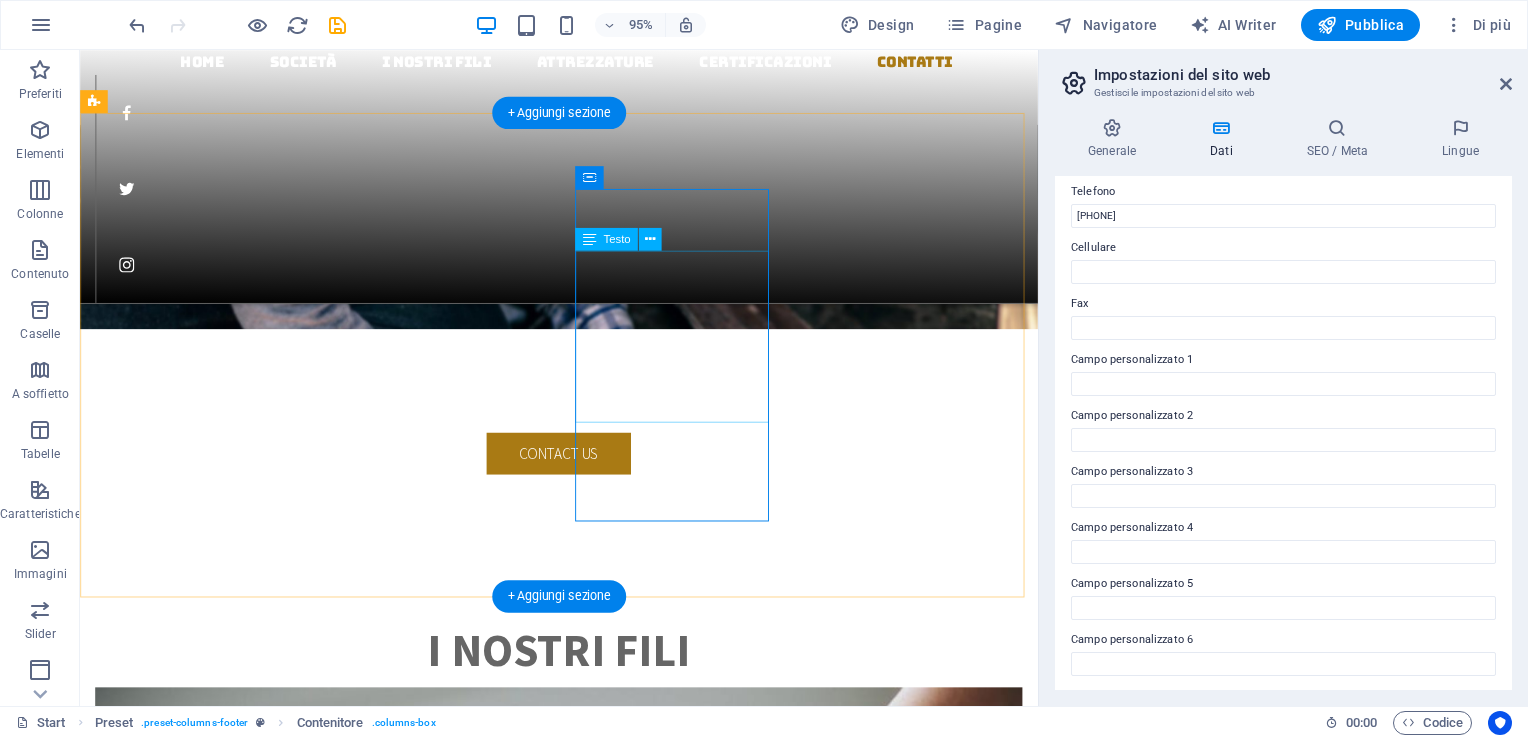 click on "Monday - Thursday 8pm - 4pm Friday 8pm - 2pm" at bounding box center (584, 5287) 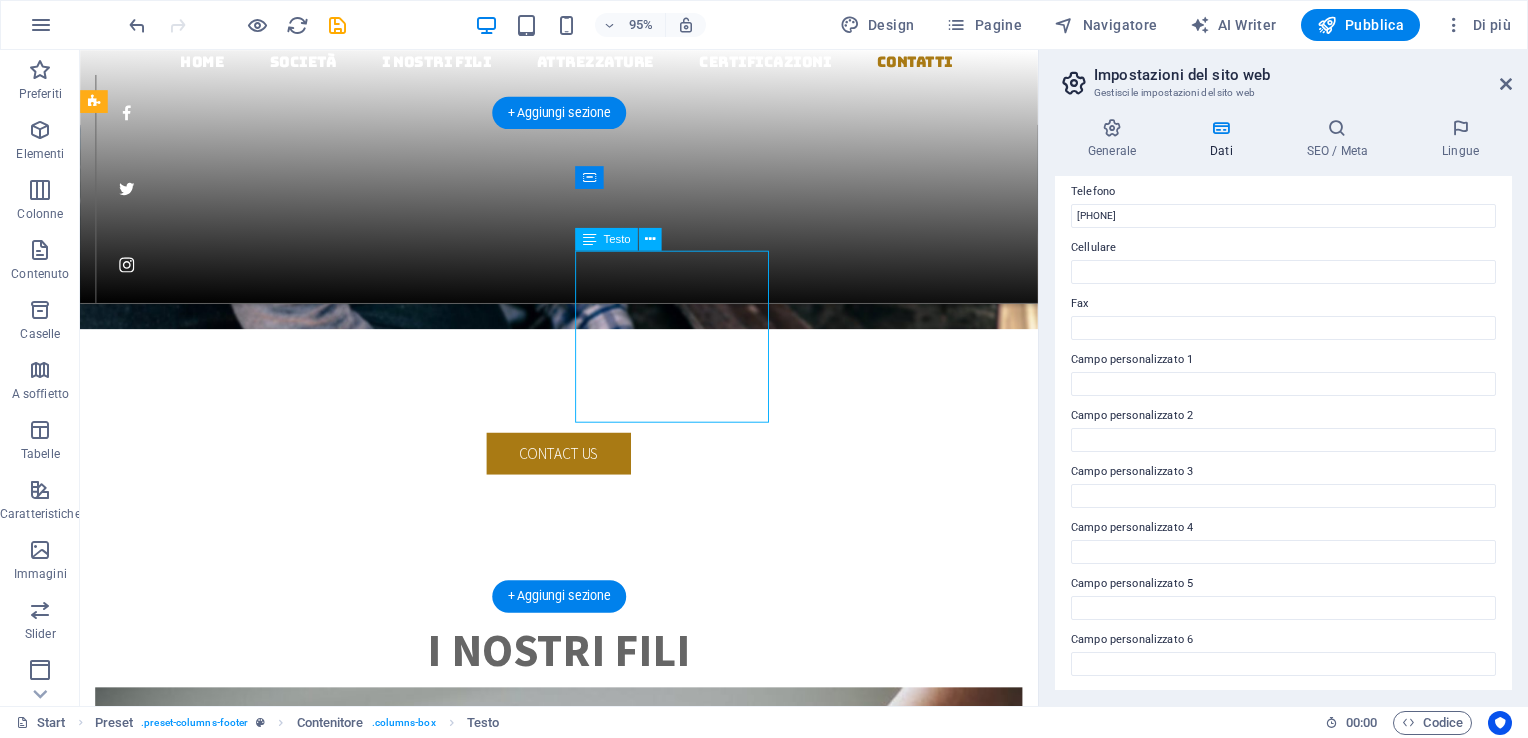 click on "Monday - Thursday 8pm - 4pm Friday 8pm - 2pm" at bounding box center (584, 5287) 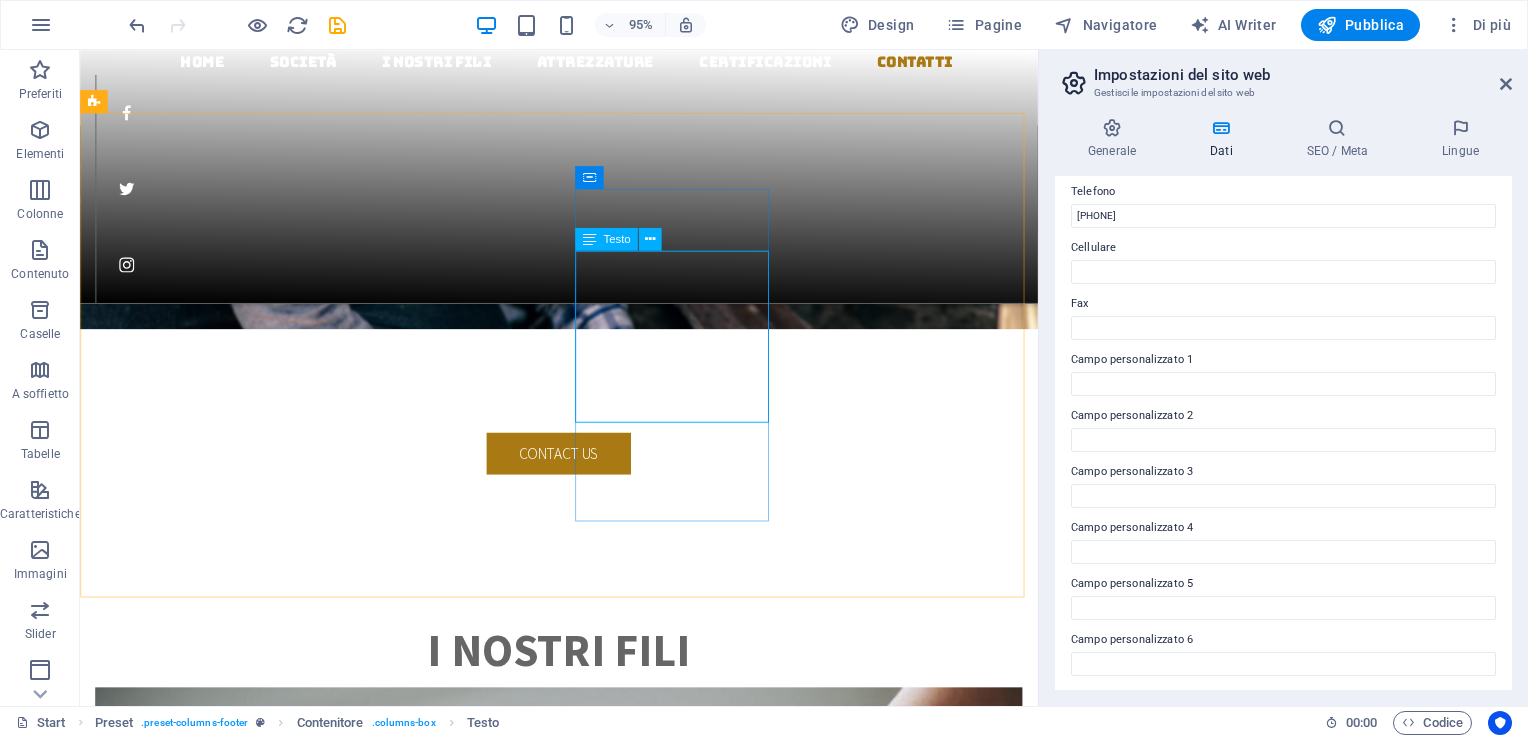 click on "Testo" at bounding box center [606, 239] 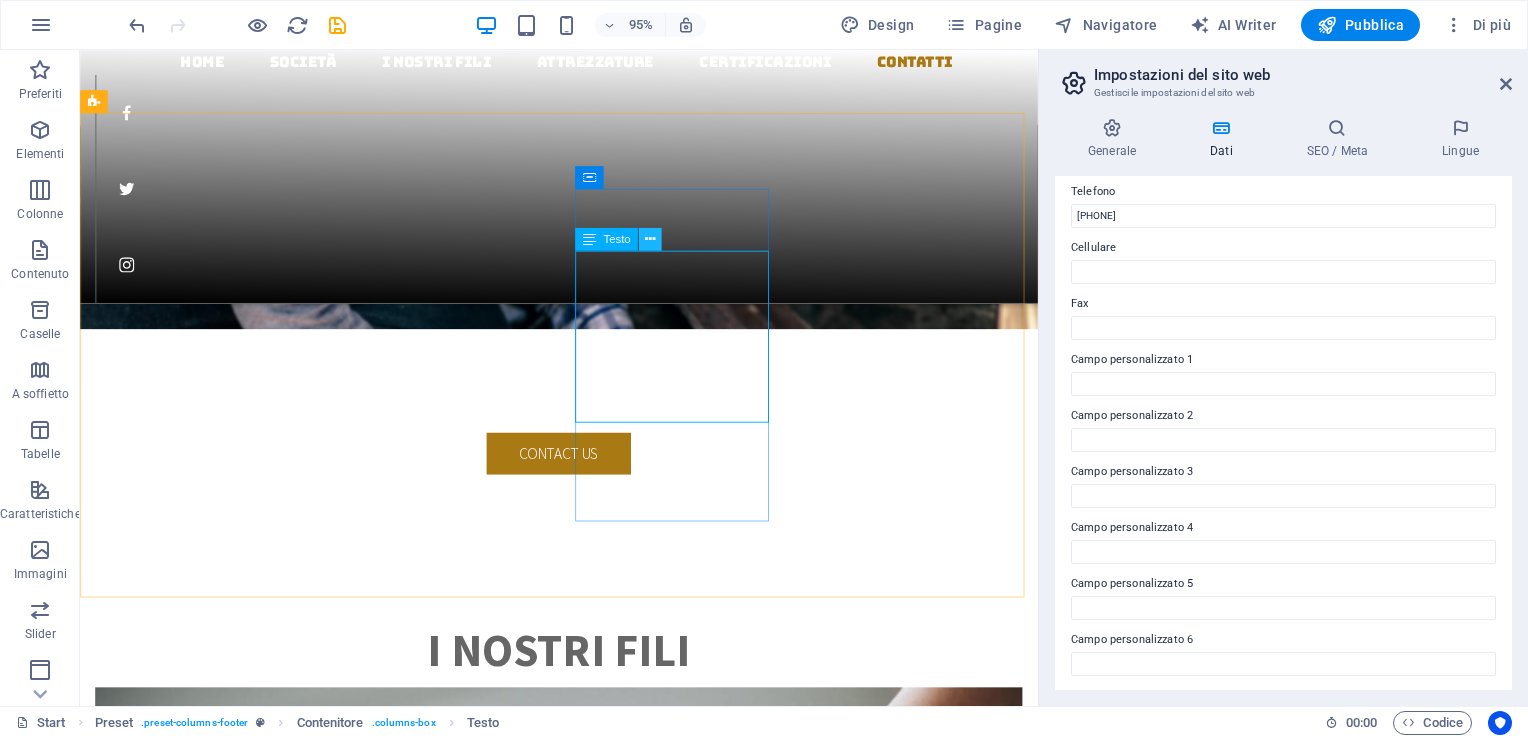 click at bounding box center [650, 239] 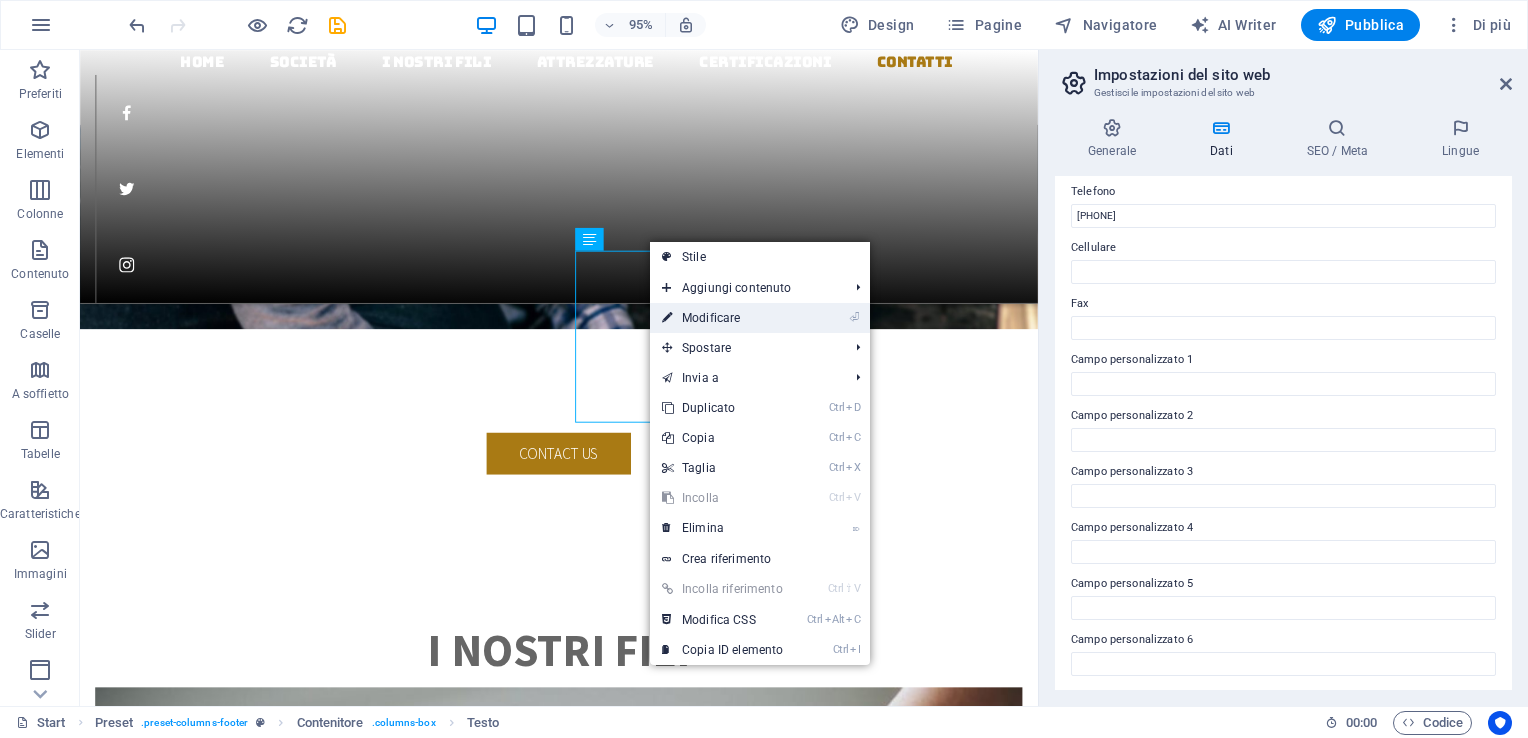 click on "⏎  Modificare" at bounding box center (722, 318) 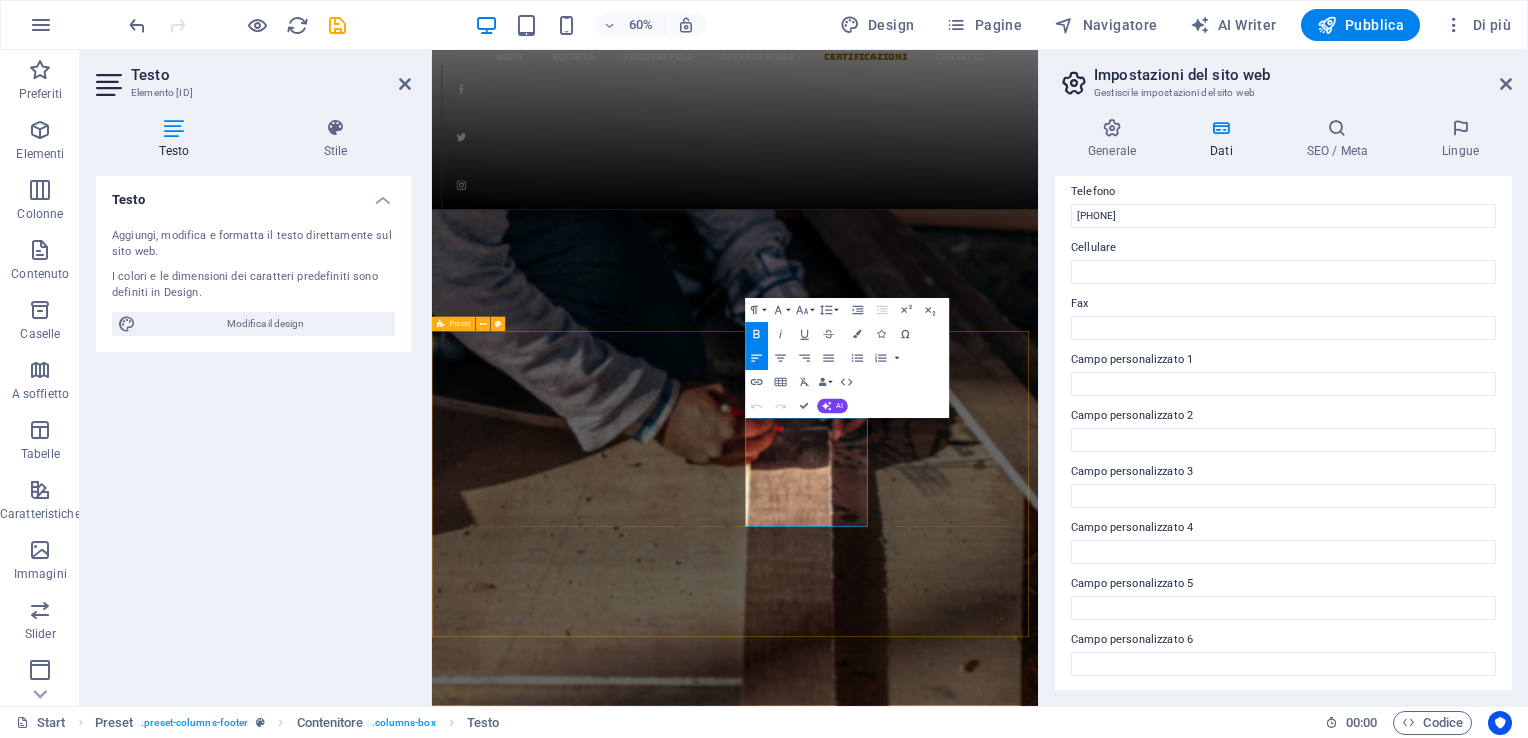 drag, startPoint x: 1041, startPoint y: 791, endPoint x: 941, endPoint y: 748, distance: 108.85311 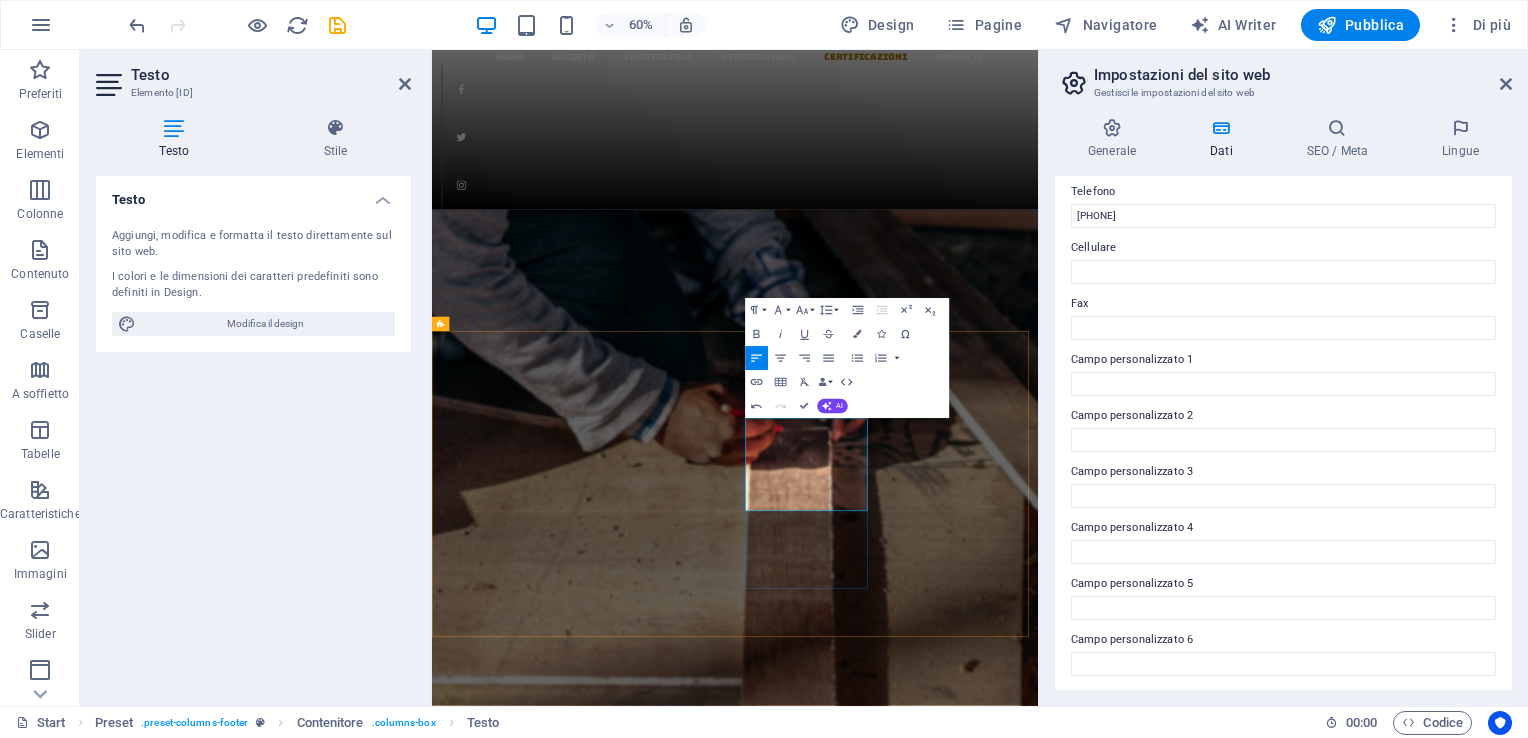 click on "Monday - Thursday 8pm - 4pm" at bounding box center (937, 5913) 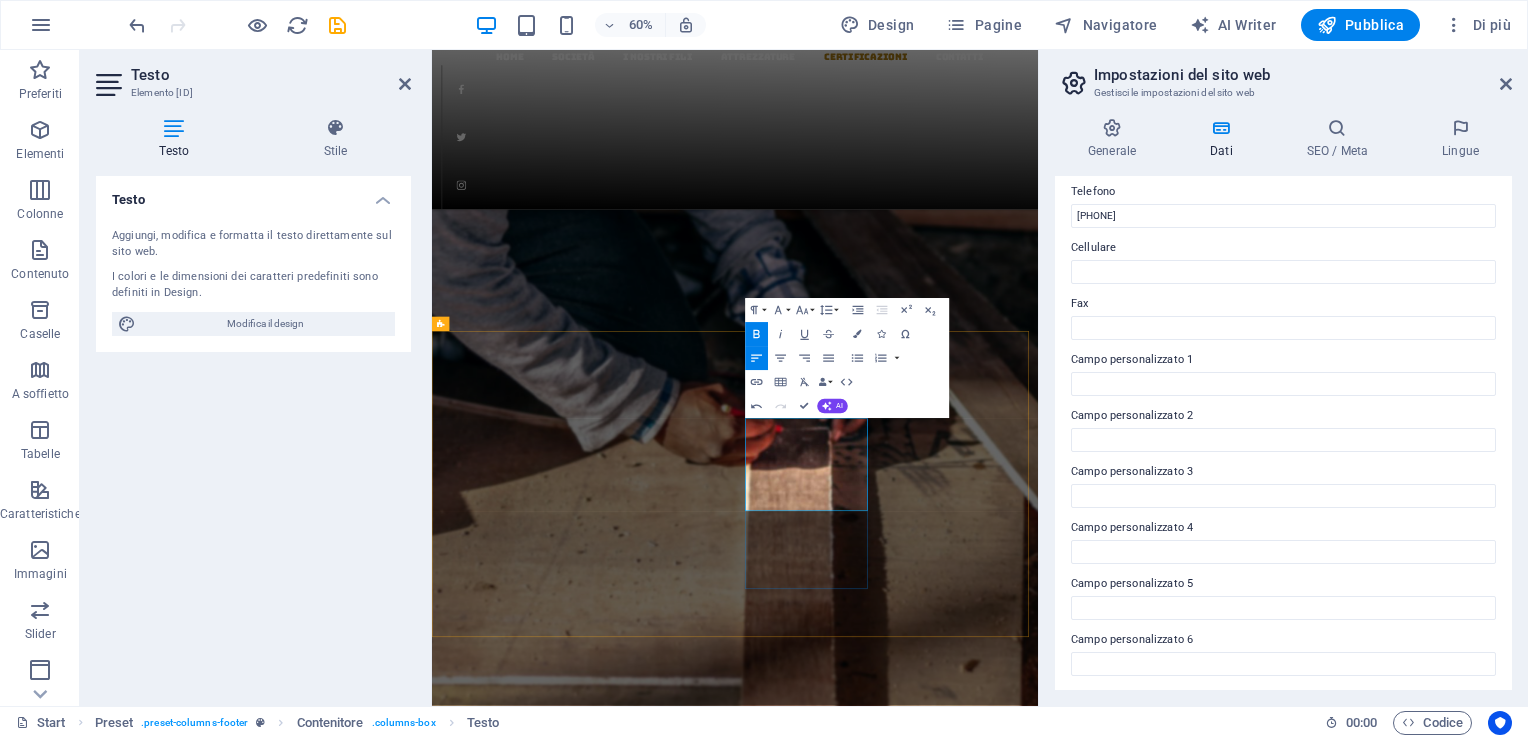 type 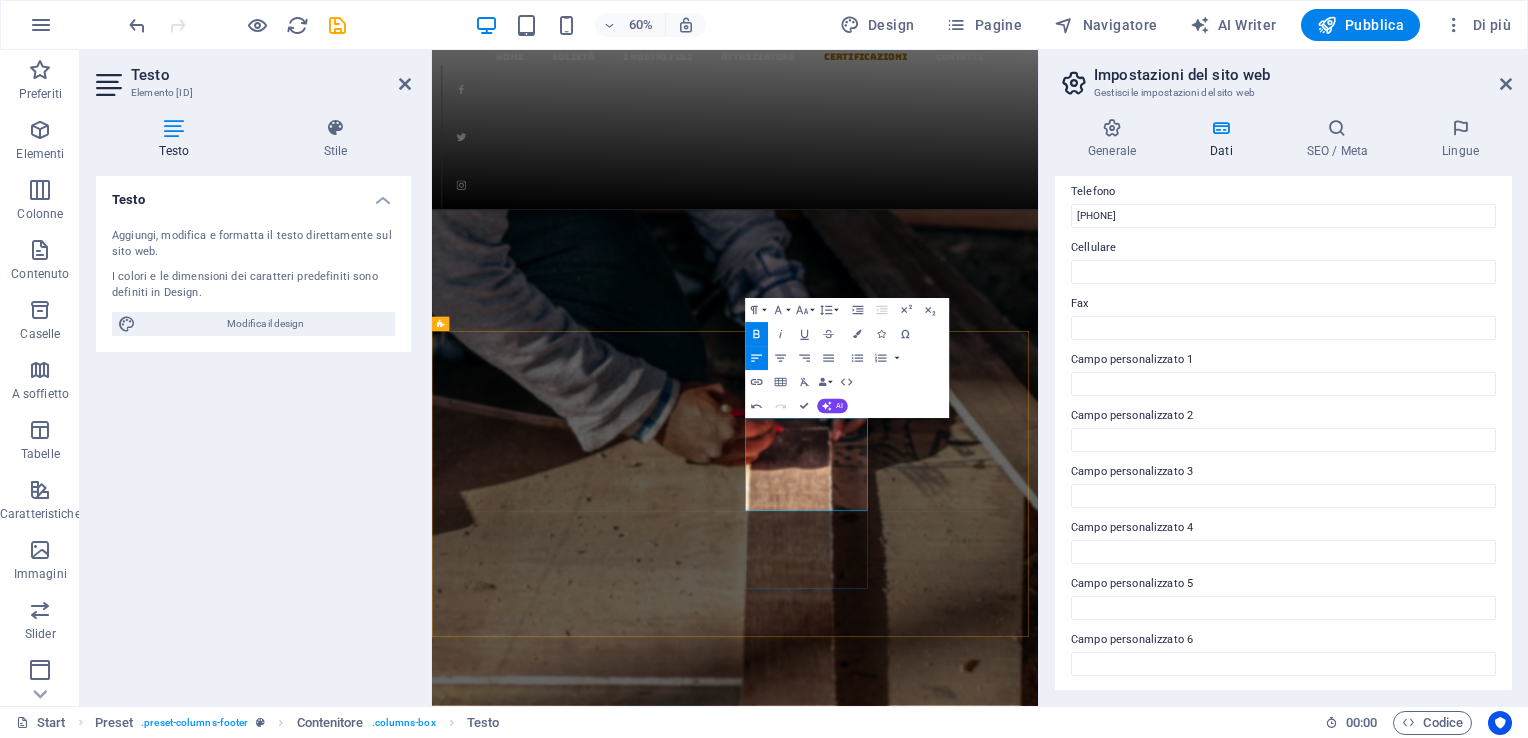 click on "Da lunedì a venerdì 8pm - 4pm" at bounding box center [937, 5913] 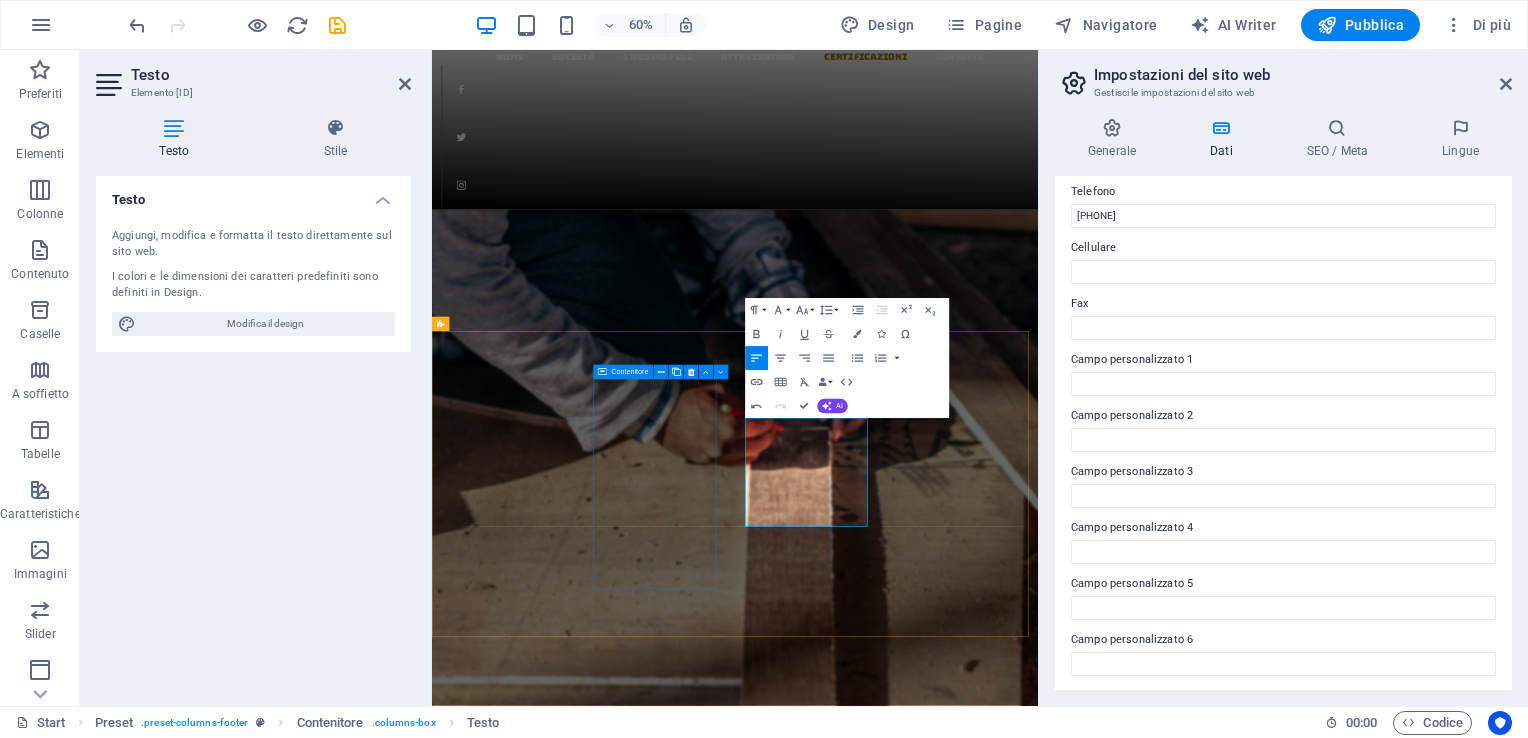 click on "Services Furniture remodeling Doorstep repair General carpentry Wood installation" at bounding box center (937, 5714) 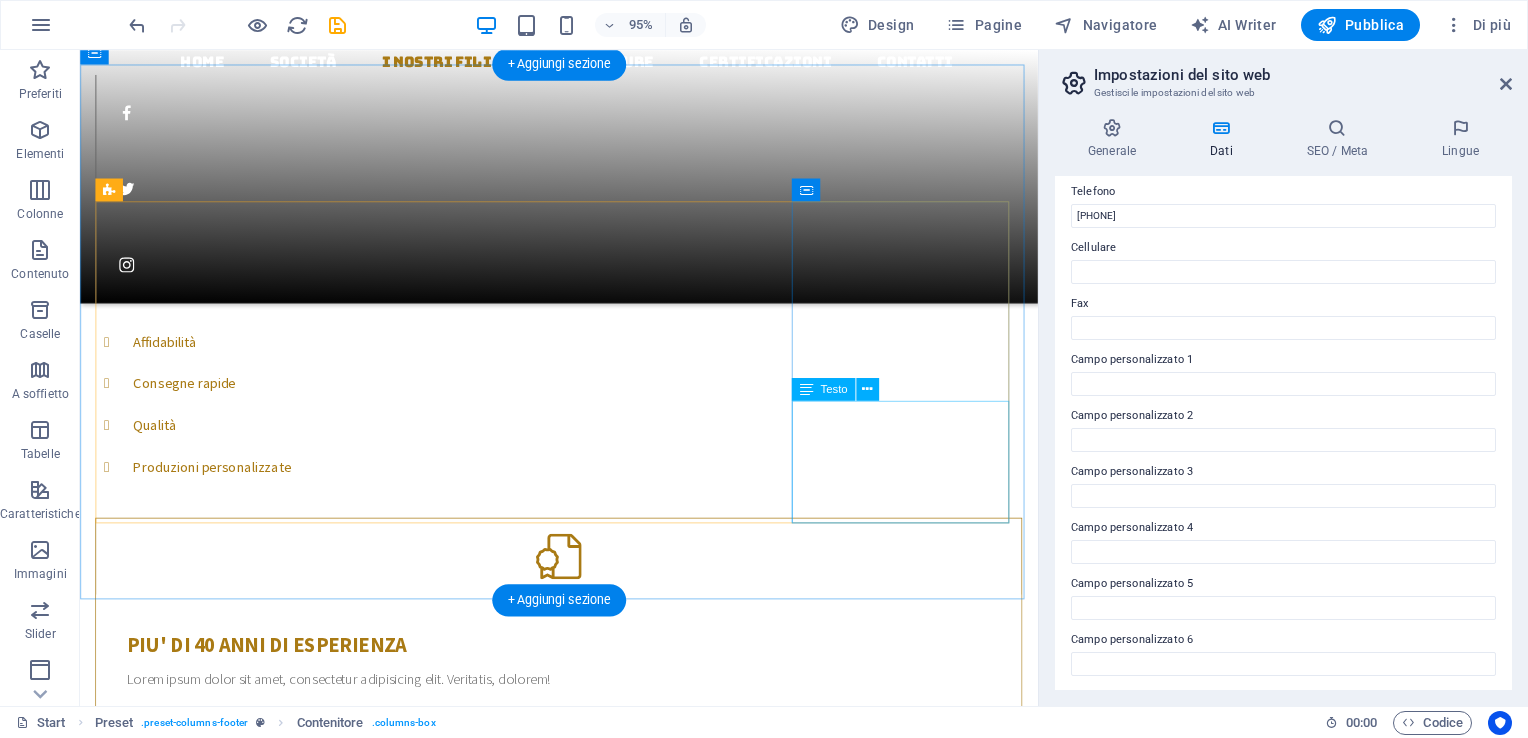 scroll, scrollTop: 1122, scrollLeft: 0, axis: vertical 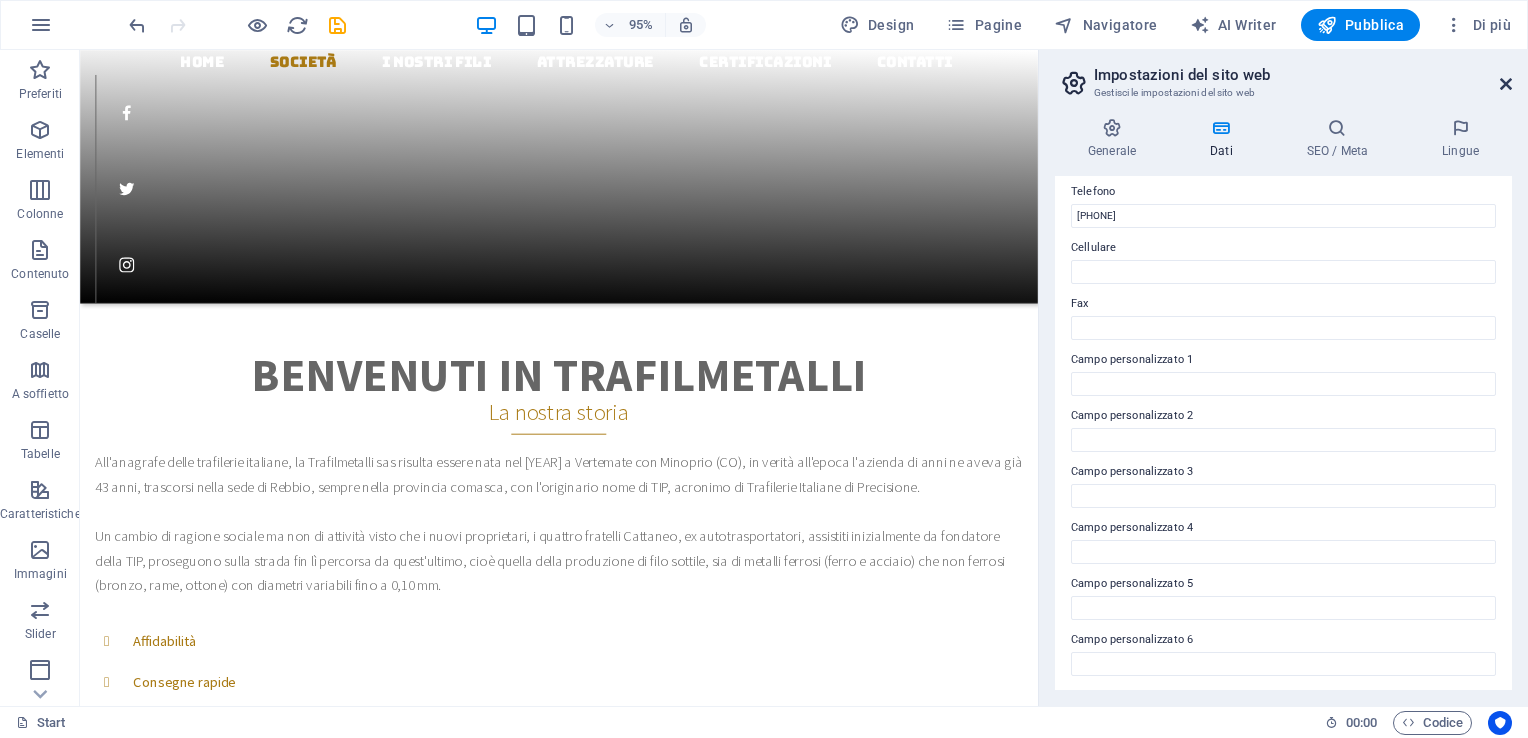 click at bounding box center (1506, 84) 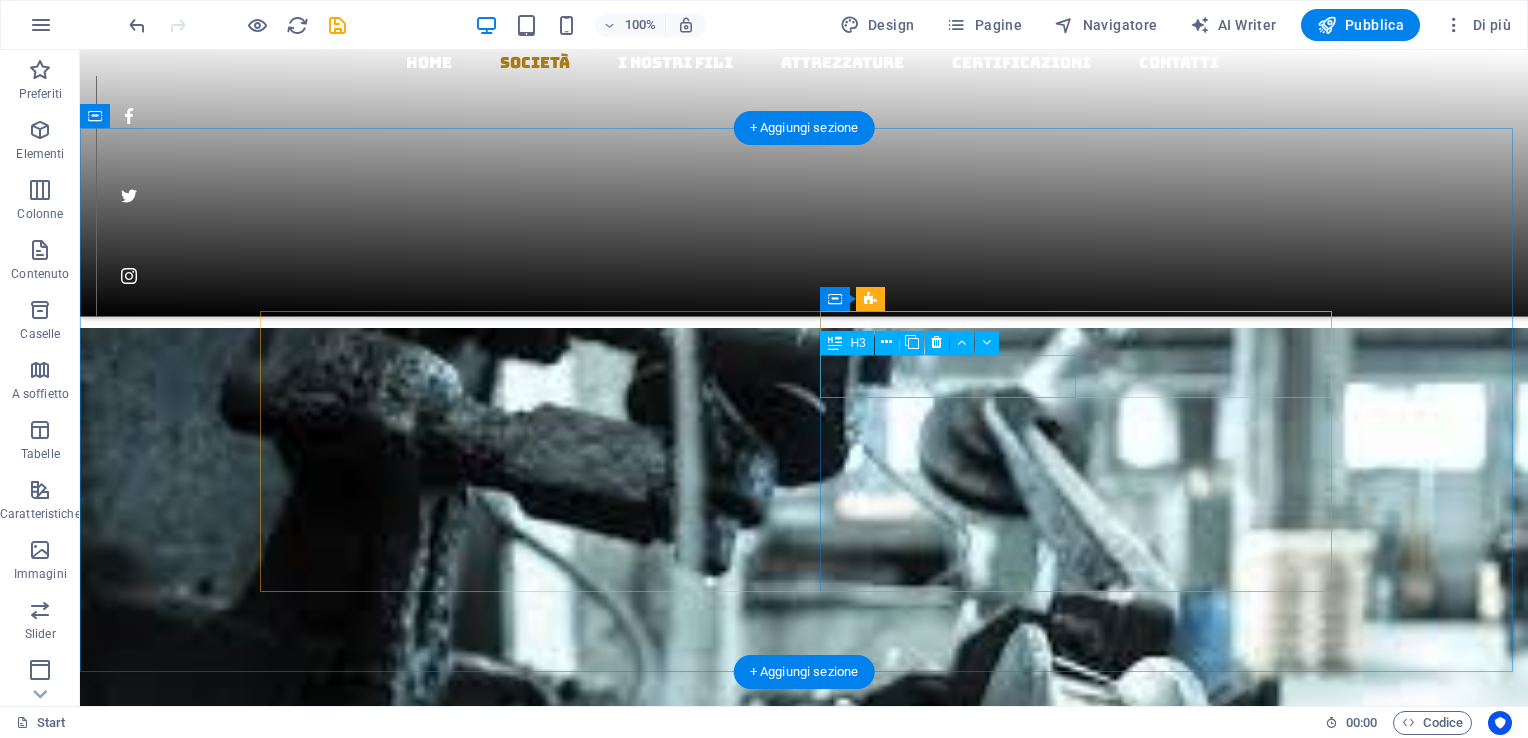 scroll, scrollTop: 0, scrollLeft: 0, axis: both 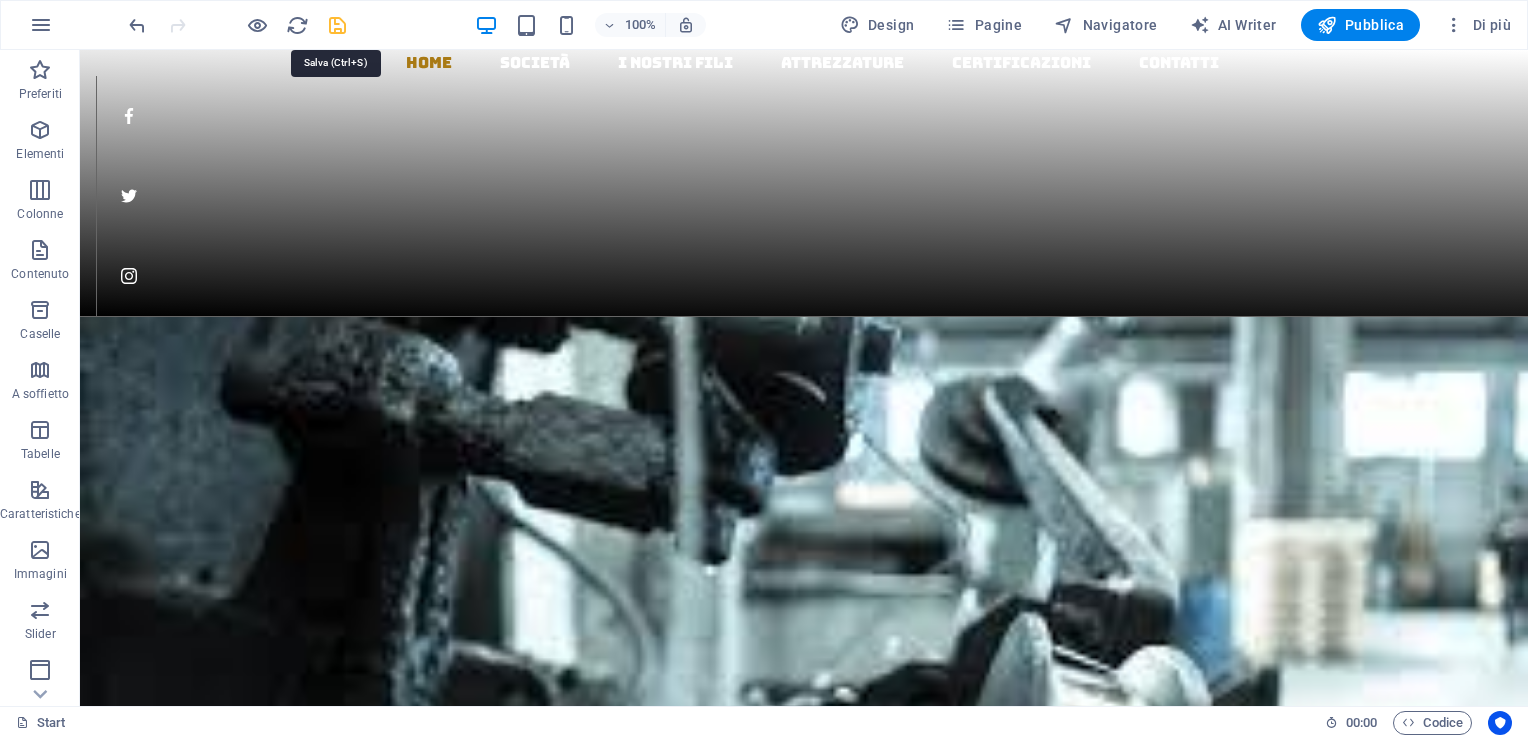 click at bounding box center (337, 25) 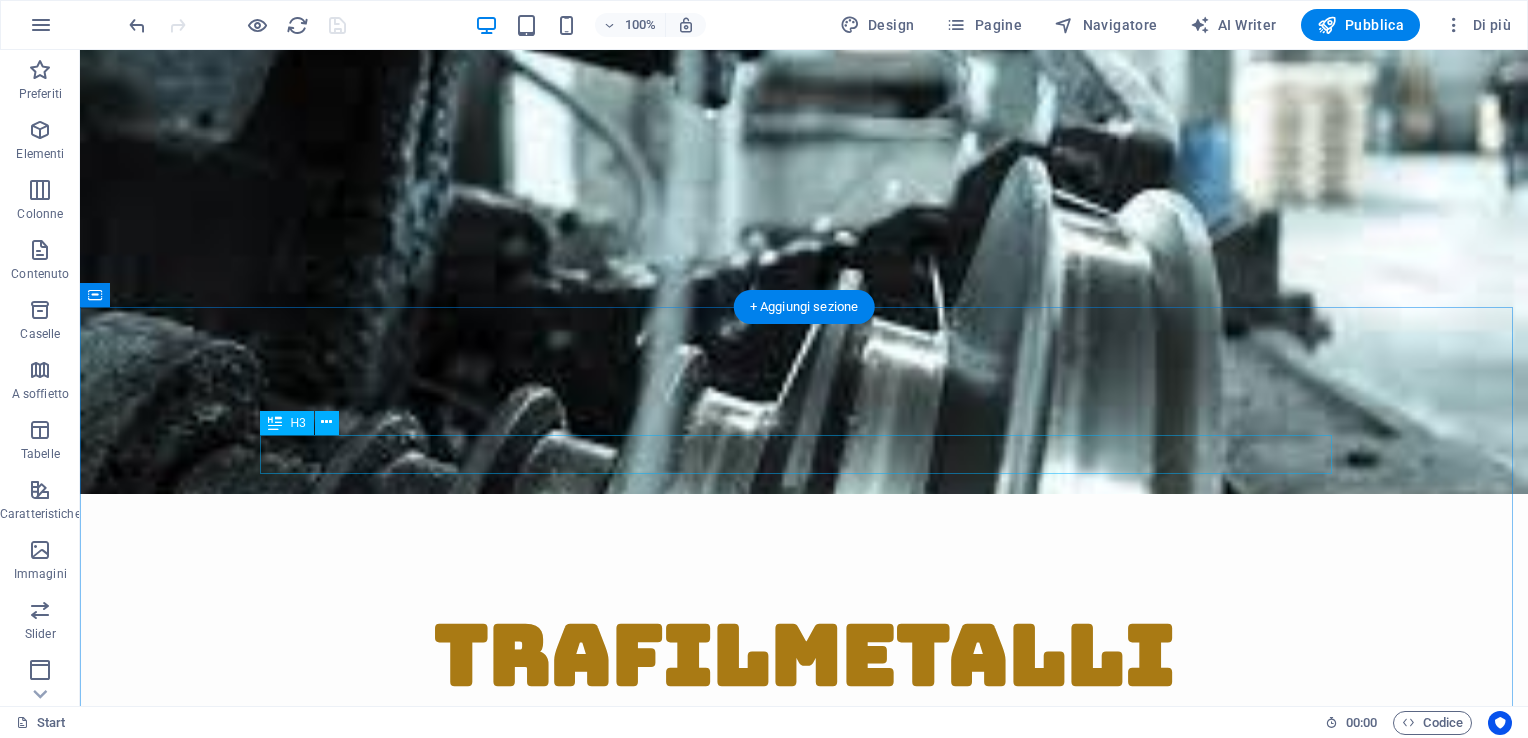 scroll, scrollTop: 0, scrollLeft: 0, axis: both 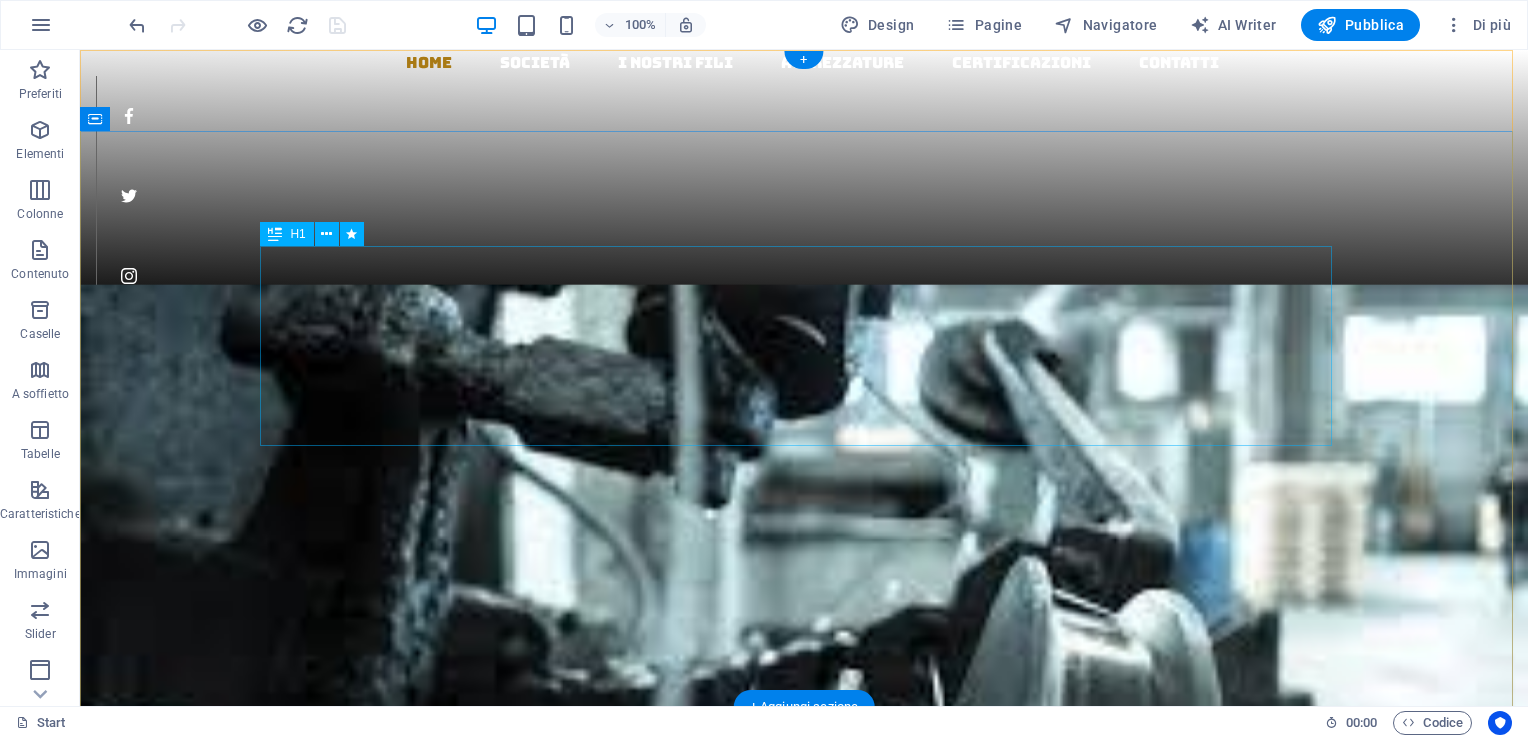click on "trafilmetalli  dal 1981" at bounding box center [804, 1106] 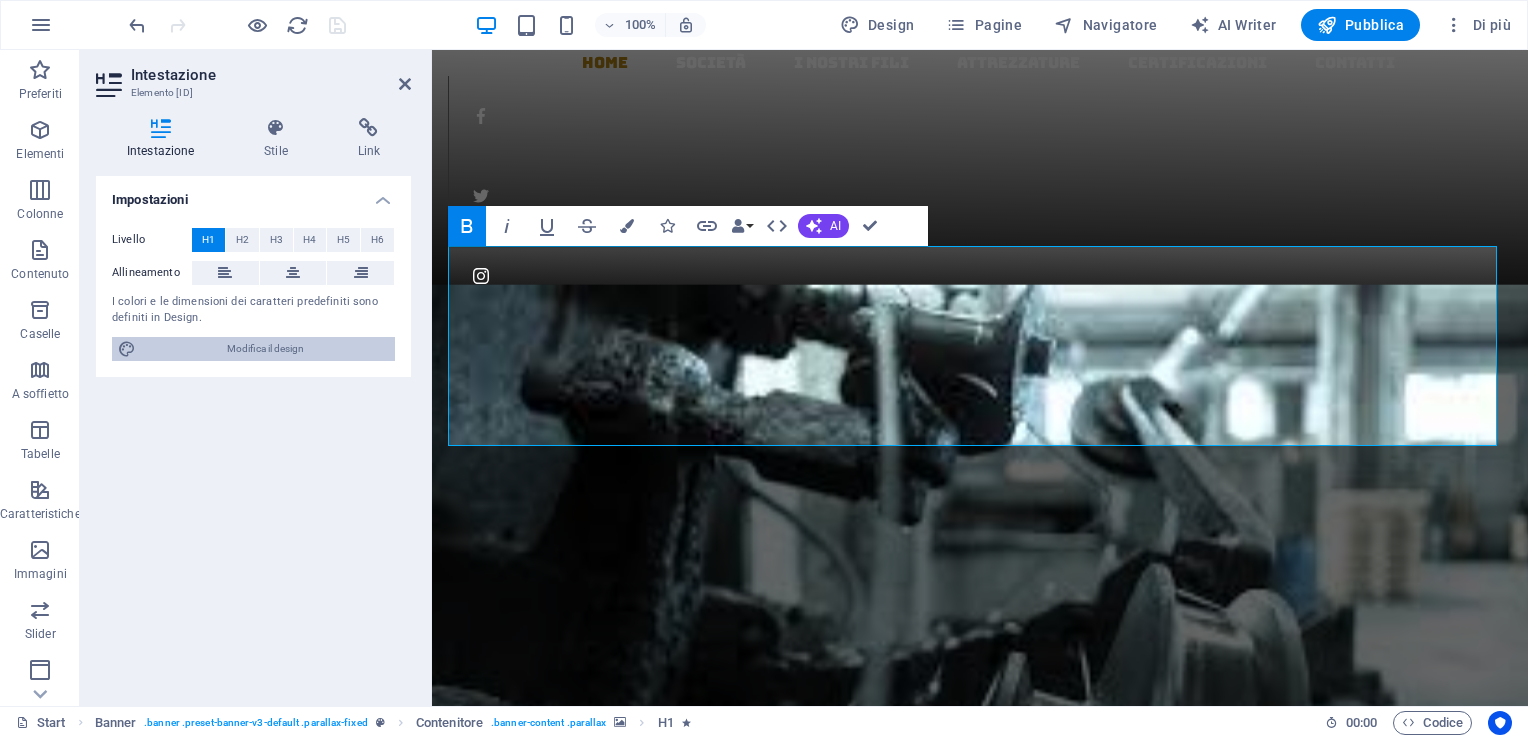 click on "Modifica il design" at bounding box center (265, 349) 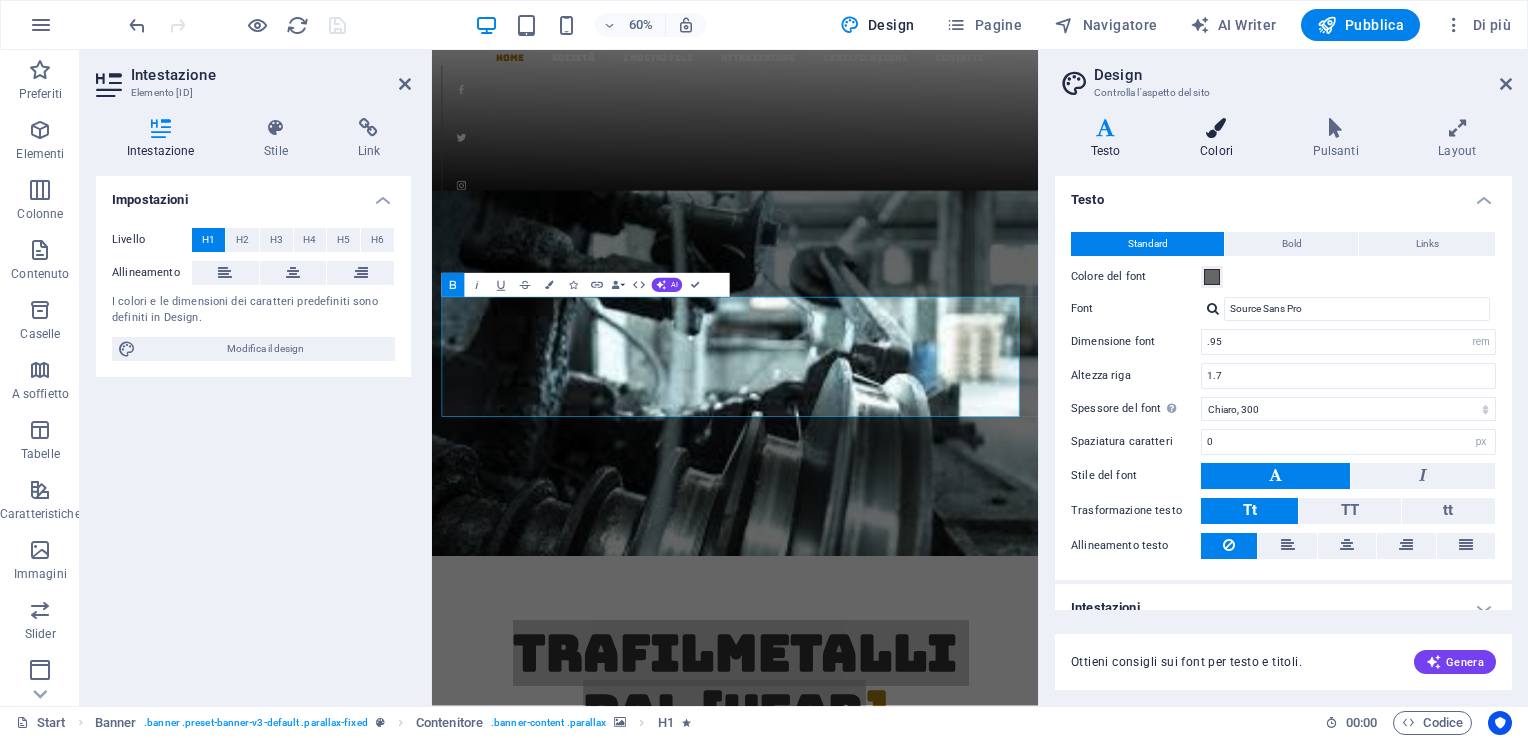 click on "Colori" at bounding box center [1220, 139] 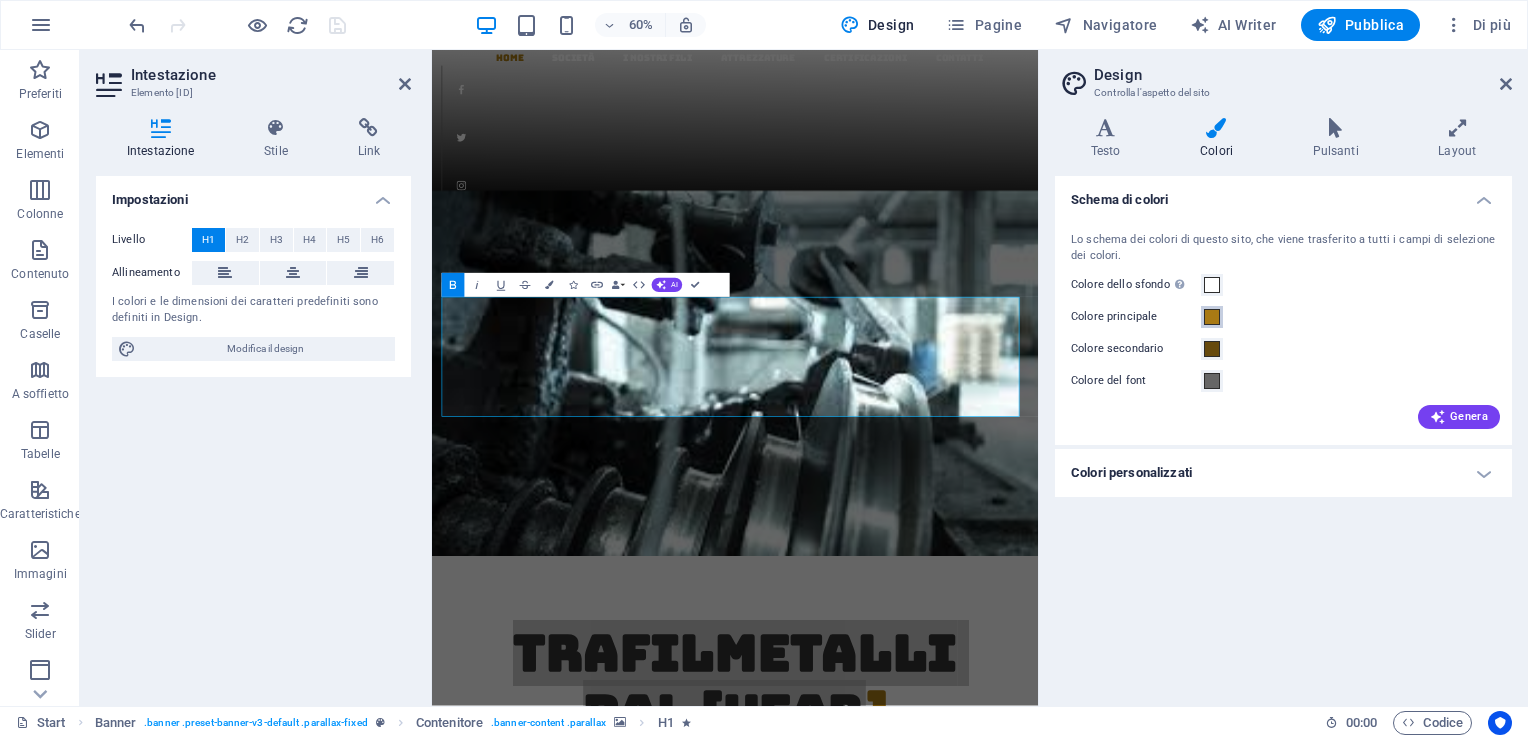 click at bounding box center [1212, 317] 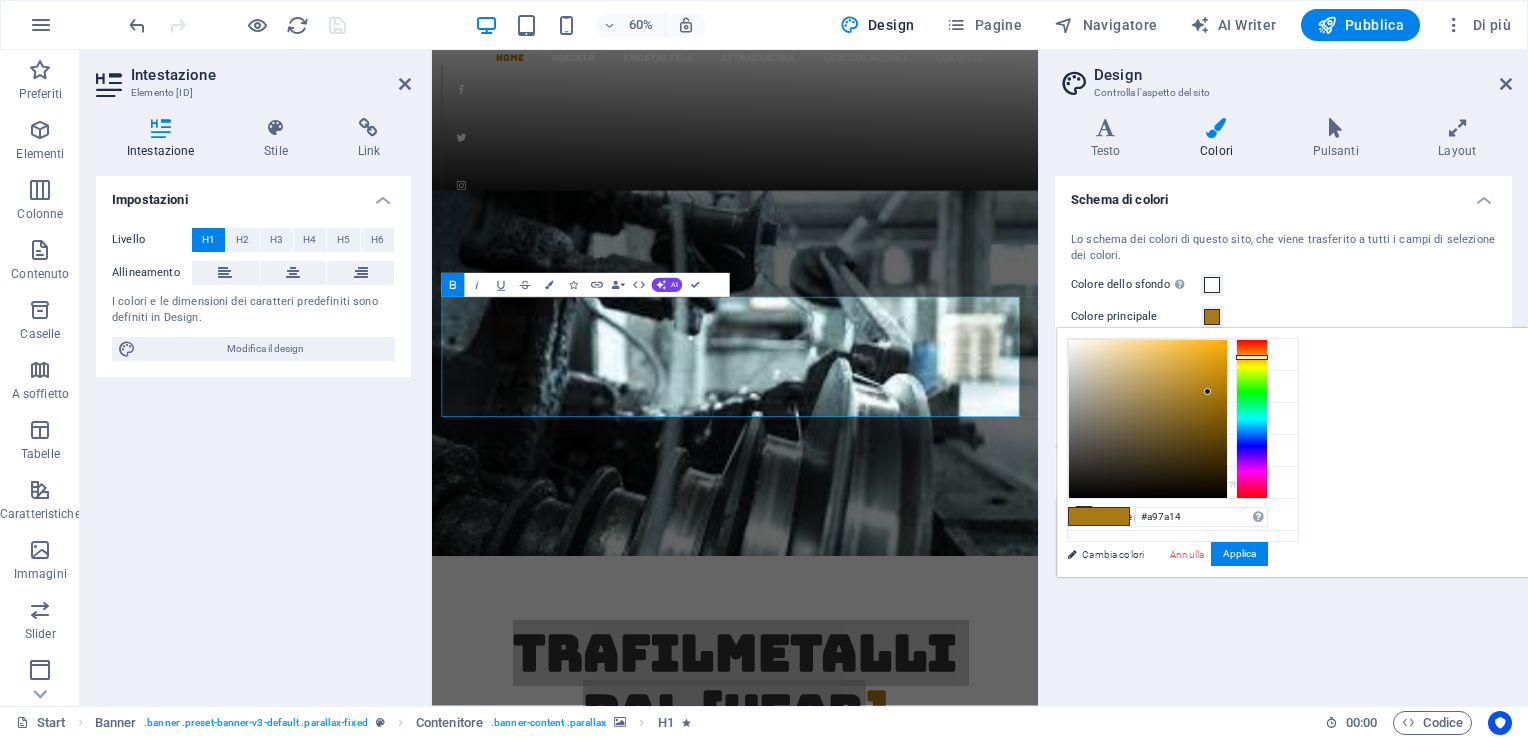 type on "#0a0a09" 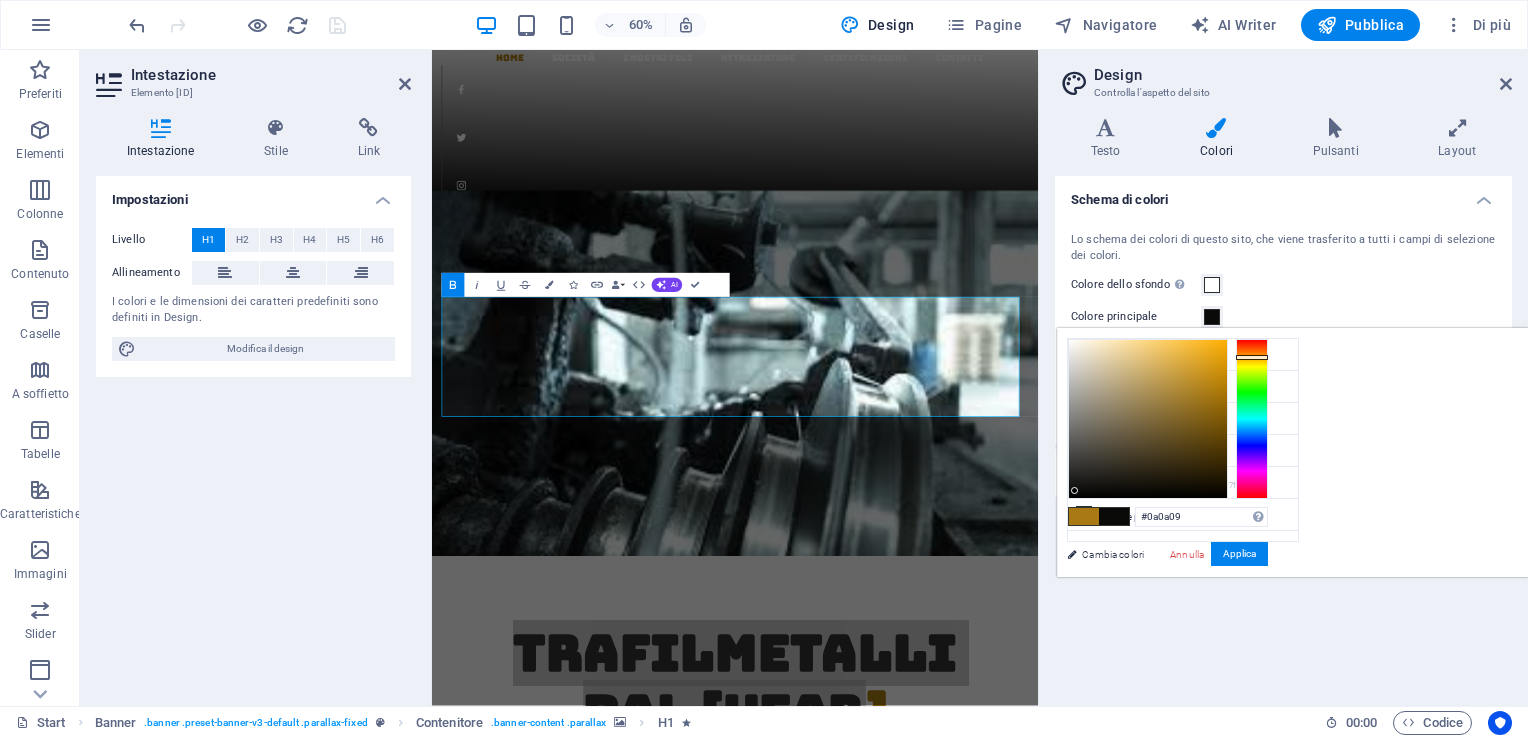 click at bounding box center [1148, 419] 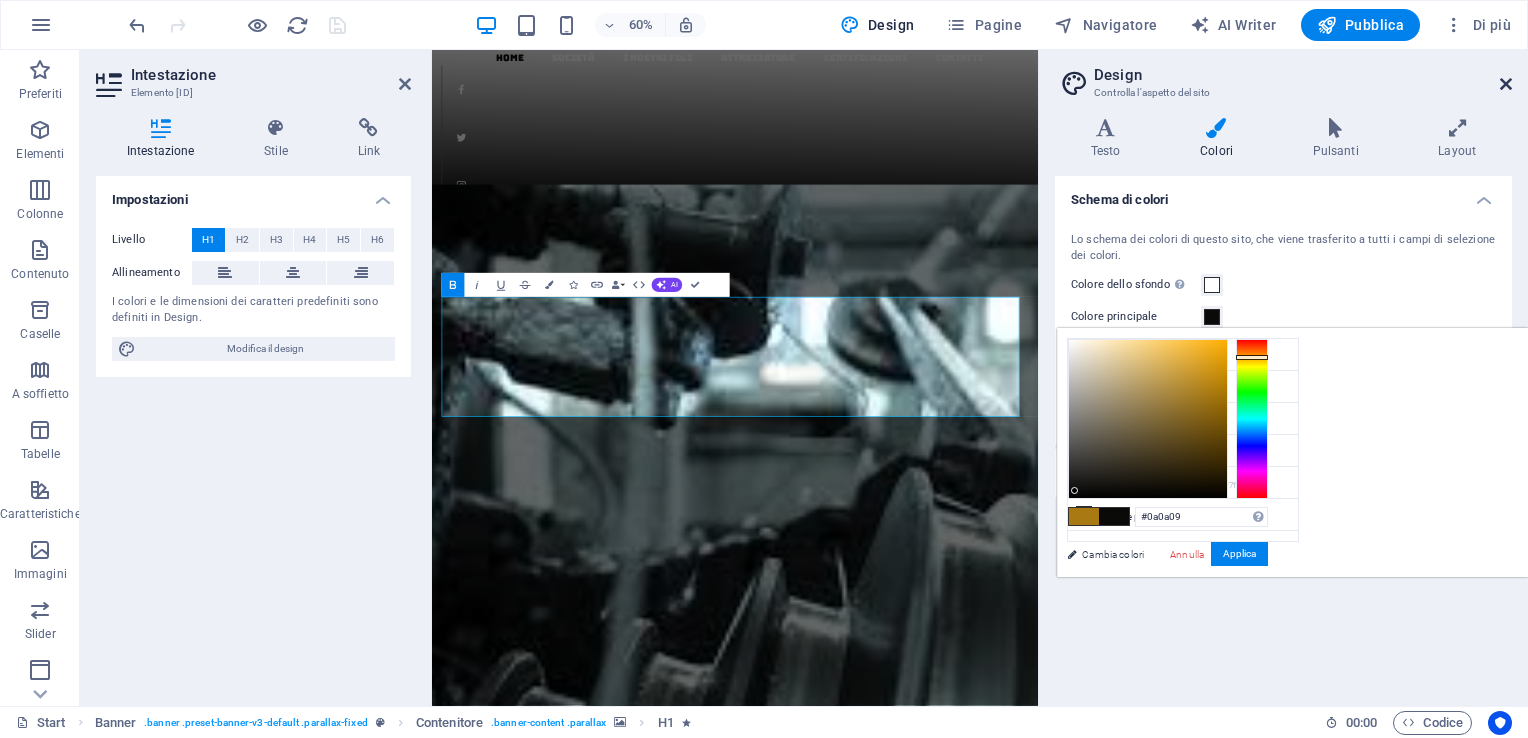 click at bounding box center (1506, 84) 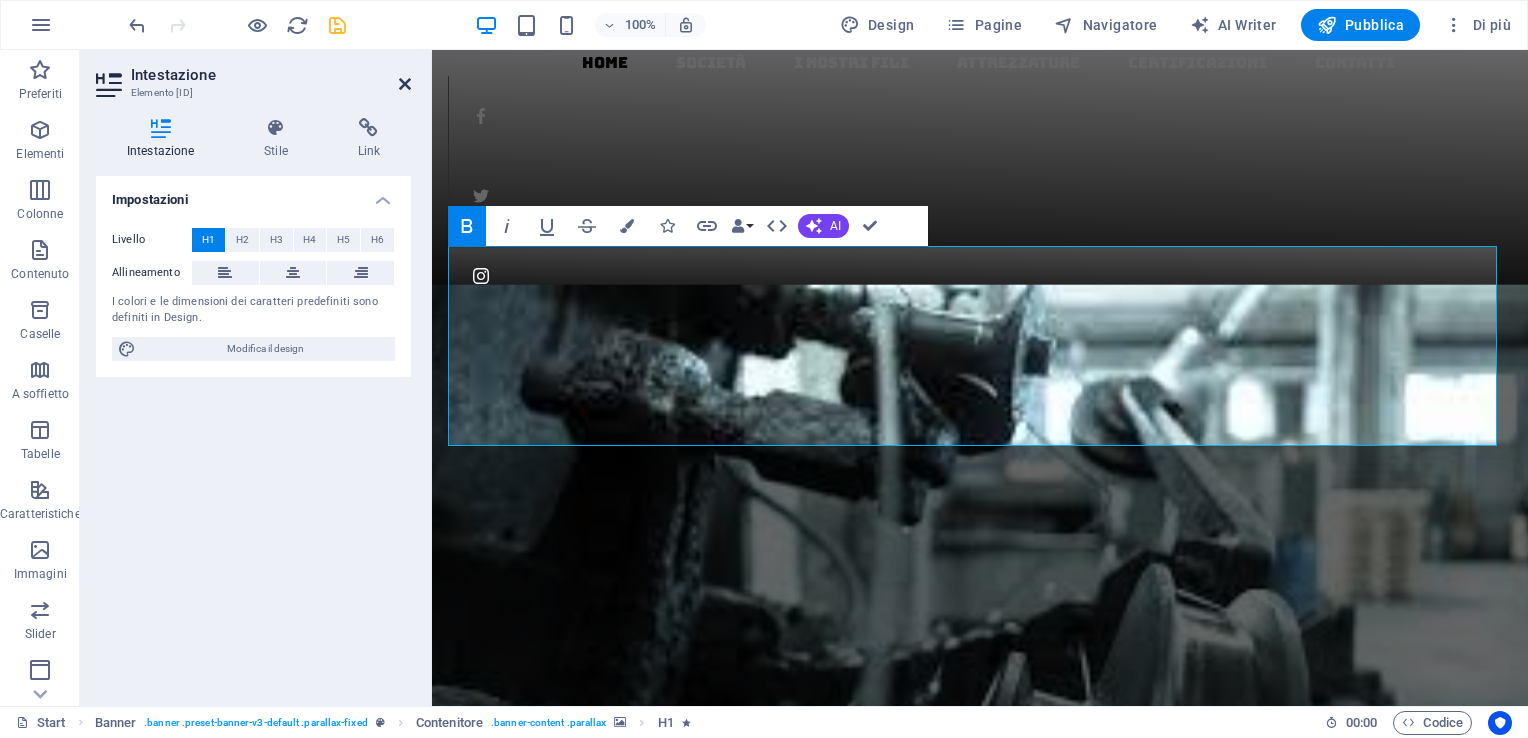 click at bounding box center (405, 84) 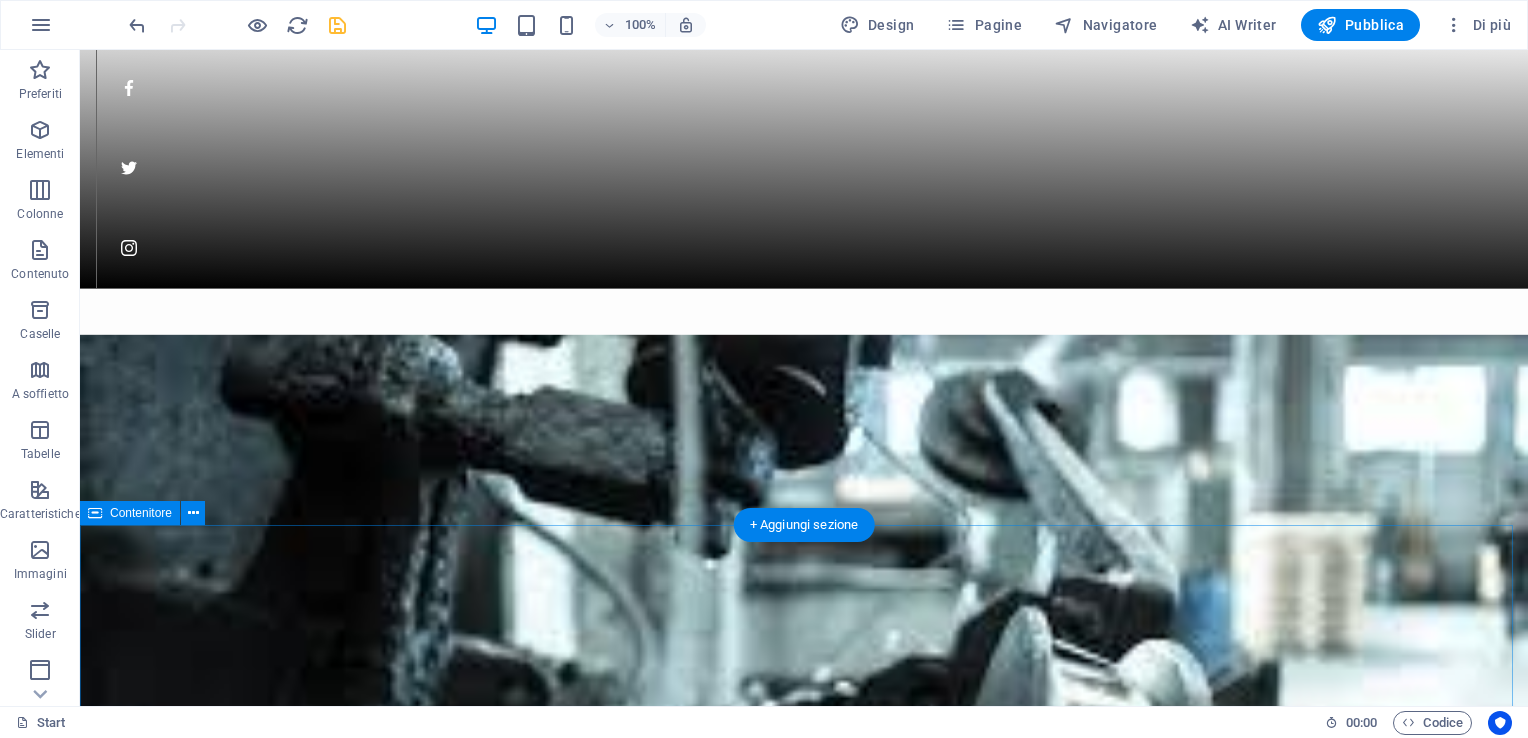 scroll, scrollTop: 0, scrollLeft: 0, axis: both 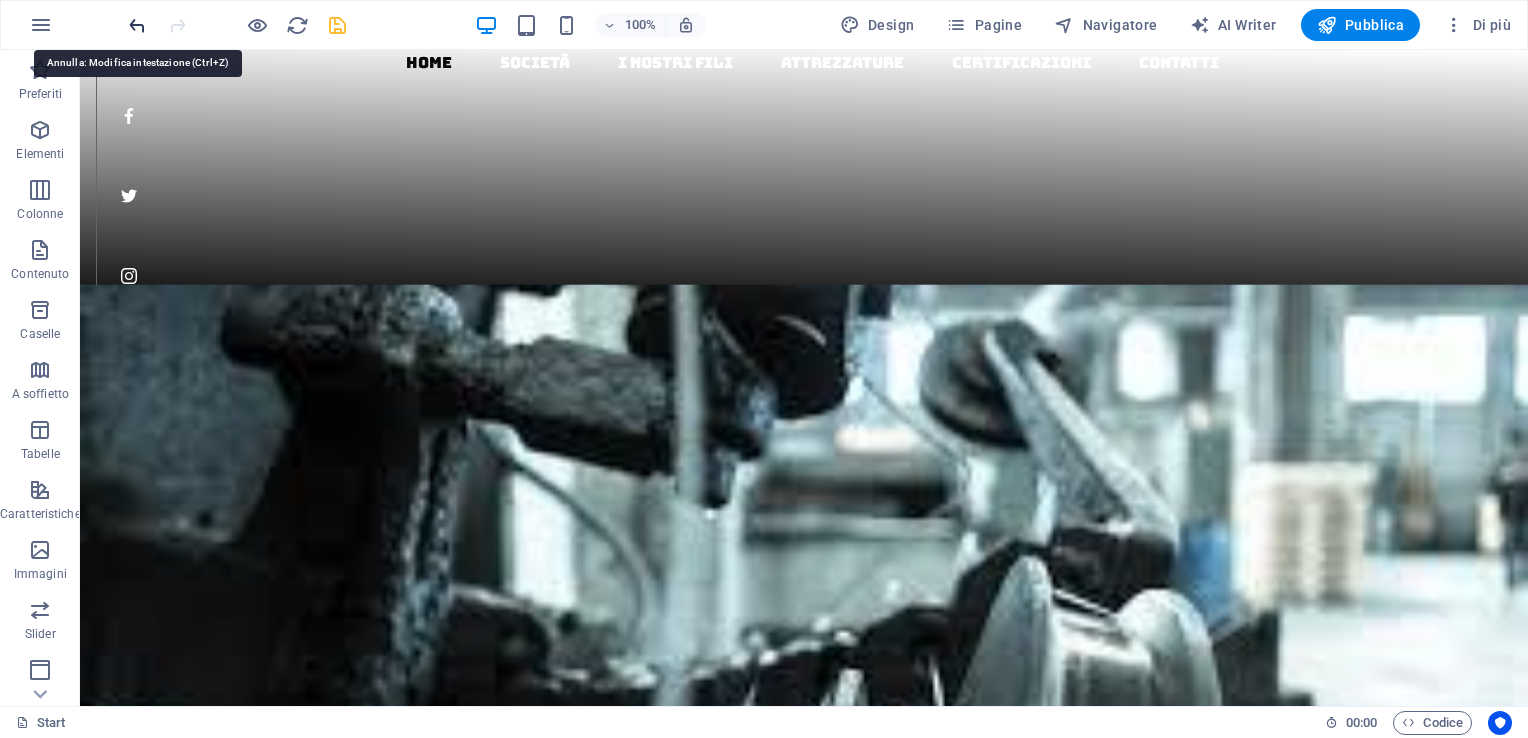 click at bounding box center (137, 25) 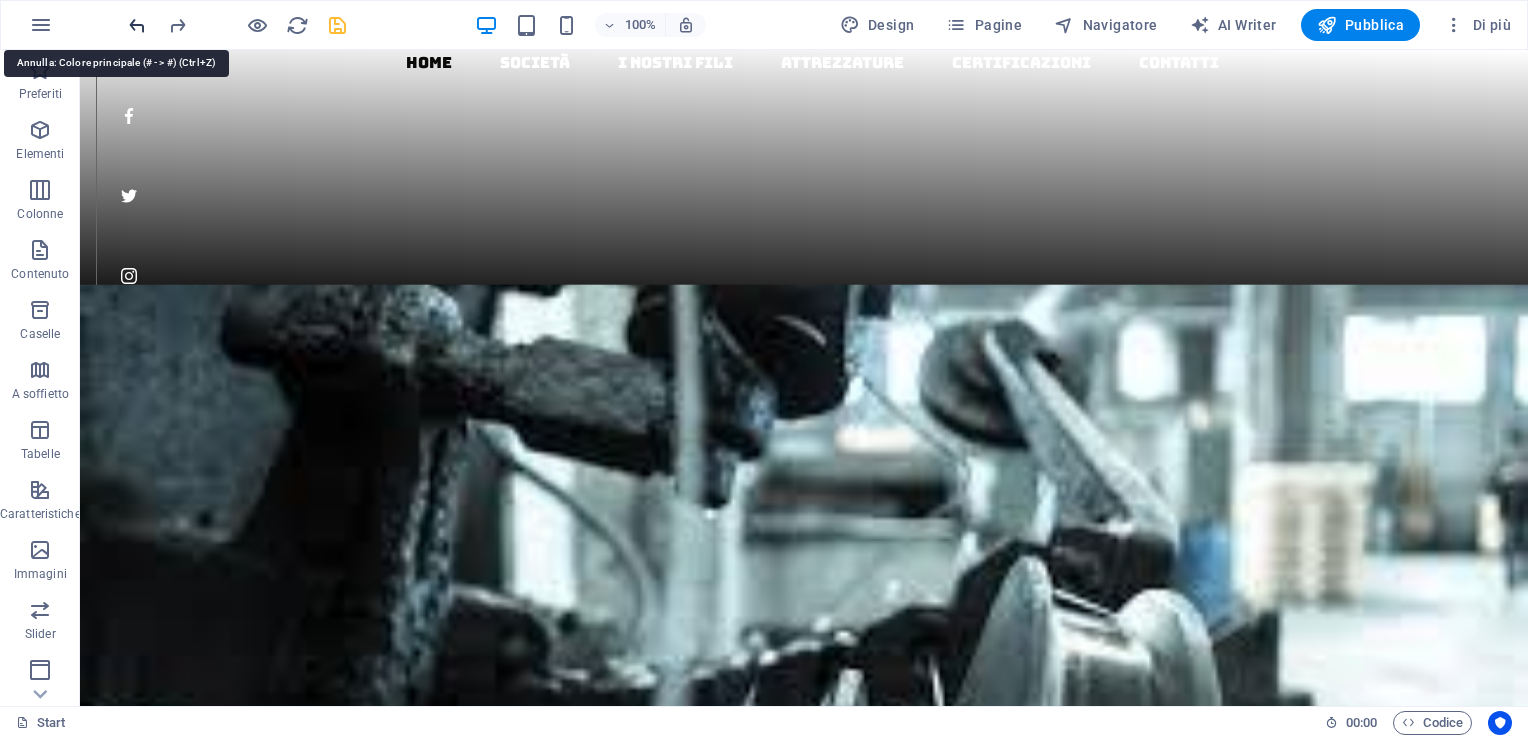 click at bounding box center [137, 25] 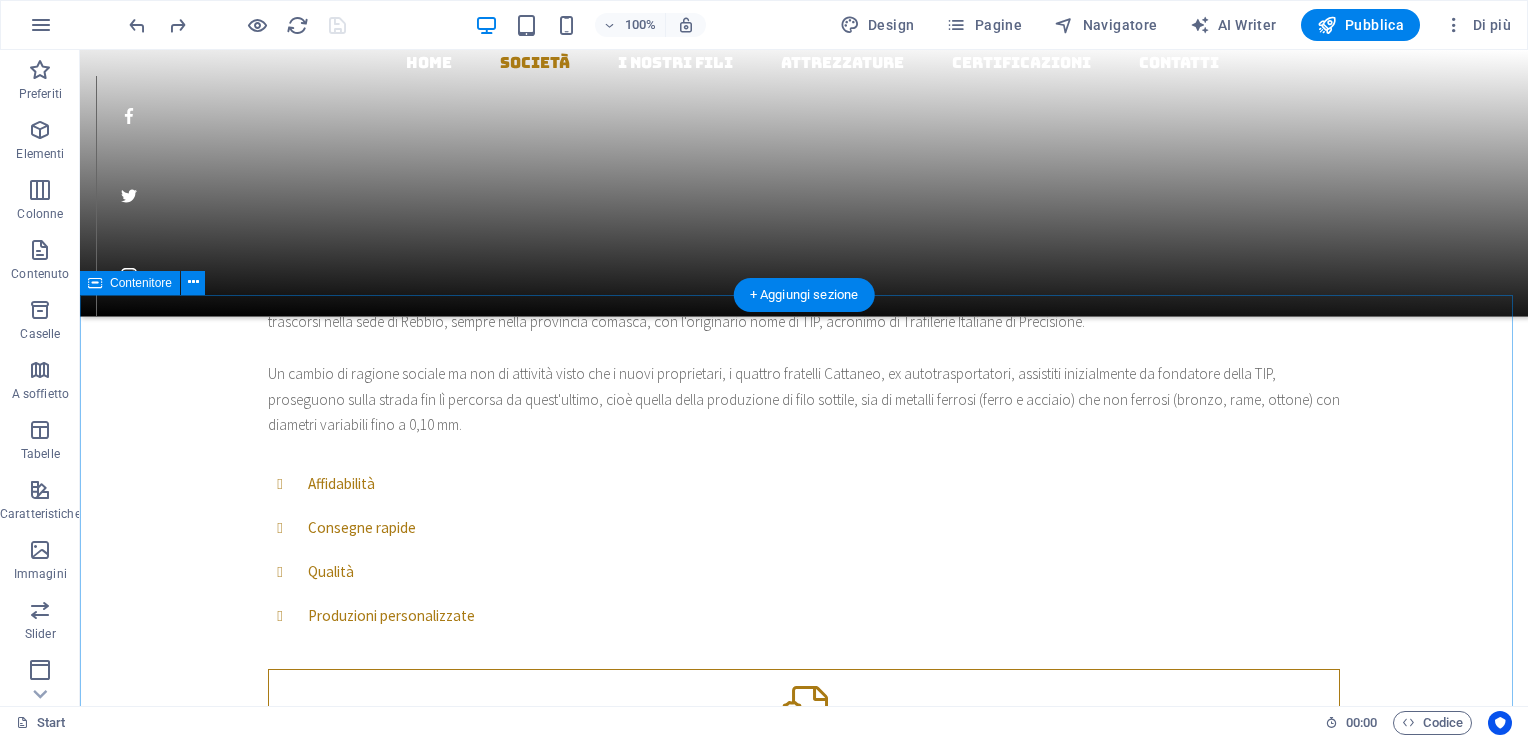 scroll, scrollTop: 1300, scrollLeft: 0, axis: vertical 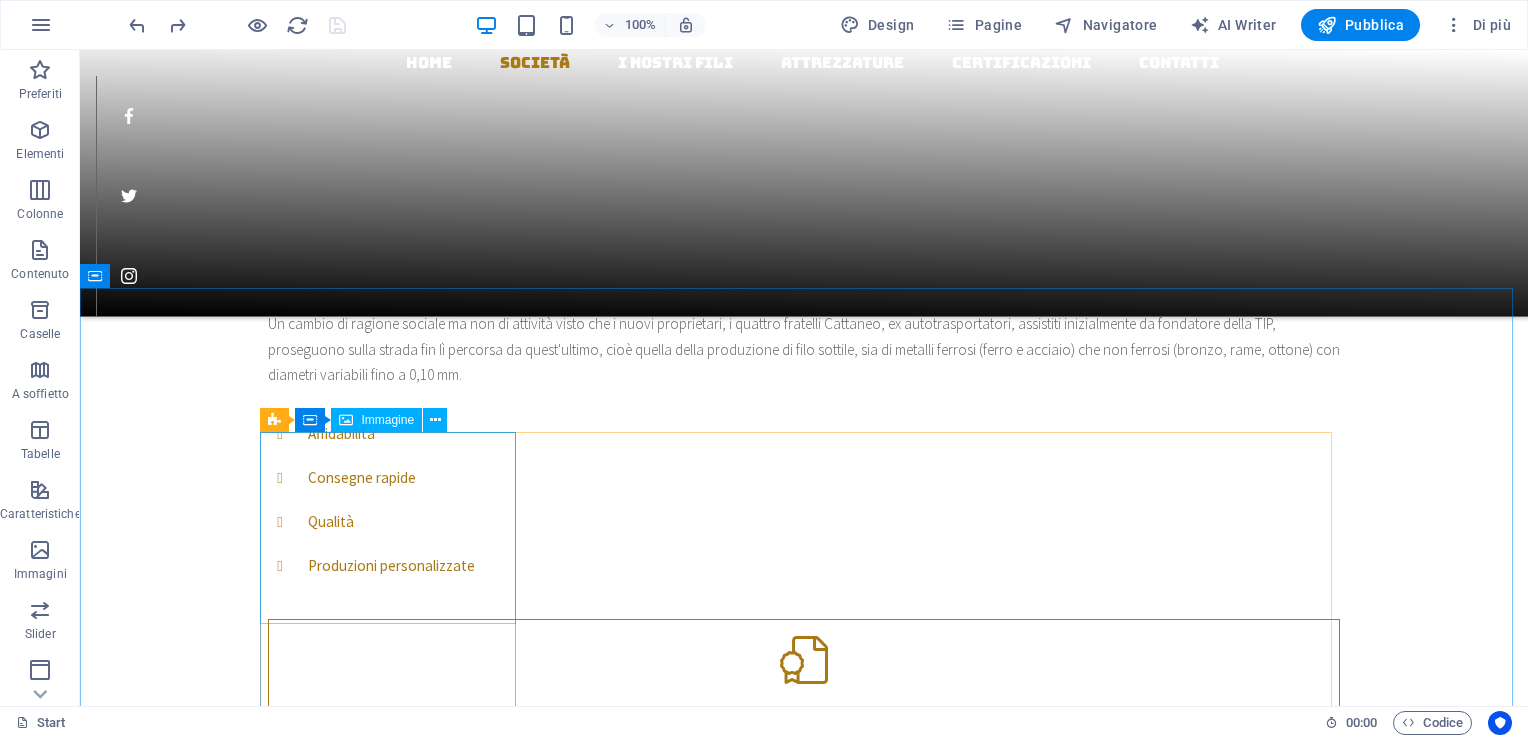 click on "Immagine" at bounding box center [387, 420] 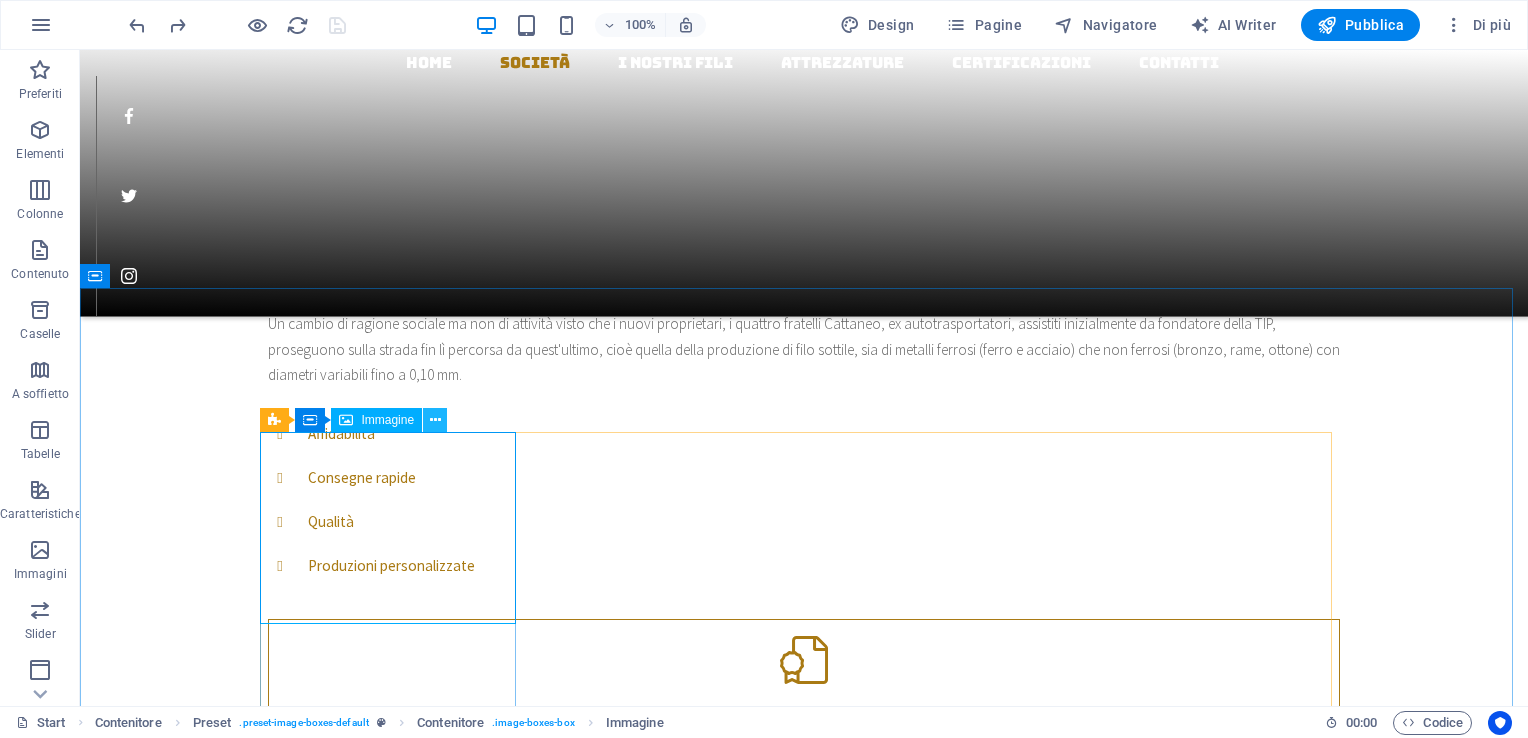 click at bounding box center (435, 420) 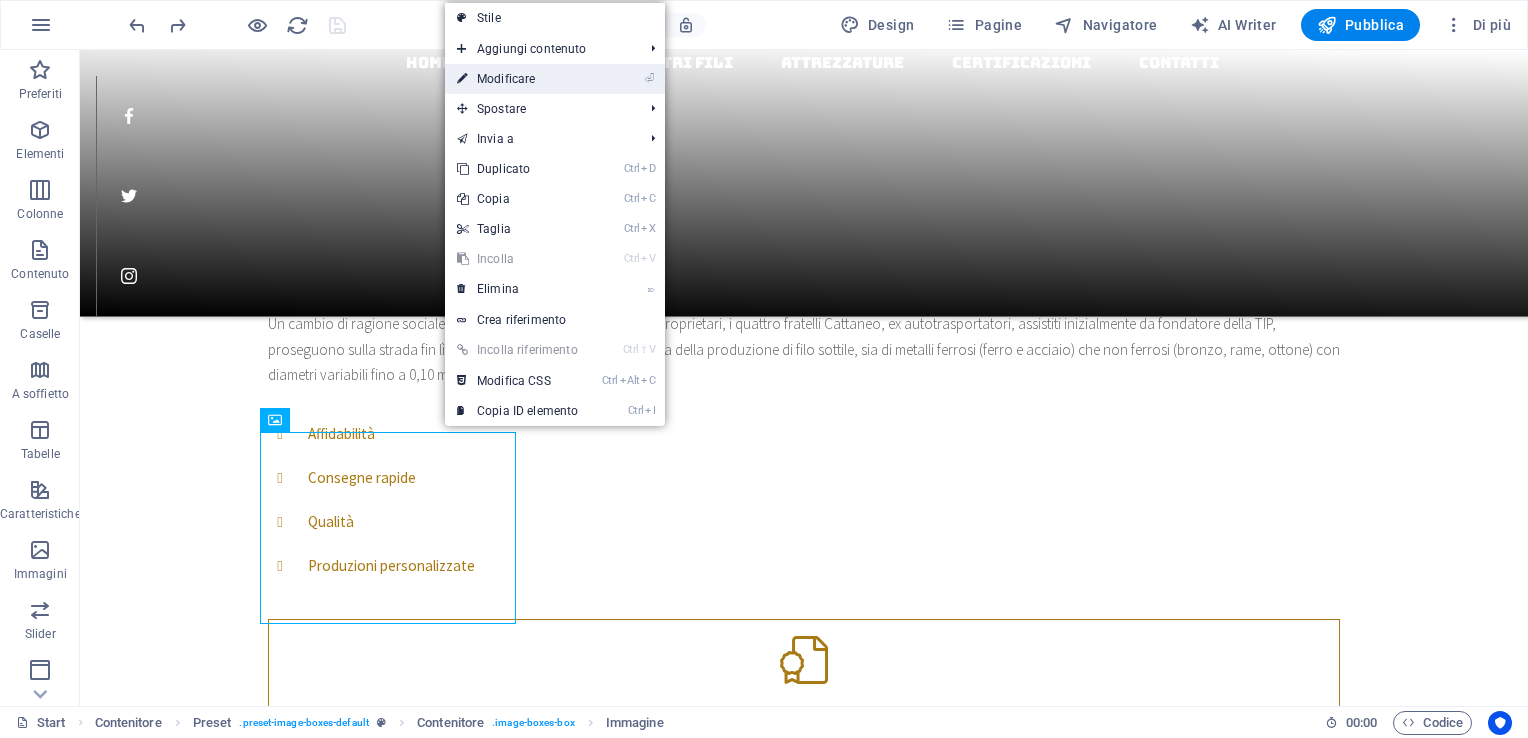 click on "⏎  Modificare" at bounding box center [517, 79] 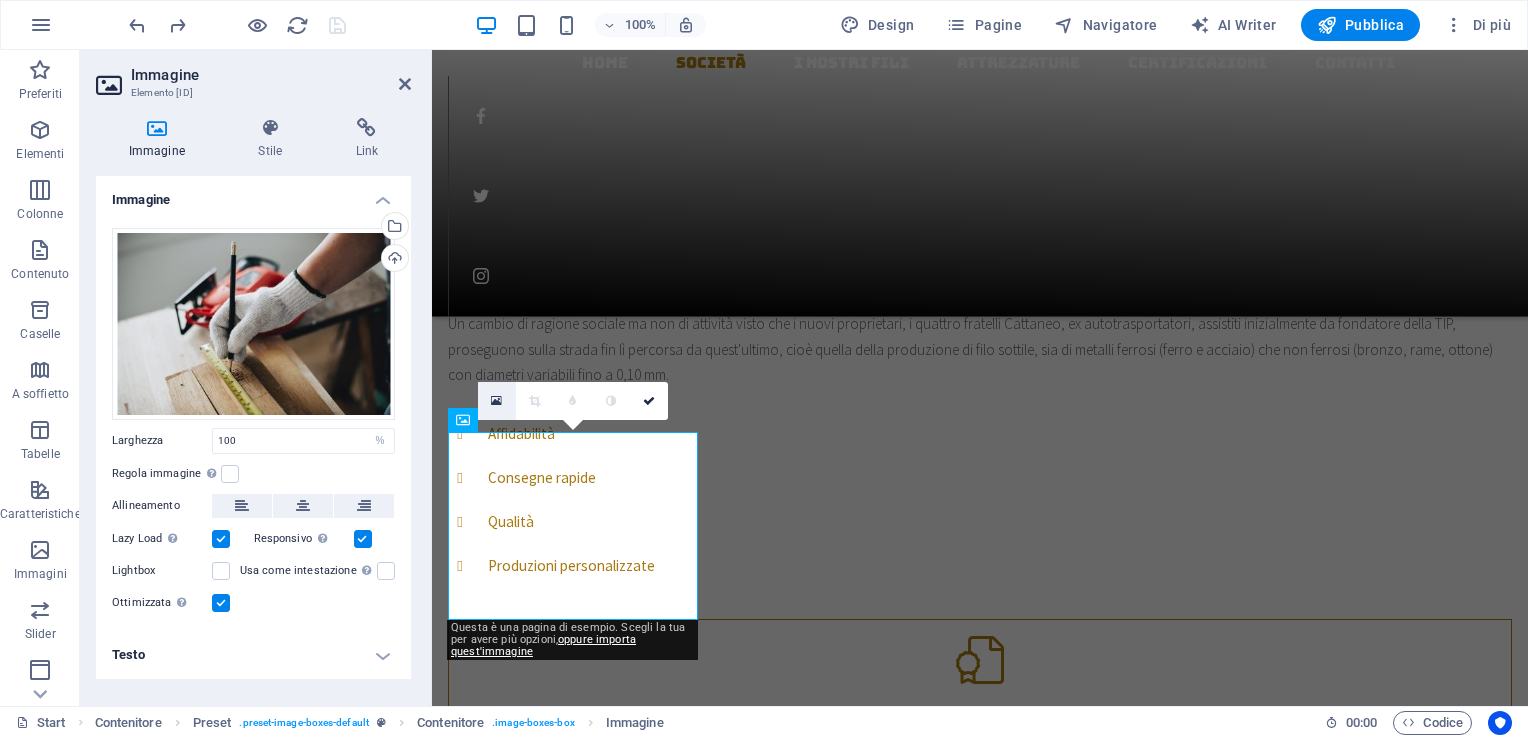 click at bounding box center (496, 401) 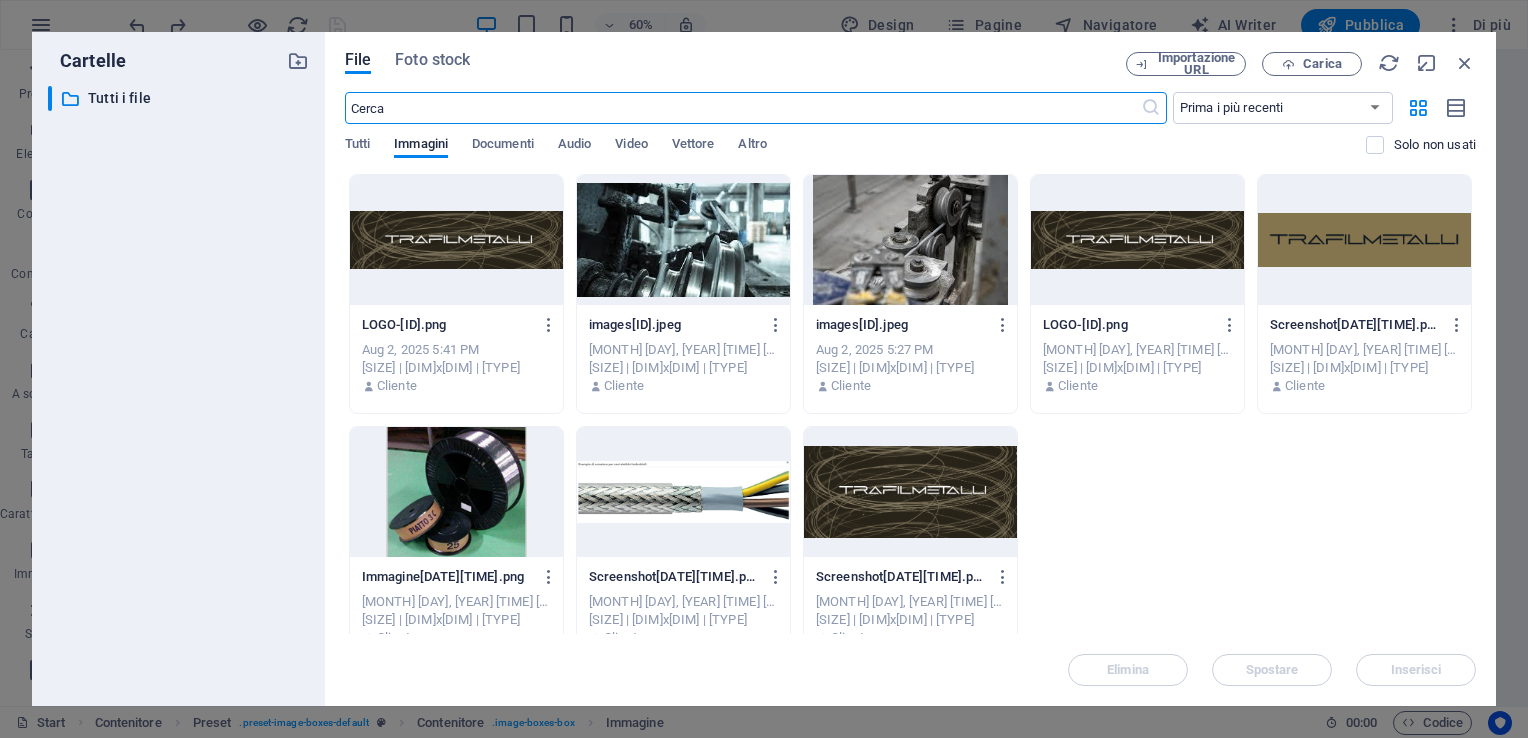 scroll, scrollTop: 1767, scrollLeft: 0, axis: vertical 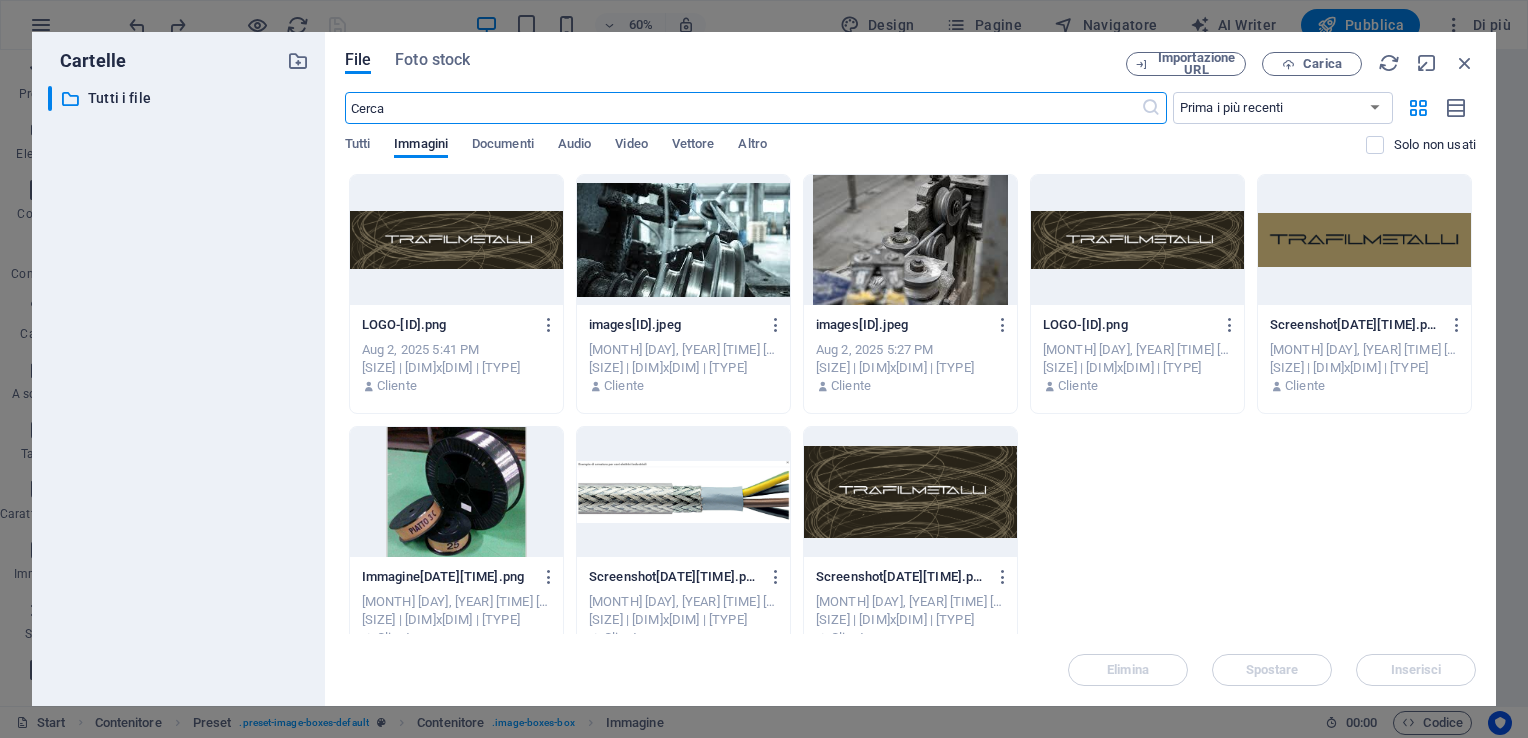 click at bounding box center [456, 492] 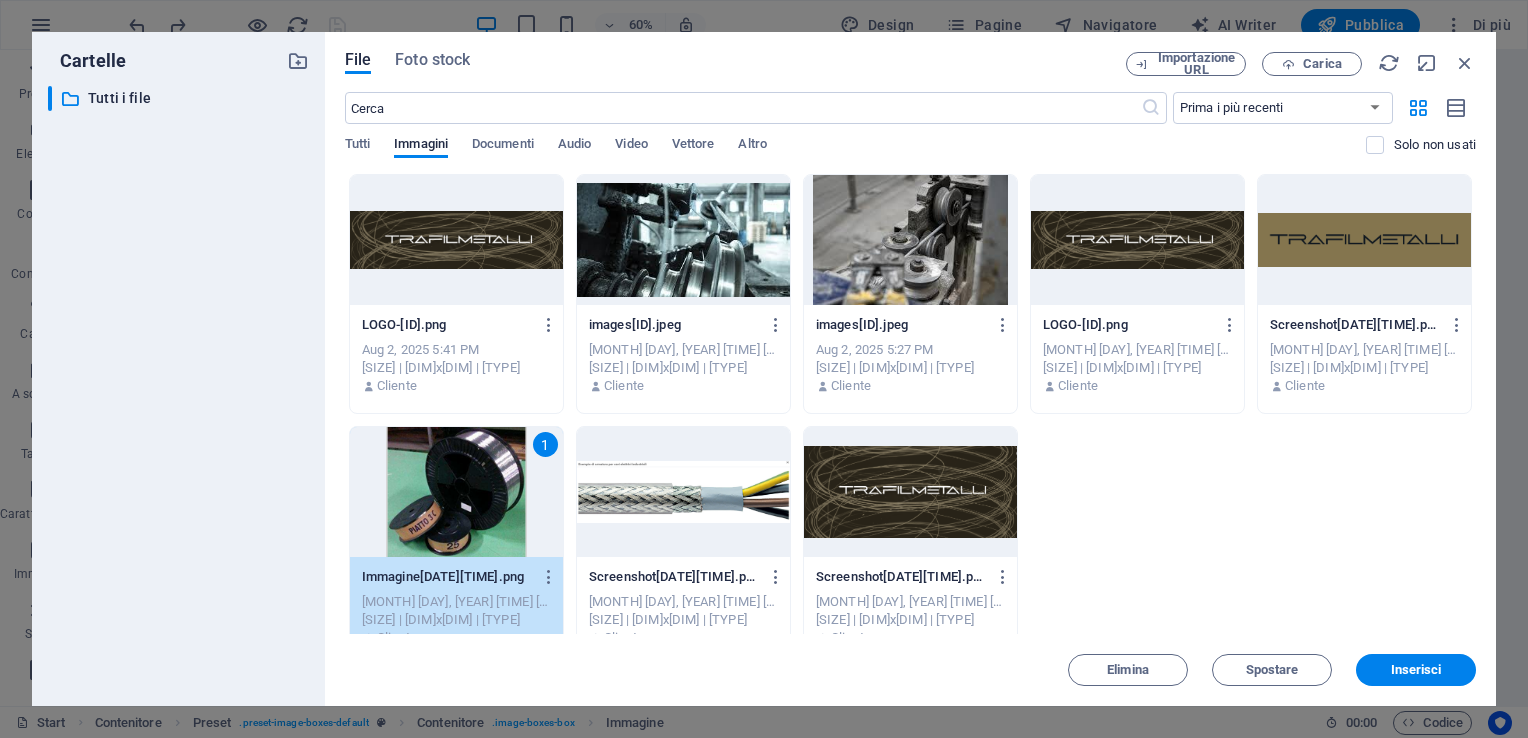 click on "1" at bounding box center [456, 492] 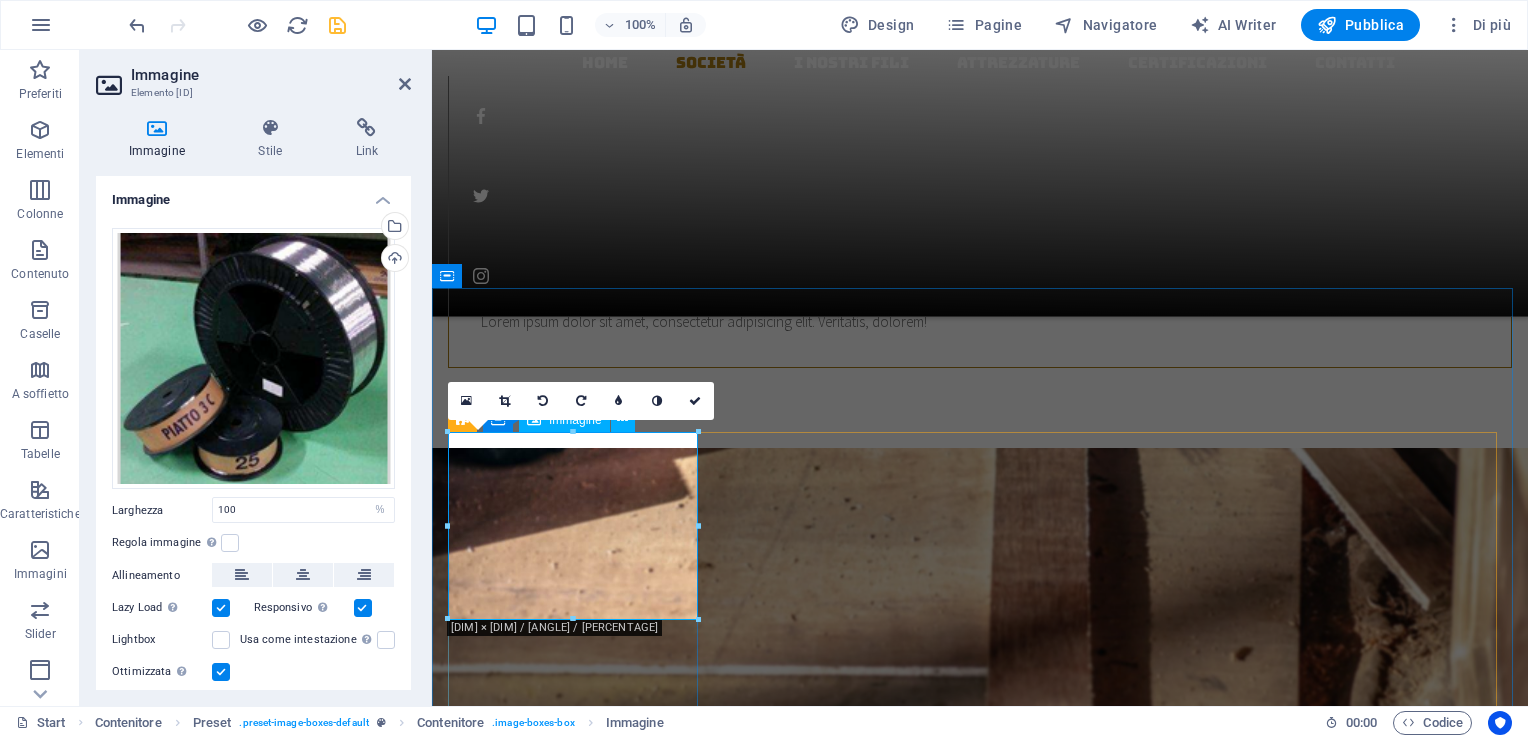 scroll, scrollTop: 1300, scrollLeft: 0, axis: vertical 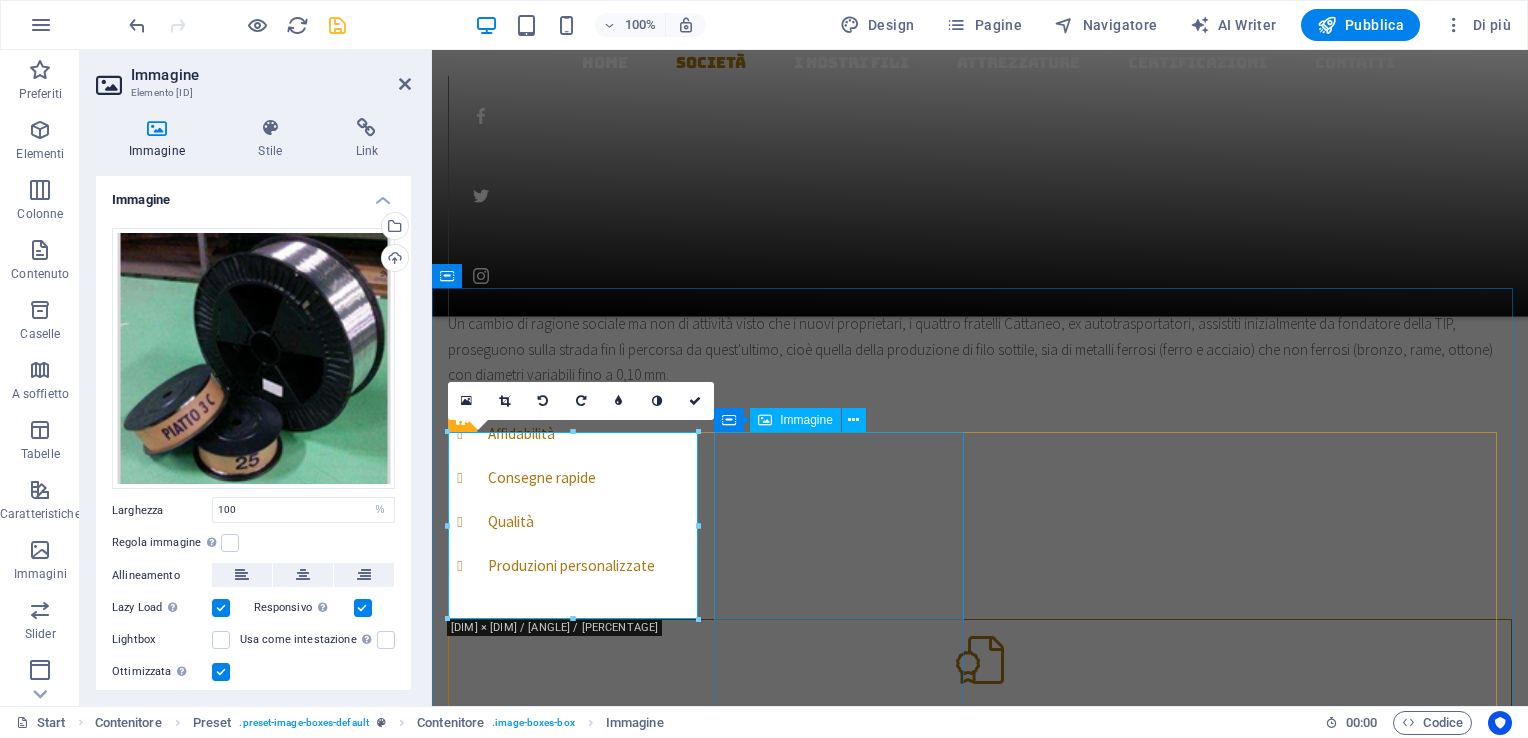 click at bounding box center [980, 3224] 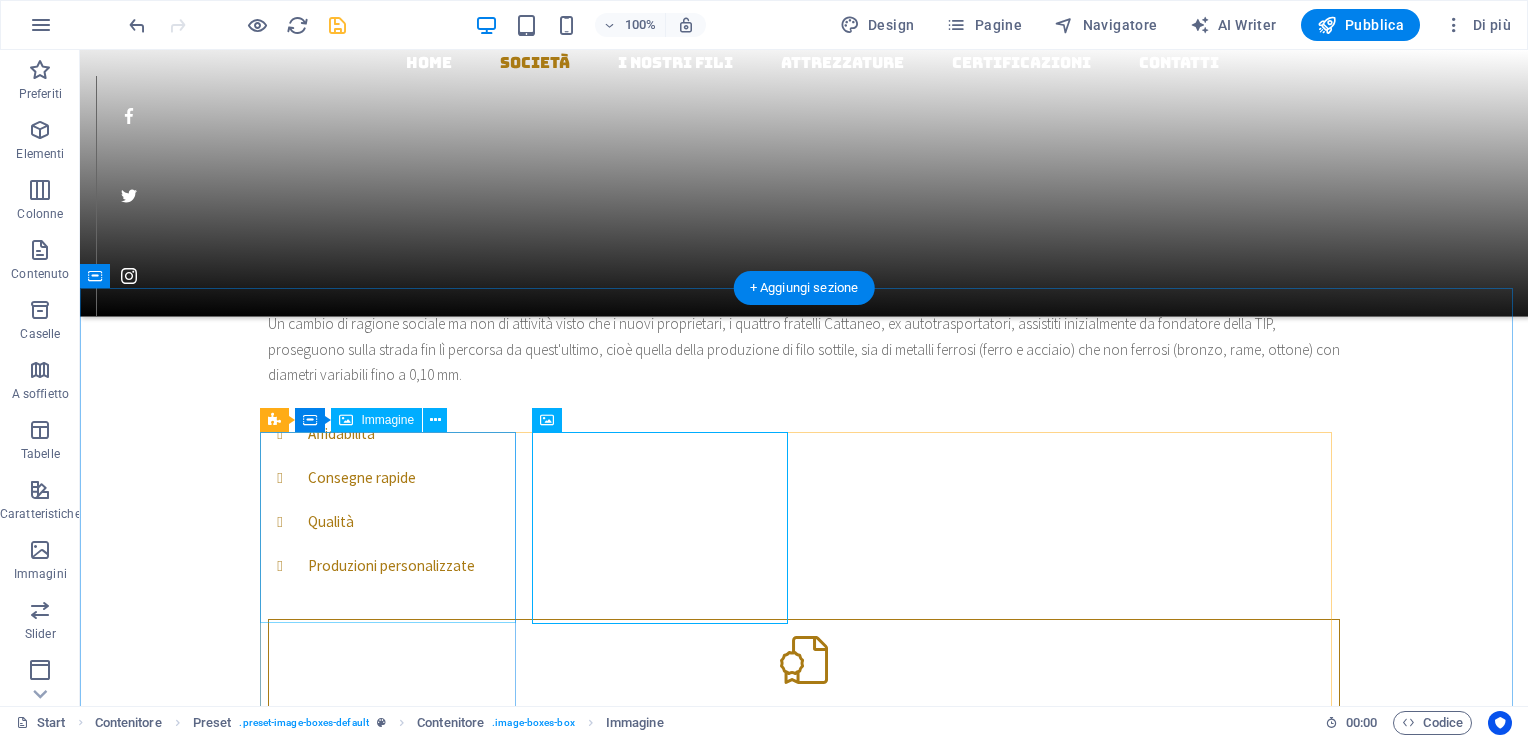 click at bounding box center [804, 2359] 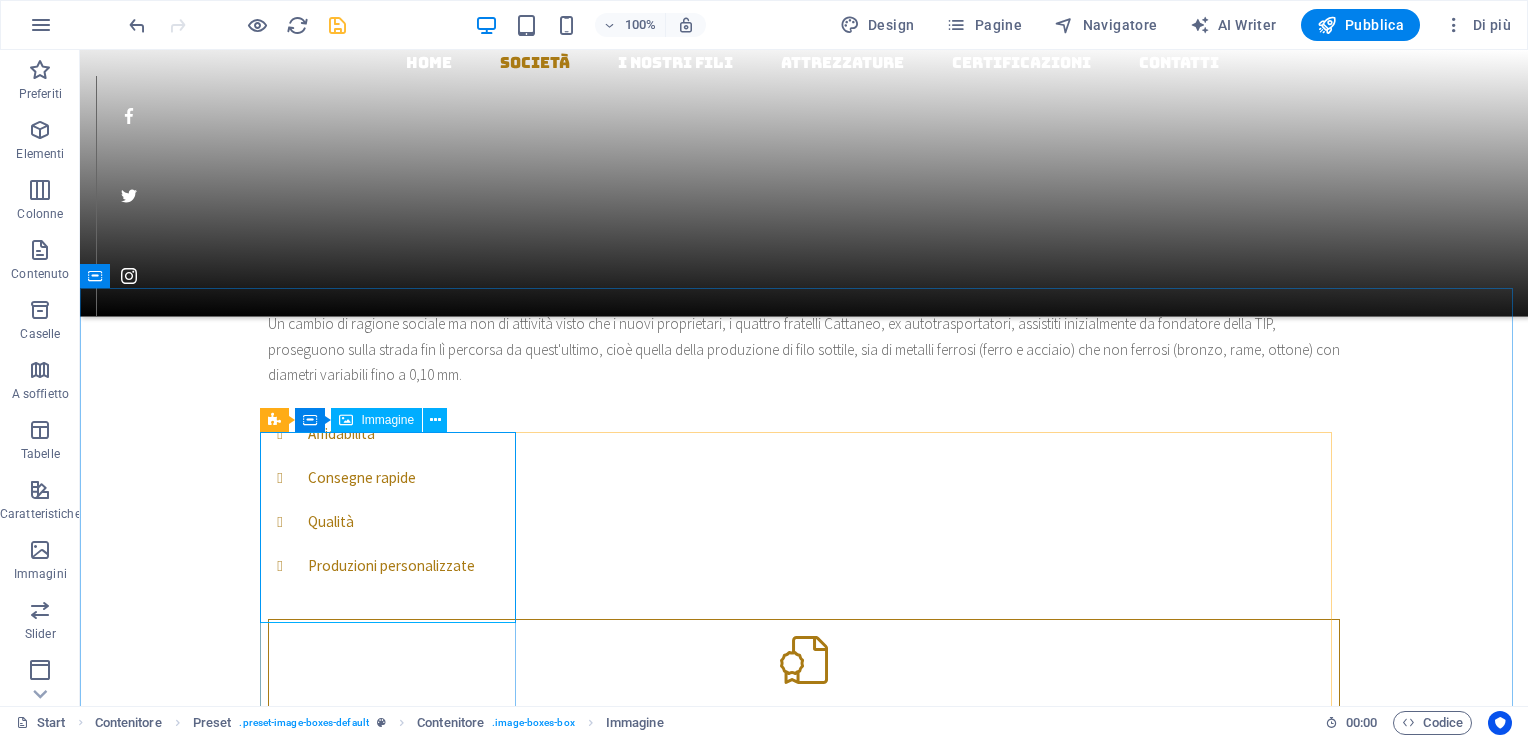 click on "Immagine" at bounding box center (387, 420) 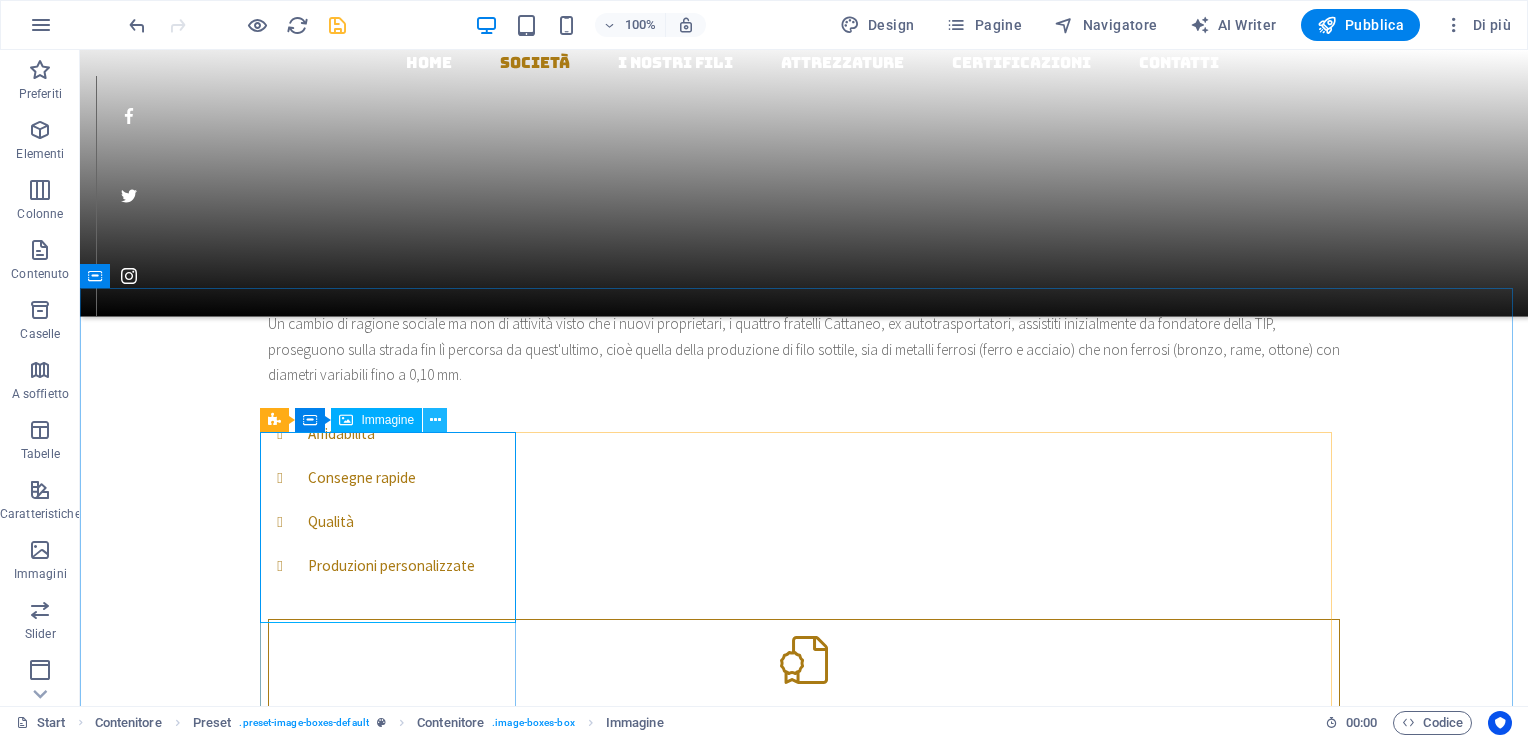 click at bounding box center (435, 420) 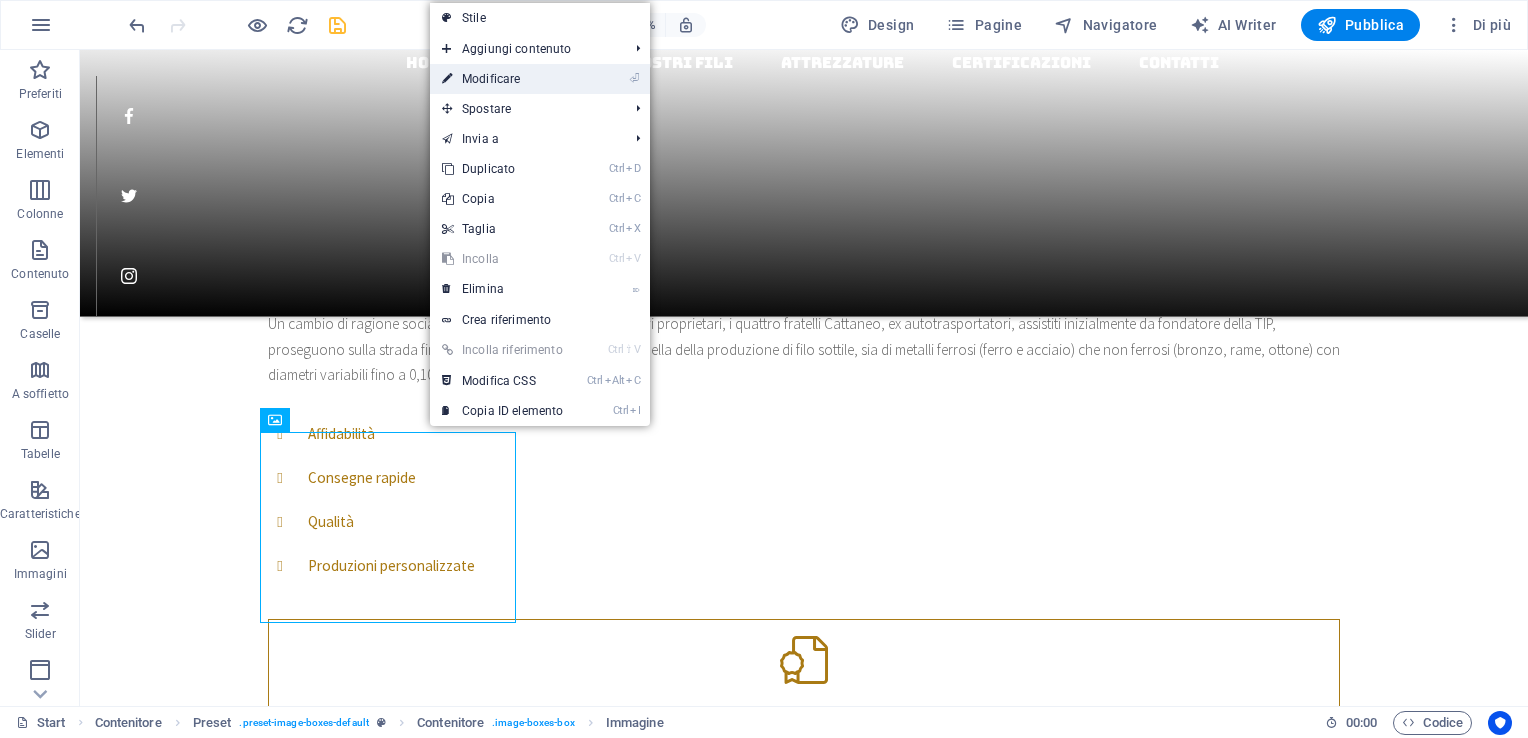 click on "⏎  Modificare" at bounding box center [502, 79] 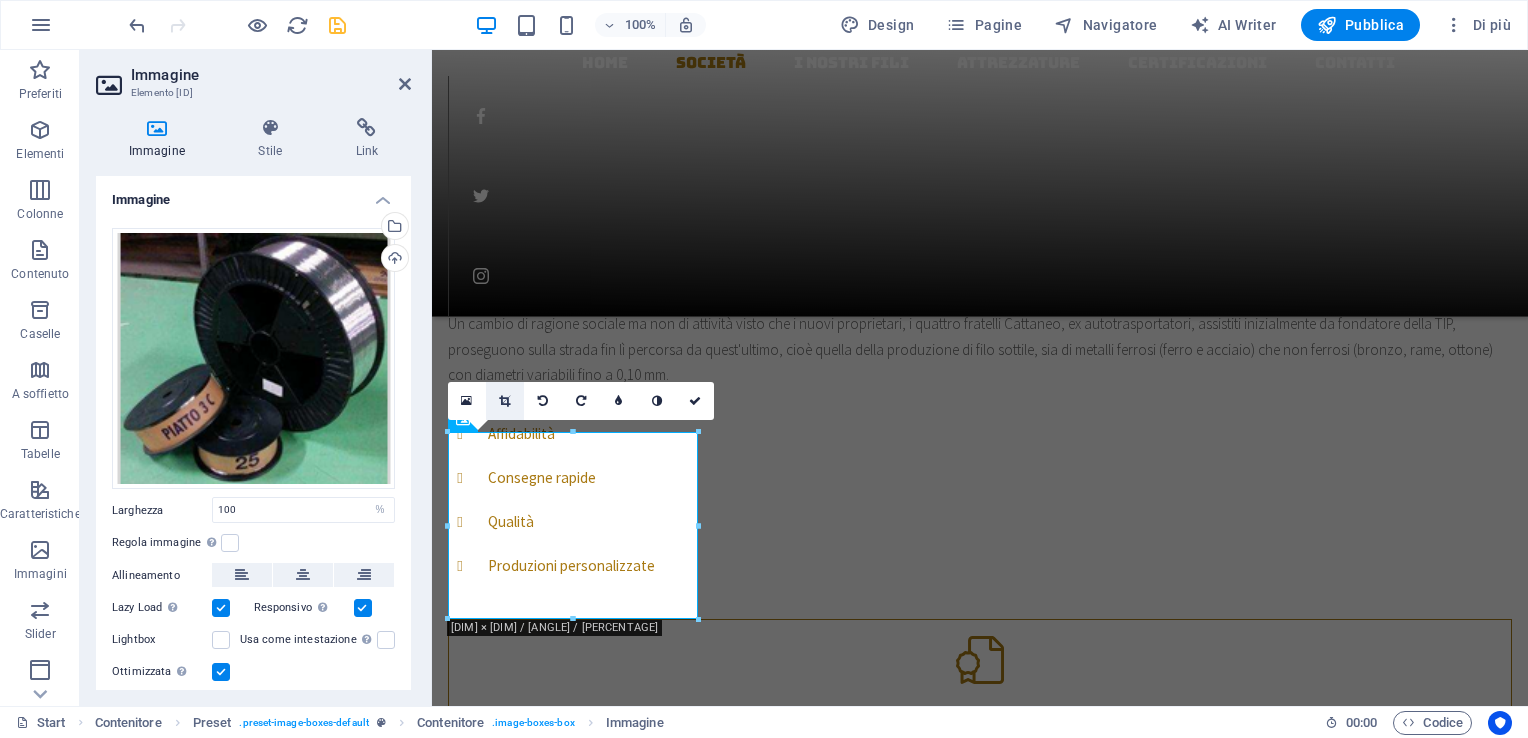 click at bounding box center (504, 401) 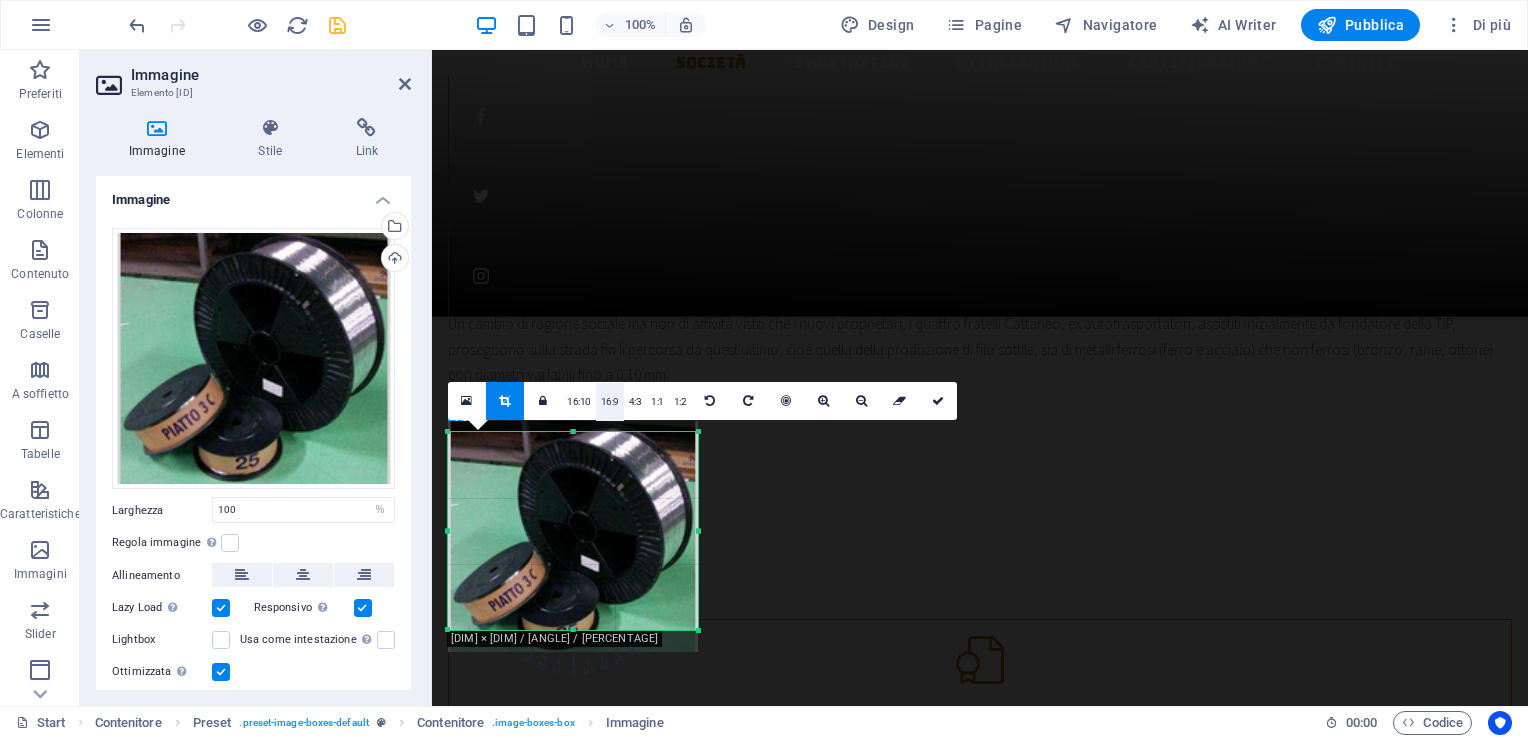 drag, startPoint x: 619, startPoint y: 427, endPoint x: 618, endPoint y: 416, distance: 11.045361 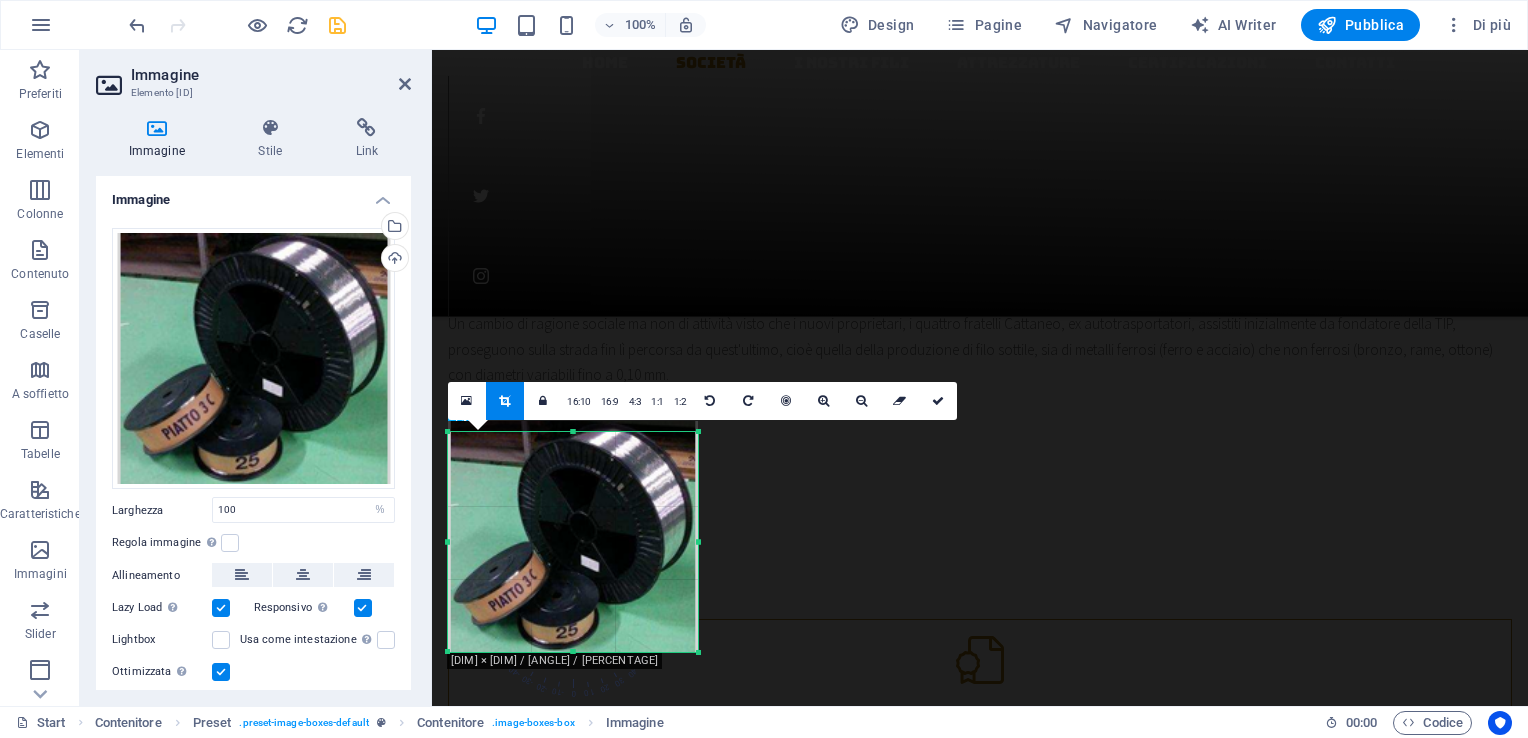 drag, startPoint x: 598, startPoint y: 630, endPoint x: 600, endPoint y: 646, distance: 16.124516 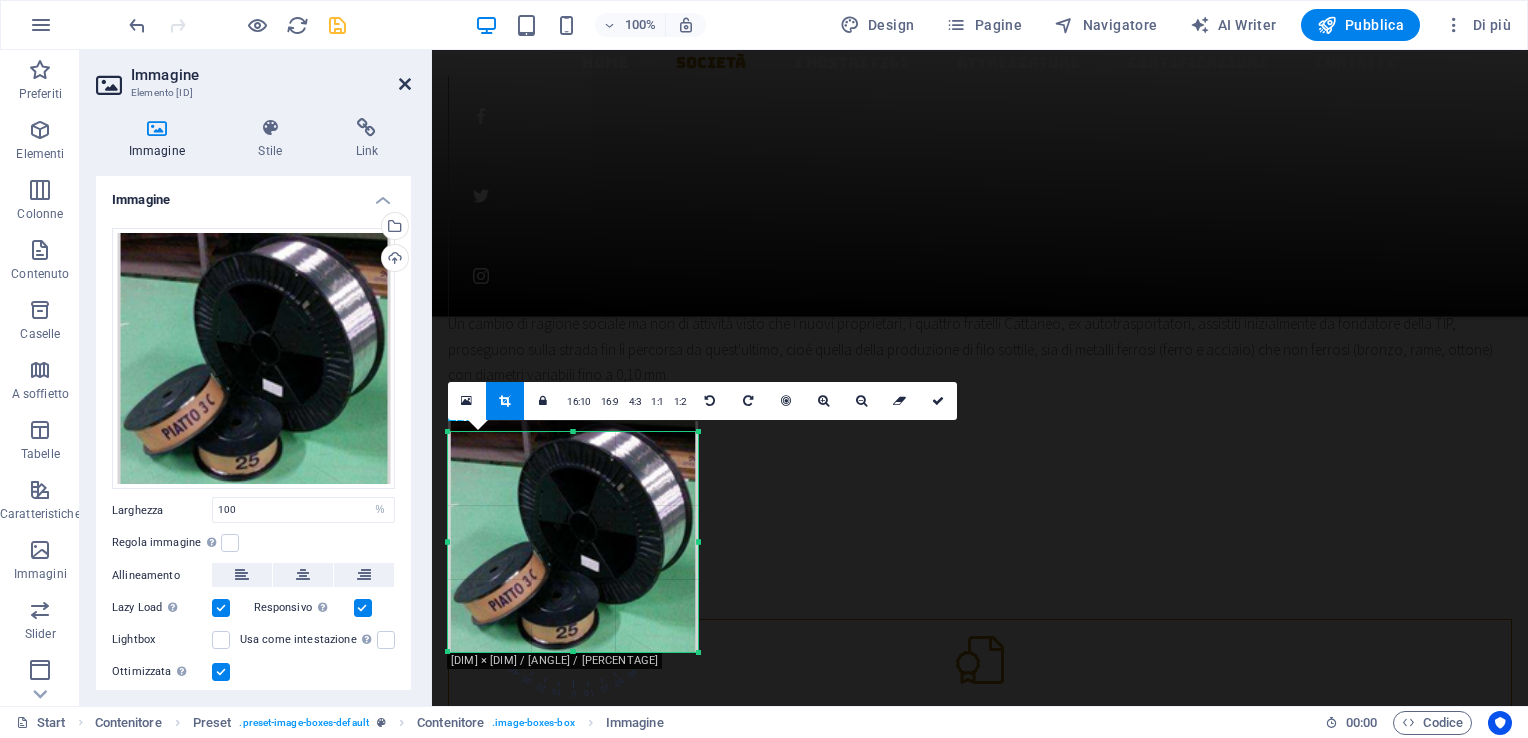 drag, startPoint x: 405, startPoint y: 78, endPoint x: 325, endPoint y: 28, distance: 94.33981 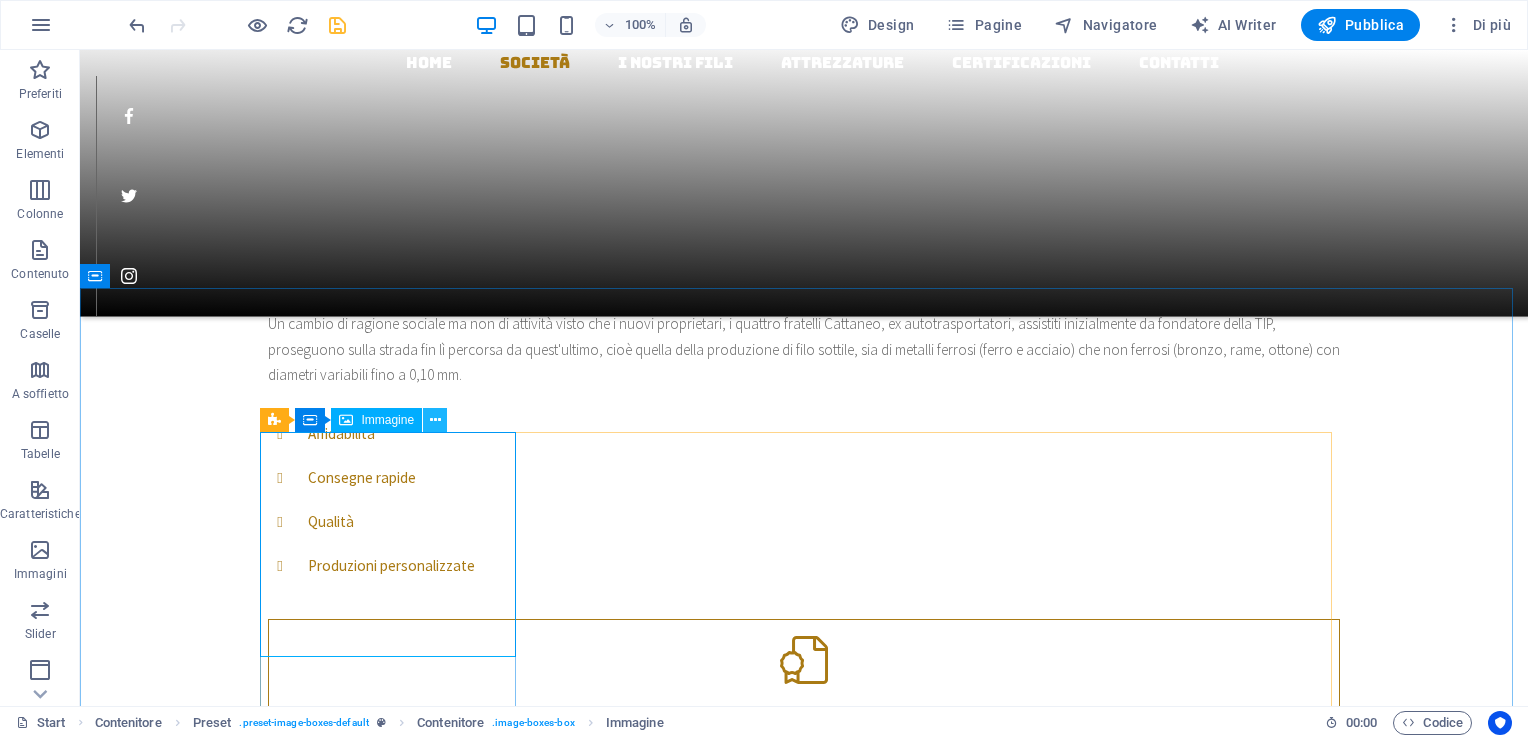 click at bounding box center (435, 420) 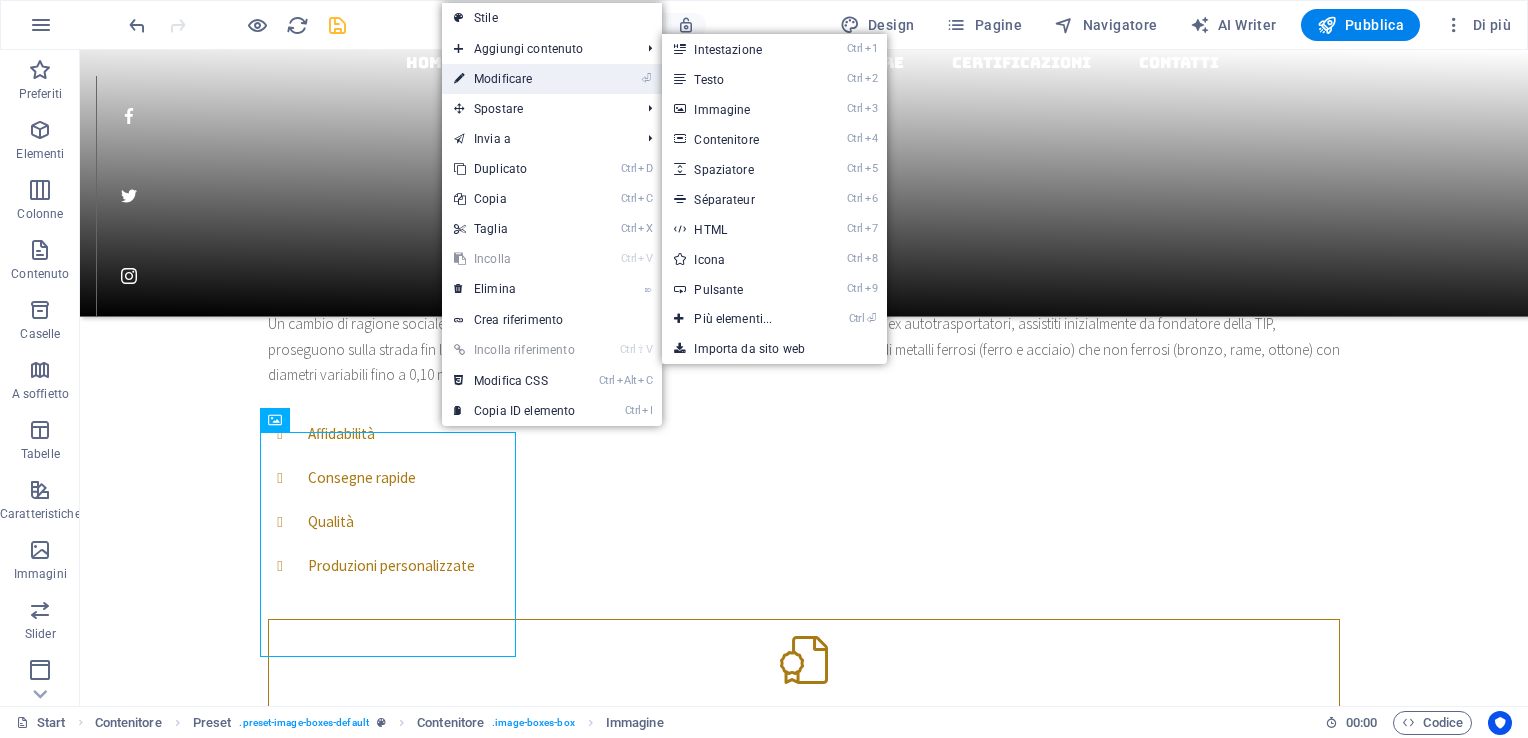 drag, startPoint x: 539, startPoint y: 77, endPoint x: 107, endPoint y: 27, distance: 434.88388 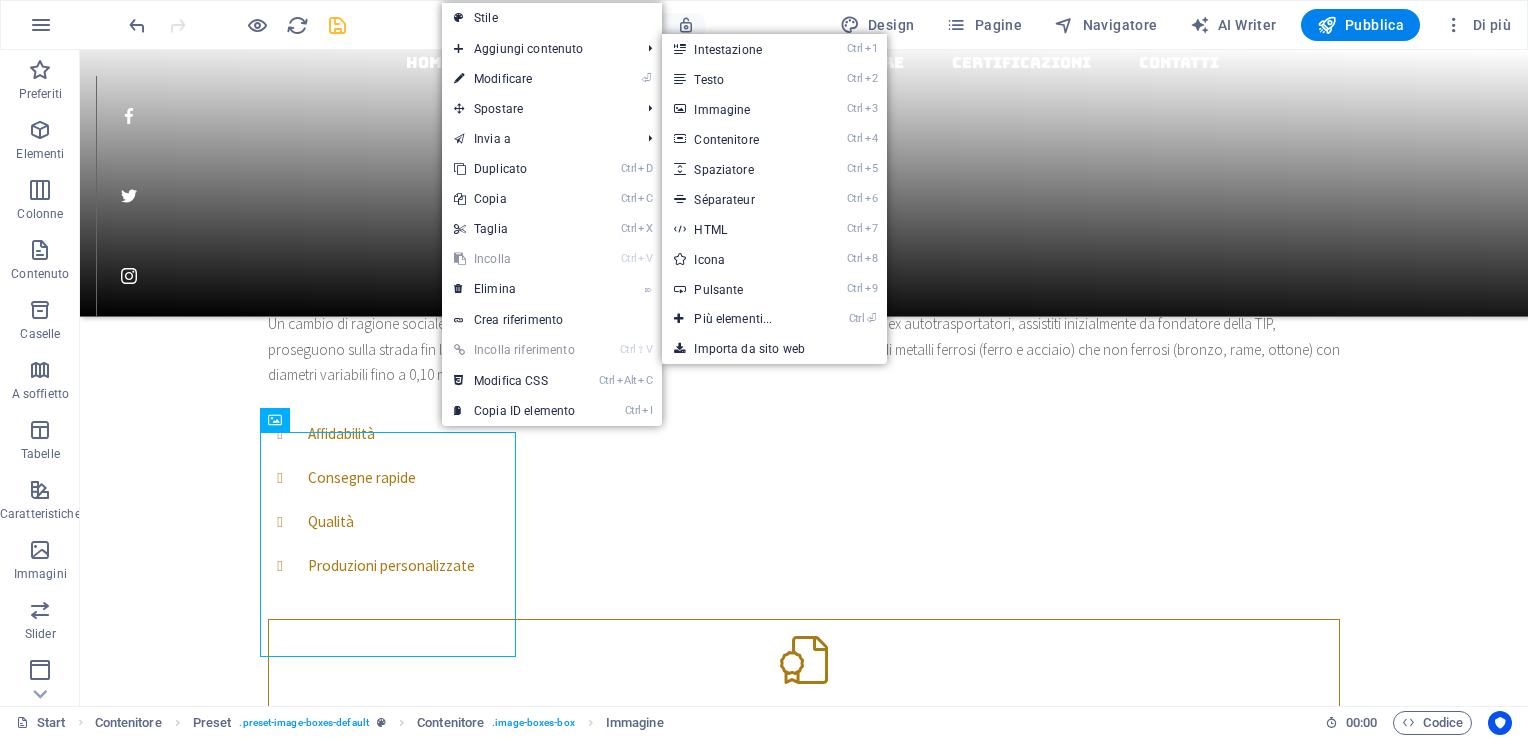 select on "%" 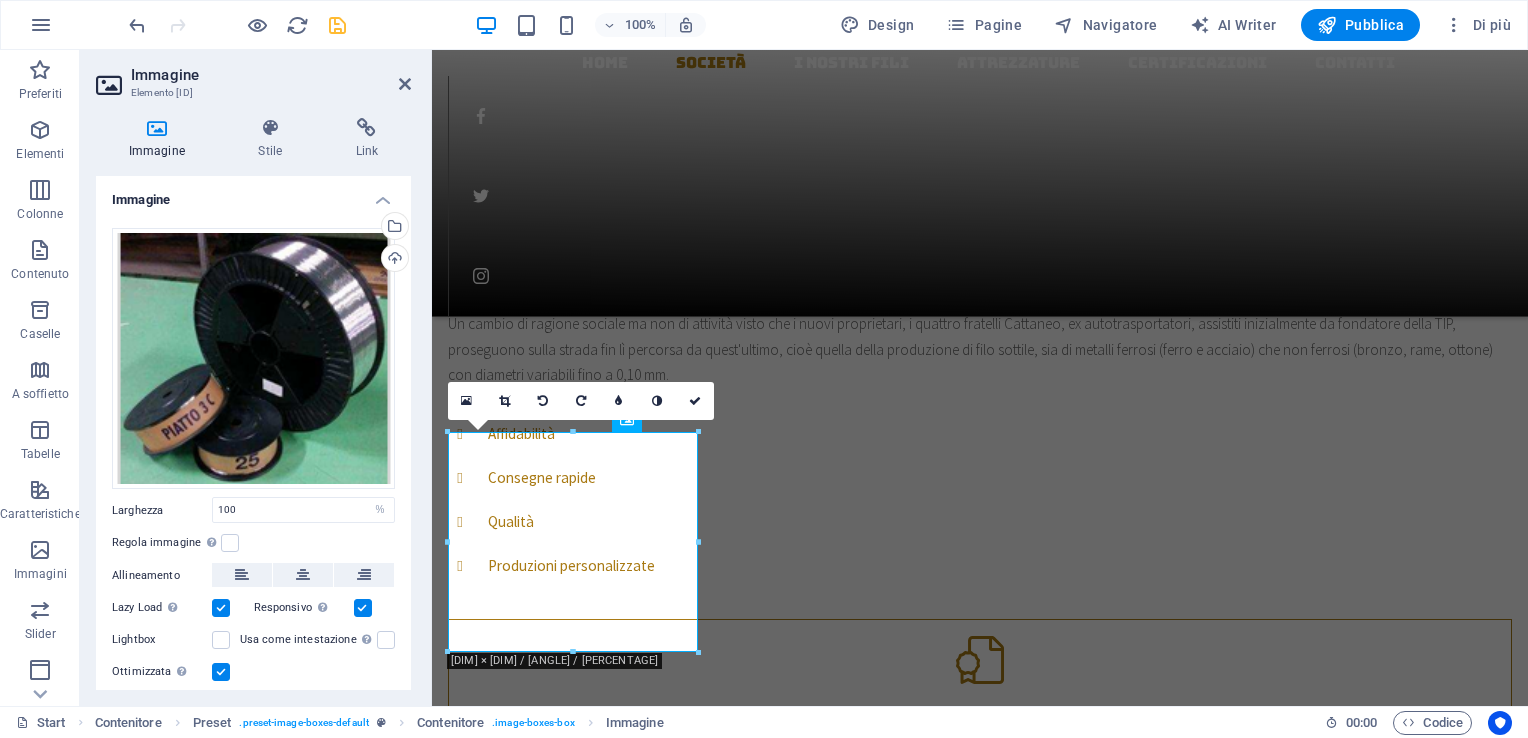 click on "16:10 16:9 4:3 1:1 1:2 0" at bounding box center (581, 401) 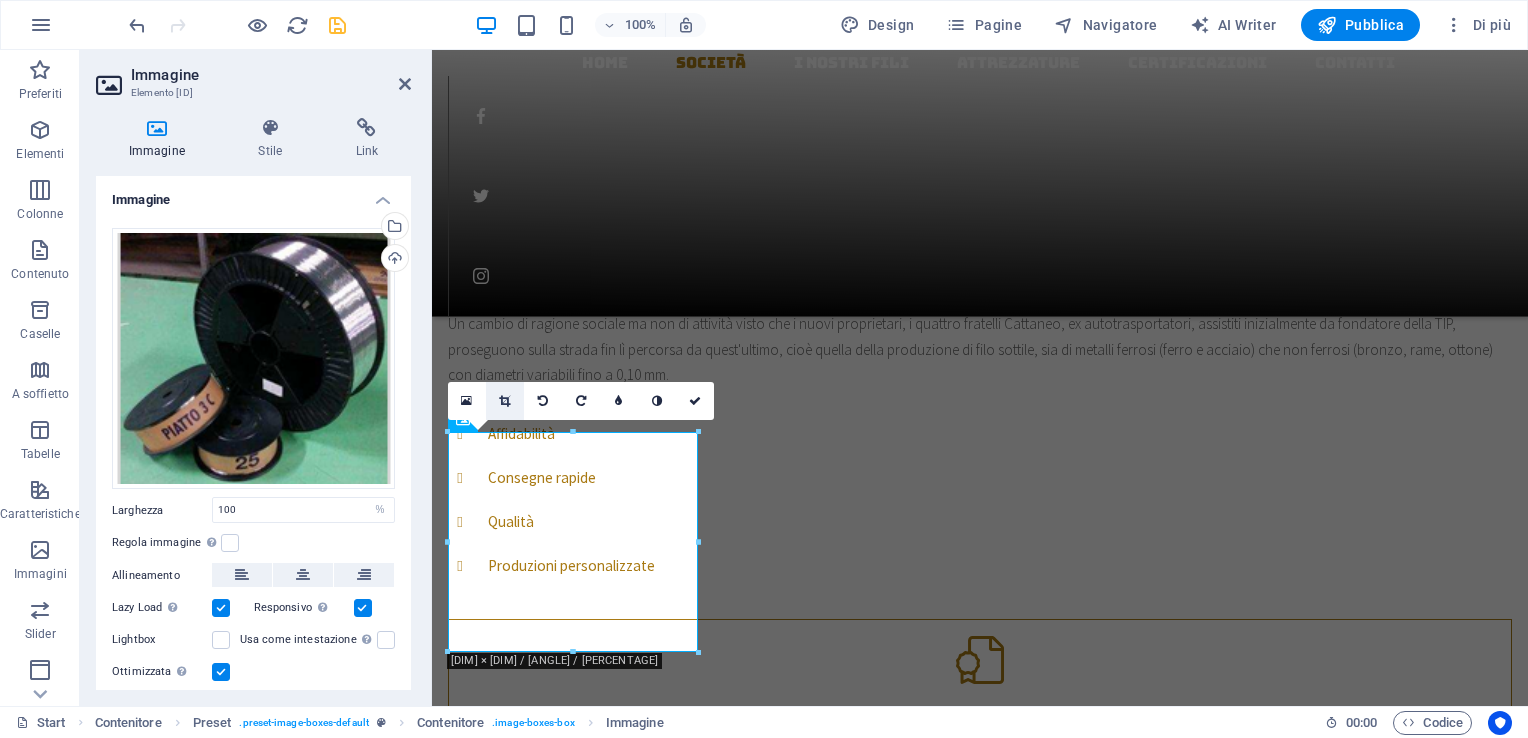 click at bounding box center (504, 401) 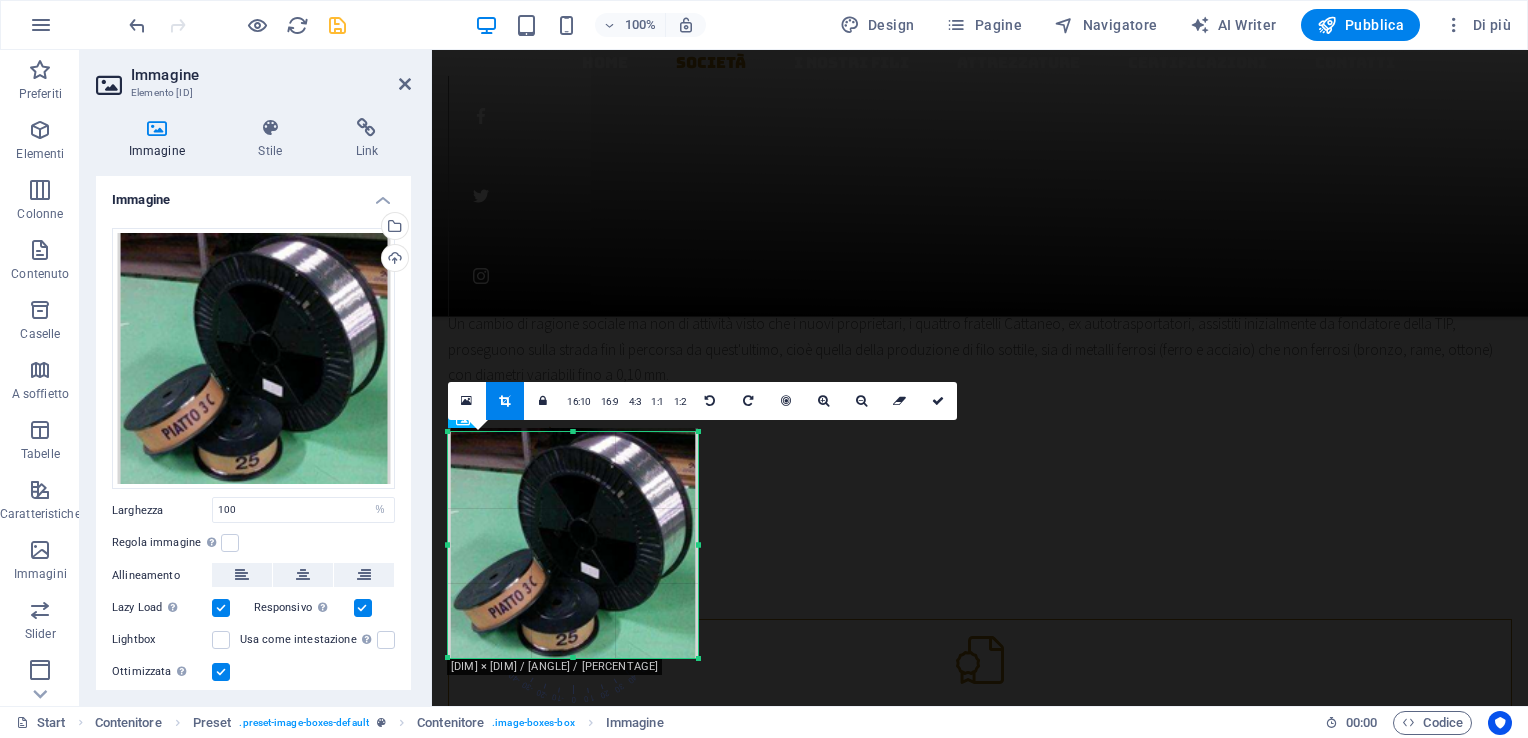 click on "180 170 160 150 140 130 120 110 100 90 80 70 60 50 40 30 20 10 0 -10 -20 -30 -40 -50 -60 -70 -80 -90 -100 -110 -120 -130 -140 -150 -160 -170 250px × 226px / 0° / 138% 16:10 16:9 4:3 1:1 1:2 0" at bounding box center [573, 545] 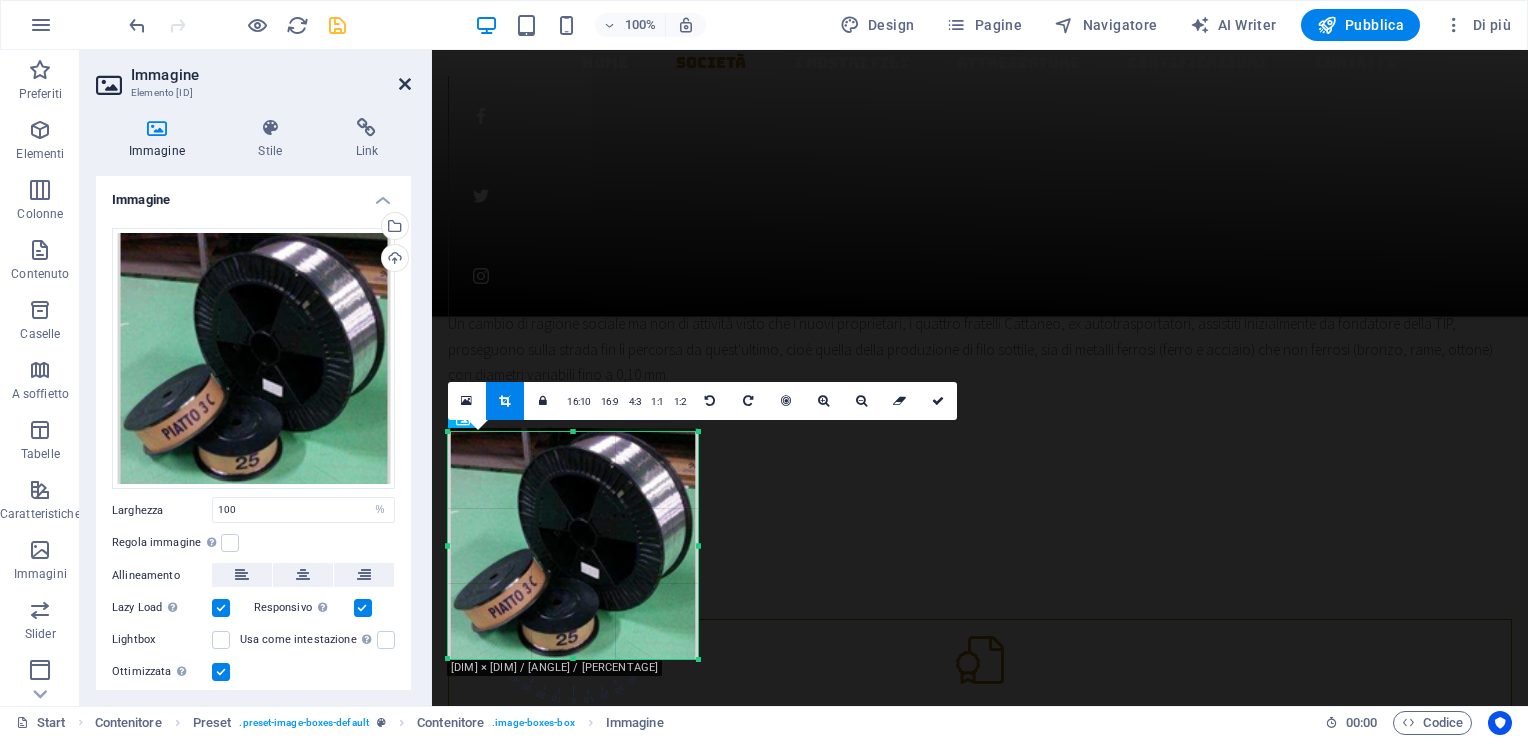 click at bounding box center (405, 84) 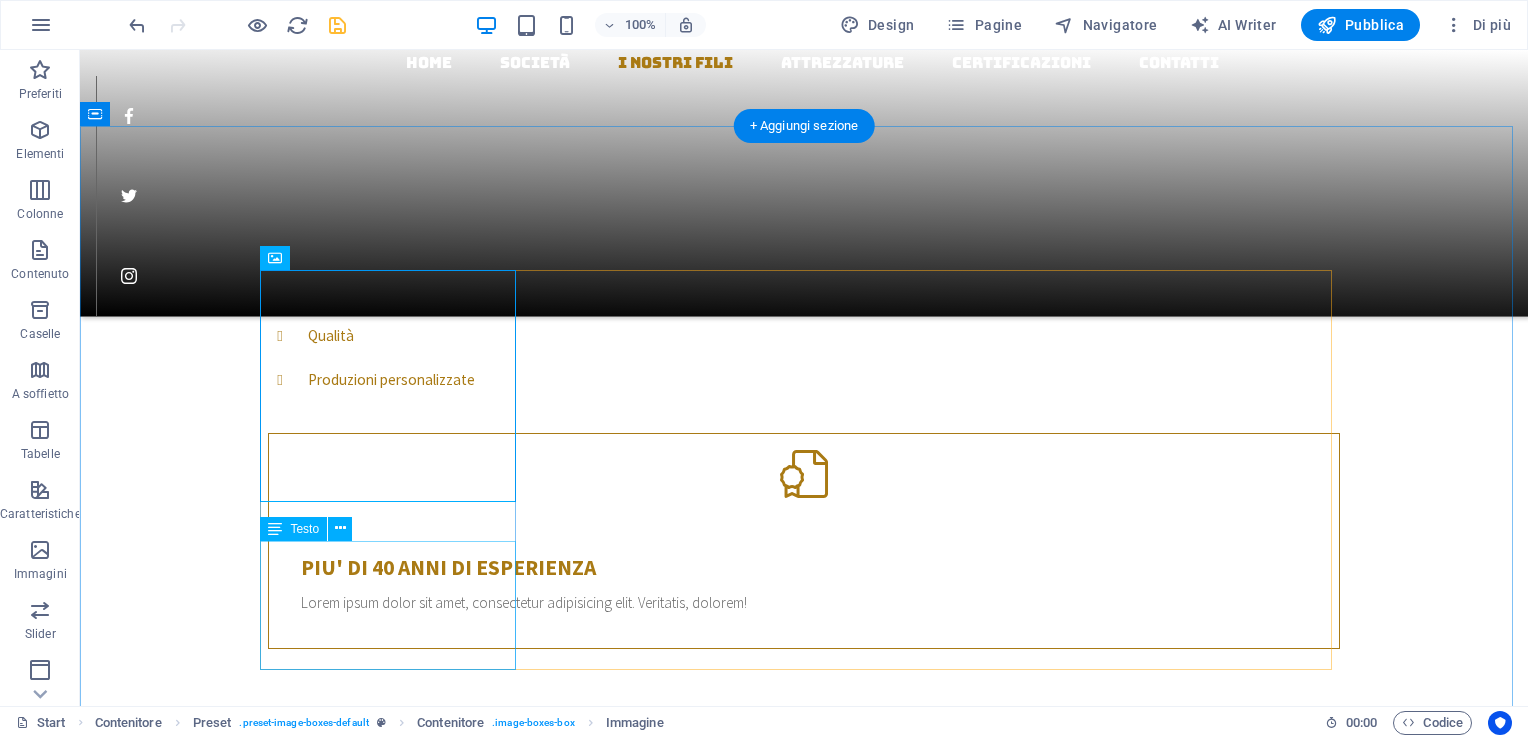 scroll, scrollTop: 1600, scrollLeft: 0, axis: vertical 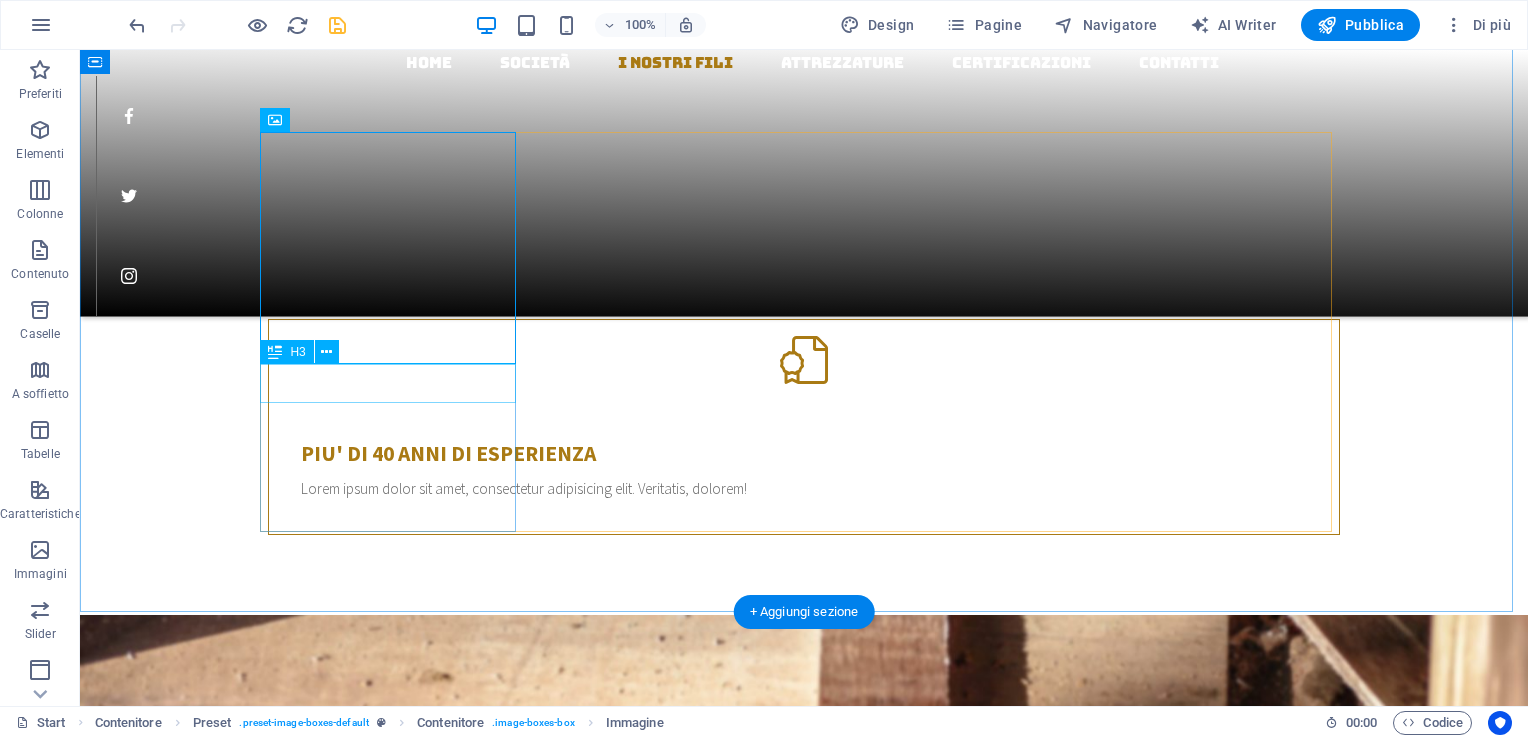 click on "Furniture remodeling" at bounding box center [804, 2650] 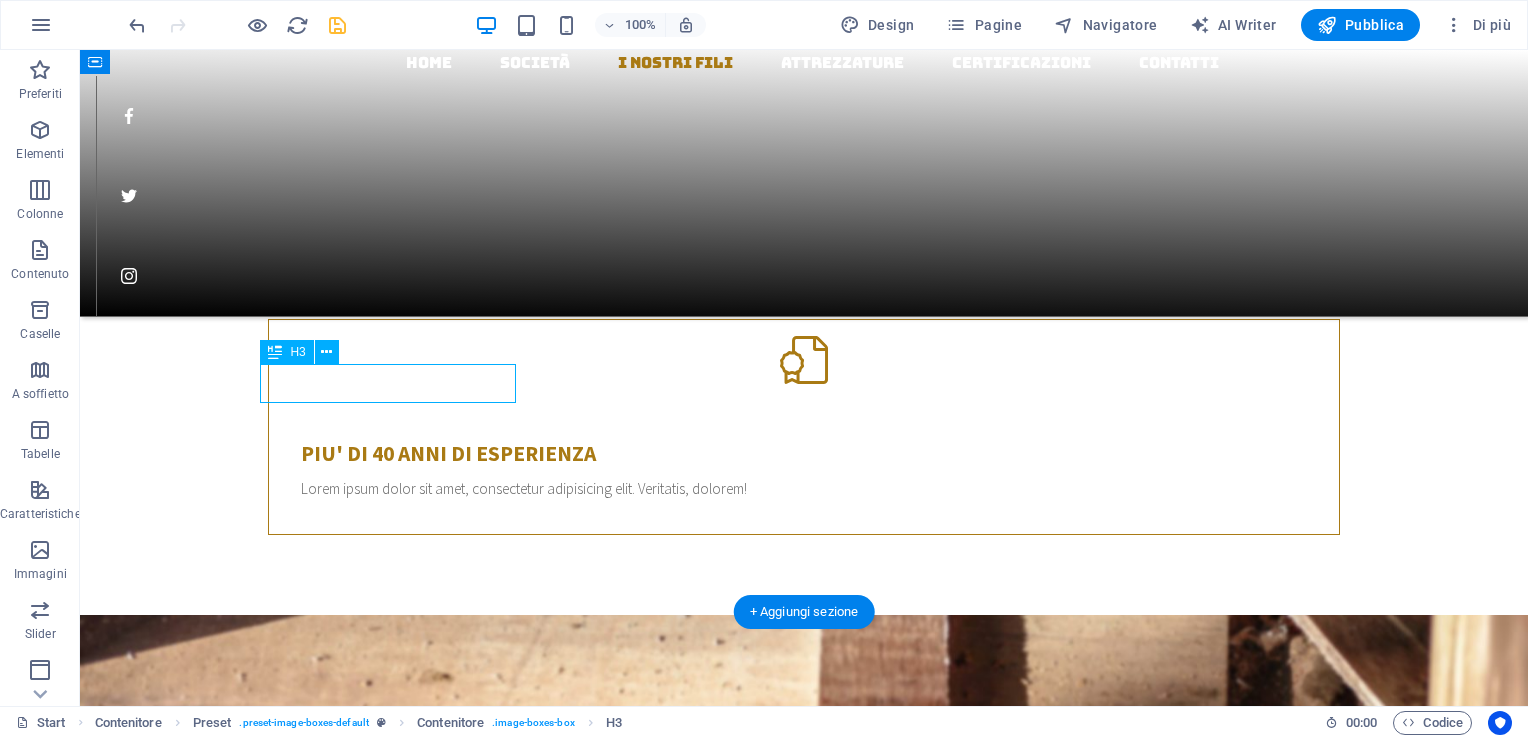 click on "Furniture remodeling" at bounding box center [804, 2650] 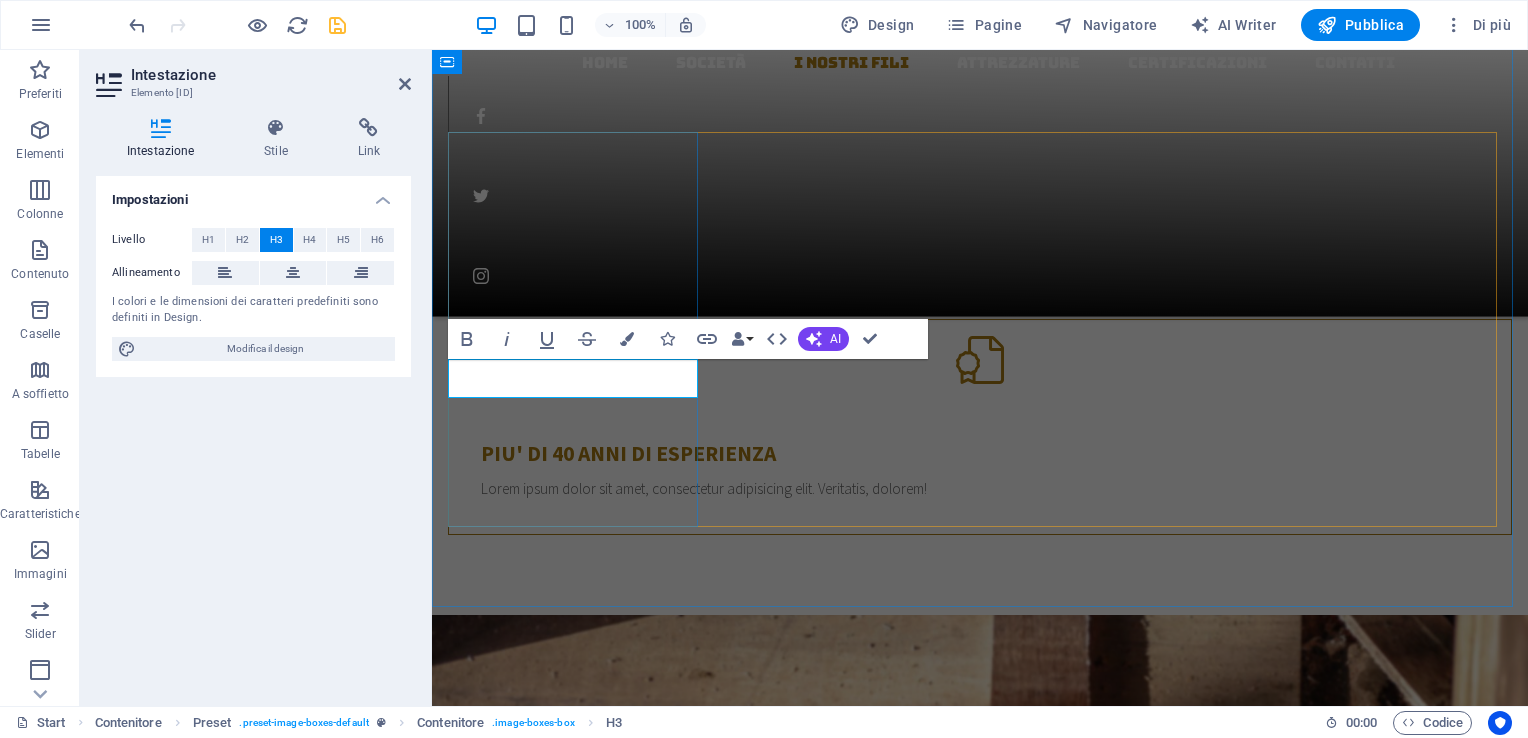 type 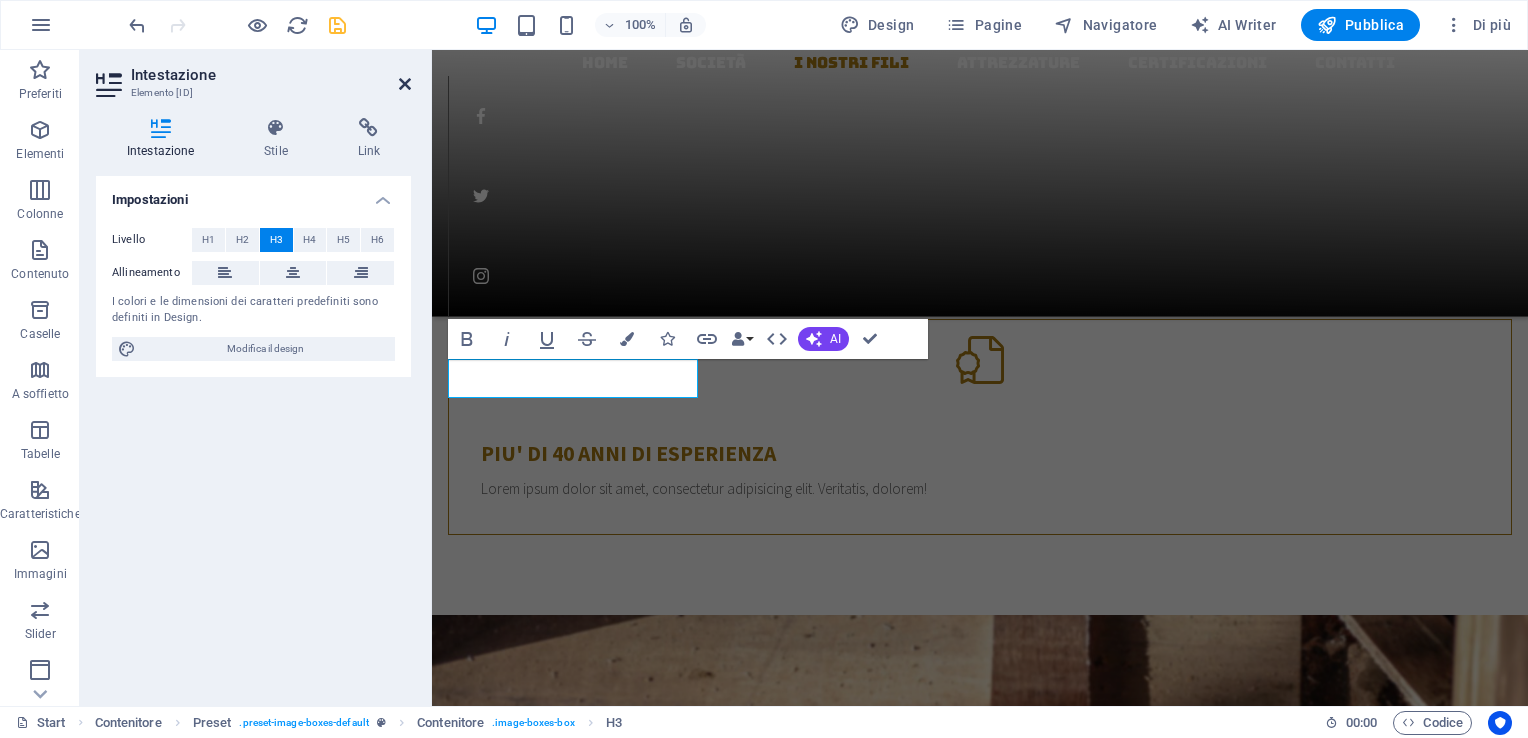 drag, startPoint x: 401, startPoint y: 83, endPoint x: 321, endPoint y: 33, distance: 94.33981 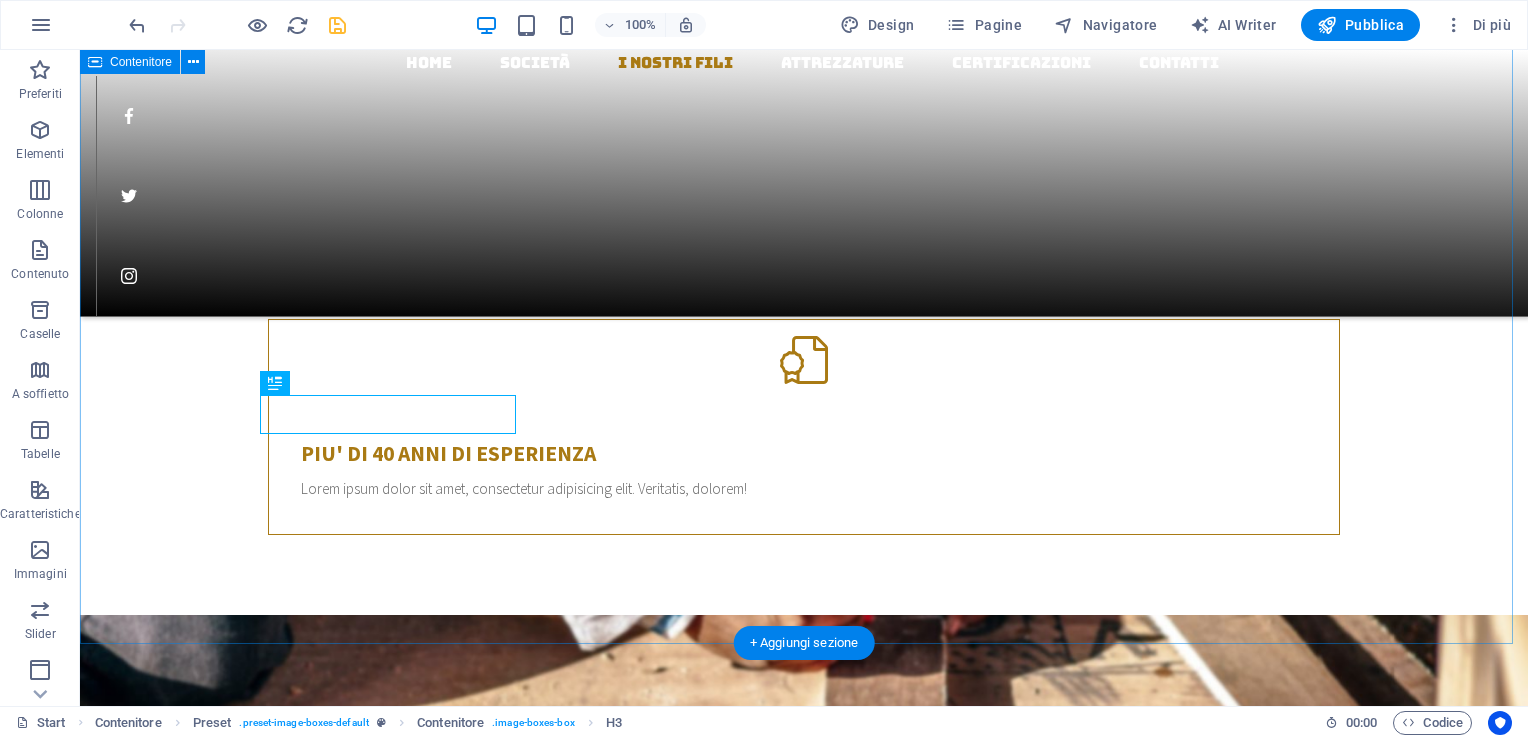 scroll, scrollTop: 1400, scrollLeft: 0, axis: vertical 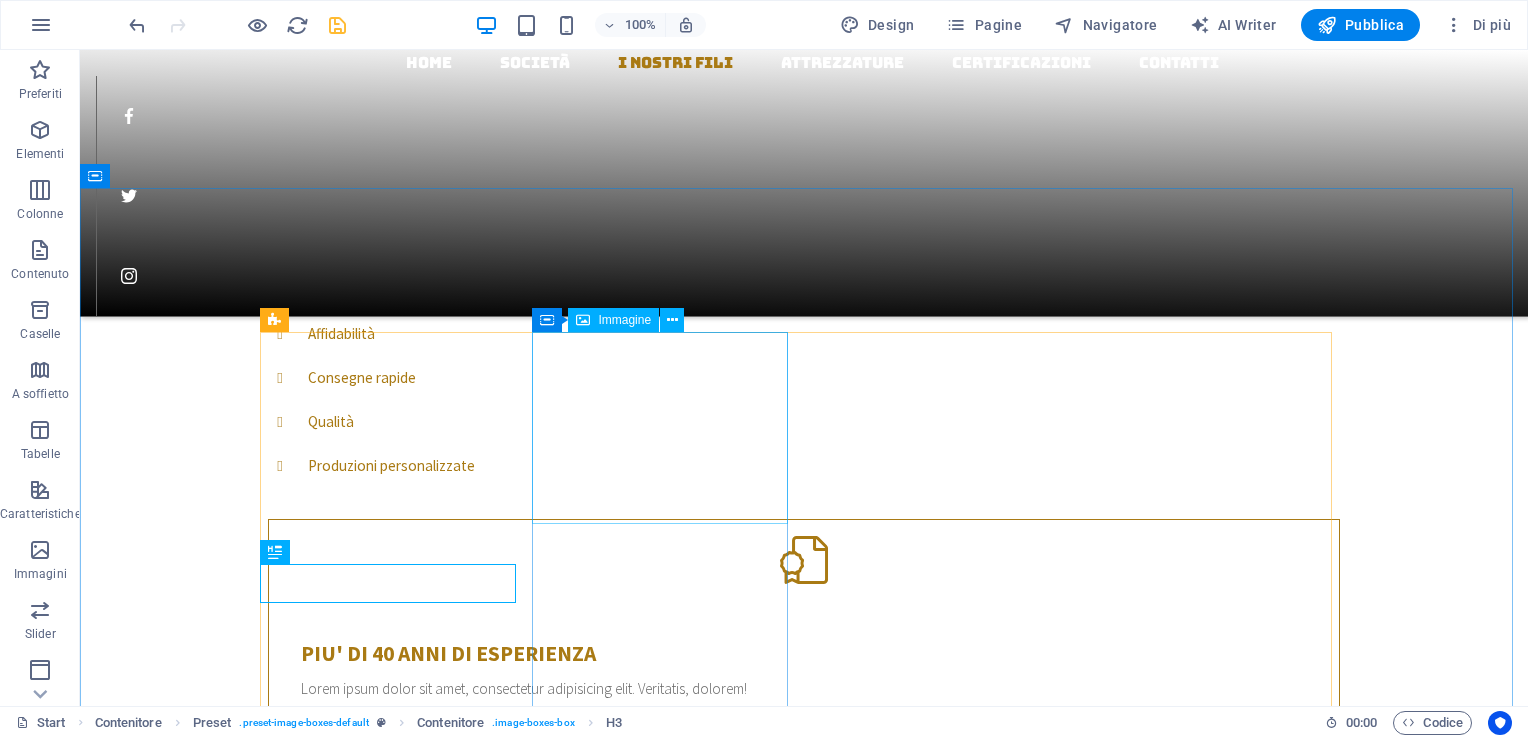 click on "Immagine" at bounding box center (624, 320) 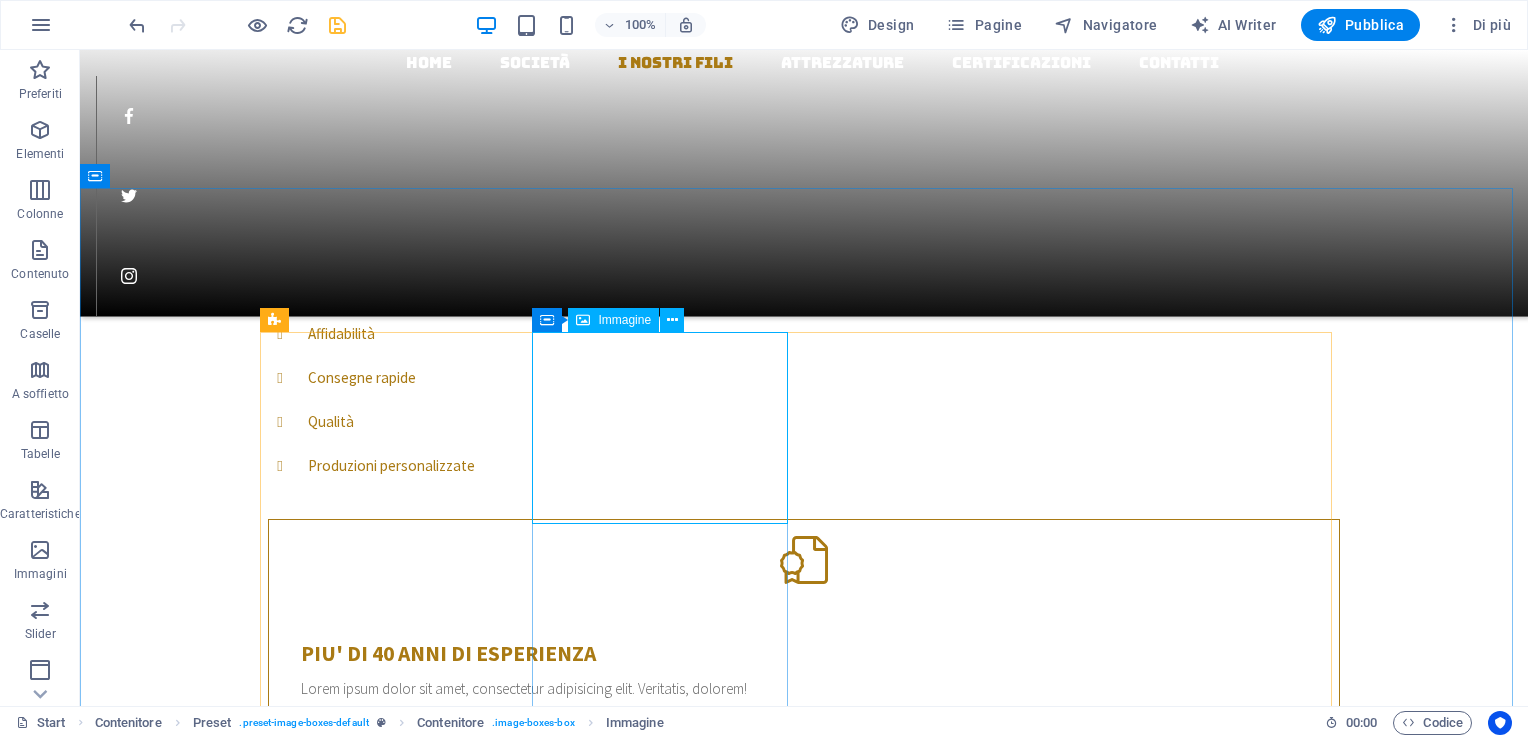 click on "Immagine" at bounding box center [624, 320] 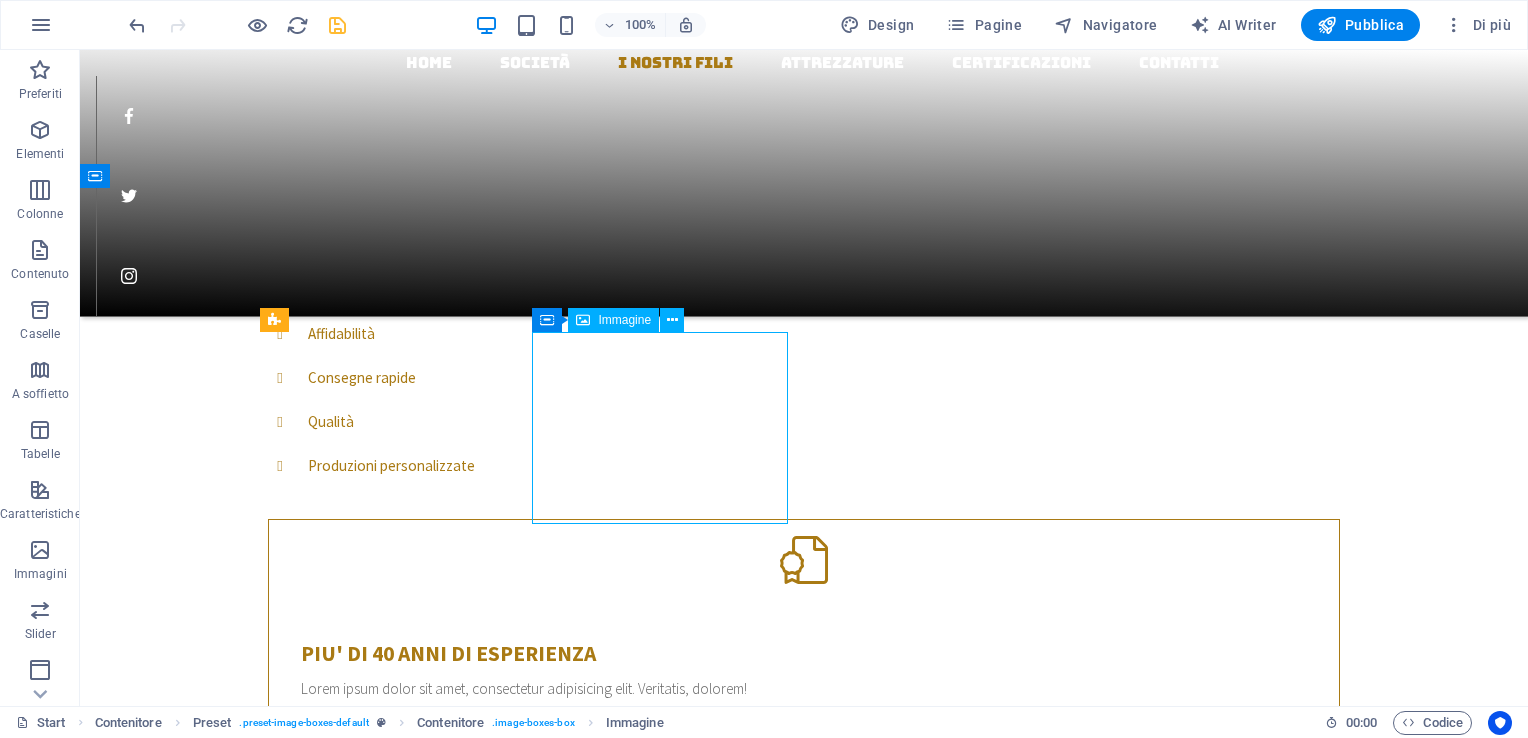 click on "Immagine" at bounding box center [624, 320] 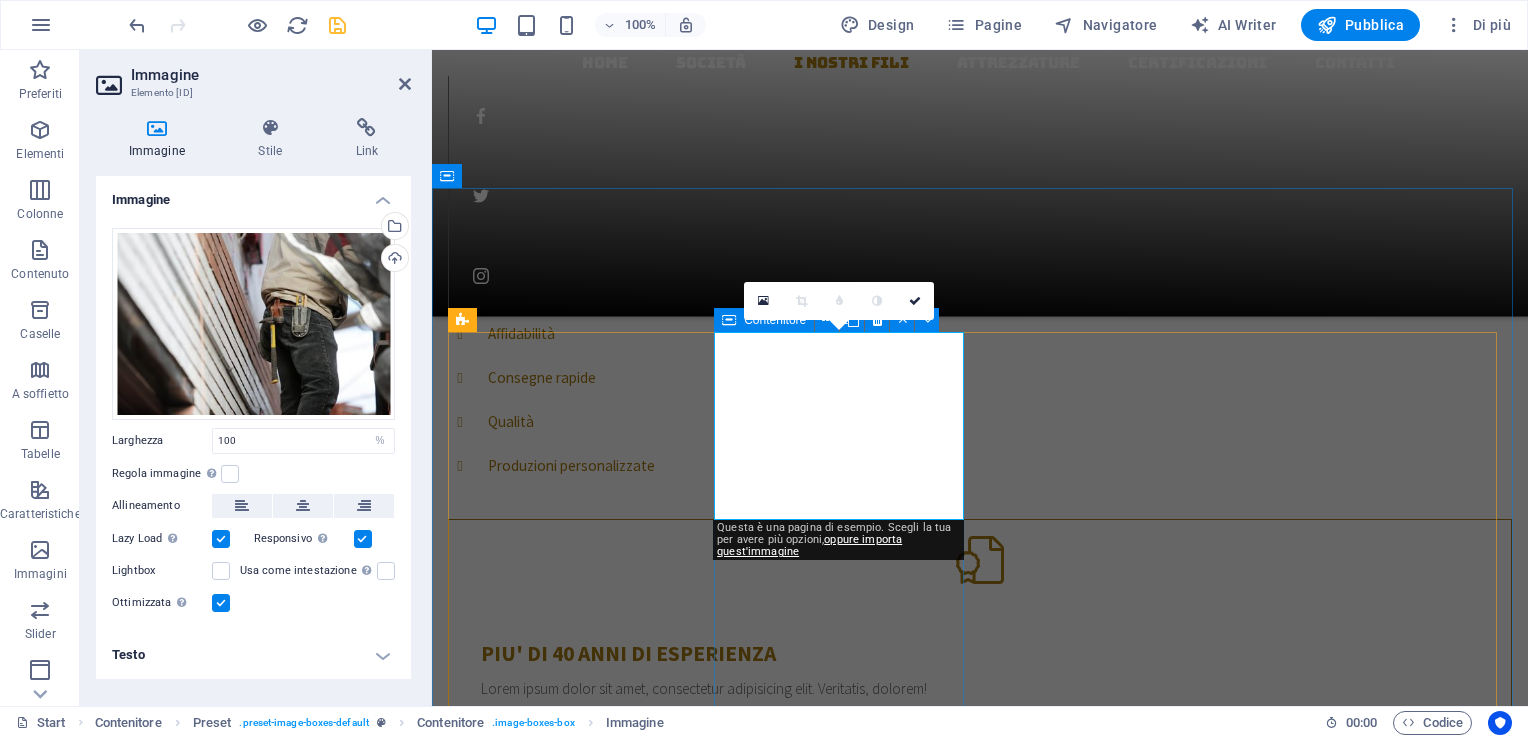 click at bounding box center [729, 320] 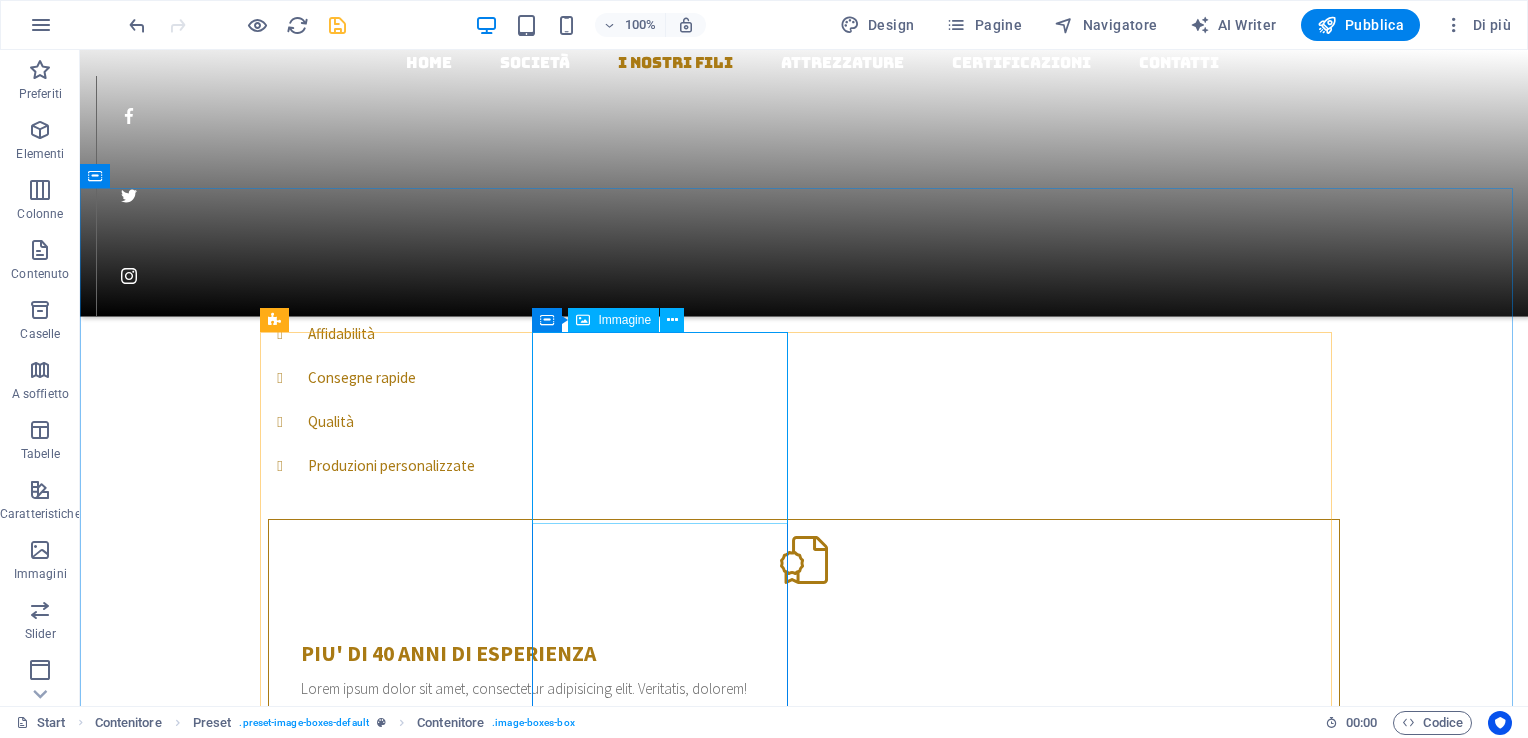 click on "Immagine" at bounding box center [624, 320] 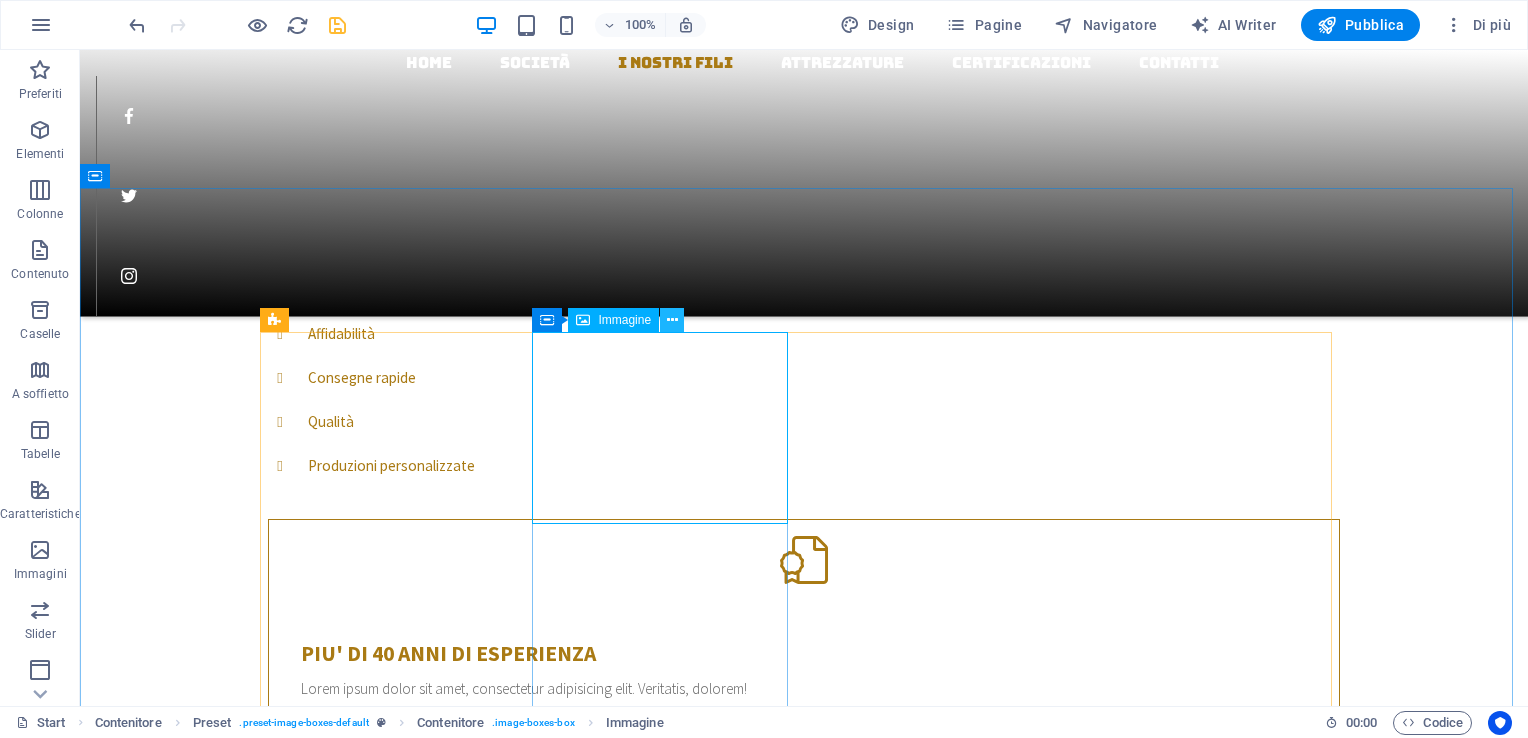click at bounding box center (672, 320) 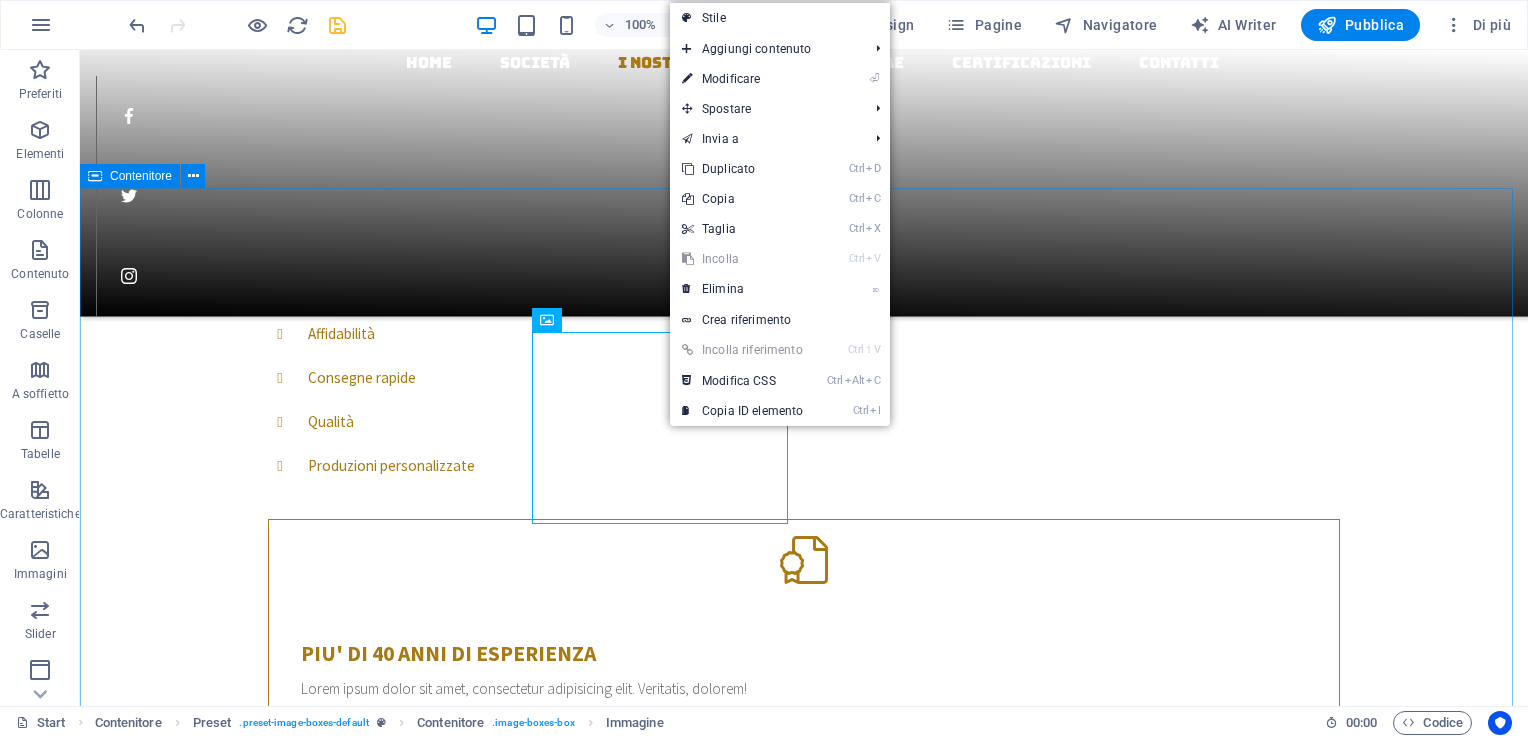 click on "I NOSTRI FILI Filo zincato per legatoria Lorem ipsum dolor sit amet, consetetur sadipscing elitr, sed diam nonumy eirmod tempor invidunt ut labore et dolore magna aliquyam erat, sed diam voluptua Doorstep repair Lorem ipsum dolor sit amet, consetetur sadipscing elitr, sed diam nonumy eirmod tempor invidunt ut labore et dolore magna aliquyam erat, sed diam voluptua General carpentry  Lorem ipsum dolor sit amet, consetetur sadipscing elitr, sed diam nonumy eirmod tempor invidunt ut labore et dolore magna aliquyam erat, sed diam voluptua Wood installation Lorem ipsum dolor sit amet, consetetur sadipscing elitr, sed diam nonumy eirmod tempor invidunt ut labore et dolore magna aliquyam erat, sed diam voluptua" at bounding box center (804, 3660) 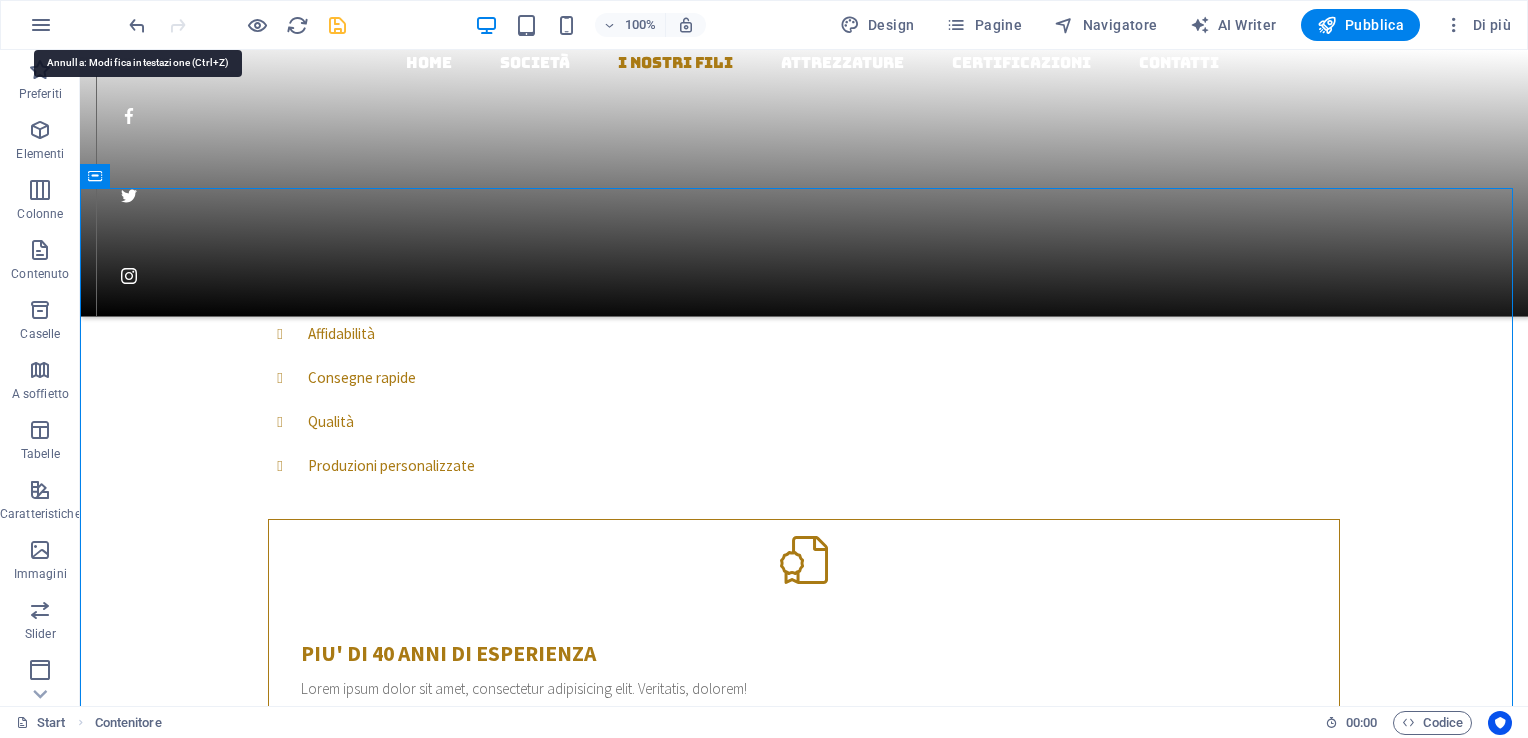 drag, startPoint x: 140, startPoint y: 27, endPoint x: 153, endPoint y: 34, distance: 14.764823 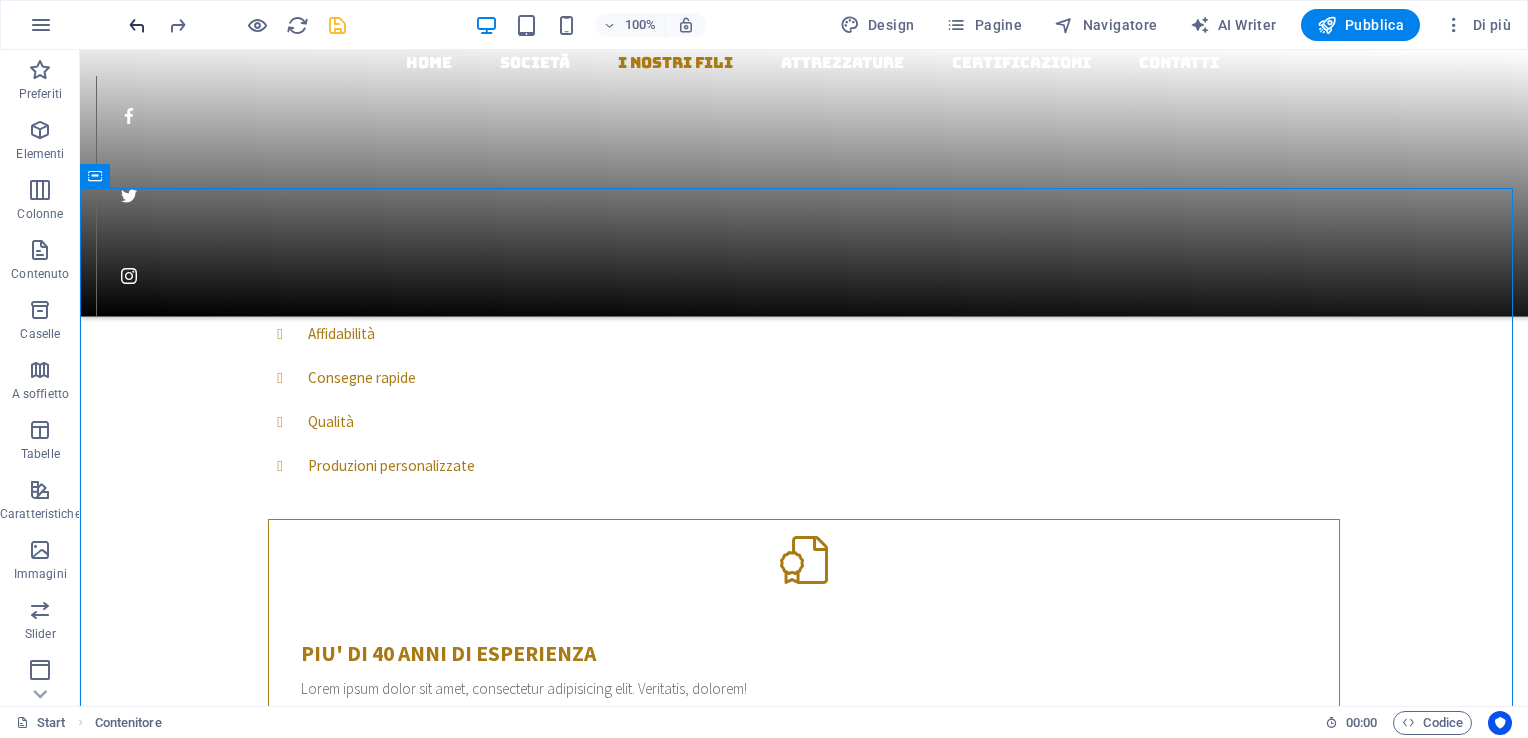 click at bounding box center (137, 25) 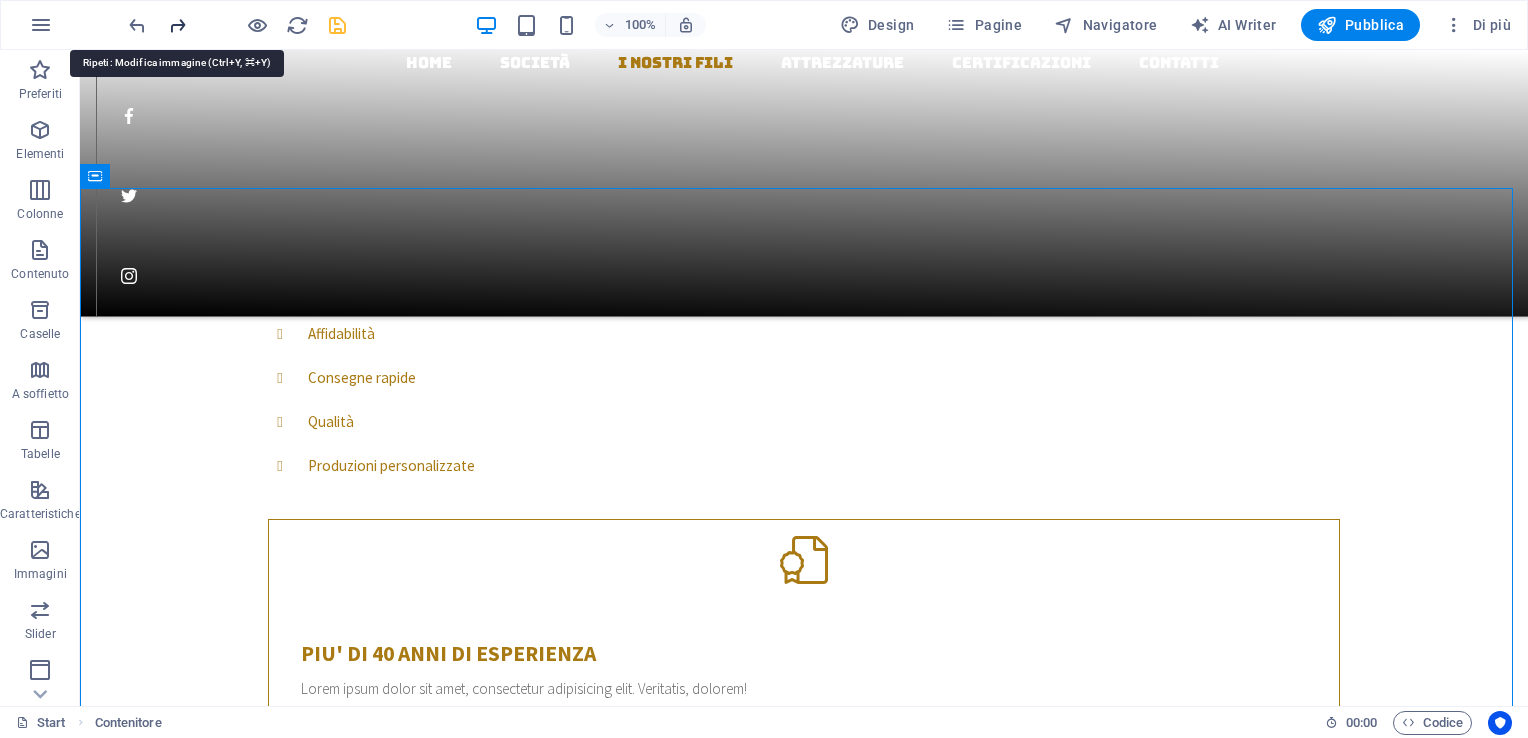 click at bounding box center [177, 25] 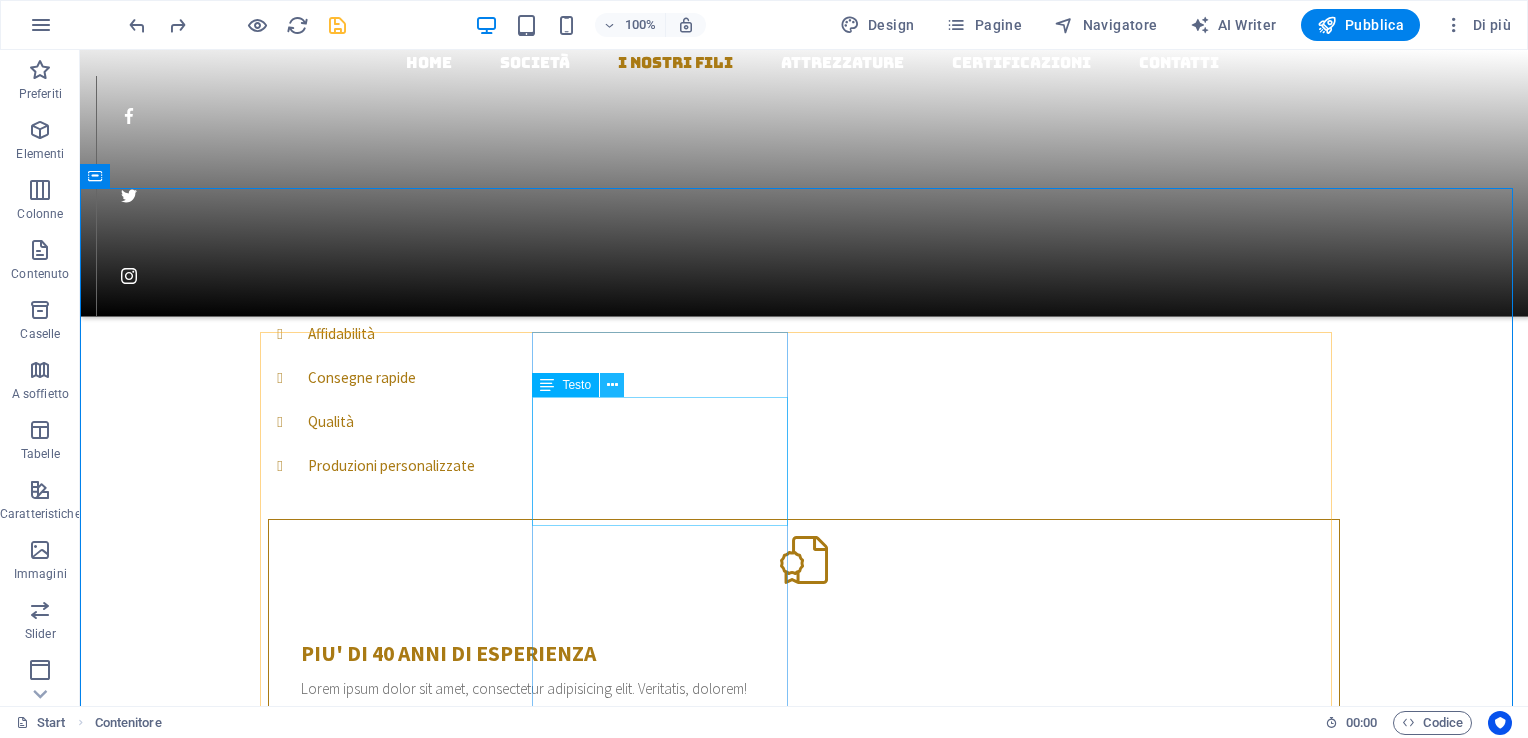 click at bounding box center [612, 385] 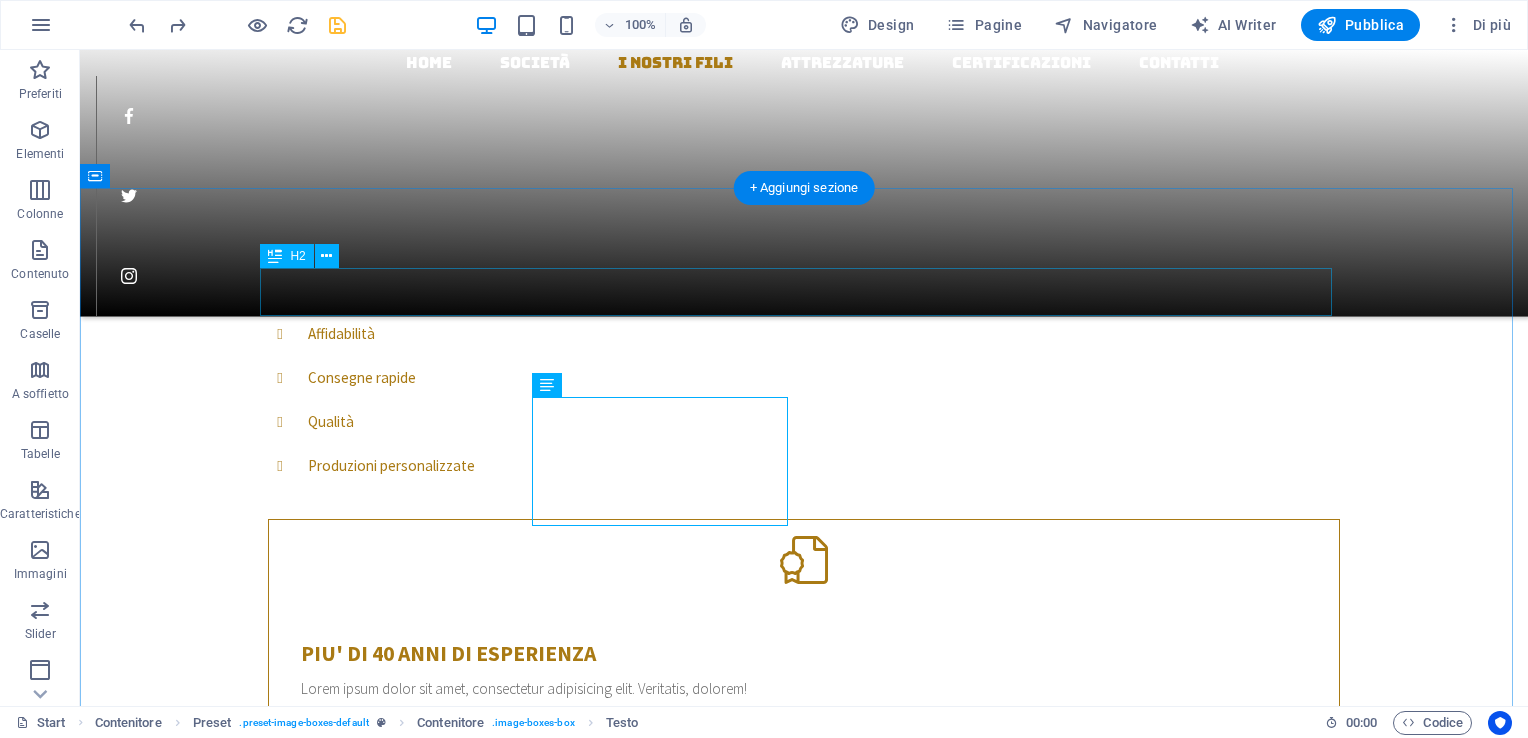 click on "I NOSTRI FILI" at bounding box center [804, 1819] 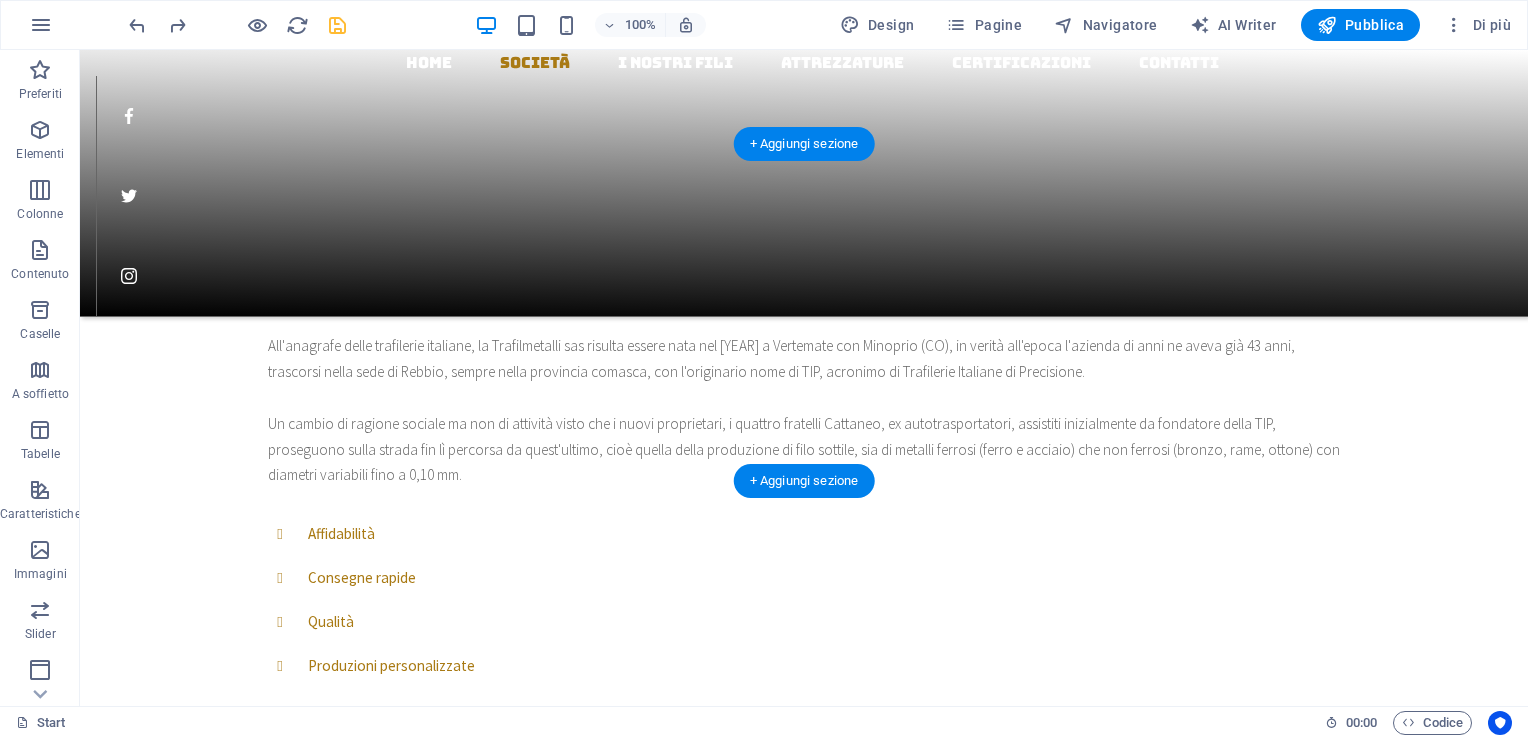 scroll, scrollTop: 1400, scrollLeft: 0, axis: vertical 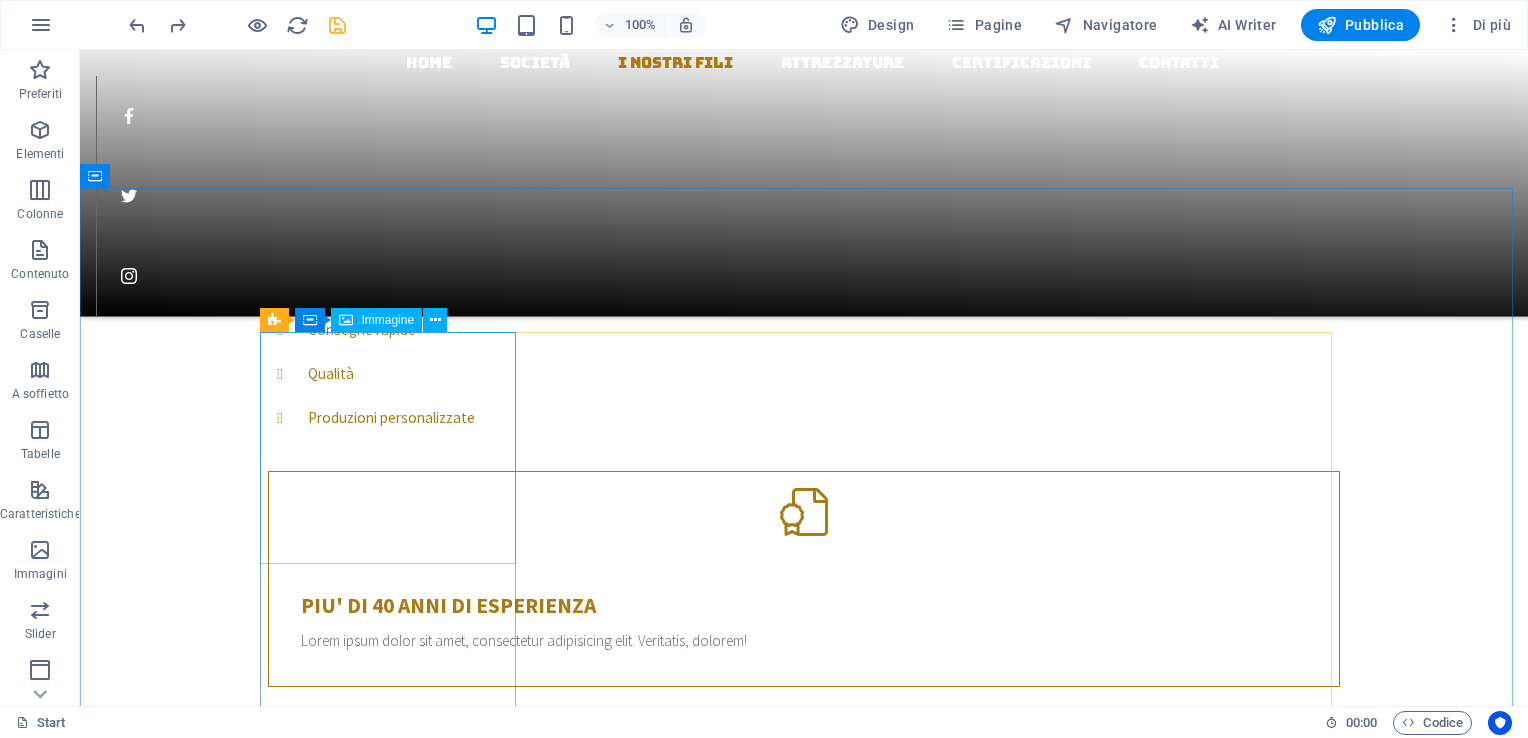click on "Immagine" at bounding box center [387, 320] 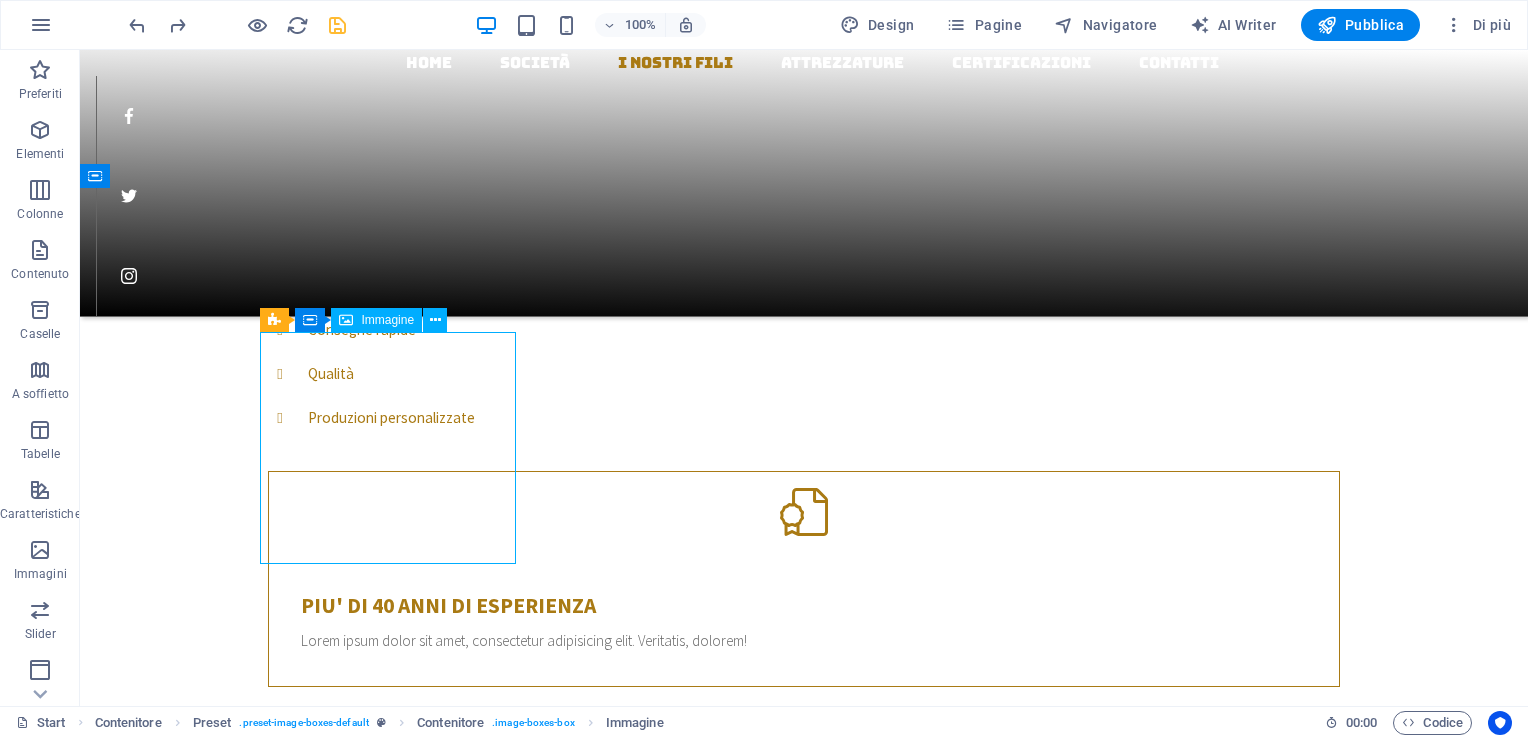 click on "Immagine" at bounding box center [387, 320] 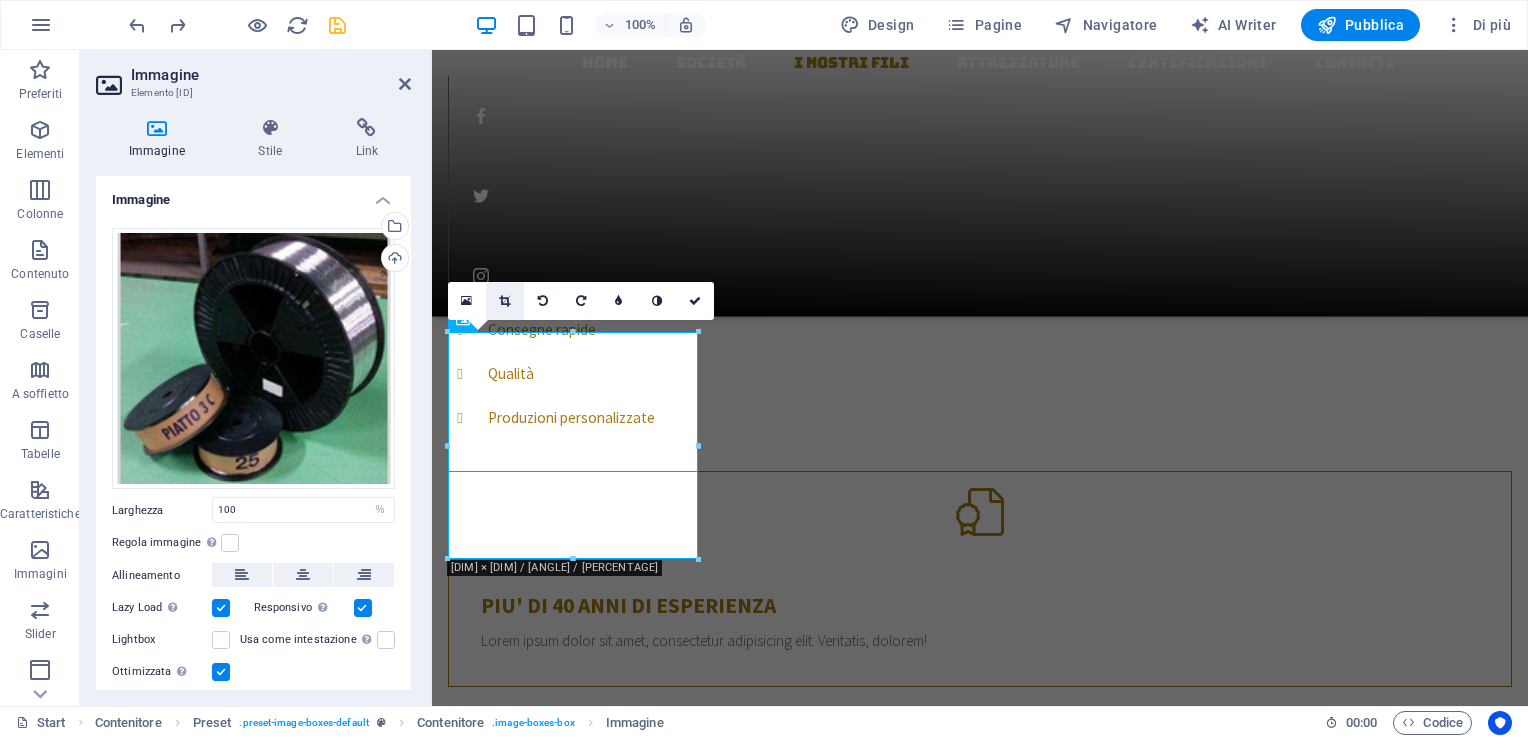 click at bounding box center (504, 301) 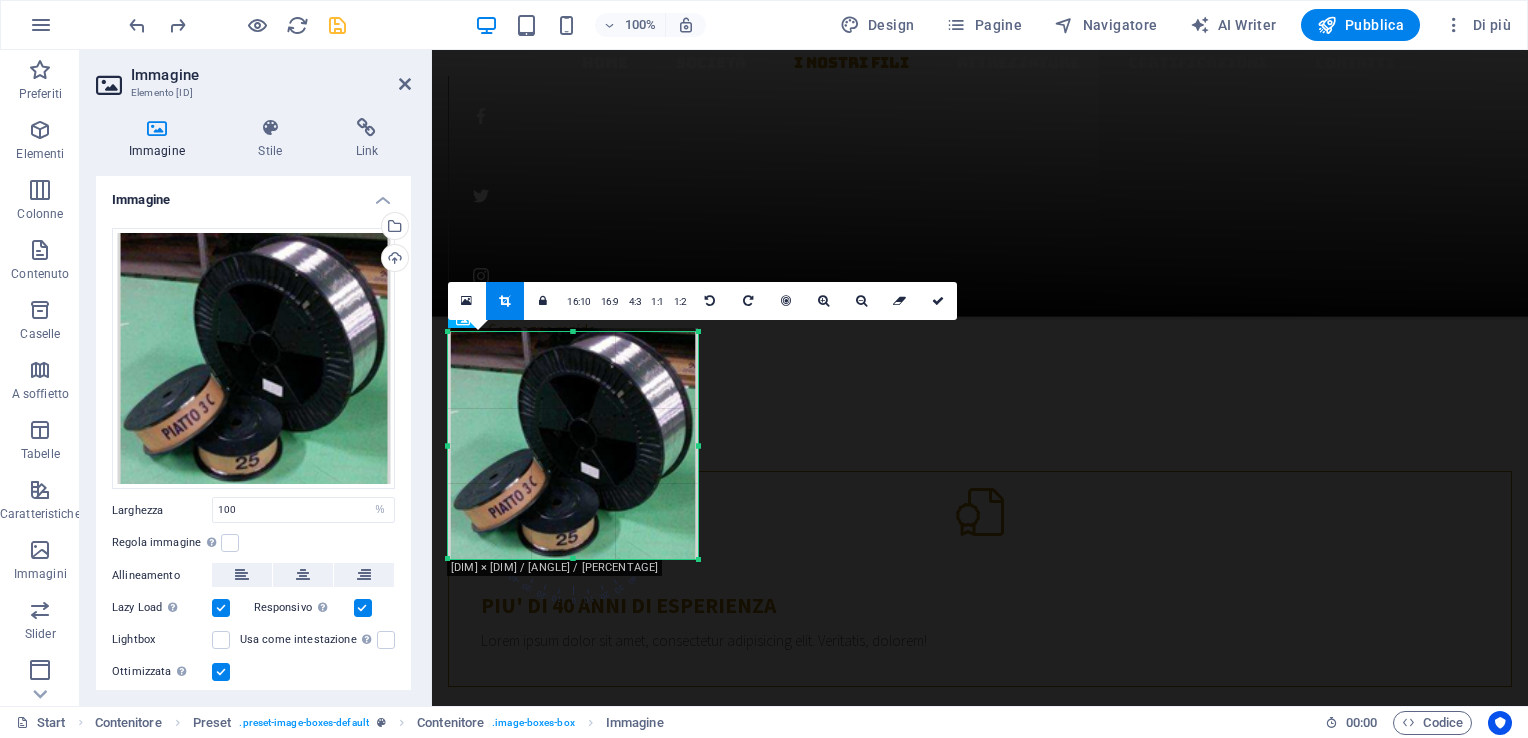 click at bounding box center (573, 443) 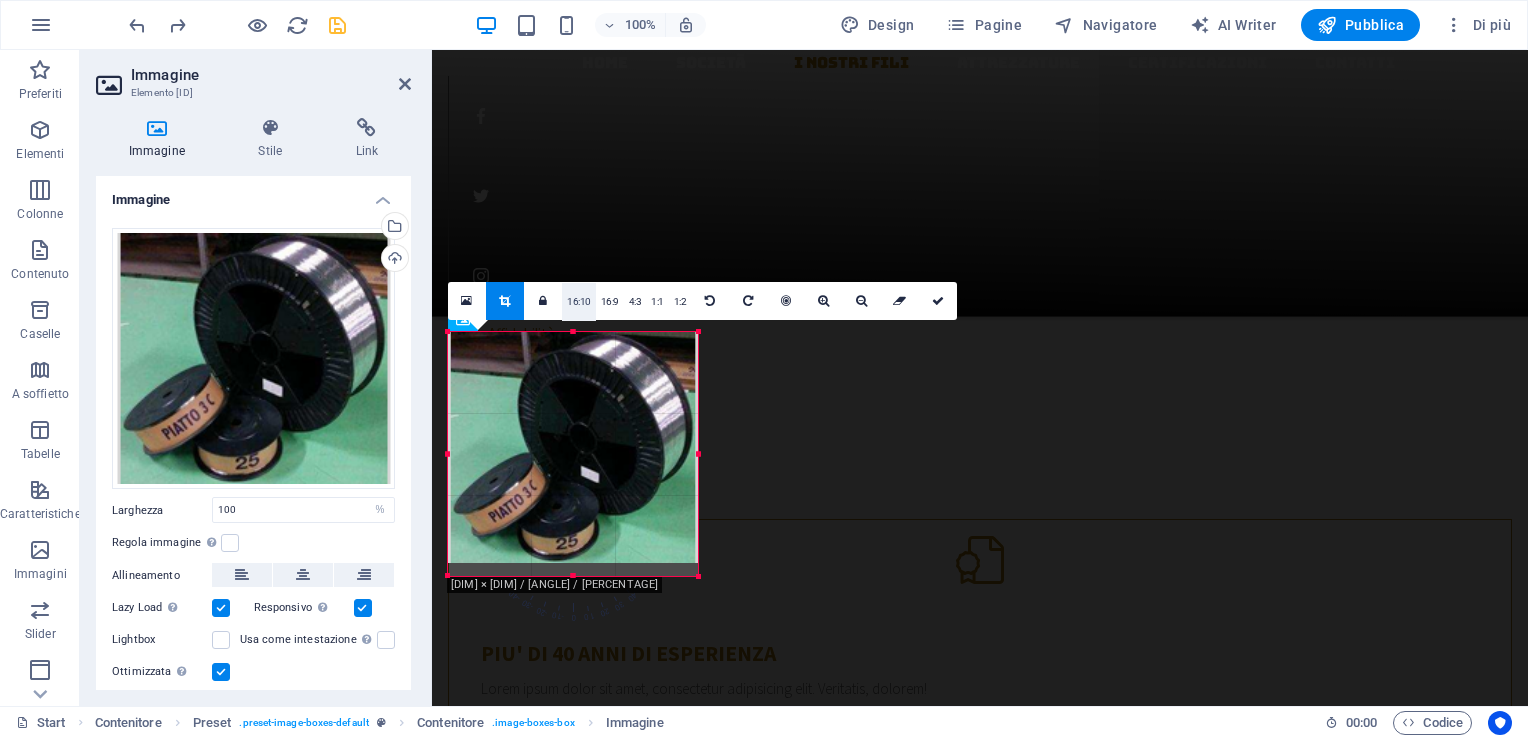 drag, startPoint x: 573, startPoint y: 331, endPoint x: 573, endPoint y: 314, distance: 17 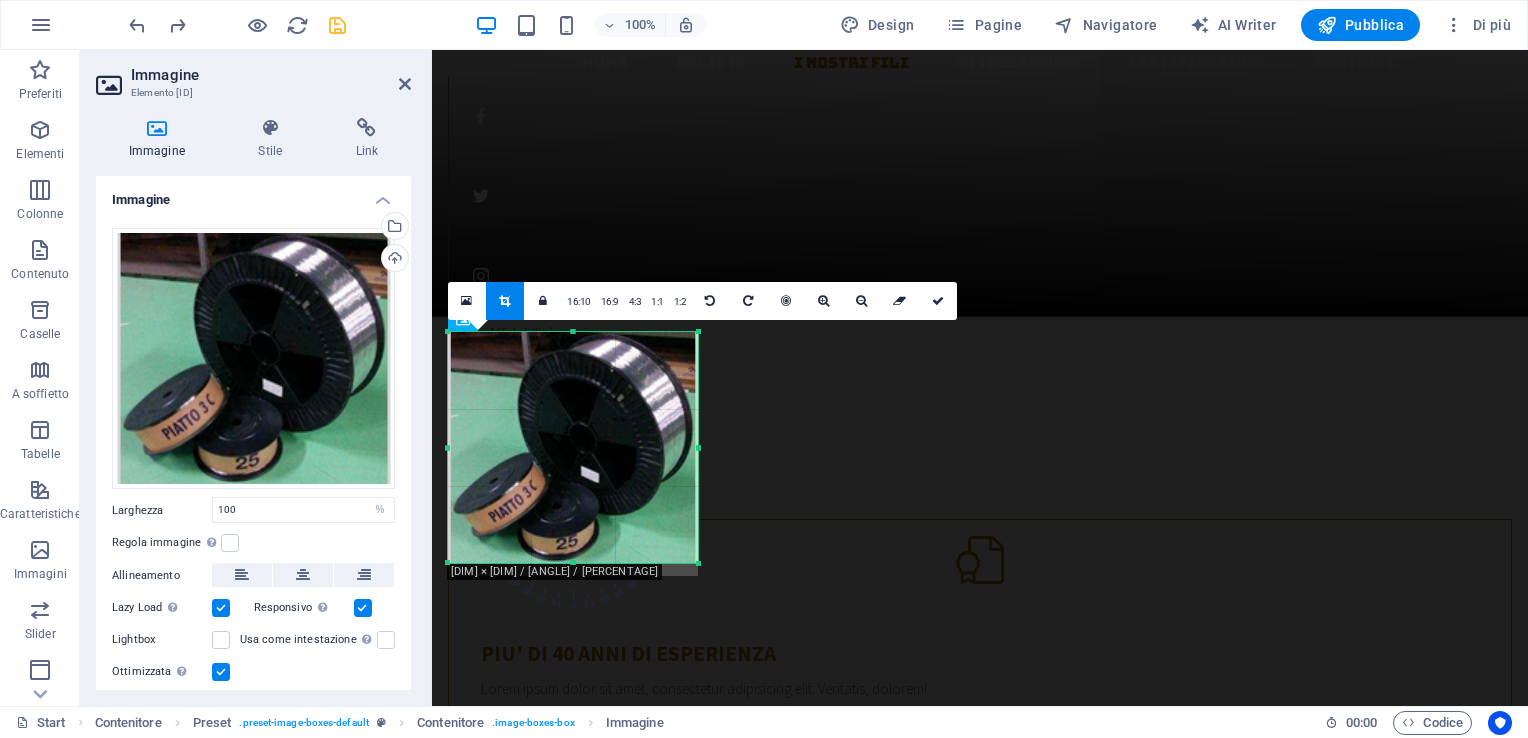 click on "Immagine" at bounding box center (271, 75) 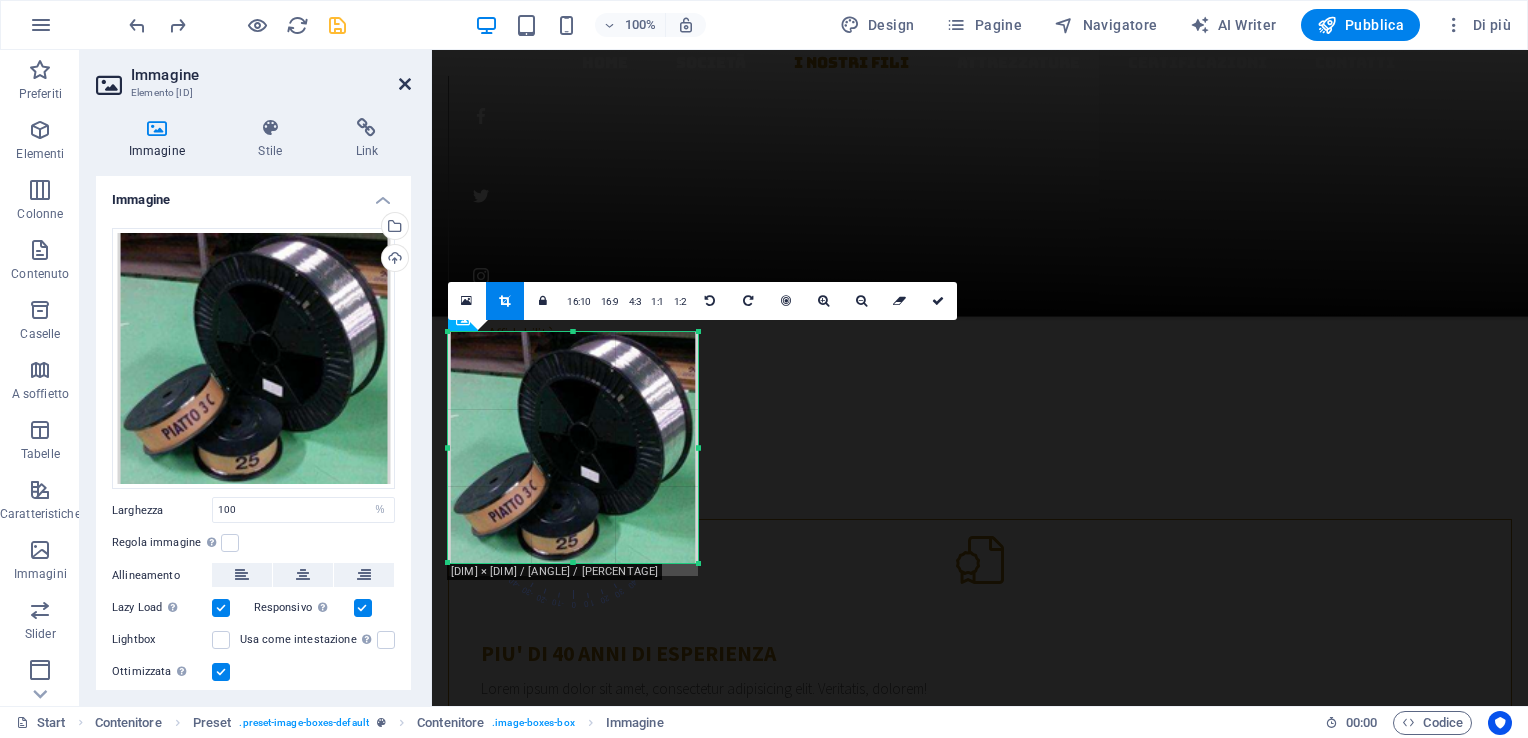 click at bounding box center (405, 84) 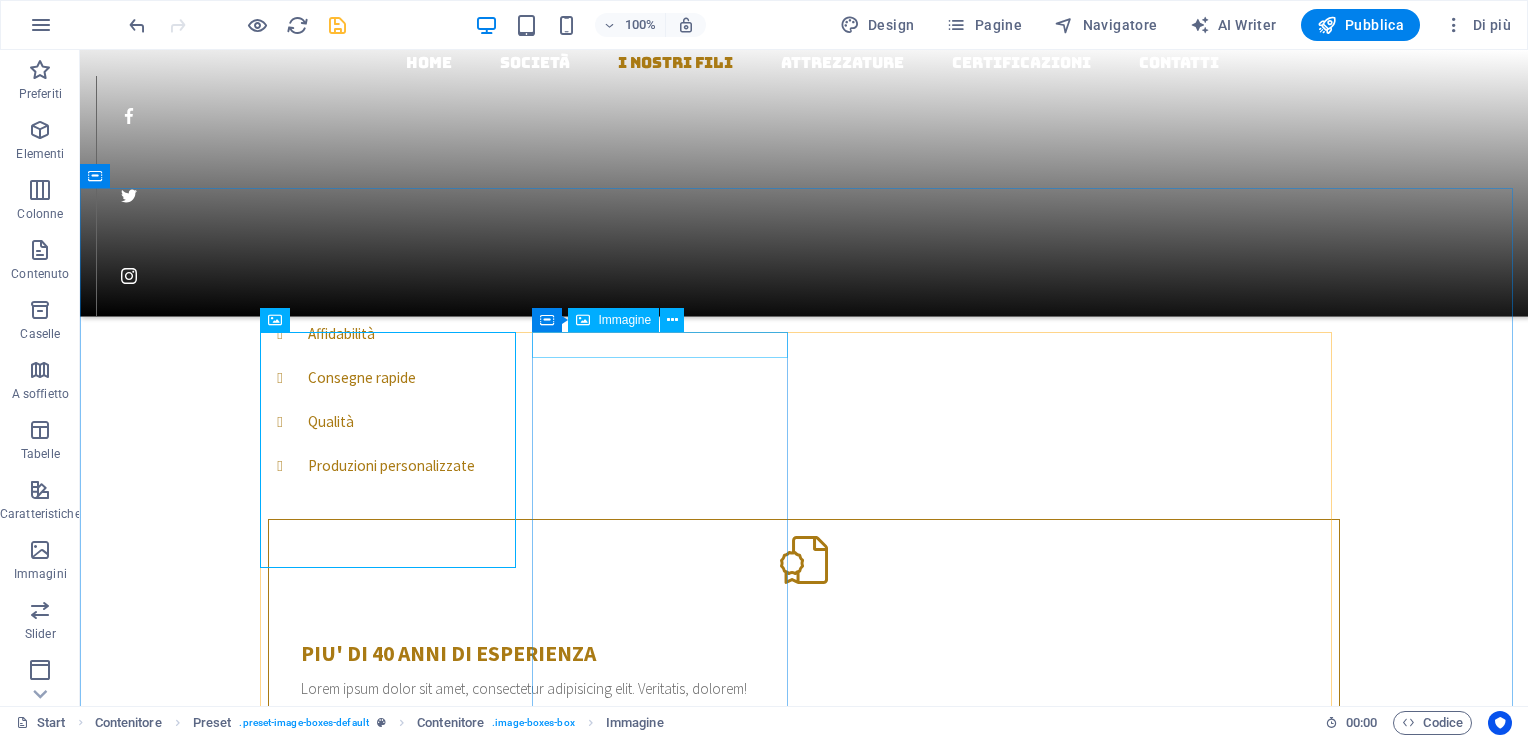 click on "Immagine" at bounding box center (624, 320) 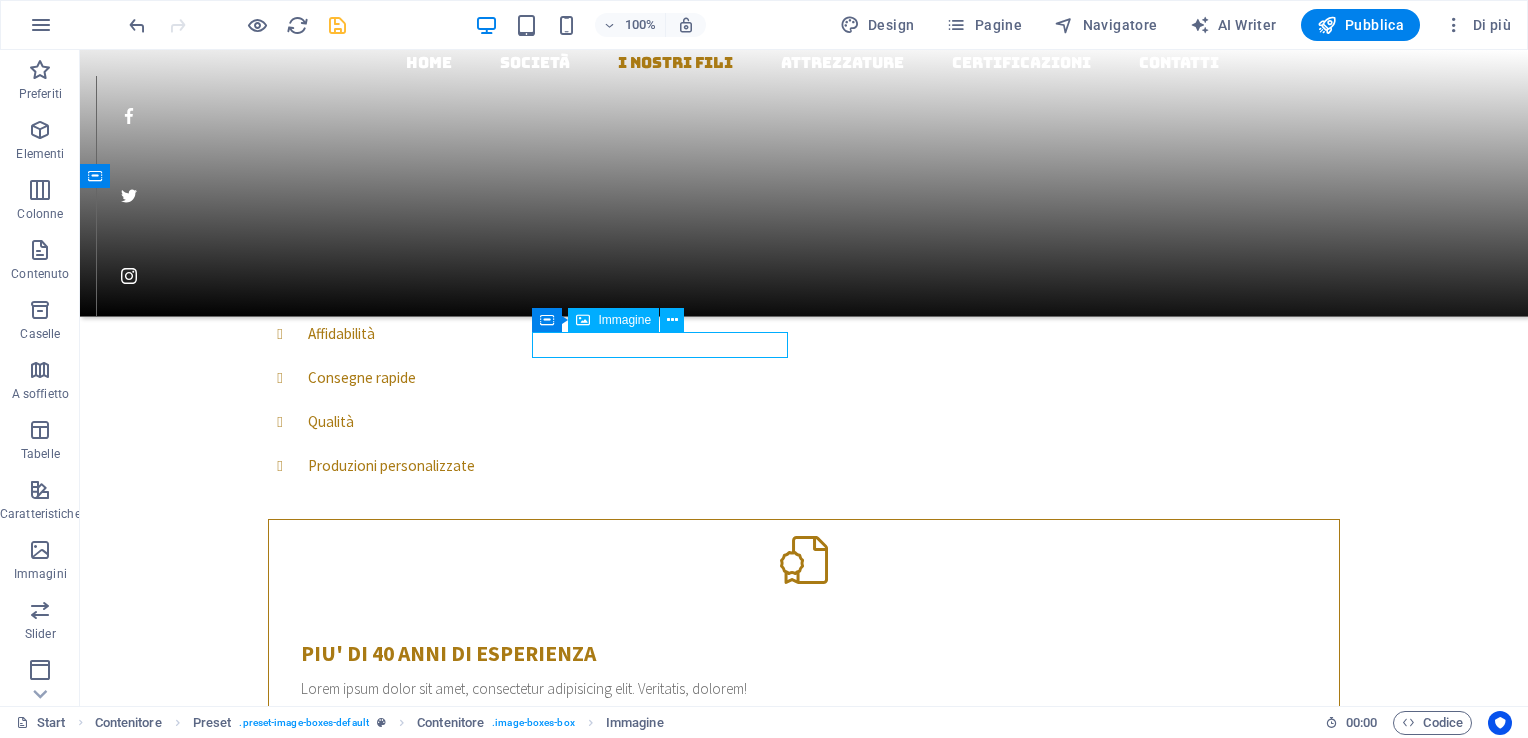 click on "Immagine" at bounding box center [624, 320] 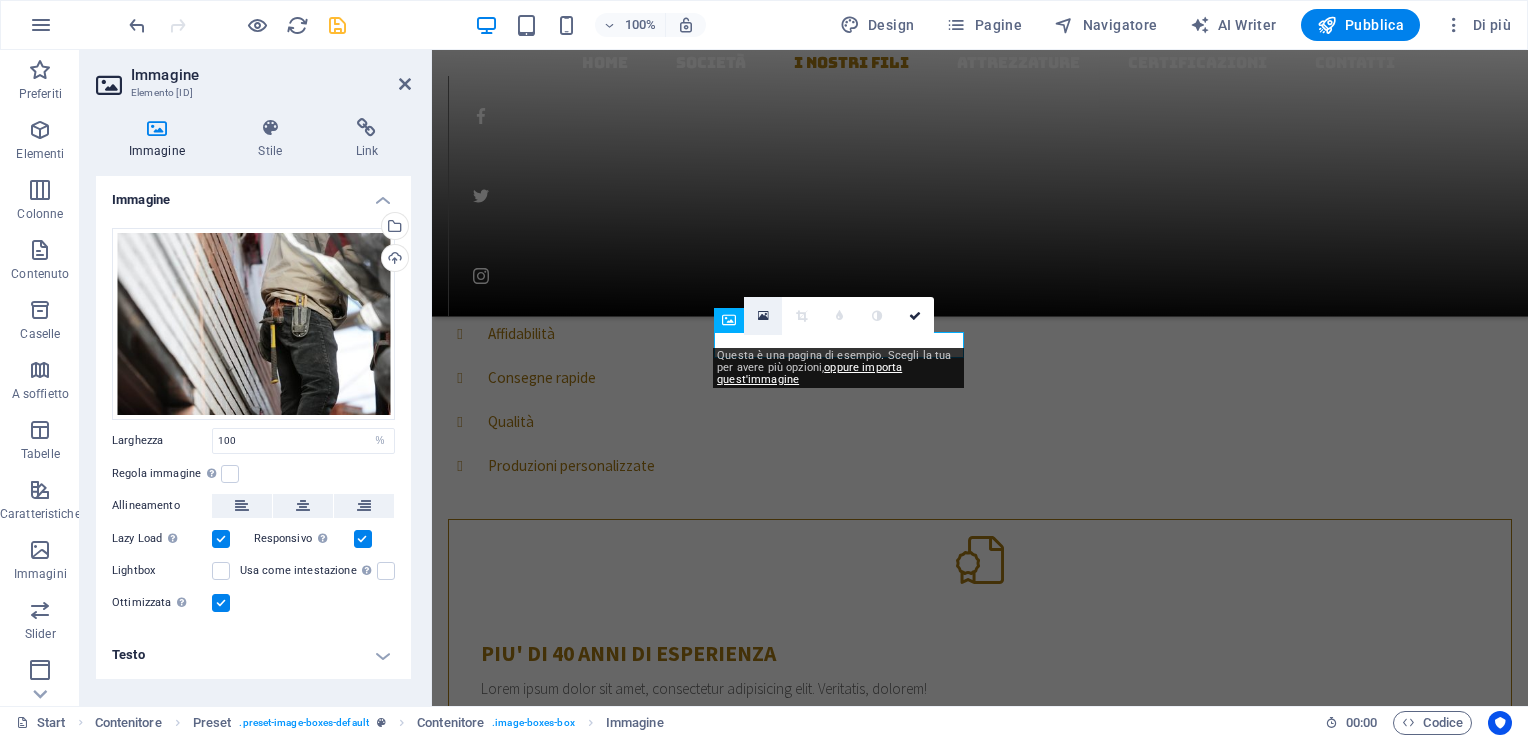 click at bounding box center (763, 316) 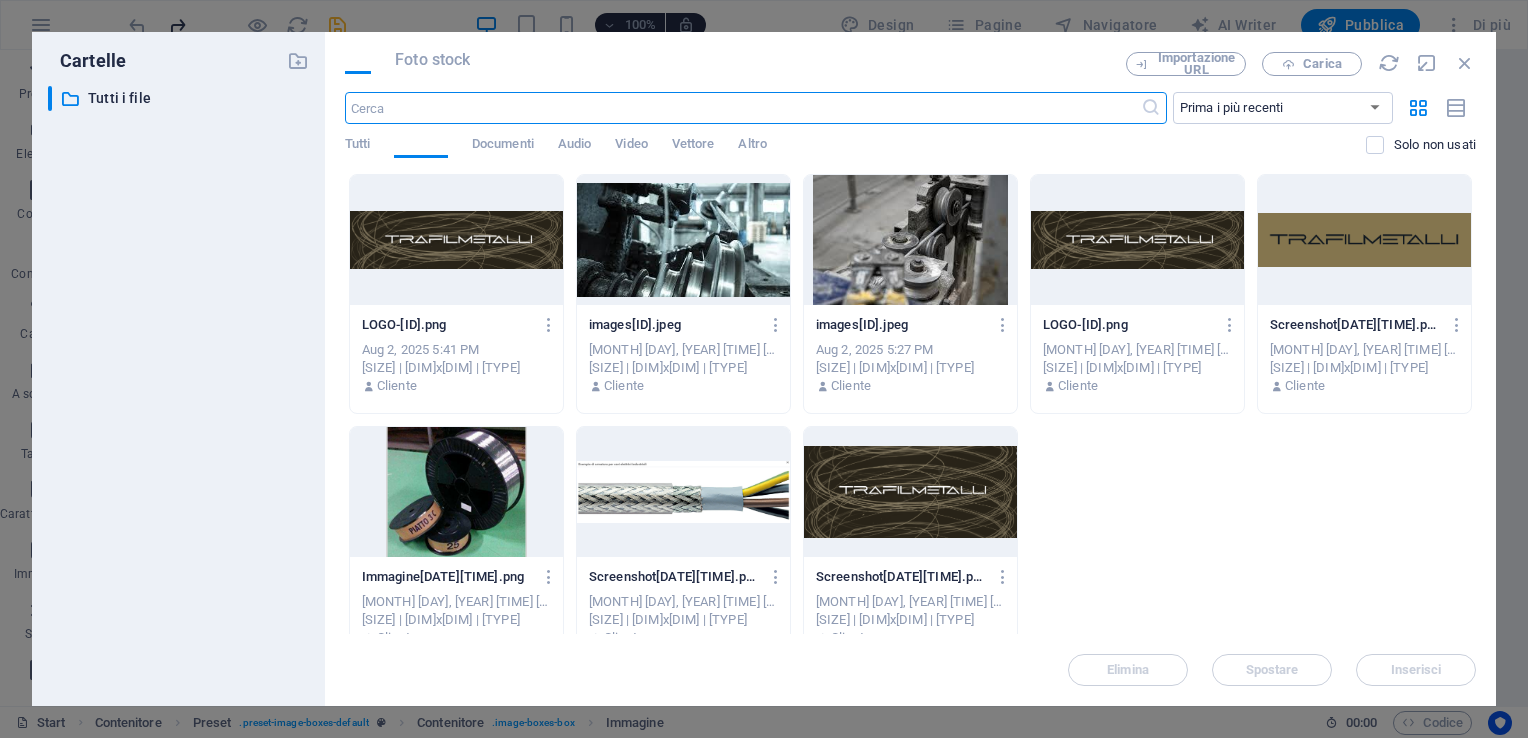 scroll, scrollTop: 1867, scrollLeft: 0, axis: vertical 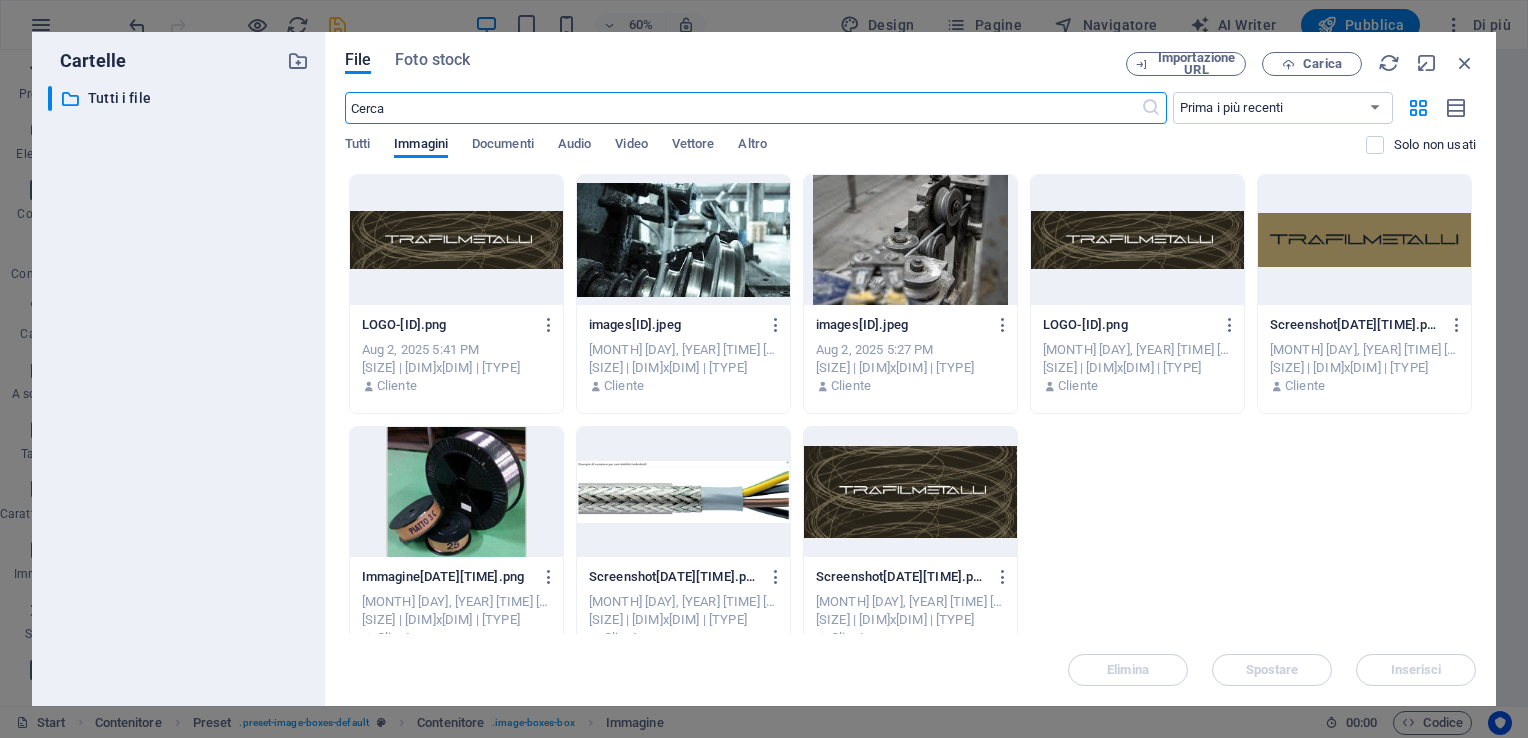 click at bounding box center (683, 492) 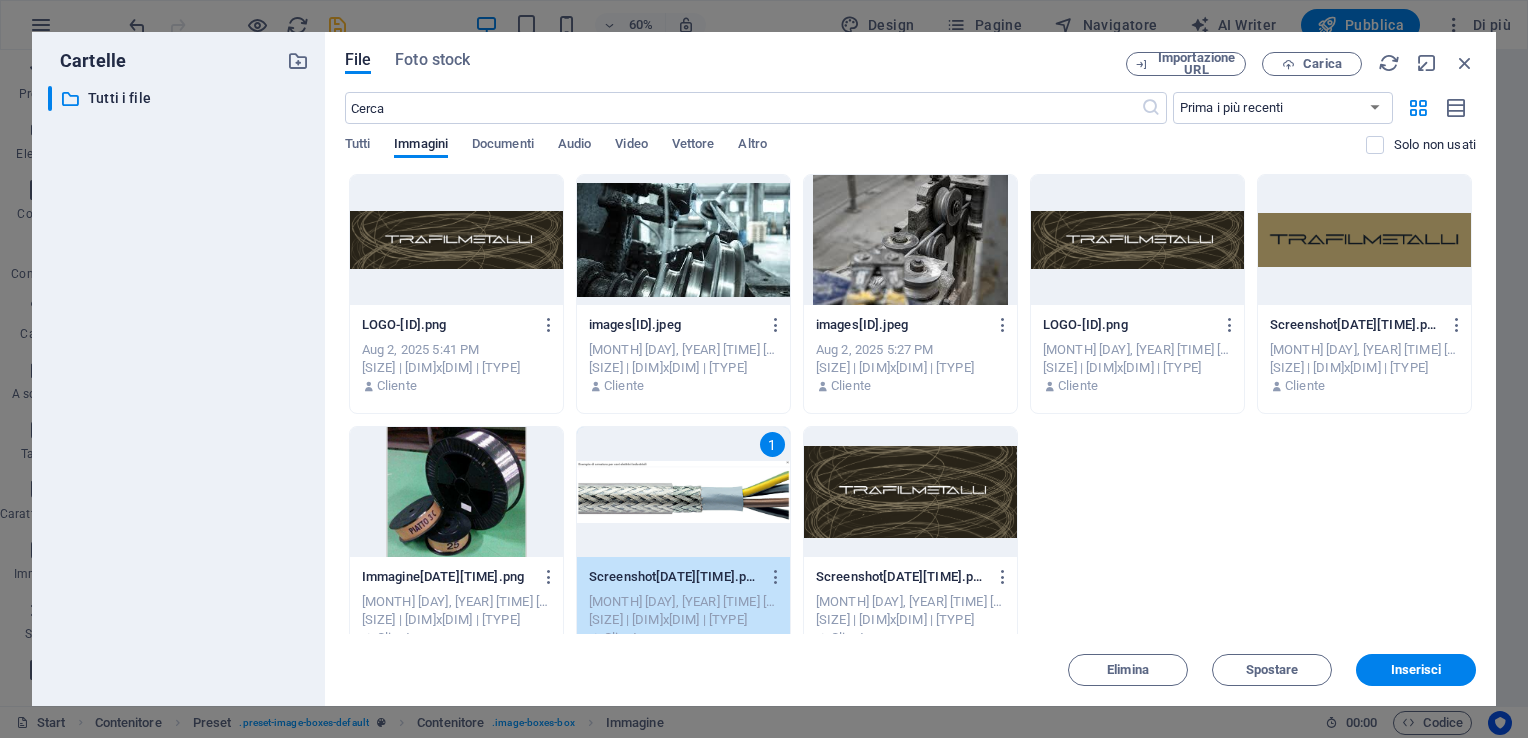 click on "1" at bounding box center (683, 492) 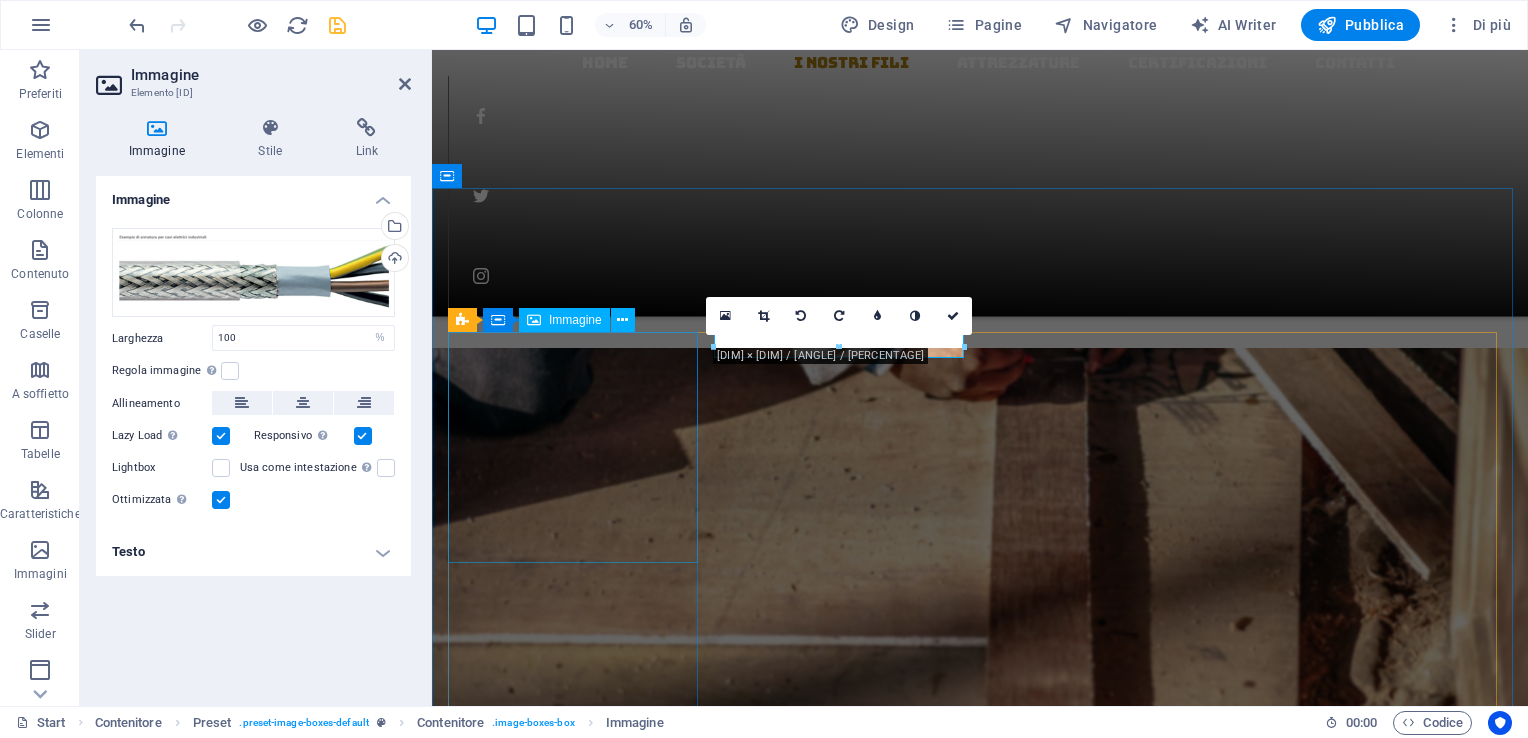 scroll, scrollTop: 1400, scrollLeft: 0, axis: vertical 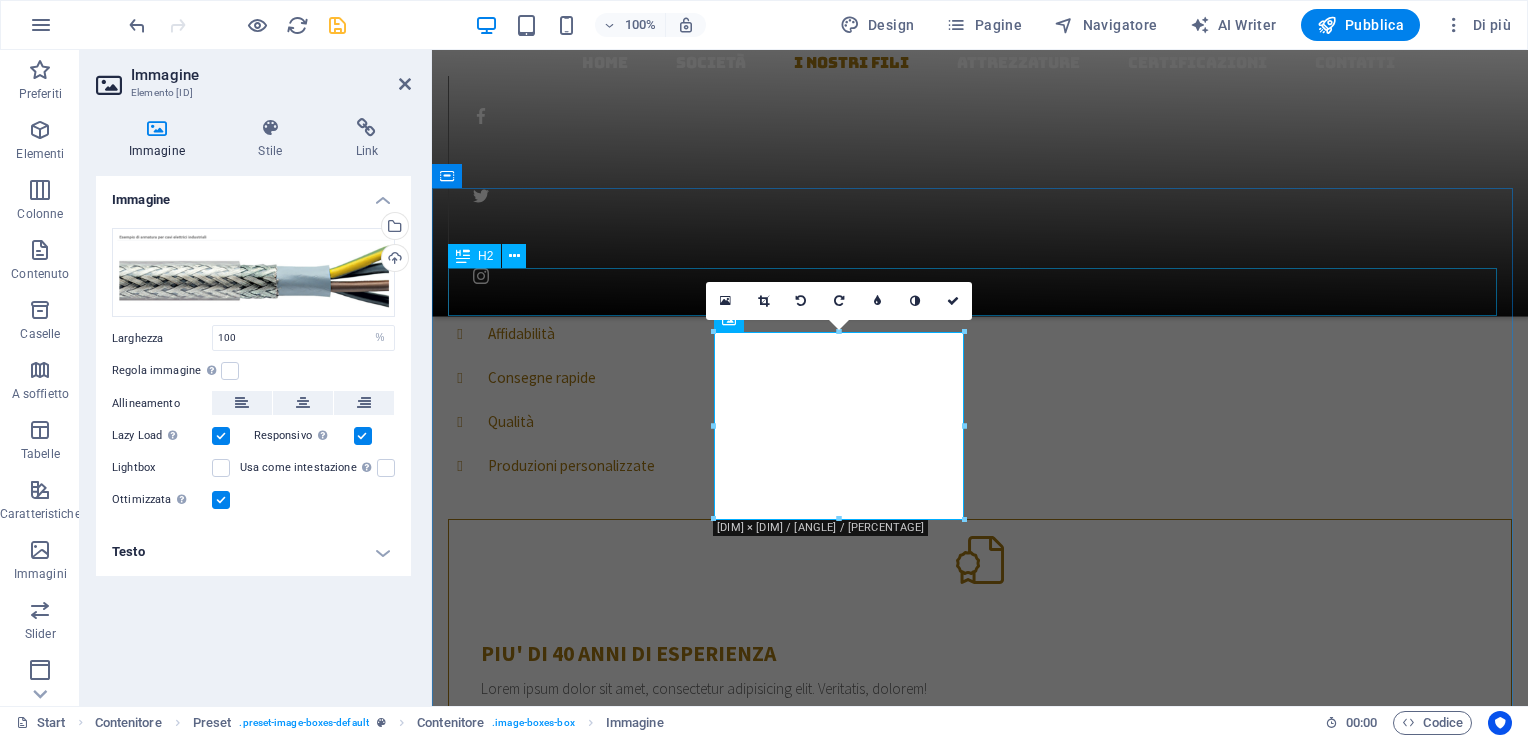 click on "I NOSTRI FILI Furniture remodeling Lorem ipsum dolor sit amet, consetetur sadipscing elitr, sed diam nonumy eirmod tempor invidunt ut labore et dolore magna aliquyam erat, sed diam voluptua Doorstep repair Lorem ipsum dolor sit amet, consetetur sadipscing elitr, sed diam nonumy eirmod tempor invidunt ut labore et dolore magna aliquyam erat, sed diam voluptua General carpentry  Lorem ipsum dolor sit amet, consetetur sadipscing elitr, sed diam nonumy eirmod tempor invidunt ut labore et dolore magna aliquyam erat, sed diam voluptua Wood installation Lorem ipsum dolor sit amet, consetetur sadipscing elitr, sed diam nonumy eirmod tempor invidunt ut labore et dolore magna aliquyam erat, sed diam voluptua" at bounding box center (980, 3656) 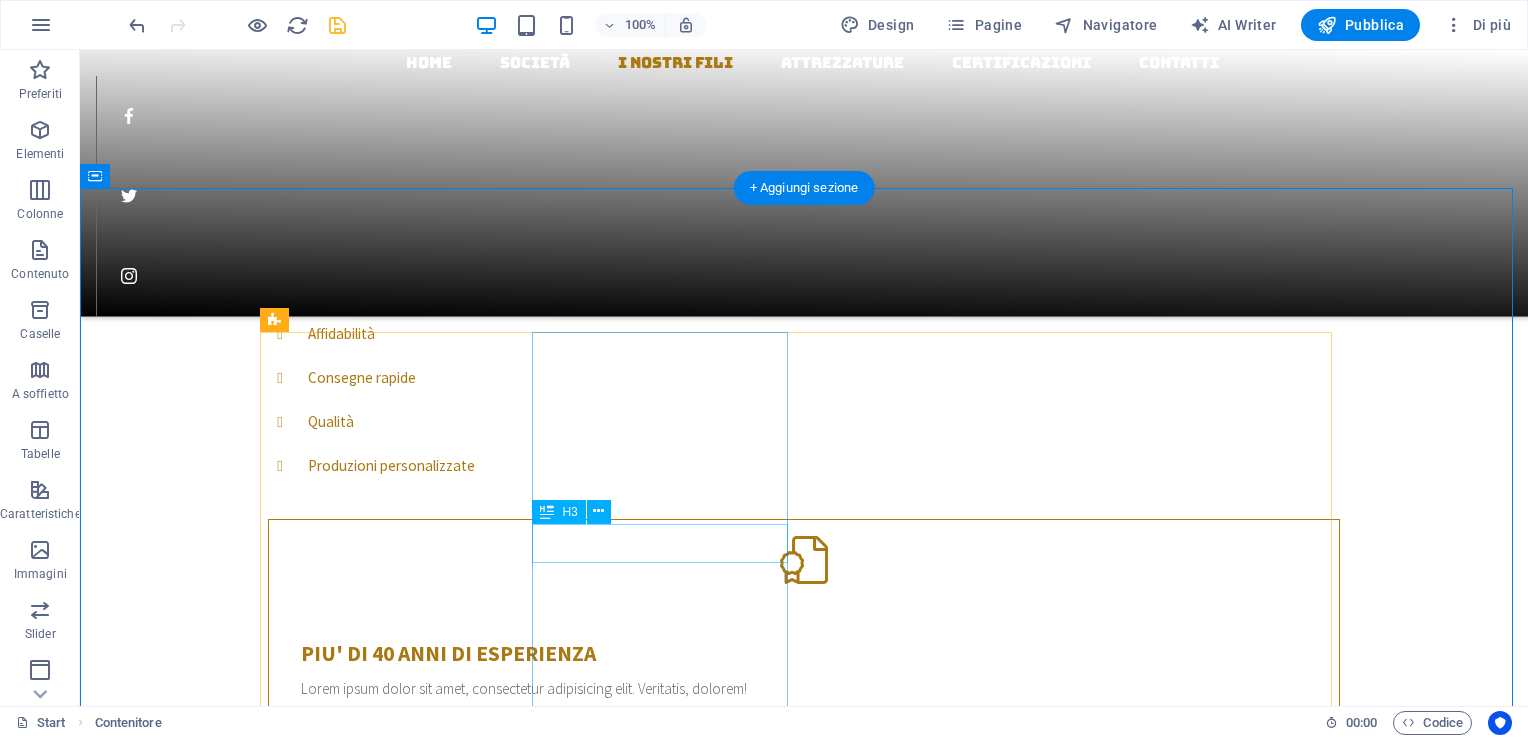 click on "Doorstep repair" at bounding box center [804, 3743] 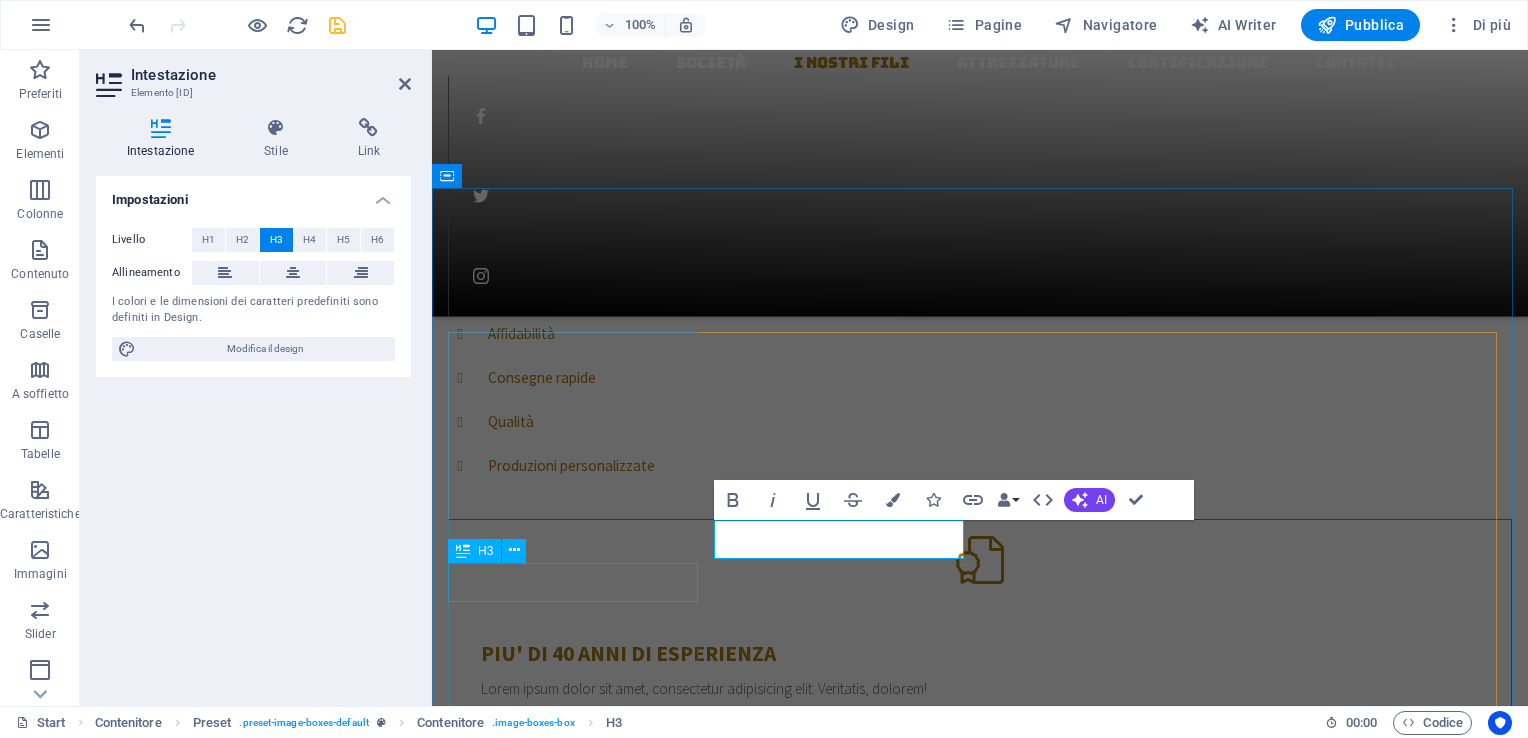 click on "Furniture remodeling" at bounding box center [980, 2860] 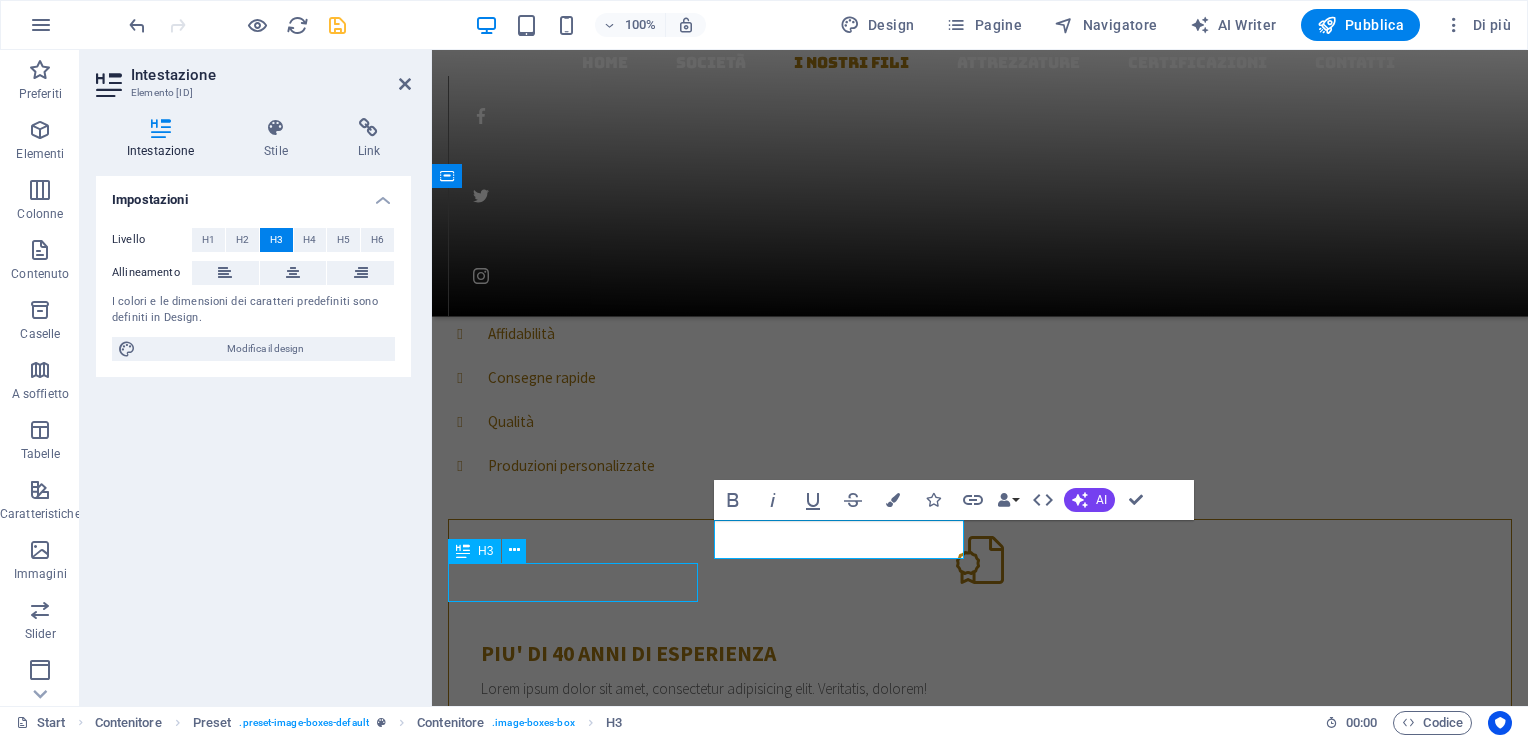 click on "Furniture remodeling" at bounding box center [980, 2860] 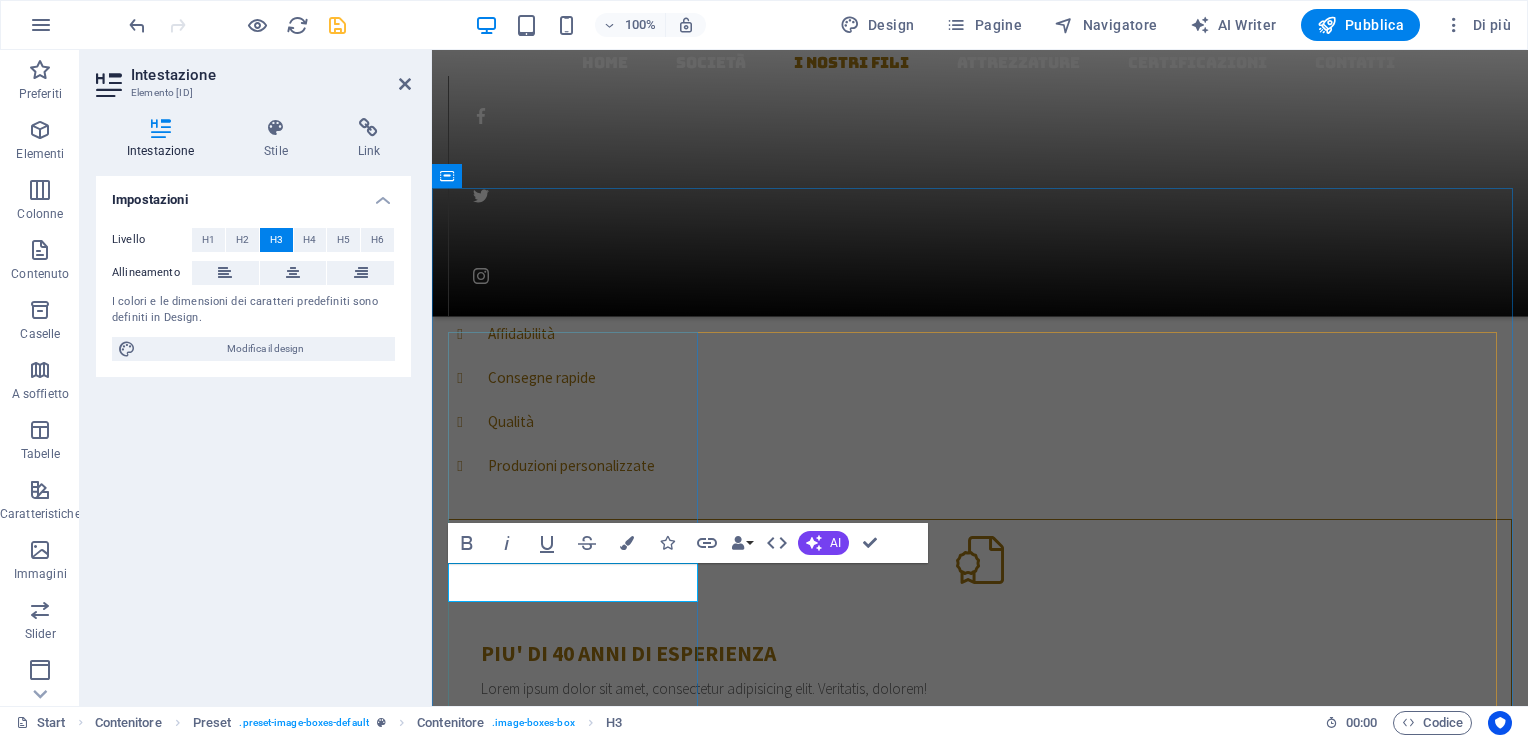 type 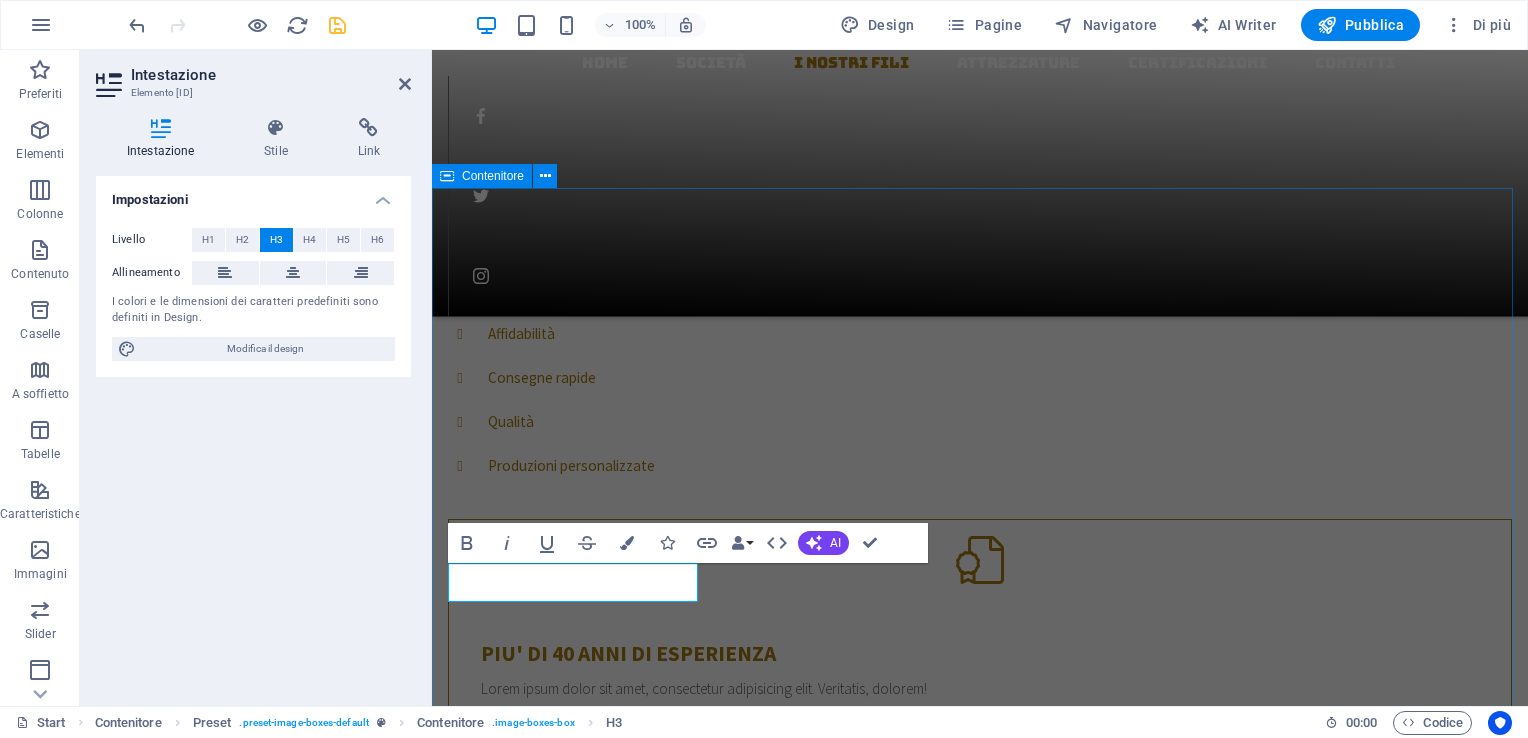 drag, startPoint x: 1242, startPoint y: 262, endPoint x: 1596, endPoint y: 260, distance: 354.00565 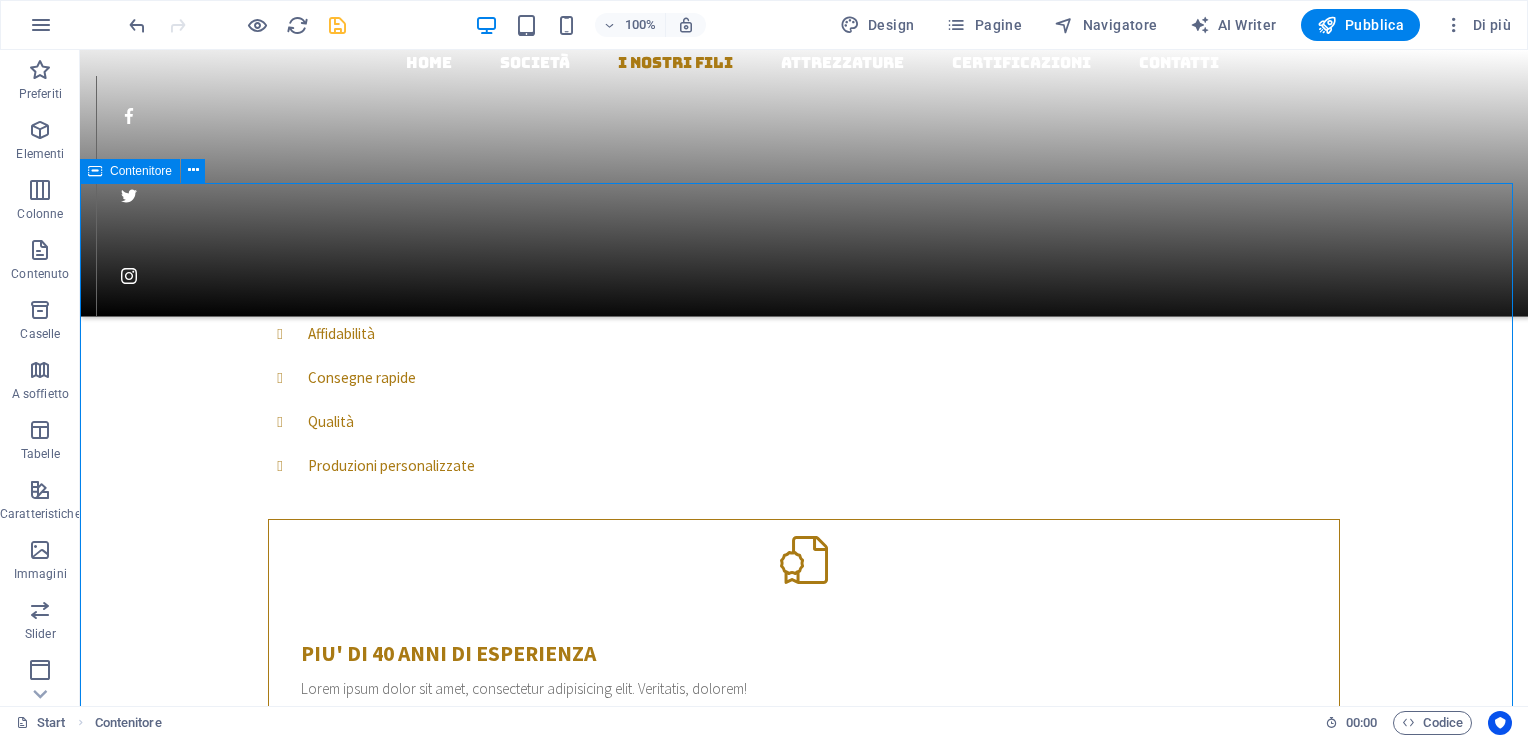 scroll, scrollTop: 1405, scrollLeft: 0, axis: vertical 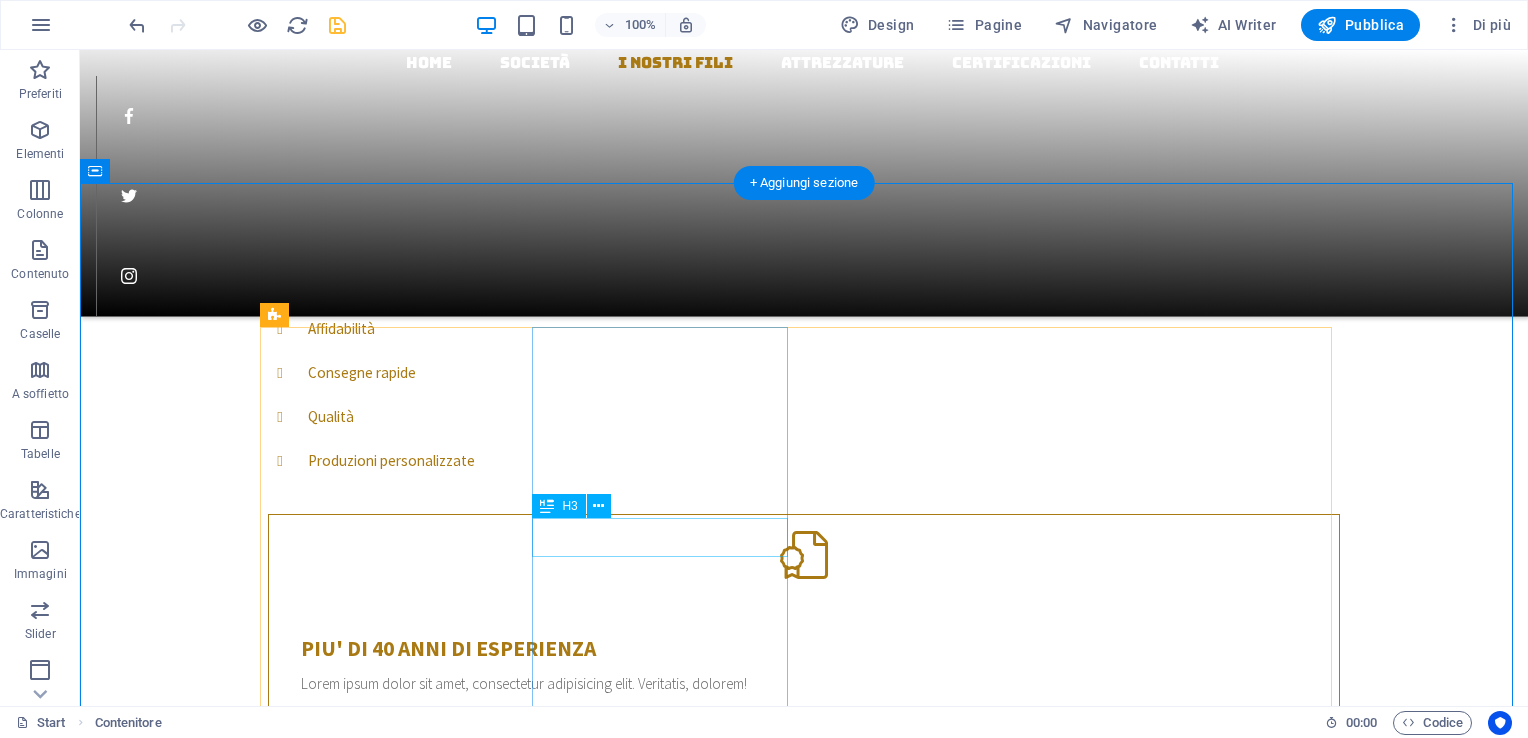 click on "Doorstep repair" at bounding box center [804, 3738] 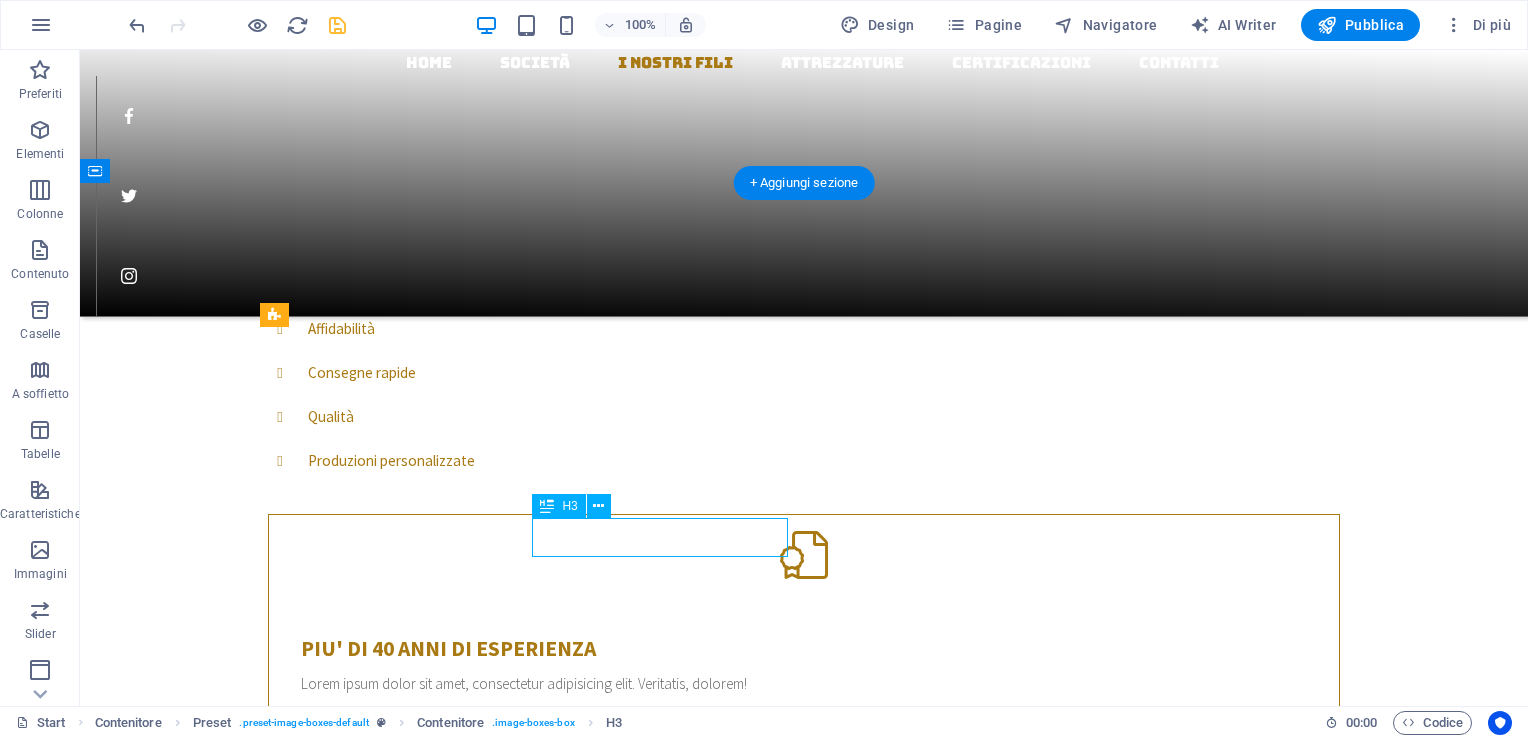 click on "Doorstep repair" at bounding box center [804, 3738] 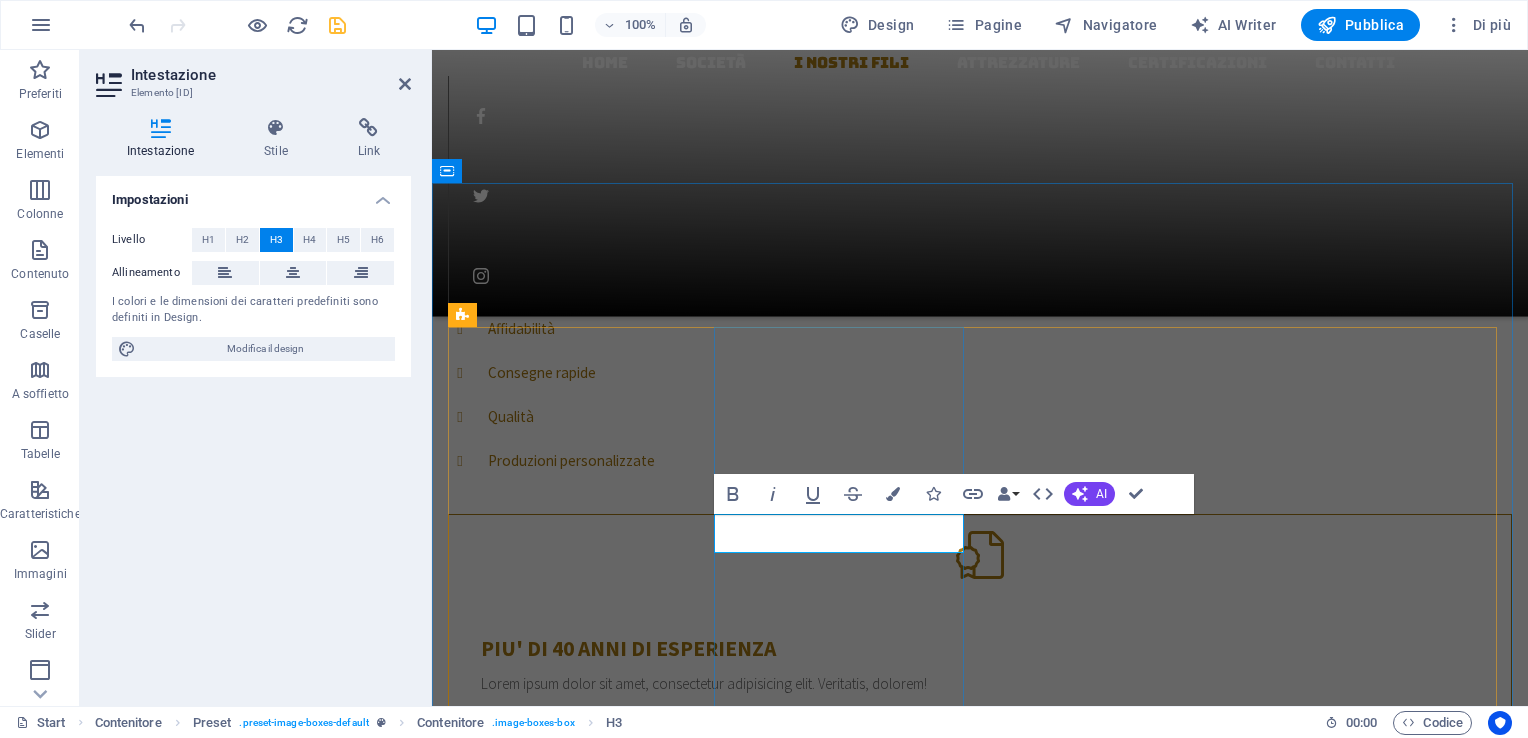 type 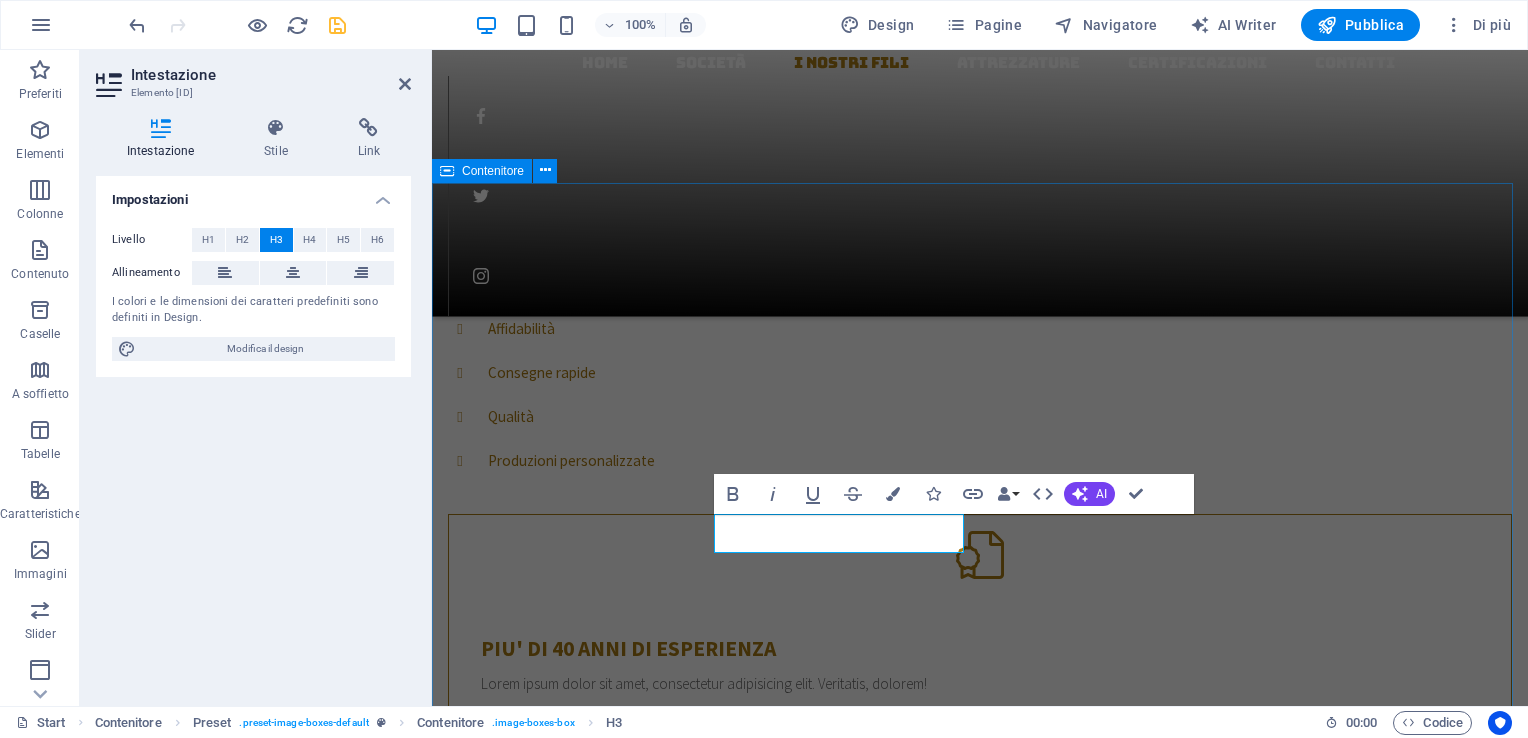 click on "I NOSTRI FILI Filo zincato per legatoria Lorem ipsum dolor sit amet, consetetur sadipscing elitr, sed diam nonumy eirmod tempor invidunt ut labore et dolore magna aliquyam erat, sed diam voluptua Filo zincato per cavi Lorem ipsum dolor sit amet, consetetur sadipscing elitr, sed diam nonumy eirmod tempor invidunt ut labore et dolore magna aliquyam erat, sed diam voluptua General carpentry  Lorem ipsum dolor sit amet, consetetur sadipscing elitr, sed diam nonumy eirmod tempor invidunt ut labore et dolore magna aliquyam erat, sed diam voluptua Wood installation Lorem ipsum dolor sit amet, consetetur sadipscing elitr, sed diam nonumy eirmod tempor invidunt ut labore et dolore magna aliquyam erat, sed diam voluptua" at bounding box center (980, 3651) 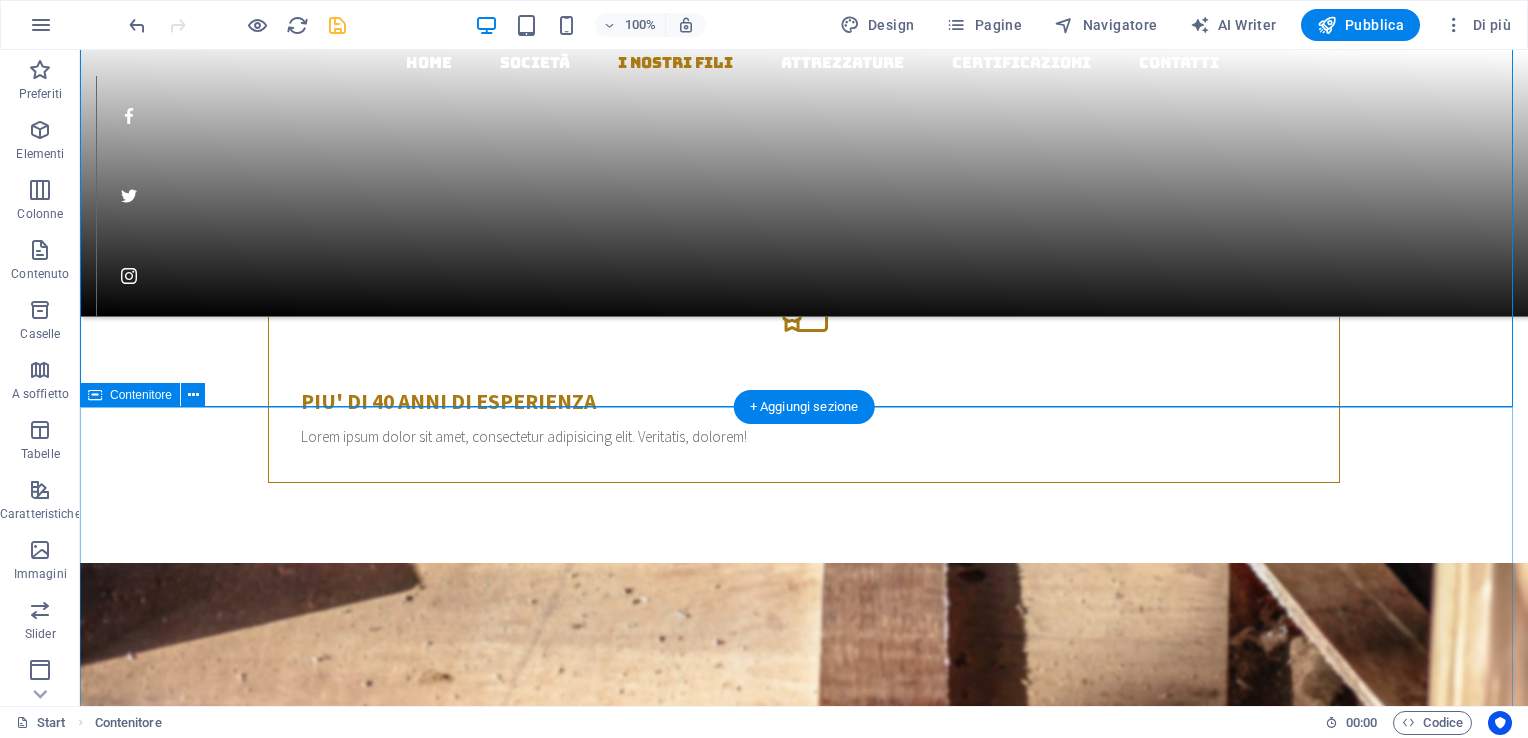 scroll, scrollTop: 1509, scrollLeft: 0, axis: vertical 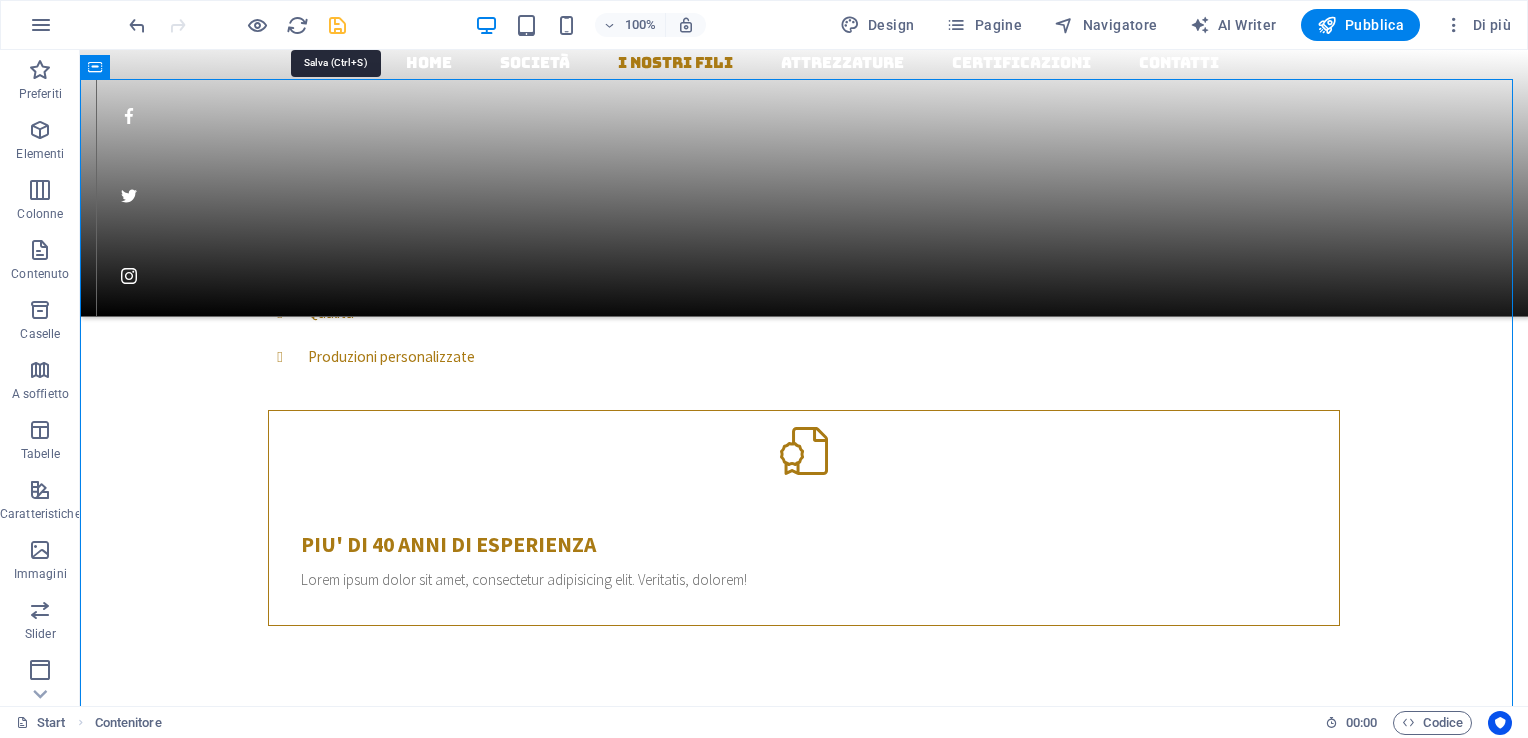 click at bounding box center [337, 25] 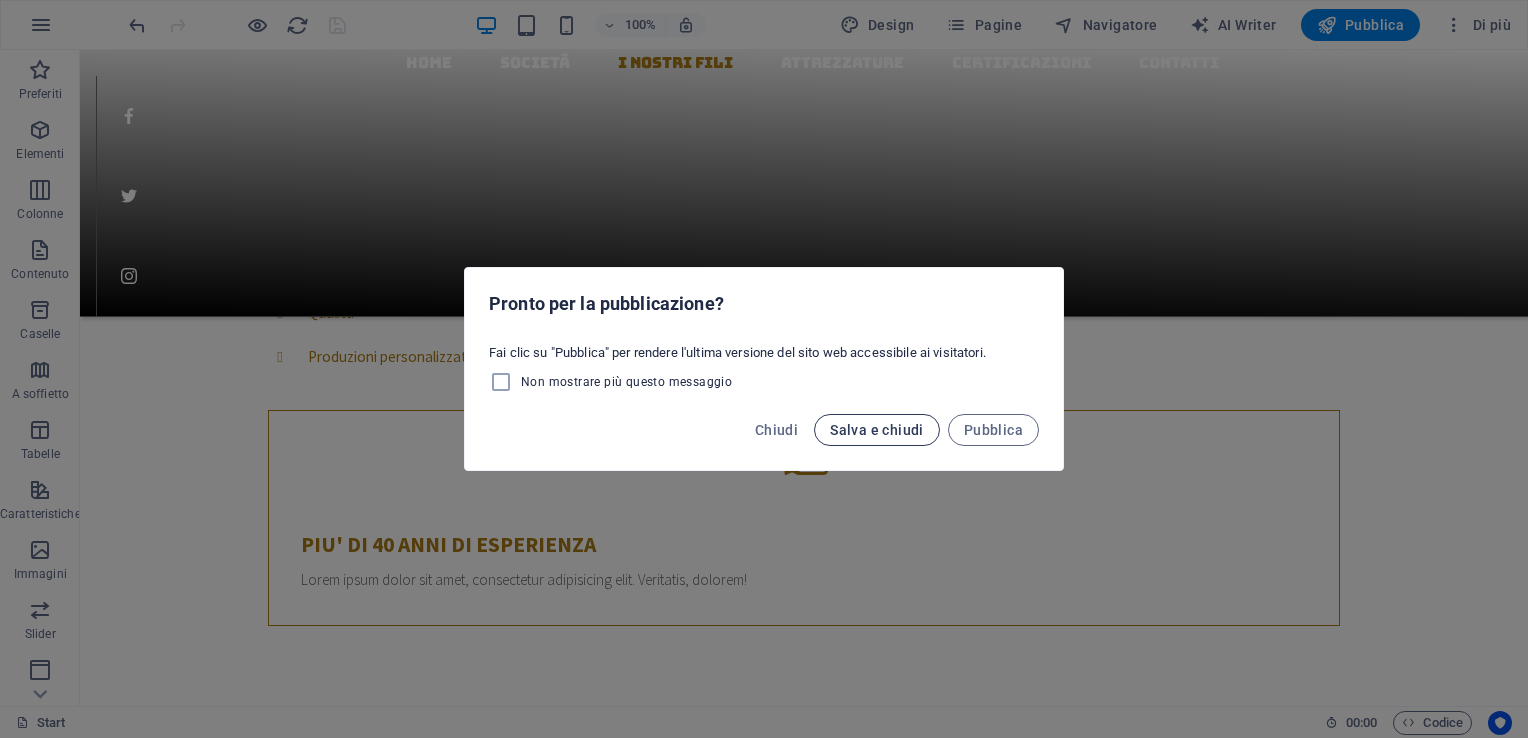 click on "Salva e chiudi" at bounding box center (877, 430) 